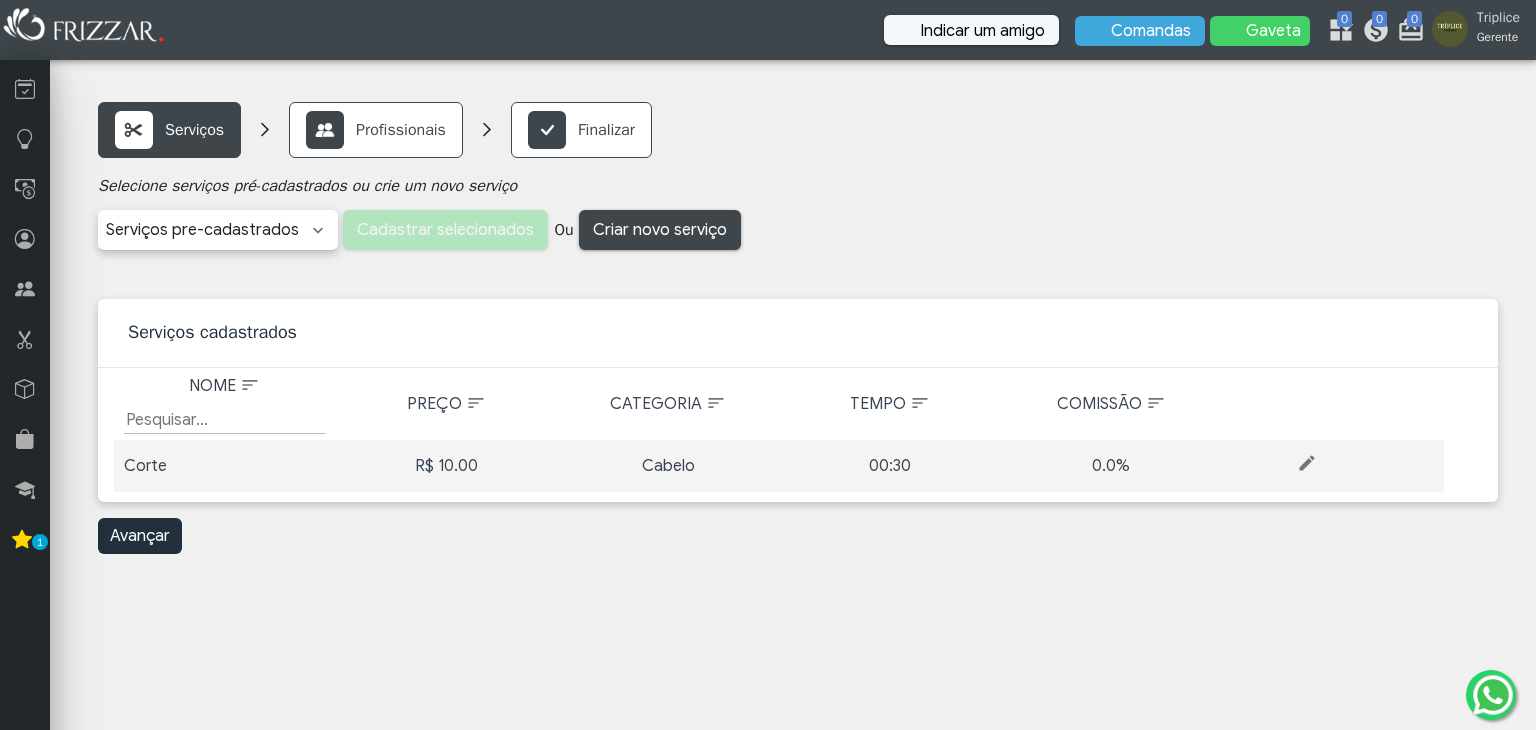 scroll, scrollTop: 0, scrollLeft: 0, axis: both 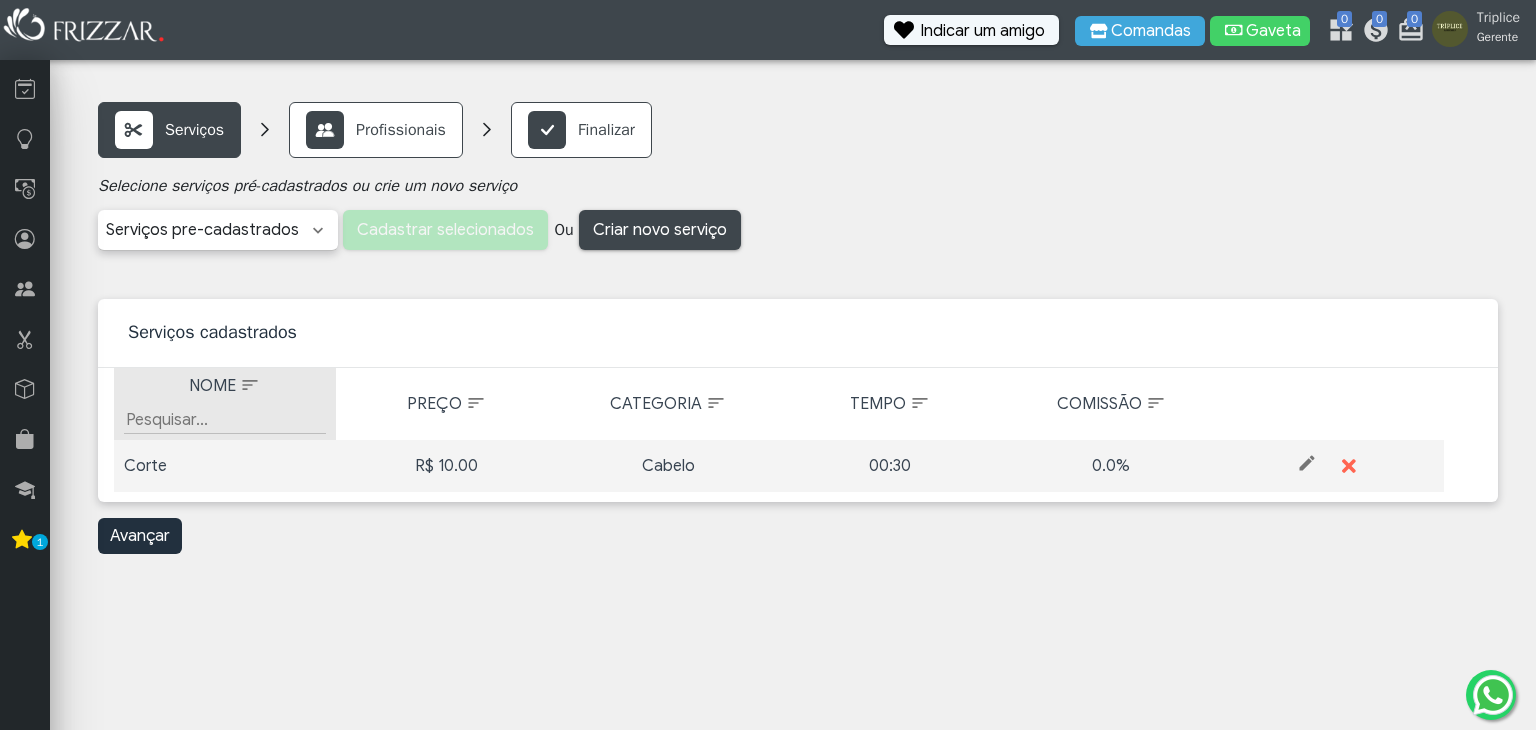 click on "Nome Filtrar por Nome" at bounding box center (225, 404) 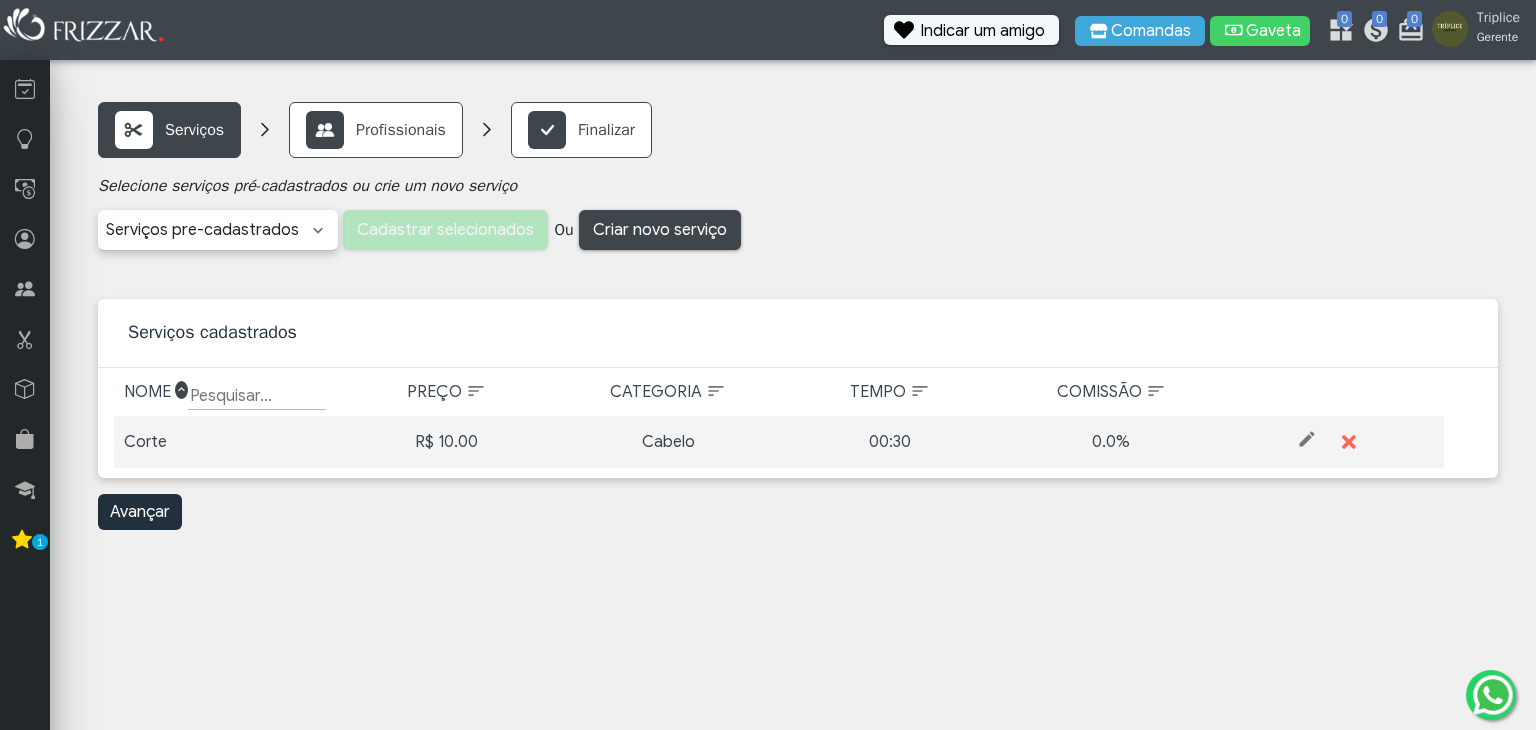 click on "Nome" at bounding box center [147, 392] 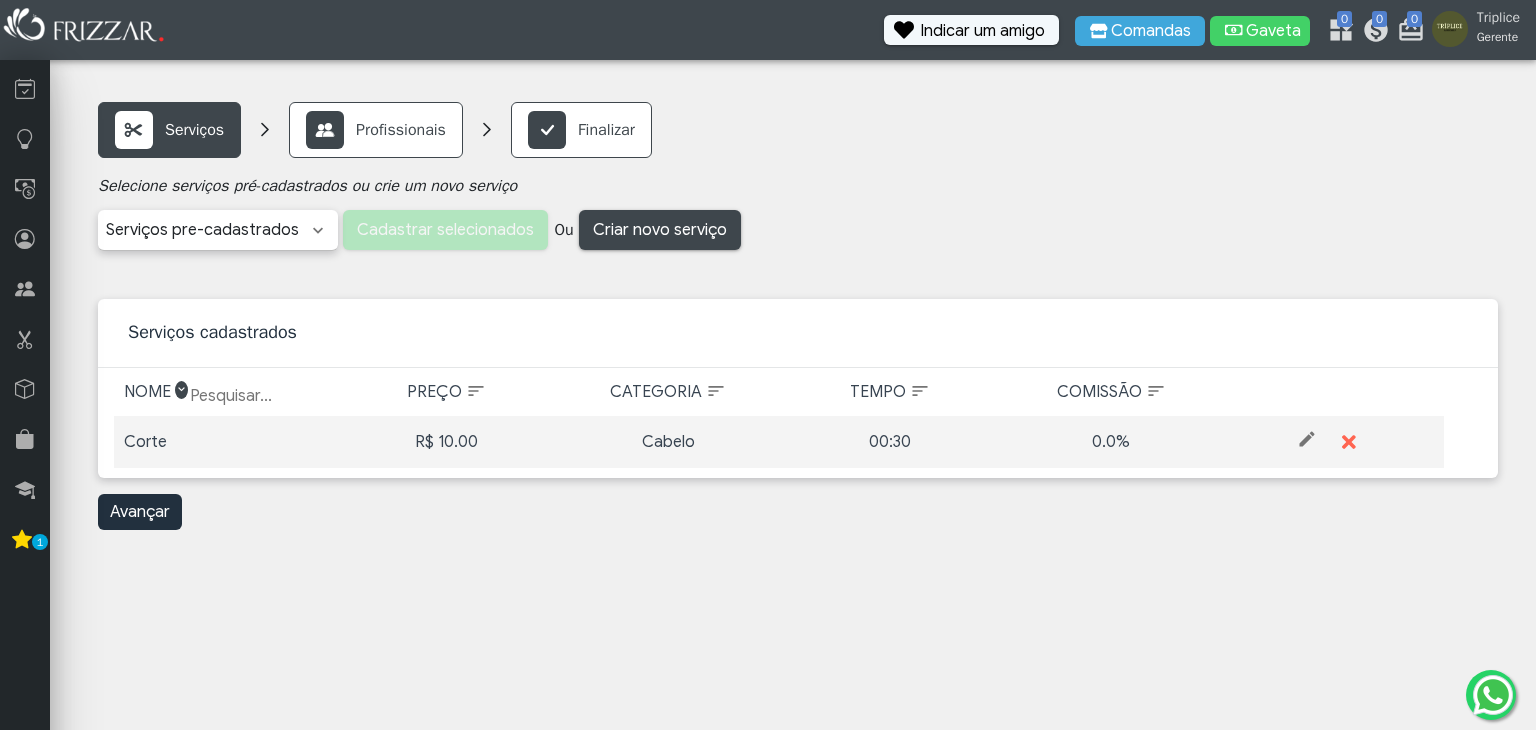 click on "Filtrar por Nome" at bounding box center [257, 396] 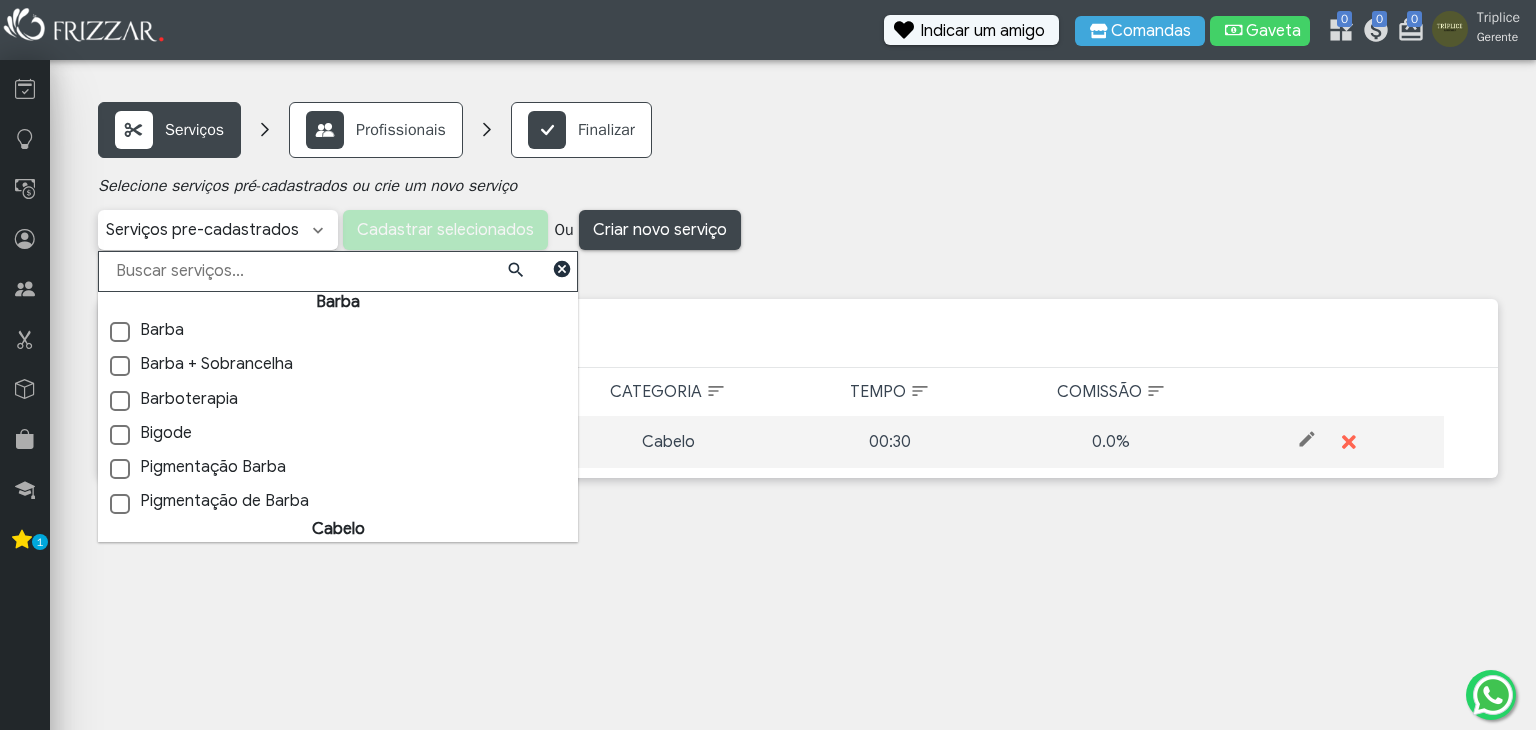click on "Serviços pre-cadastrados" at bounding box center [202, 230] 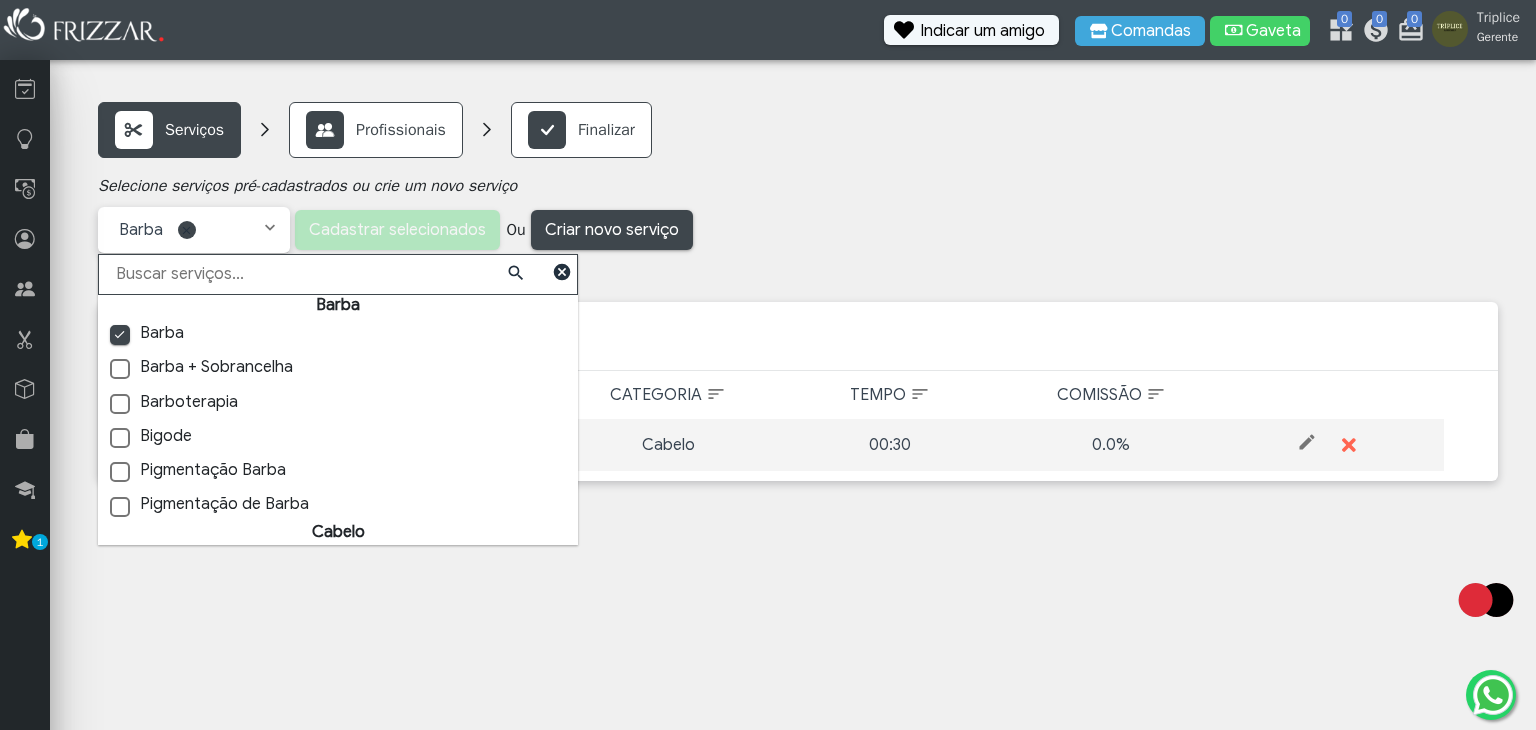 scroll, scrollTop: 8, scrollLeft: 6, axis: both 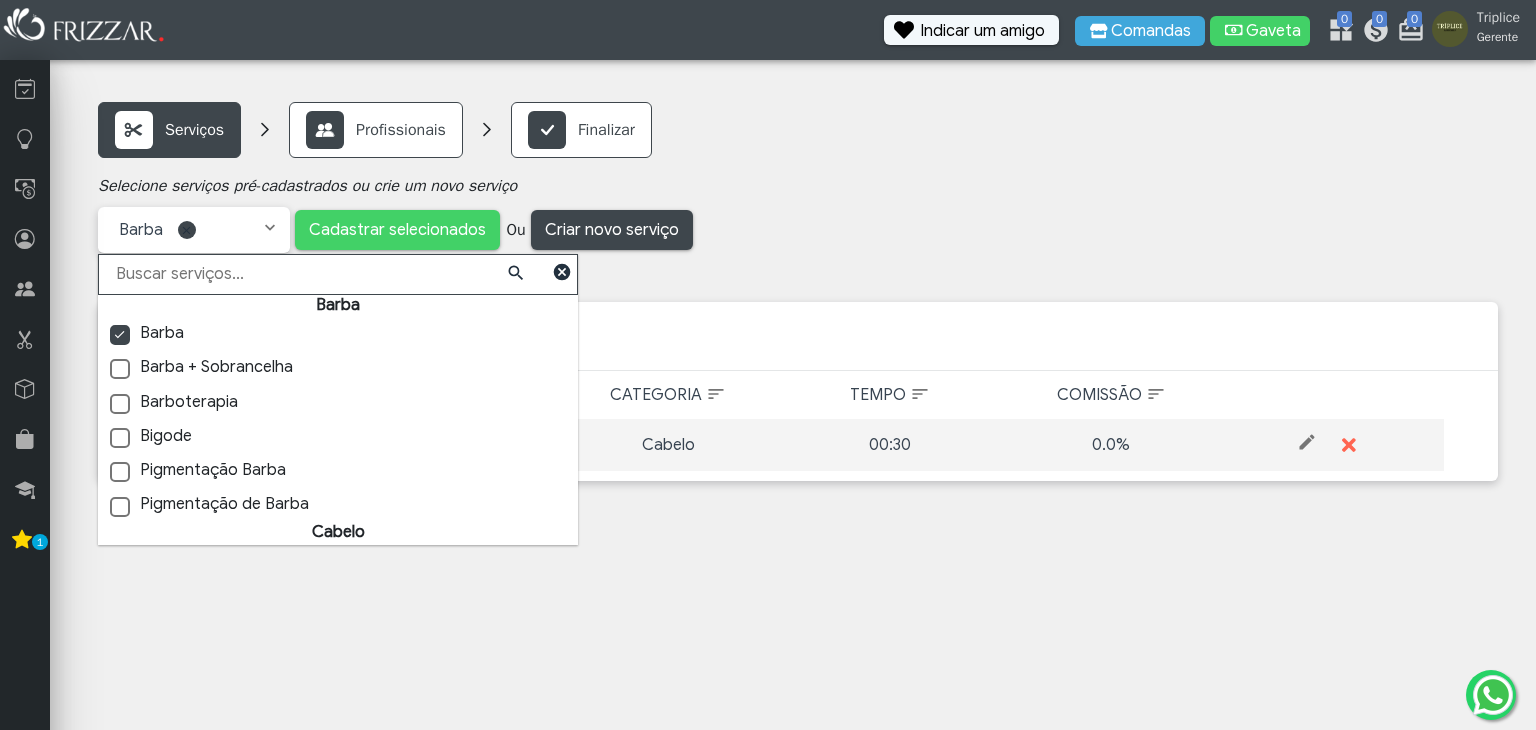click at bounding box center [120, 335] 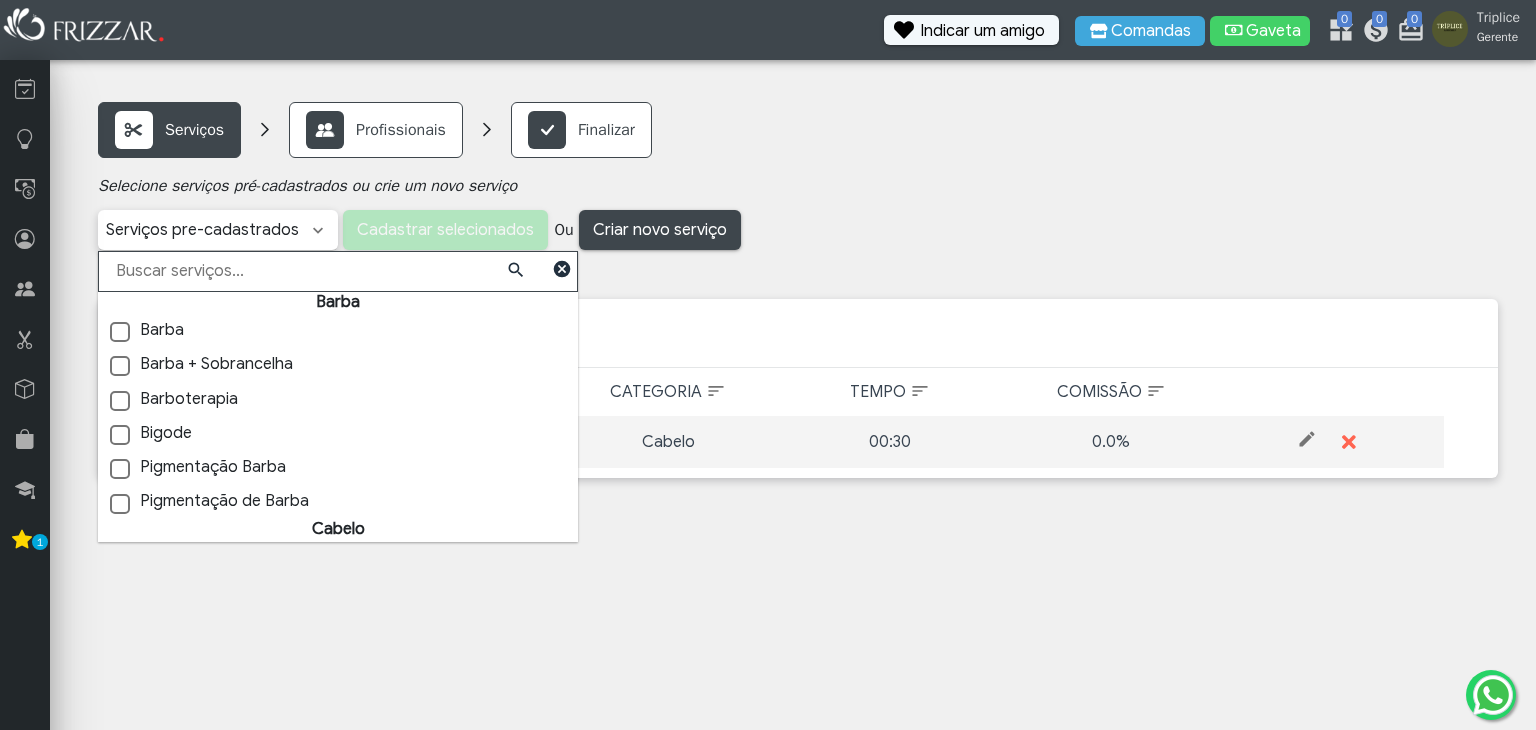 click at bounding box center (120, 401) 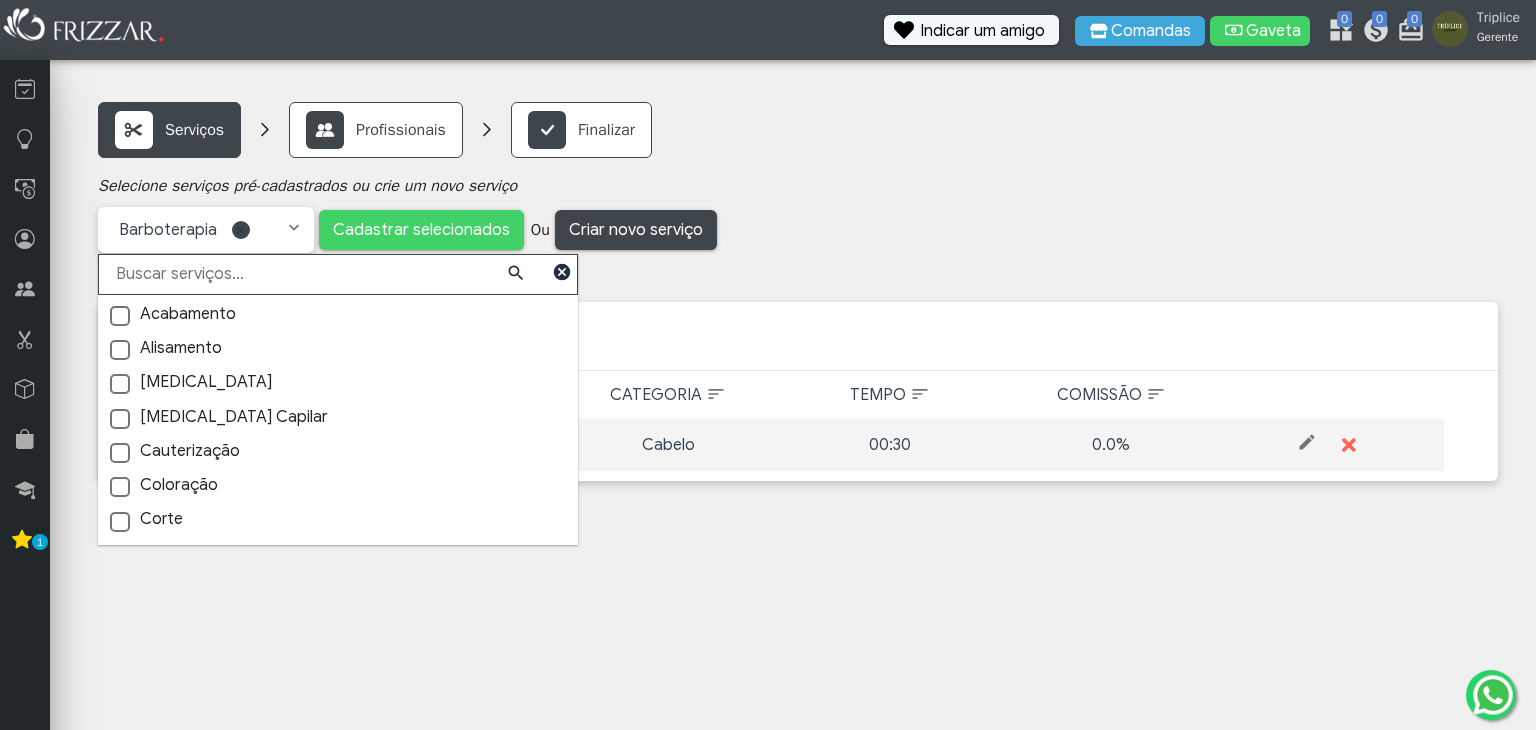 scroll, scrollTop: 248, scrollLeft: 0, axis: vertical 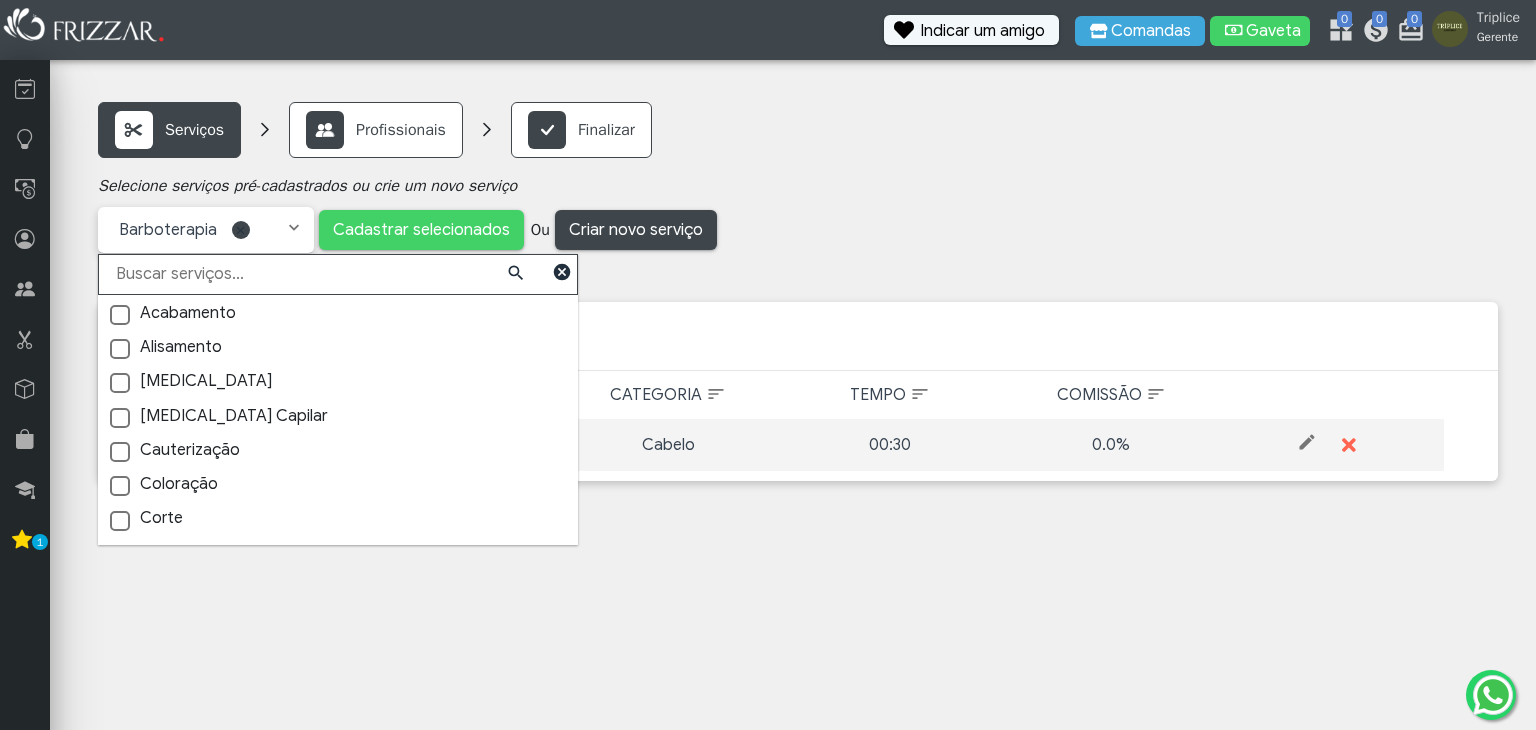 click at bounding box center [120, 315] 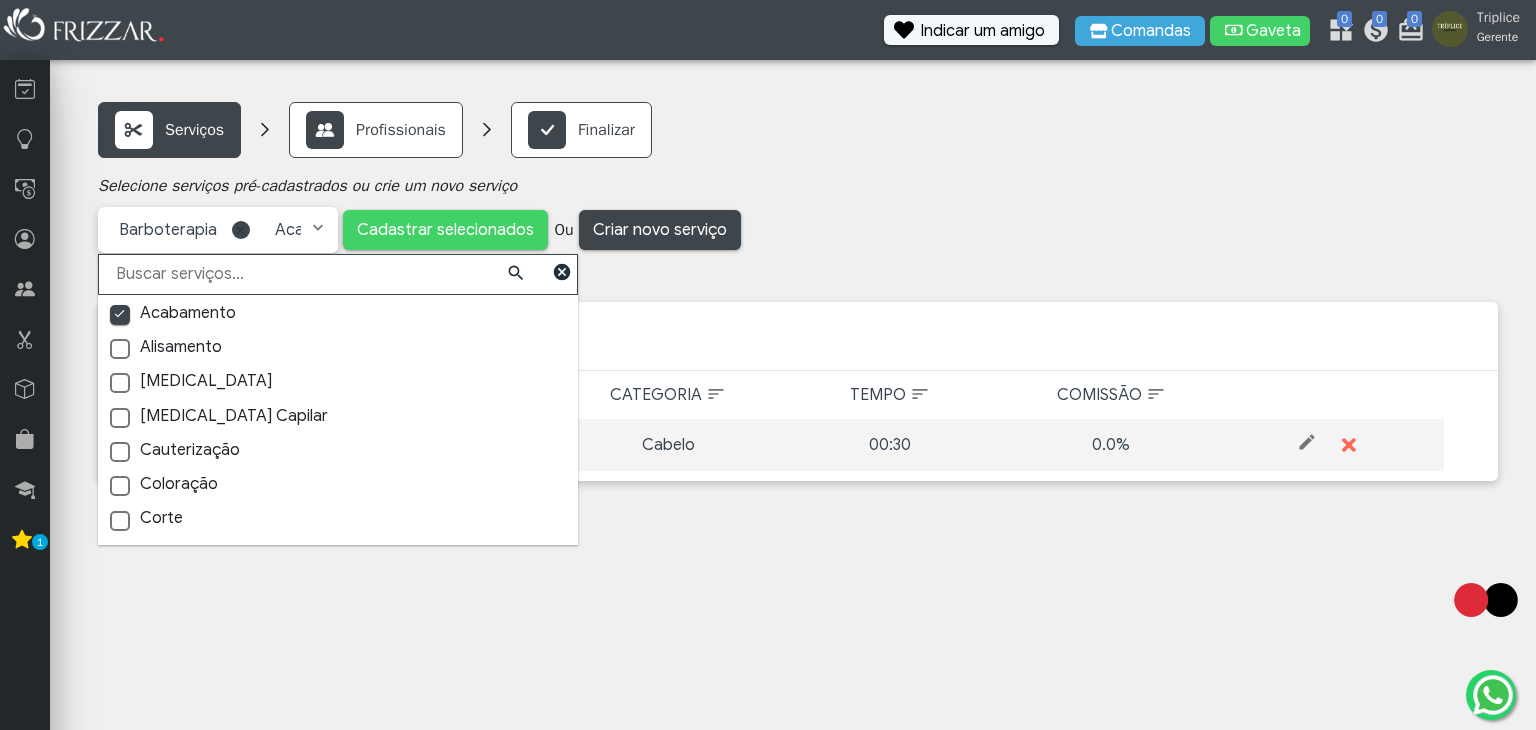 scroll, scrollTop: 8, scrollLeft: 6, axis: both 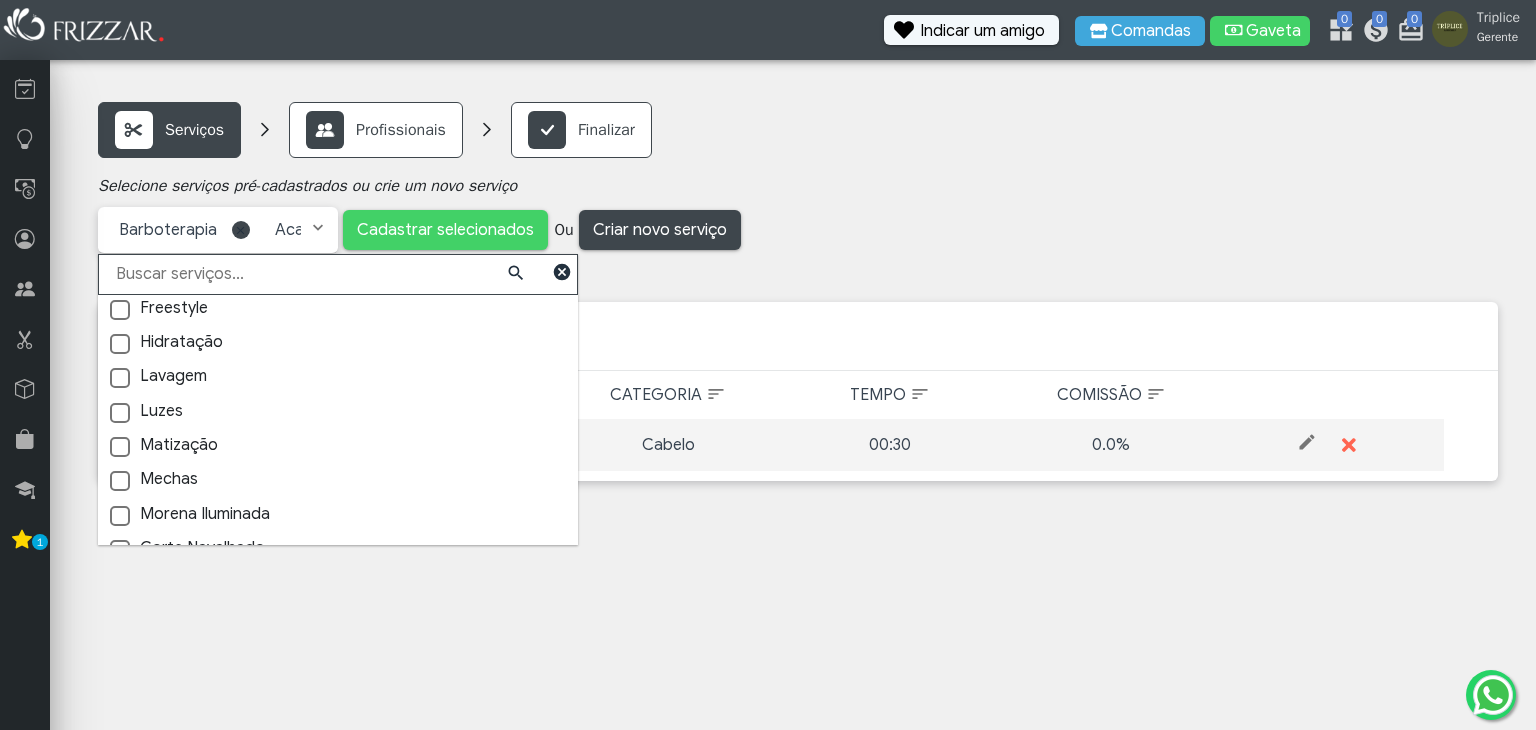 click at bounding box center (120, 344) 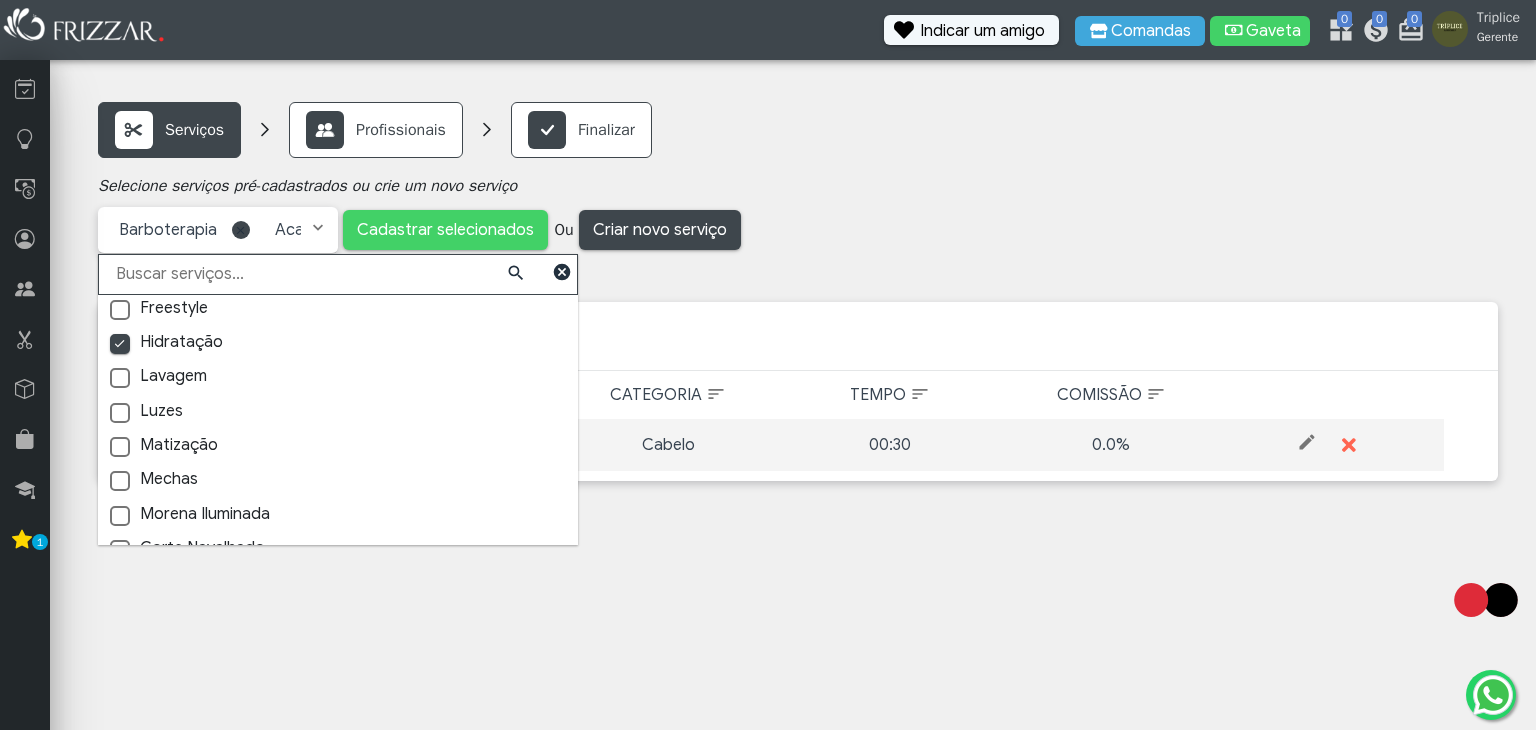 scroll, scrollTop: 8, scrollLeft: 6, axis: both 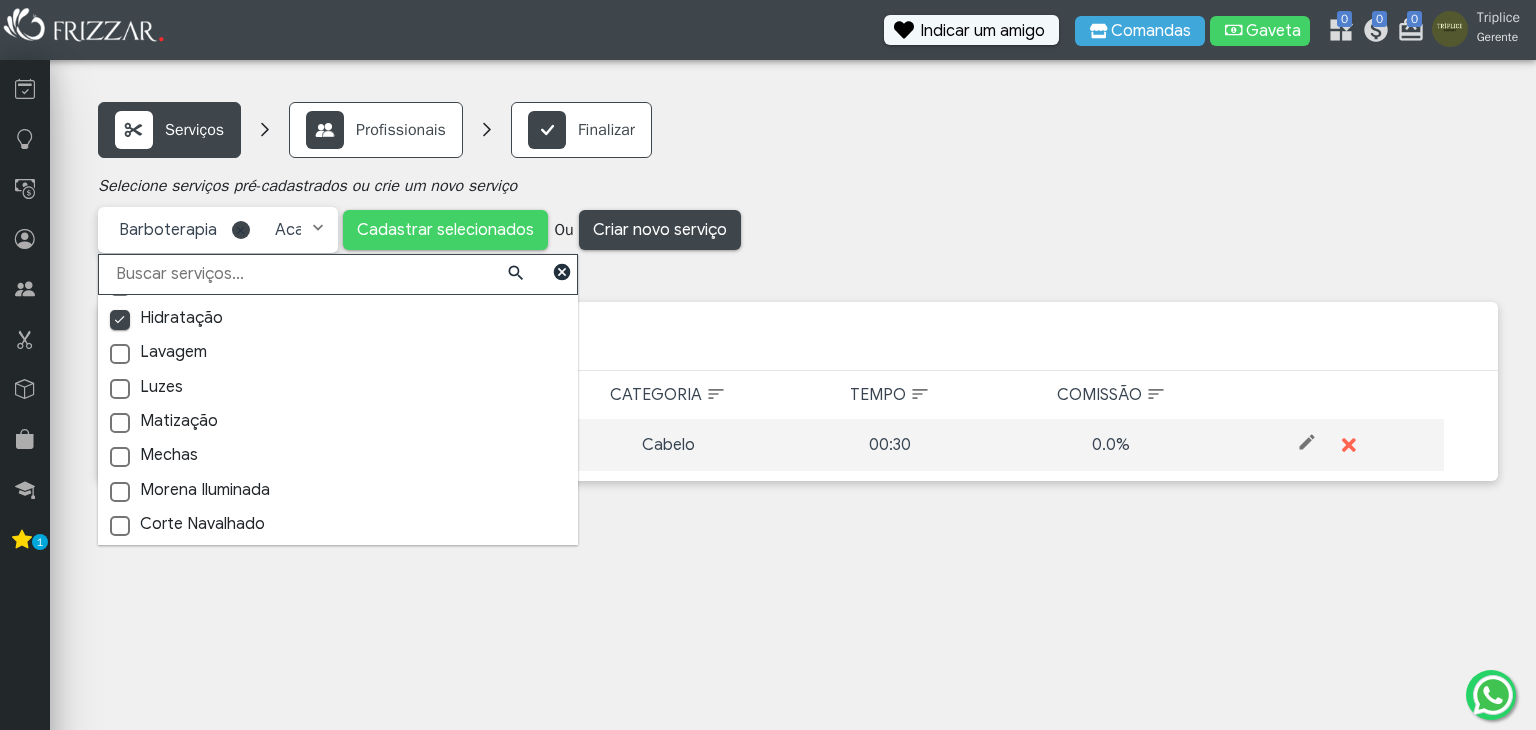 click at bounding box center (120, 389) 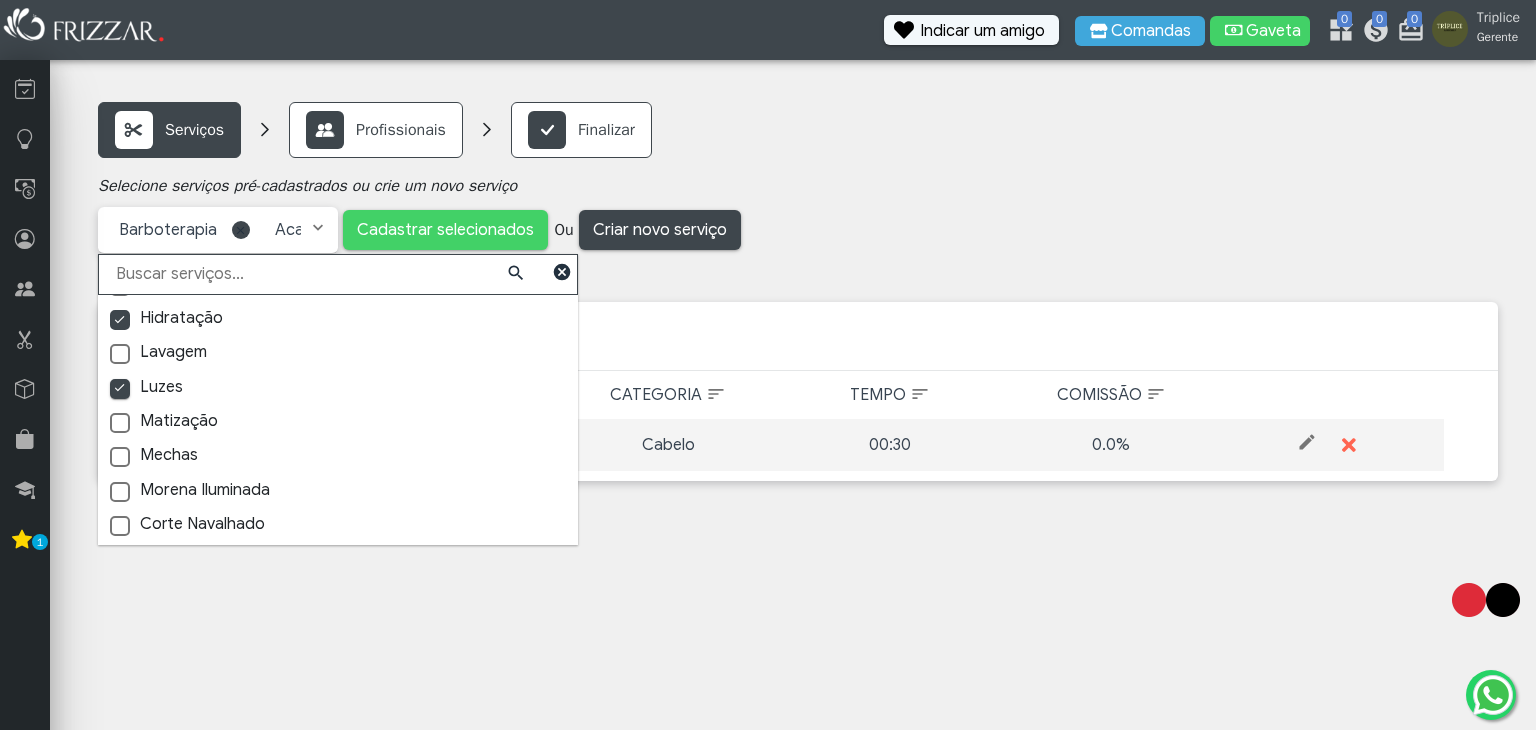 scroll, scrollTop: 8, scrollLeft: 6, axis: both 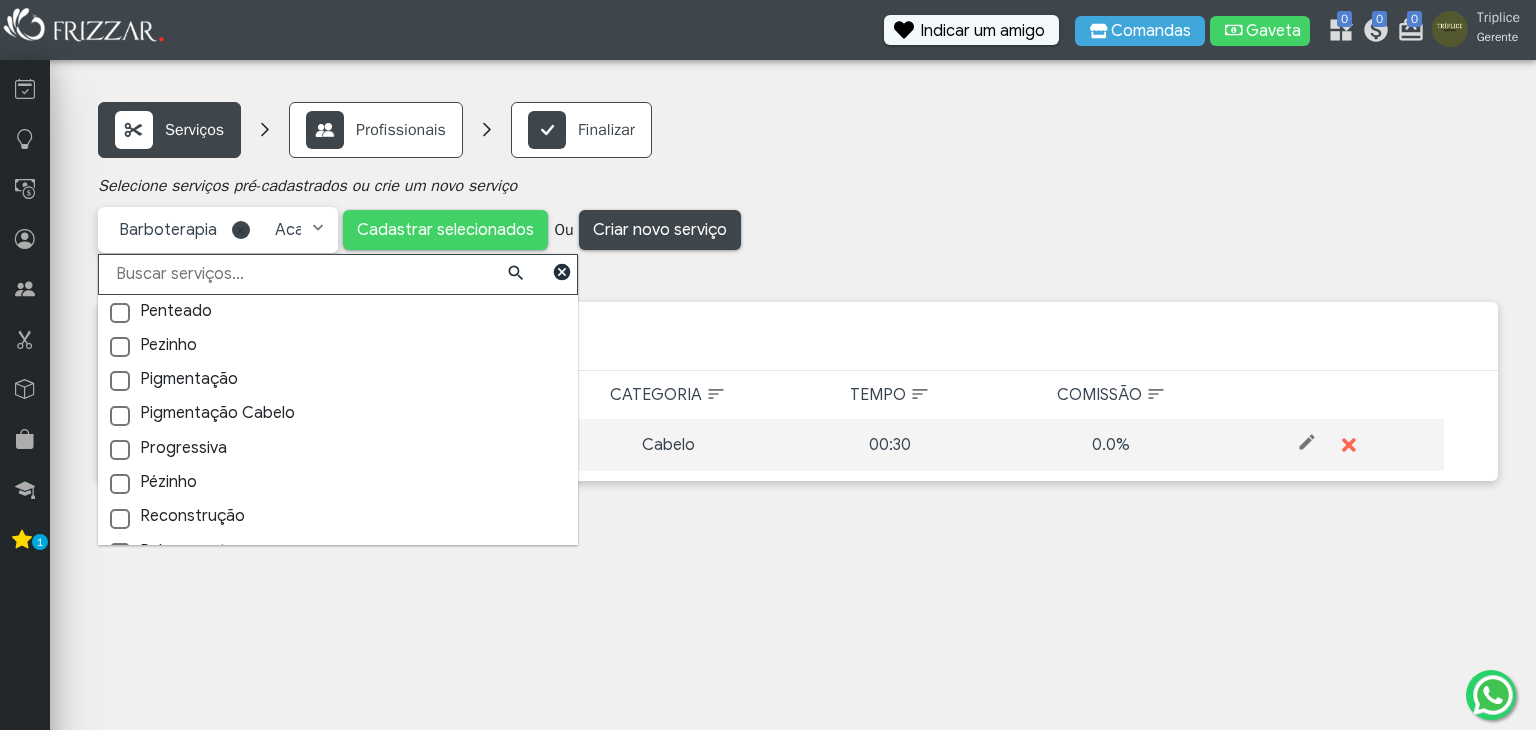 click at bounding box center (120, 381) 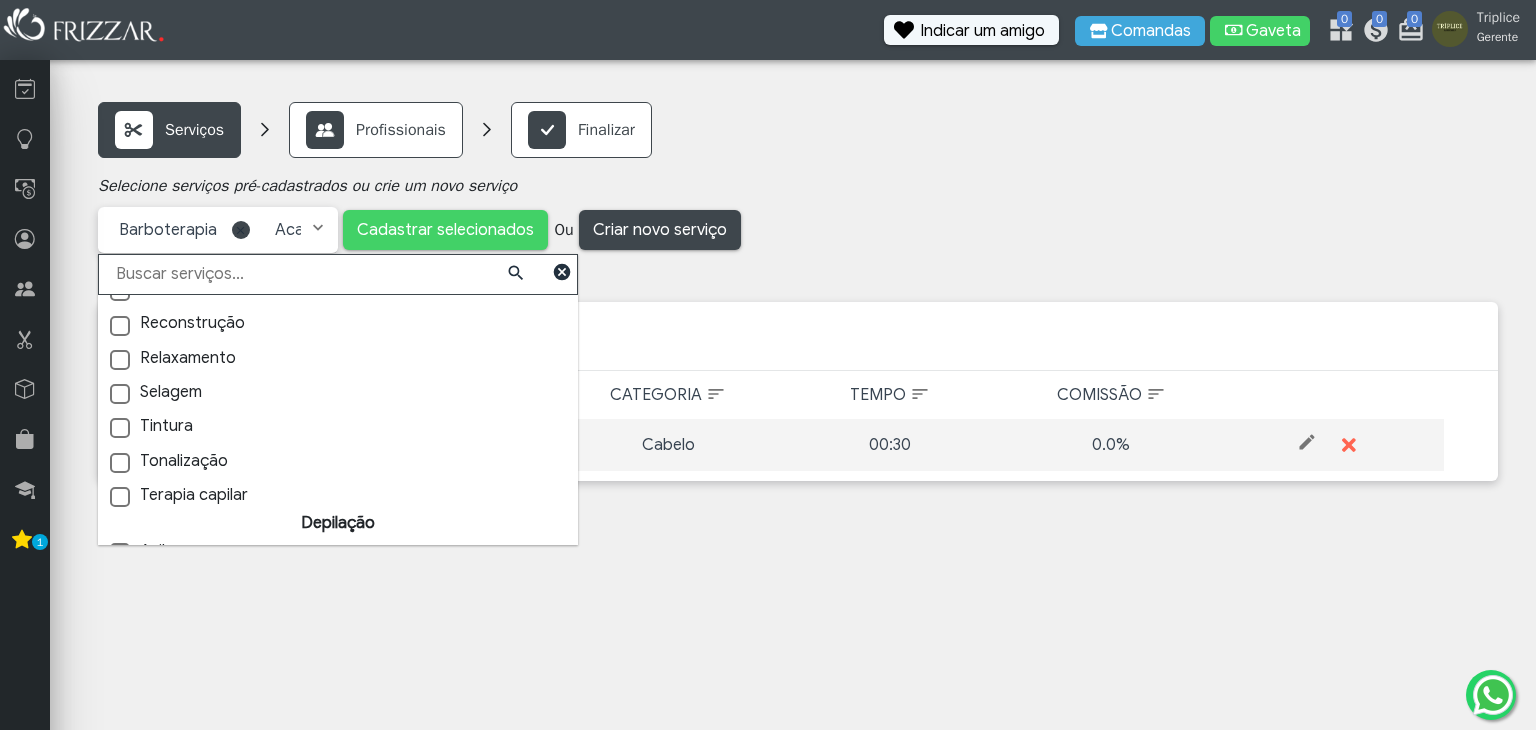 scroll, scrollTop: 1096, scrollLeft: 0, axis: vertical 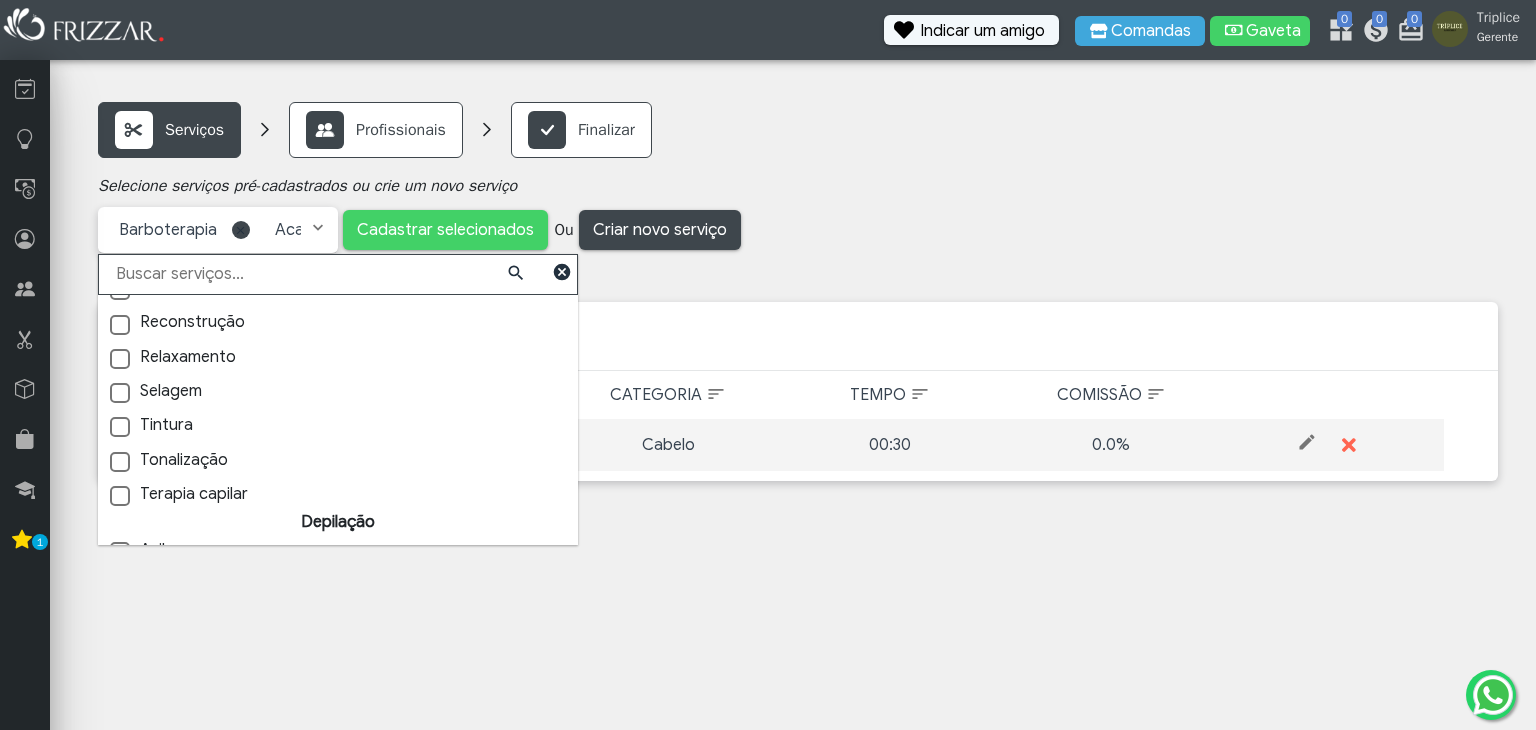 click at bounding box center (120, 427) 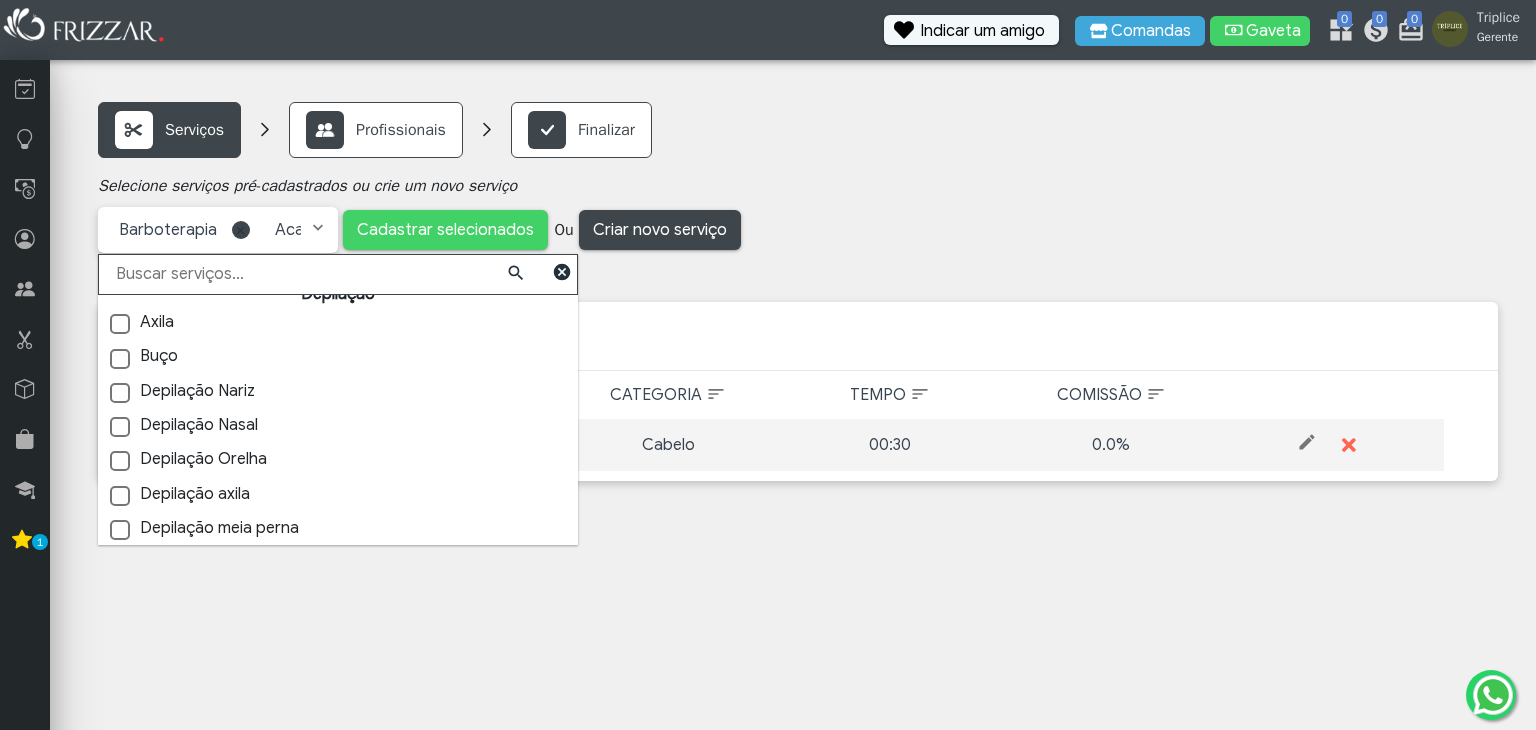 scroll, scrollTop: 1328, scrollLeft: 0, axis: vertical 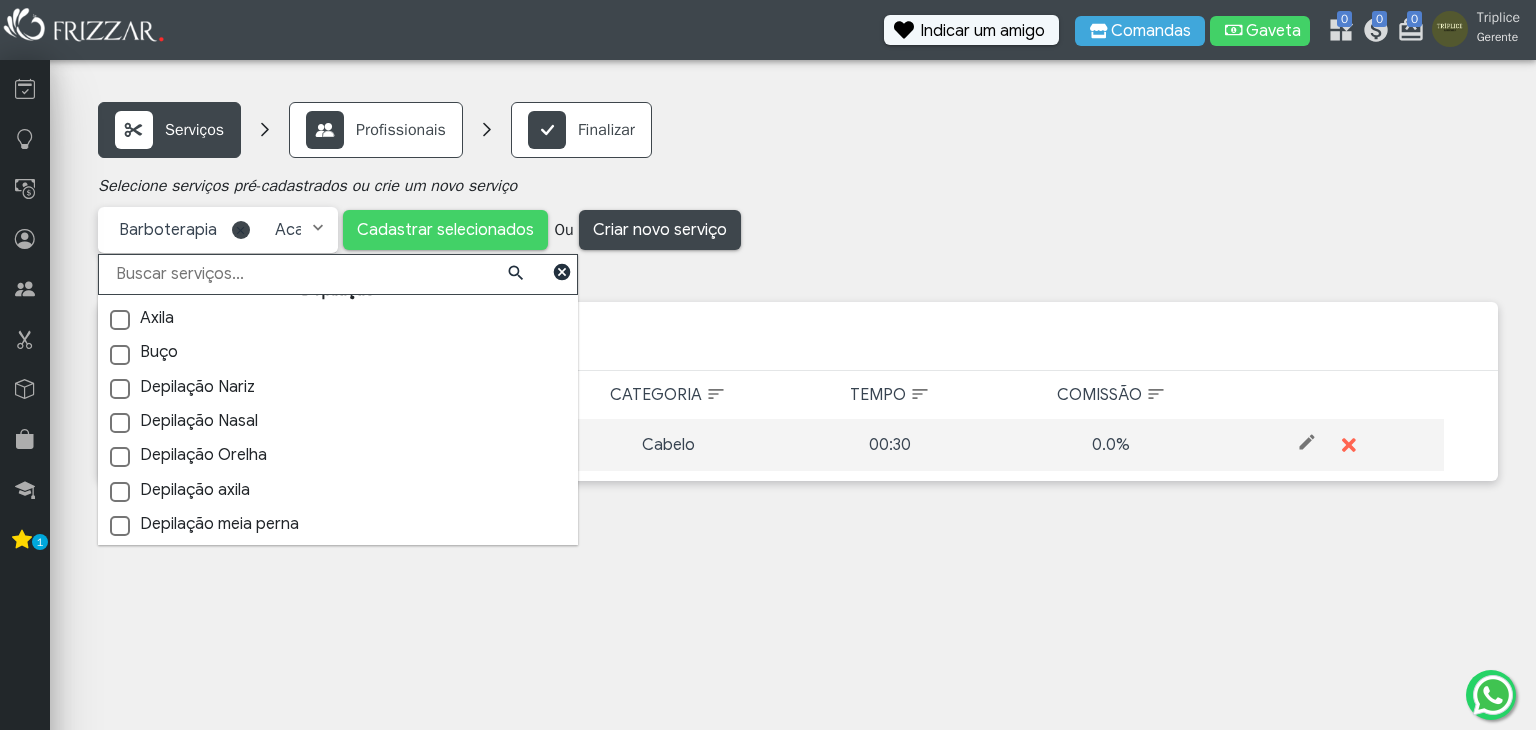 click on "Depilação Nariz" at bounding box center (181, 387) 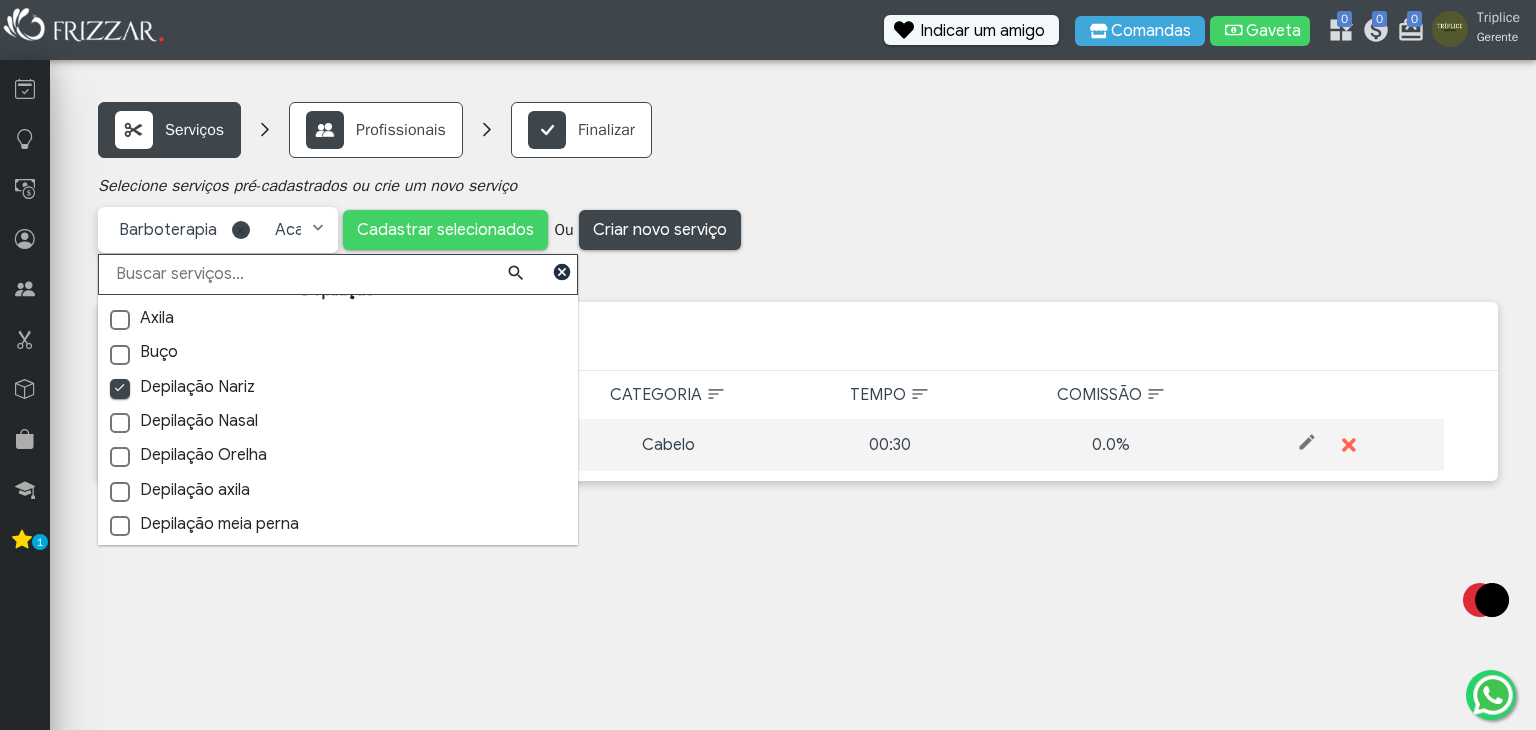 scroll, scrollTop: 8, scrollLeft: 6, axis: both 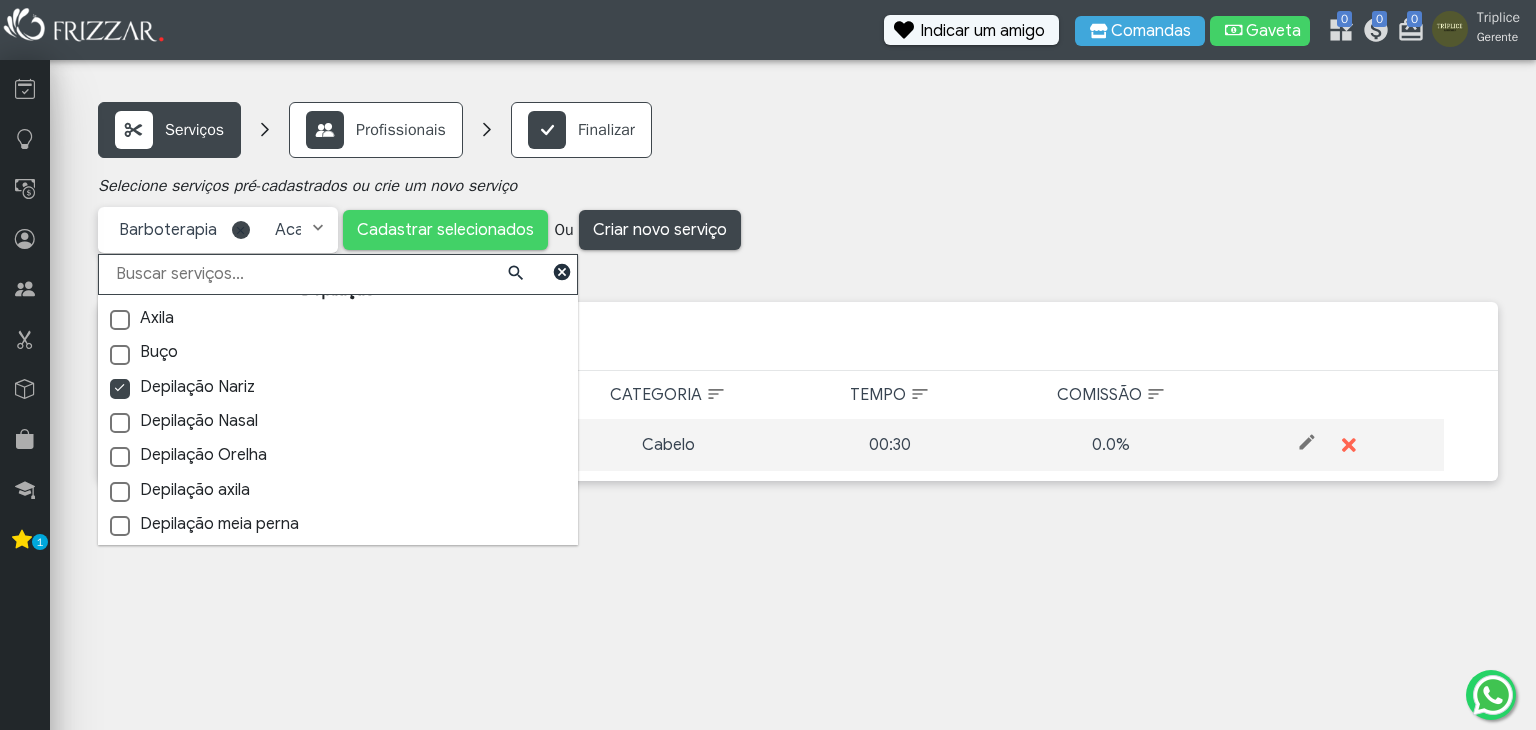 click on "Depilação Orelha" at bounding box center (187, 455) 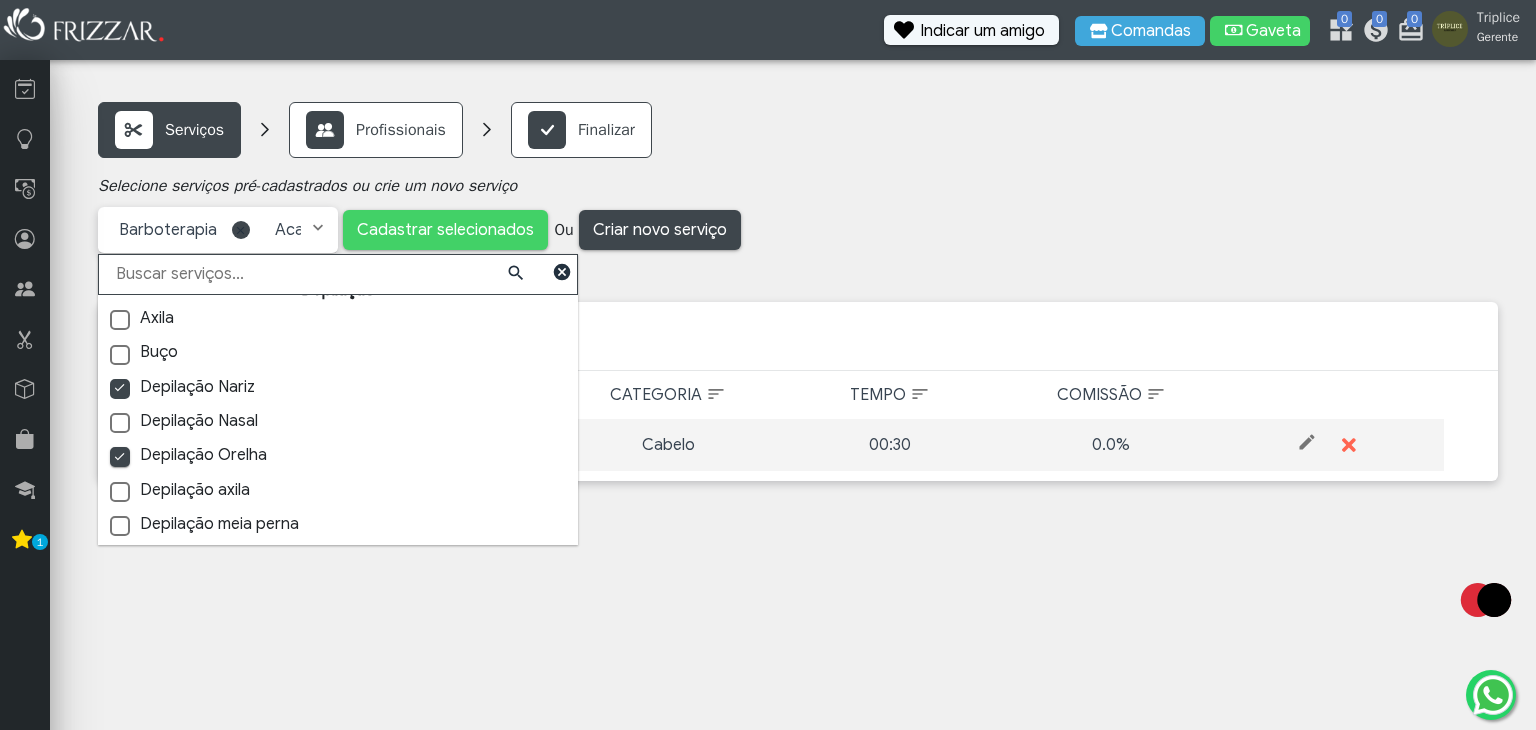 scroll, scrollTop: 8, scrollLeft: 6, axis: both 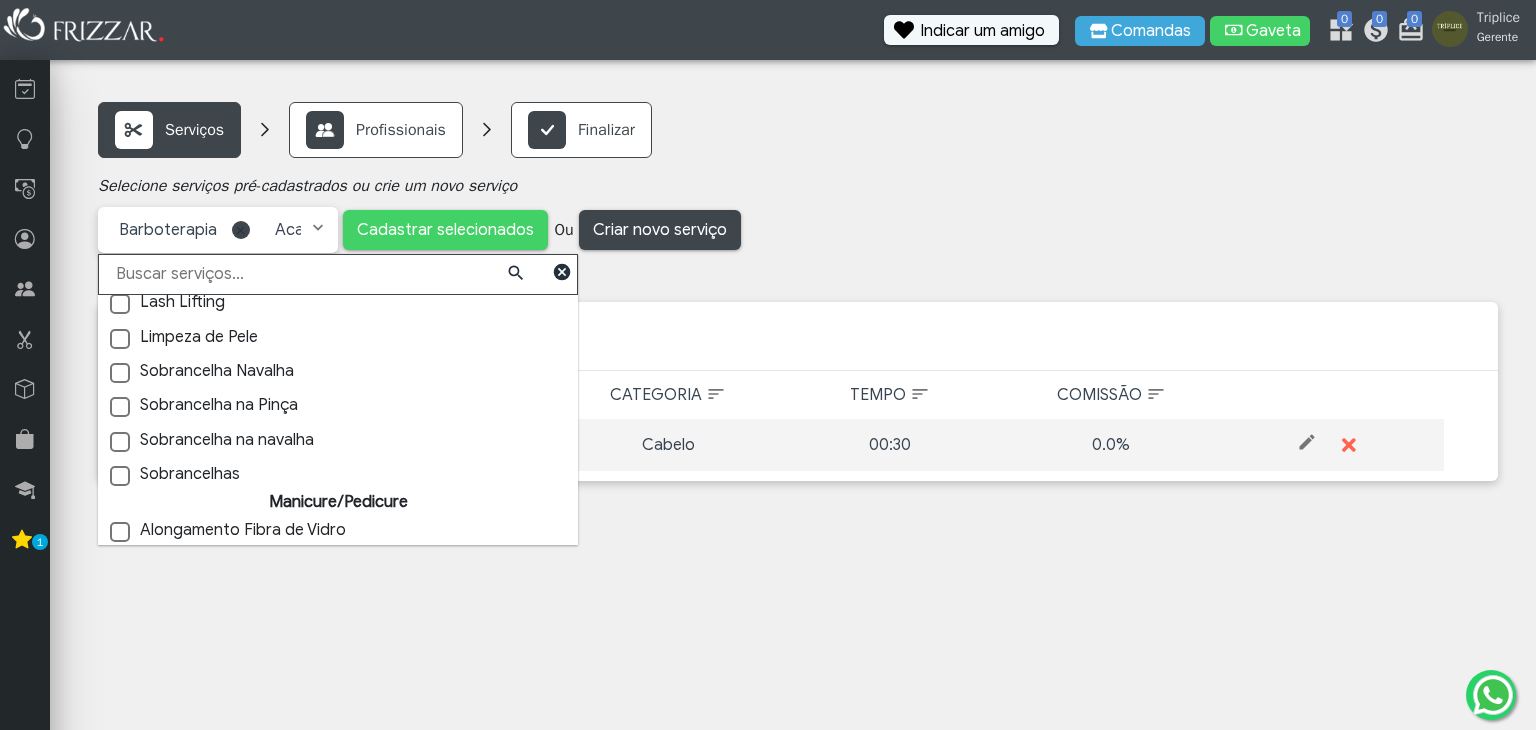 click on "Sobrancelhas" at bounding box center [174, 474] 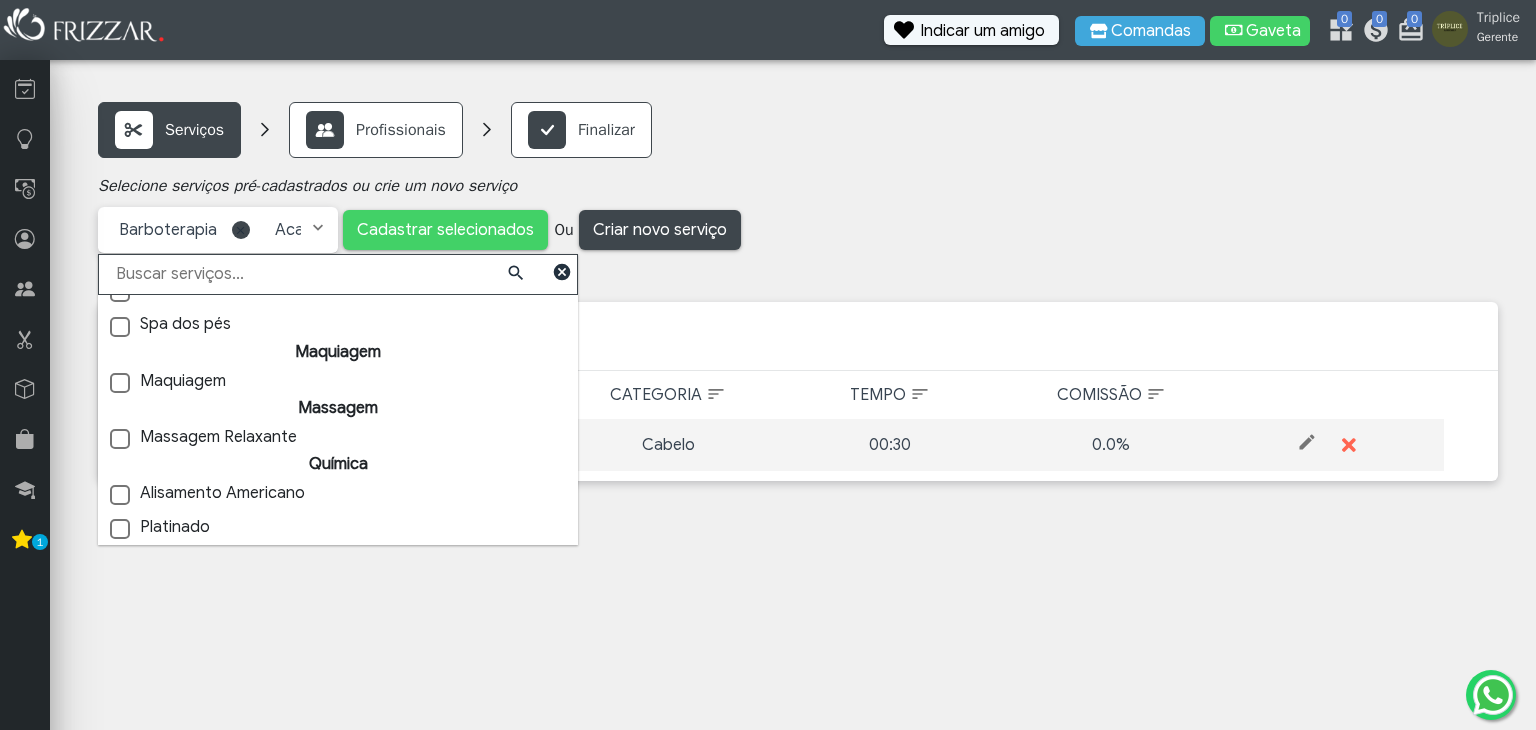 scroll, scrollTop: 2340, scrollLeft: 0, axis: vertical 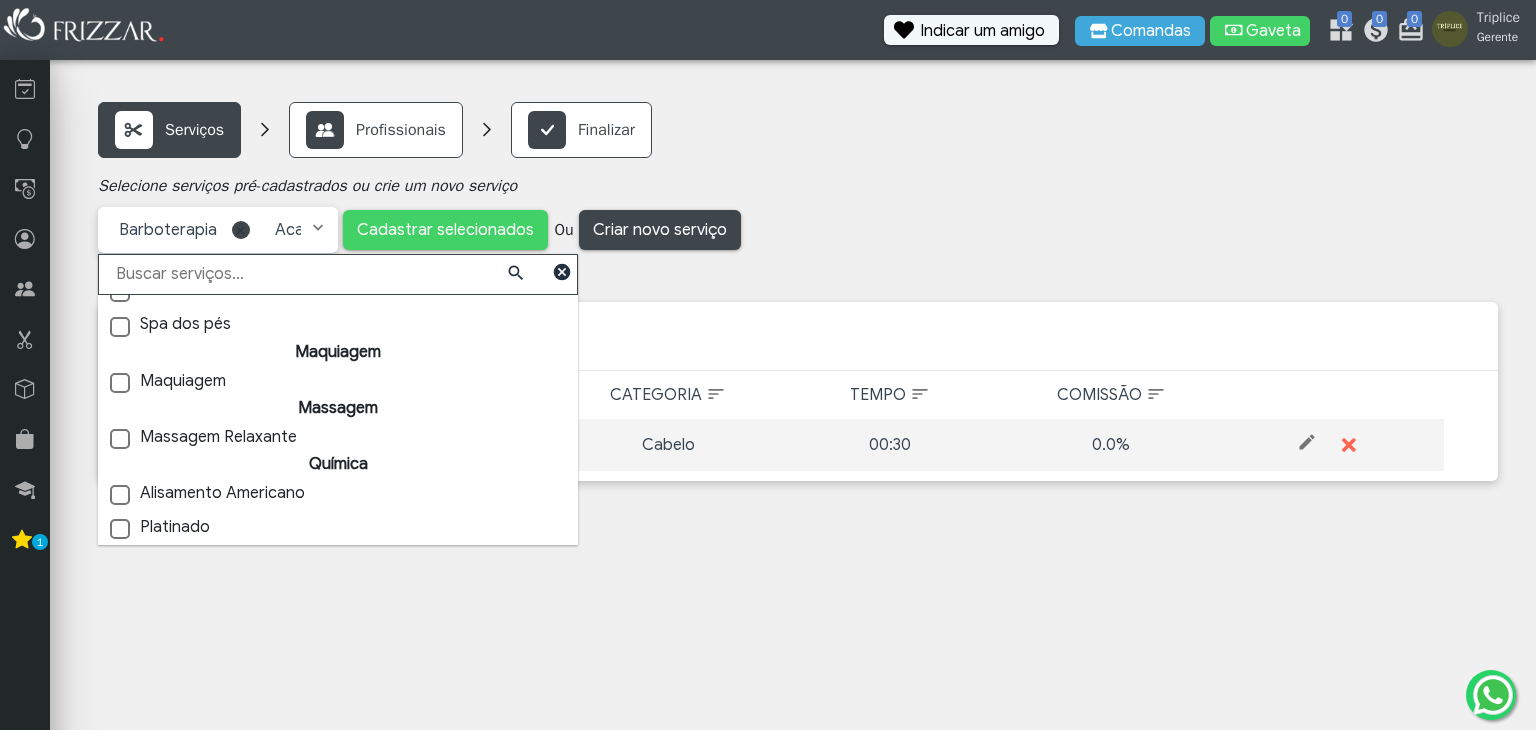 click on "Platinado" at bounding box center [338, 527] 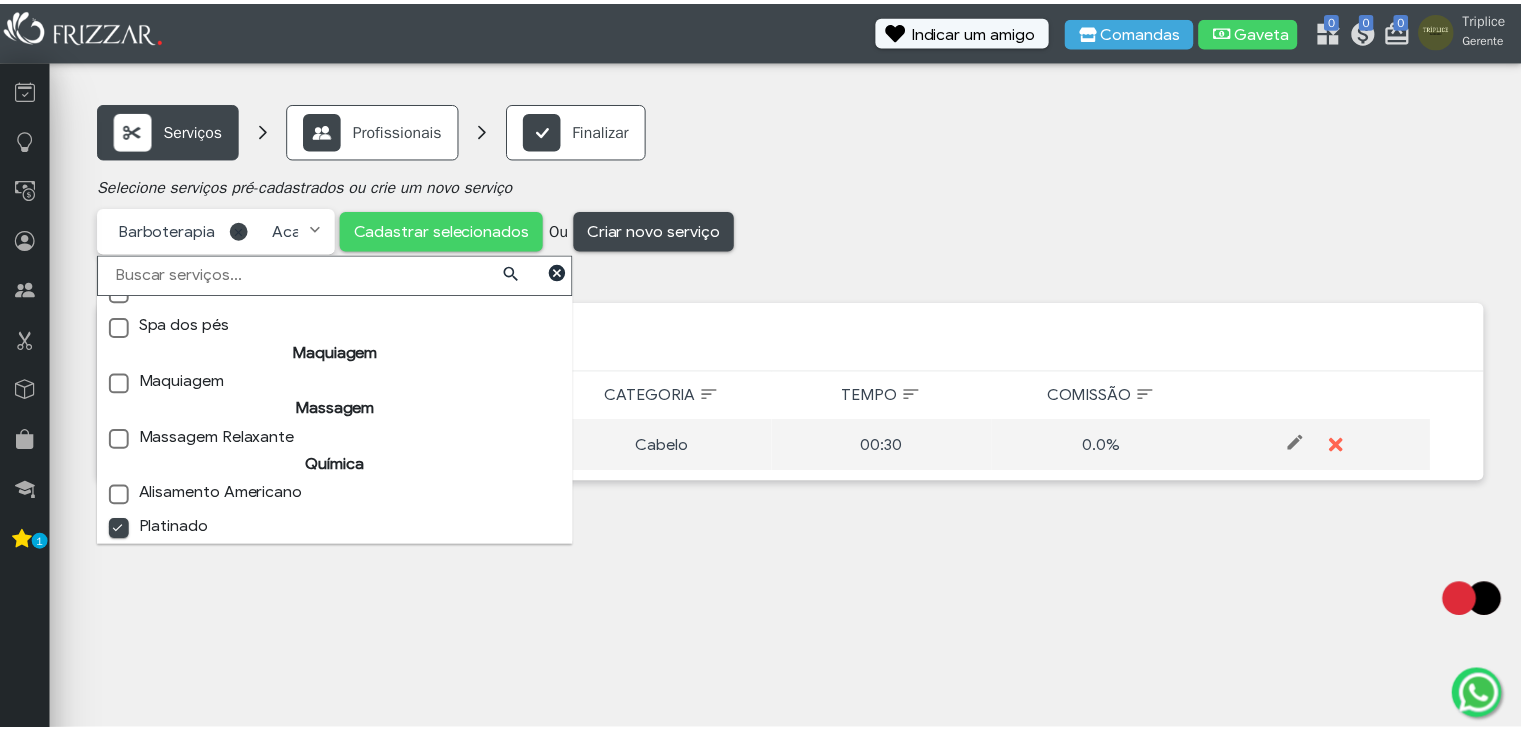 scroll, scrollTop: 8, scrollLeft: 6, axis: both 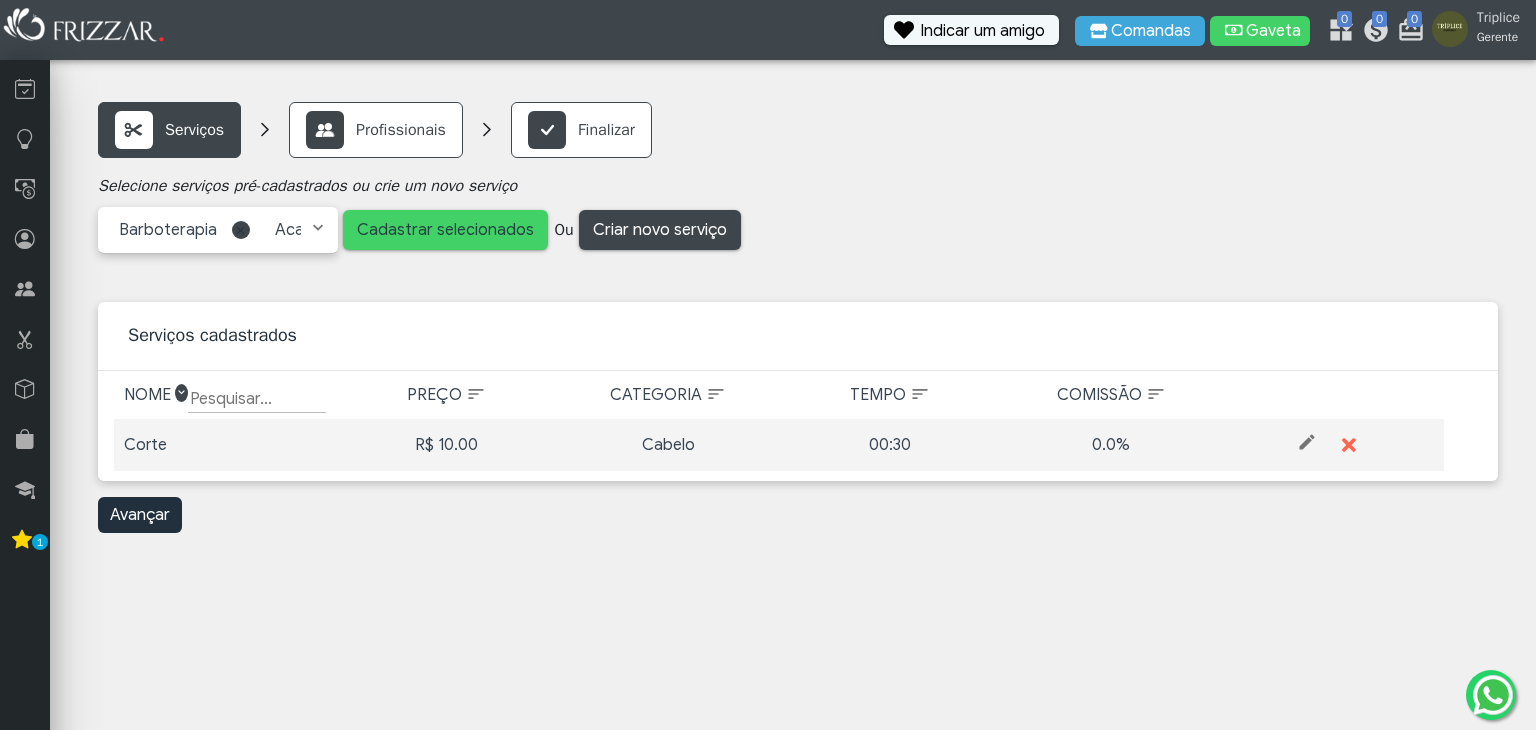 click on "Cadastrar selecionados" at bounding box center [445, 230] 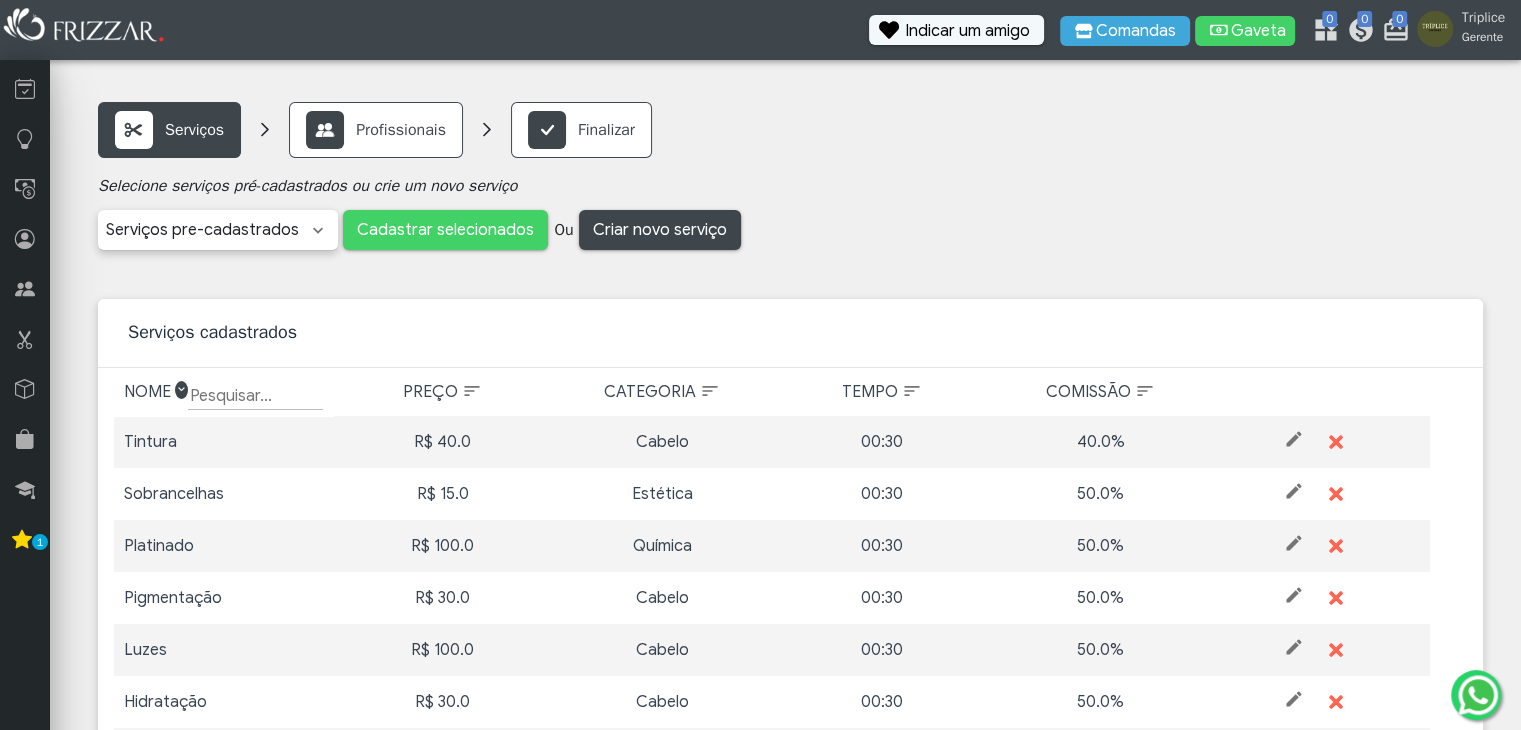 click on "R$ 40.0" at bounding box center (442, 442) 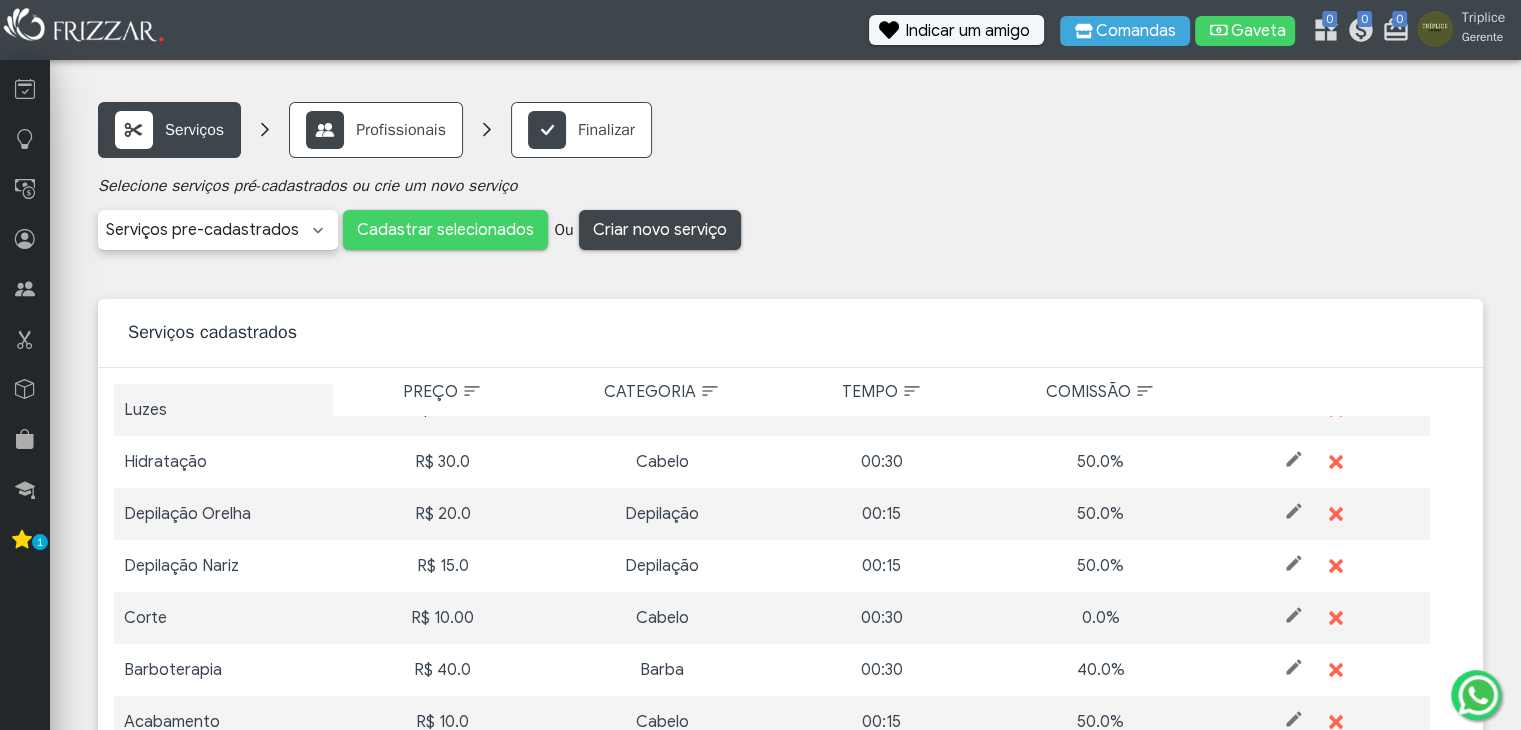 scroll, scrollTop: 239, scrollLeft: 0, axis: vertical 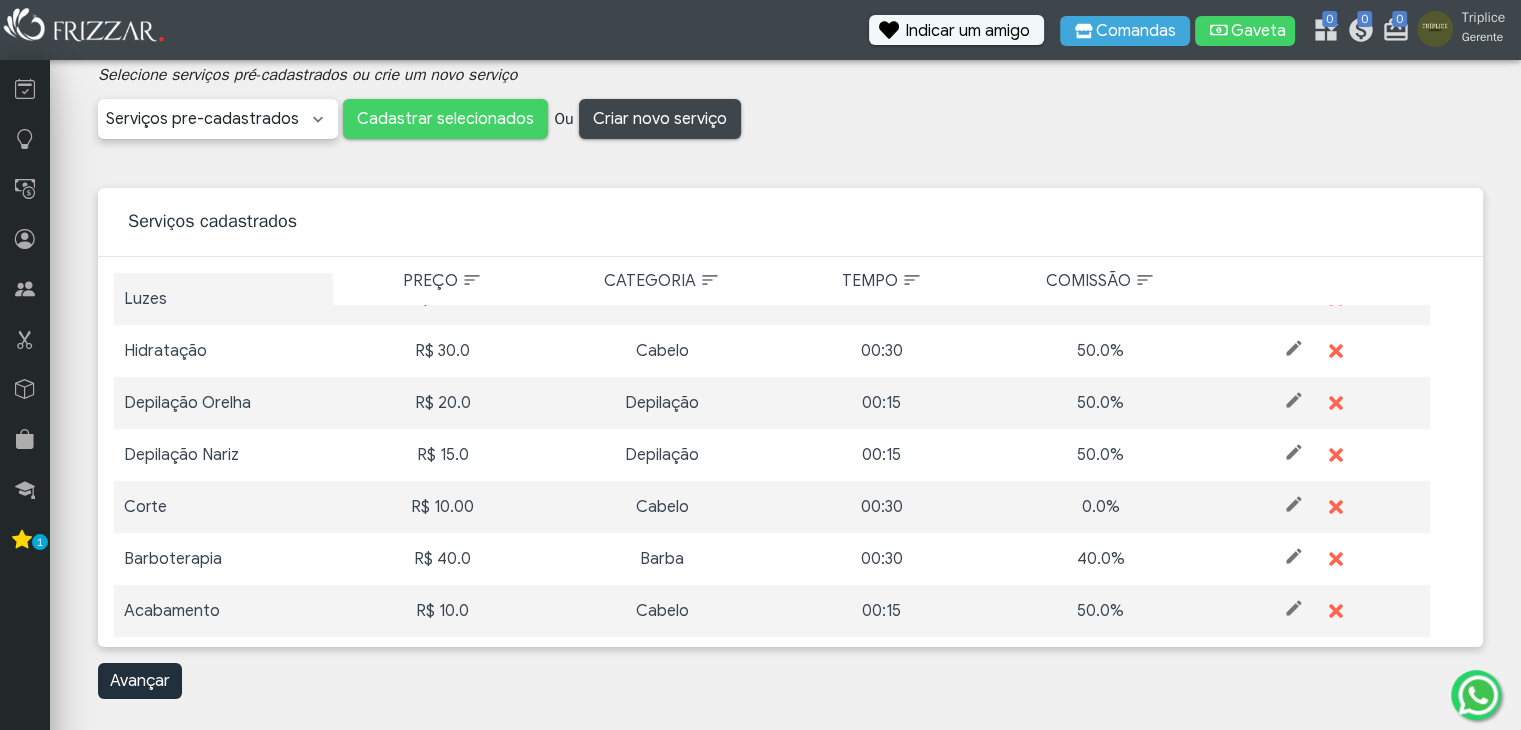 click at bounding box center (1294, 504) 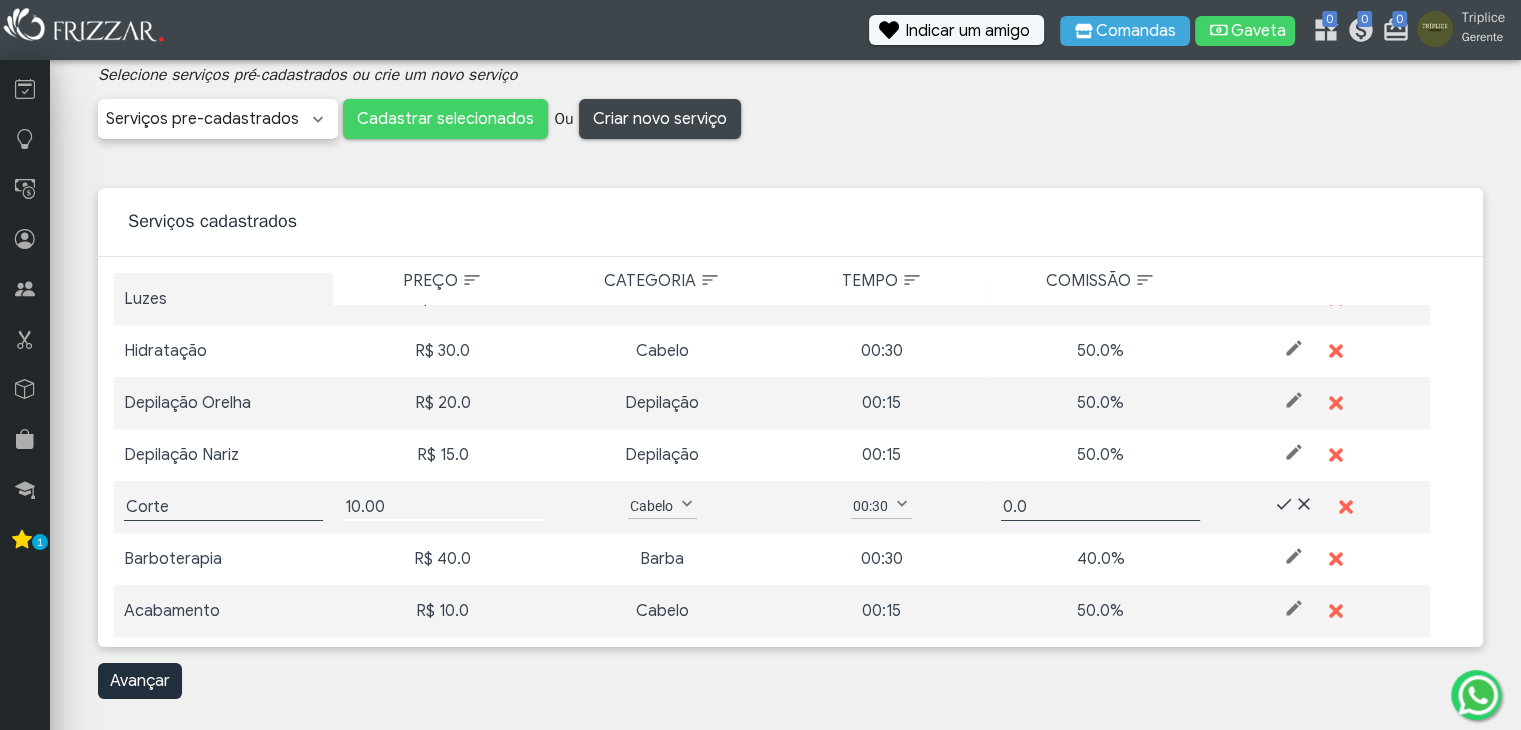 click on "10.00" at bounding box center (442, 507) 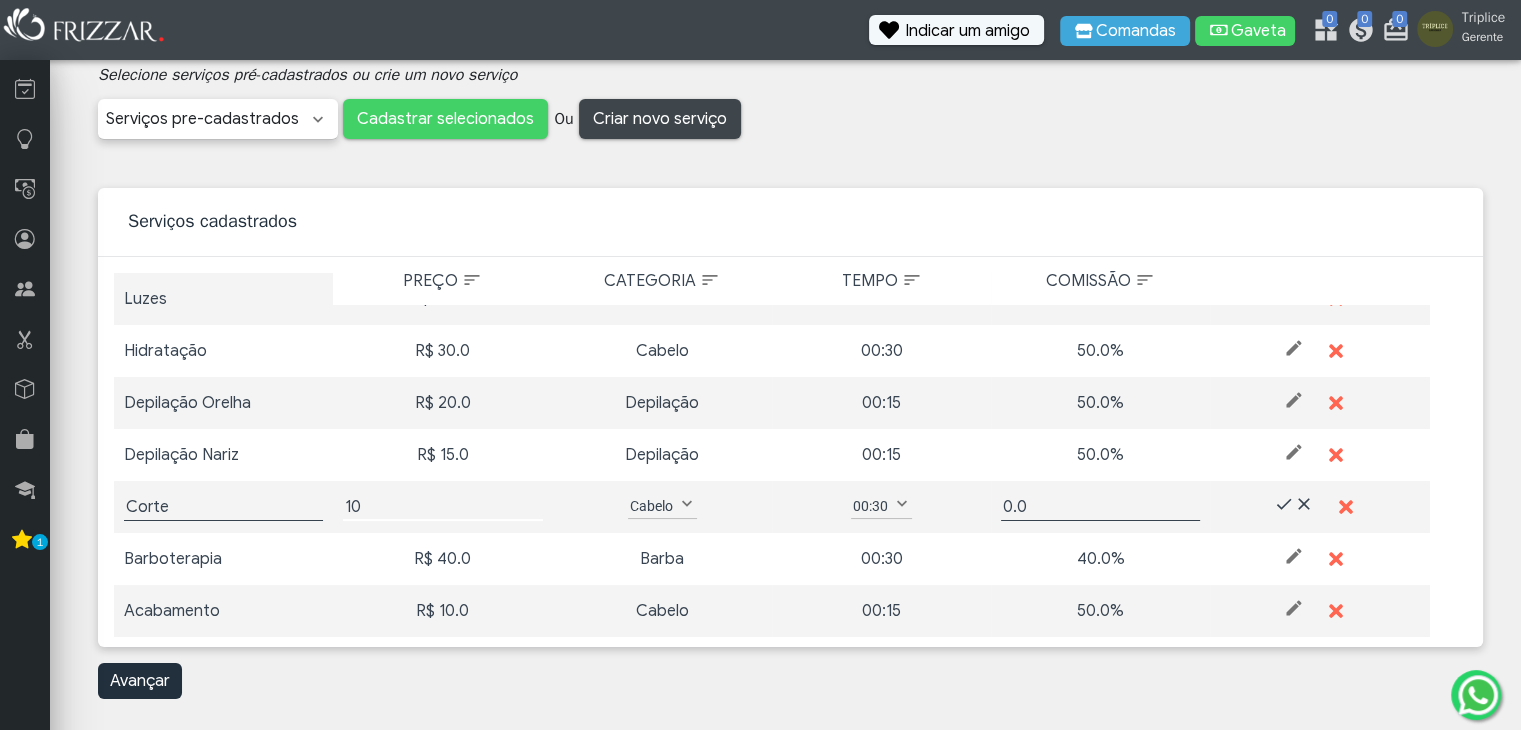 type on "1" 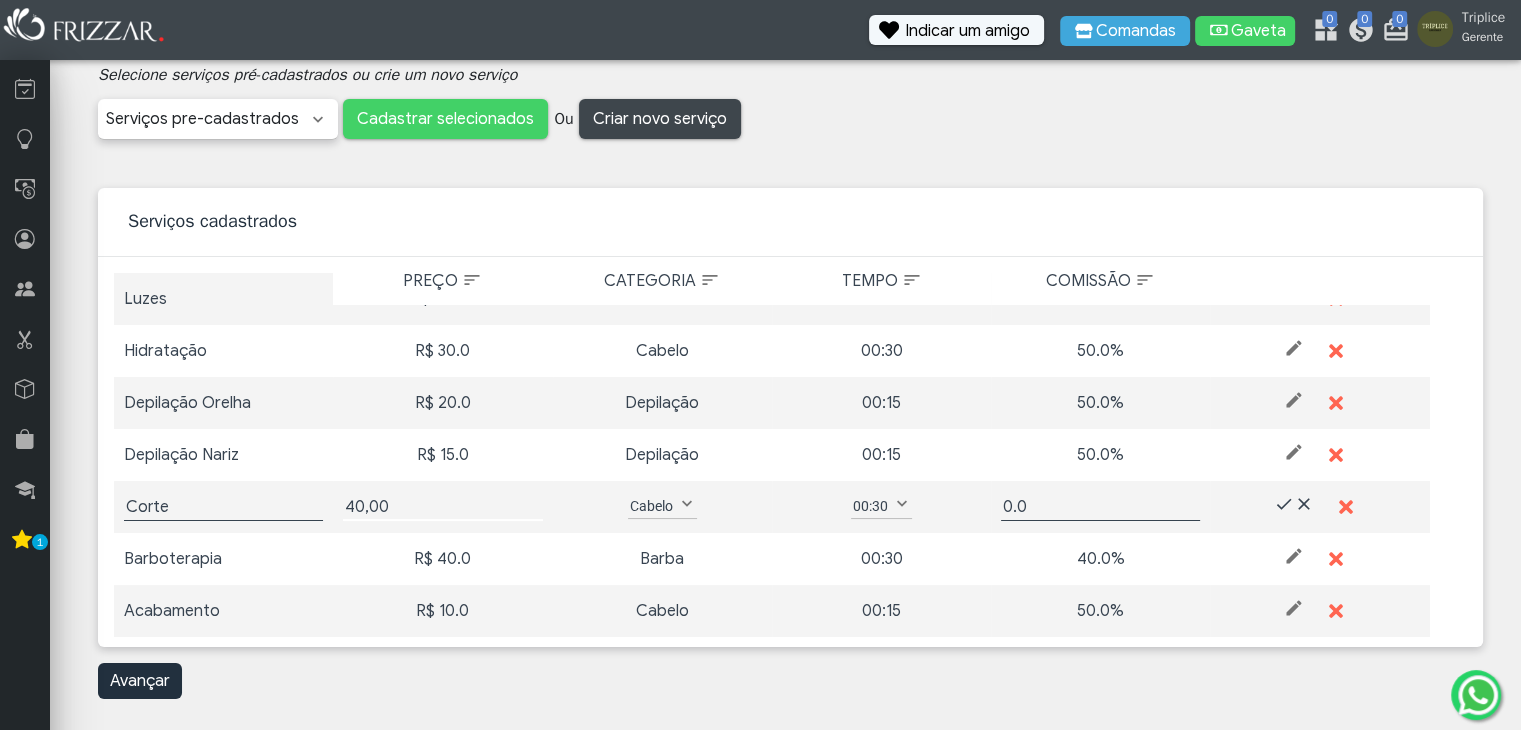 type on "40,00" 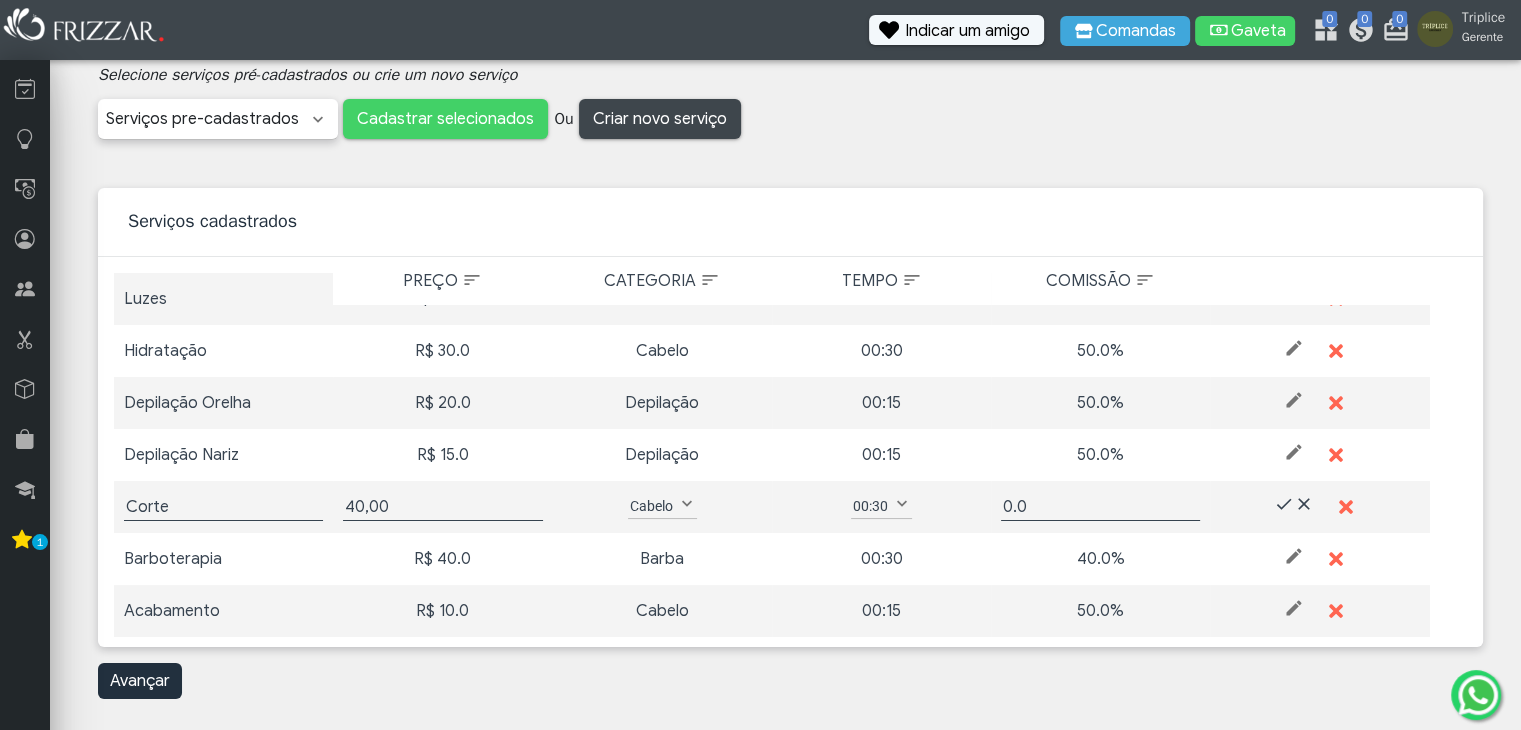 click on "00:30" at bounding box center [870, 506] 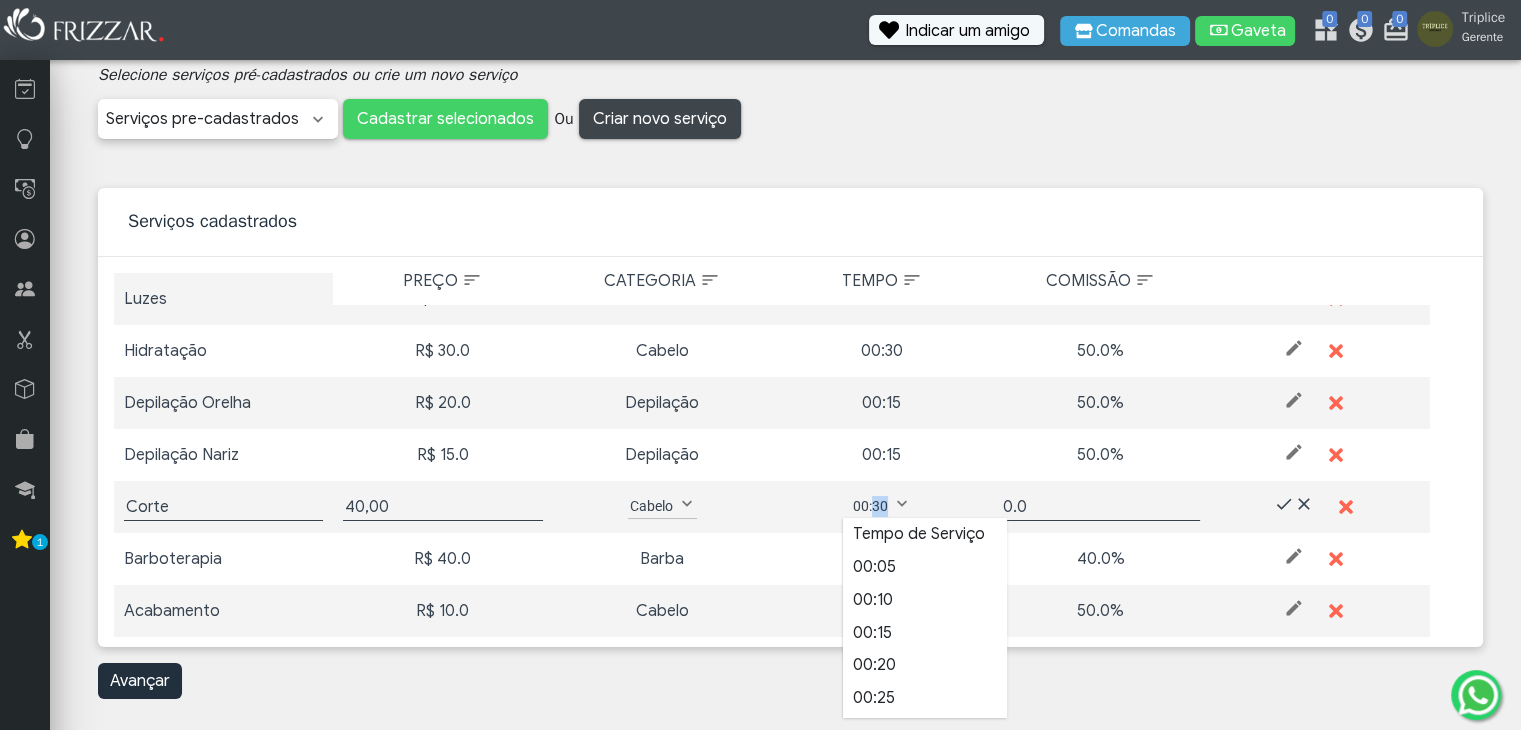 scroll, scrollTop: 13, scrollLeft: 92, axis: both 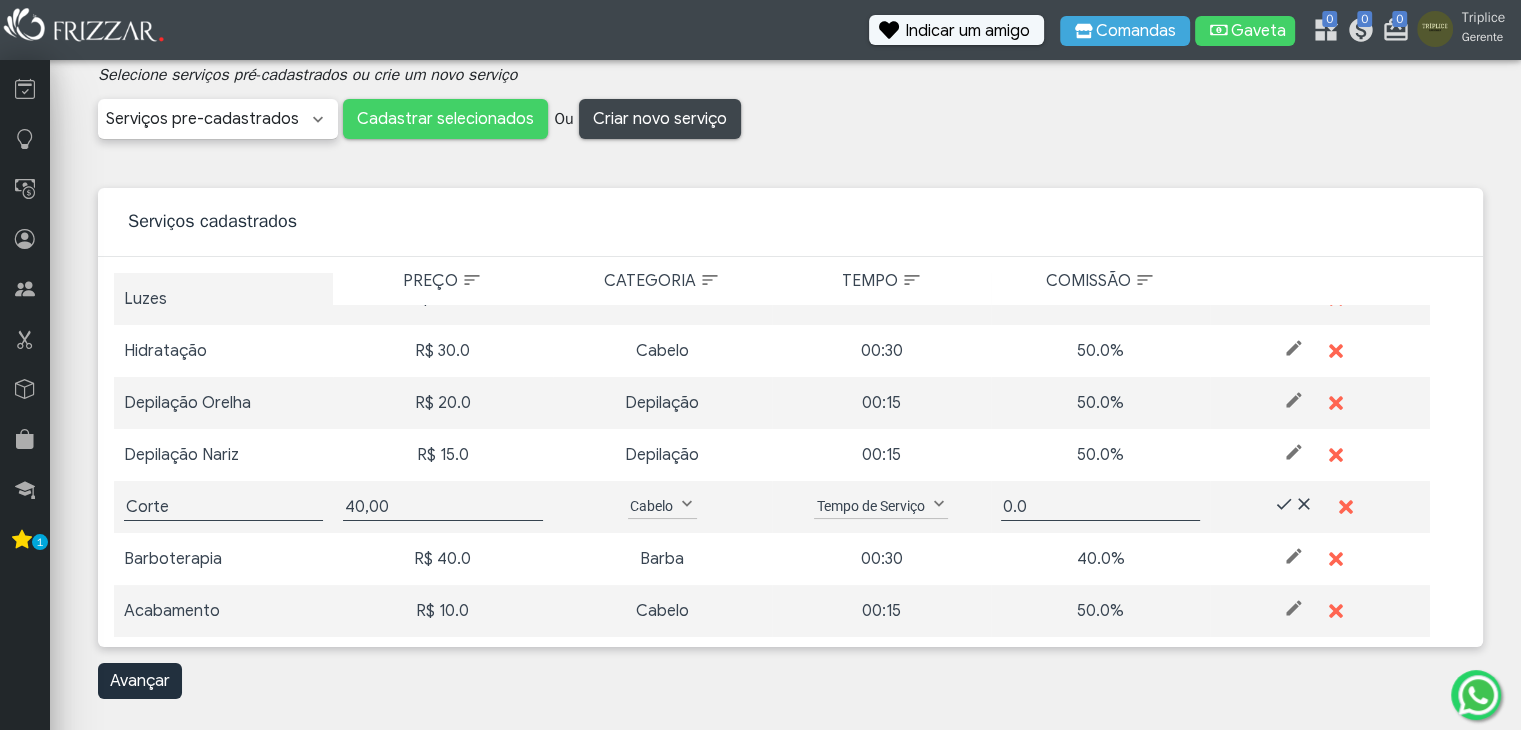 click on "Tempo de Serviço" at bounding box center [870, 506] 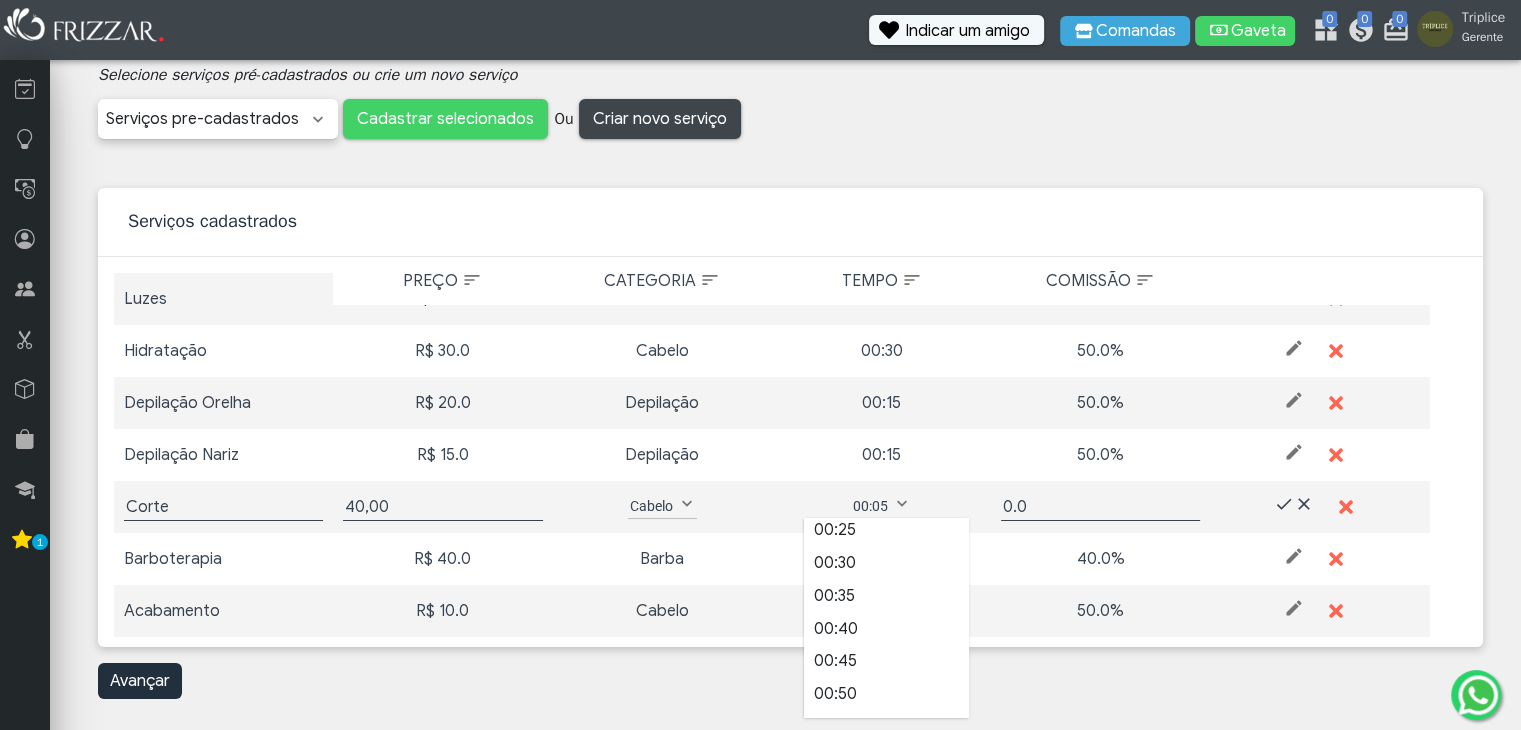 scroll, scrollTop: 0, scrollLeft: 0, axis: both 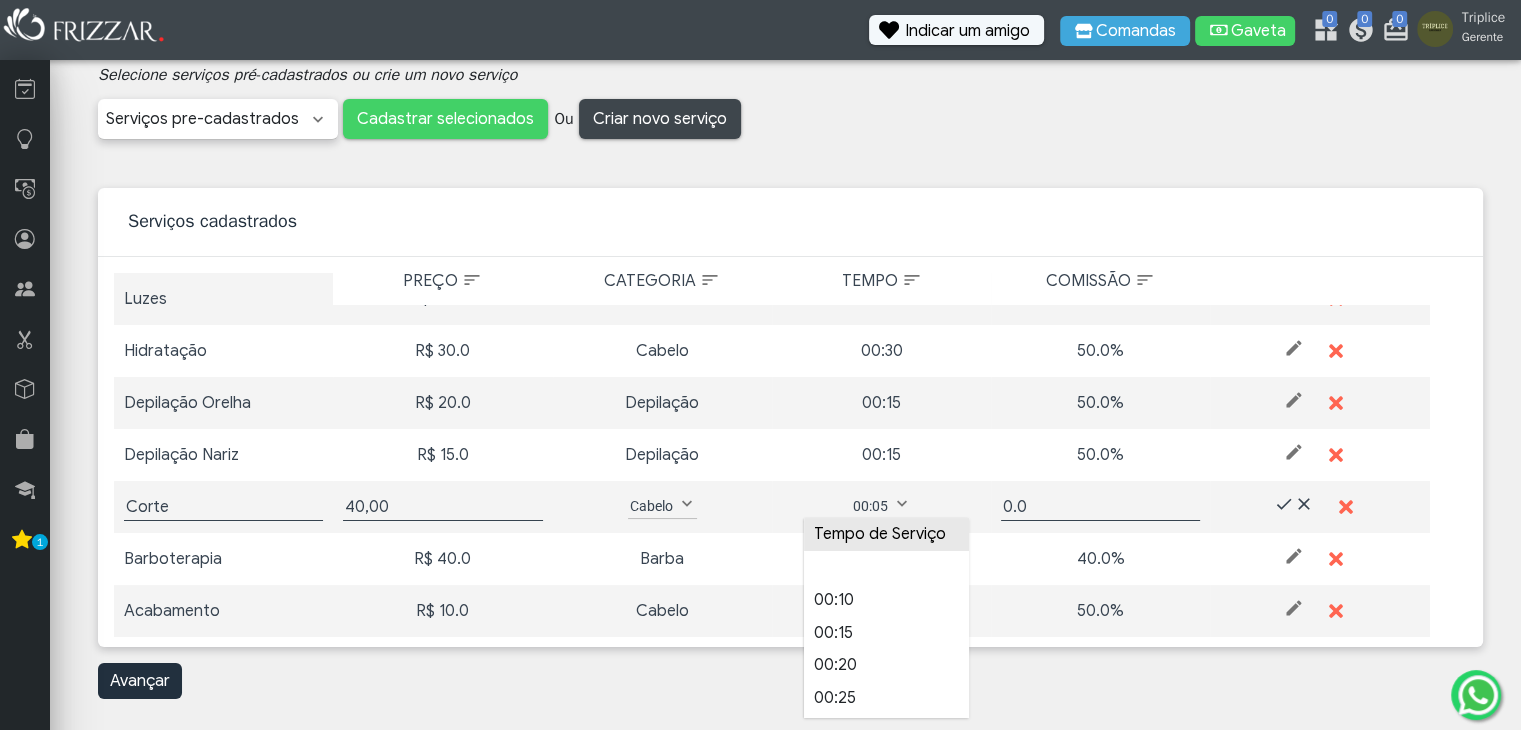 click on "Tempo de Serviço" at bounding box center (886, 534) 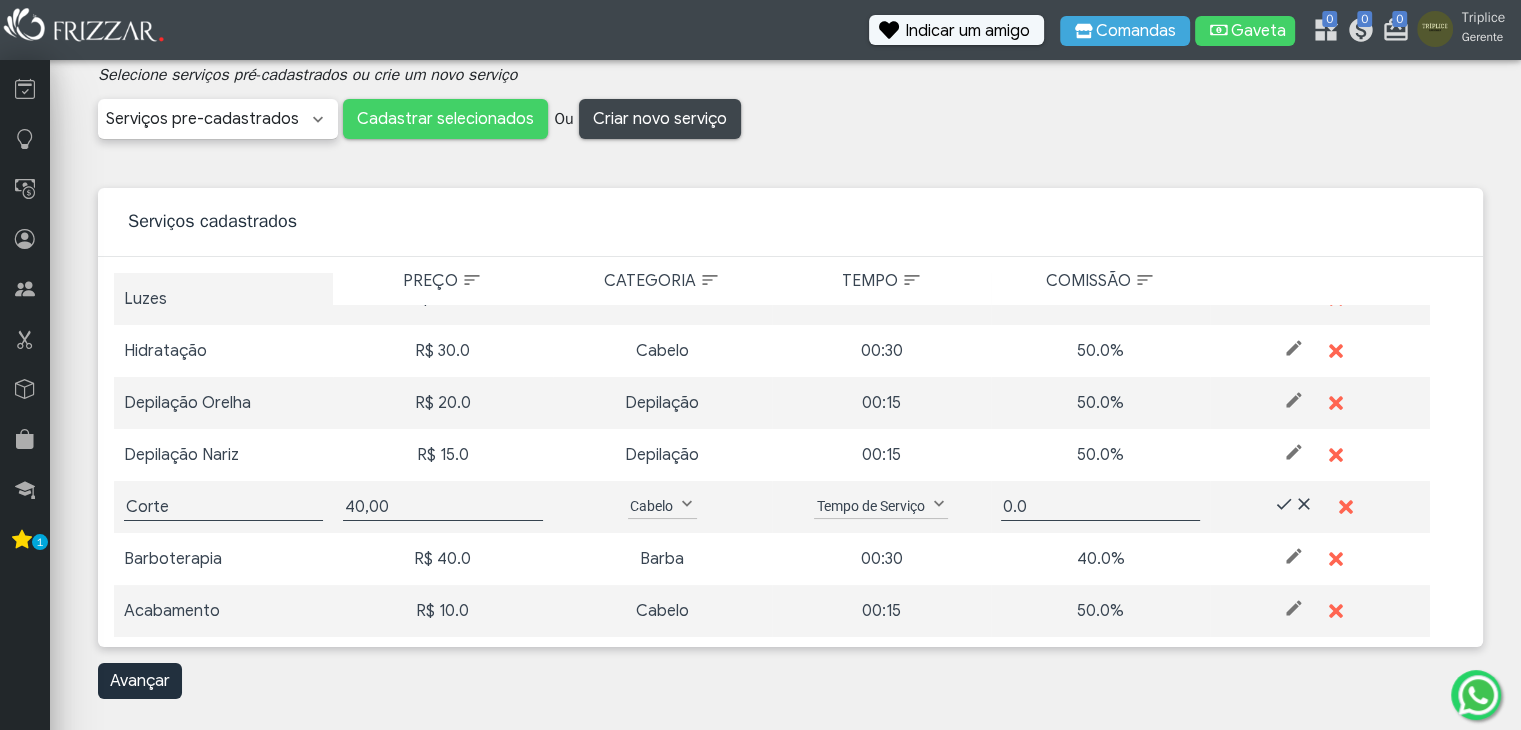 click on "Tempo de Serviço" at bounding box center [870, 506] 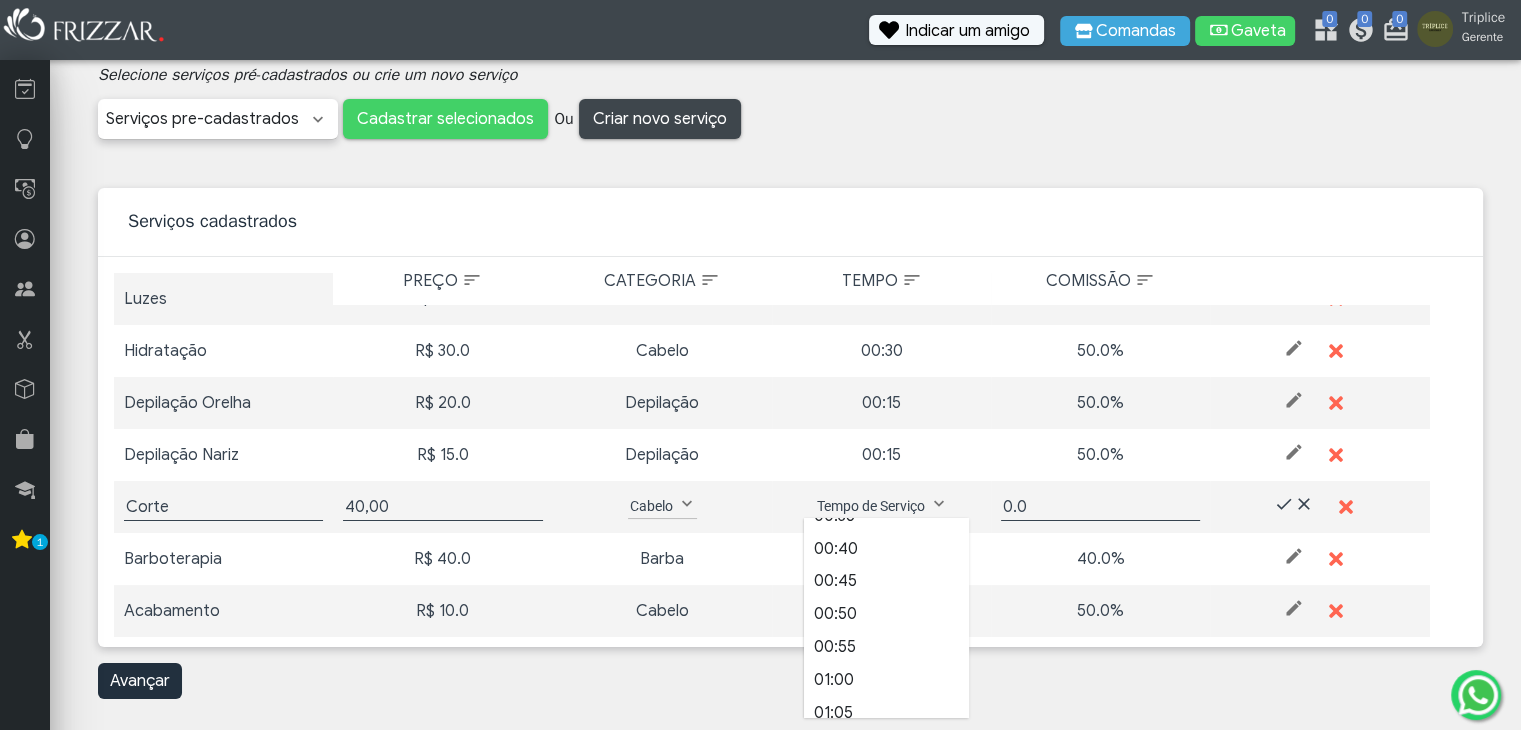 scroll, scrollTop: 0, scrollLeft: 0, axis: both 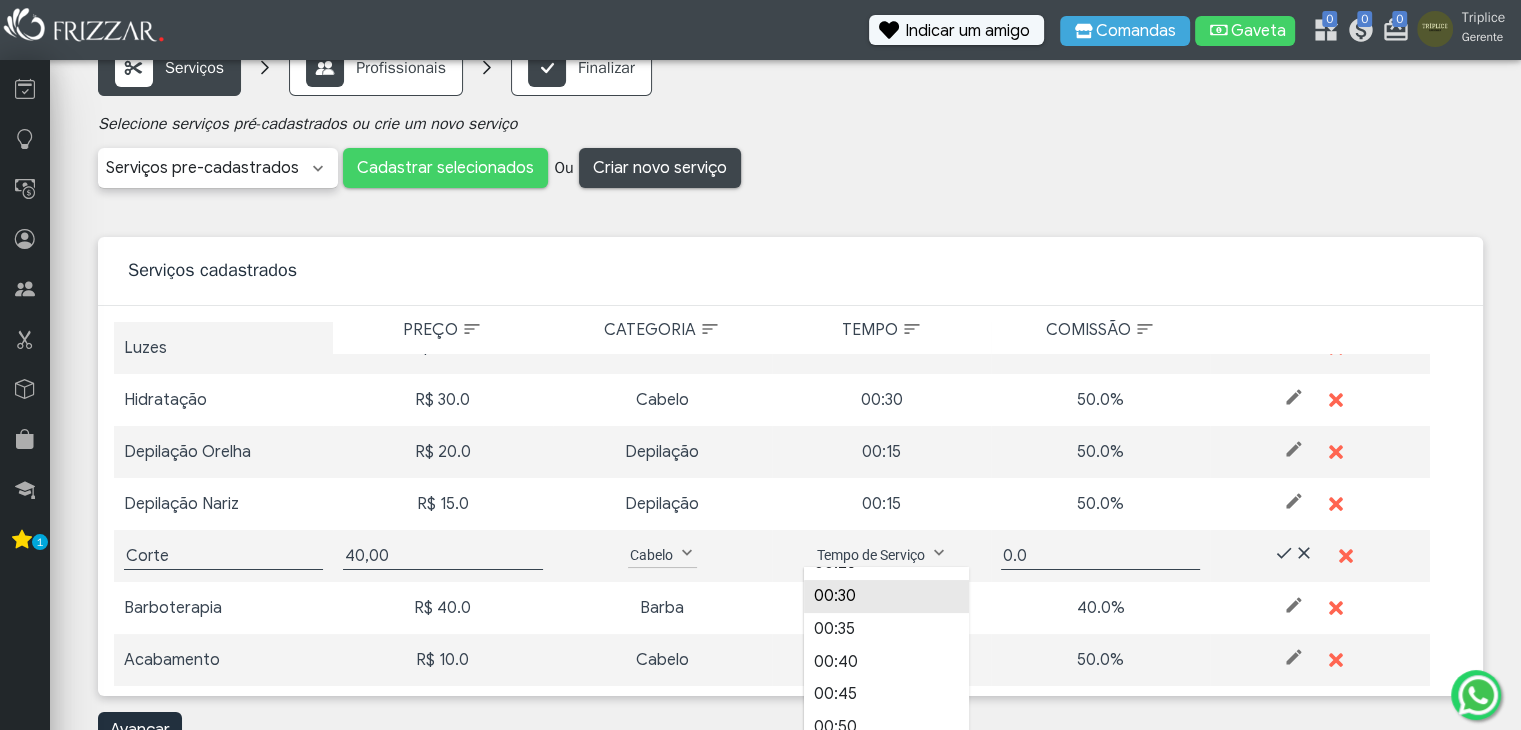 click on "00:30" at bounding box center (886, 596) 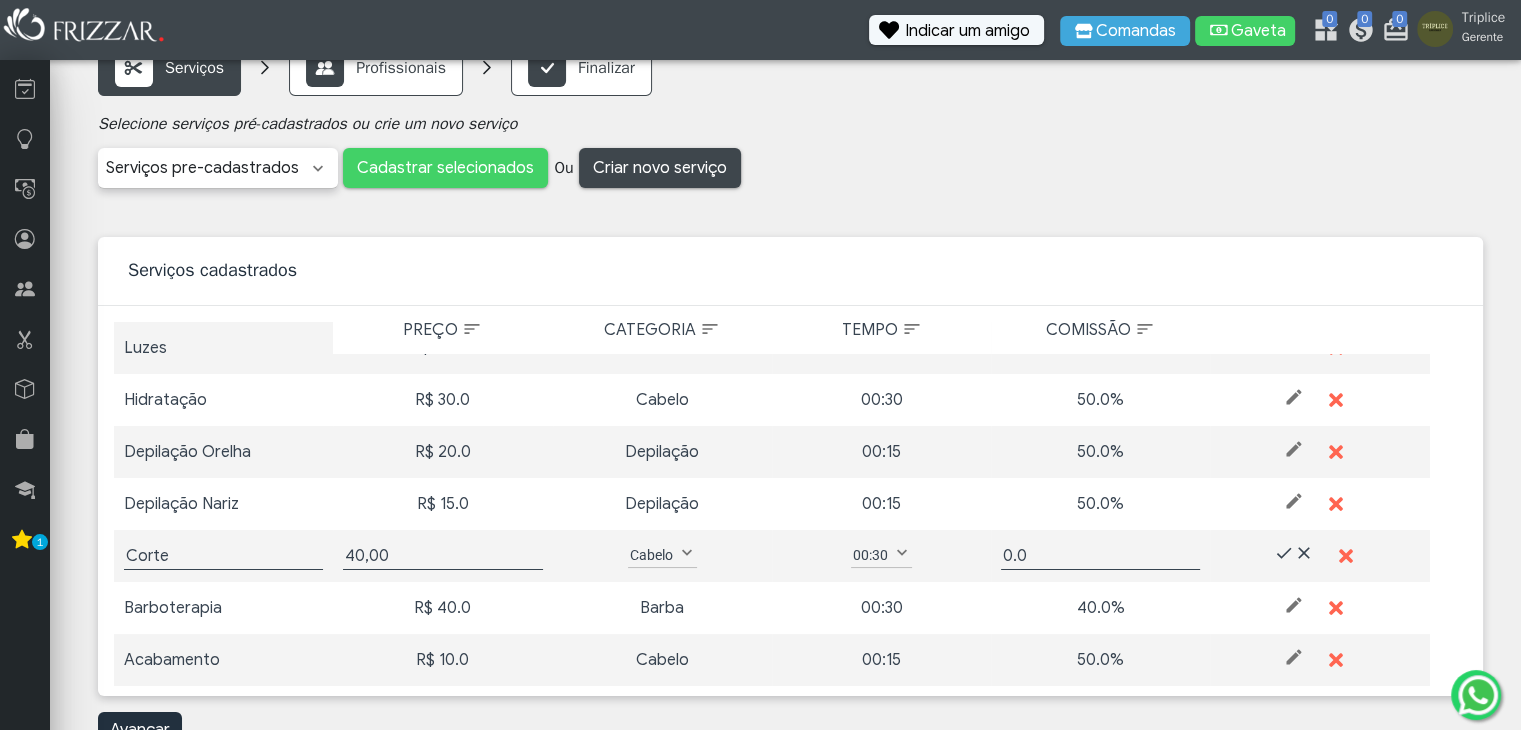 scroll, scrollTop: 111, scrollLeft: 0, axis: vertical 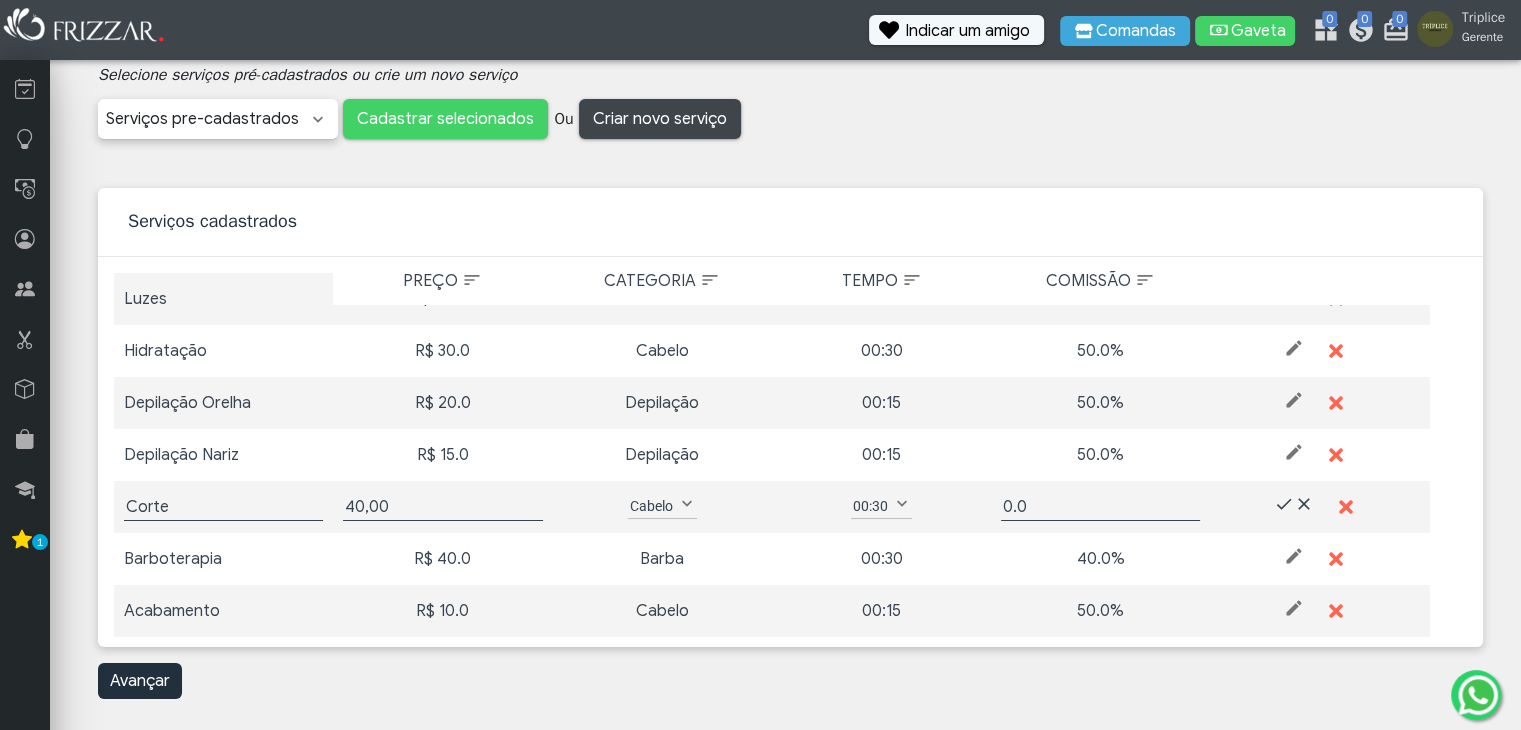 click on "00:30" at bounding box center (870, 506) 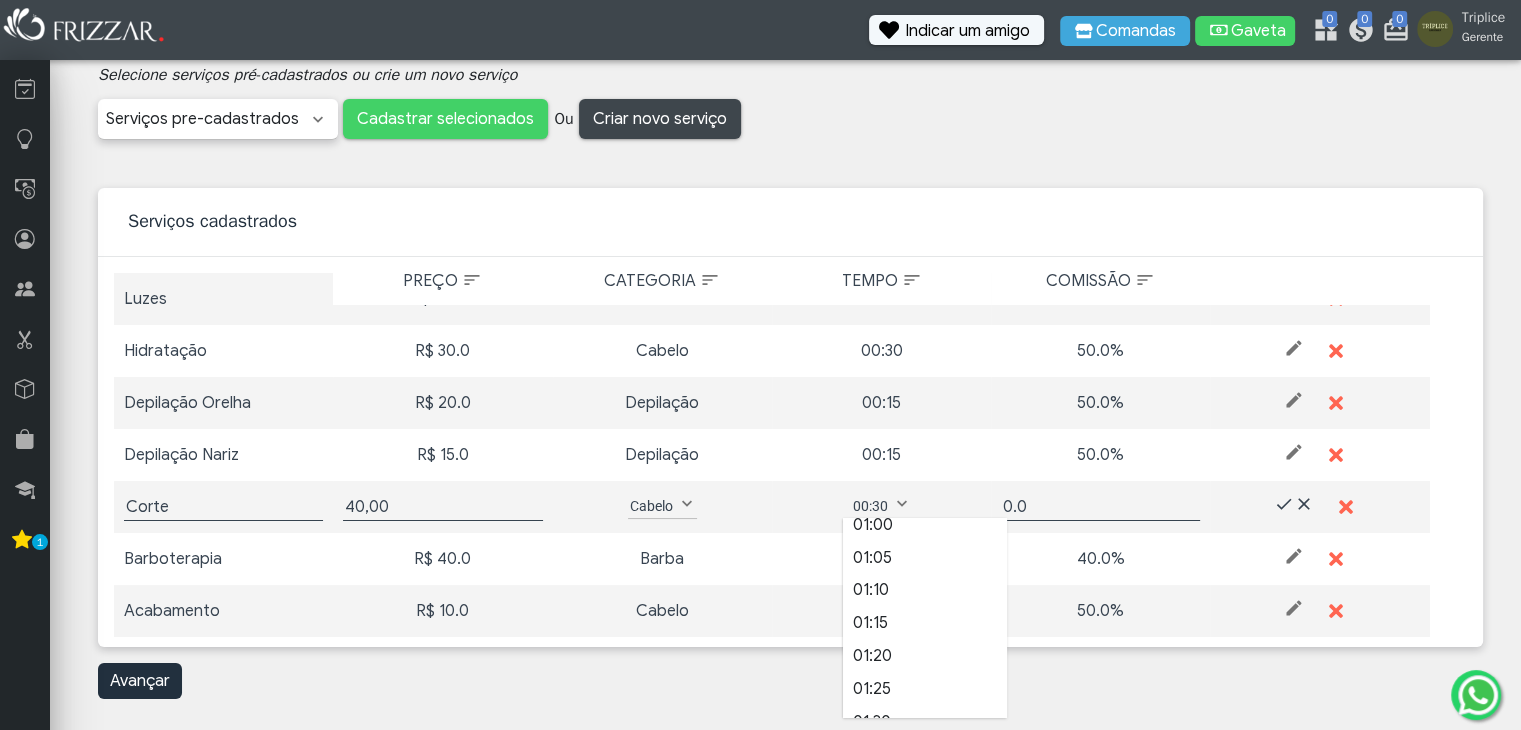 scroll, scrollTop: 0, scrollLeft: 0, axis: both 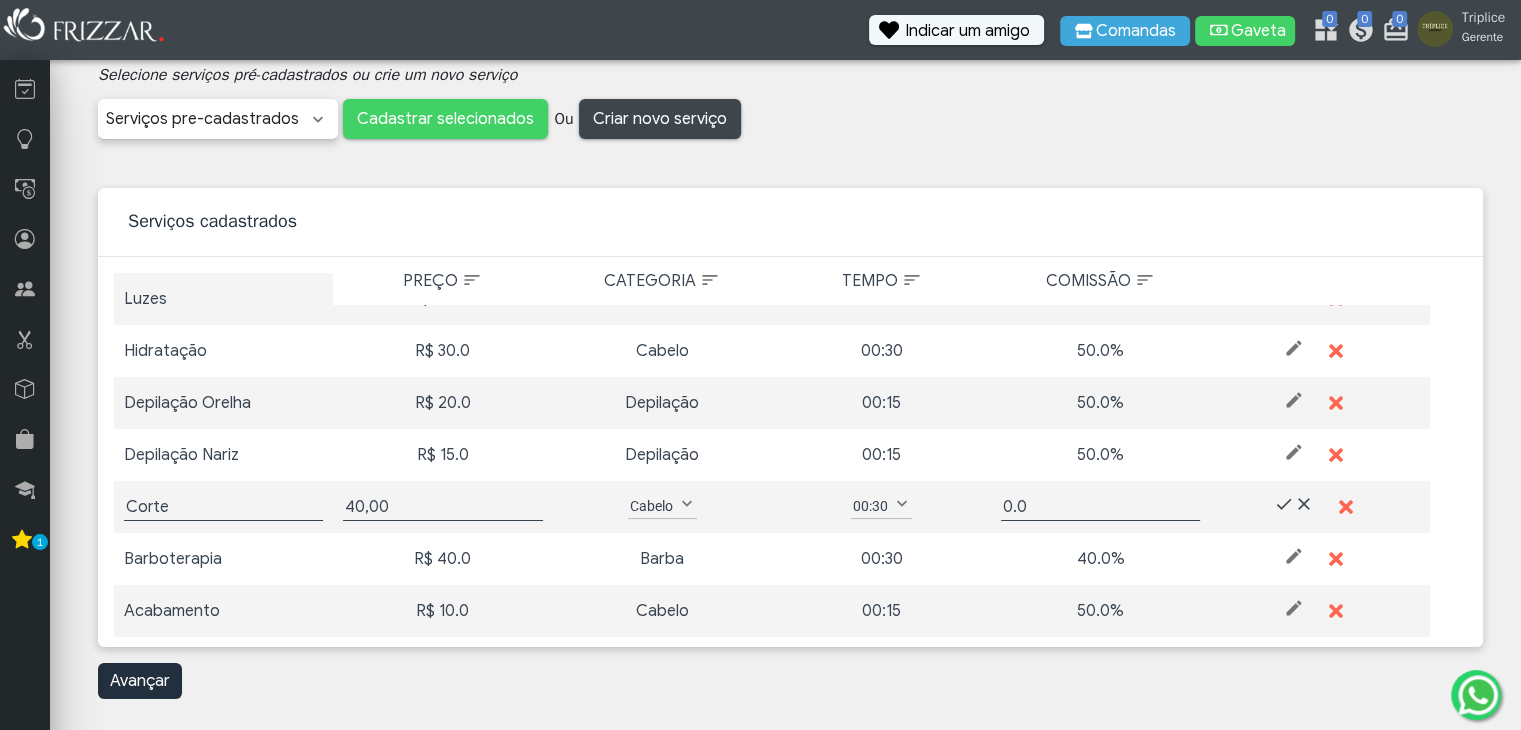 click on "Selecionar categorias Barba Cabelo Depilação Estética Manicure/Pedicure Maquiagem Massagem Outros Química Tintura Categorias
Selecione serviços pré-cadastrados ou crie um novo serviço
Barba Barba + Sobrancelha Barboterapia Bigode Pigmentação Barba Pigmentação de Barba Acabamento Alisamento [MEDICAL_DATA] [MEDICAL_DATA] Capilar Cauterização Coloração Corte Cronograma Capilar Escova Escova Curto Freestyle Hidratação Lavagem Luzes Matização Mechas Morena Iluminada Corte Navalhado Nutrição Penteado Pezinho Pigmentação Pigmentação Cabelo Progressiva Pézinho Reconstrução Relaxamento Selagem Tintura Tonalização Terapia capilar Axila Buço Depilação Nariz Depilação Nasal Depilação Orelha Depilação axila Depilação meia perna Meia Perna Brow Lamination Design de Sobrancelha Drenagem Linfática Lash Lifting Limpeza de Pele Sobrancelha Navalha Sobrancelha na Pinça Pé" at bounding box center (790, 381) 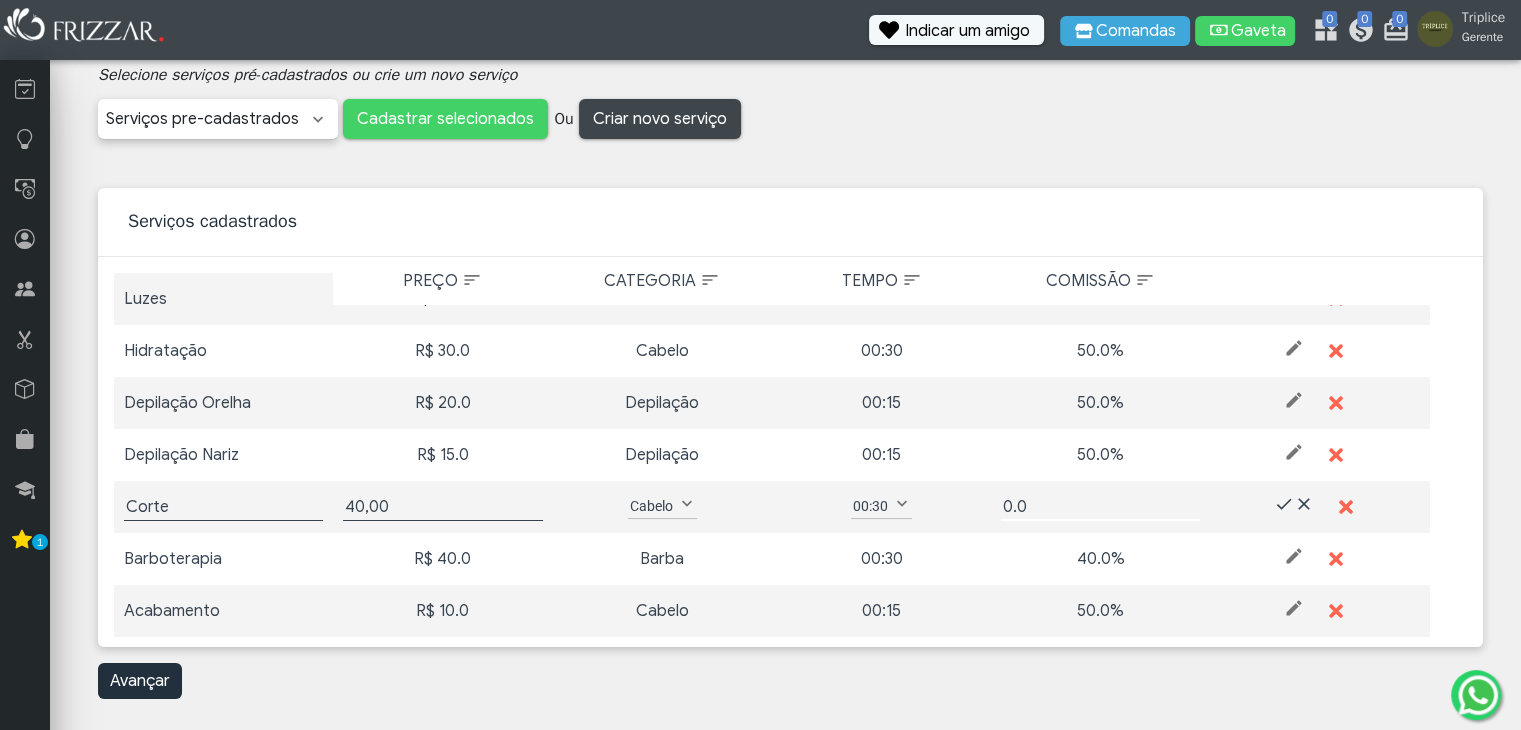 click on "0.0" at bounding box center (1100, 507) 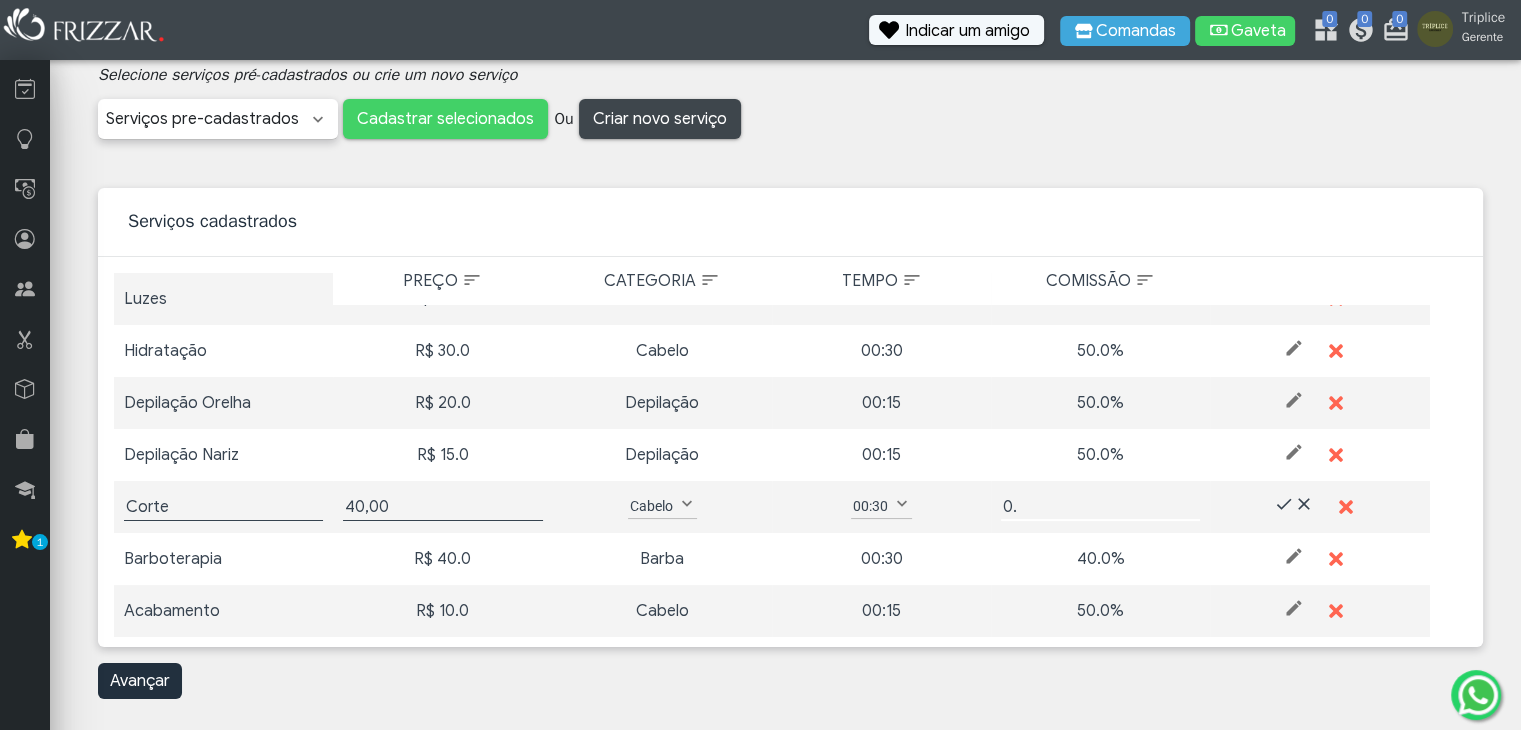 type on "0" 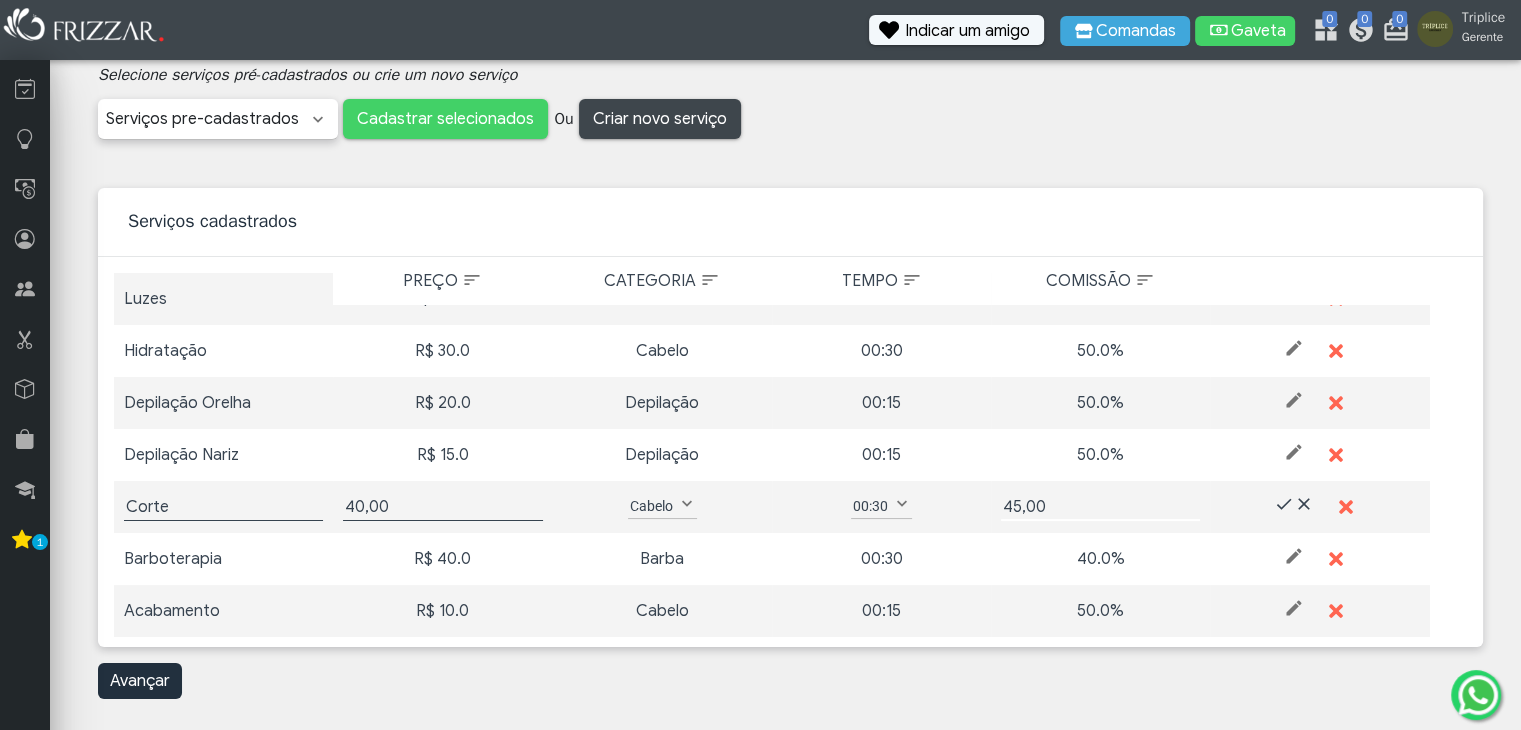 type on "45,00" 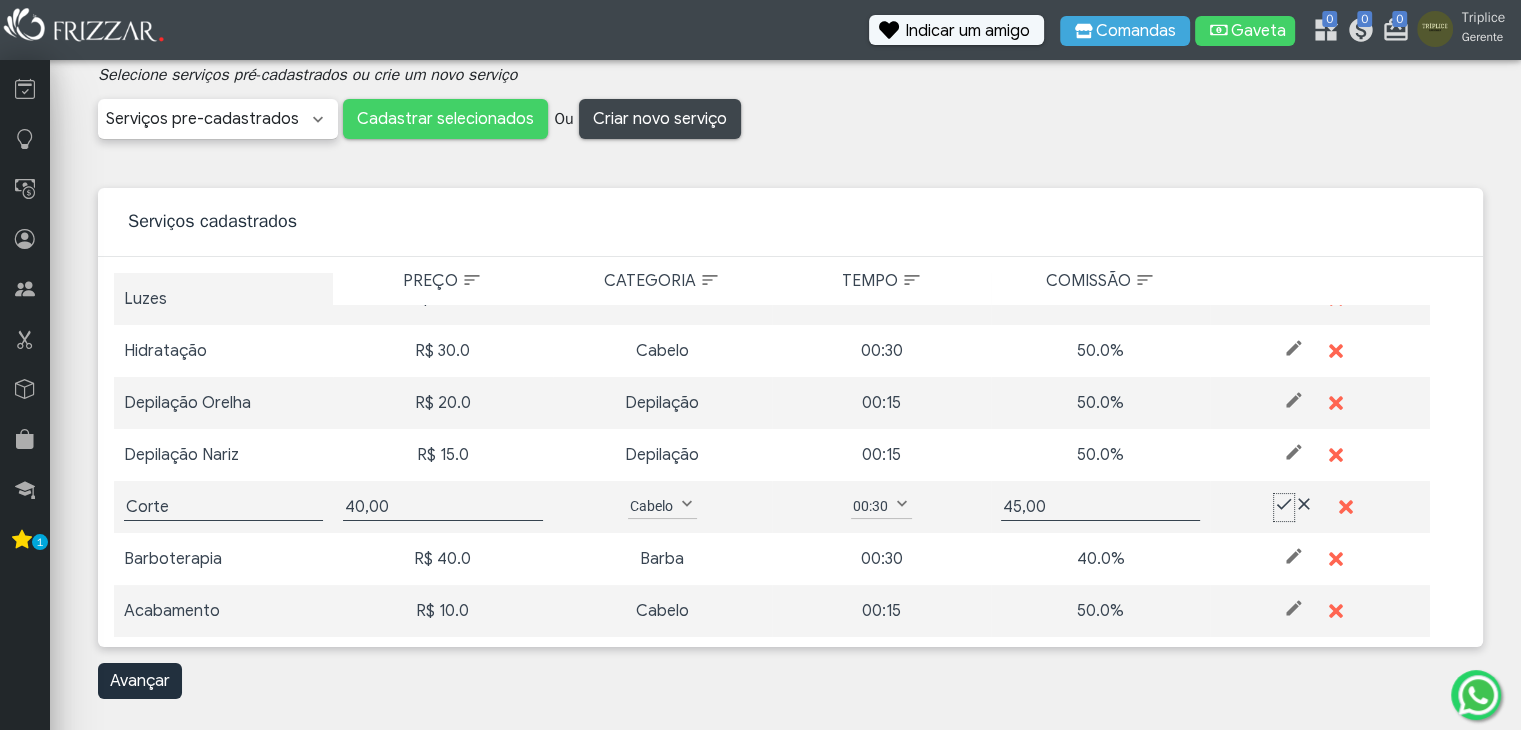 click at bounding box center (1284, 504) 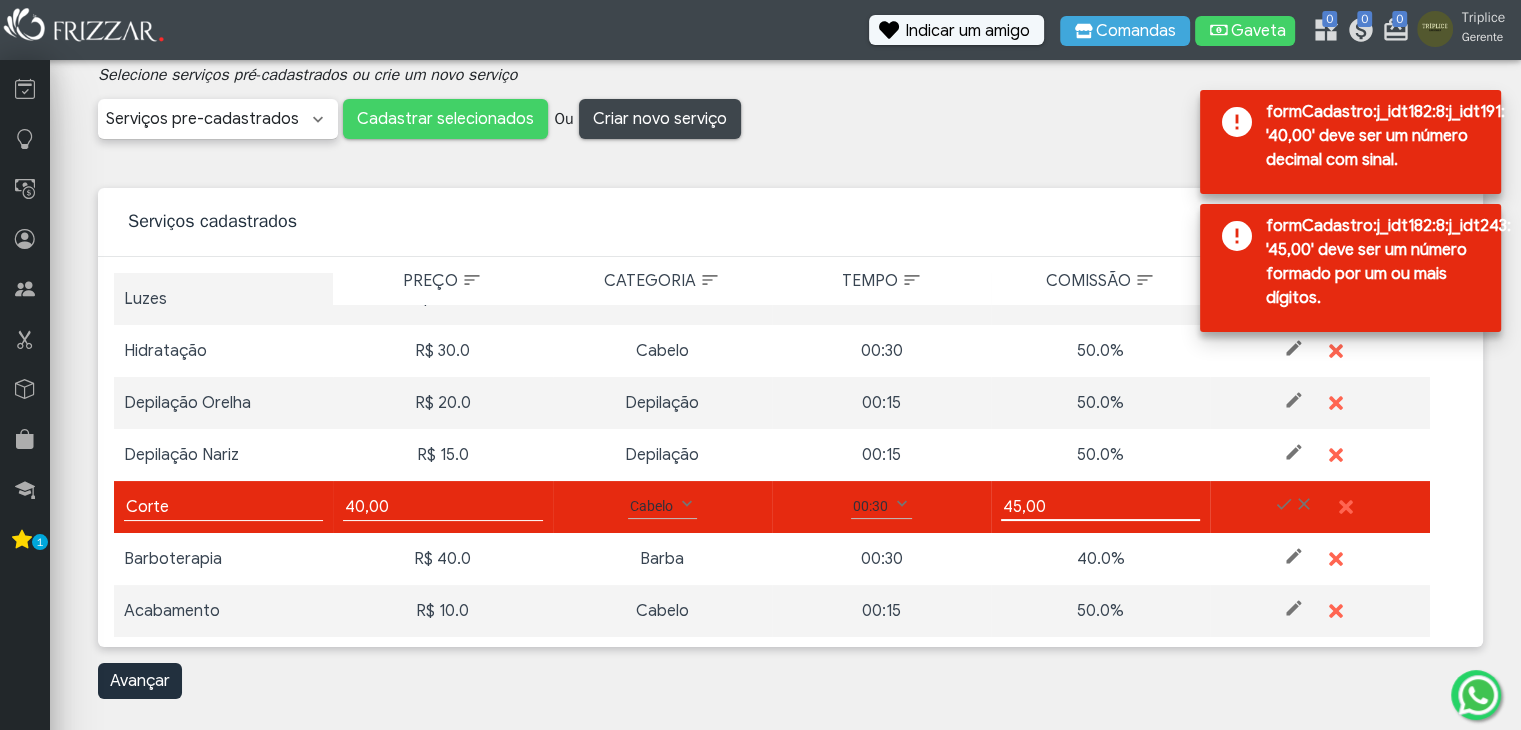 click on "45,00" at bounding box center [1100, 507] 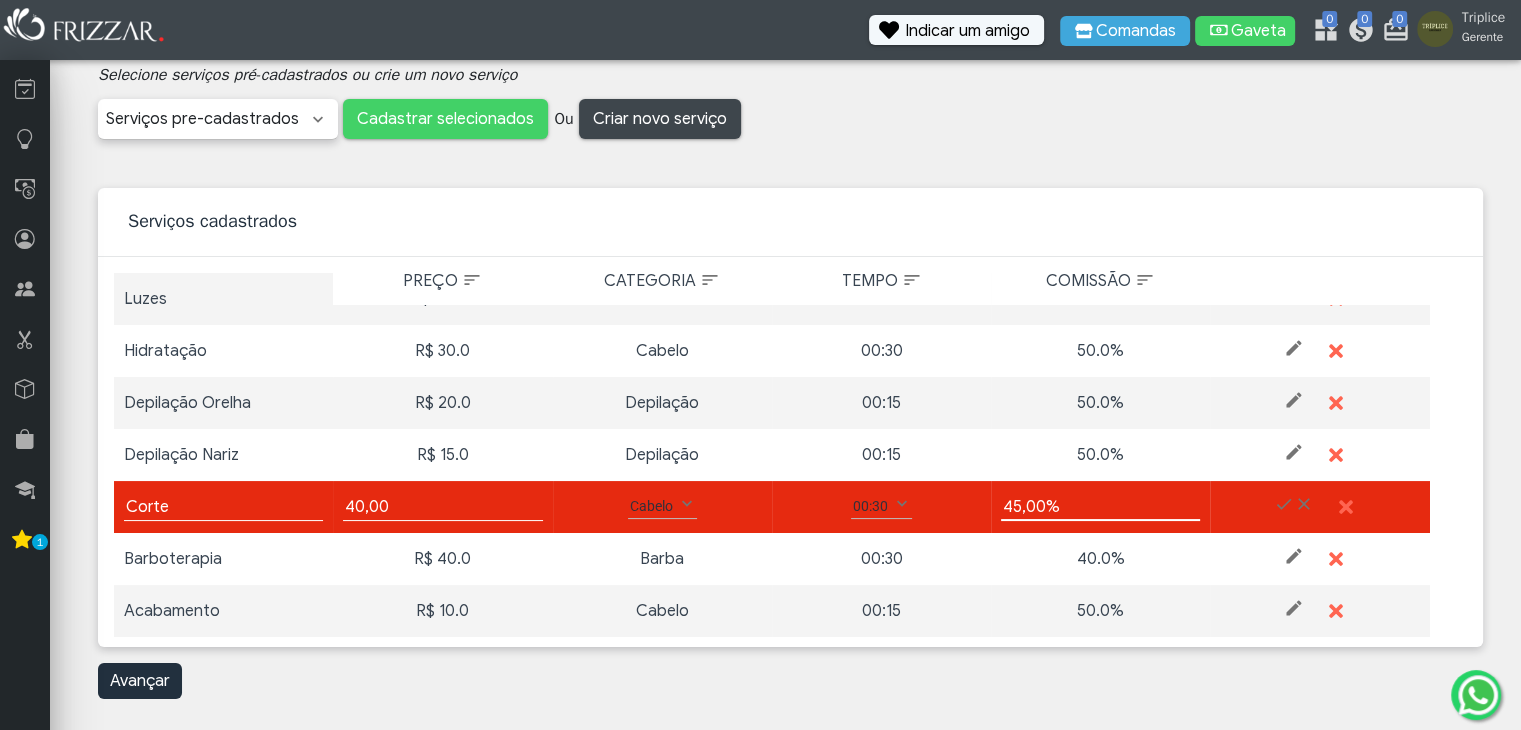 type on "45,00%" 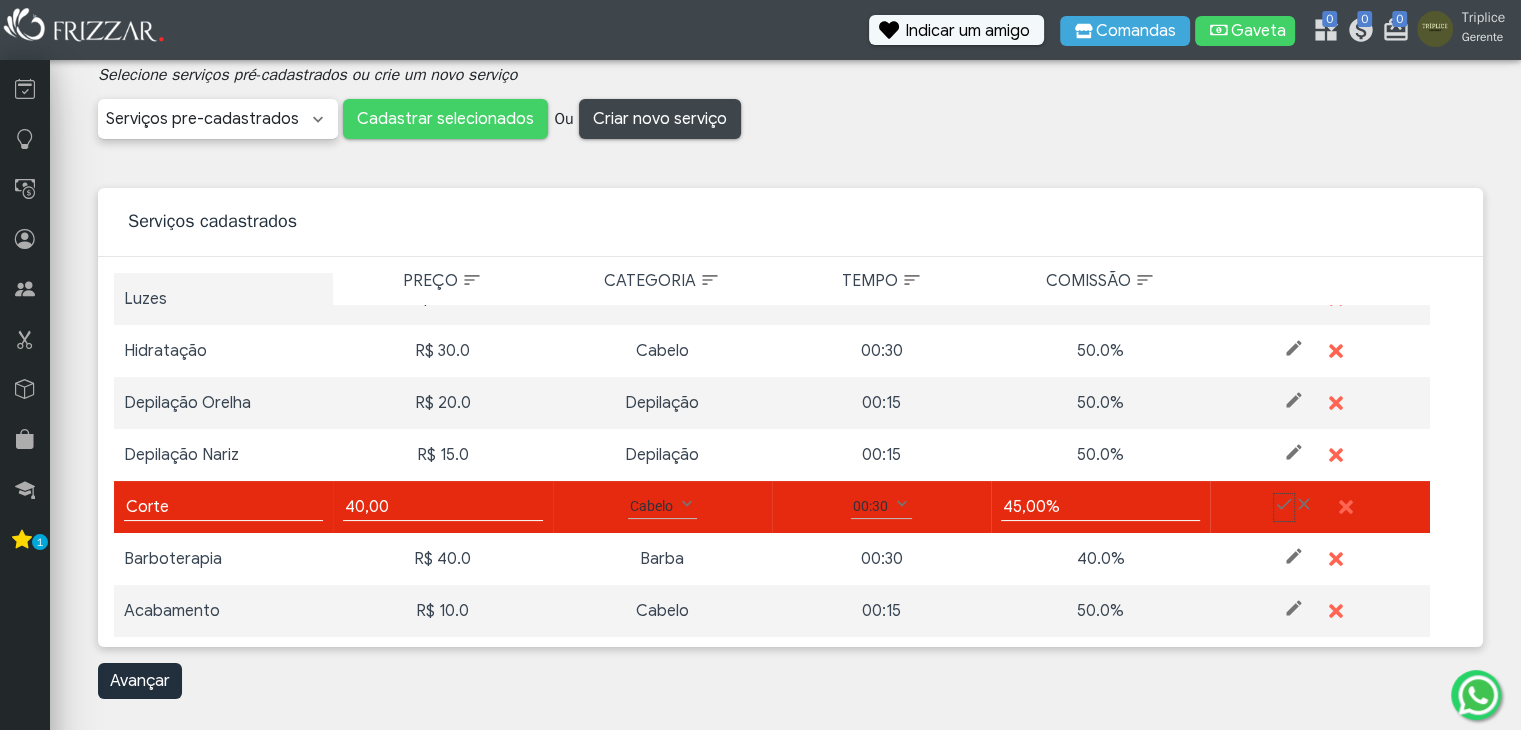 click at bounding box center [1284, 504] 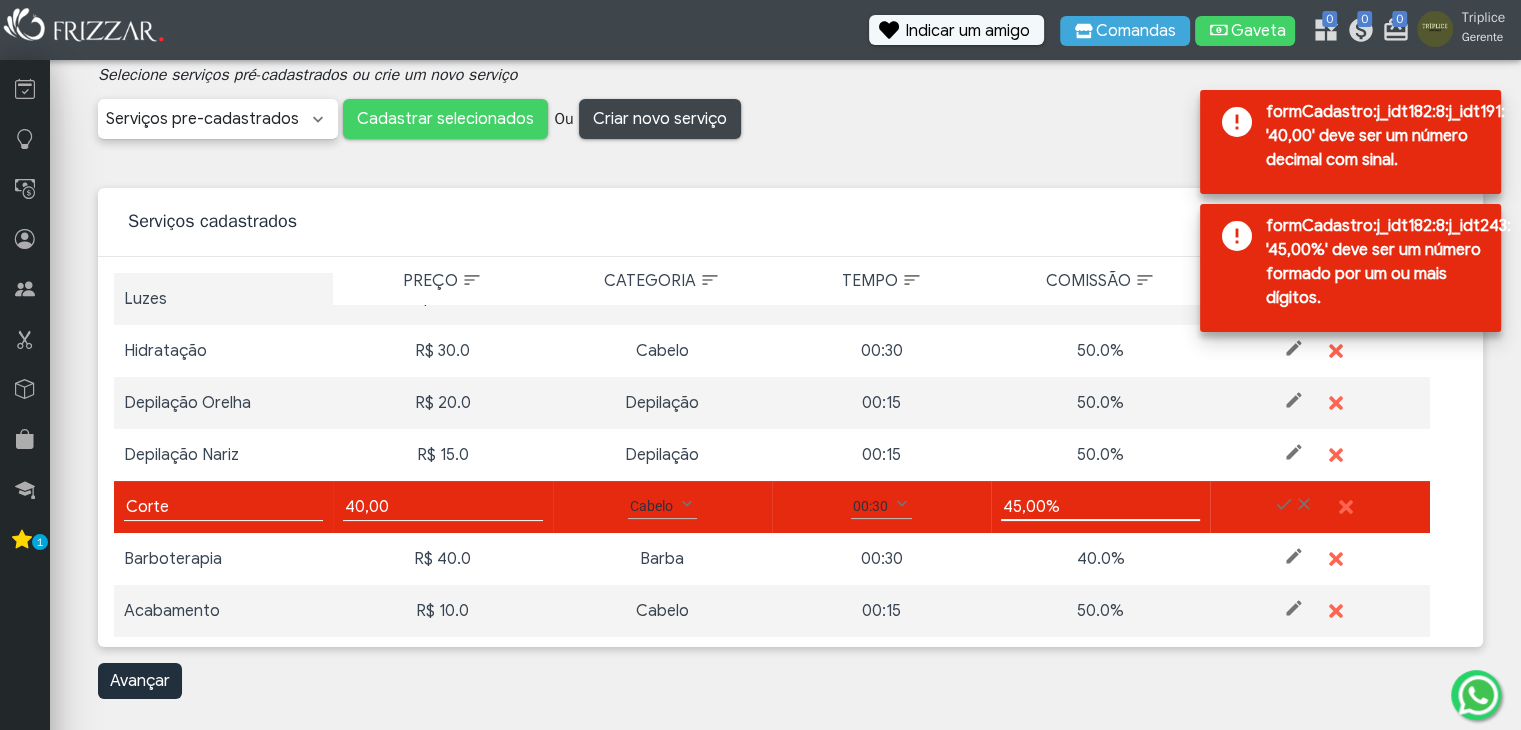 click on "45,00%" at bounding box center [1100, 507] 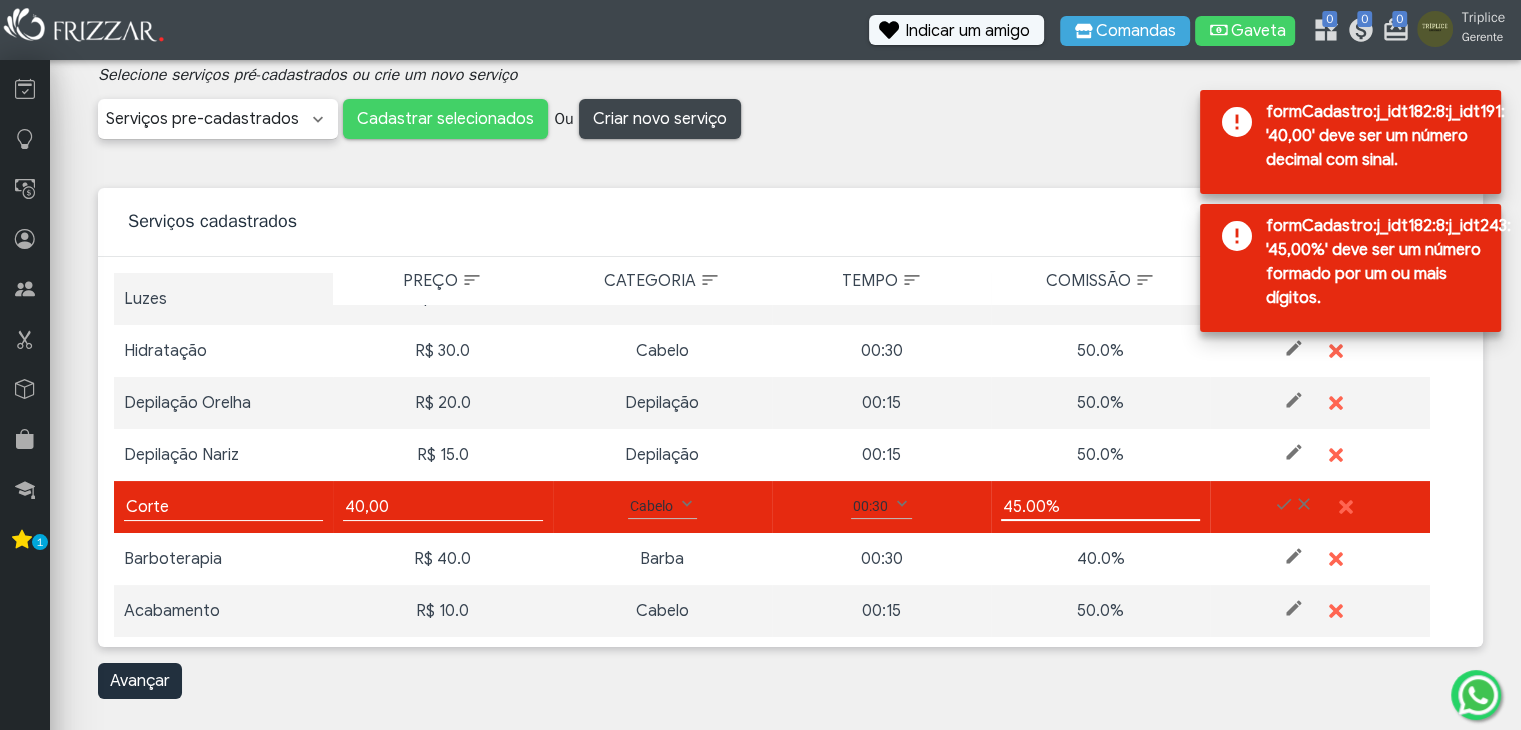 type on "45.00%" 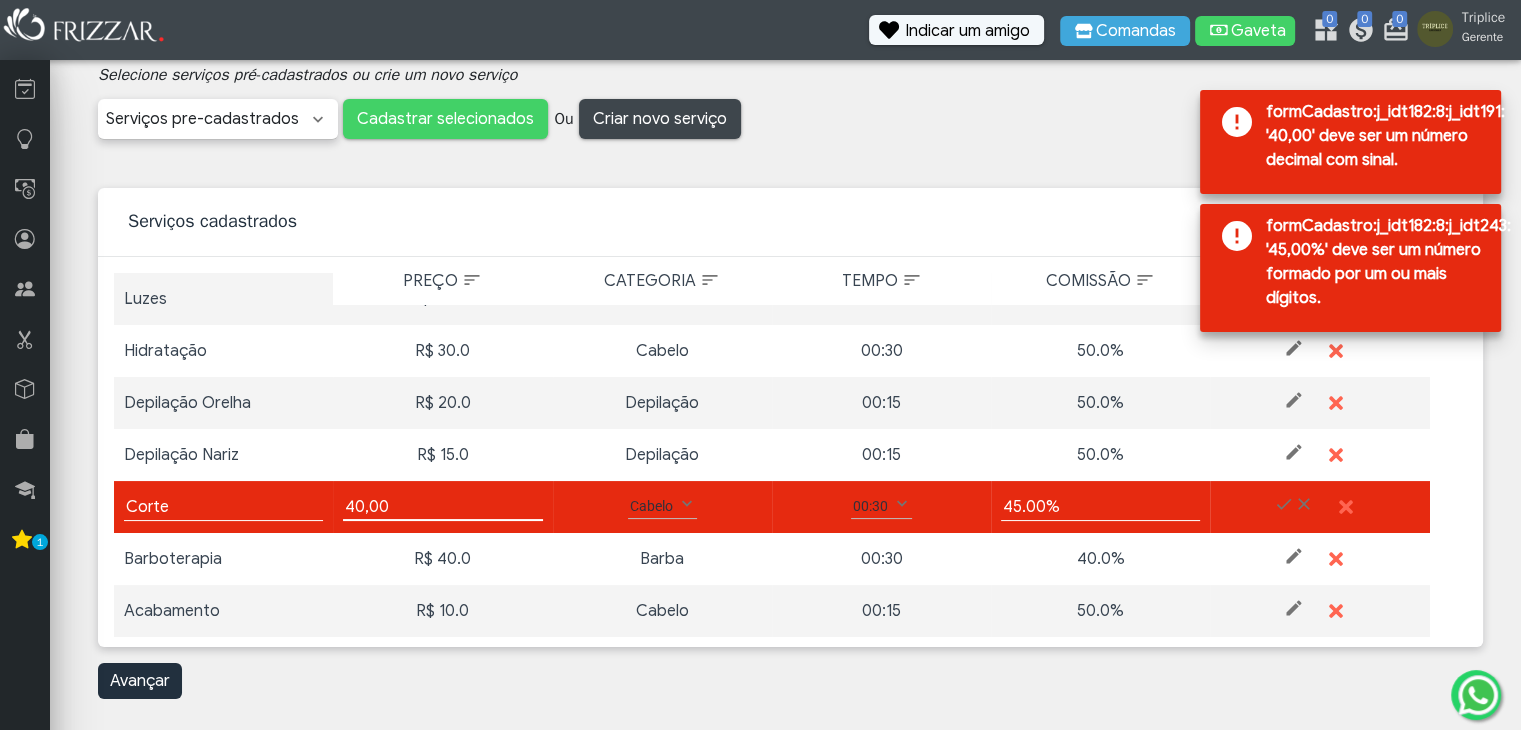 click on "40,00" at bounding box center [442, 507] 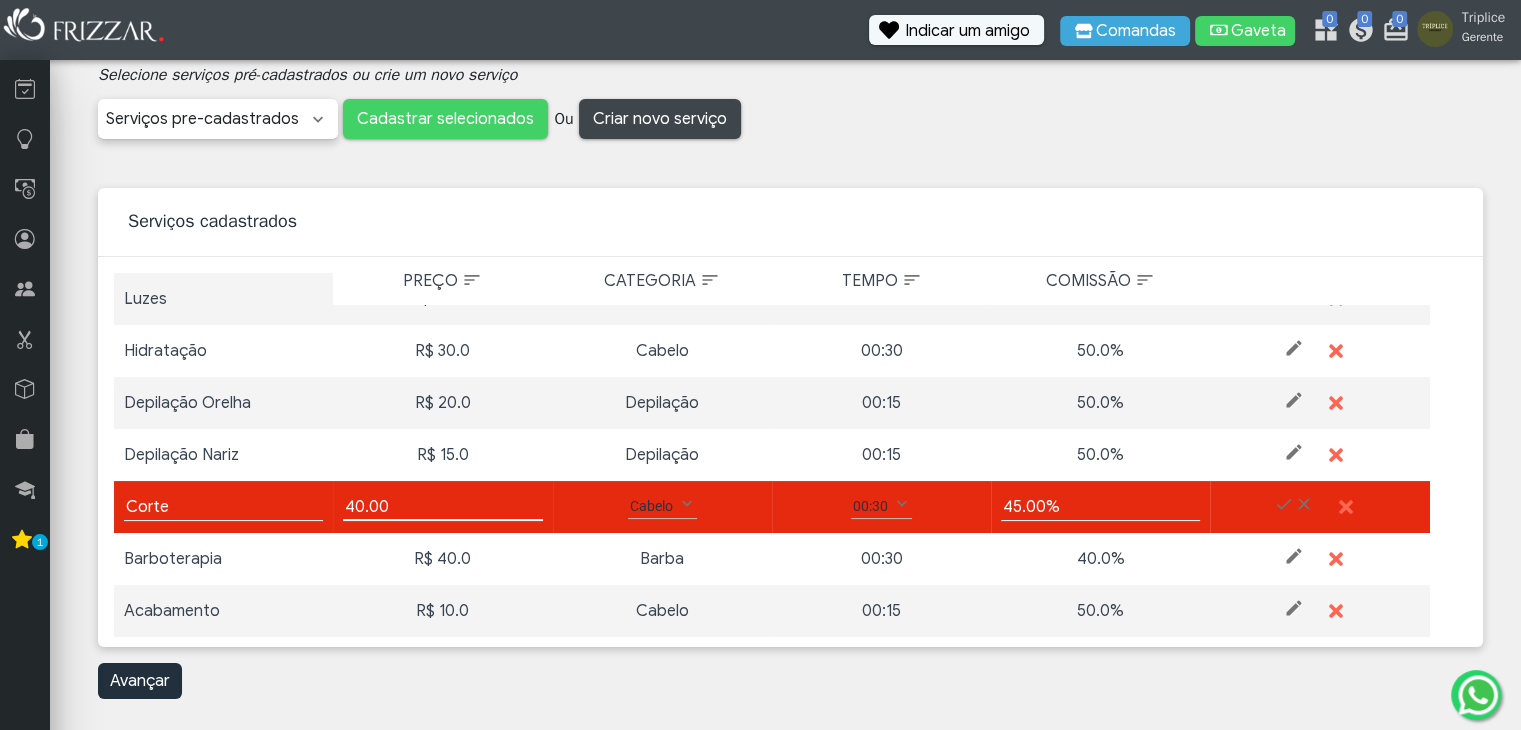 type on "40.00" 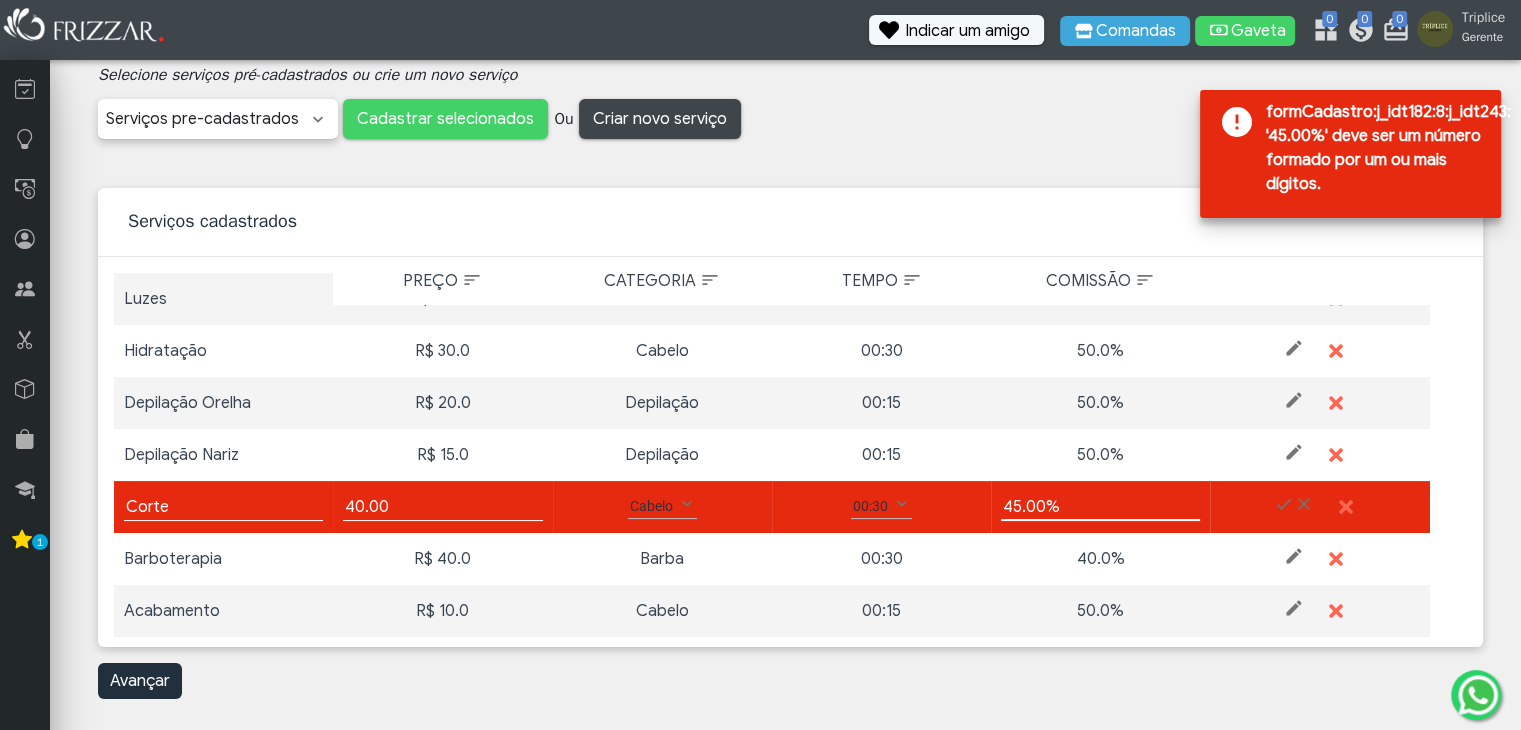click on "45.00%" at bounding box center [1100, 507] 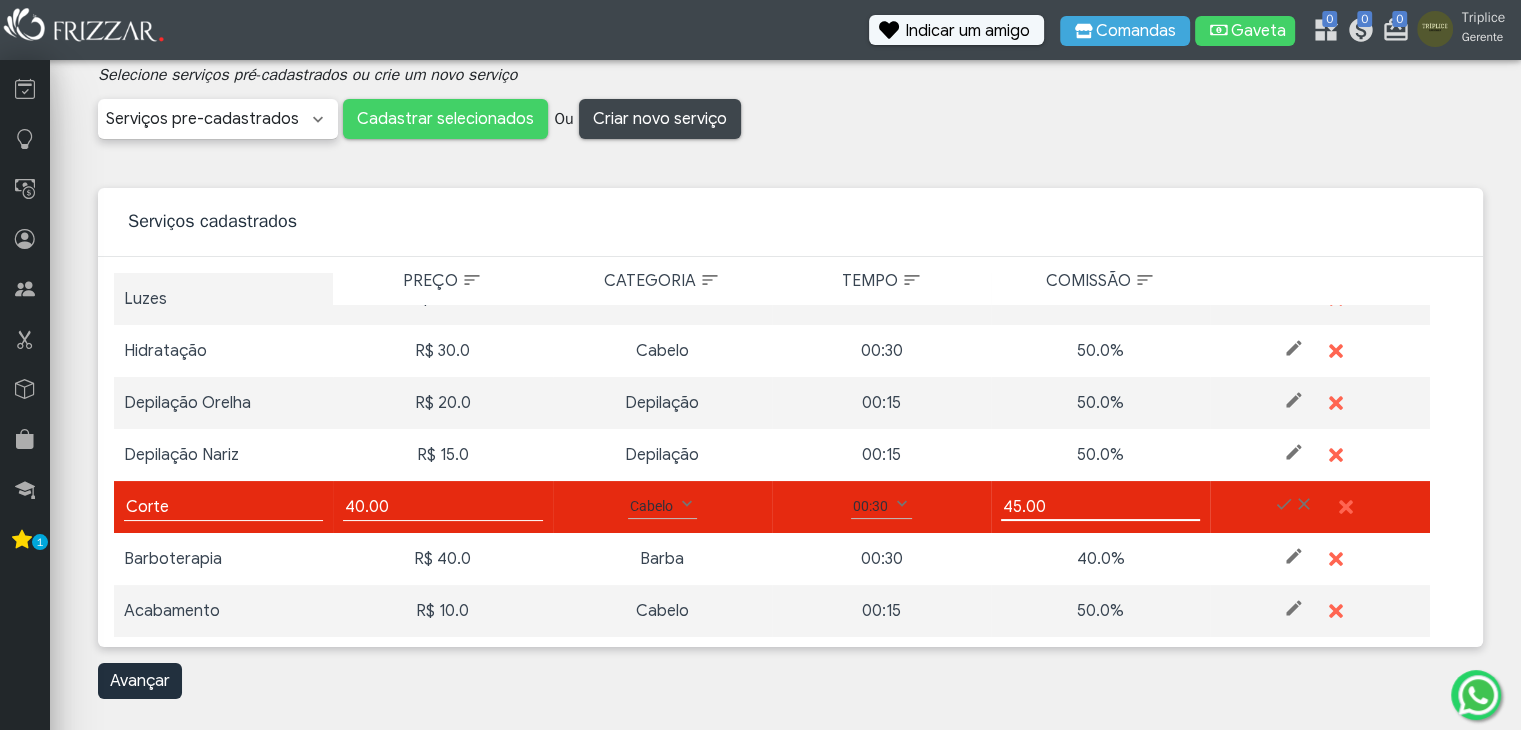 type on "45.00" 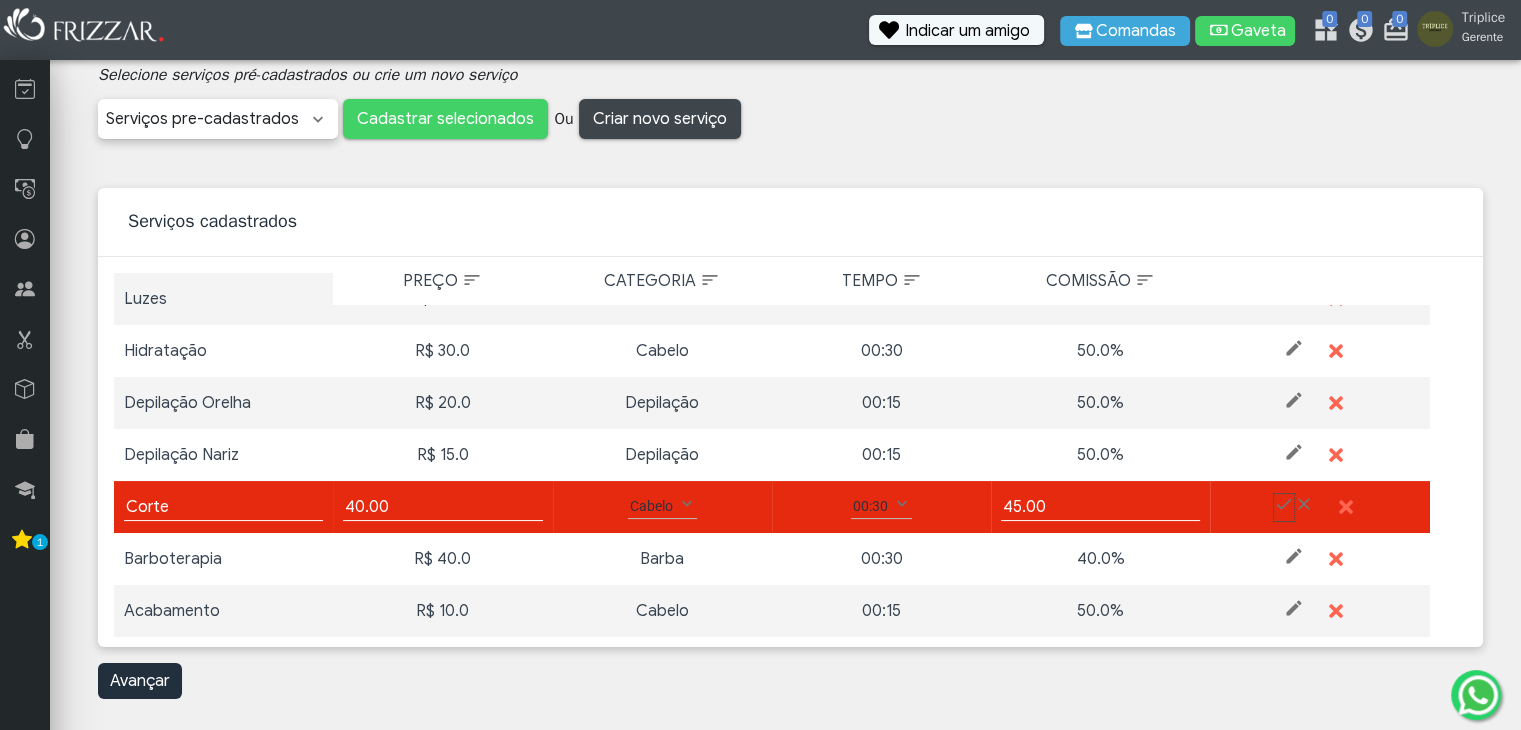 click at bounding box center (1284, 504) 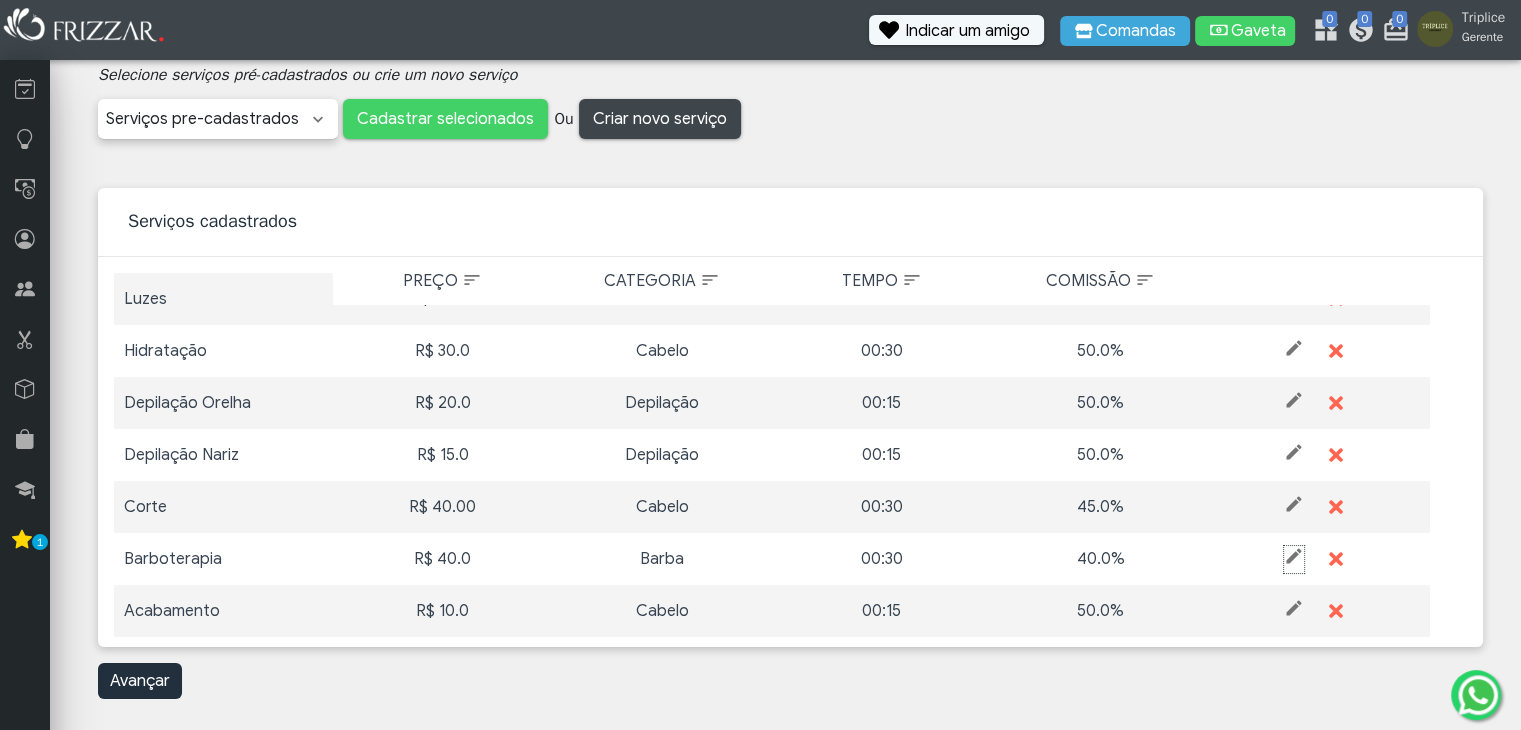 click at bounding box center [1294, 556] 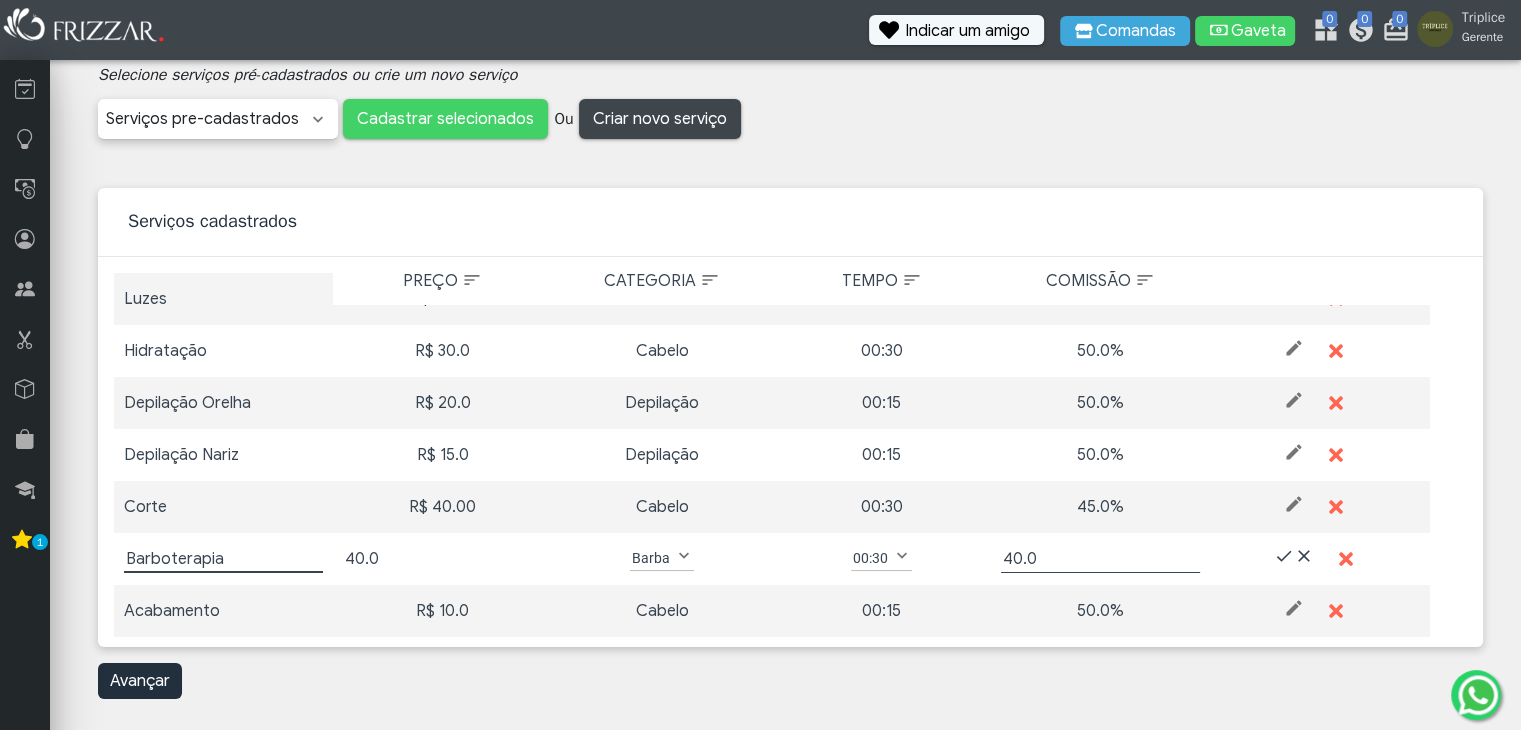 click on "40.0" at bounding box center (442, 559) 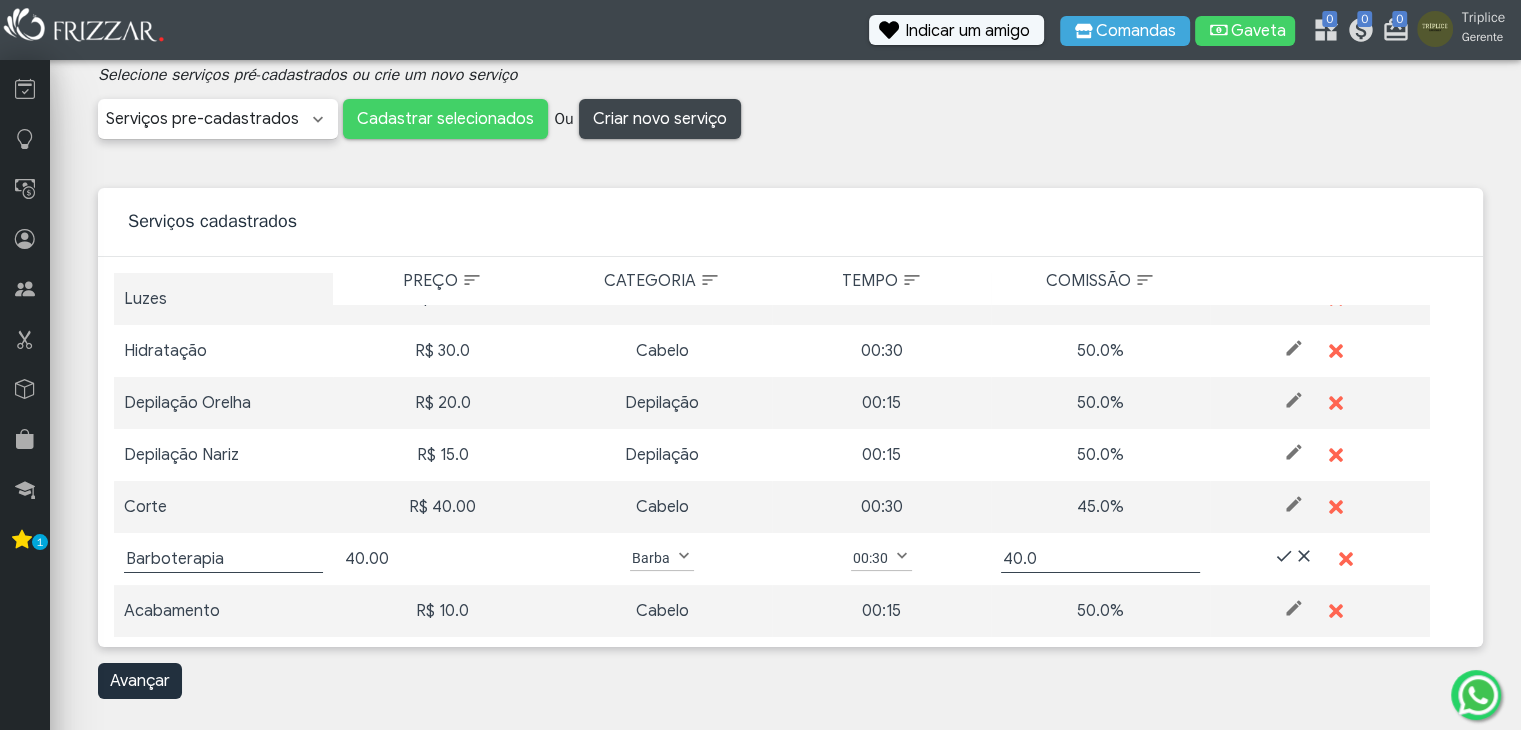 type on "40.00" 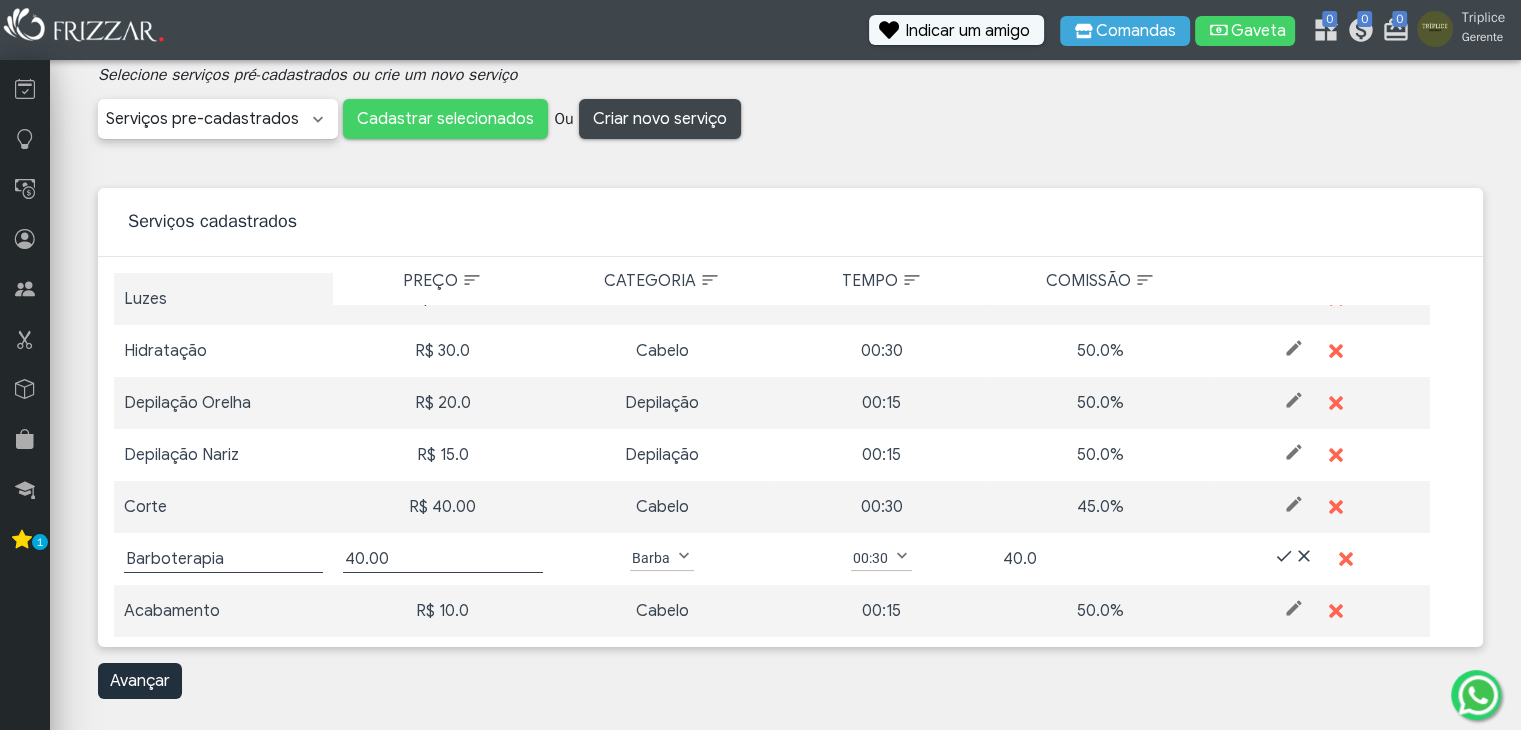 click on "40.0" at bounding box center [1100, 559] 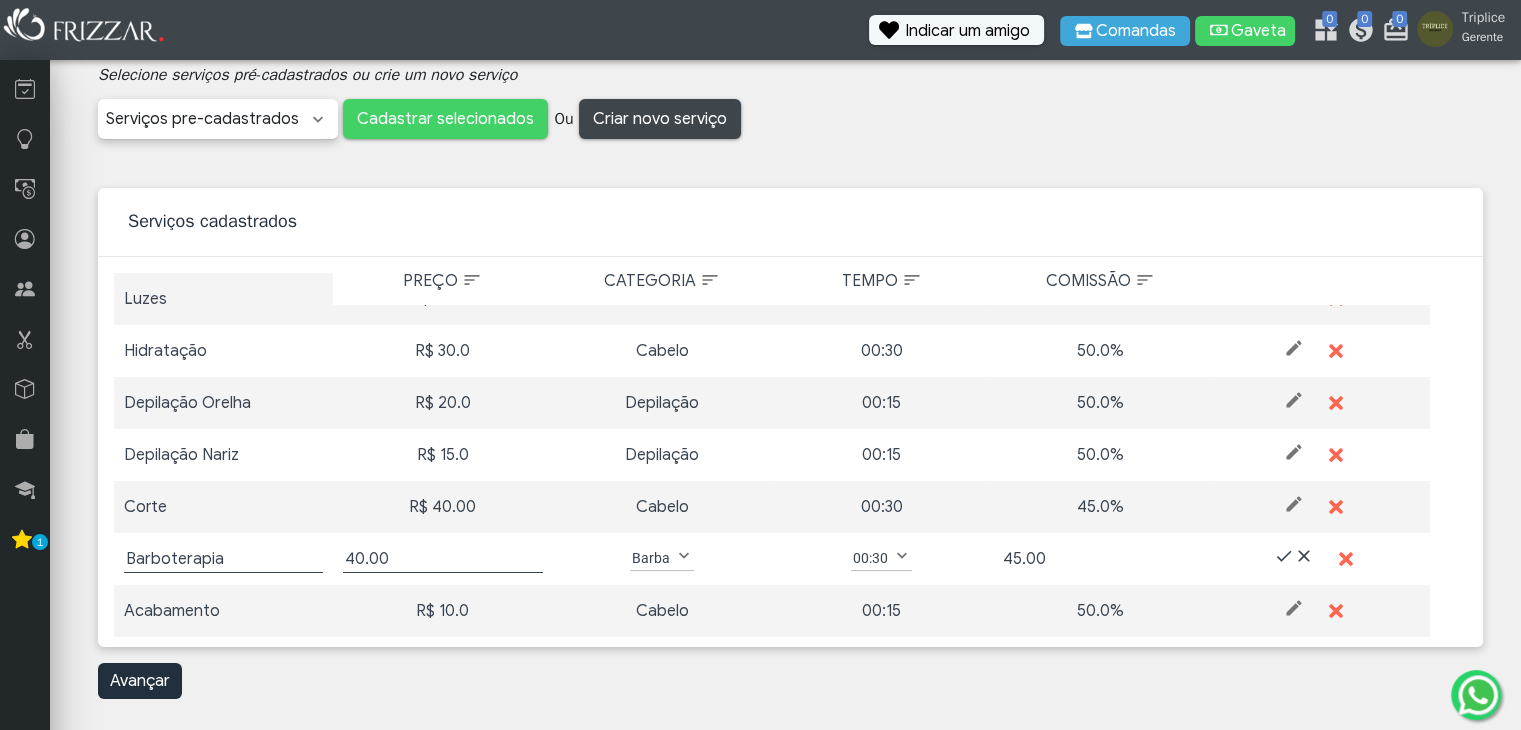 type on "45.00" 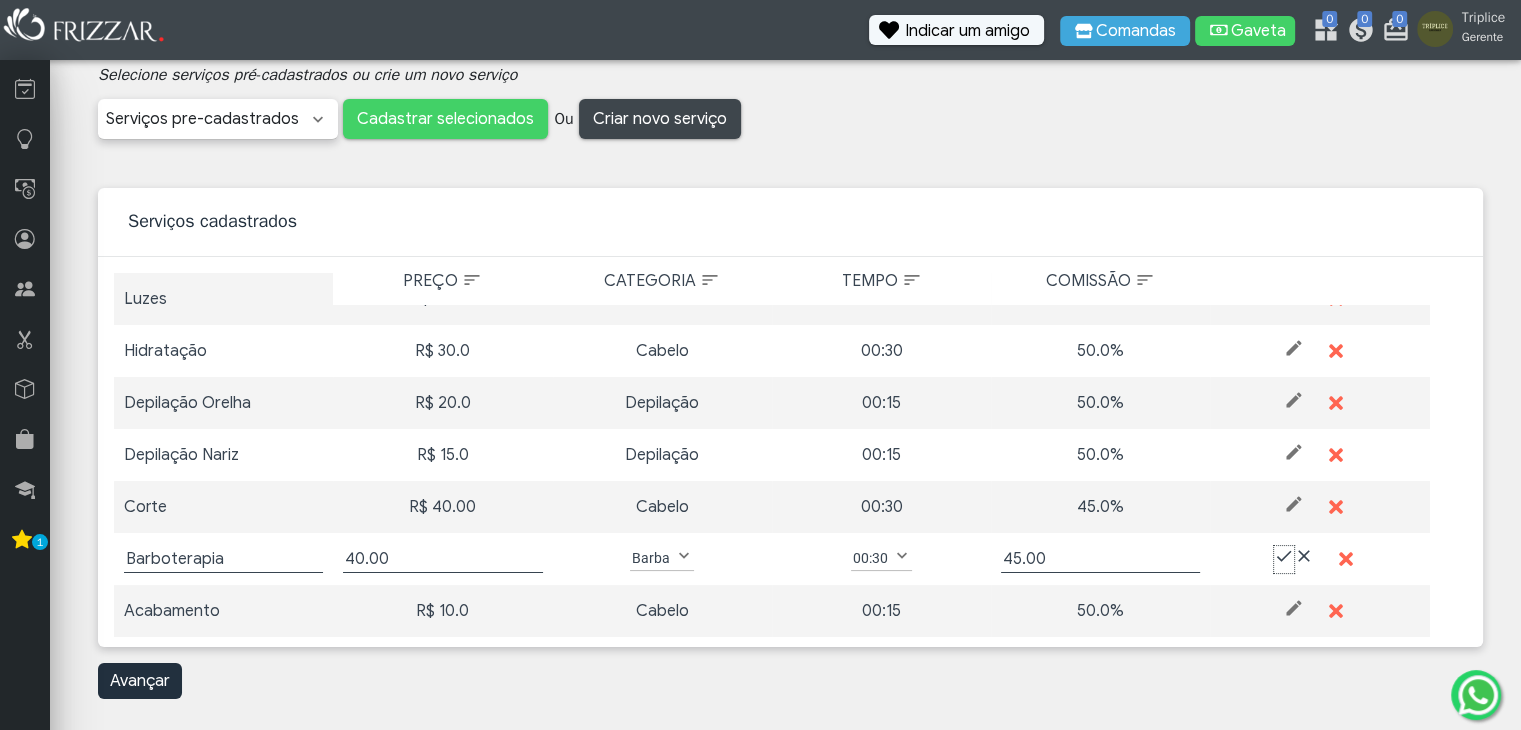 click at bounding box center [1284, 556] 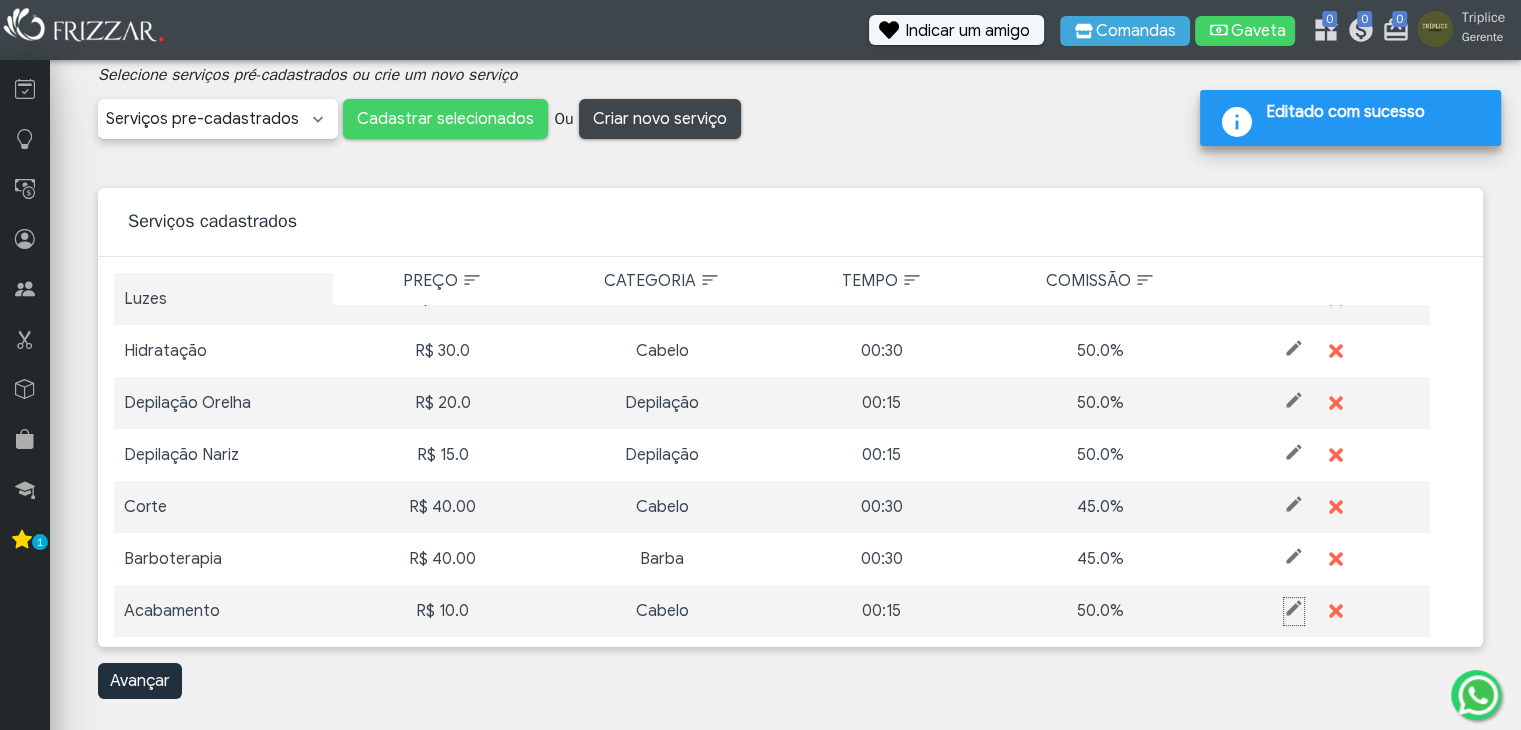 click at bounding box center (1294, 608) 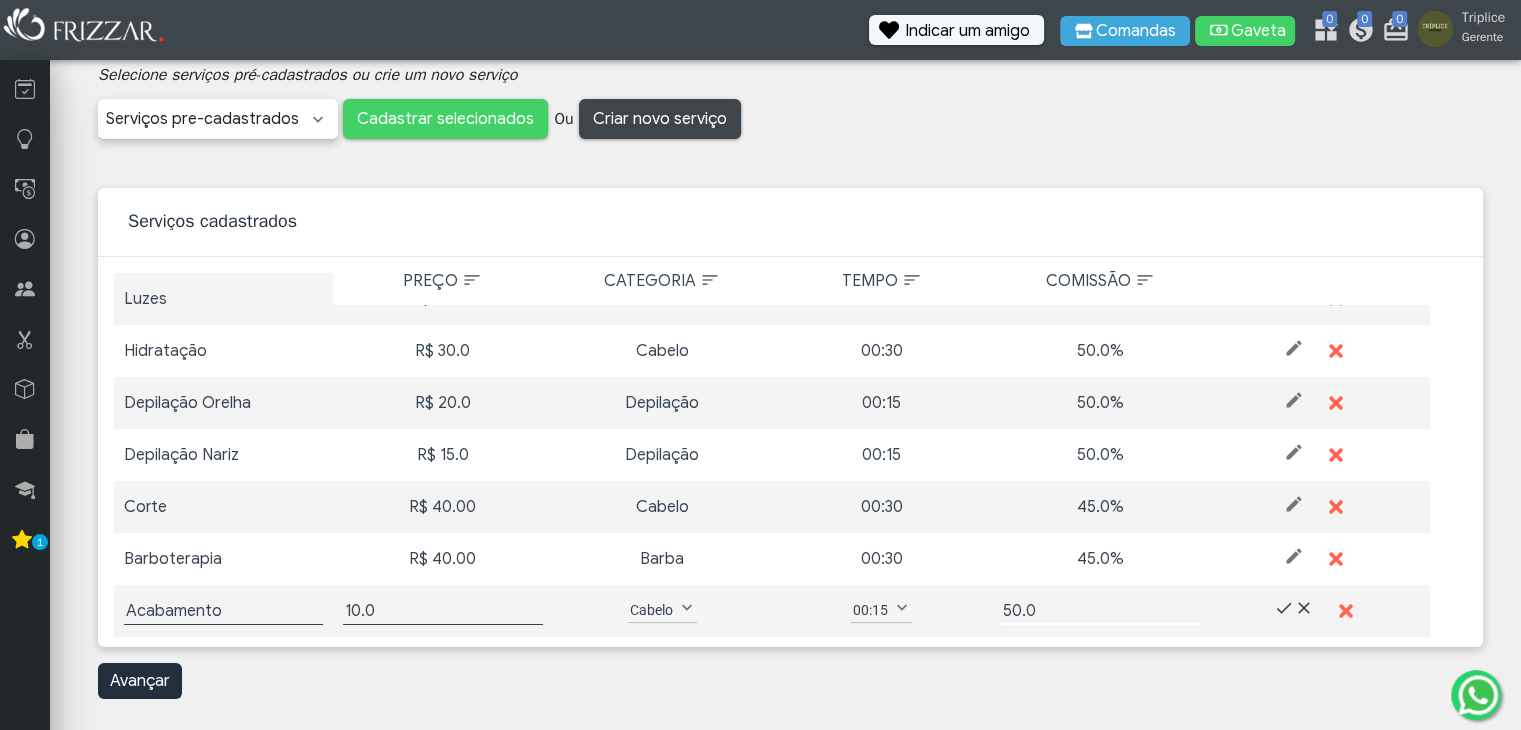 click on "50.0" at bounding box center (1100, 611) 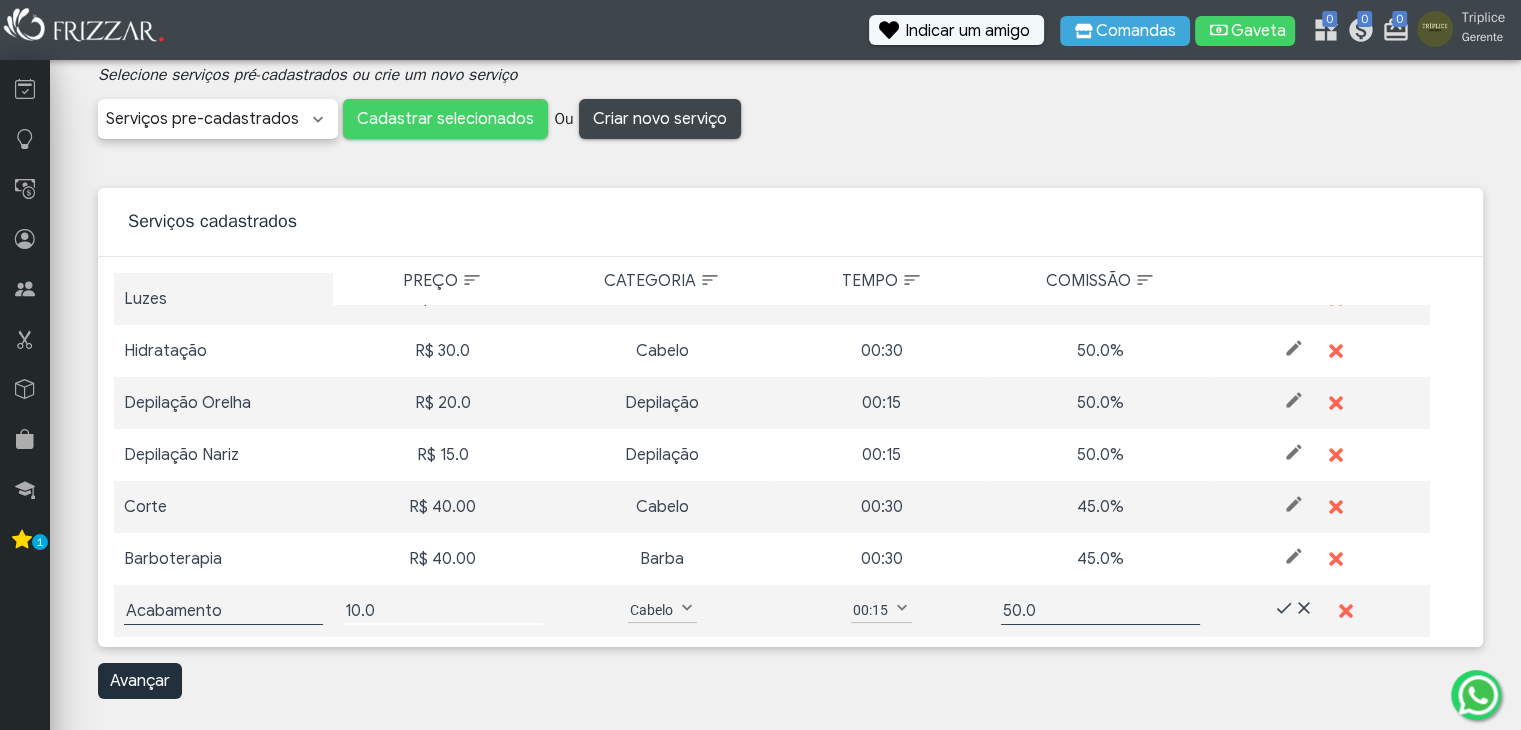 click on "10.0" at bounding box center [442, 611] 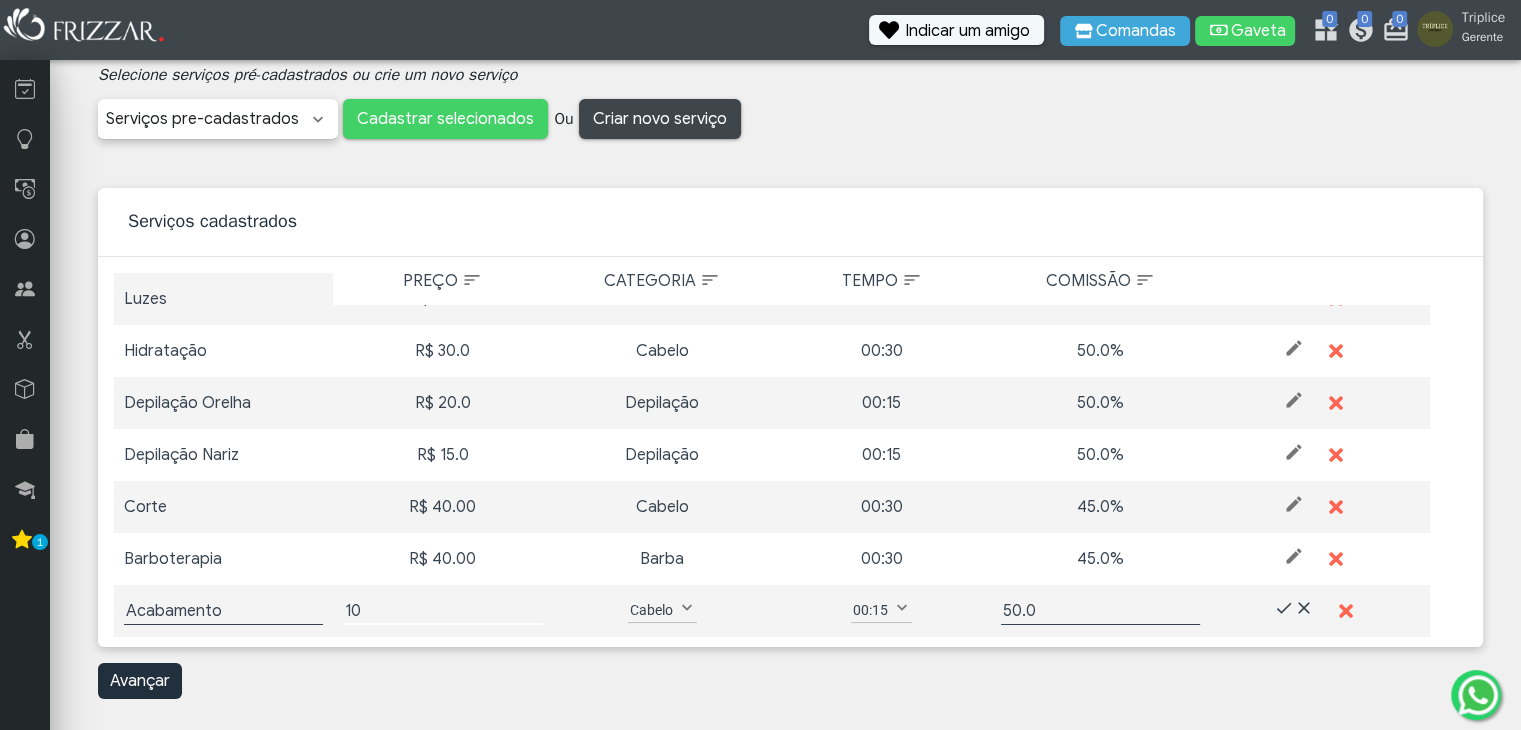 type on "1" 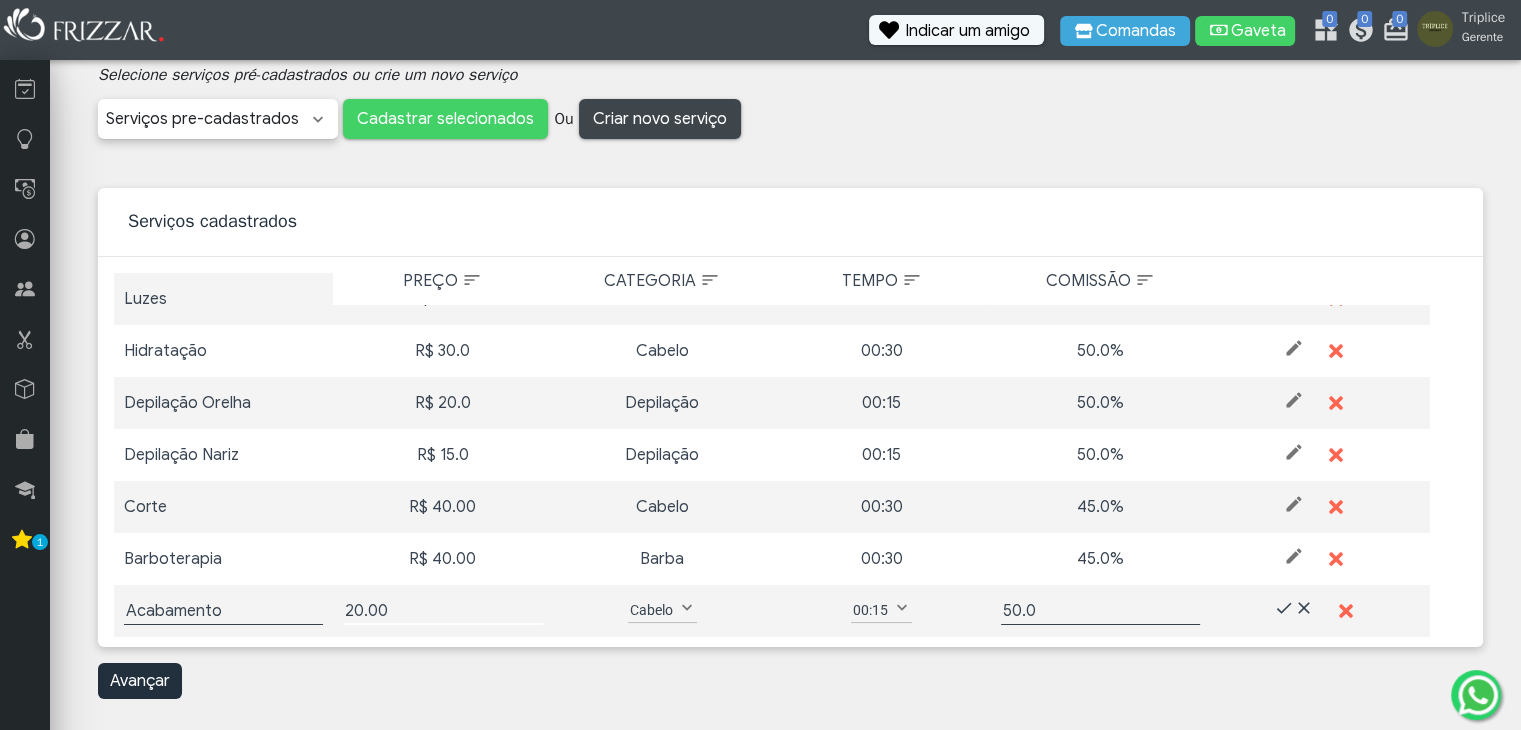 type on "20.00" 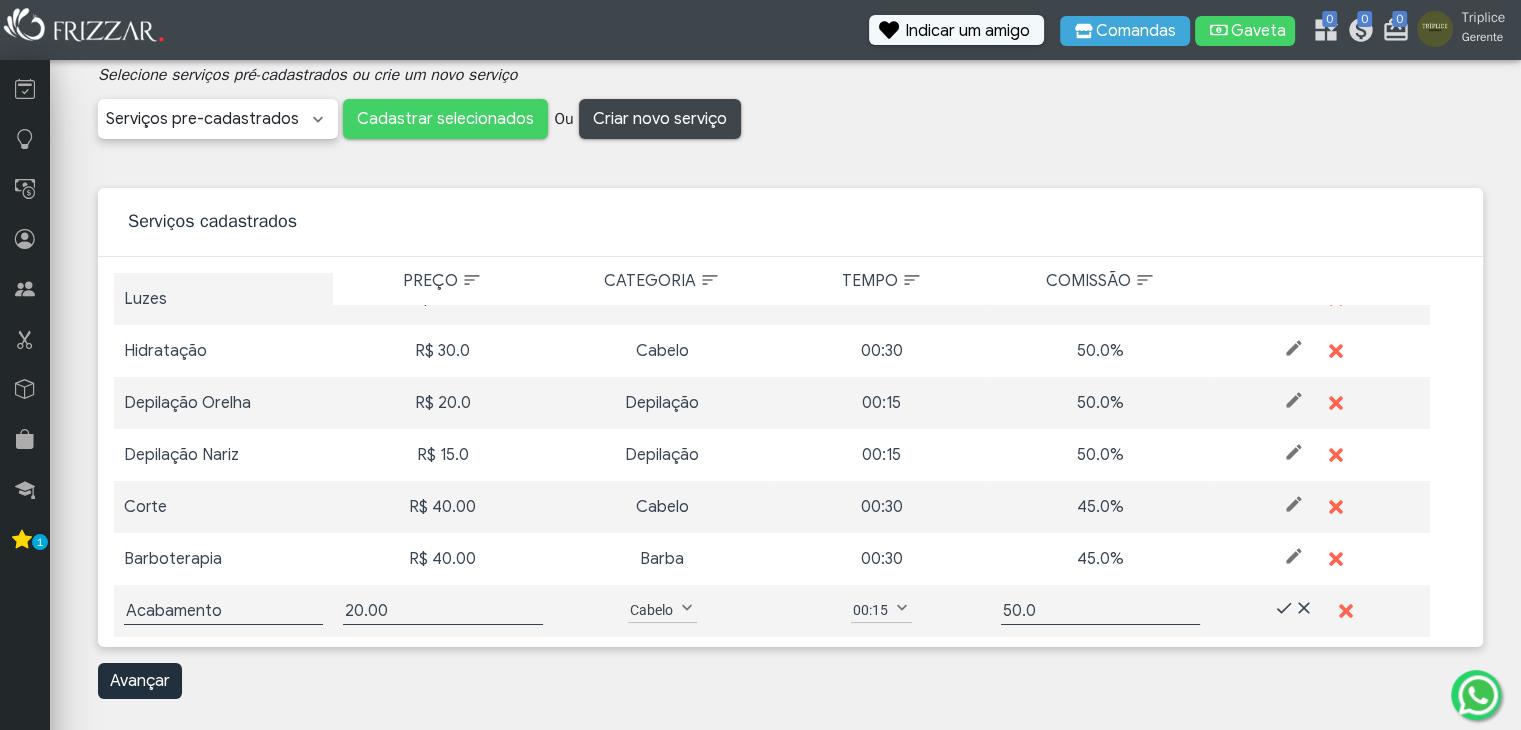 click on "00:15" at bounding box center [870, 610] 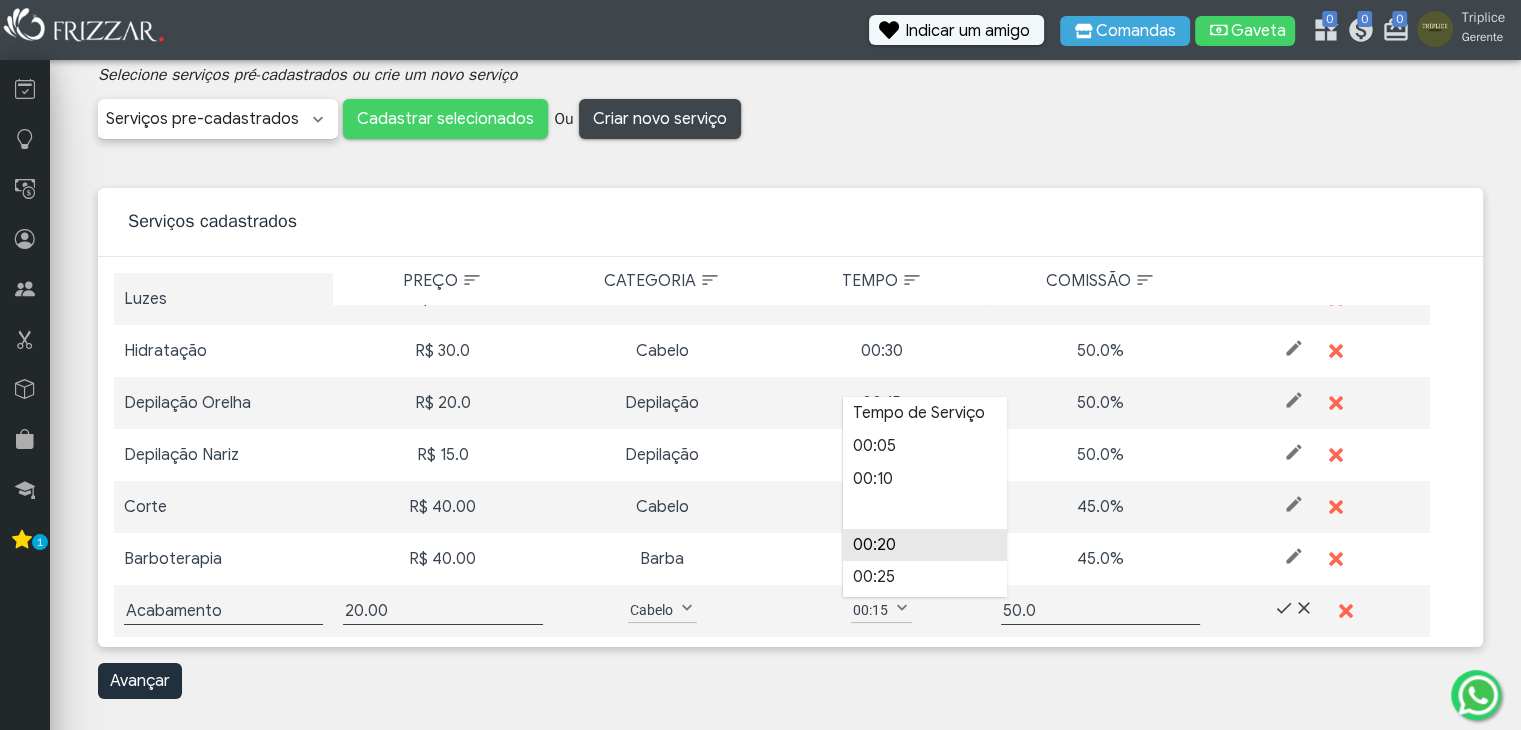 click on "00:20" at bounding box center (925, 545) 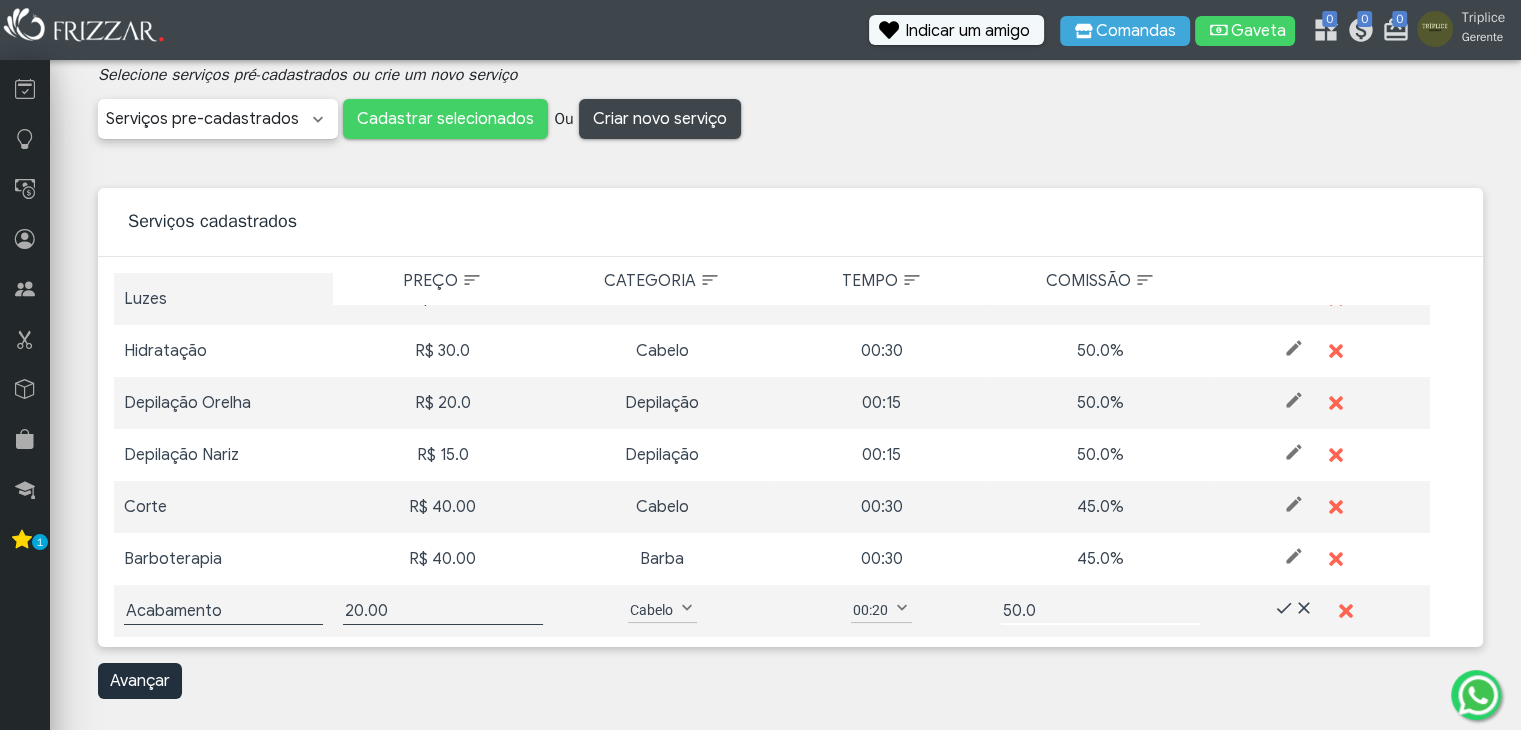 click on "50.0" at bounding box center (1100, 611) 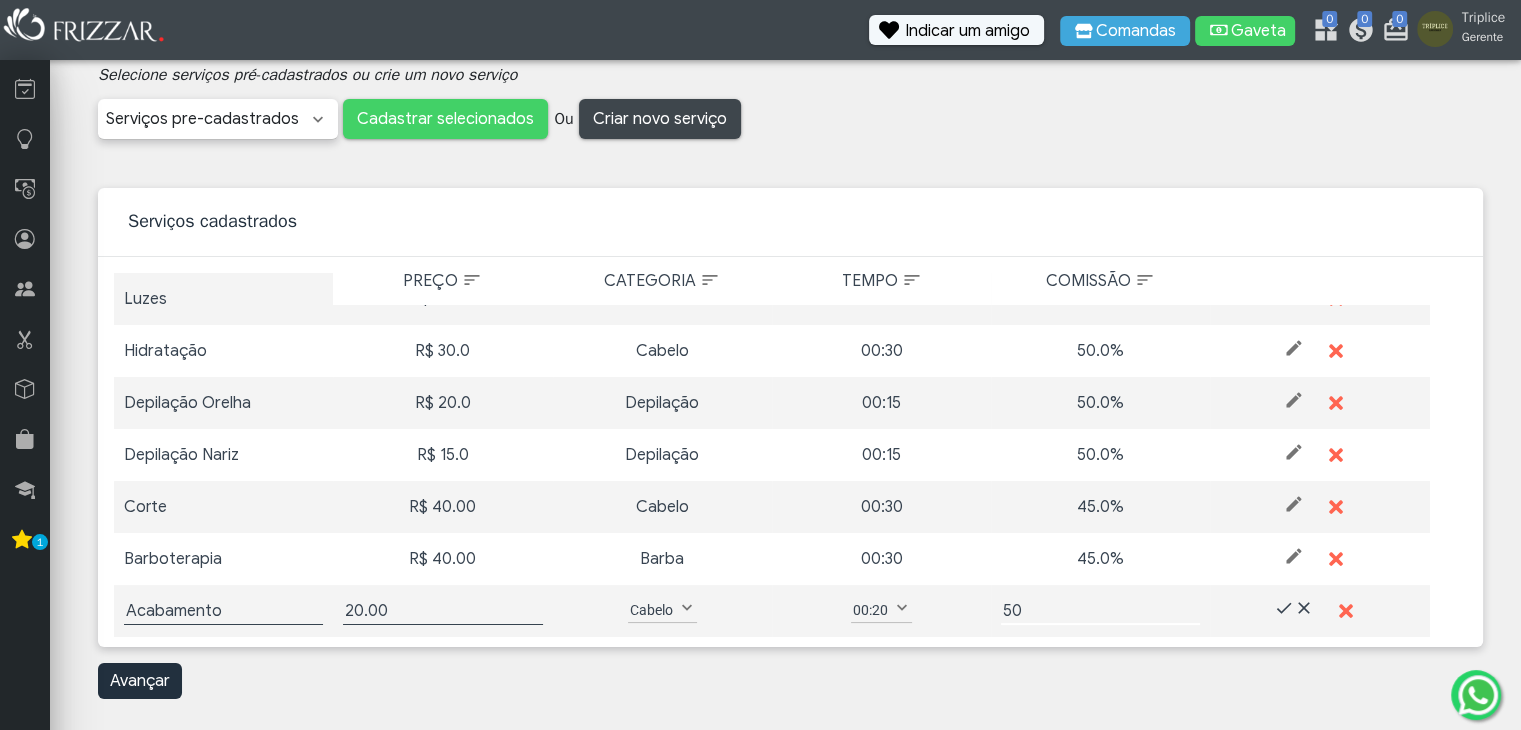 type on "5" 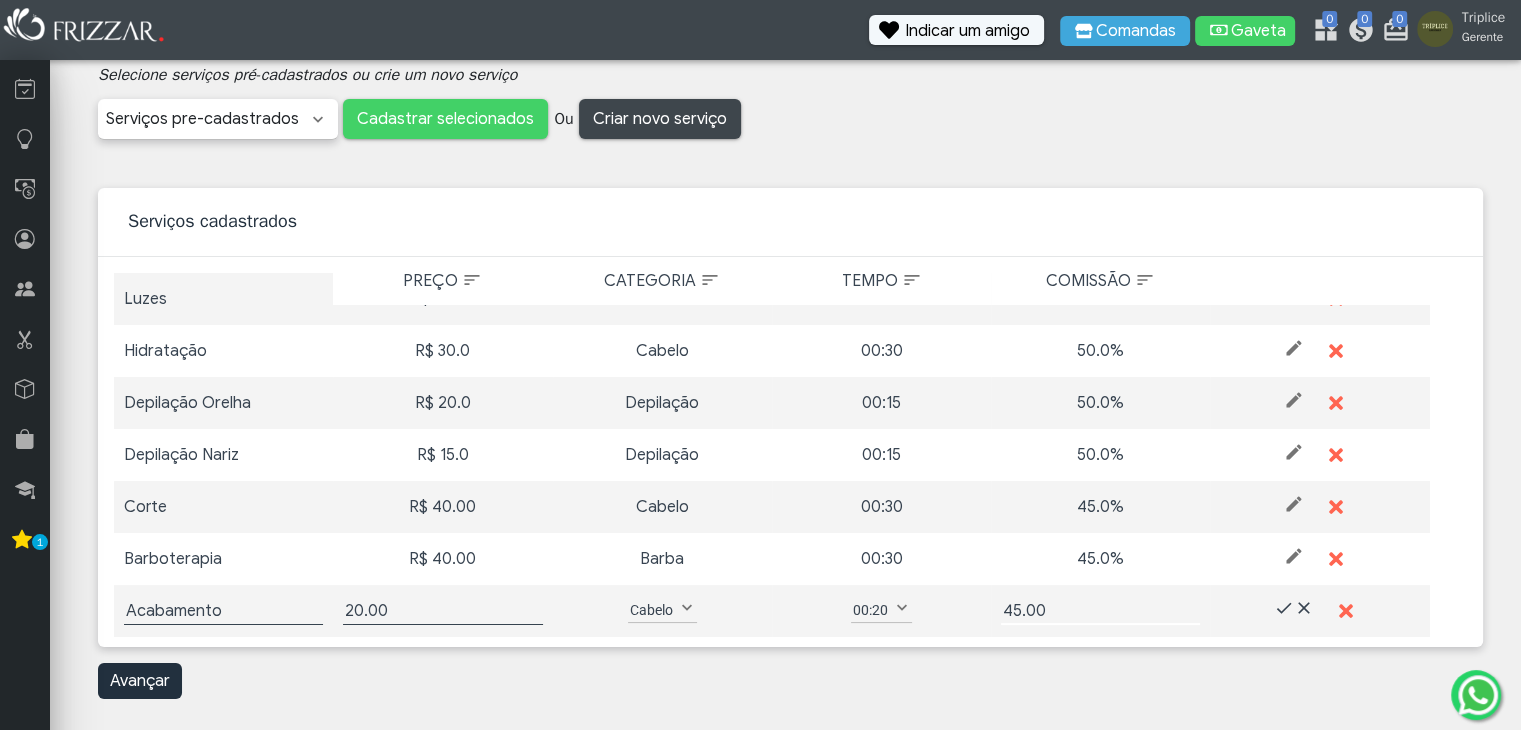 type on "45.00" 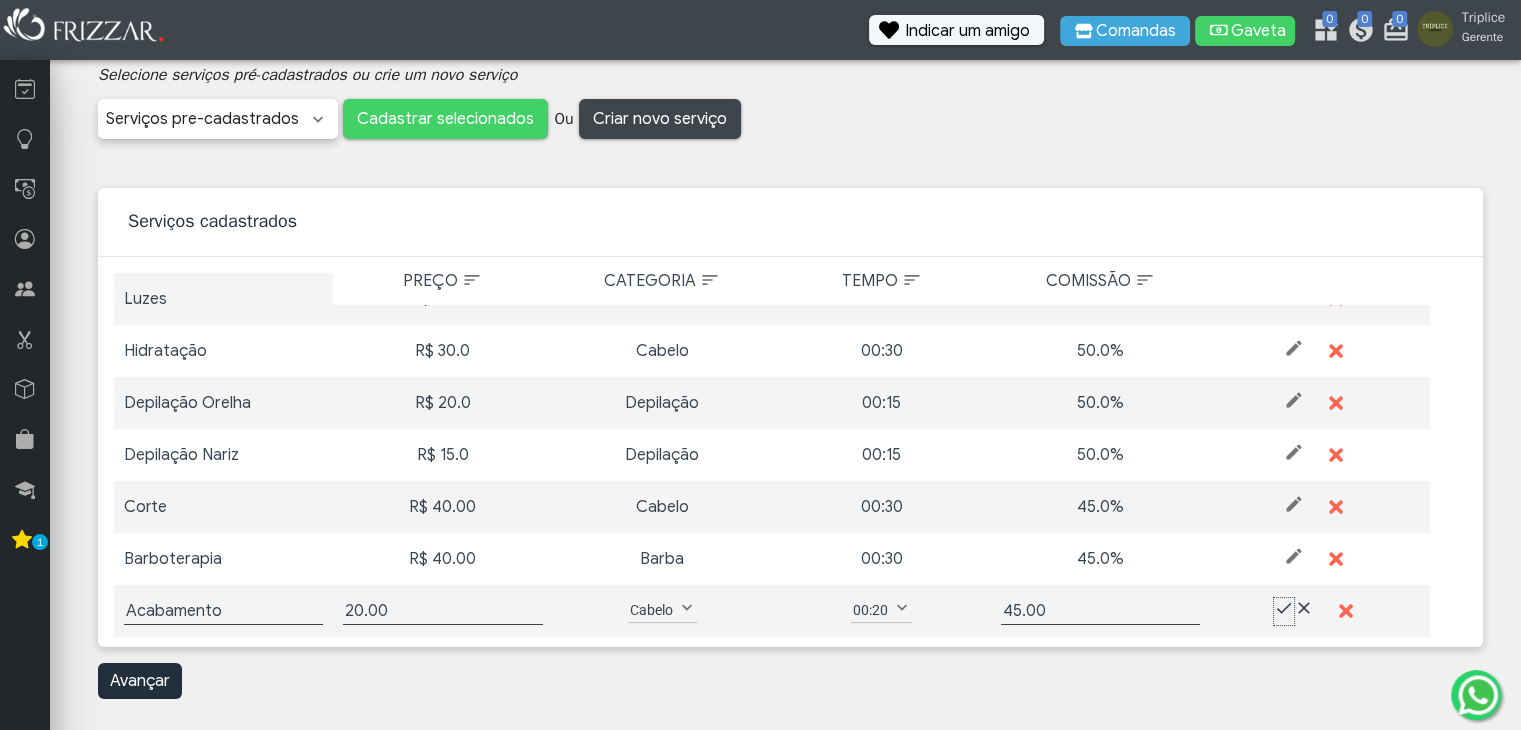 click at bounding box center [1284, 608] 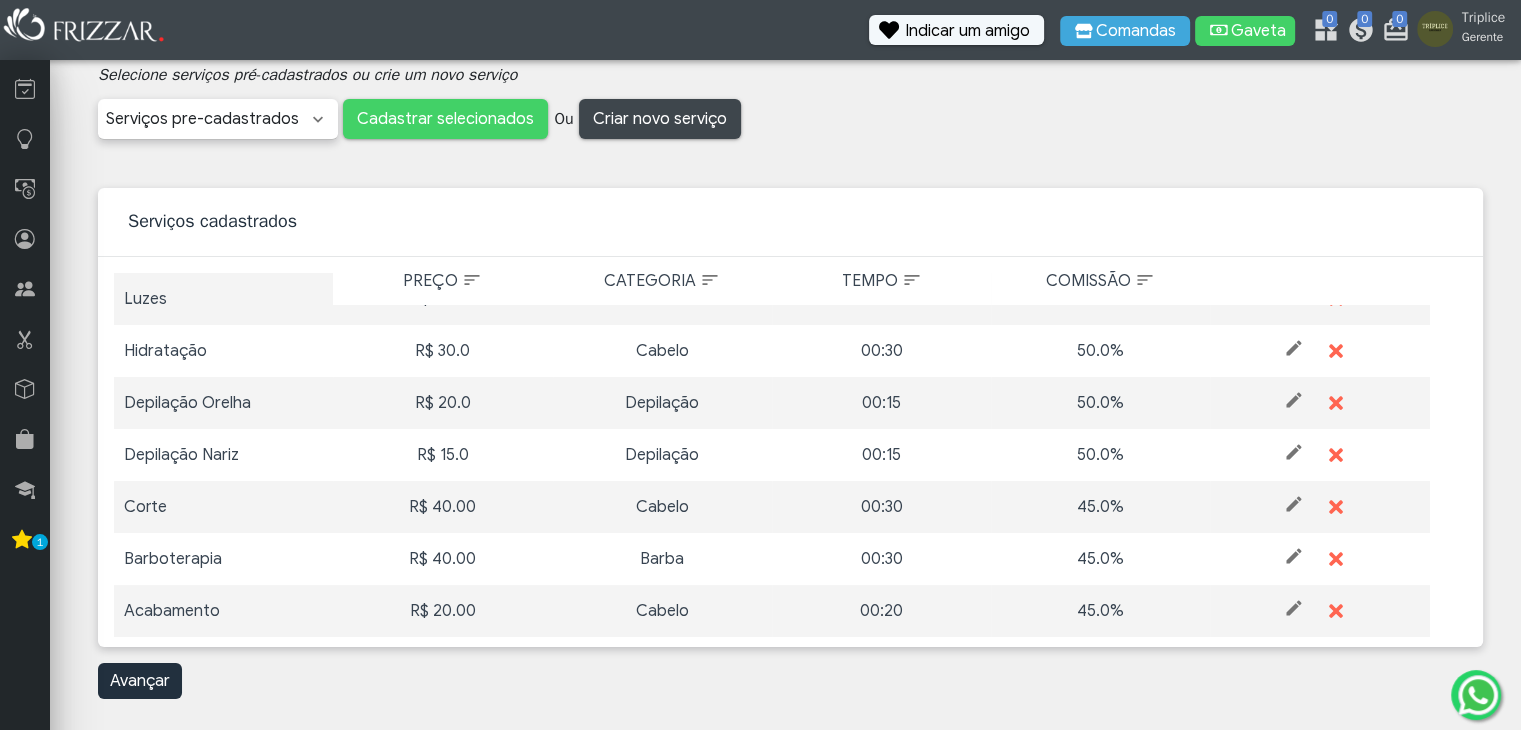 click on "Avançar" at bounding box center (790, 681) 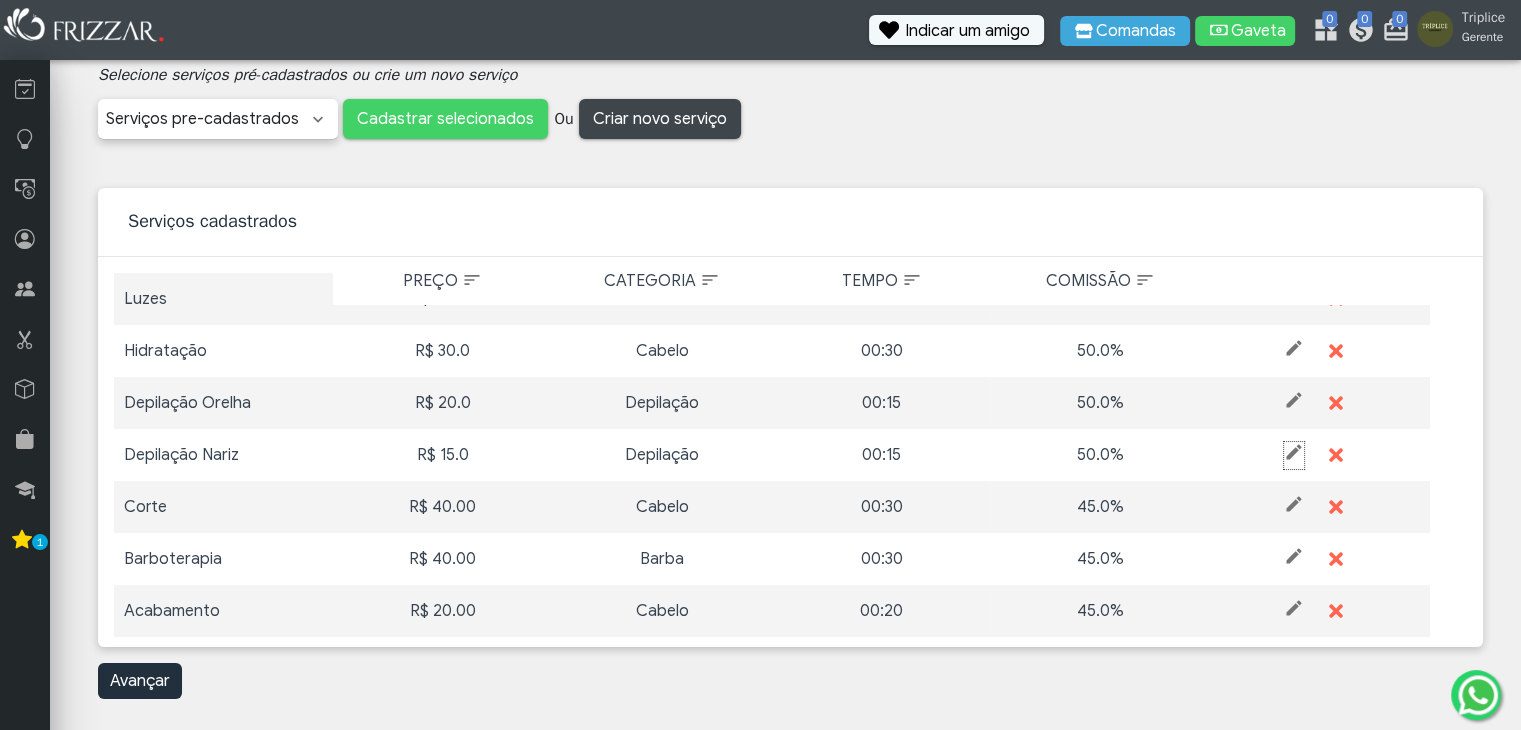 click at bounding box center (1294, 452) 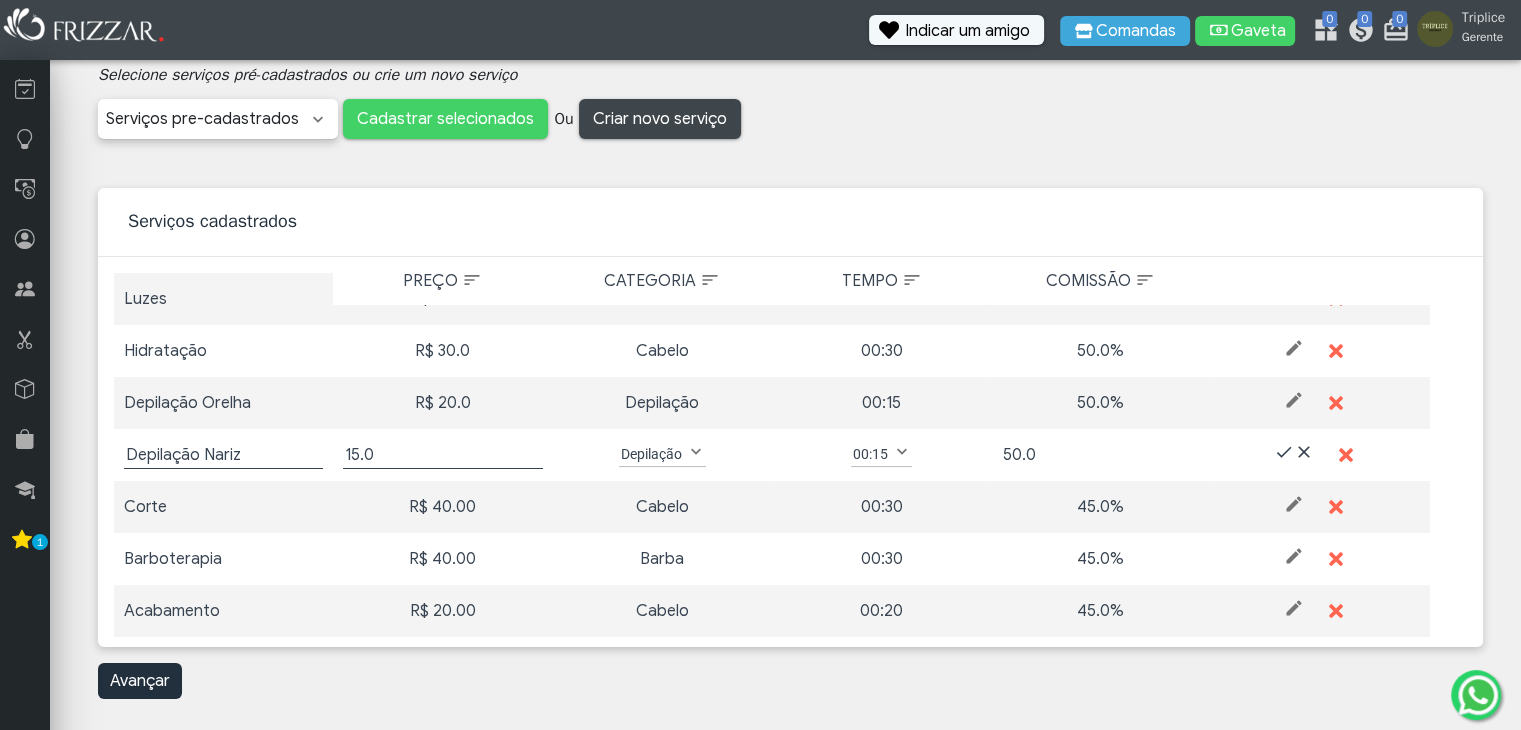 click on "50.0" at bounding box center [1100, 455] 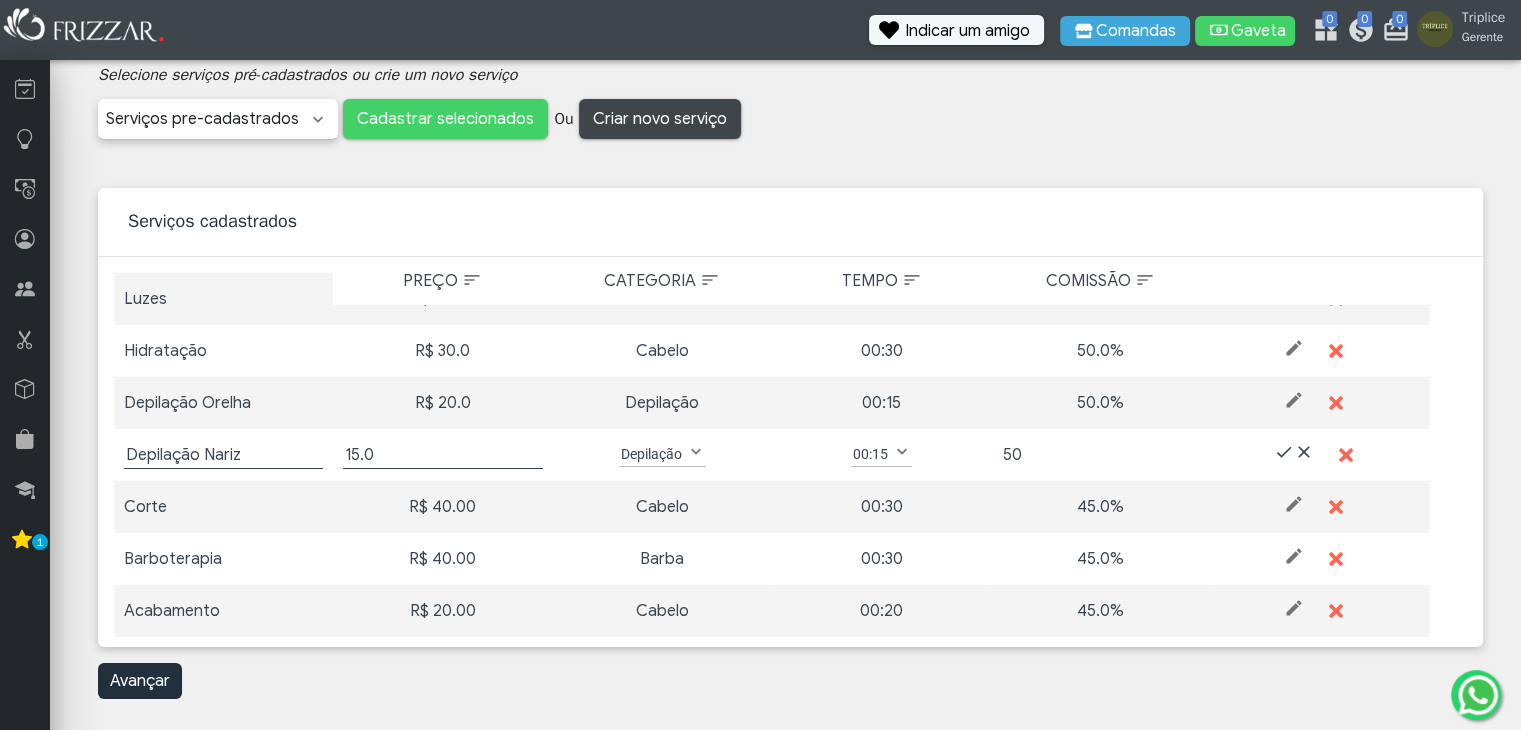 type on "5" 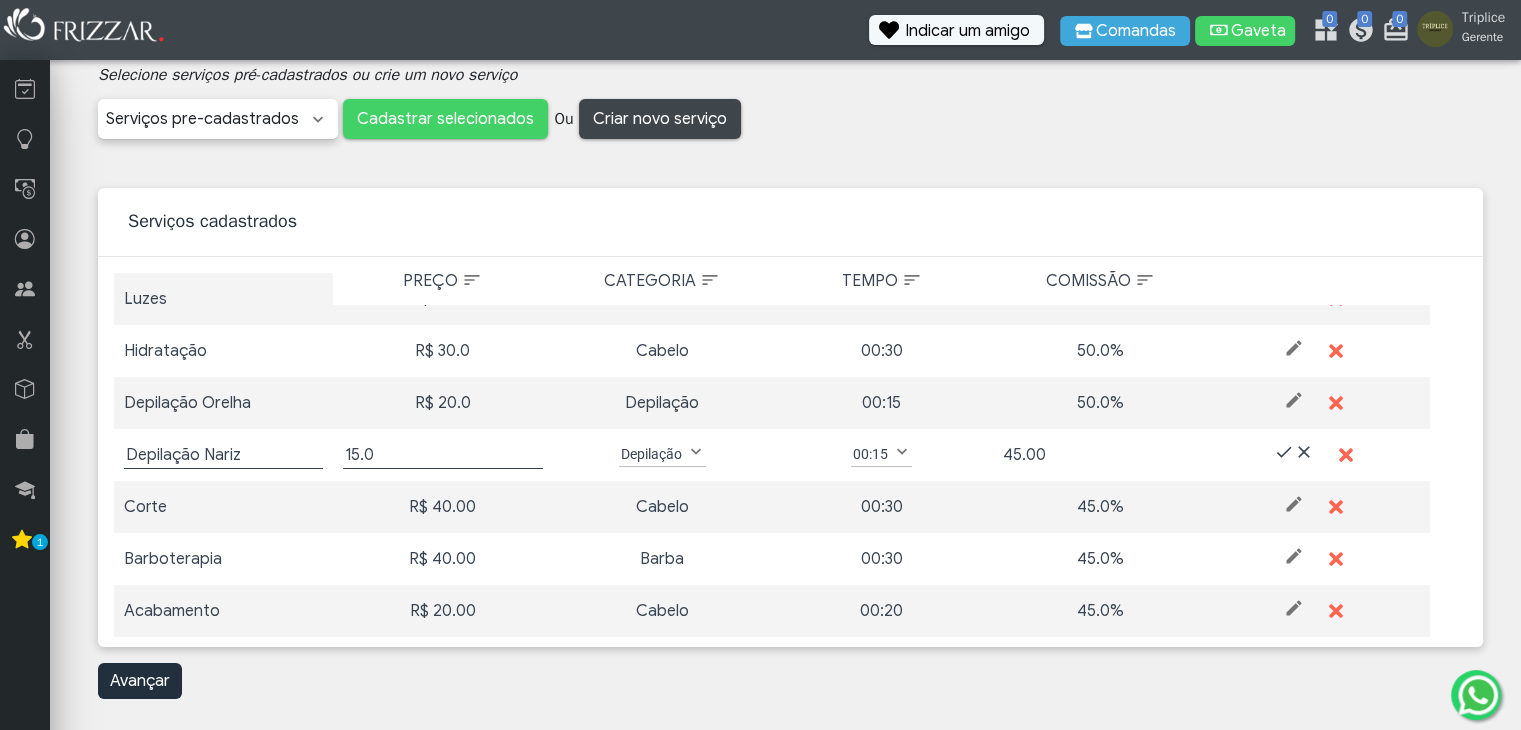 type on "45.00" 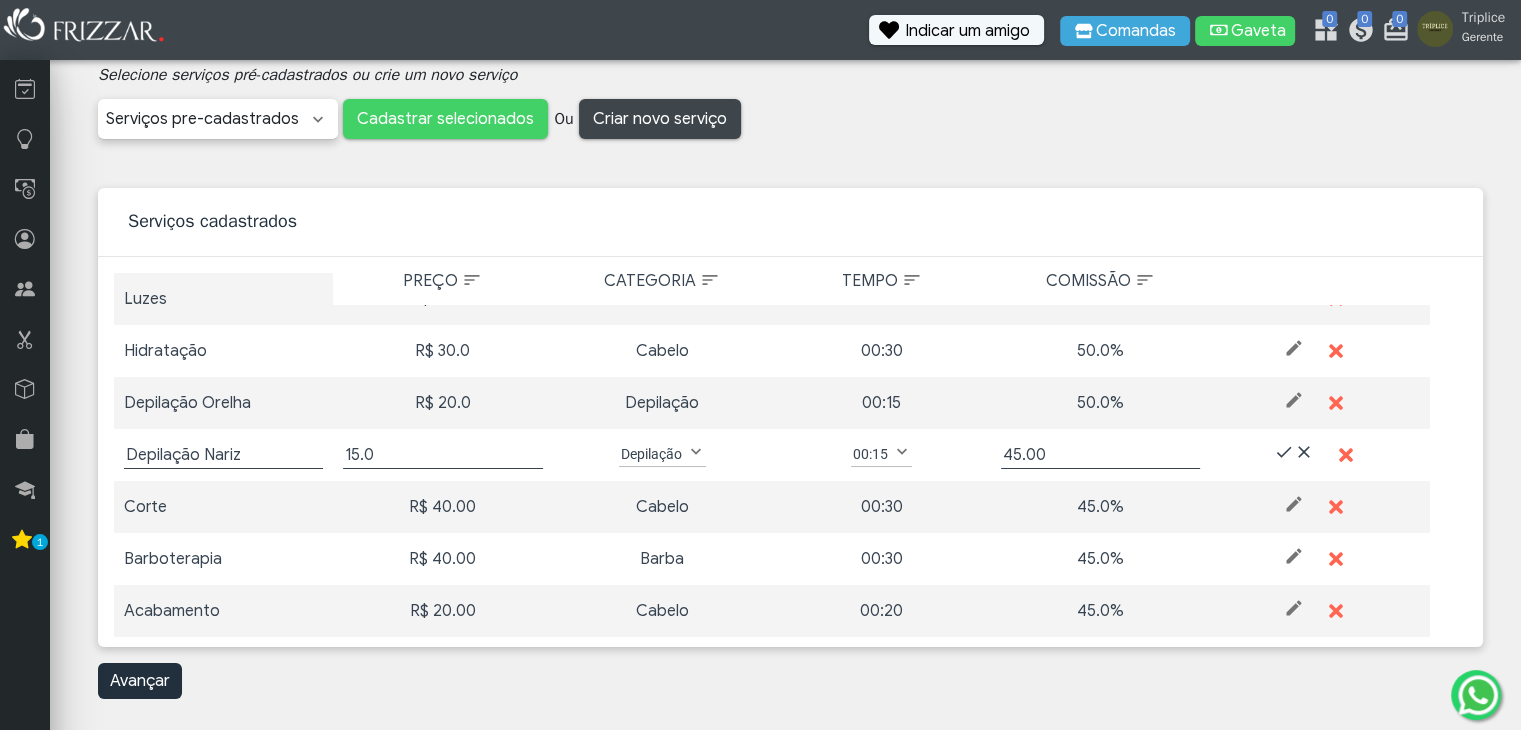 click on "00:15" at bounding box center (870, 454) 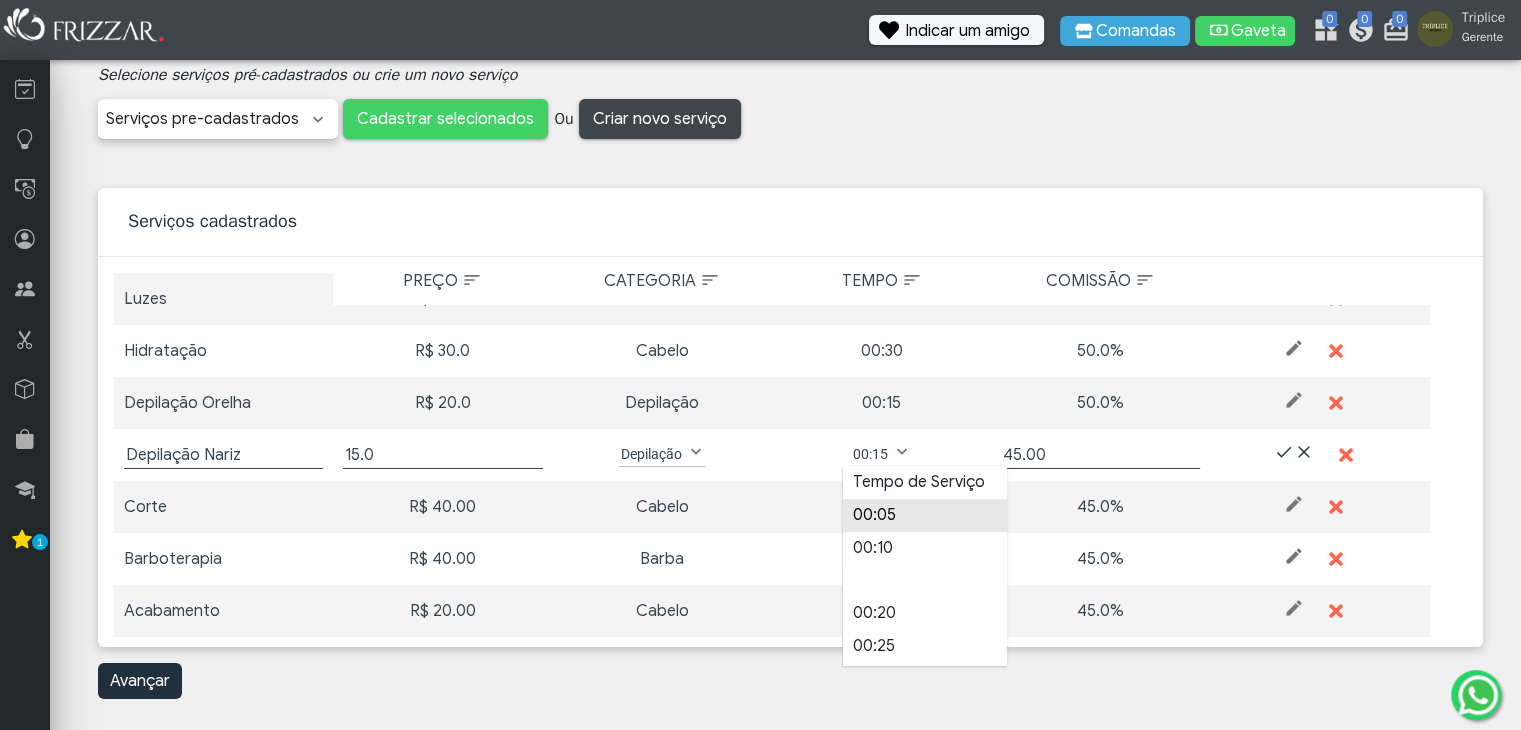click on "00:05" at bounding box center (925, 515) 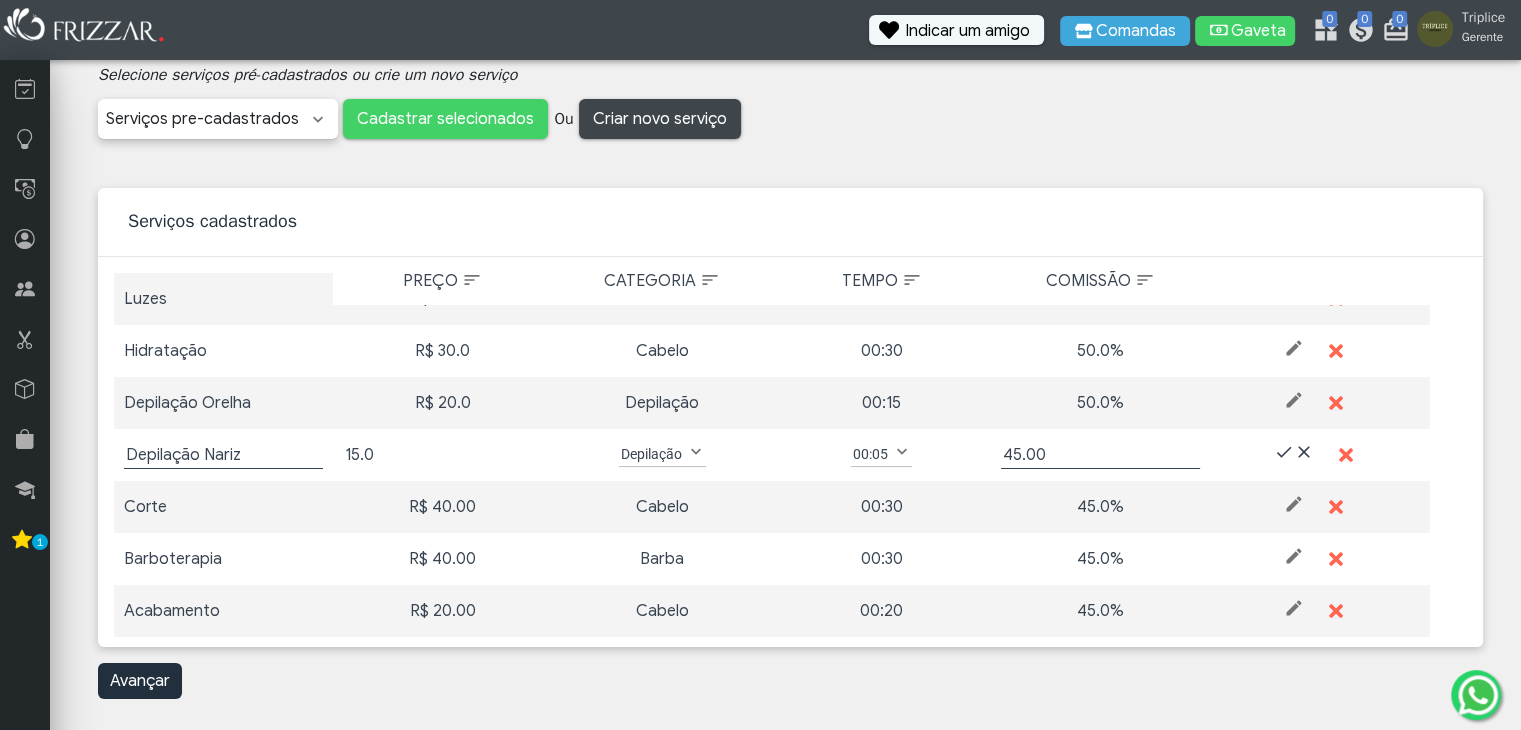 click on "15.0" at bounding box center [442, 455] 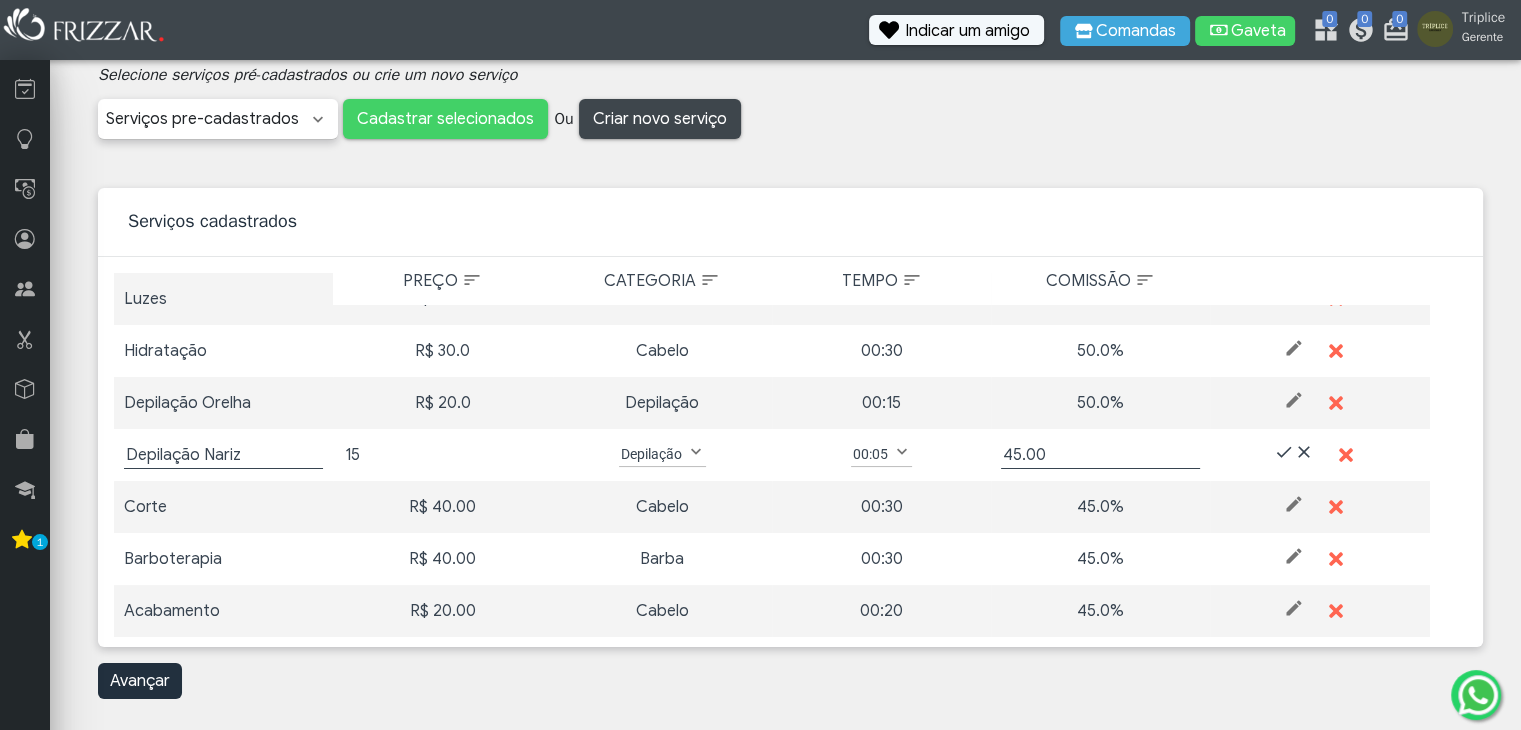 type on "1" 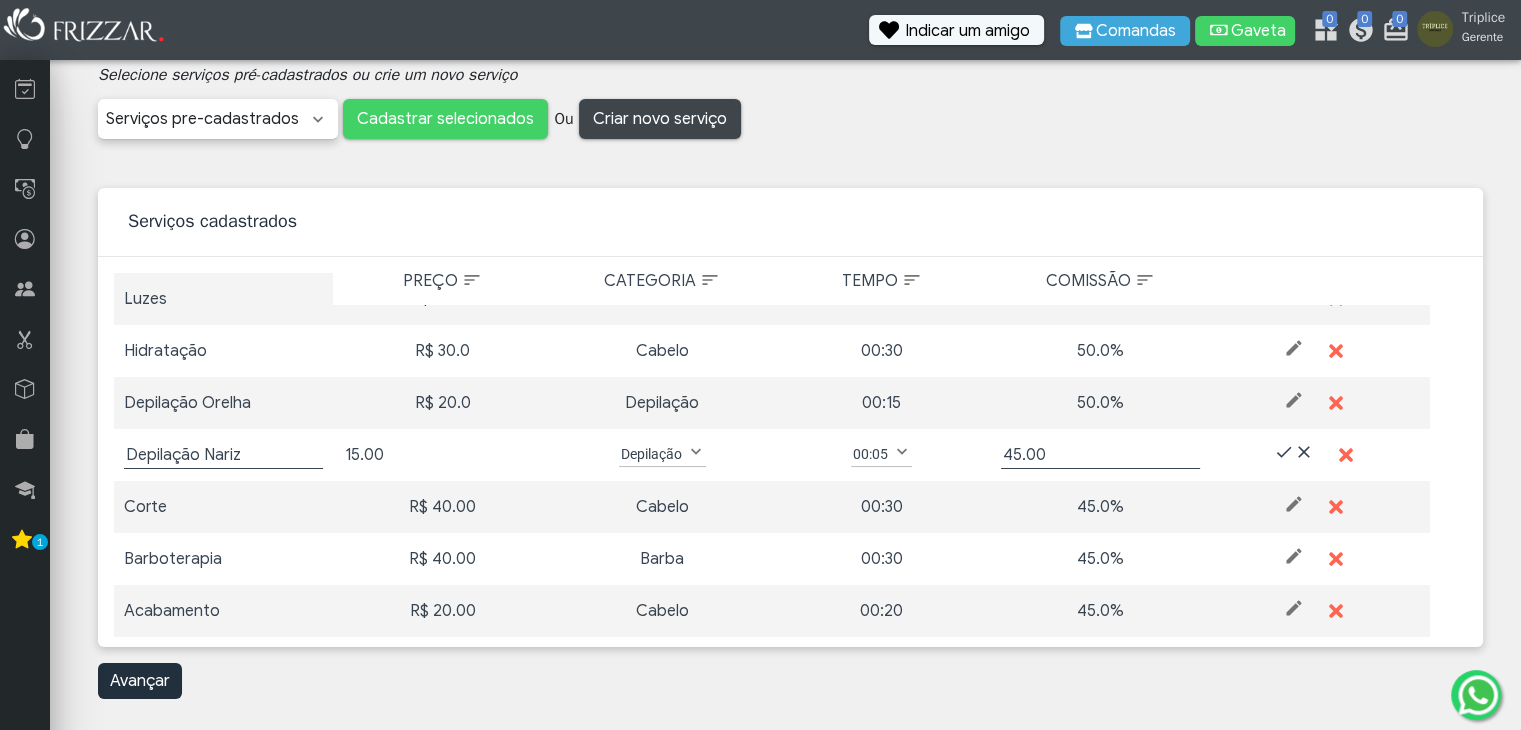 type on "15.00" 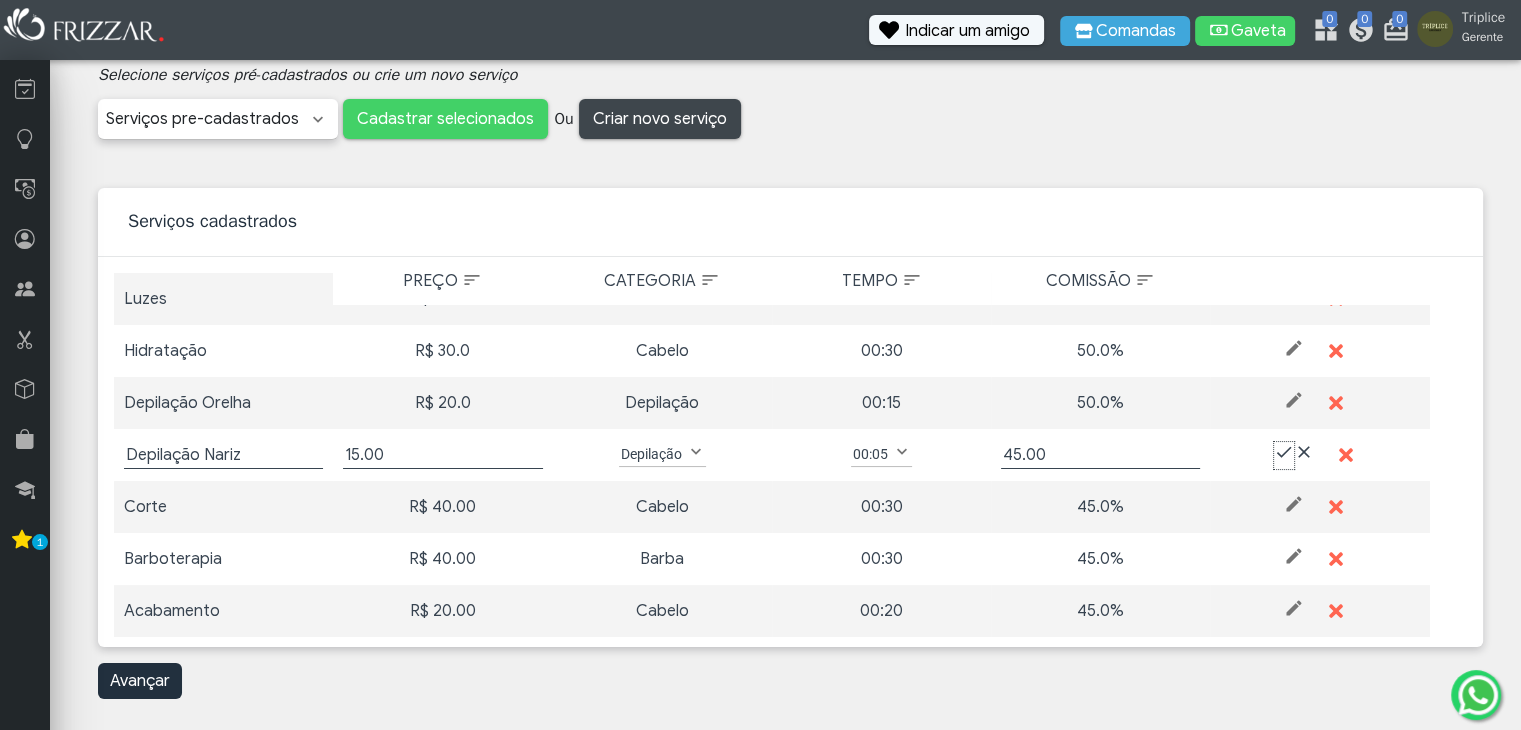 click at bounding box center [1284, 452] 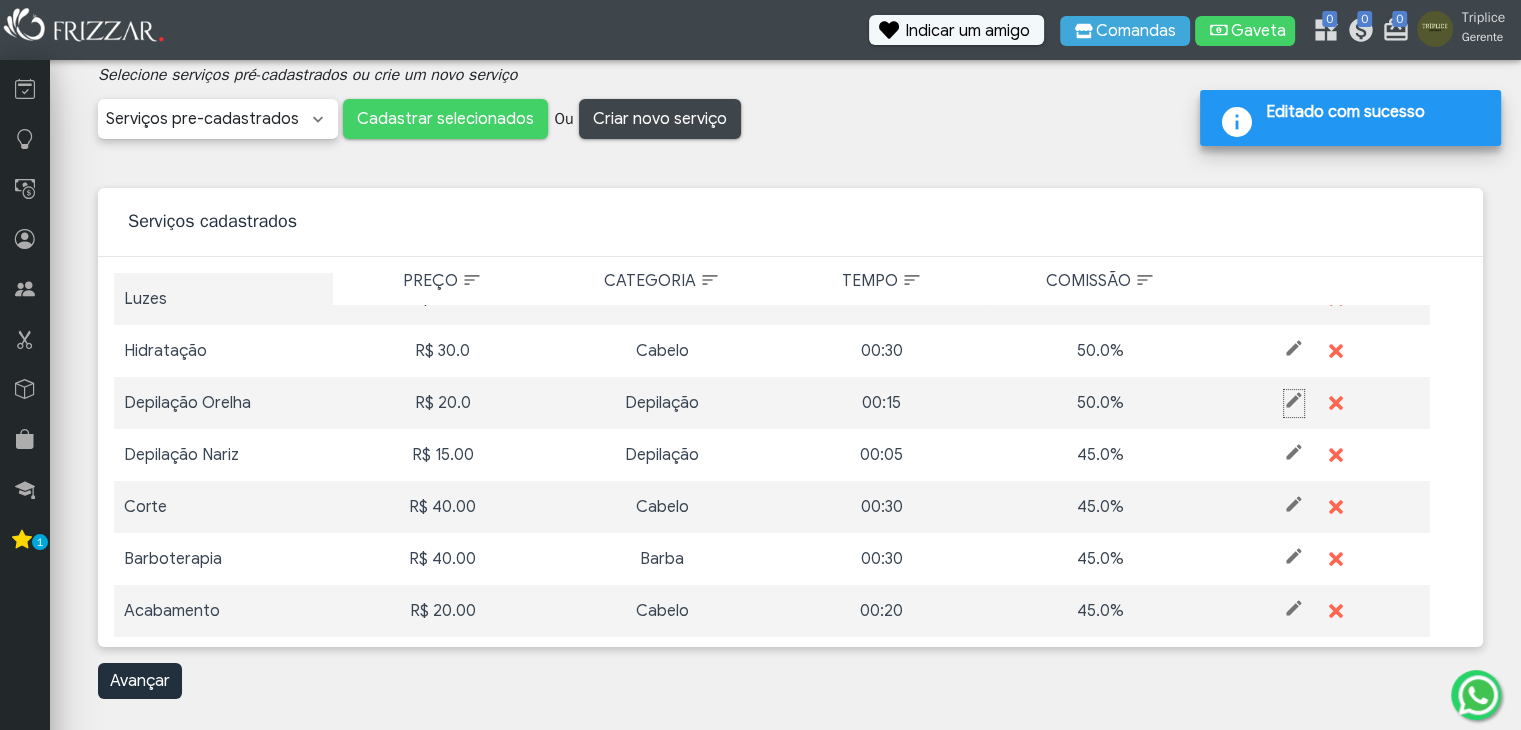 click at bounding box center (1294, 400) 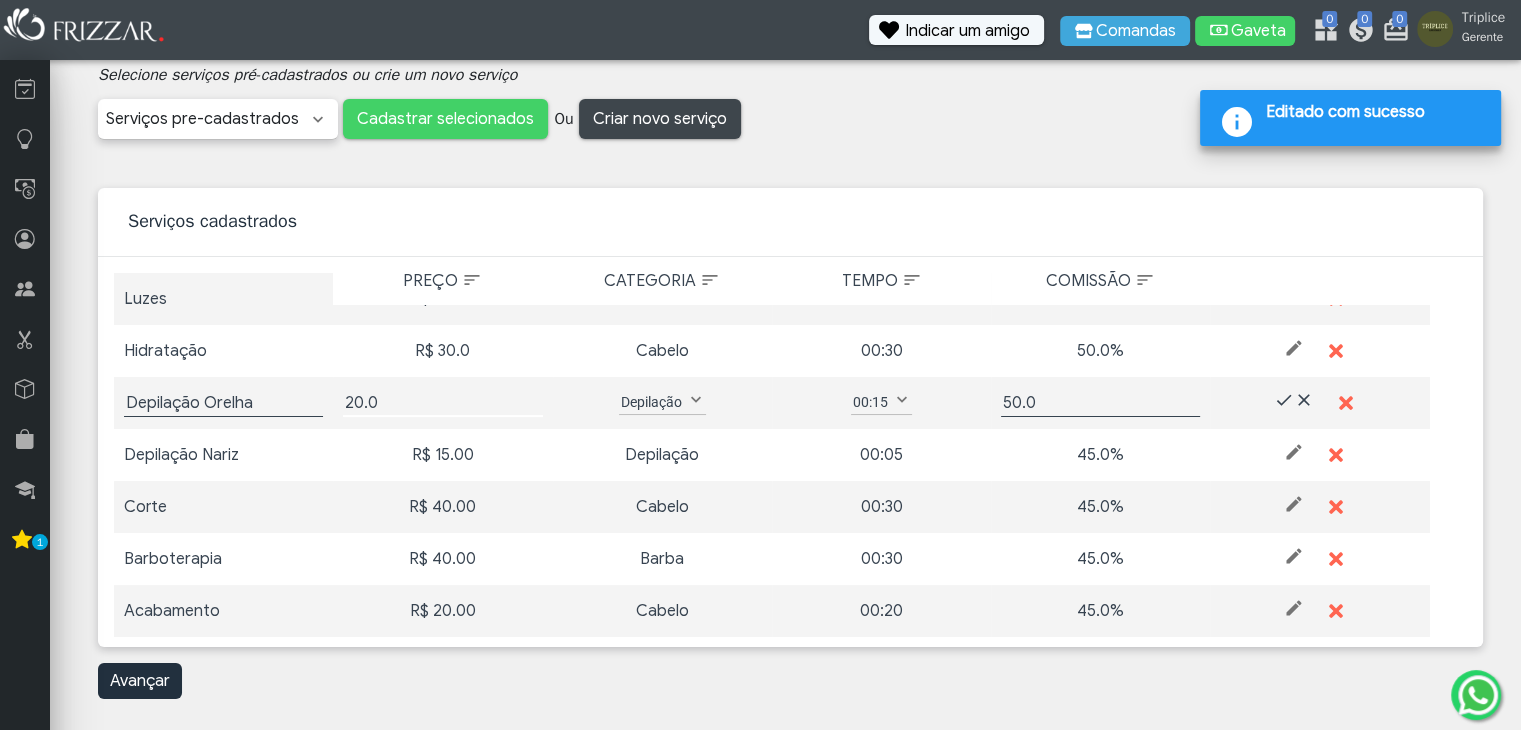 click on "20.0" at bounding box center [442, 403] 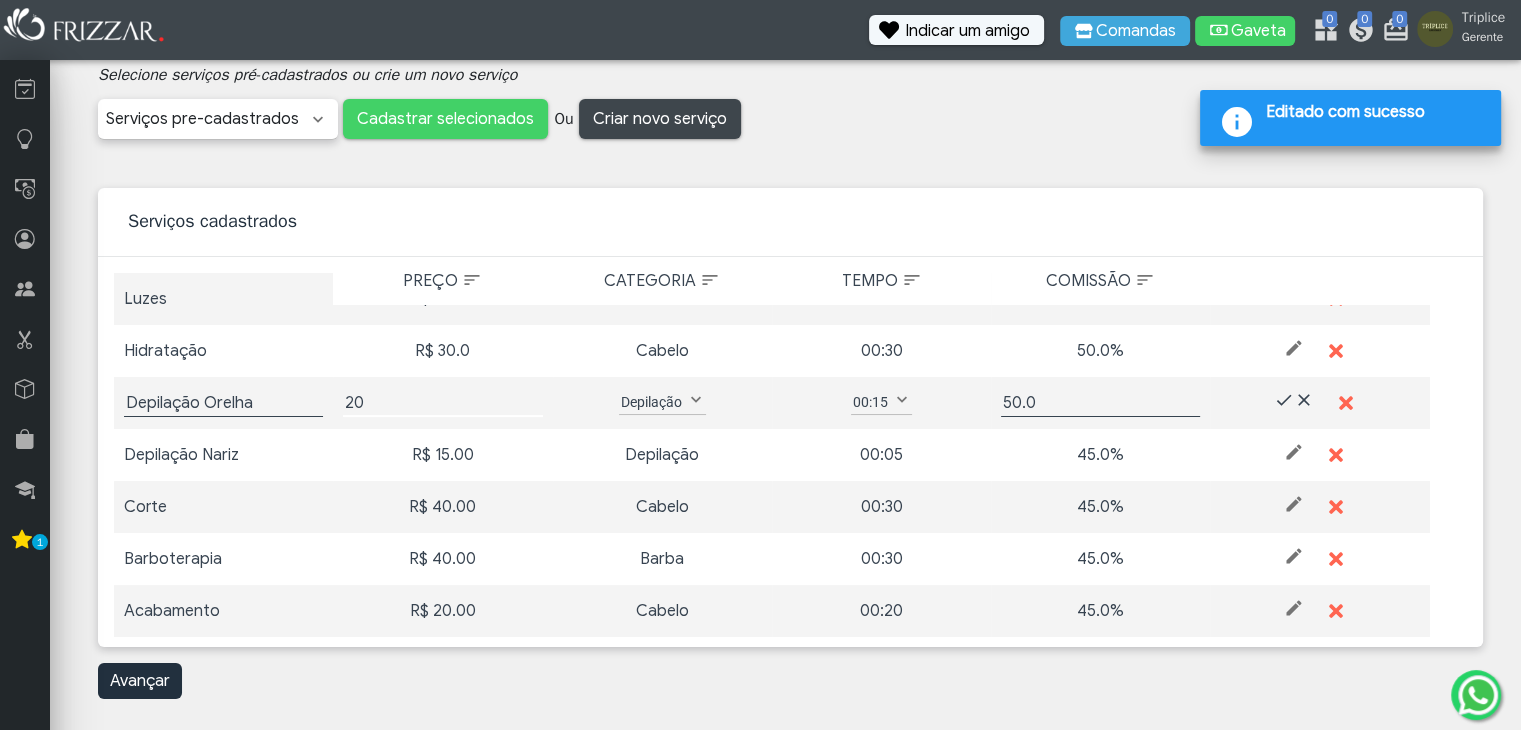 type on "2" 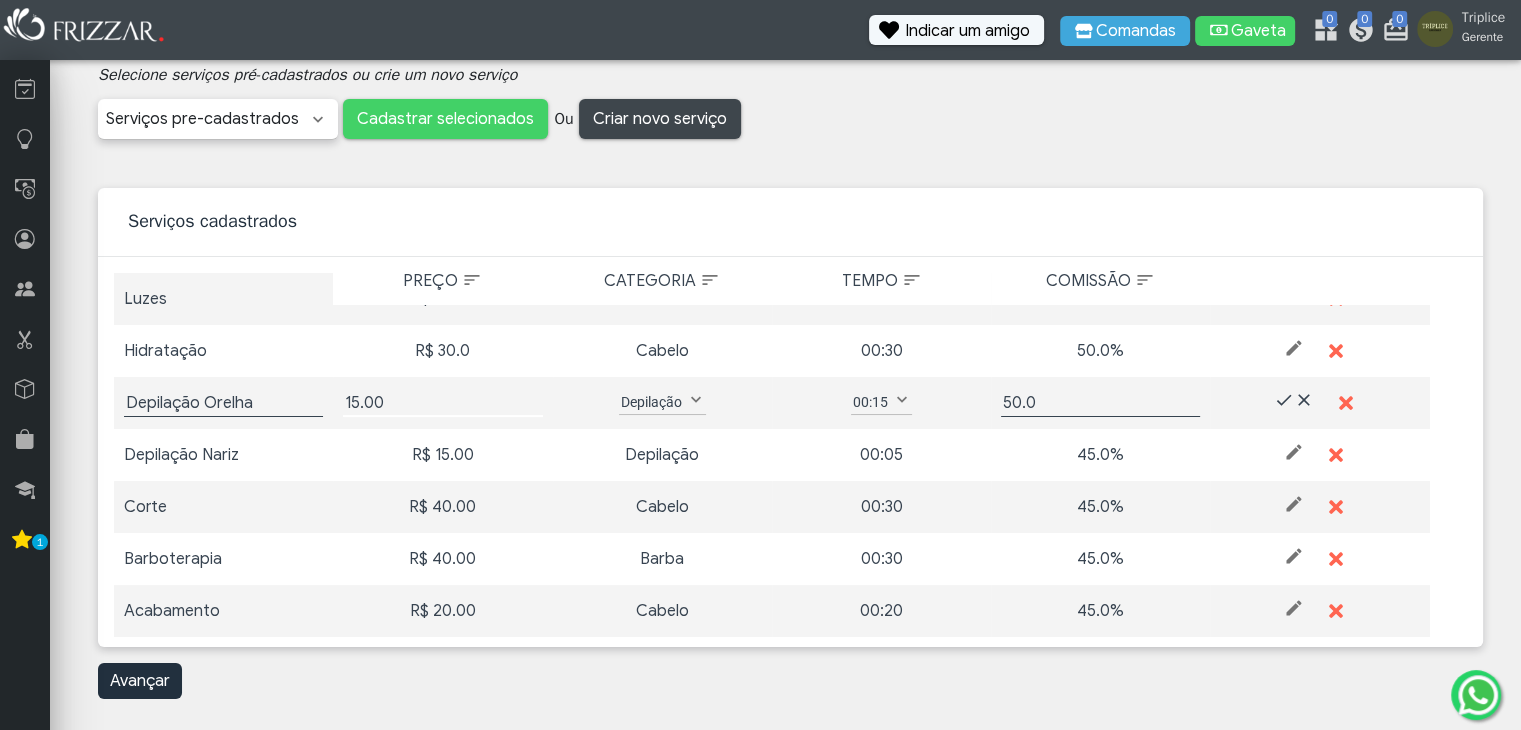 type on "15.00" 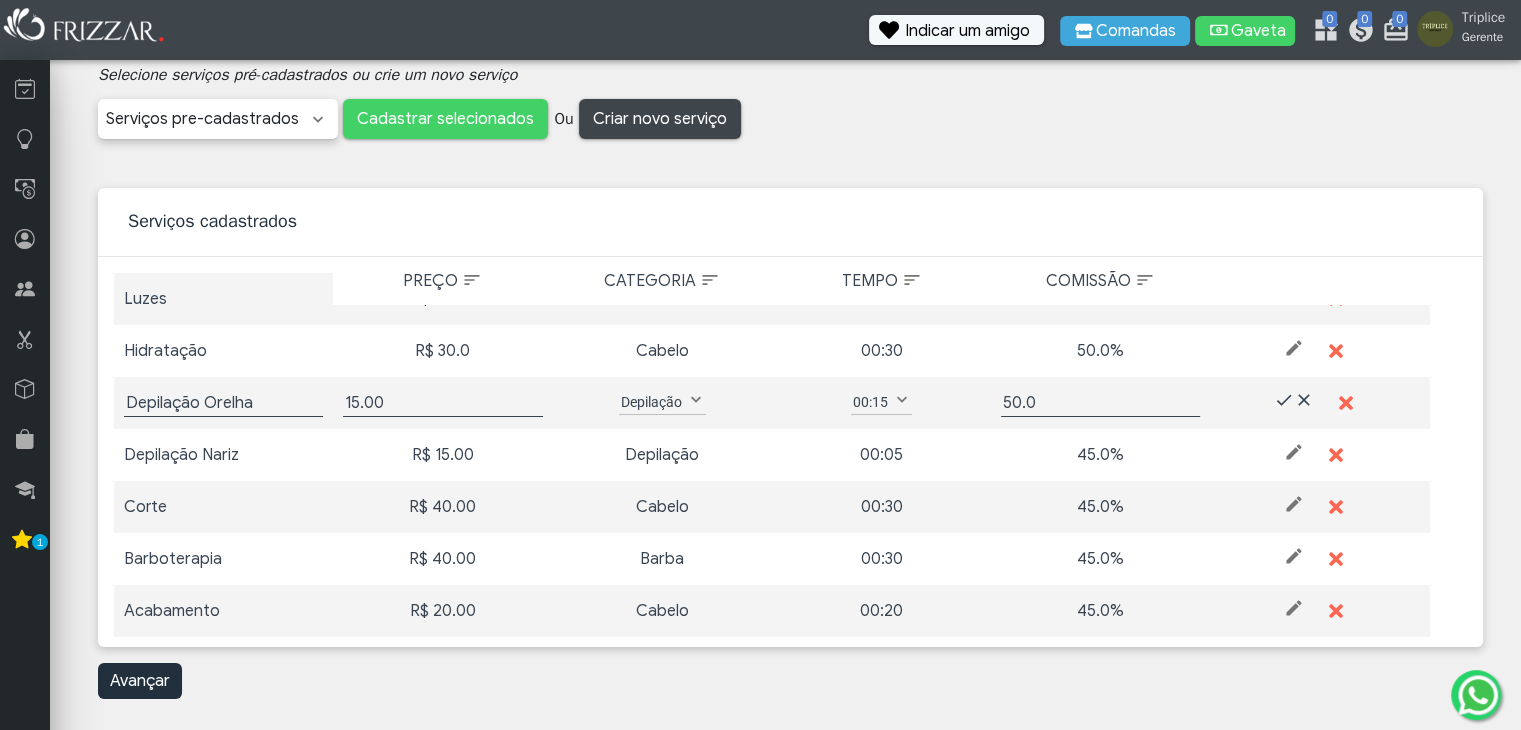 click on "00:15" at bounding box center [870, 402] 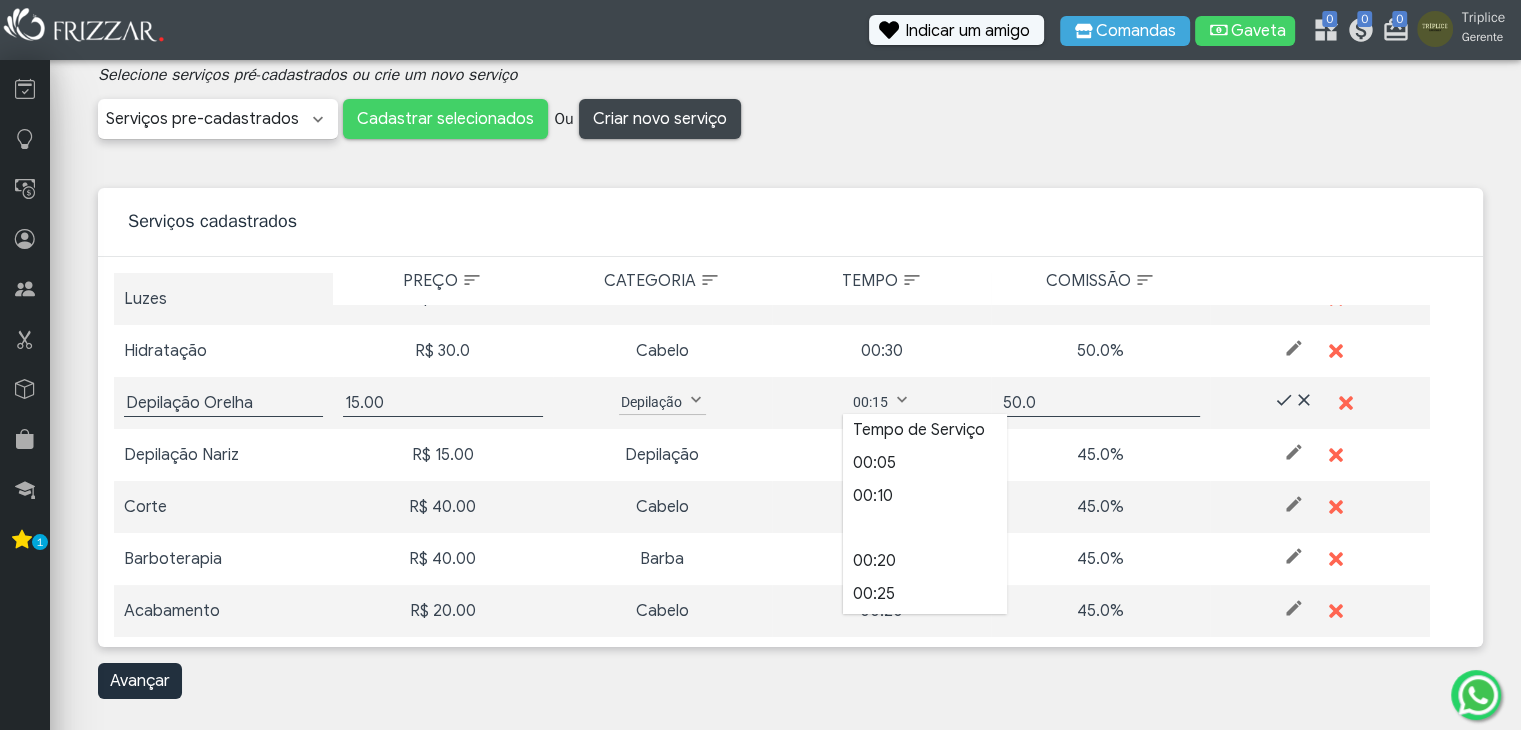 scroll, scrollTop: 13, scrollLeft: 92, axis: both 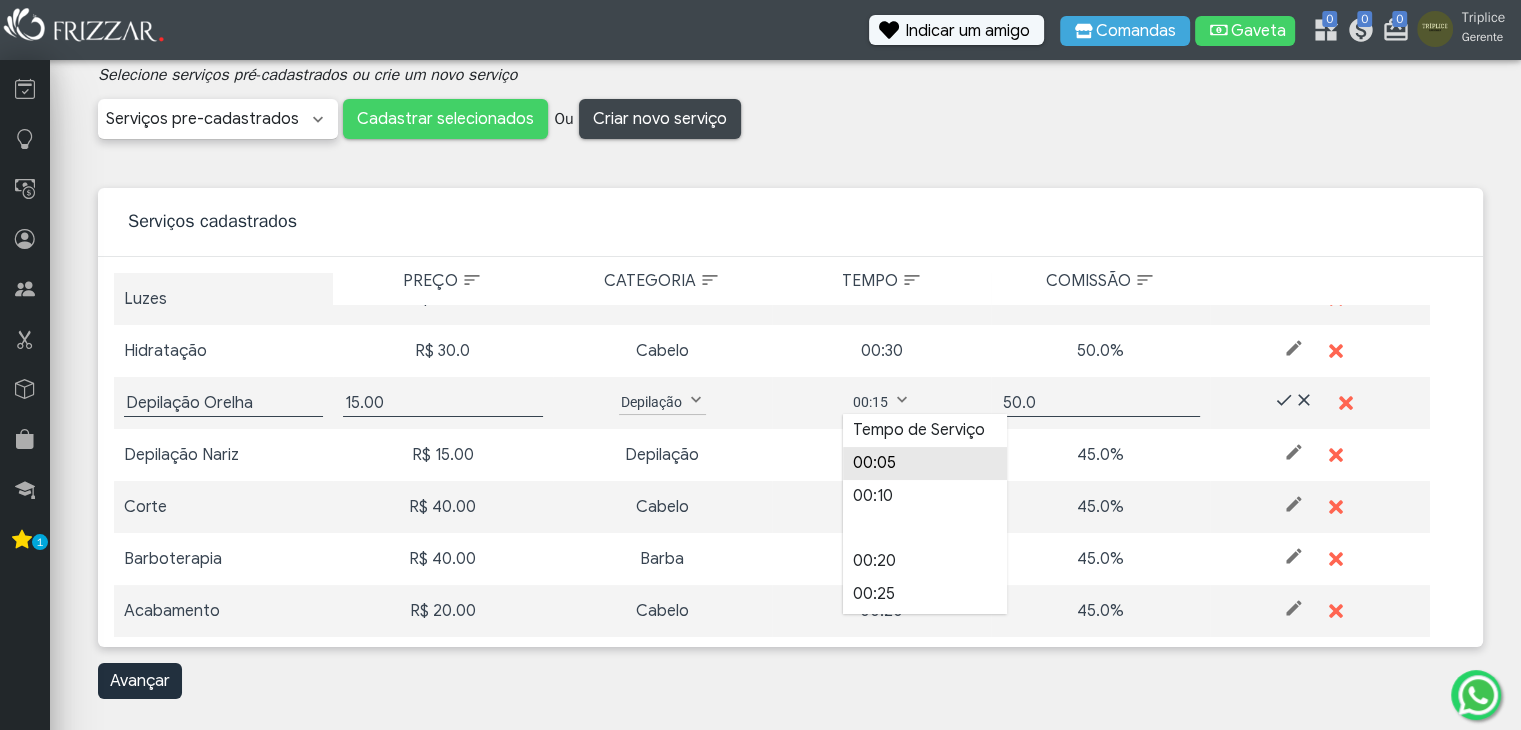 click on "00:05" at bounding box center [925, 463] 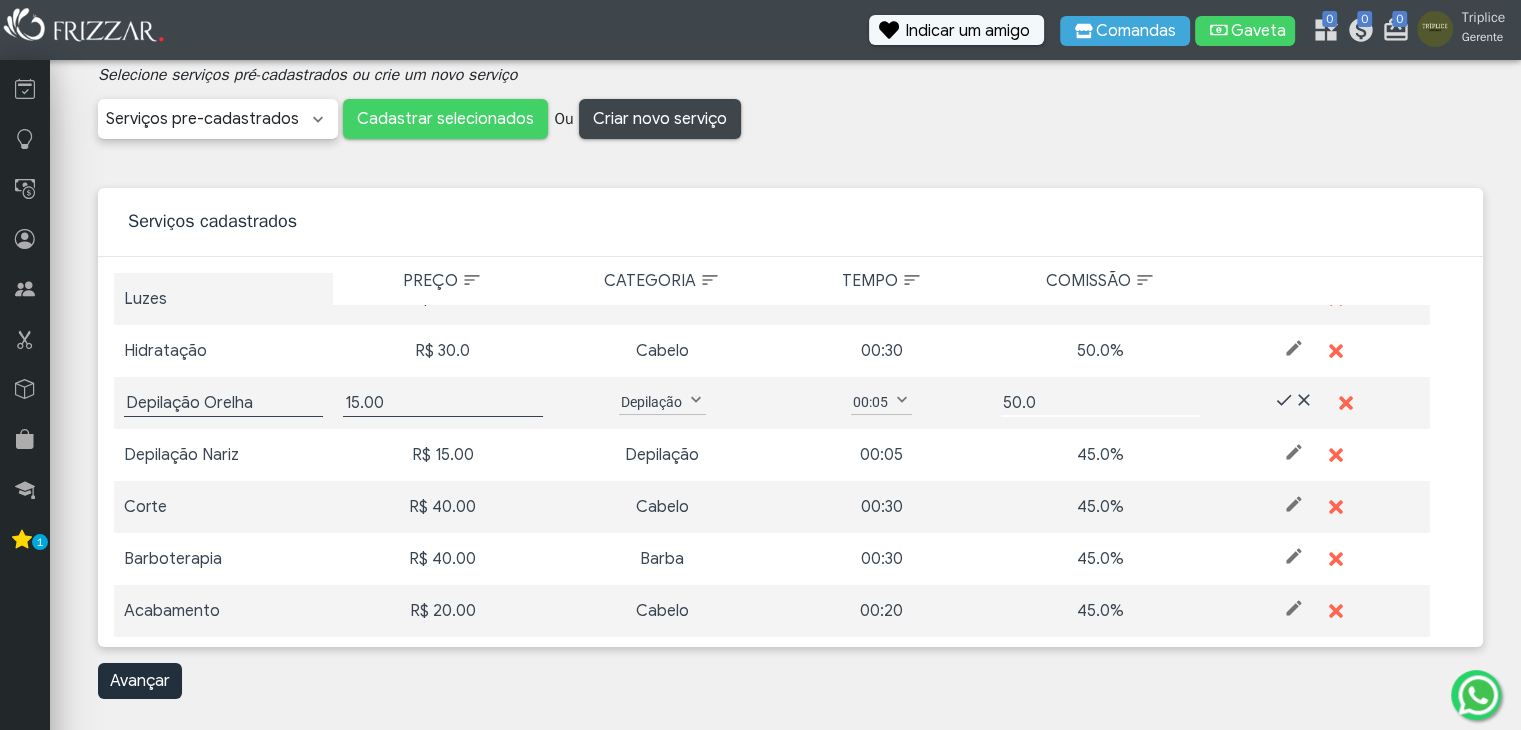 click on "50.0" at bounding box center (1100, 403) 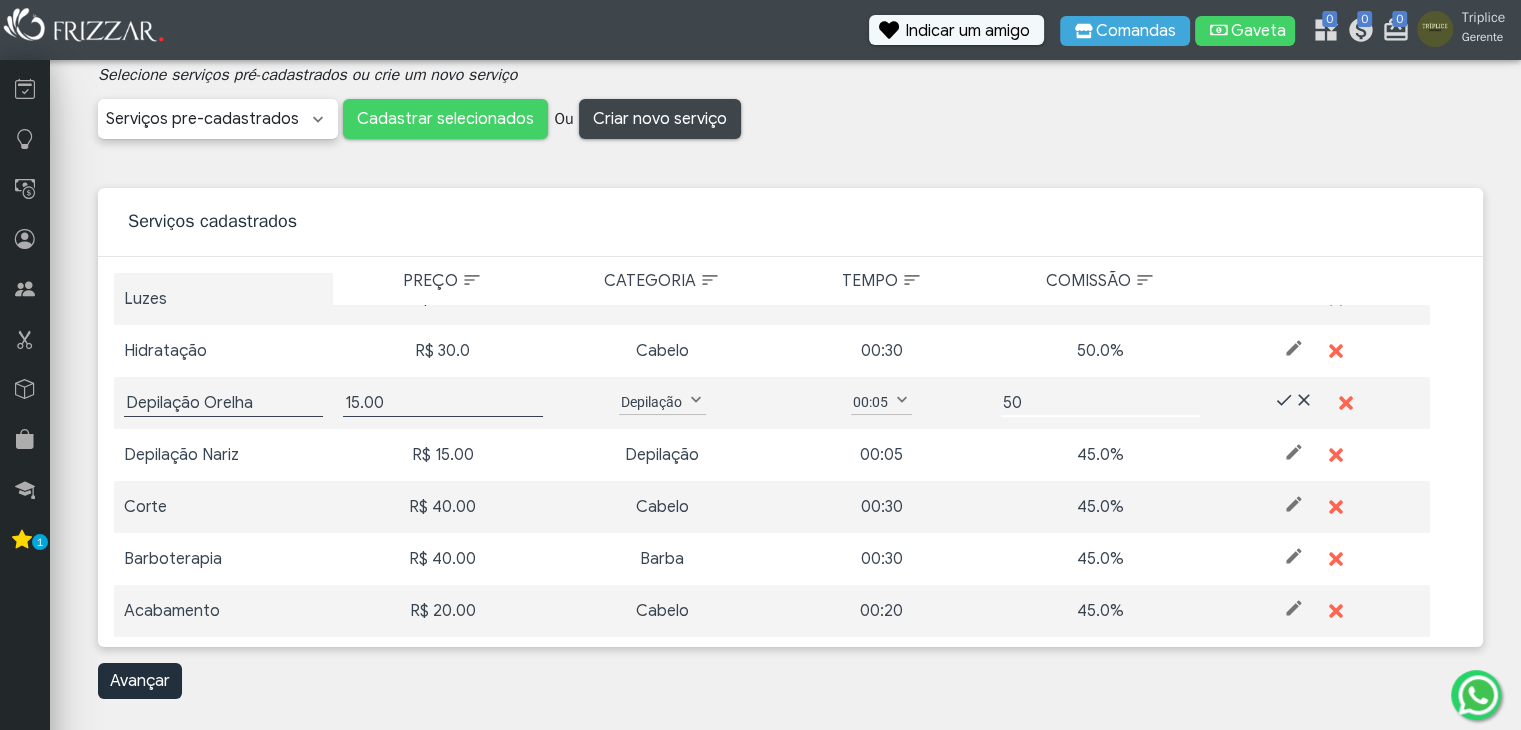 type on "5" 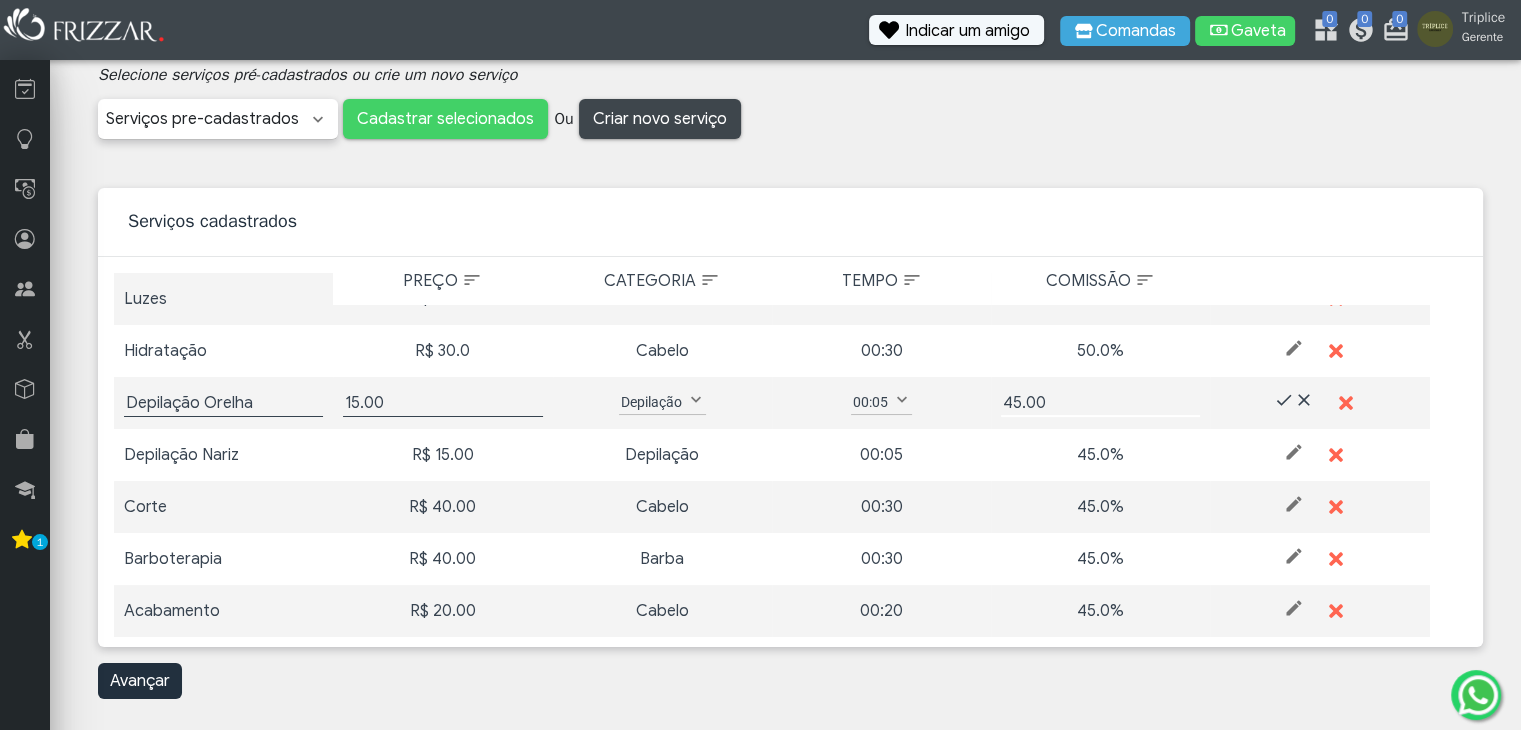 type on "45.00" 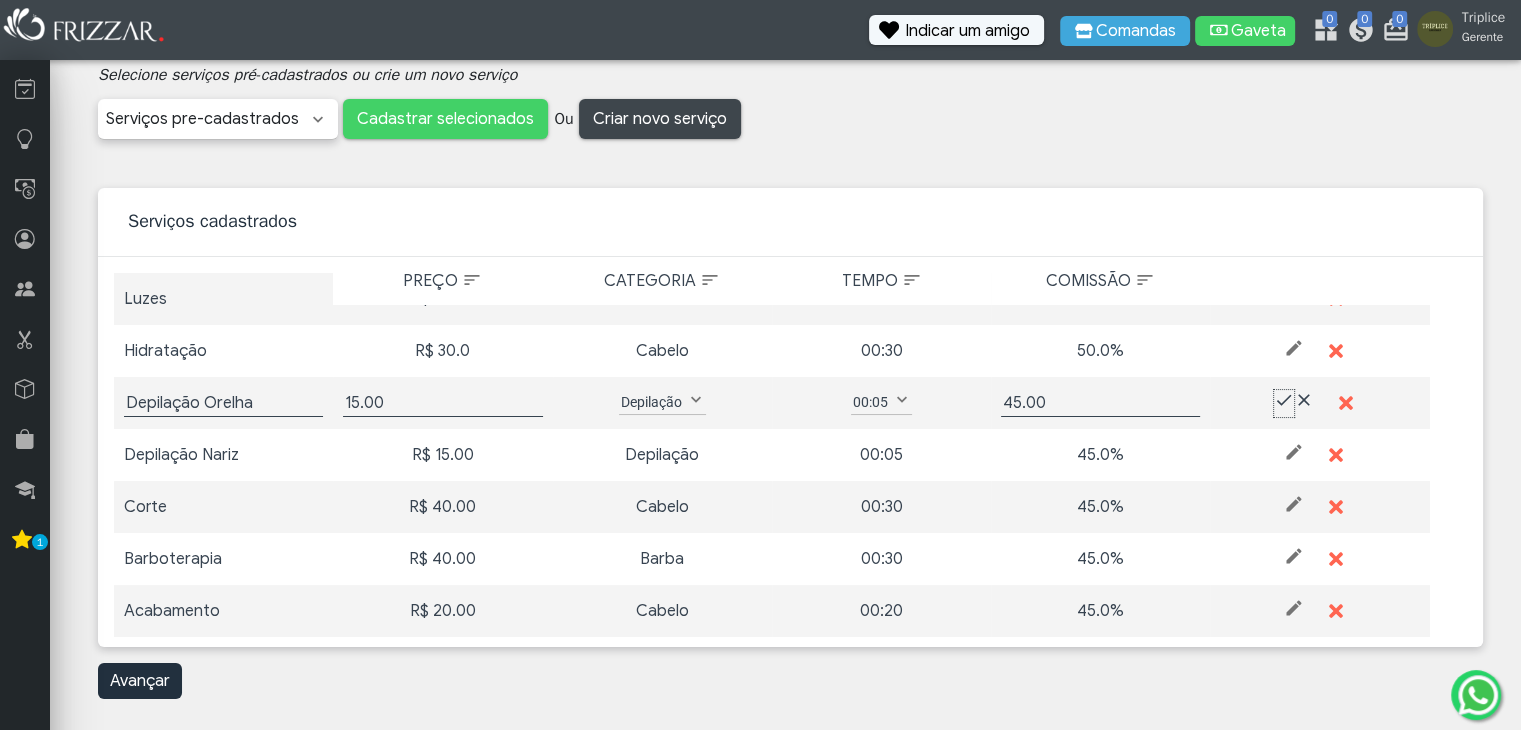 click at bounding box center [1284, 400] 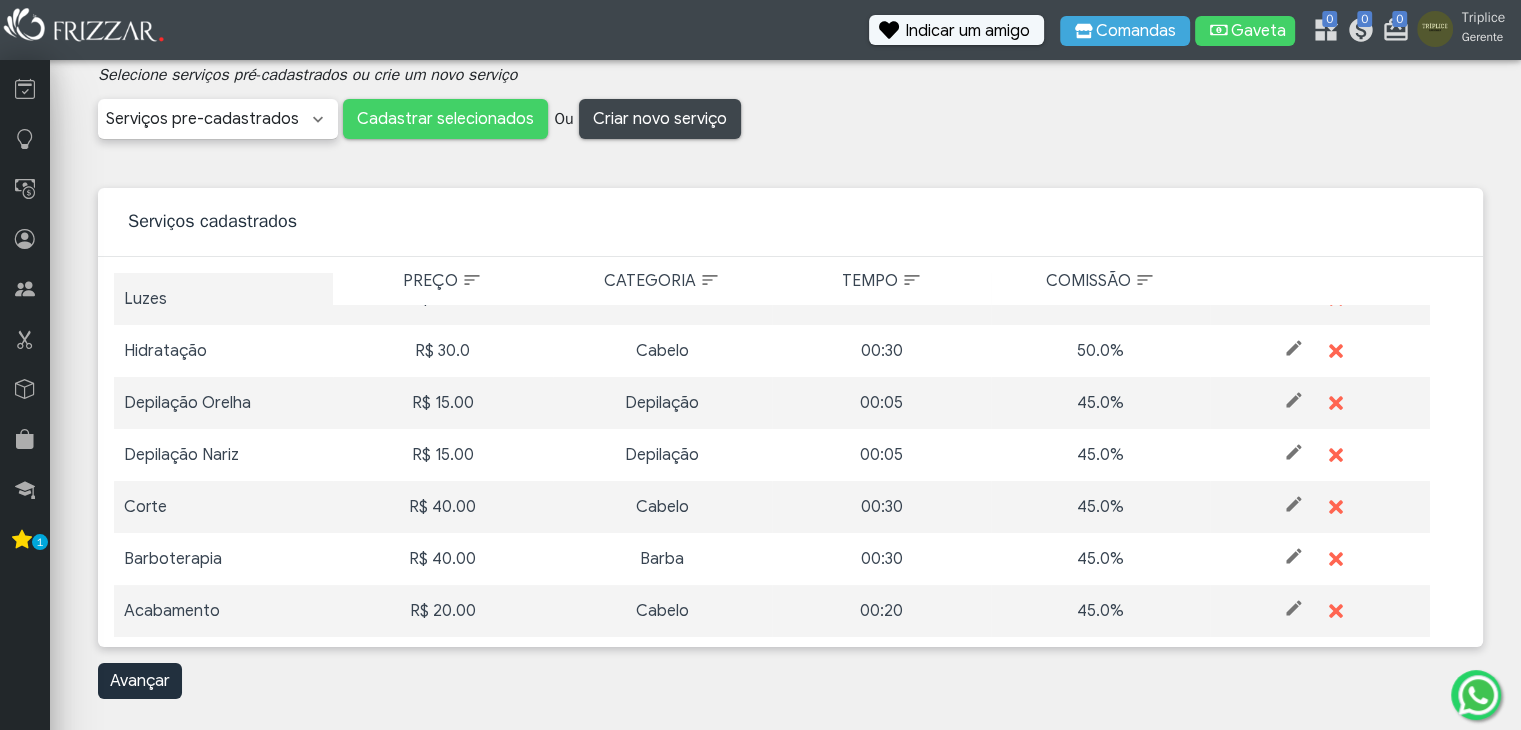 click on "Tempo Tempo Tempo Tempo Tempo 00:30 Tempo de Serviço 00:05 00:10 00:15 00:20 00:25 00:30 00:35 00:40 00:45 00:50 00:55 01:00 01:05 01:10 01:15 01:20 01:25 01:30 01:35 01:40 01:45 01:50 01:55 02:00 02:15 02:30 02:45 03:00 03:15 03:30 03:45 04:00 04:30 05:00 05:30 06:00 06:30 07:00 07:30 08:00 00:30" at bounding box center (881, 507) 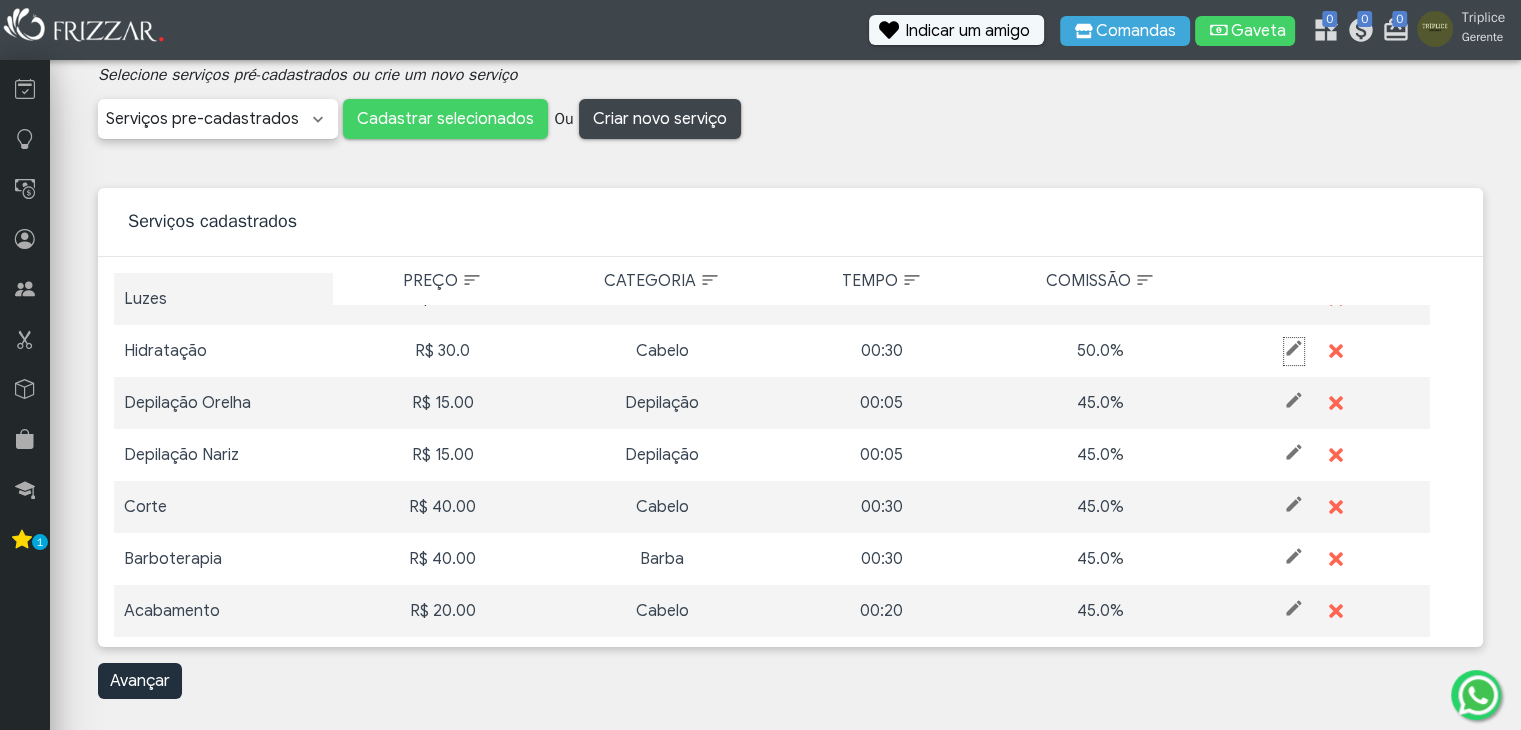 click at bounding box center (1294, 348) 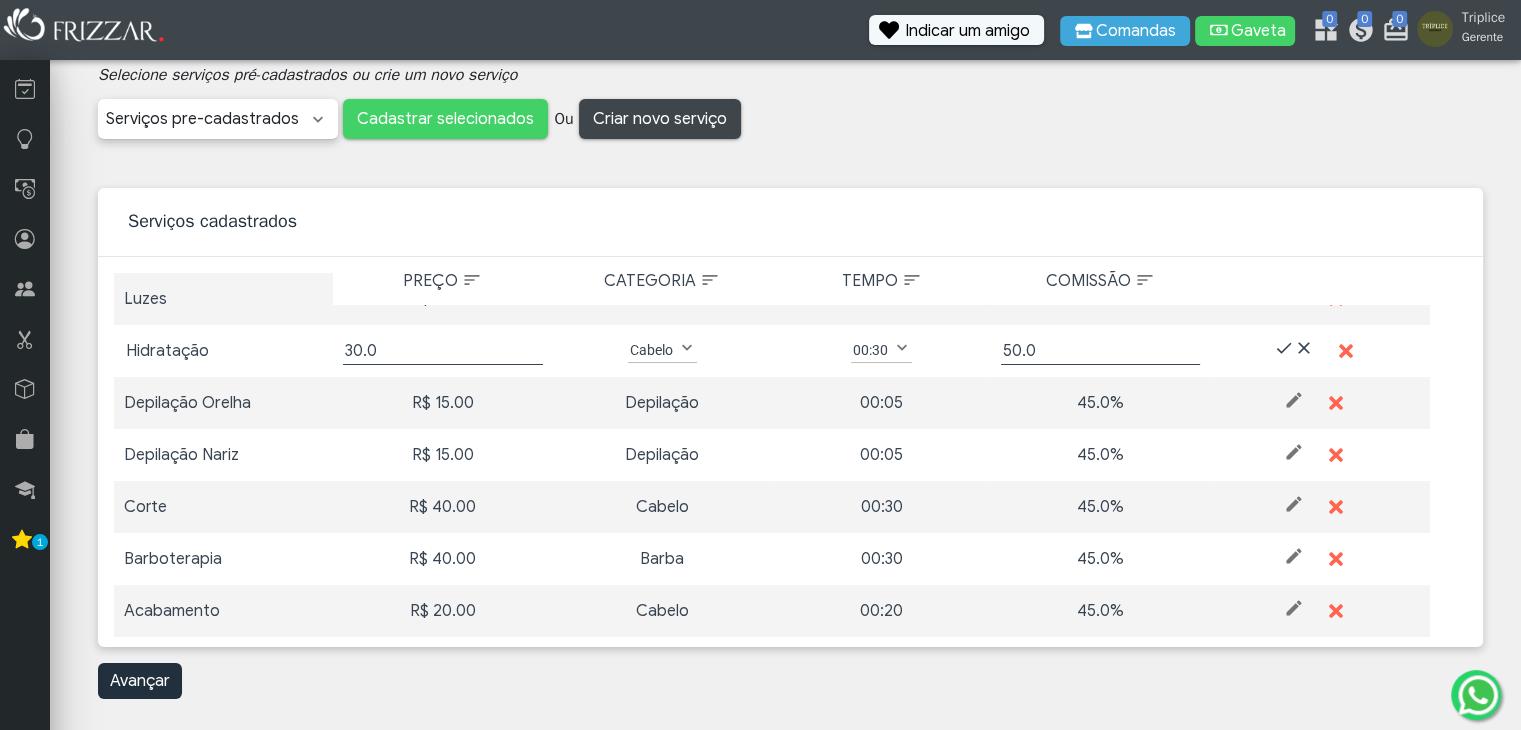 click on "Hidratação" at bounding box center [223, 351] 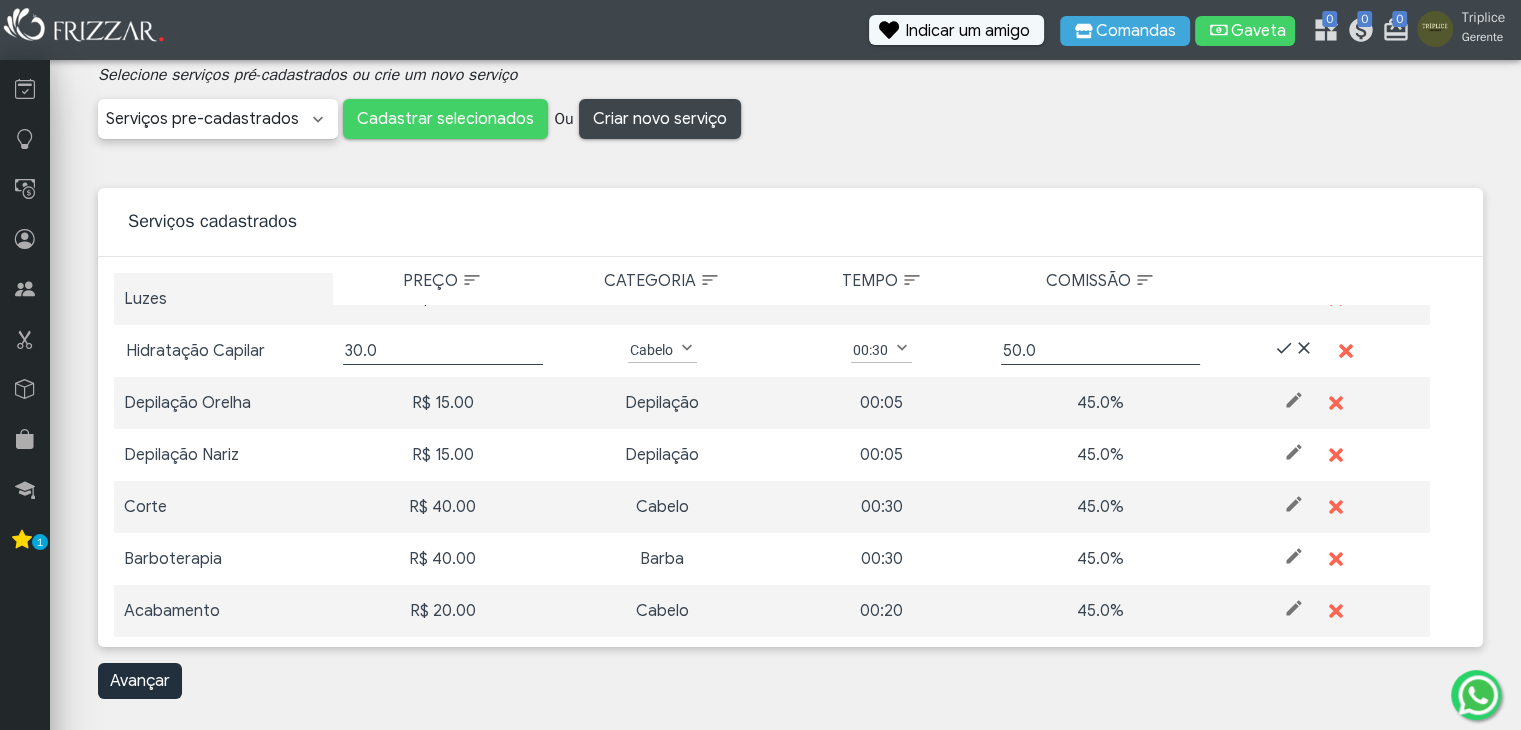 type on "Hidratação Capilar" 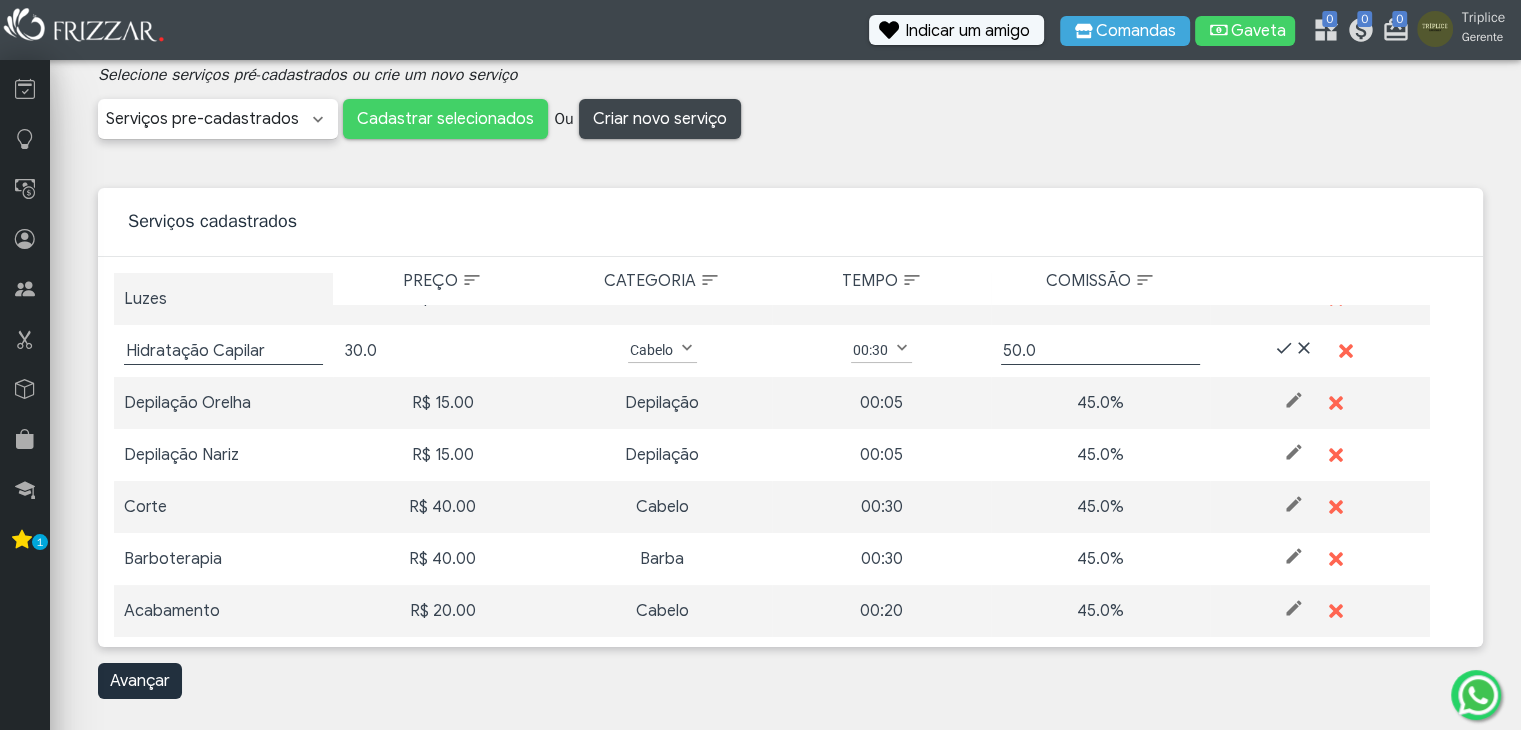 click on "30.0" at bounding box center [442, 351] 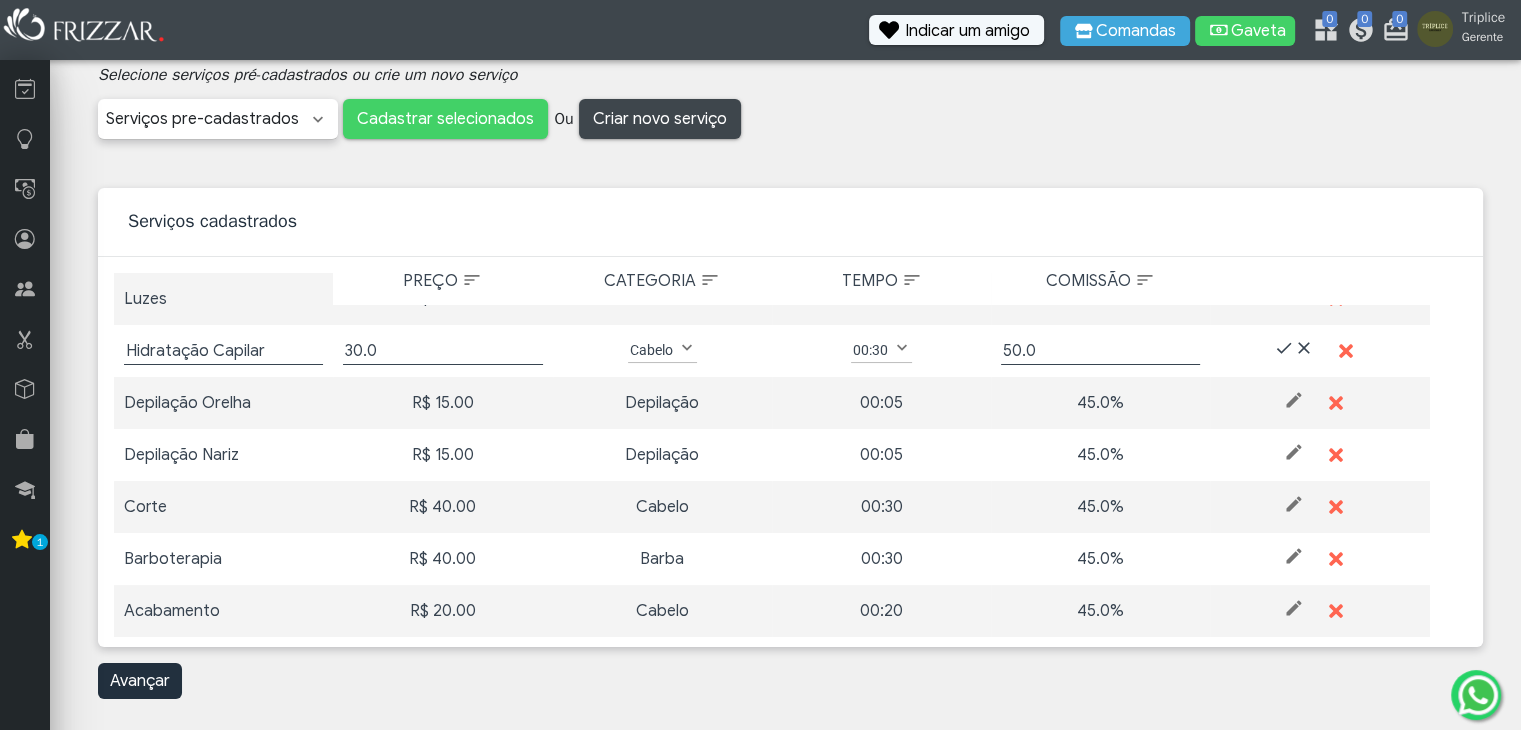 click on "Avançar" at bounding box center (790, 681) 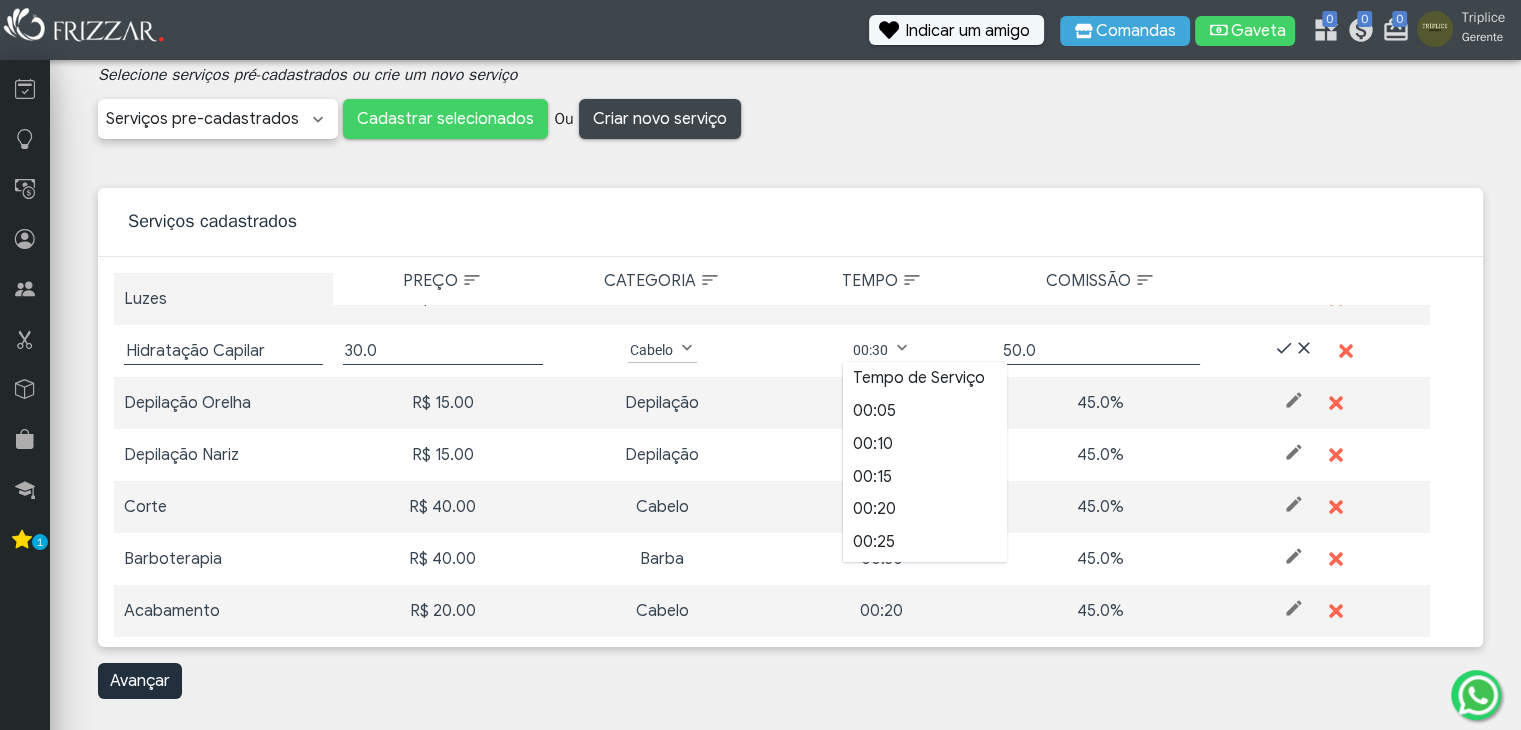 scroll, scrollTop: 13, scrollLeft: 92, axis: both 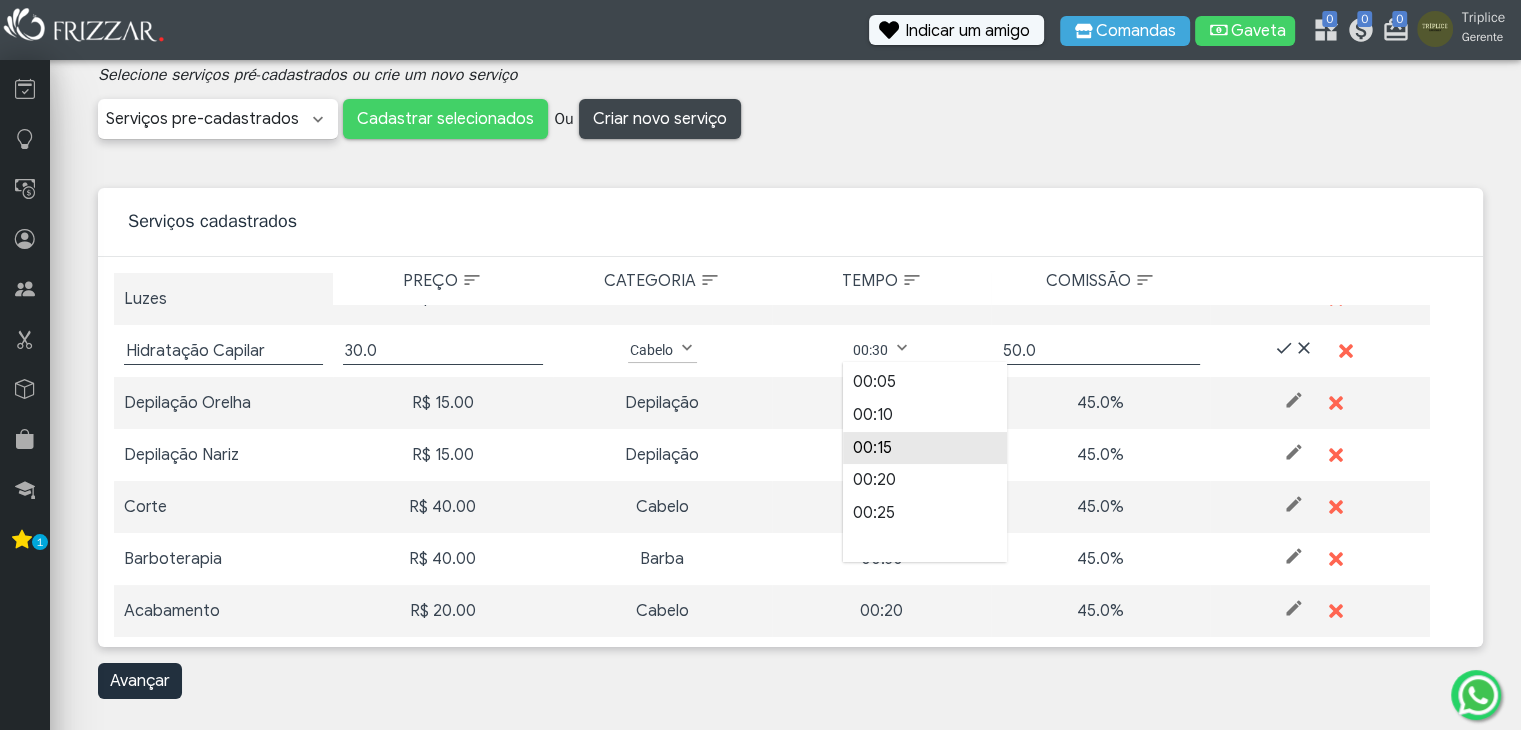 click on "00:15" at bounding box center (925, 448) 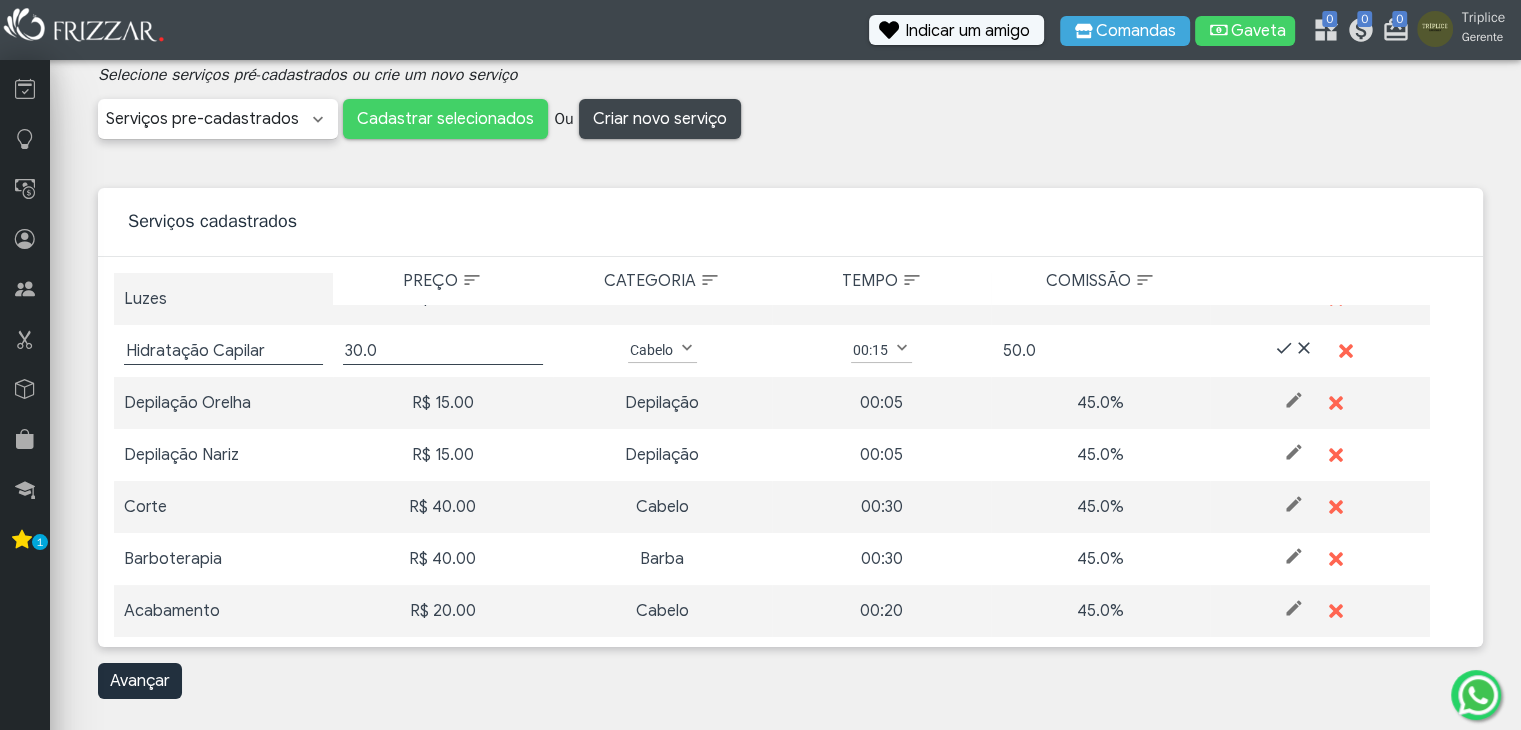 click on "50.0" at bounding box center [1100, 351] 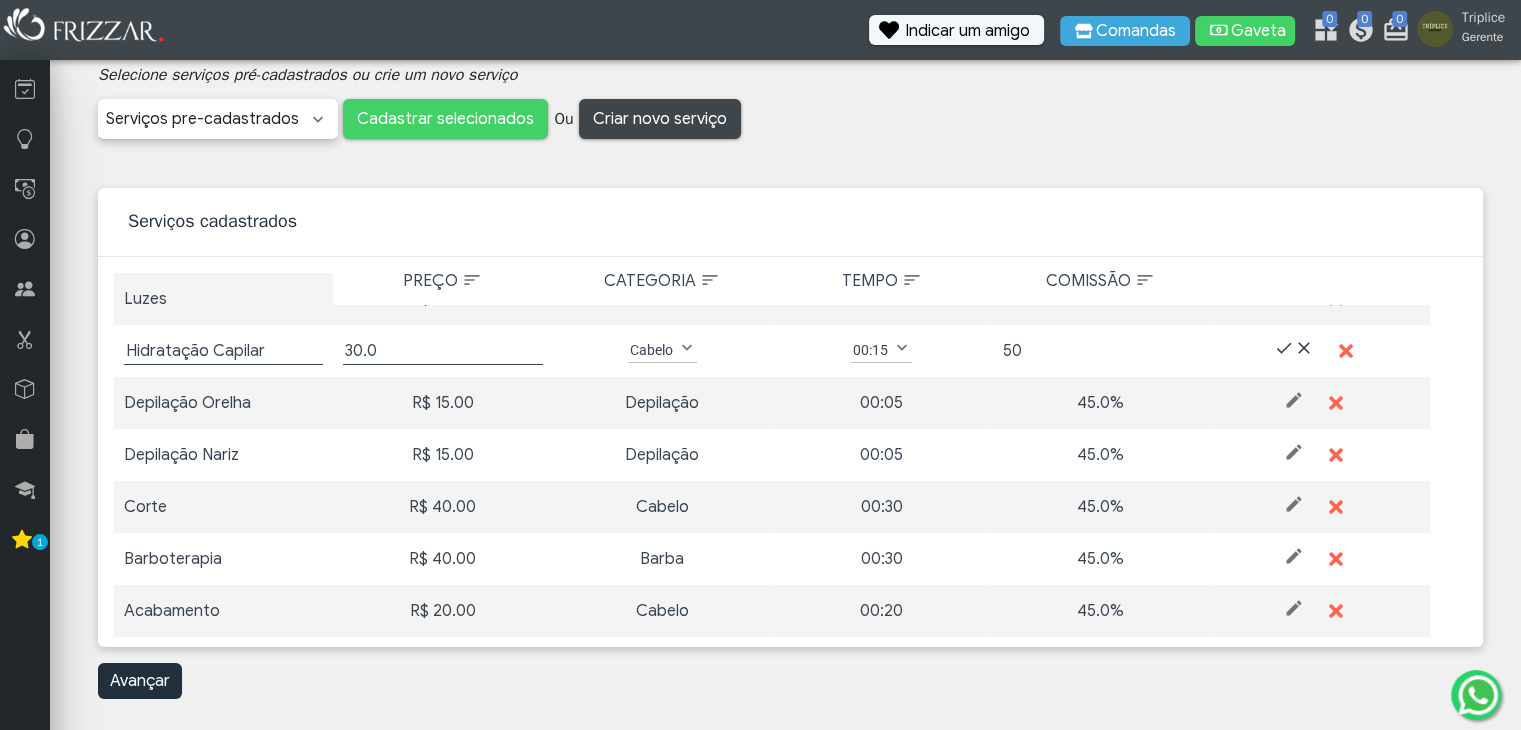 type on "5" 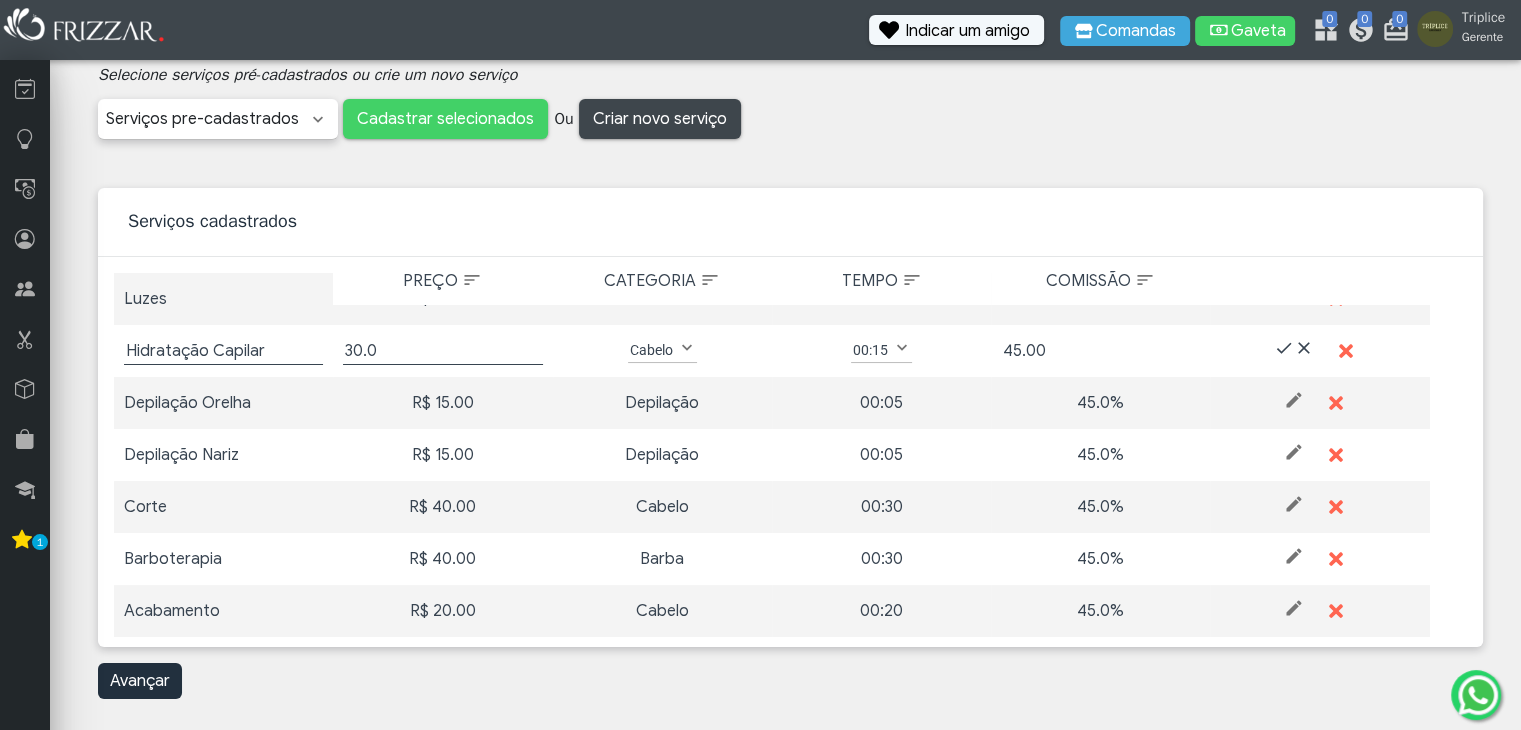 type on "45.00" 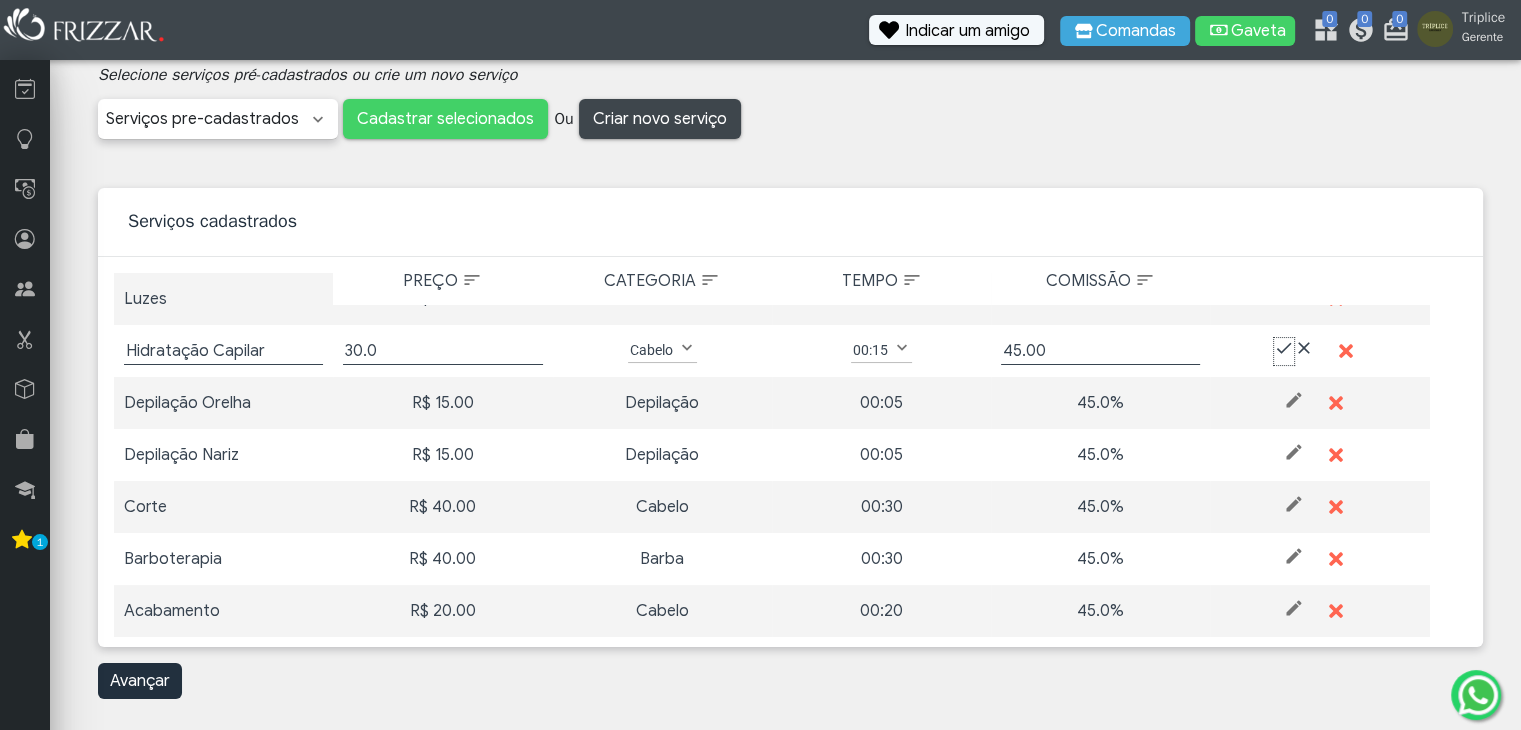click at bounding box center (1284, 348) 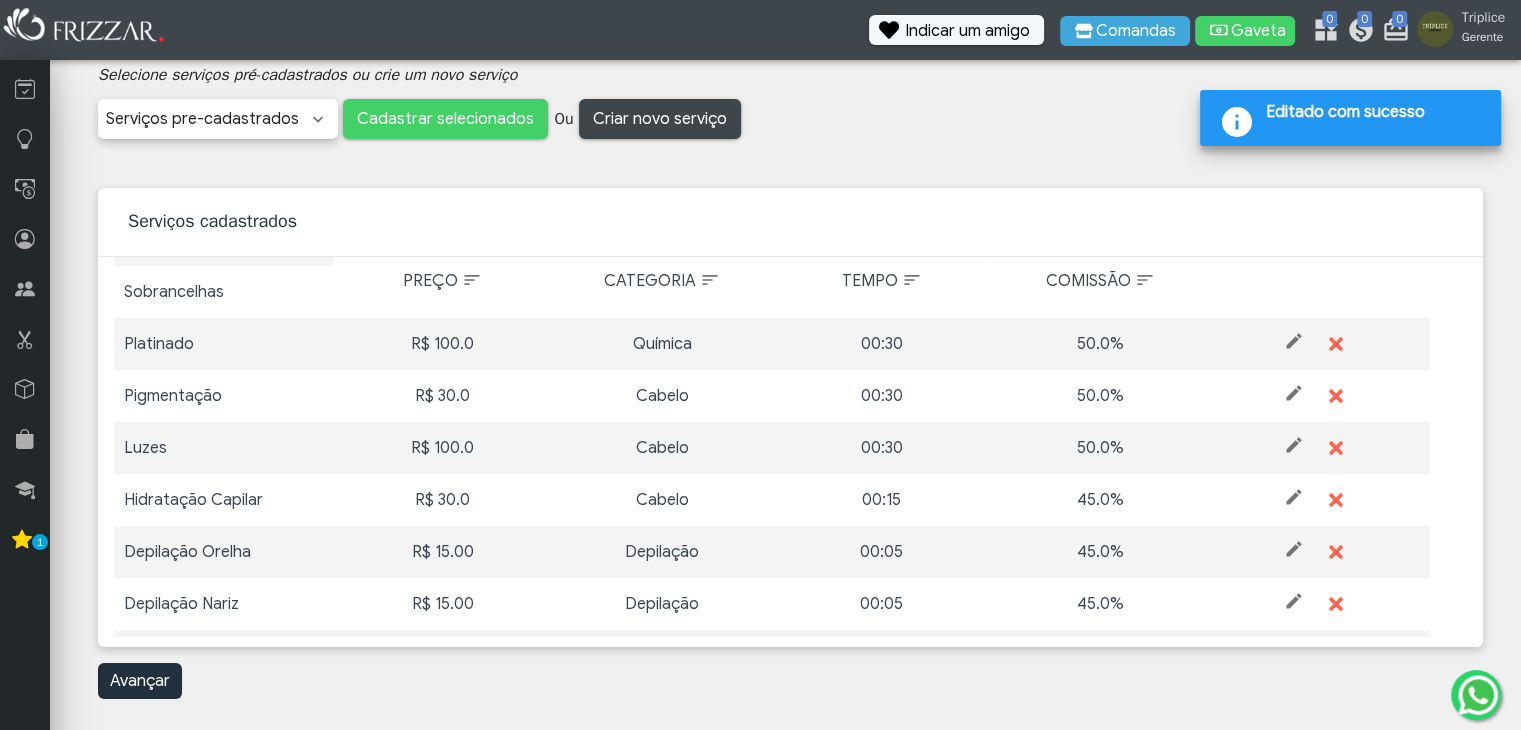 scroll, scrollTop: 90, scrollLeft: 0, axis: vertical 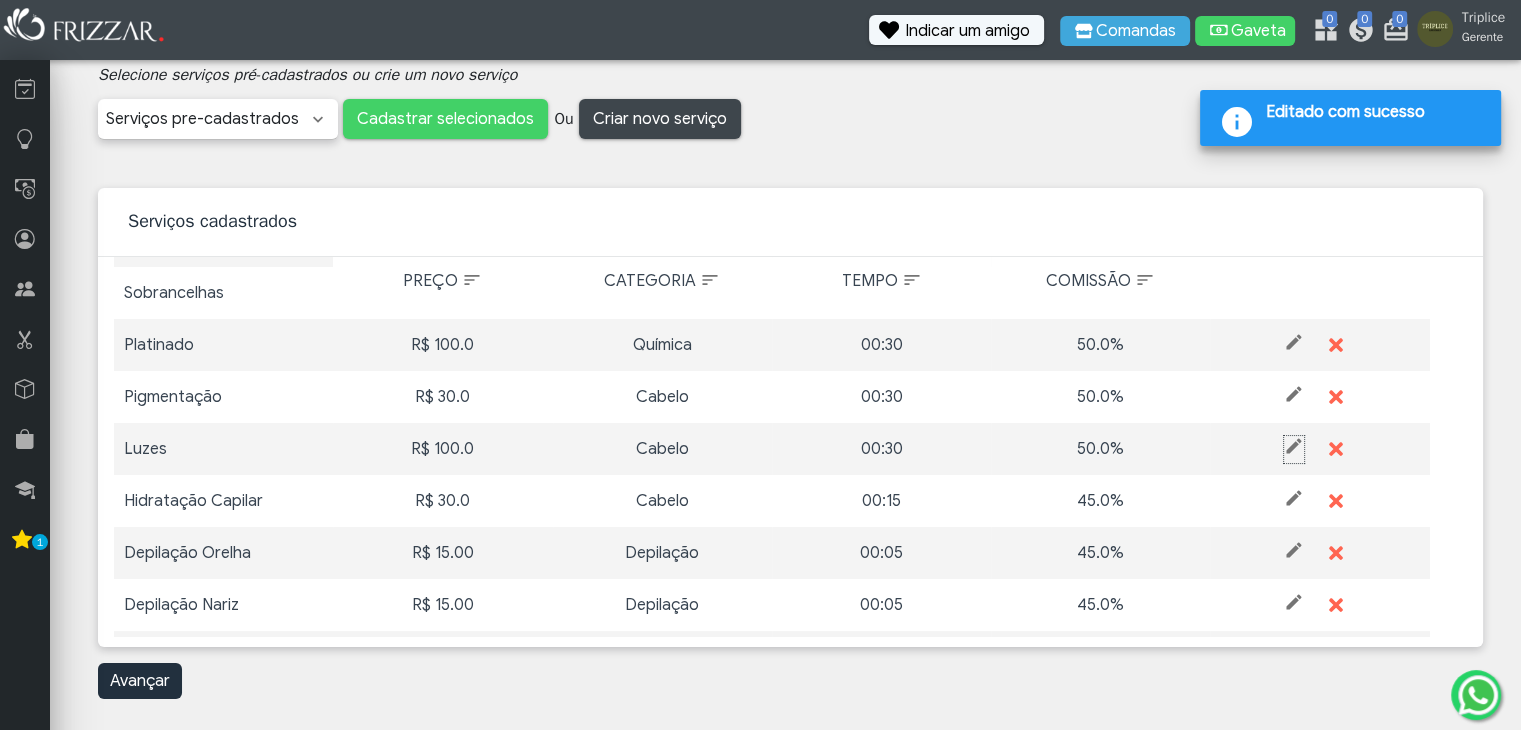 click at bounding box center [1294, 446] 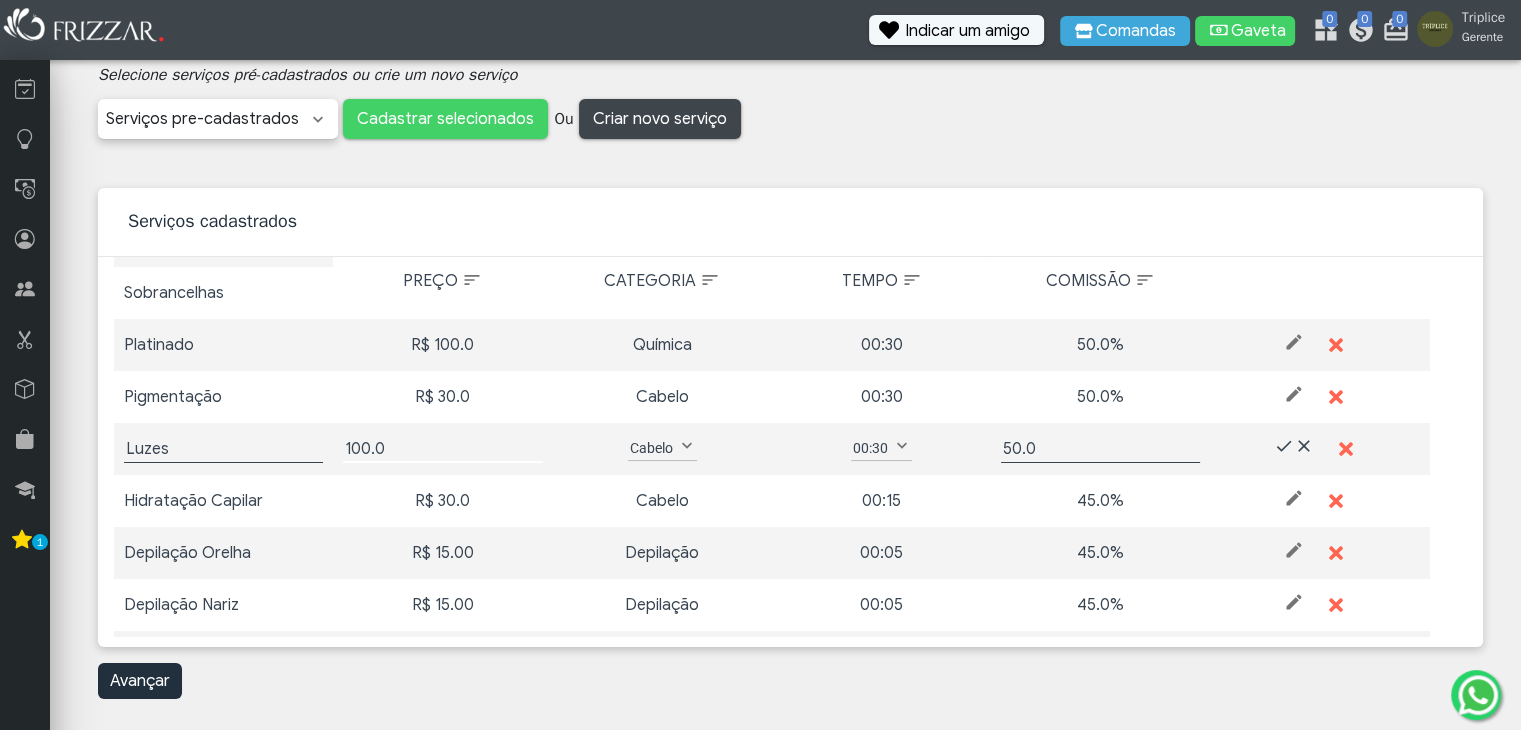 click on "100.0" at bounding box center [442, 449] 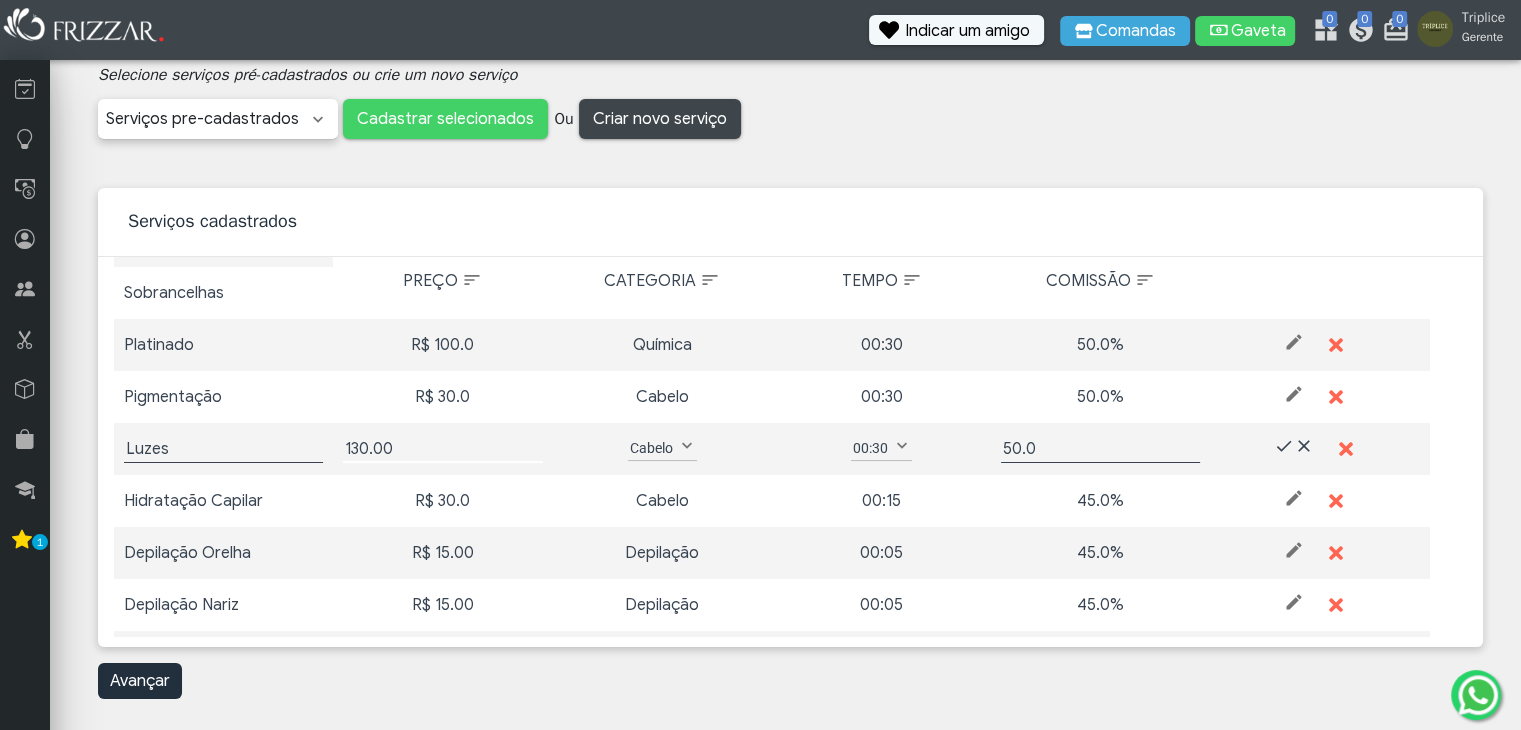type on "130.00" 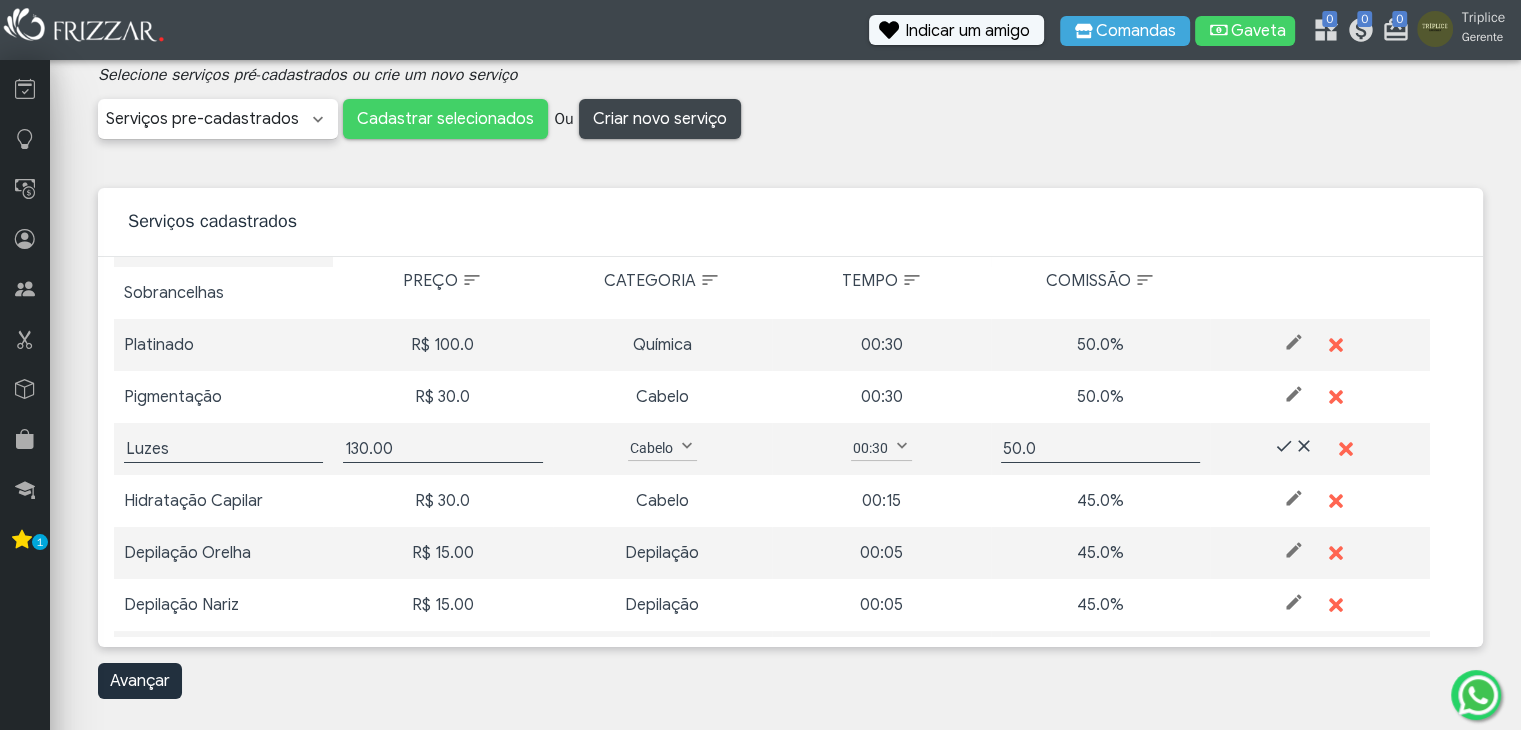 click on "Cabelo" at bounding box center [651, 448] 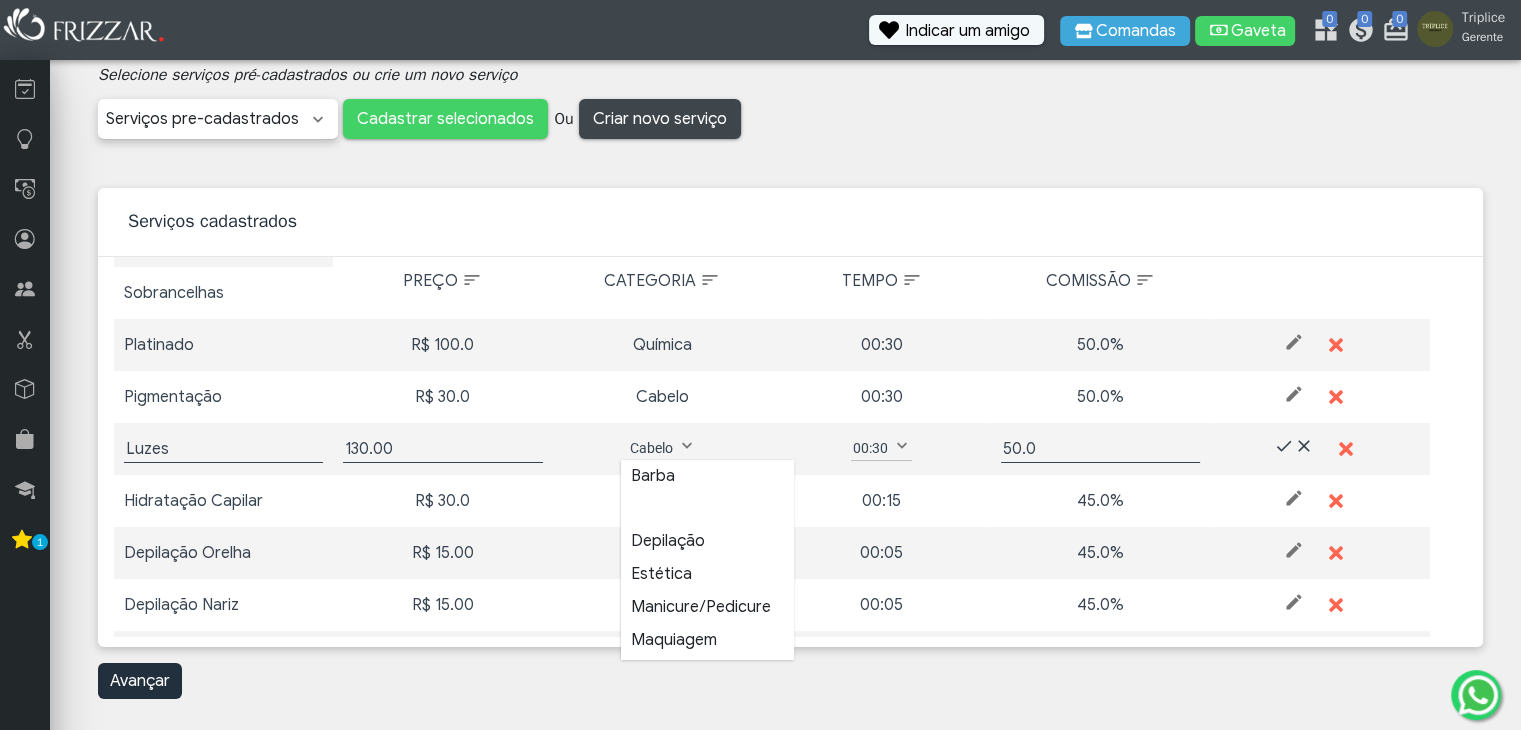 scroll, scrollTop: 13, scrollLeft: 92, axis: both 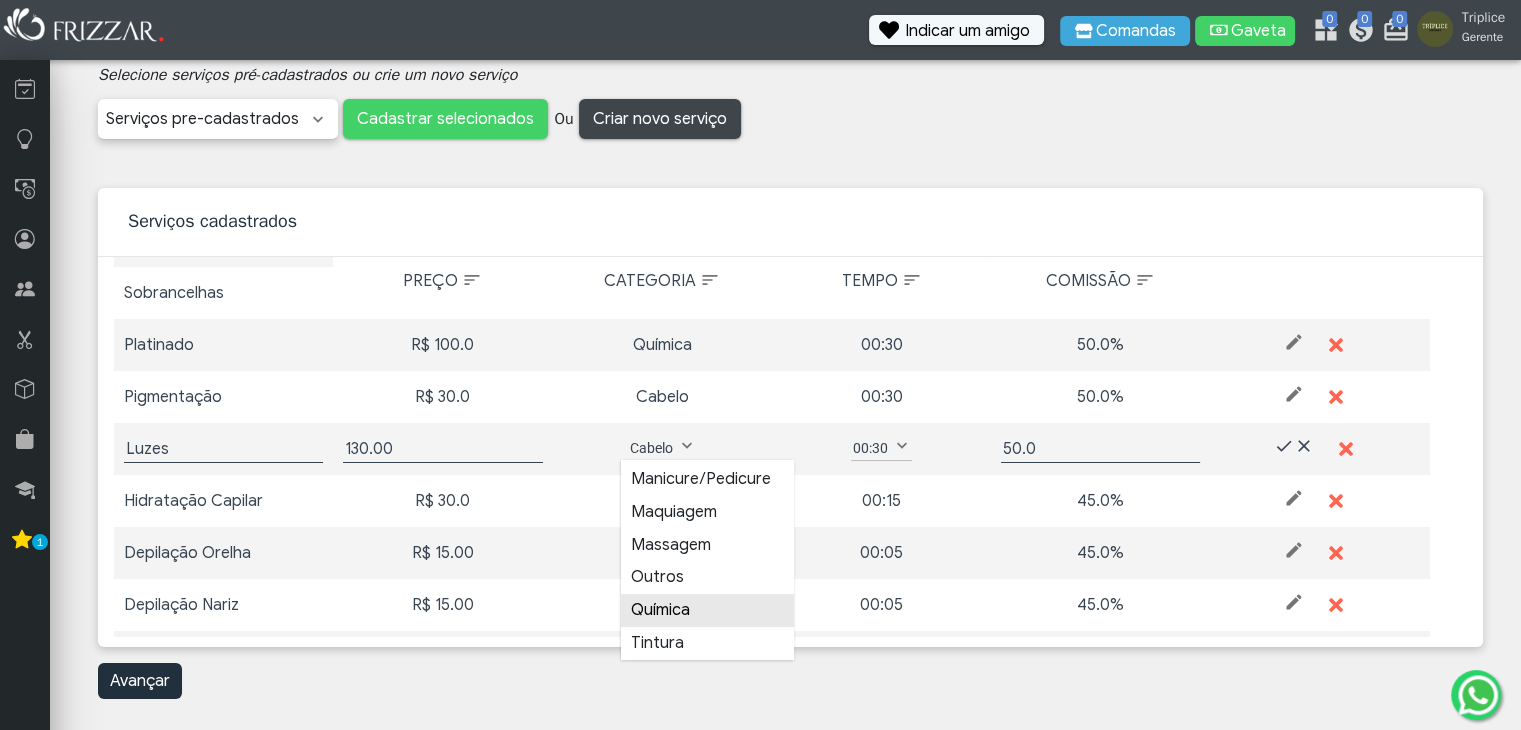 click on "Química" at bounding box center [707, 610] 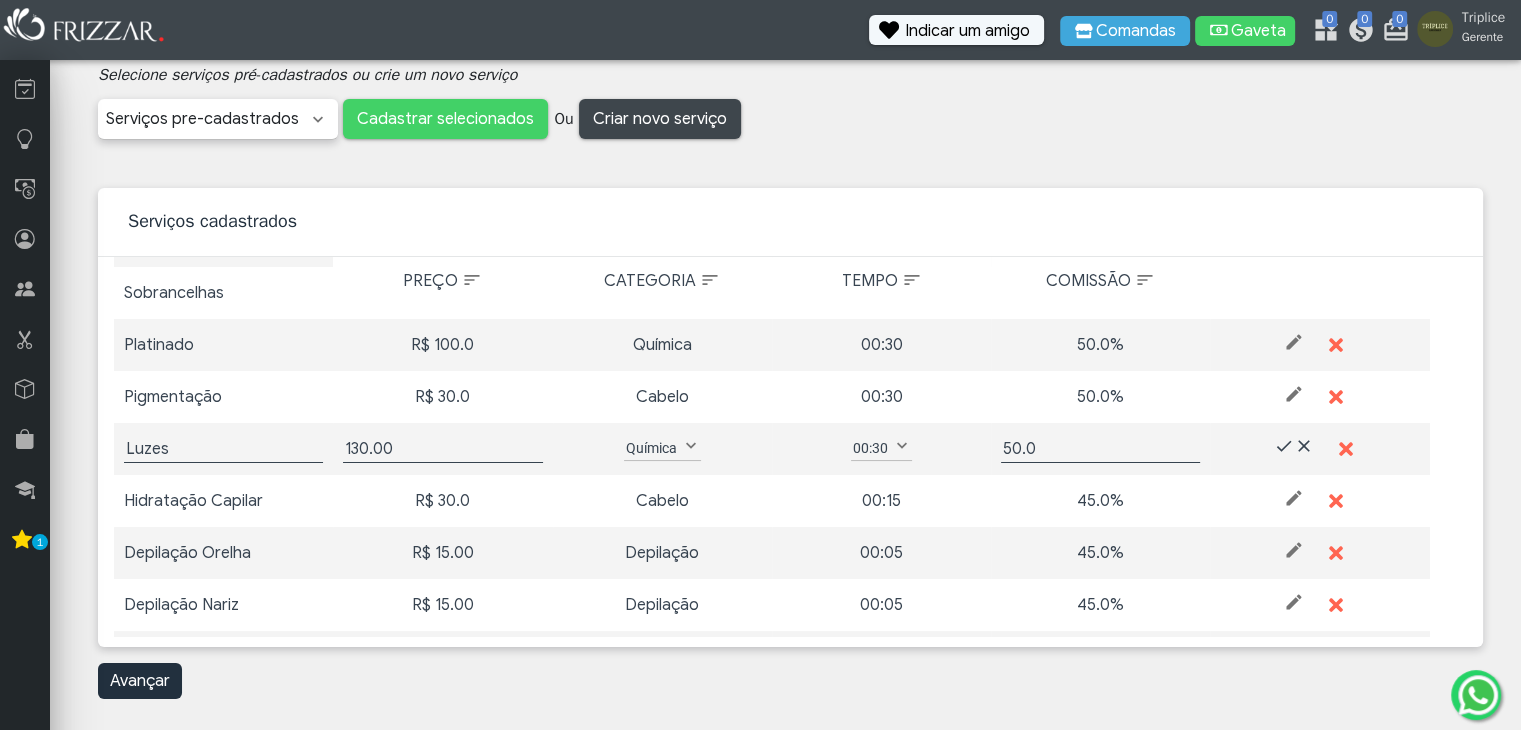 click on "00:30" at bounding box center [870, 448] 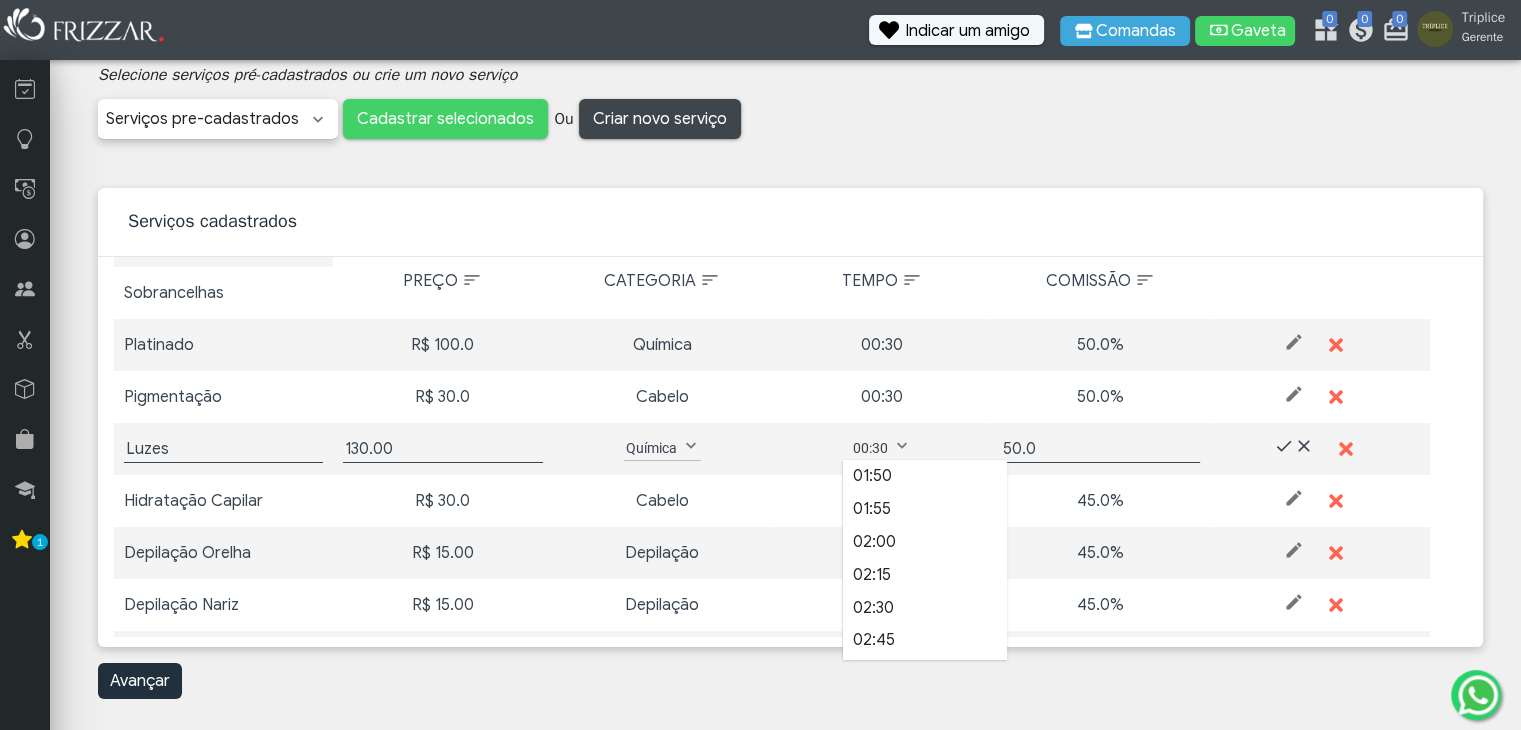 scroll, scrollTop: 724, scrollLeft: 0, axis: vertical 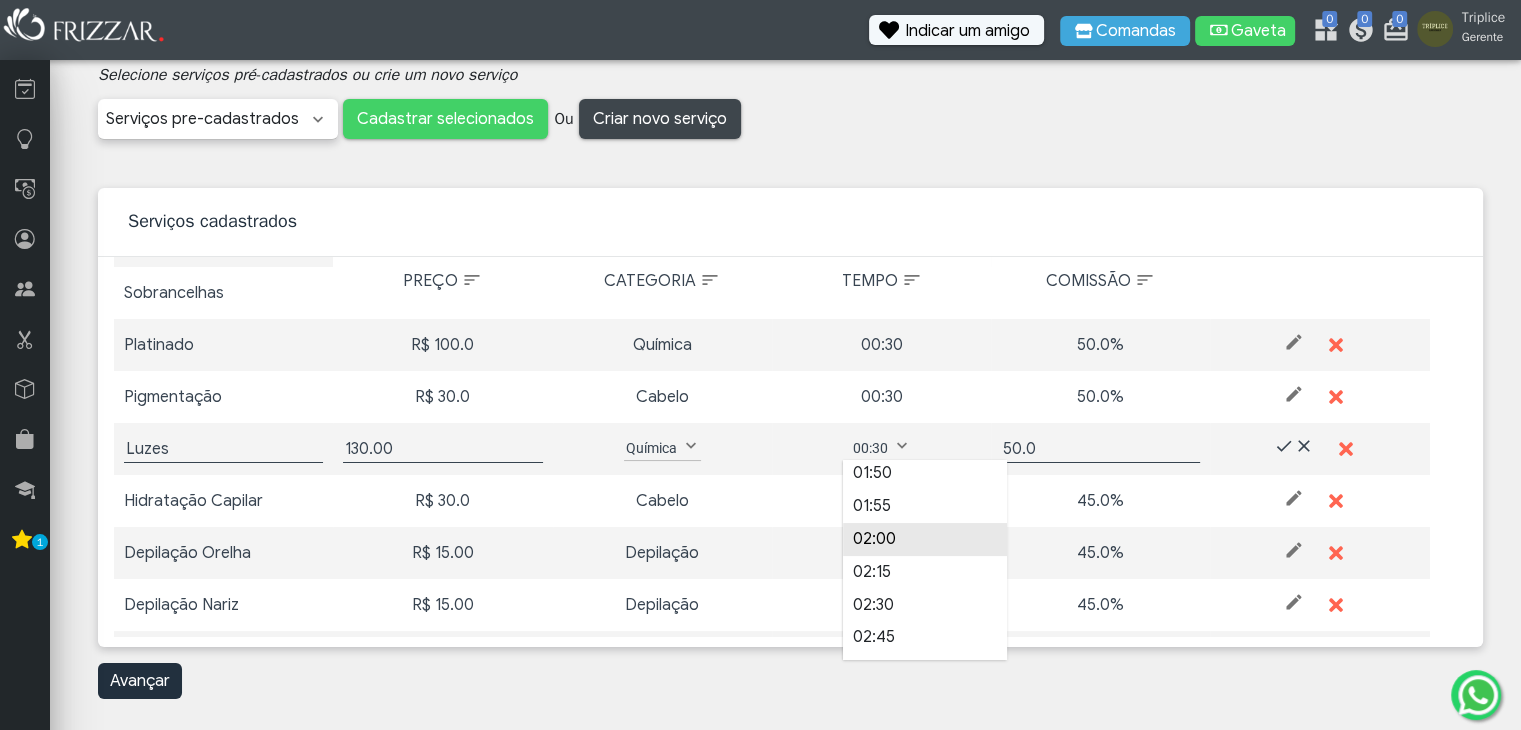 click on "02:00" at bounding box center [925, 539] 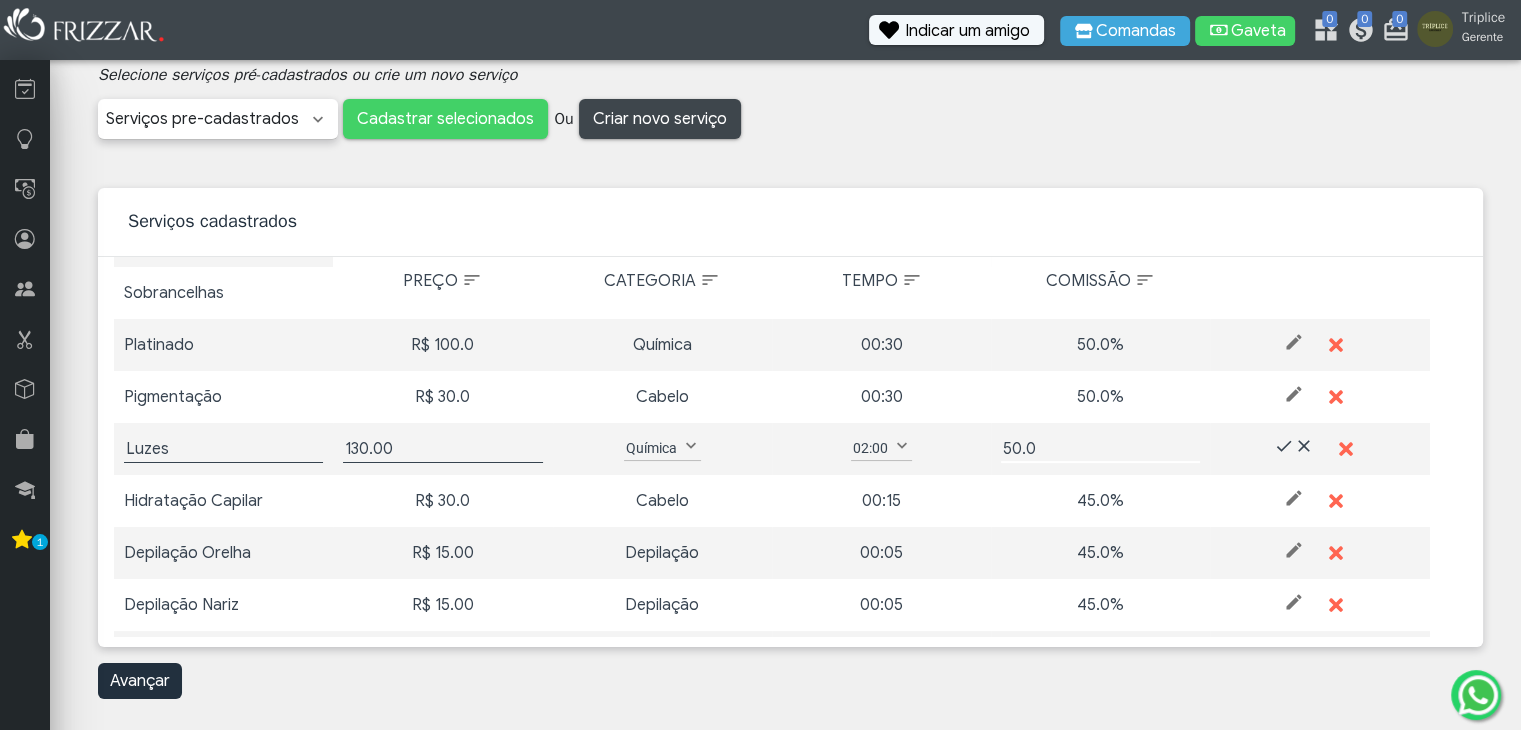 click on "50.0" at bounding box center (1100, 449) 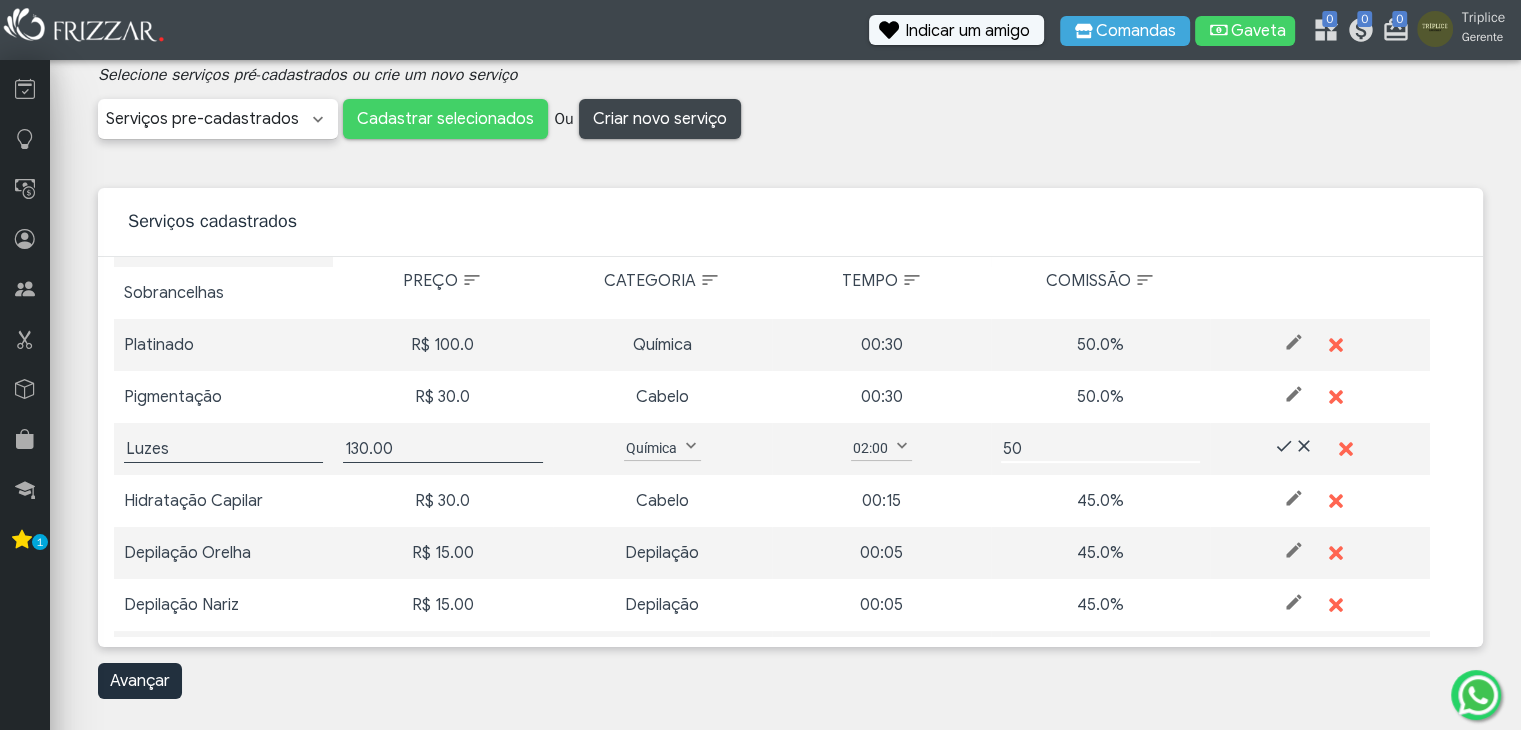 type on "5" 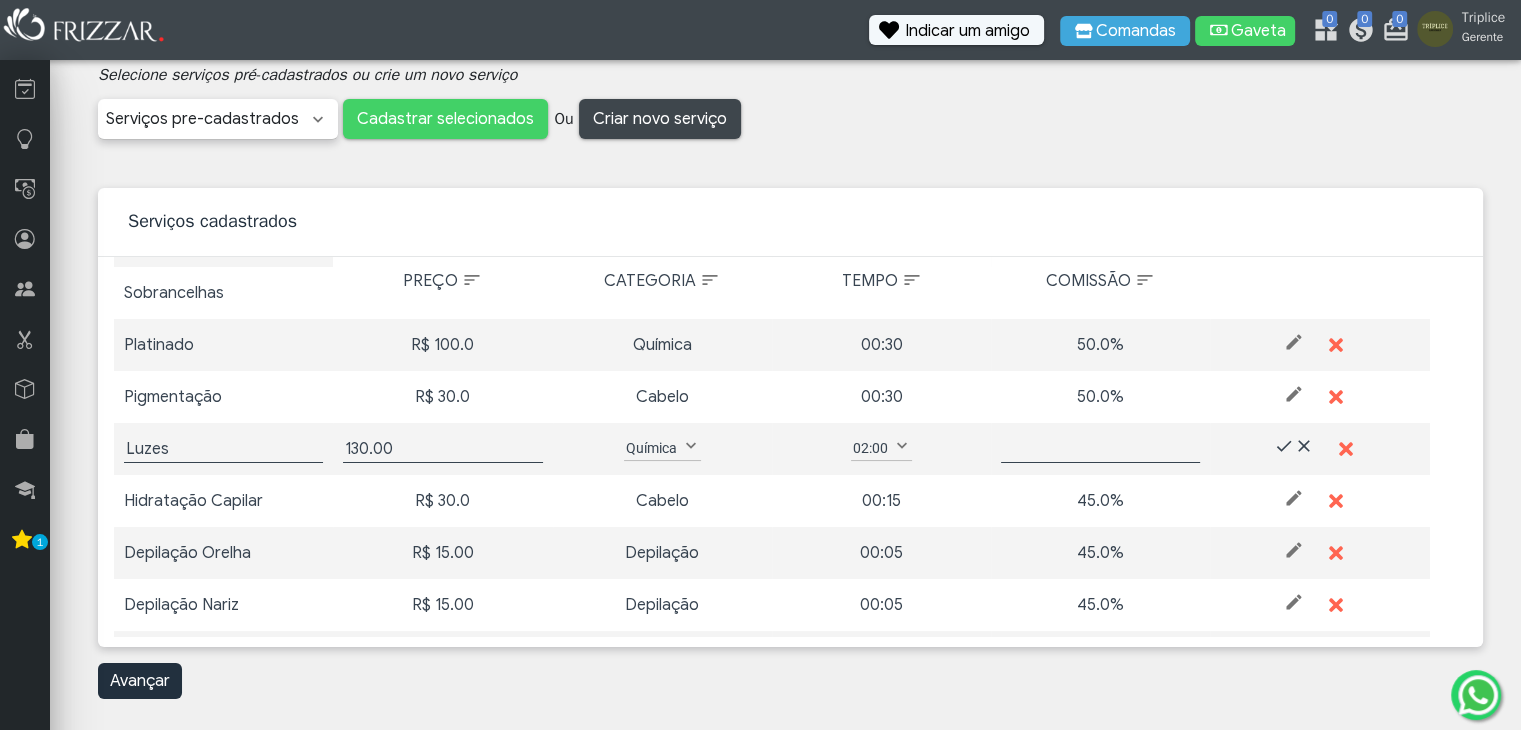 click on "02:00" at bounding box center (870, 448) 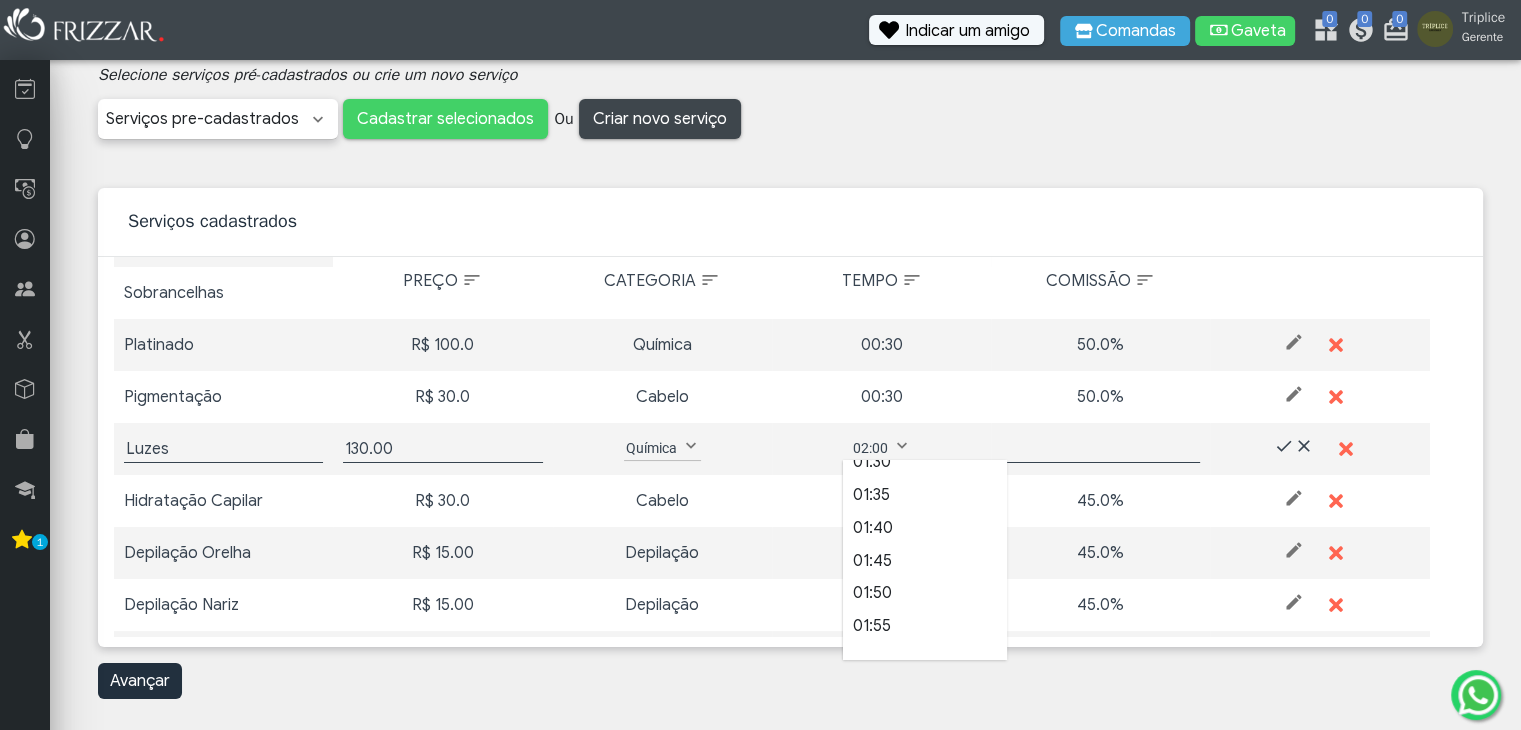 scroll, scrollTop: 580, scrollLeft: 0, axis: vertical 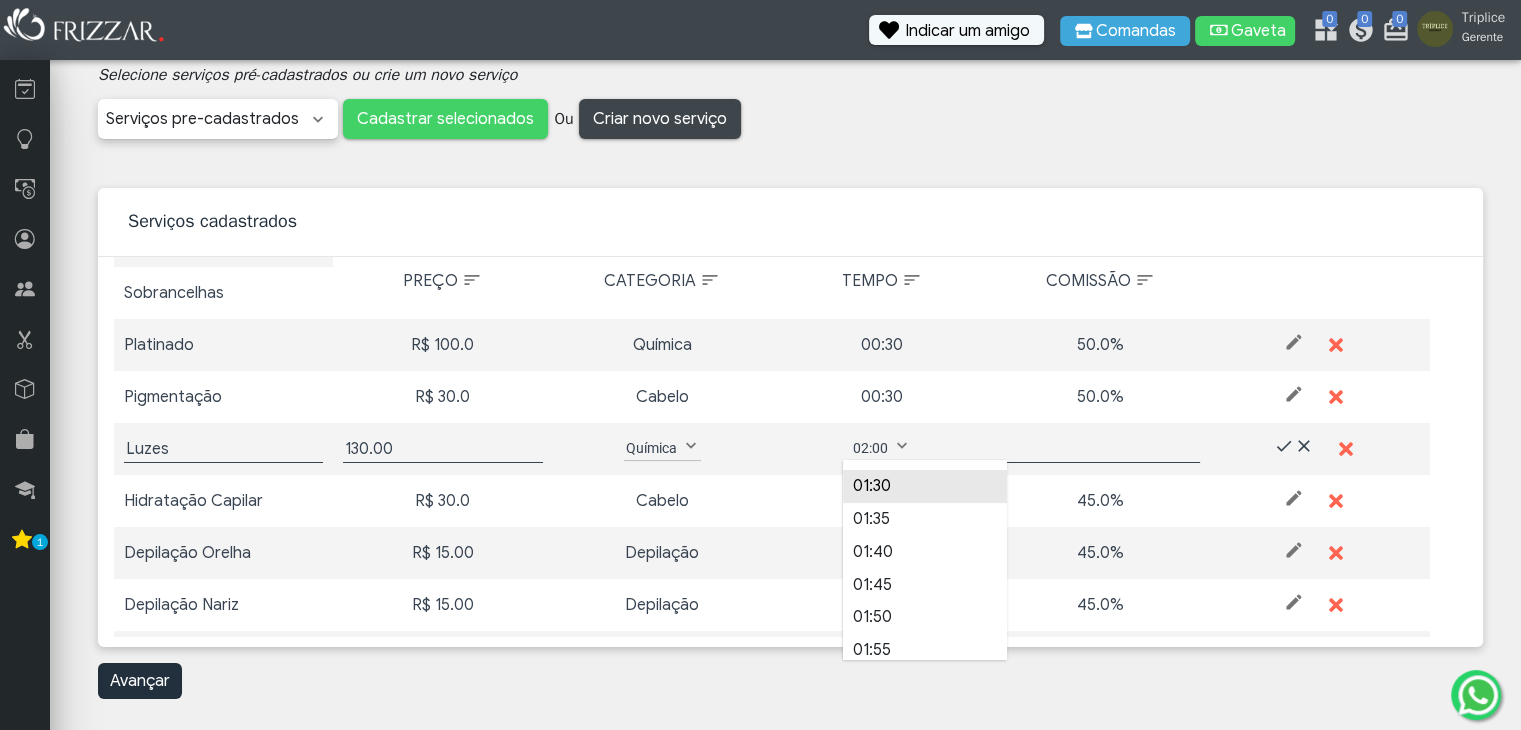 click on "01:30" at bounding box center [925, 486] 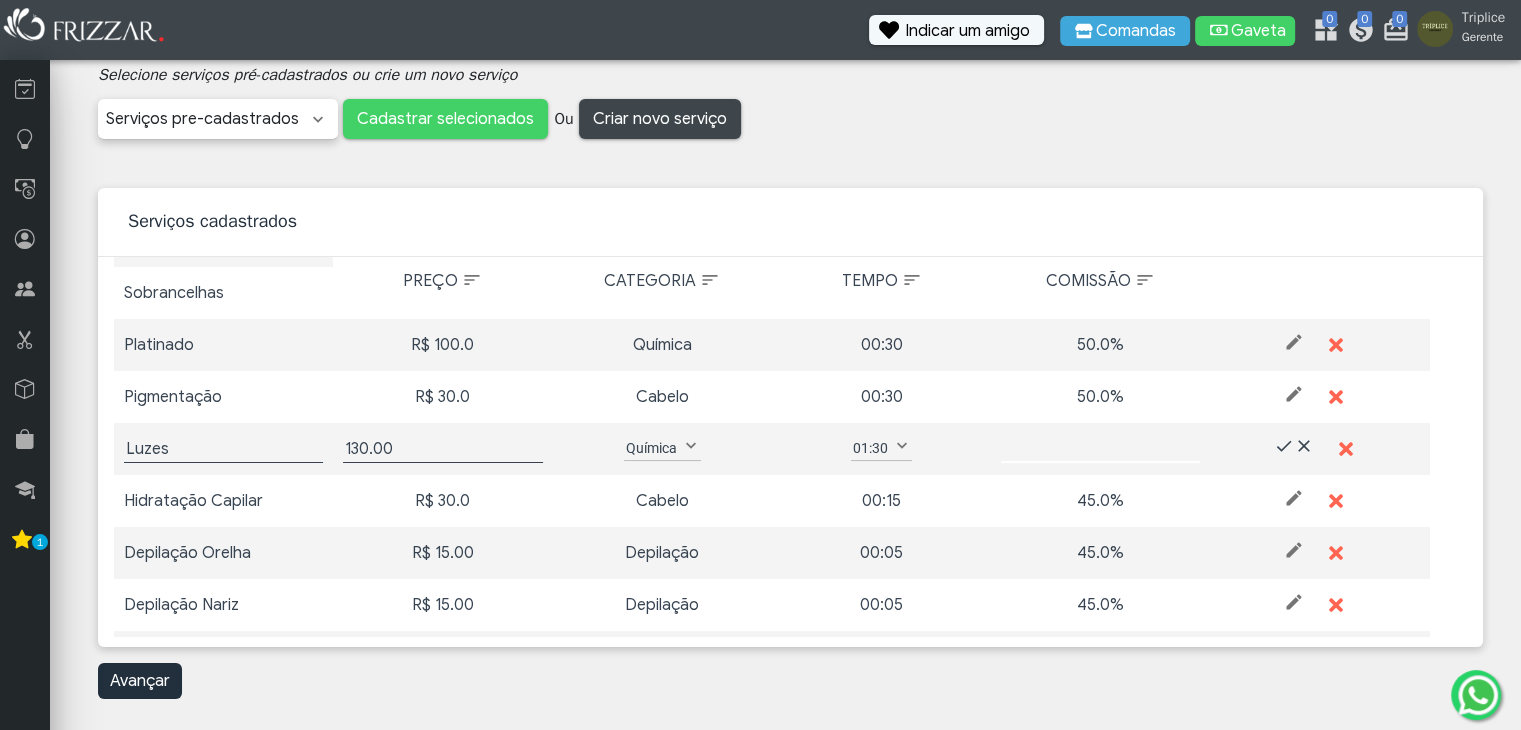 click at bounding box center (1100, 449) 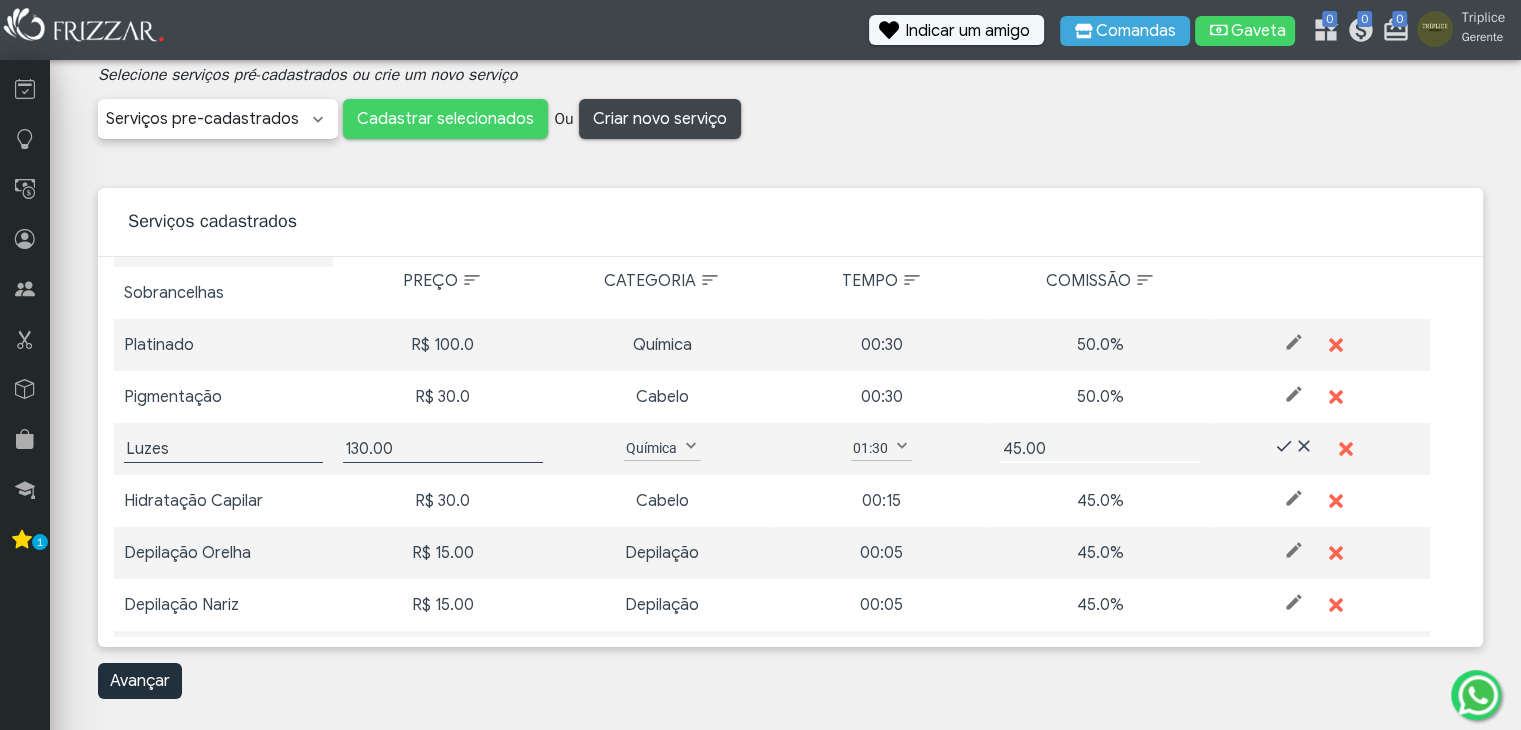 type on "45.00" 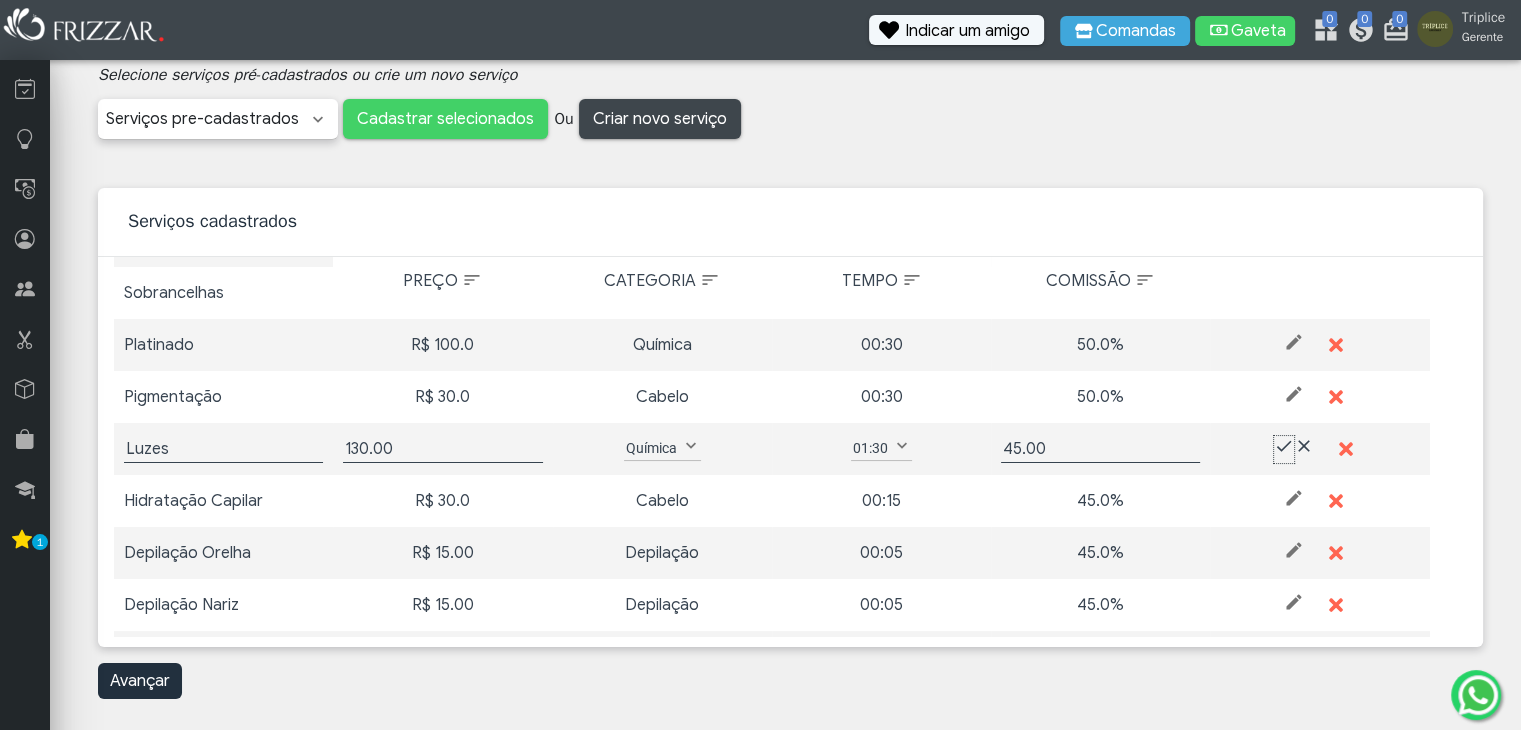 click at bounding box center (1284, 446) 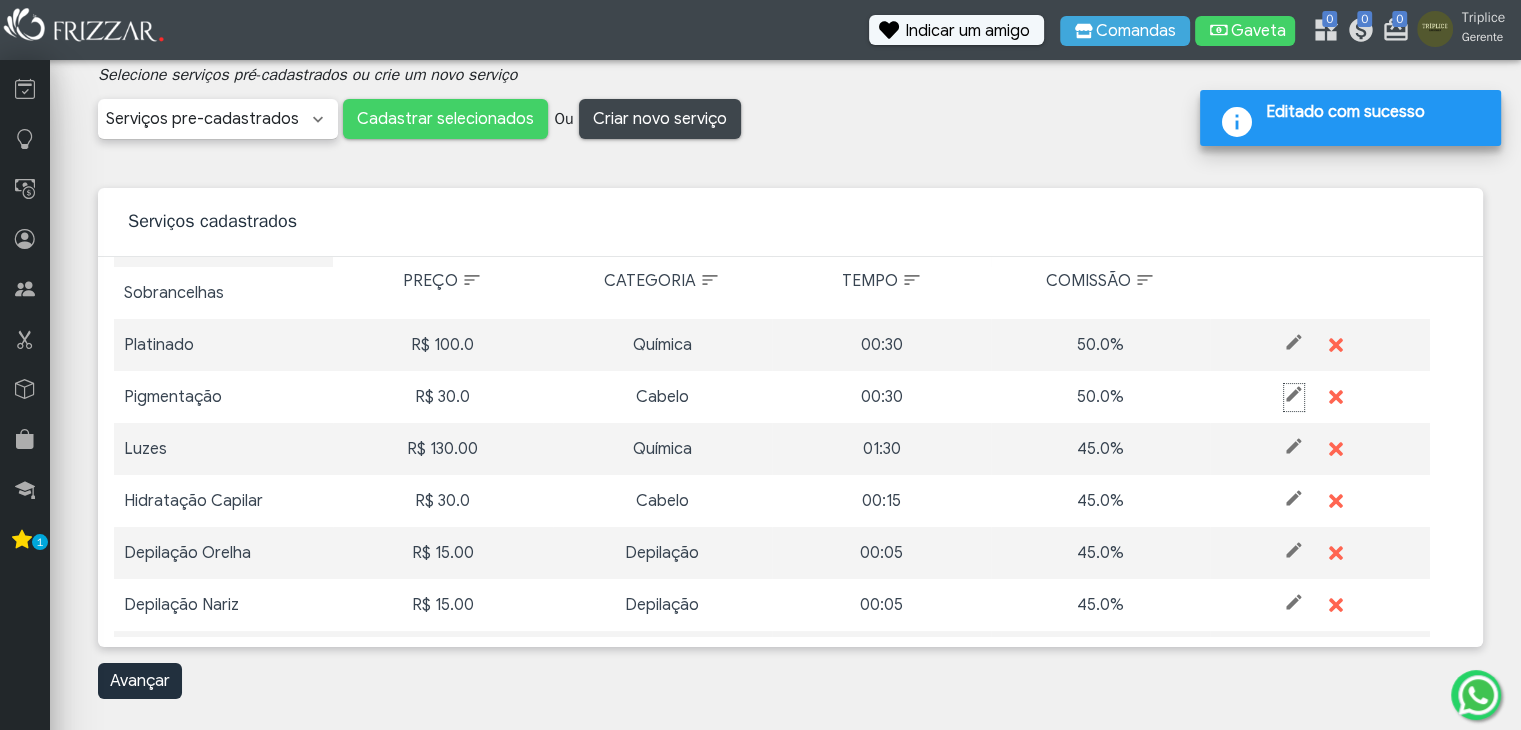click at bounding box center (1294, 394) 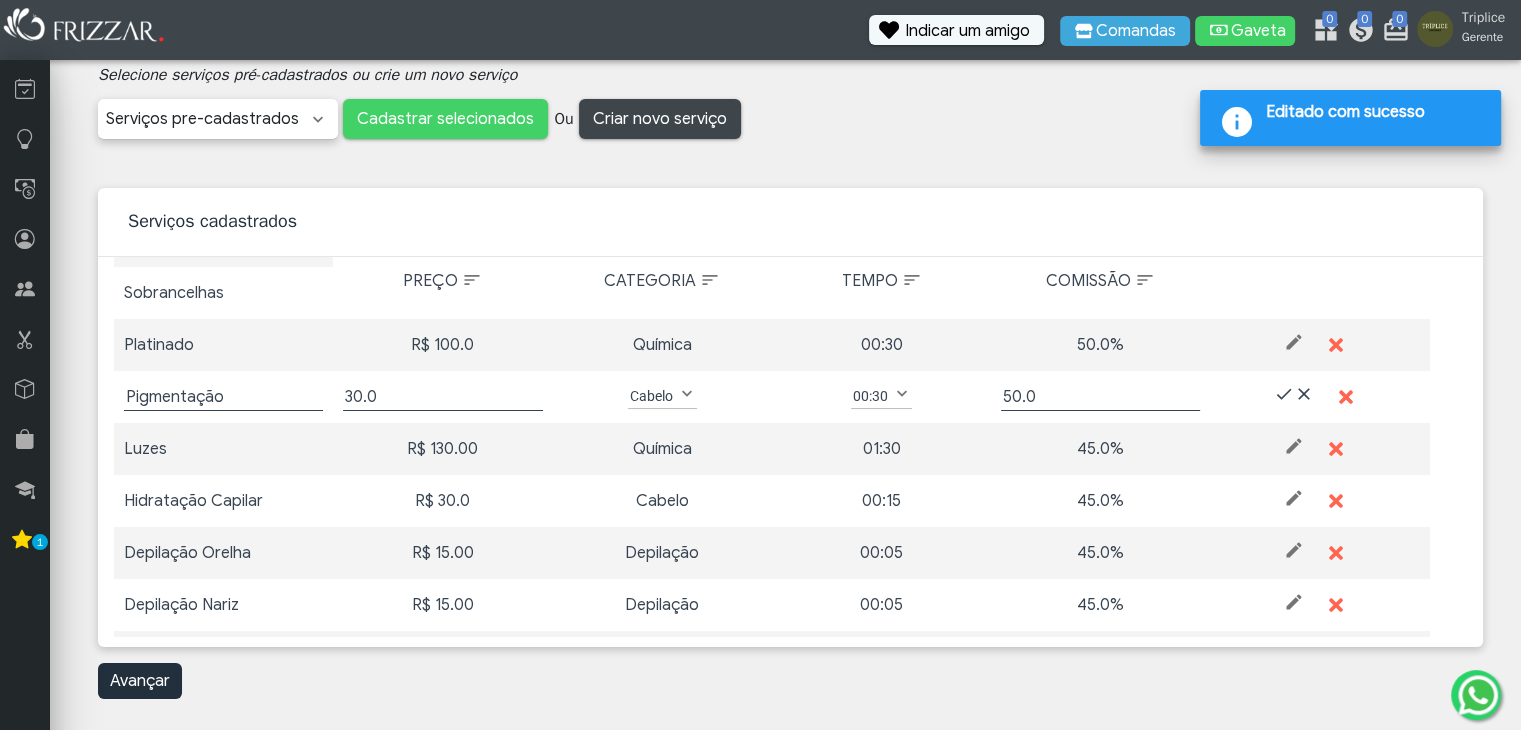 click on "Categoria Categoria Categoria Categoria Categoria Categoria Categoria Categoria Categoria Categoria Categoria Cabelo Barba Cabelo Depilação Estética Manicure/Pedicure Maquiagem Massagem Outros Química Tintura Cabelo" at bounding box center [662, 397] 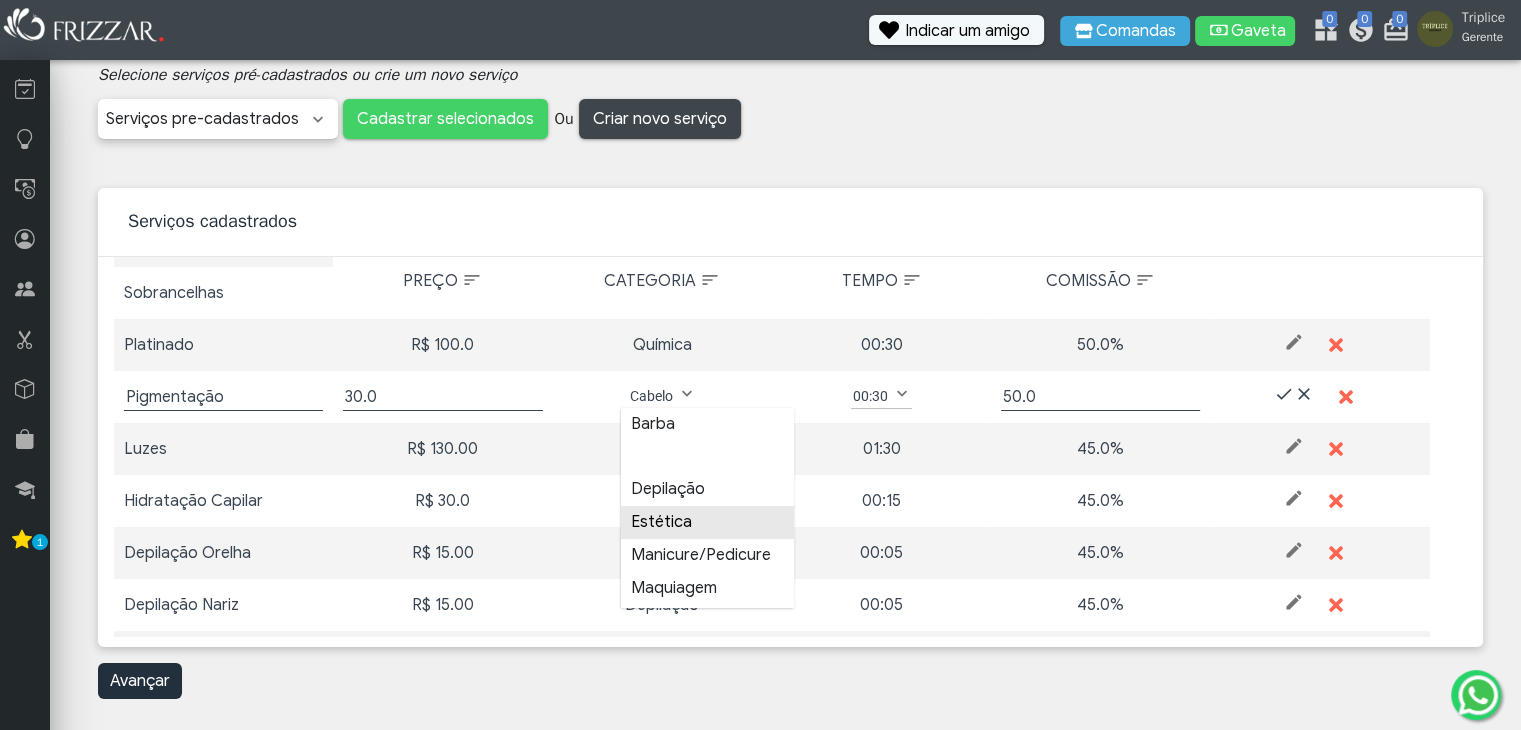 scroll, scrollTop: 128, scrollLeft: 0, axis: vertical 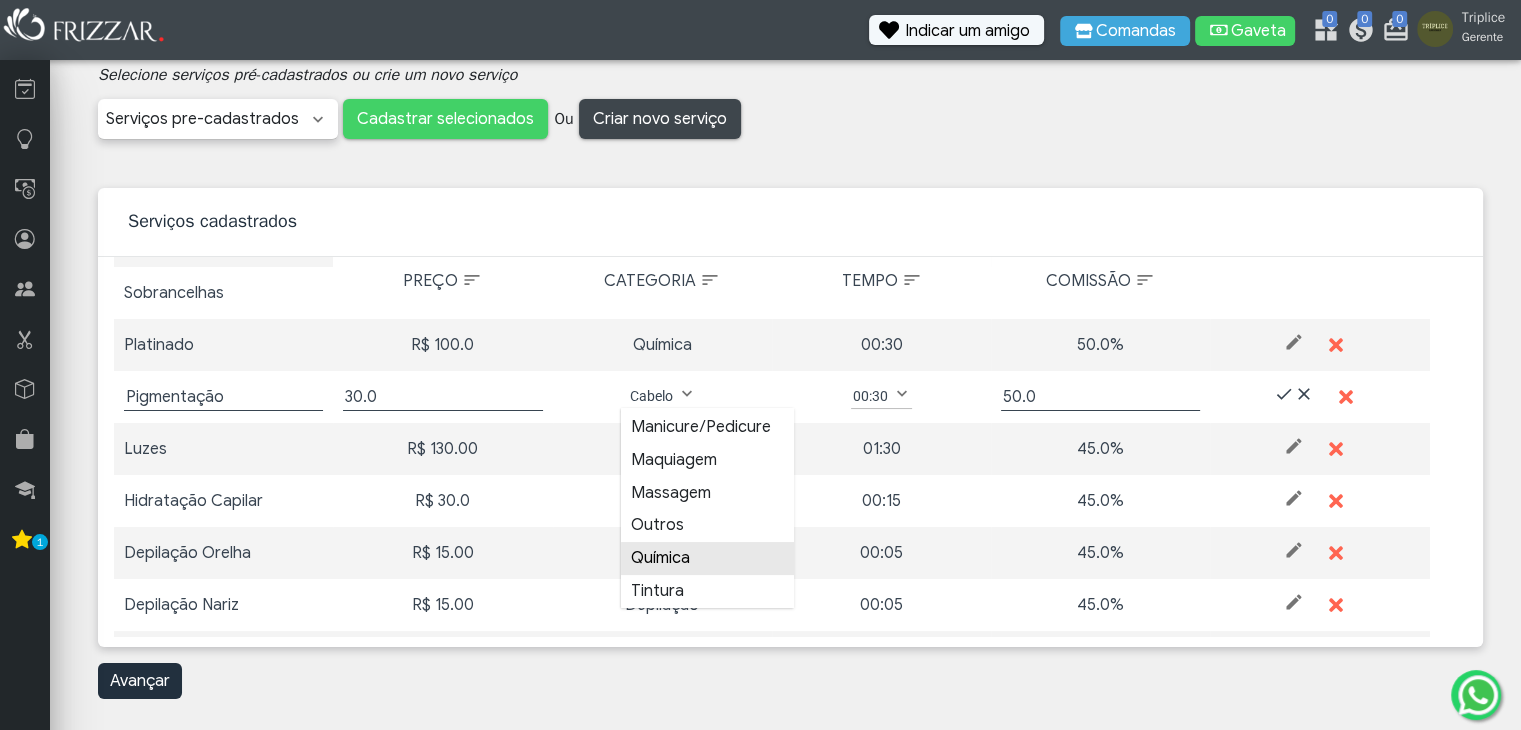click on "Química" at bounding box center [707, 558] 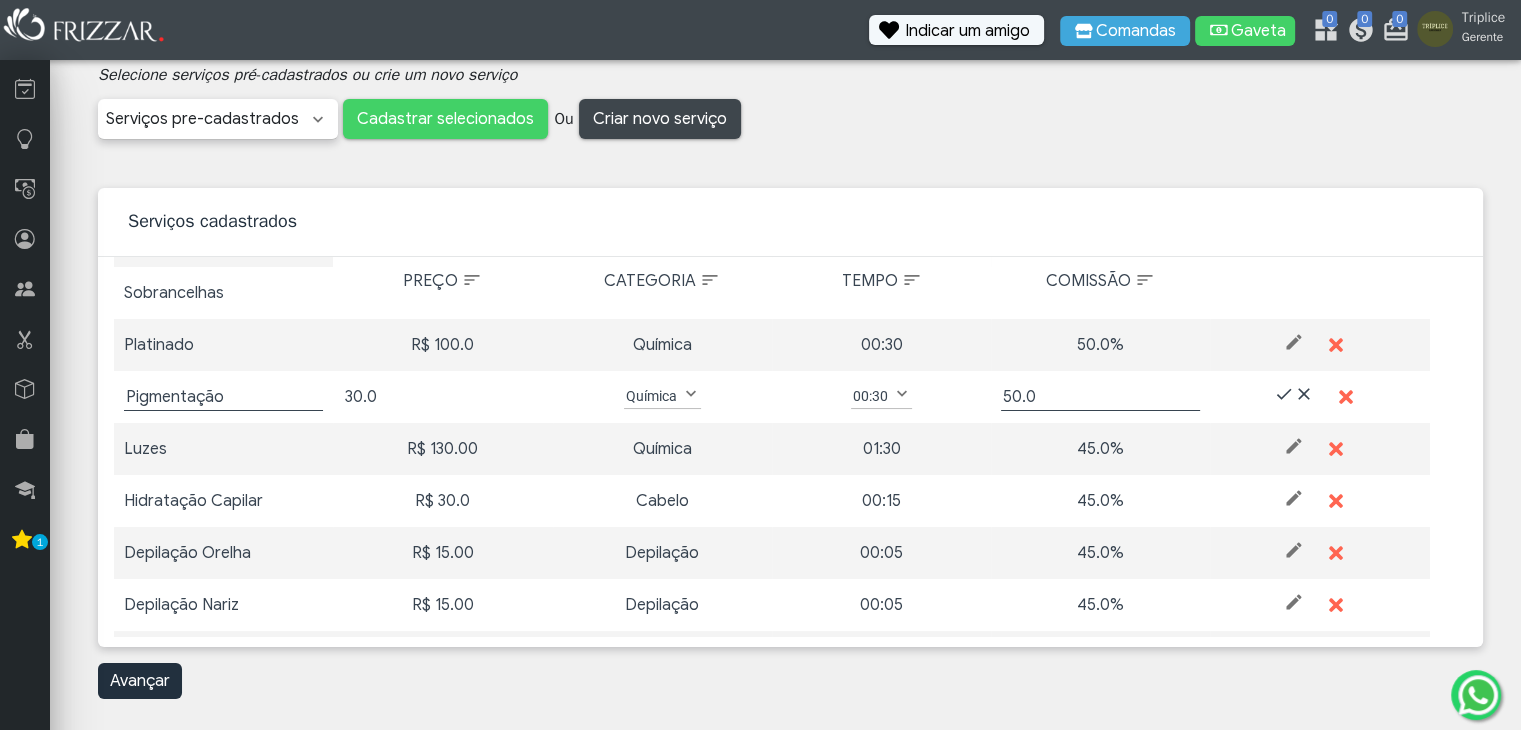 drag, startPoint x: 469, startPoint y: 386, endPoint x: 981, endPoint y: 734, distance: 619.07025 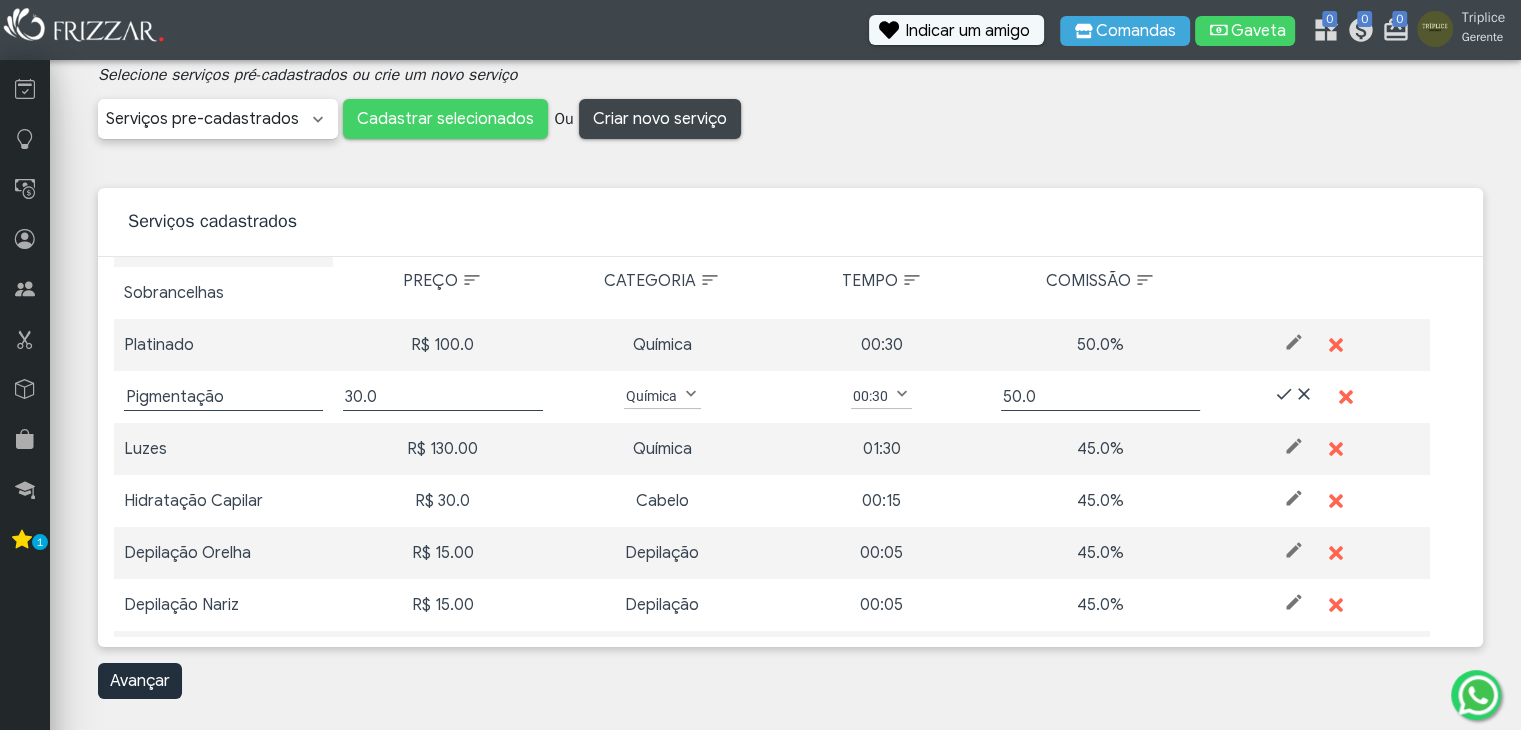 click on "Avançar" at bounding box center (790, 681) 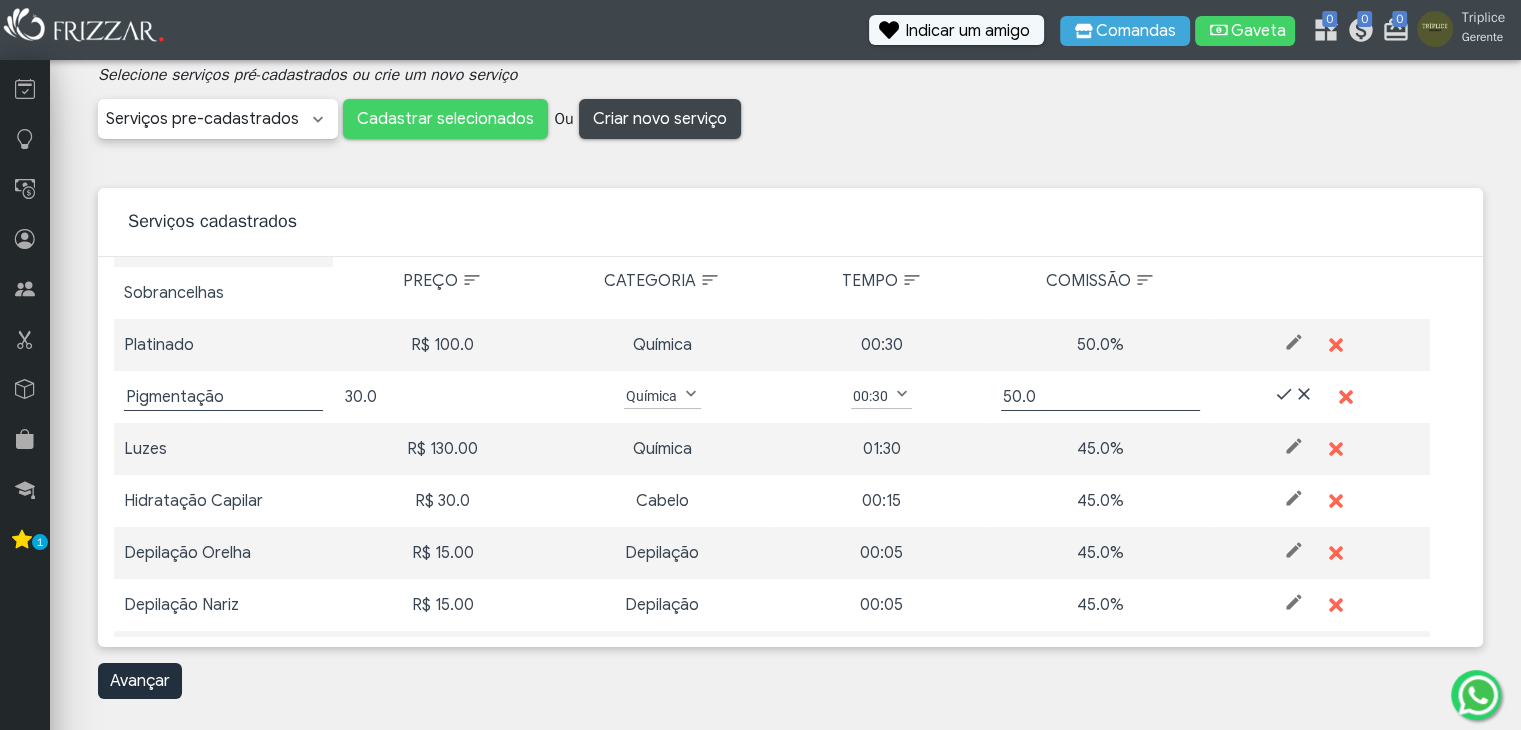 click on "30.0" at bounding box center [442, 397] 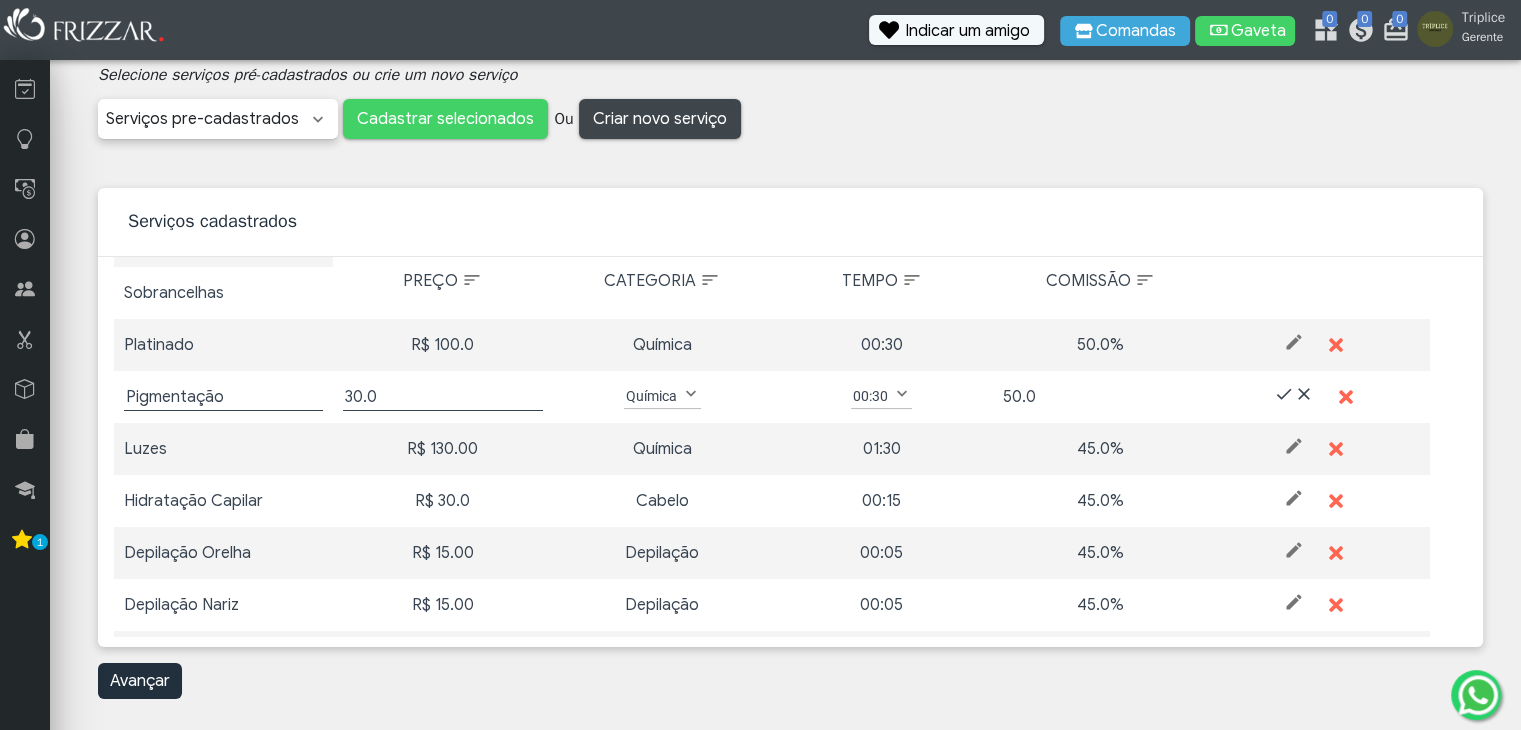 click on "50.0" at bounding box center (1100, 397) 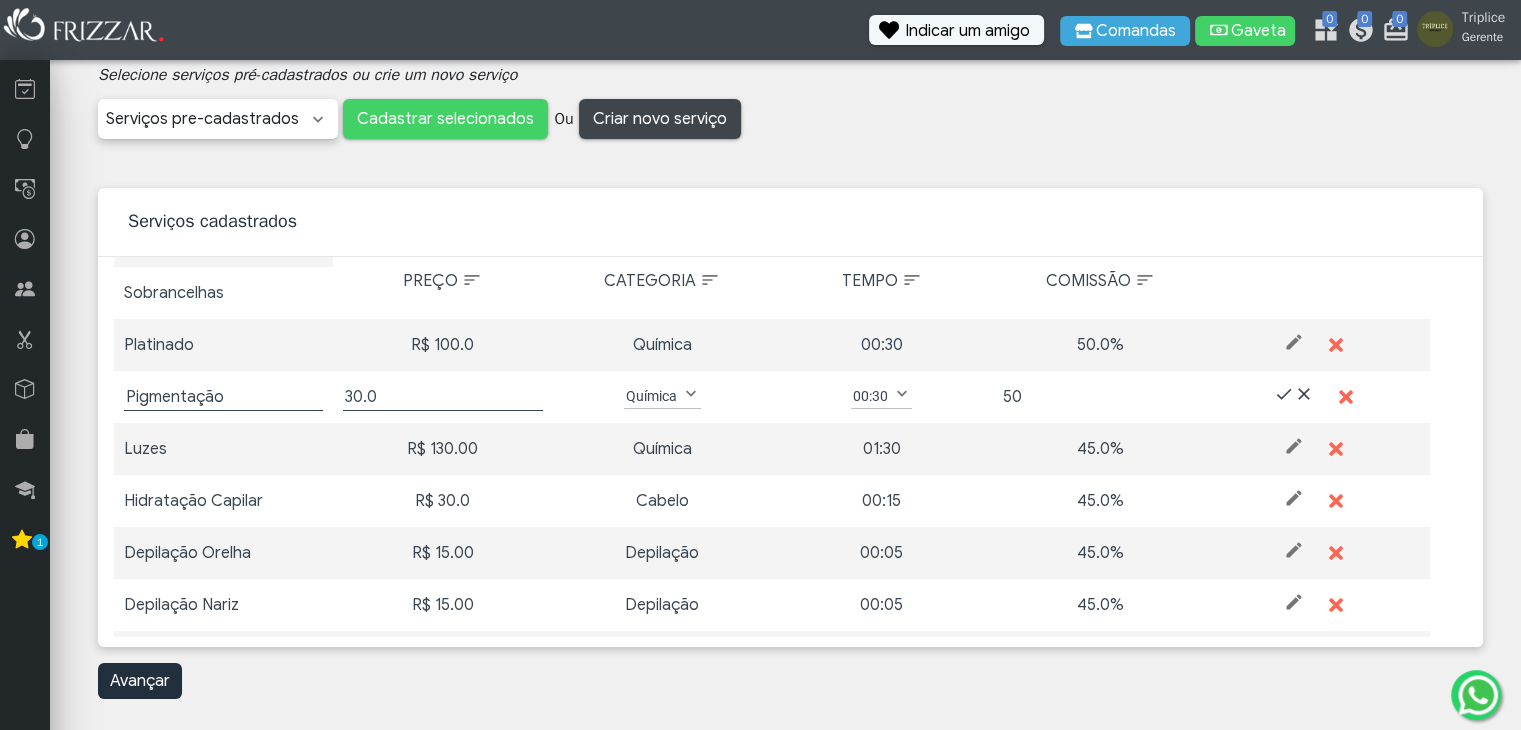 type on "5" 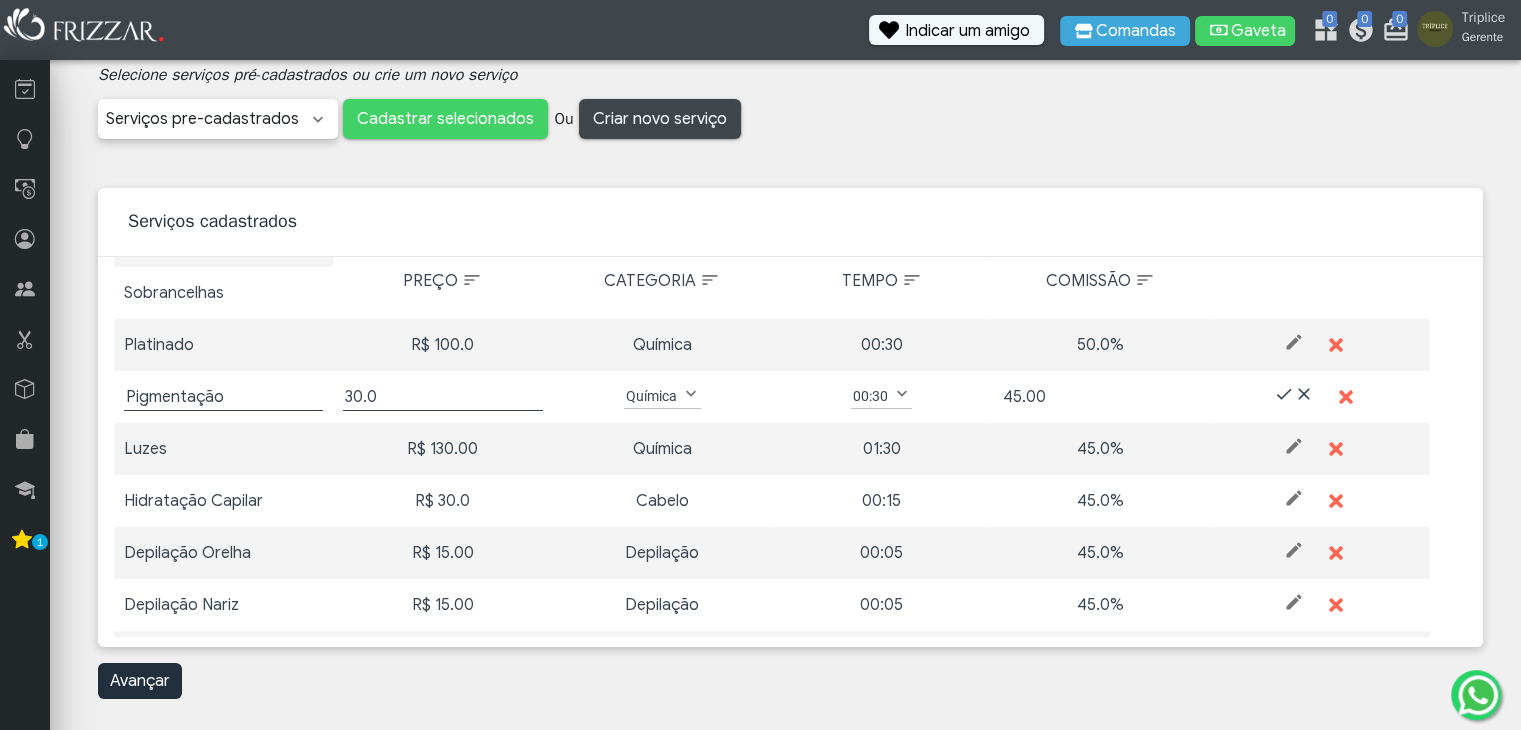 type on "45.00" 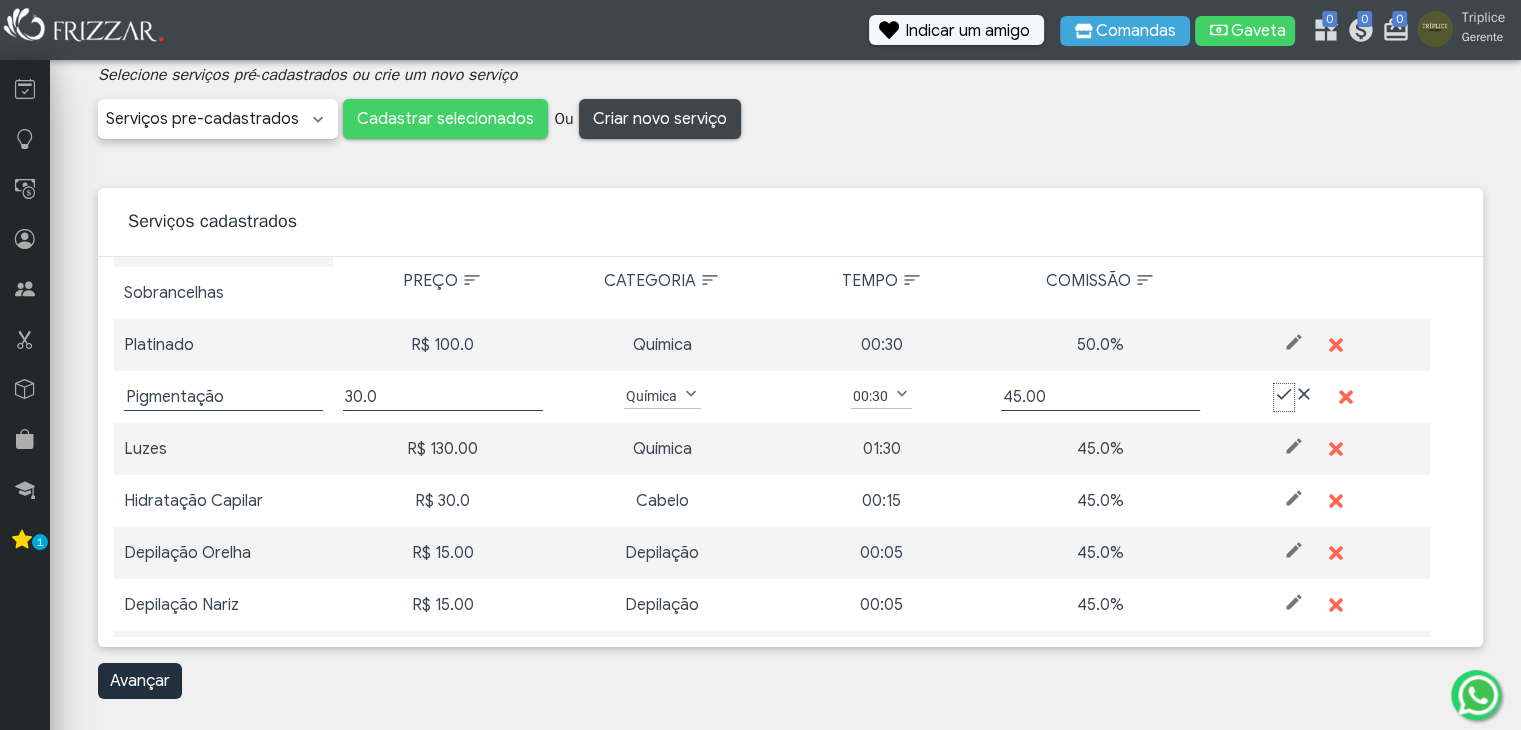 click at bounding box center (1284, 394) 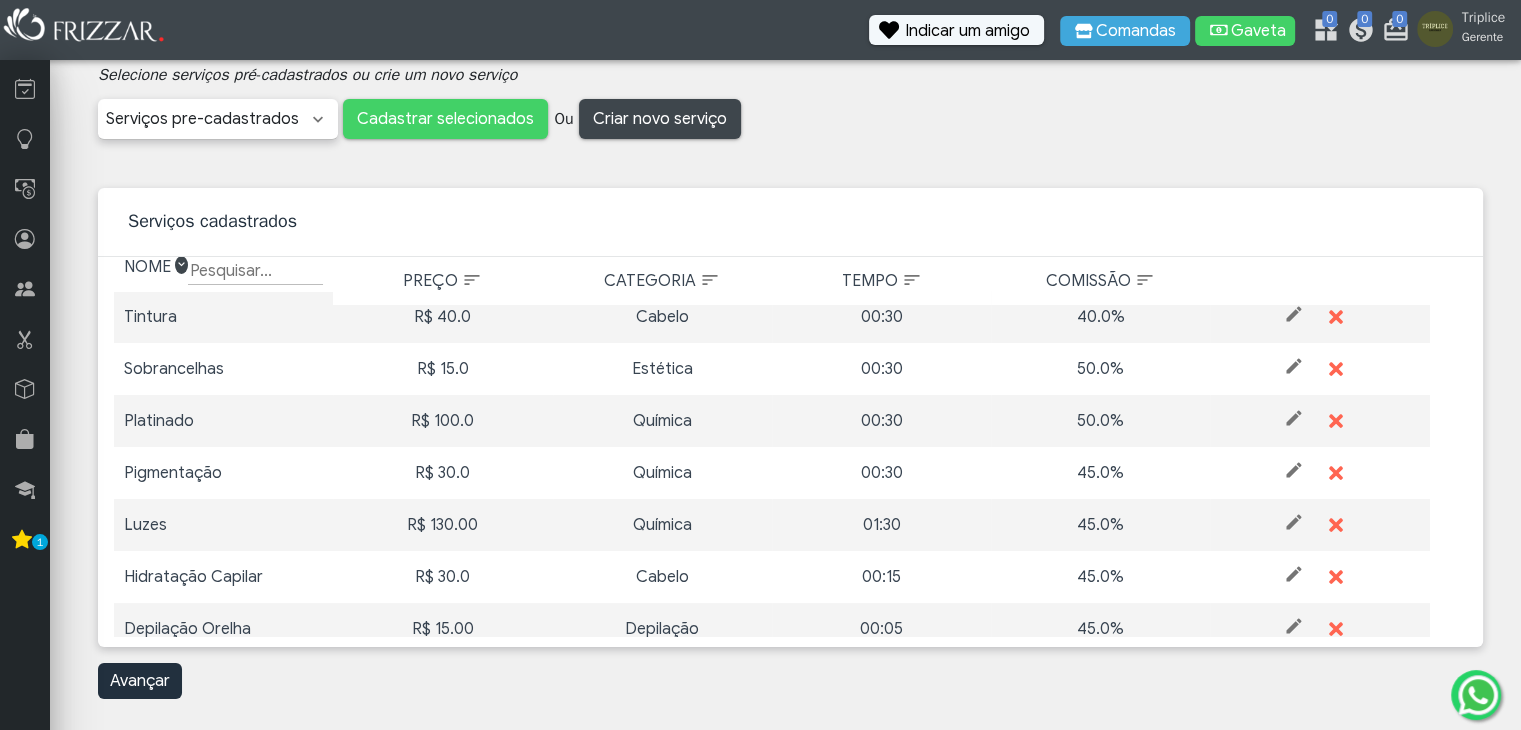 scroll, scrollTop: 12, scrollLeft: 0, axis: vertical 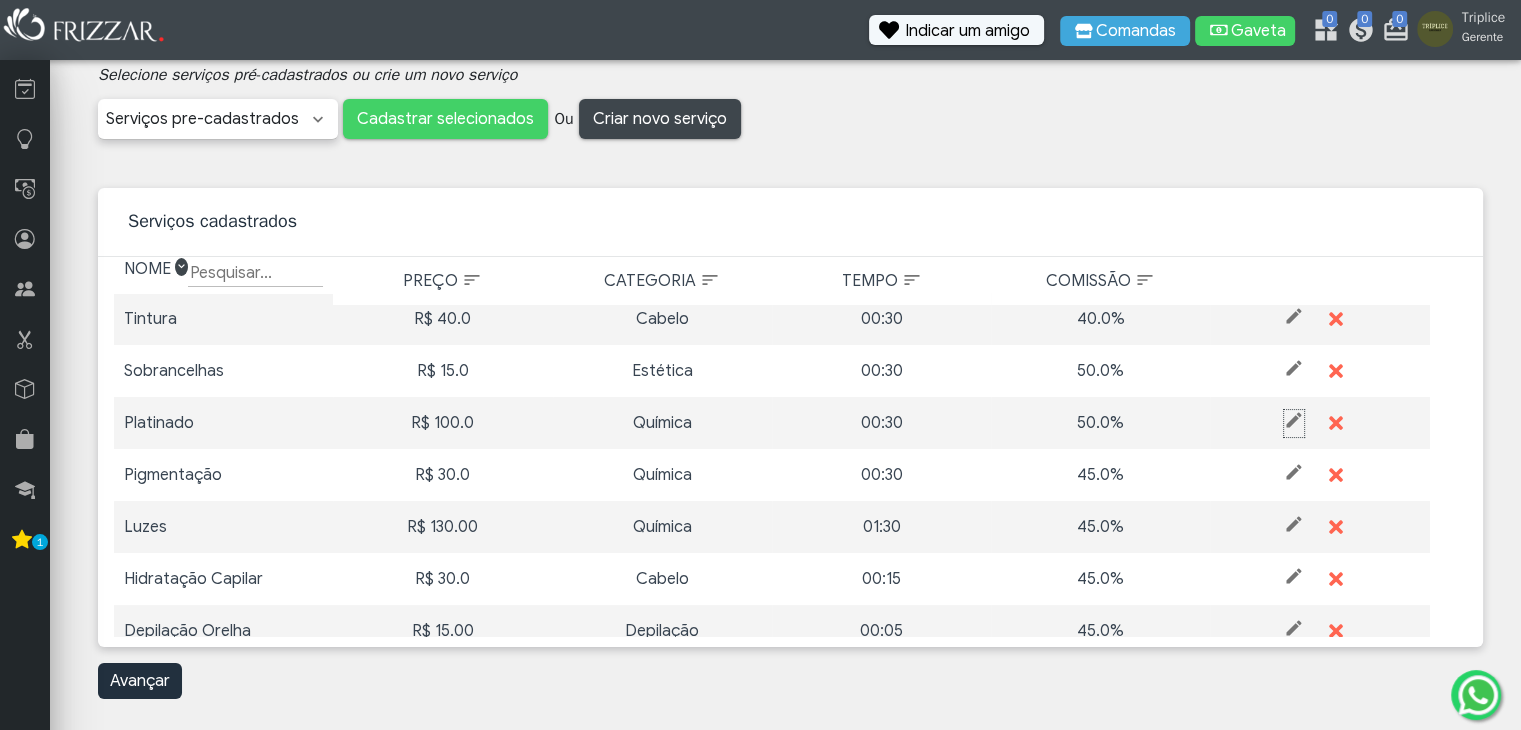 click at bounding box center [1294, 420] 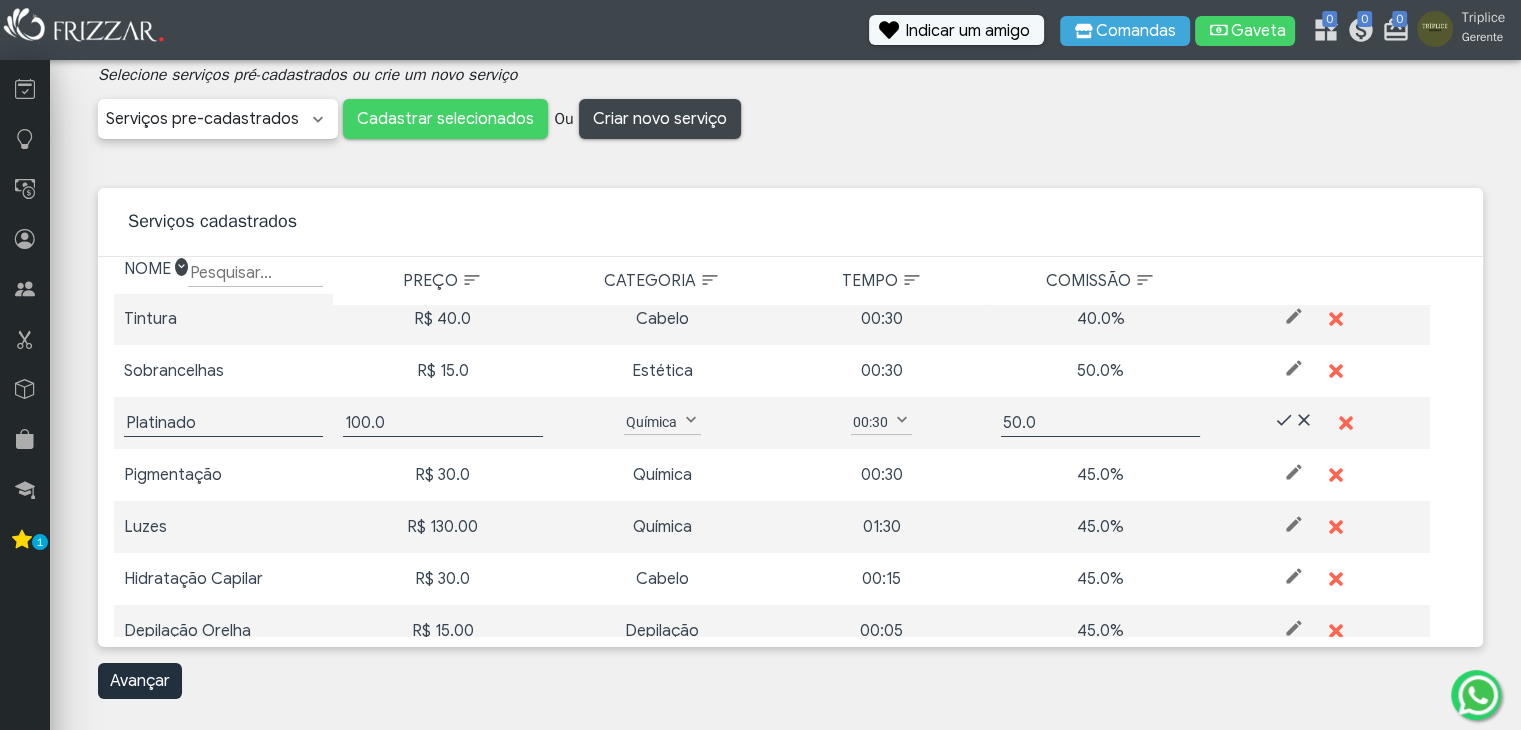 click on "Serviços
Profissionais
Finalizar
Selecionar categorias Barba Cabelo Depilação Estética Manicure/Pedicure Maquiagem Massagem Outros Química Tintura Categorias
Selecione serviços pré-cadastrados ou crie um novo serviço
Barba Barba + Sobrancelha Barboterapia Bigode Acabamento" at bounding box center (790, 345) 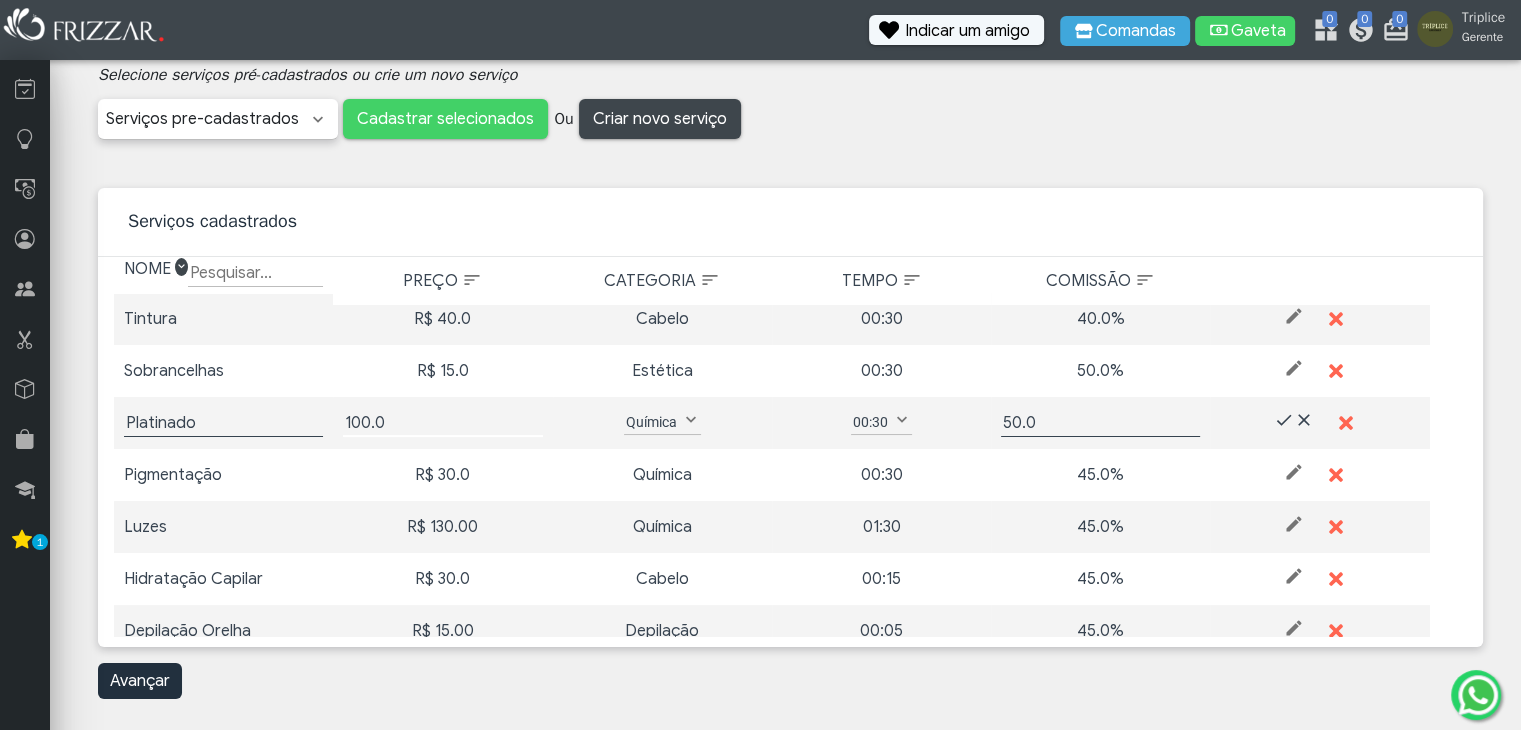 click on "100.0" at bounding box center [442, 423] 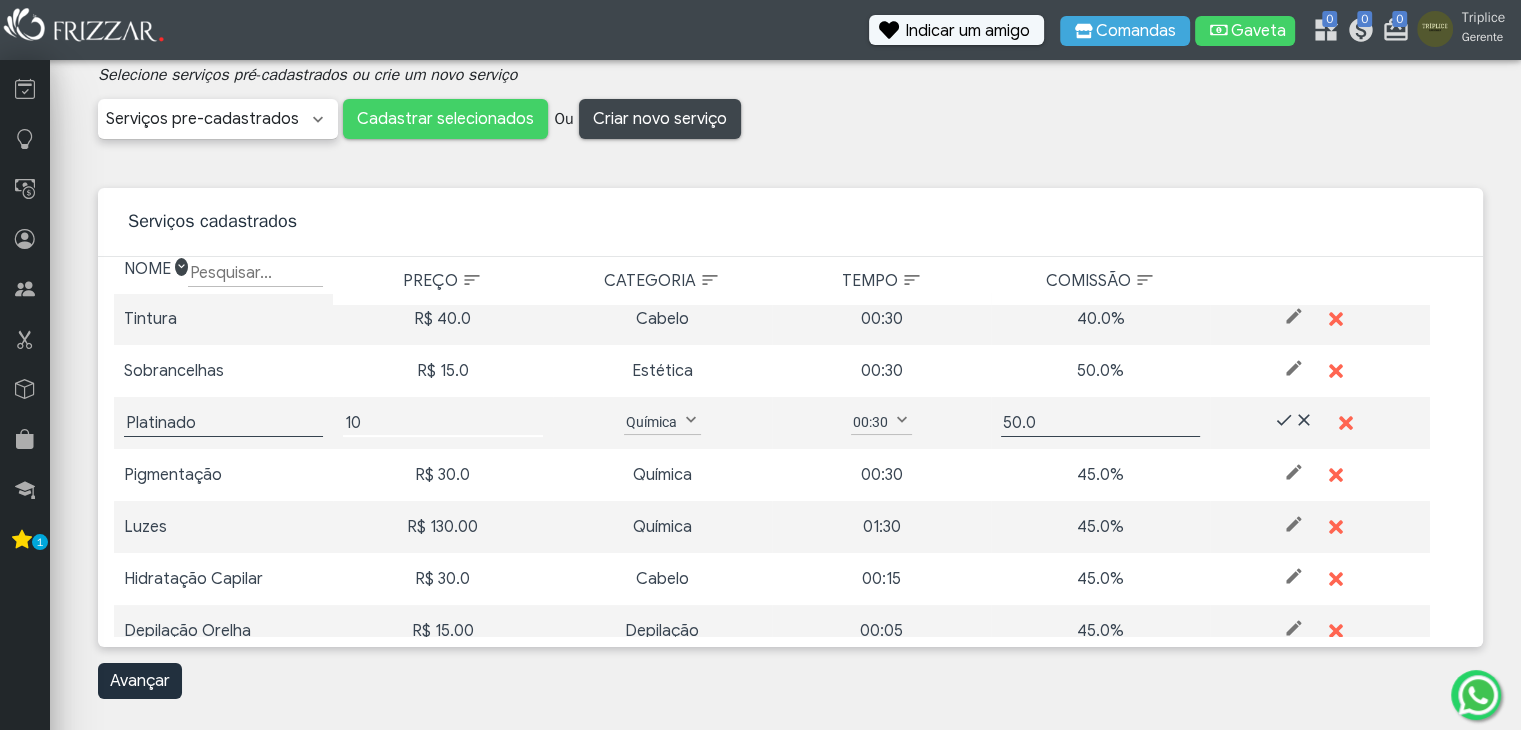 type on "1" 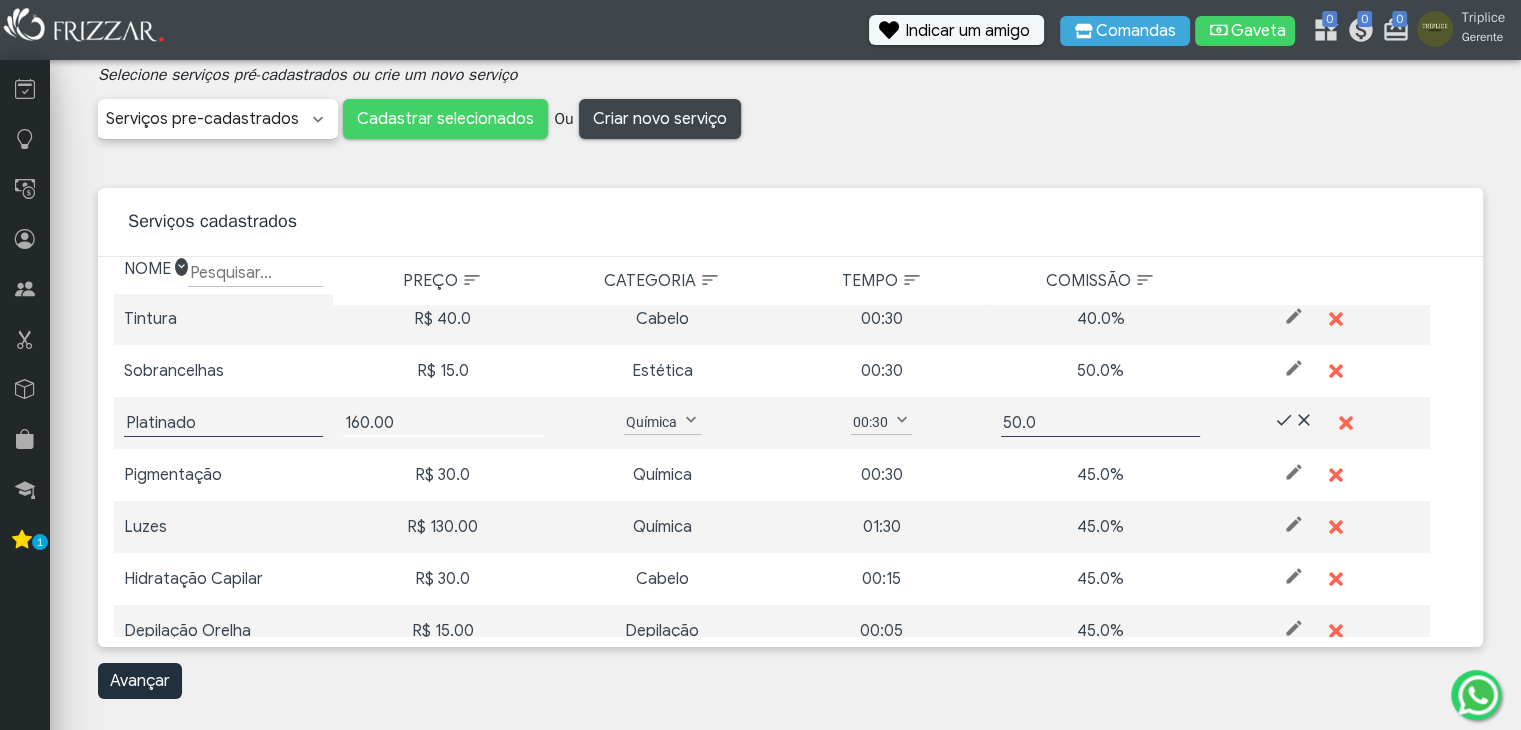 type on "160.00" 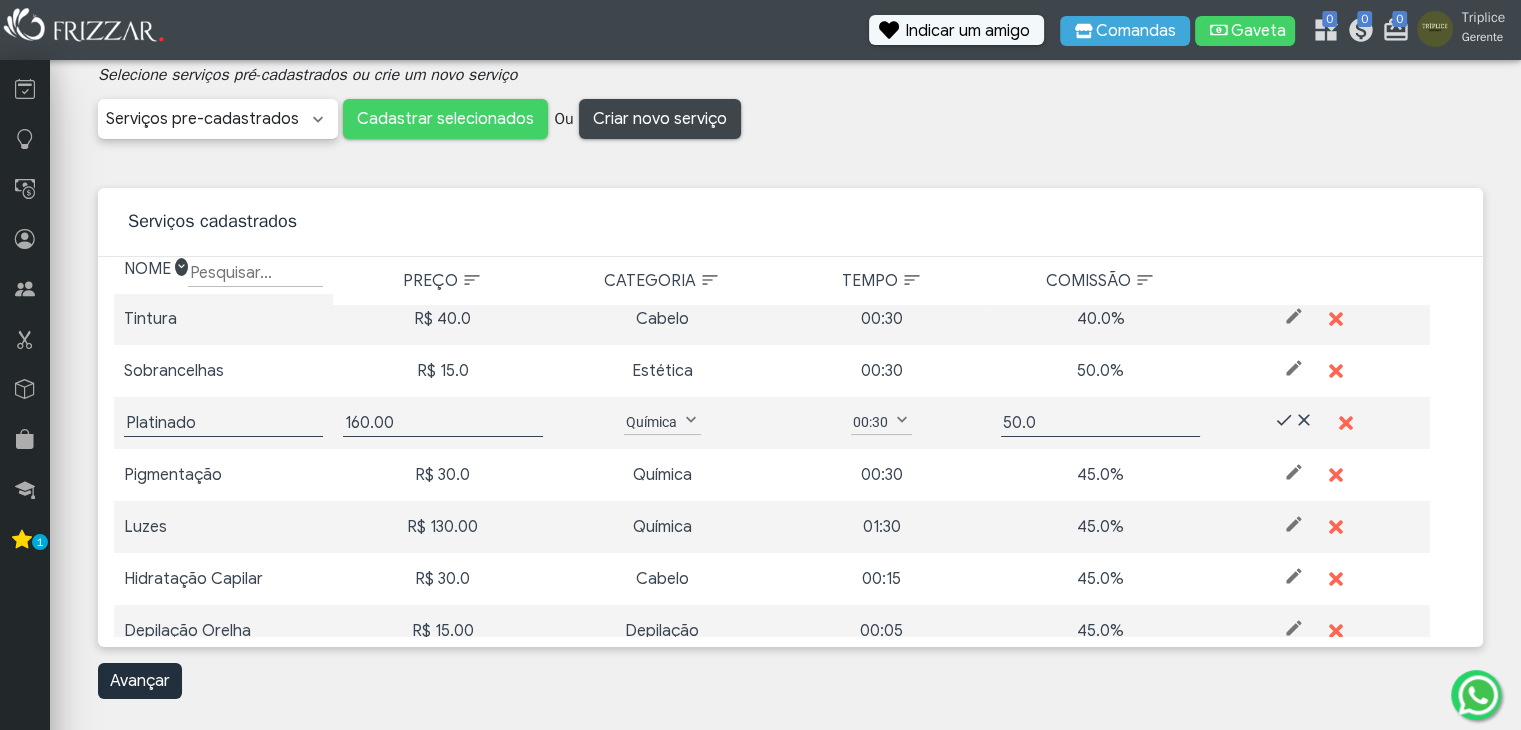 click on "00:30" at bounding box center (870, 422) 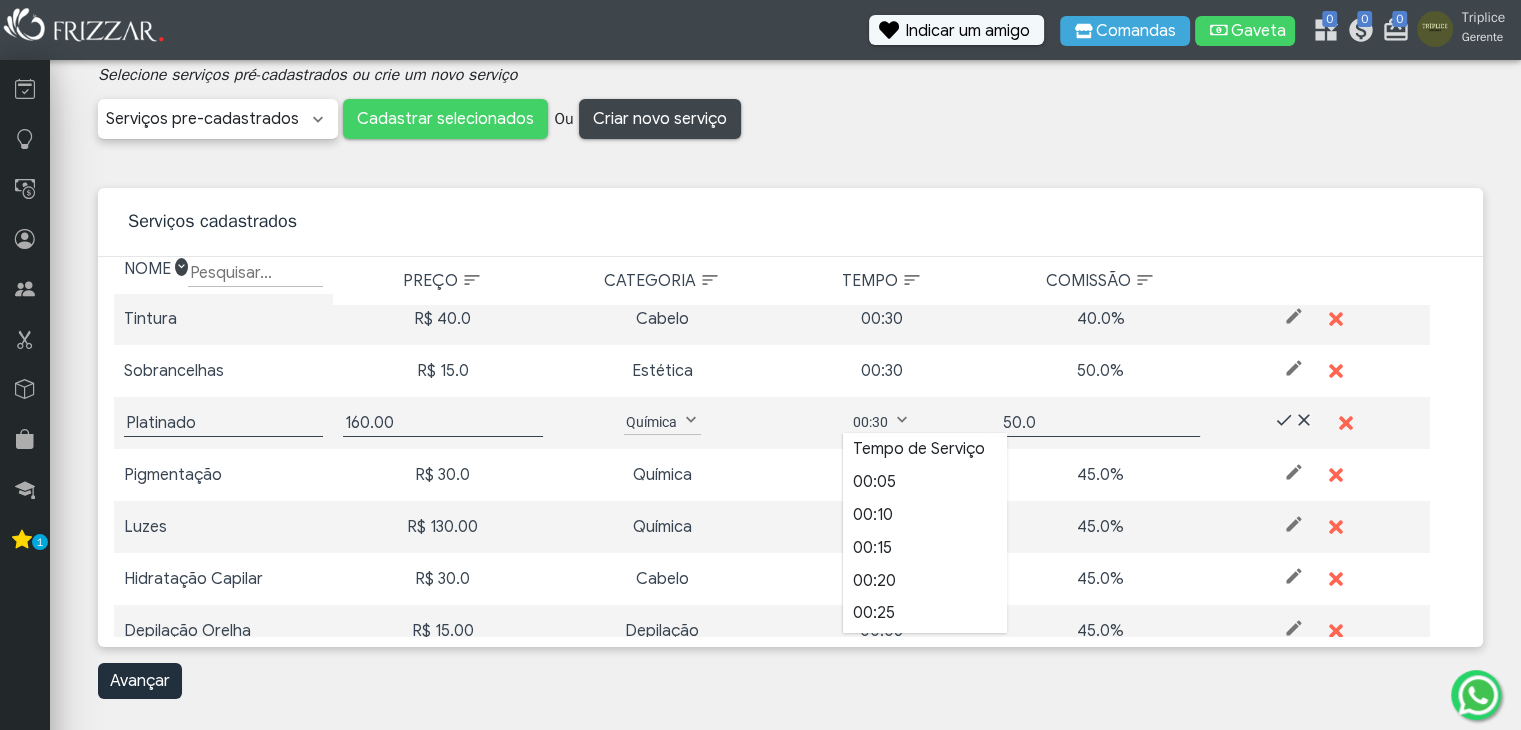 scroll, scrollTop: 13, scrollLeft: 92, axis: both 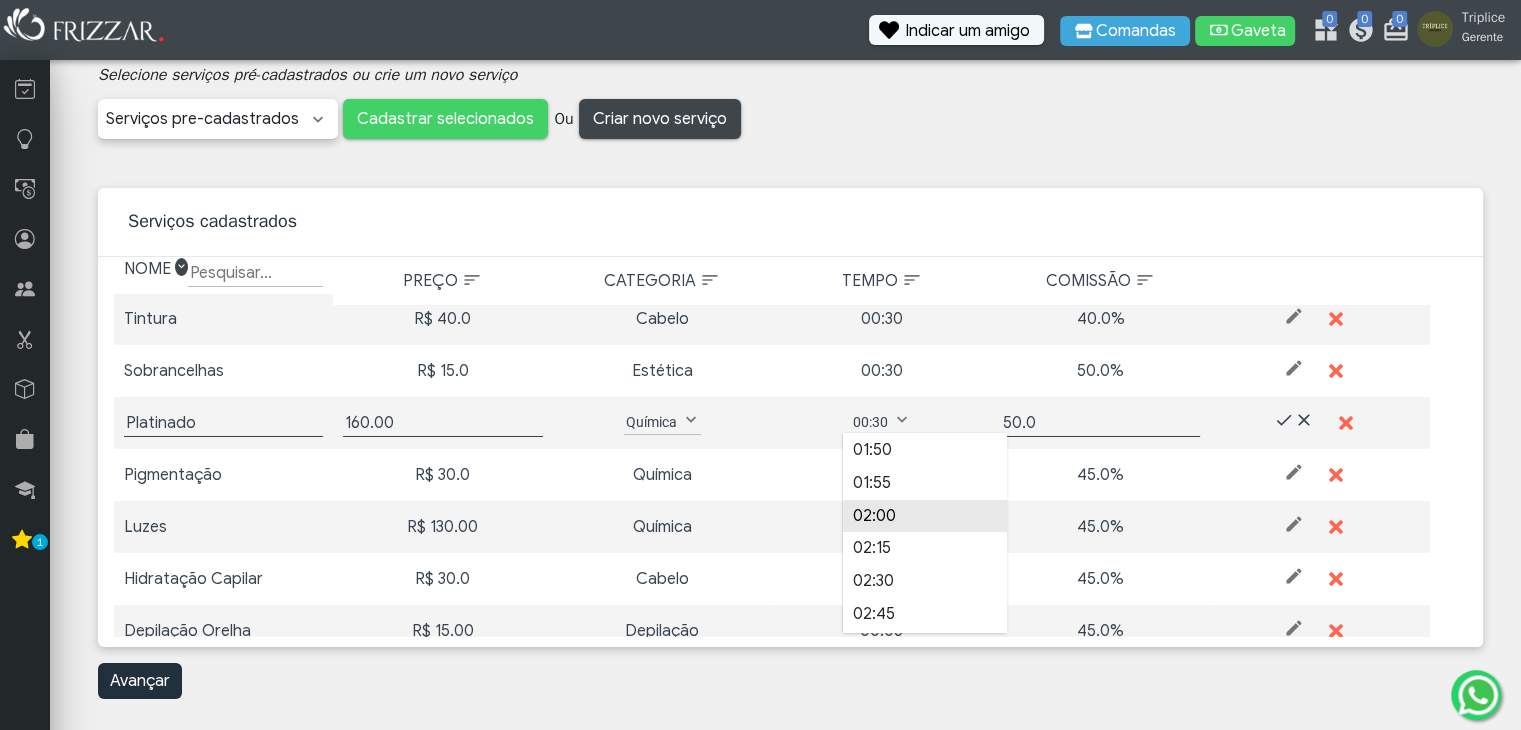 click on "02:00" at bounding box center (925, 516) 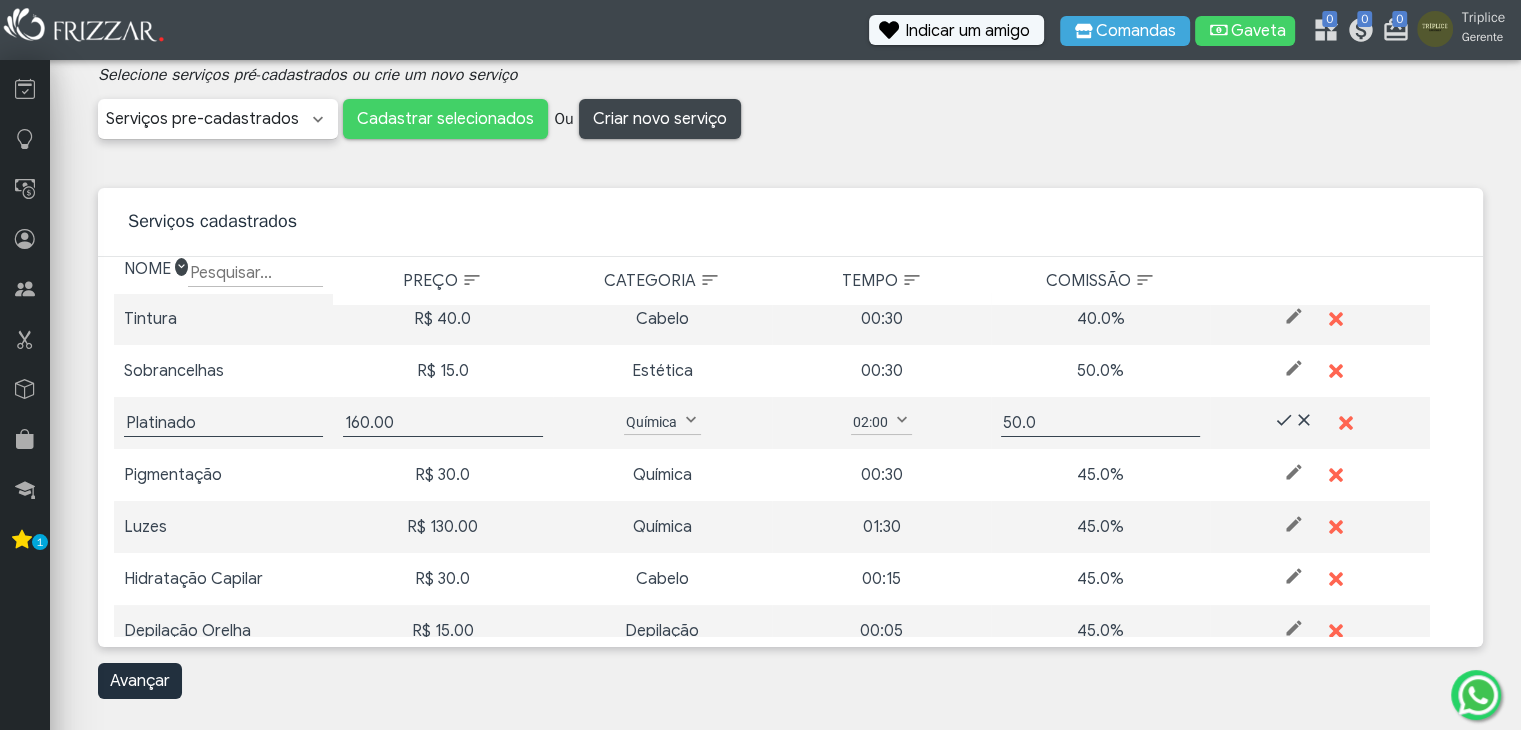 click on "Comissão Comissão Comissão Comissão Comissão Comissão Comissão Comissão Comissão Comissão Comissão Comissão 50.0% 50.0" at bounding box center (1100, 423) 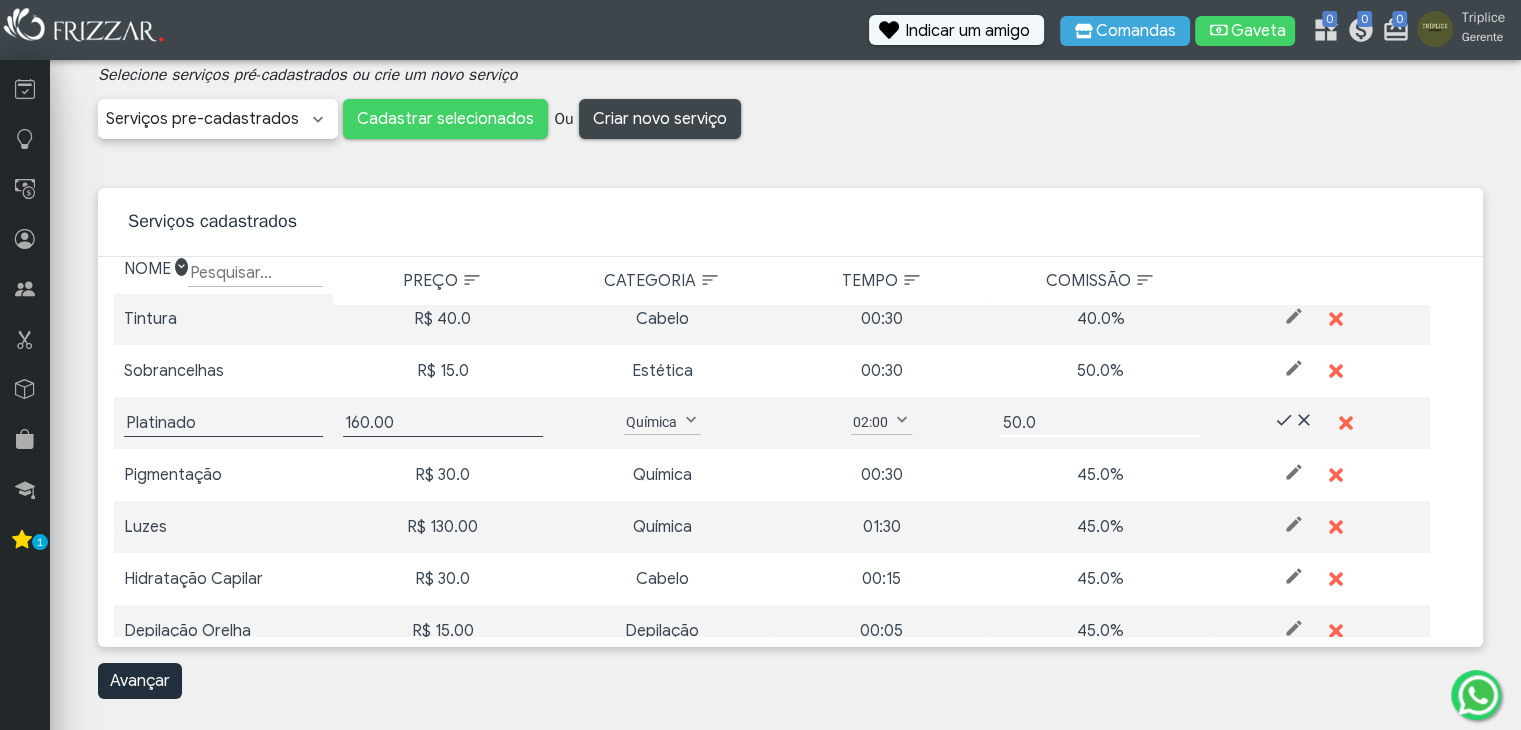 click on "50.0" at bounding box center [1100, 423] 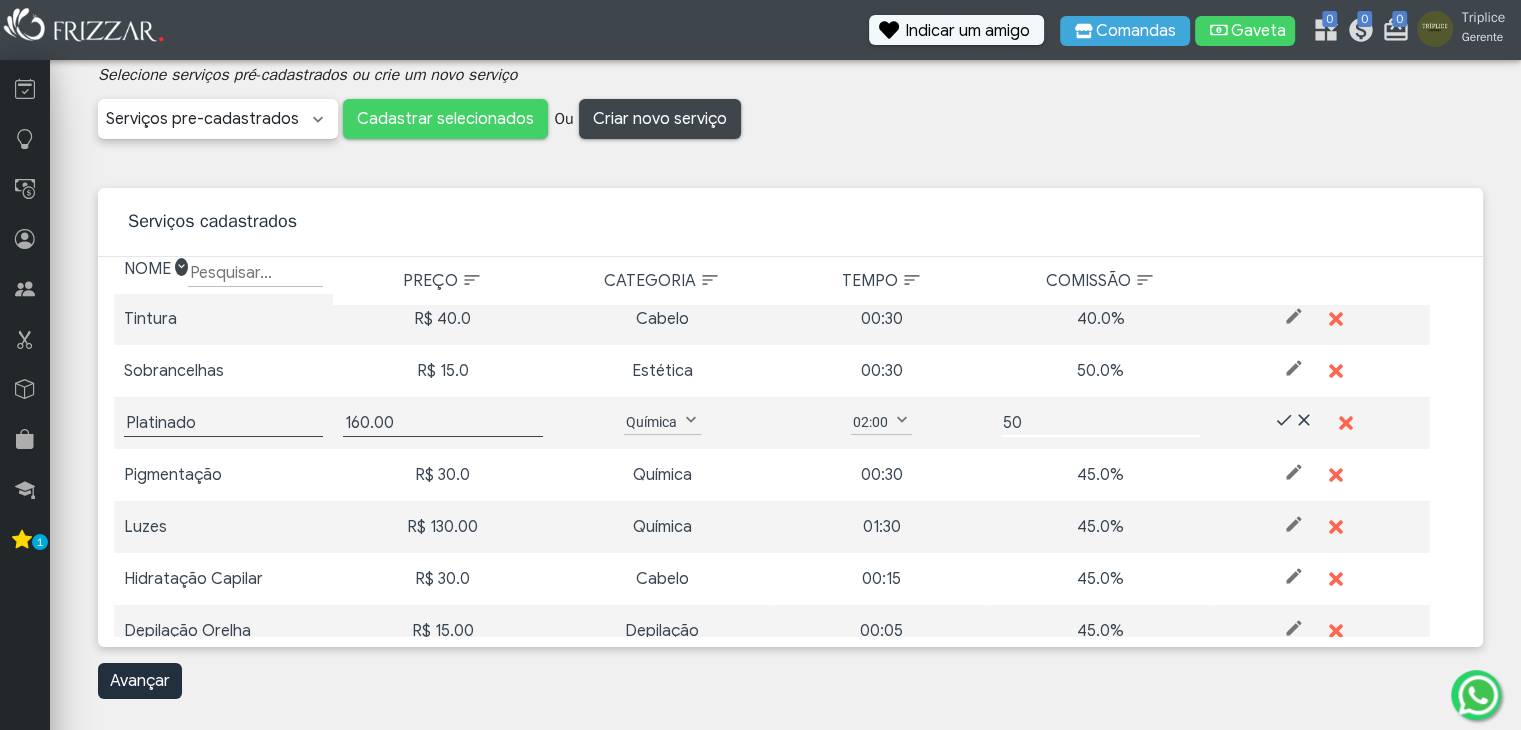 type on "5" 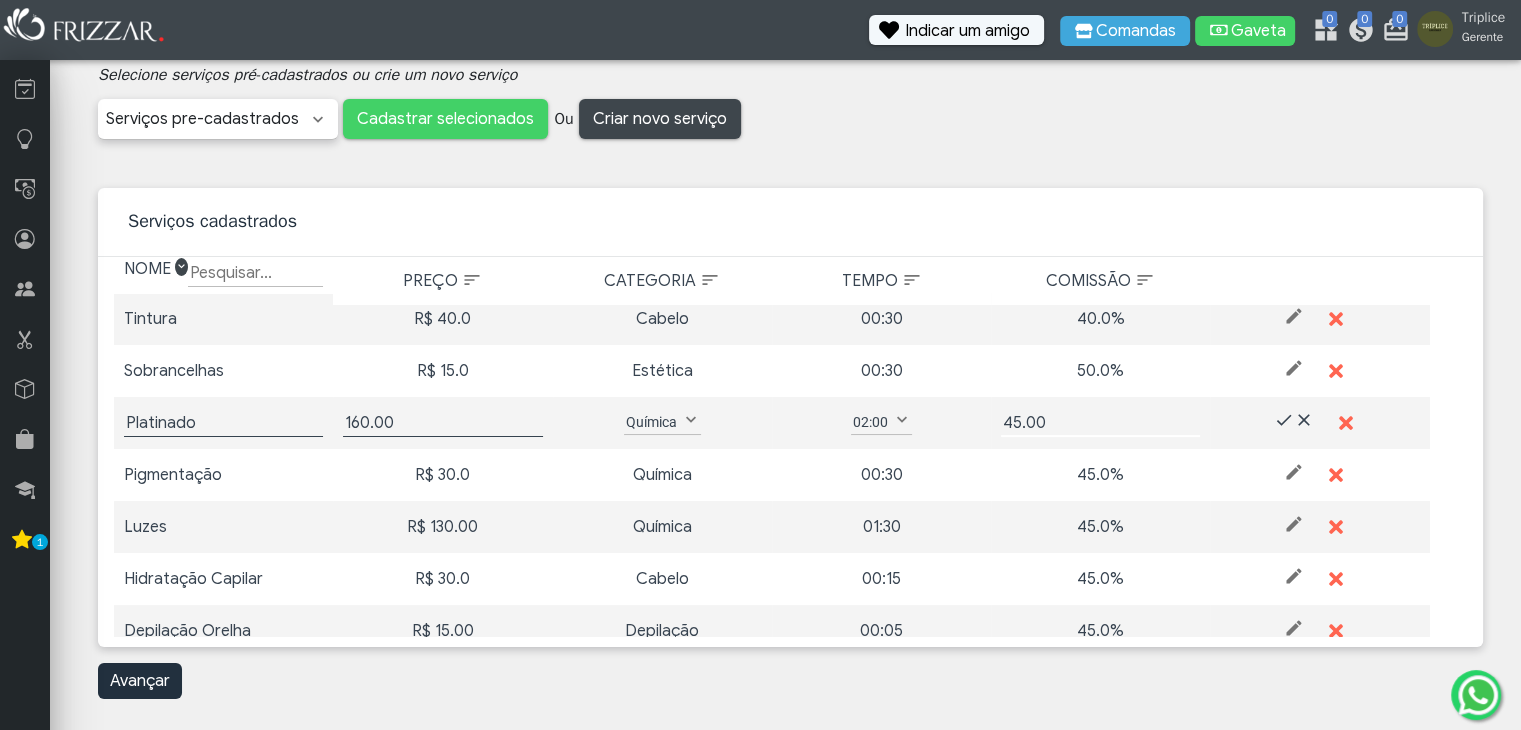 type on "45.00" 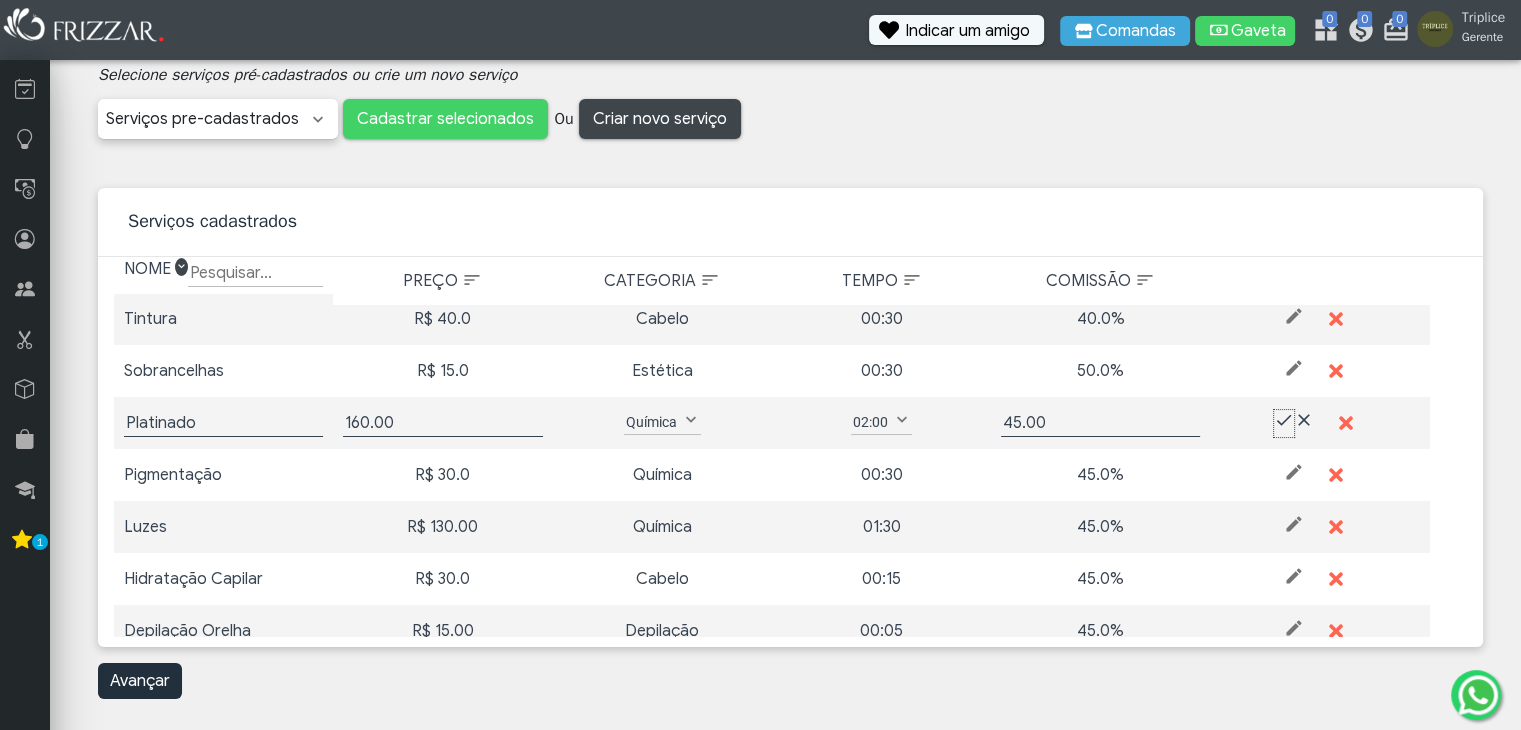 click at bounding box center [1284, 420] 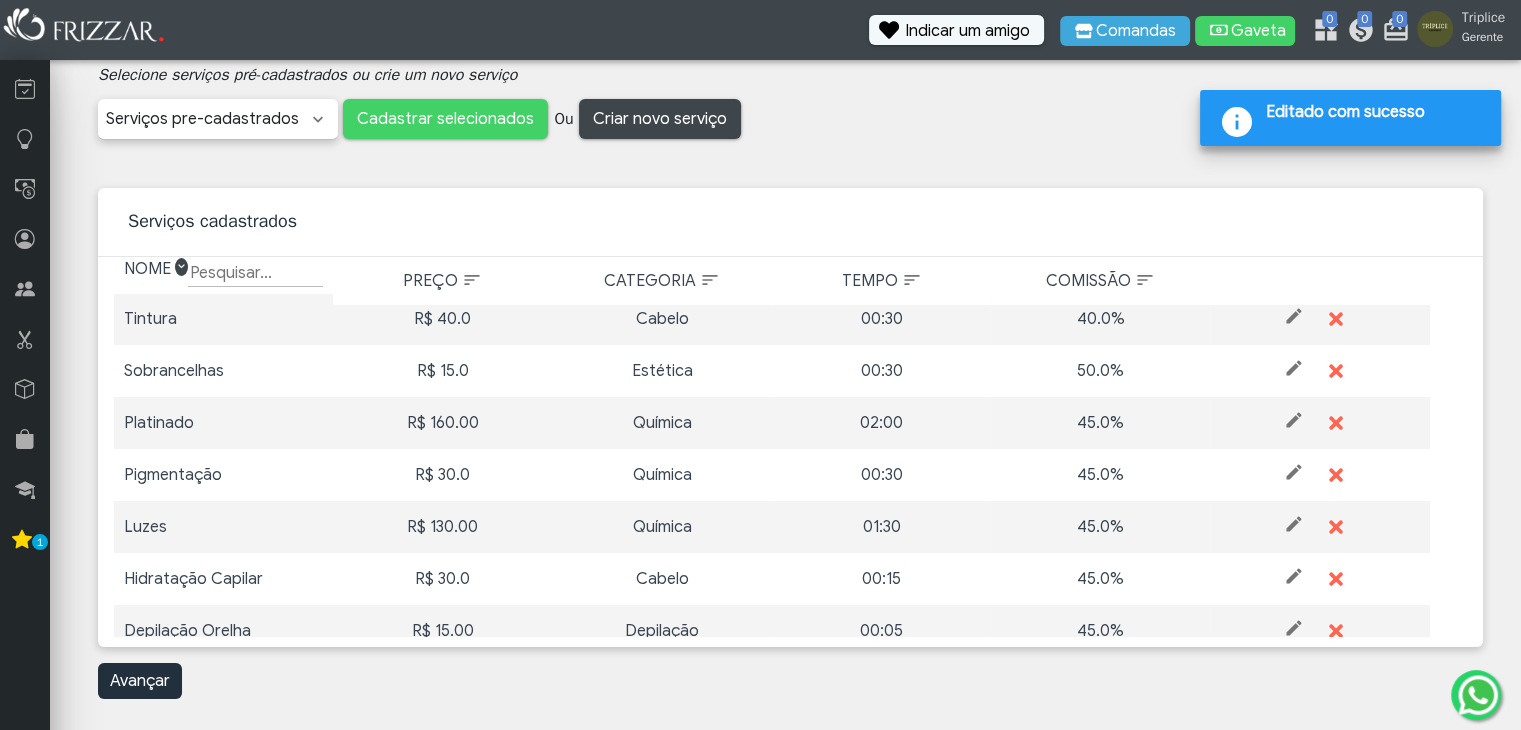 click at bounding box center [1294, 472] 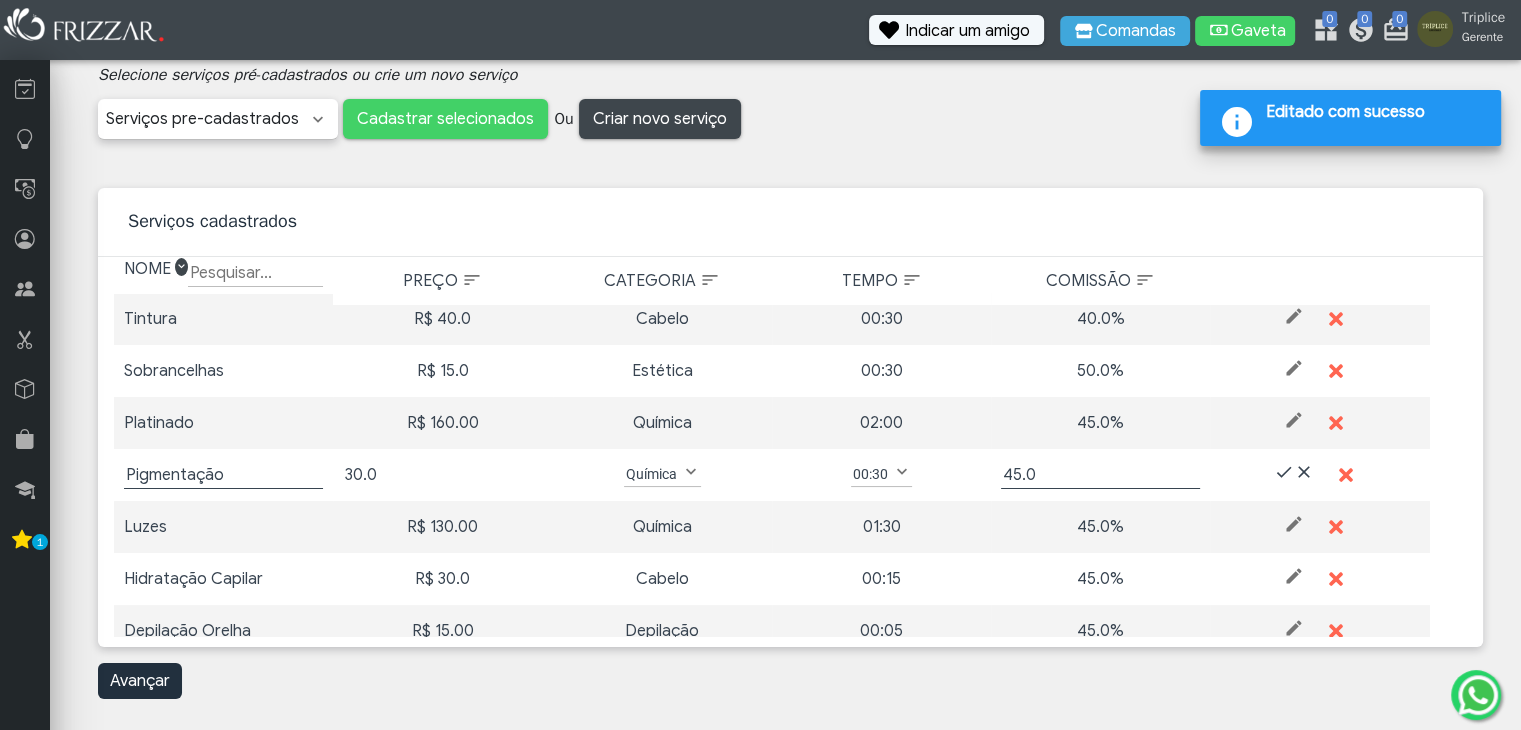 click on "30.0" at bounding box center [442, 475] 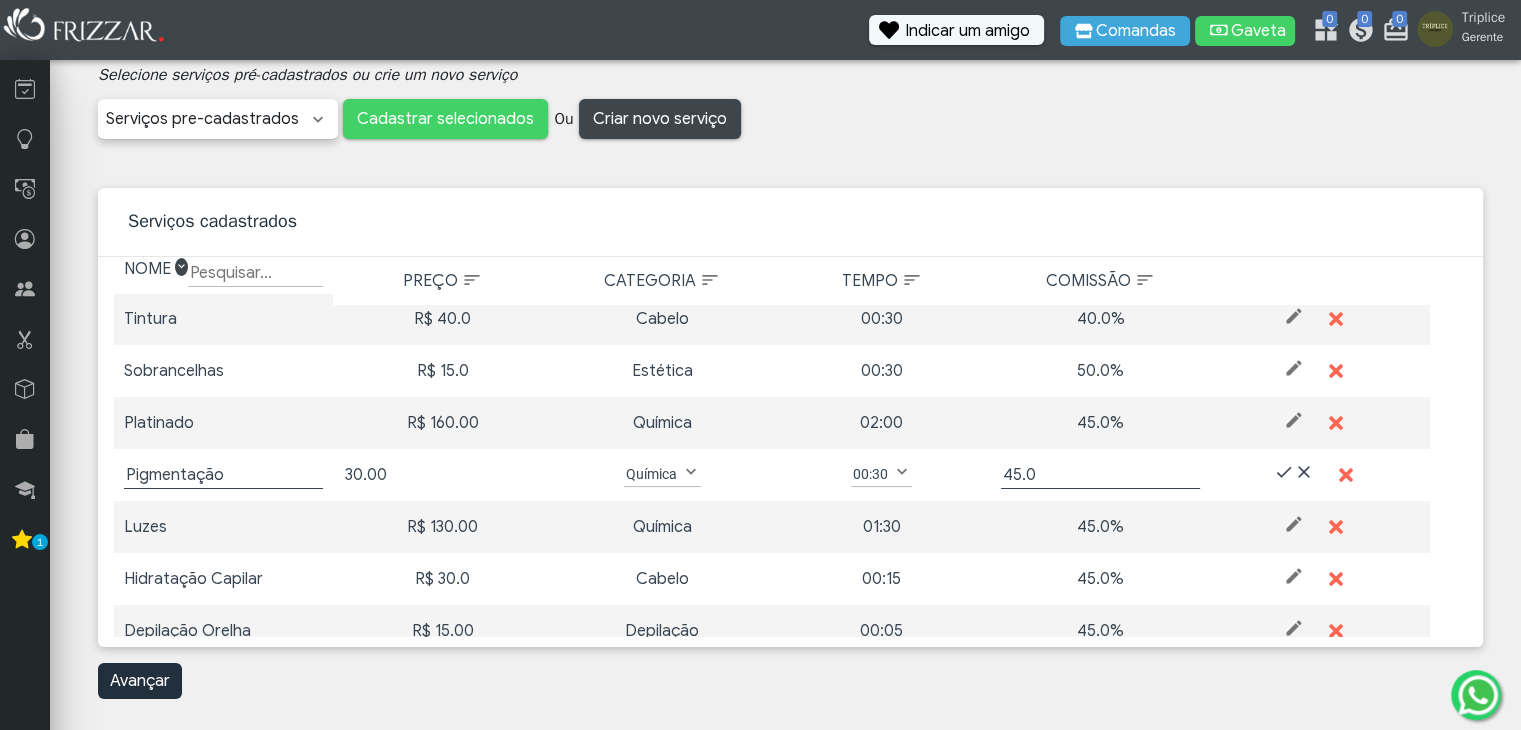 type on "30.00" 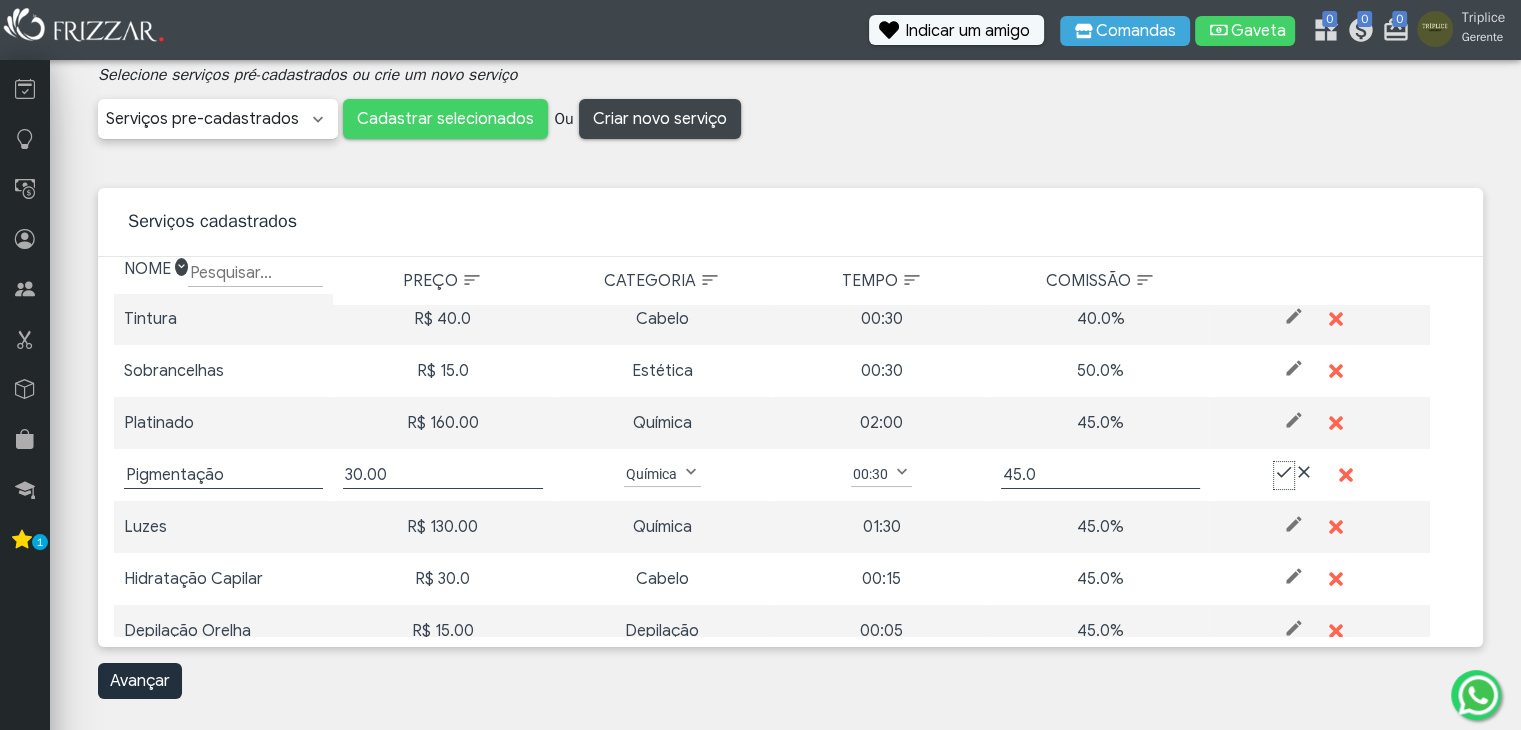 click at bounding box center [1284, 472] 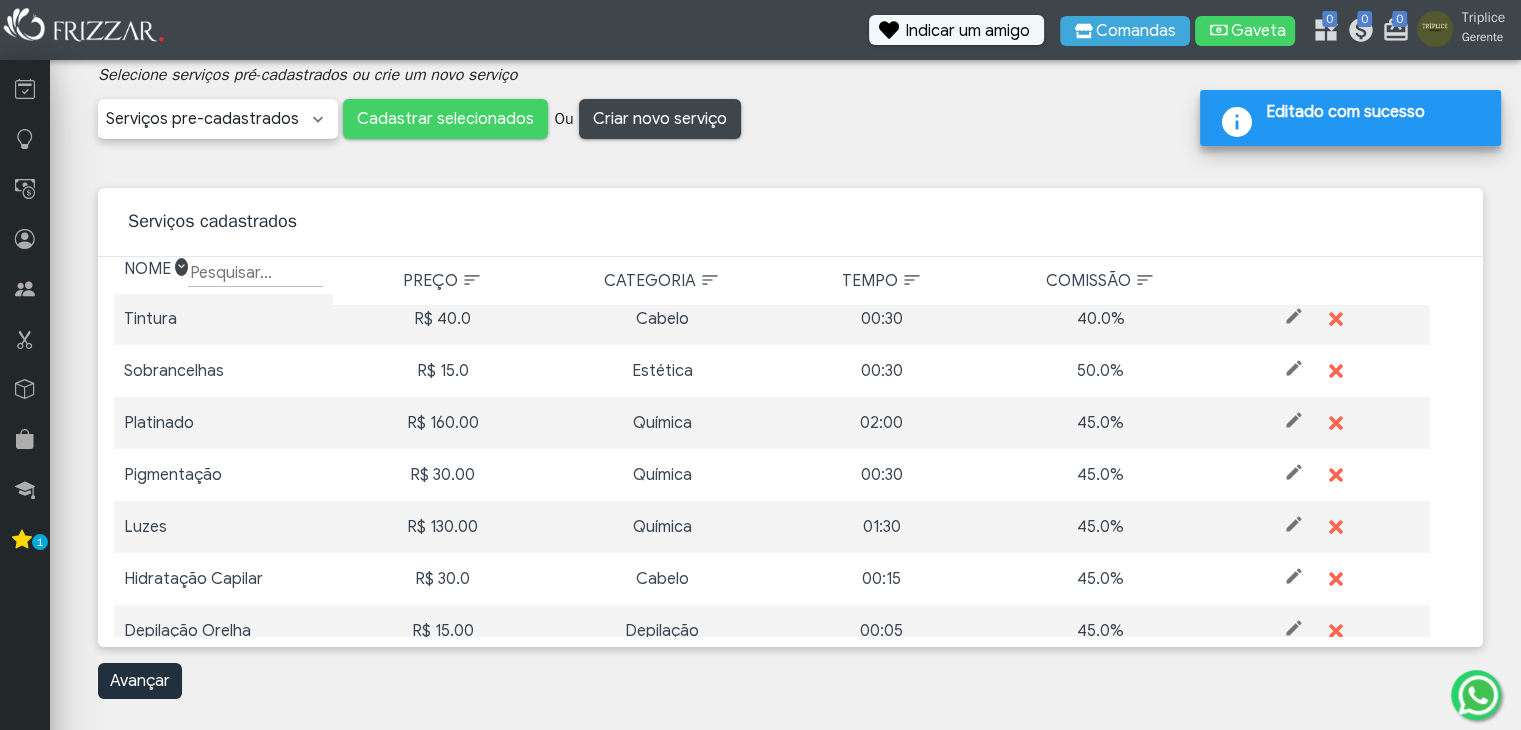 scroll, scrollTop: 0, scrollLeft: 0, axis: both 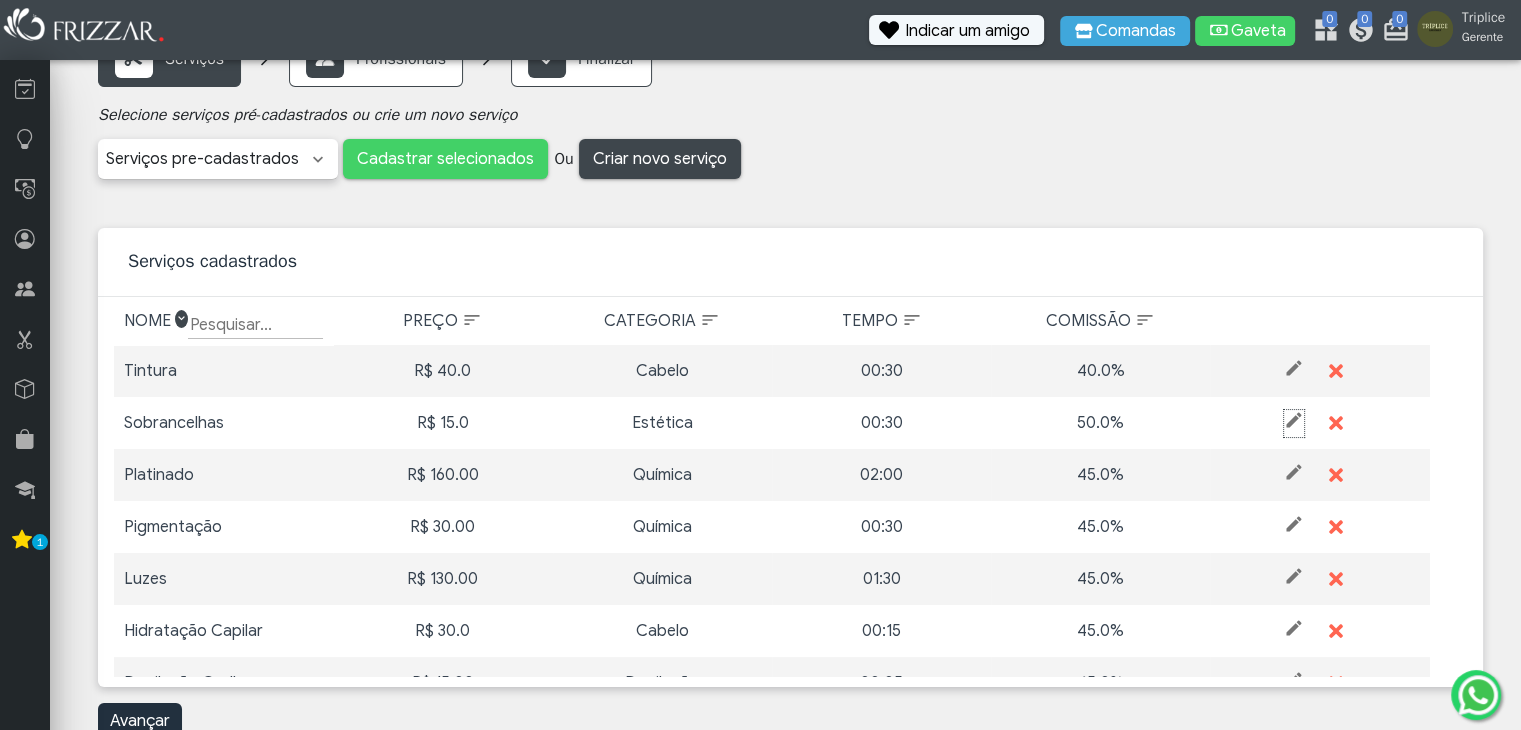 click at bounding box center (1294, 420) 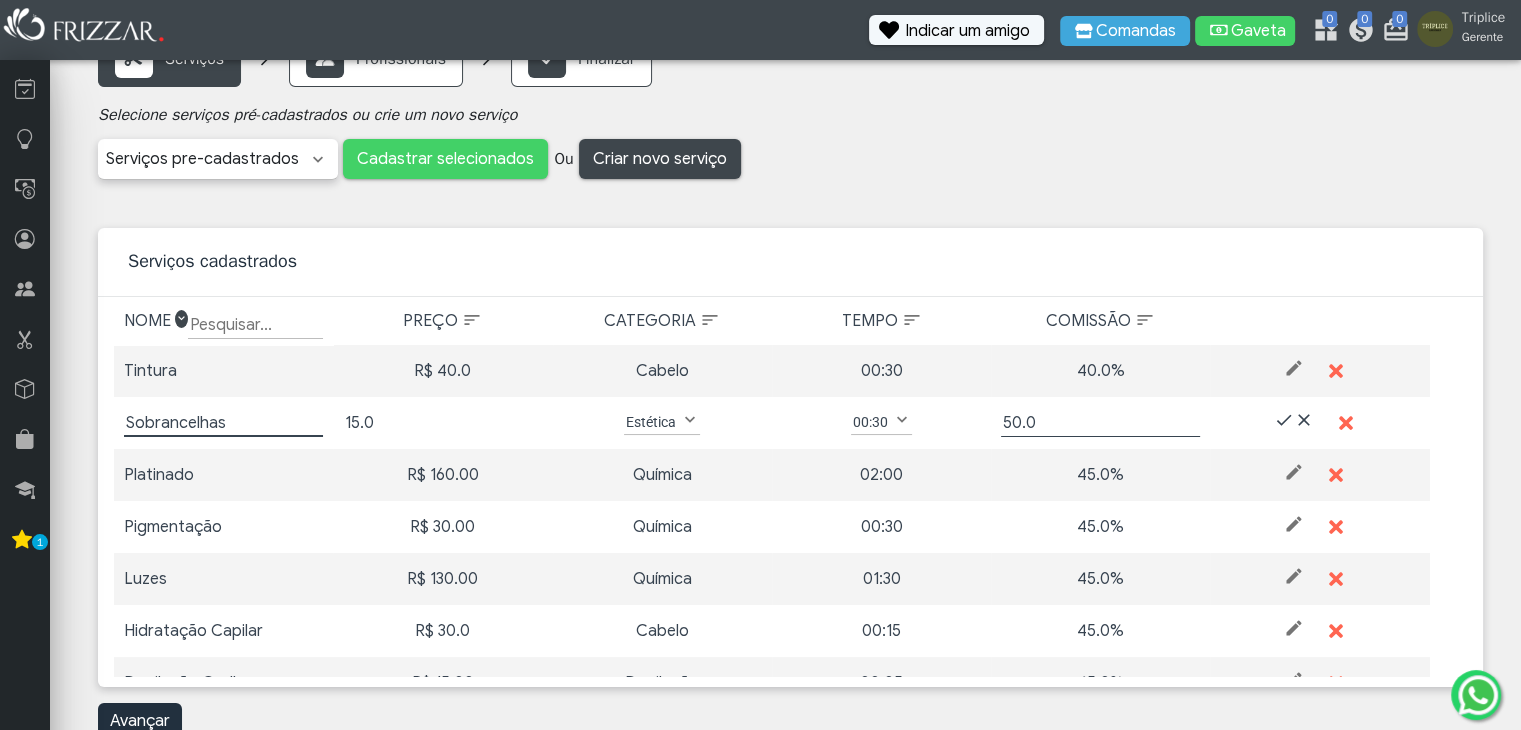 click on "15.0" at bounding box center (442, 423) 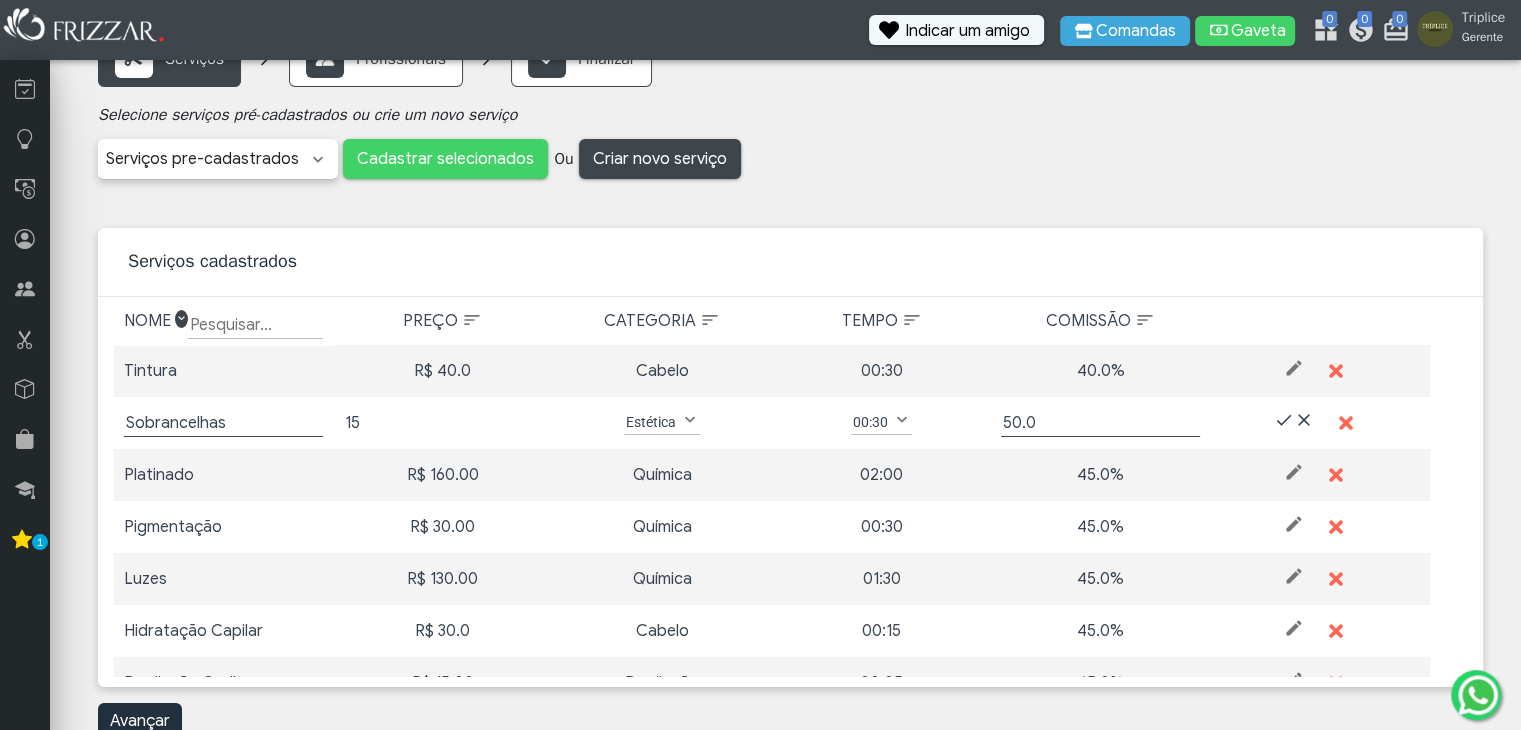 type on "1" 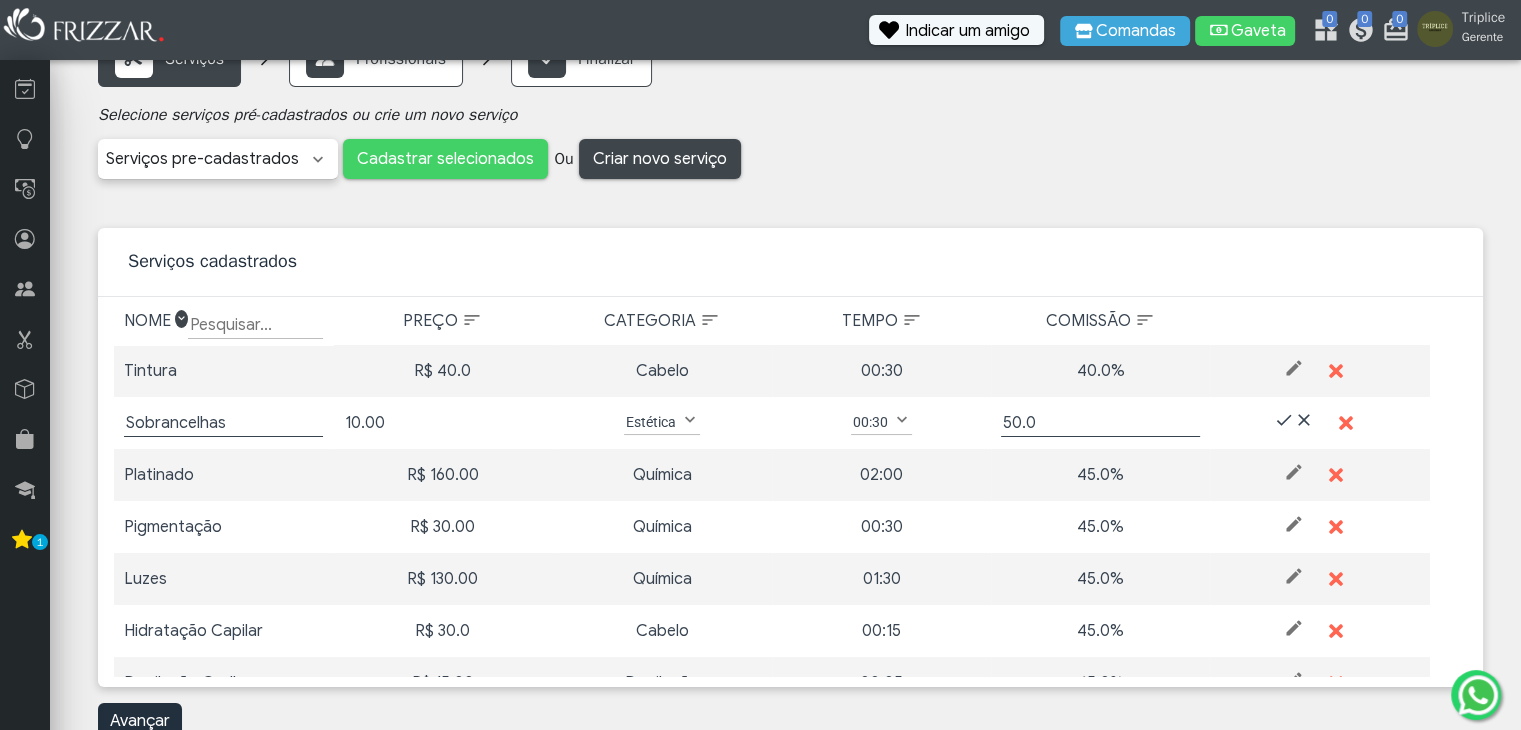 type on "10.00" 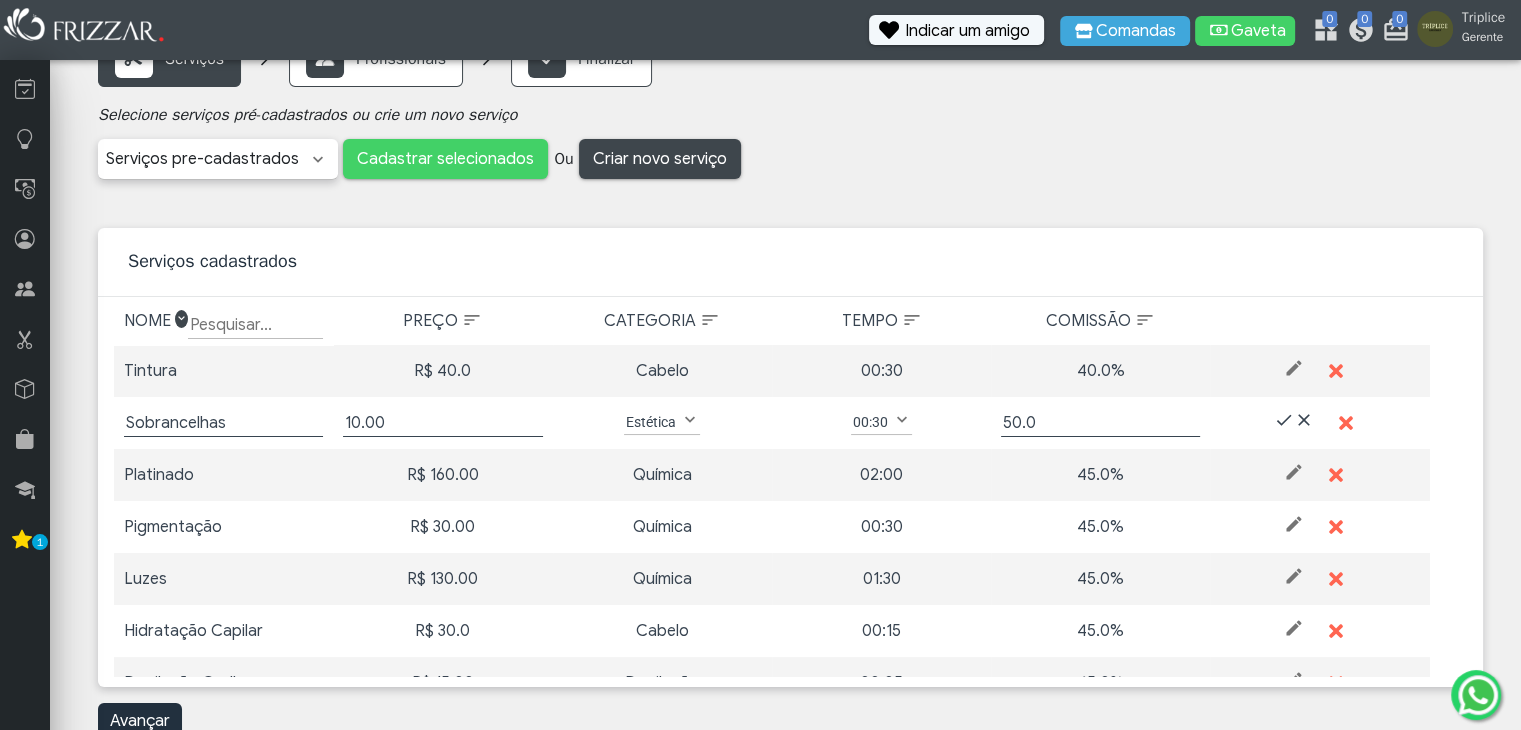 click on "Estética" at bounding box center (651, 422) 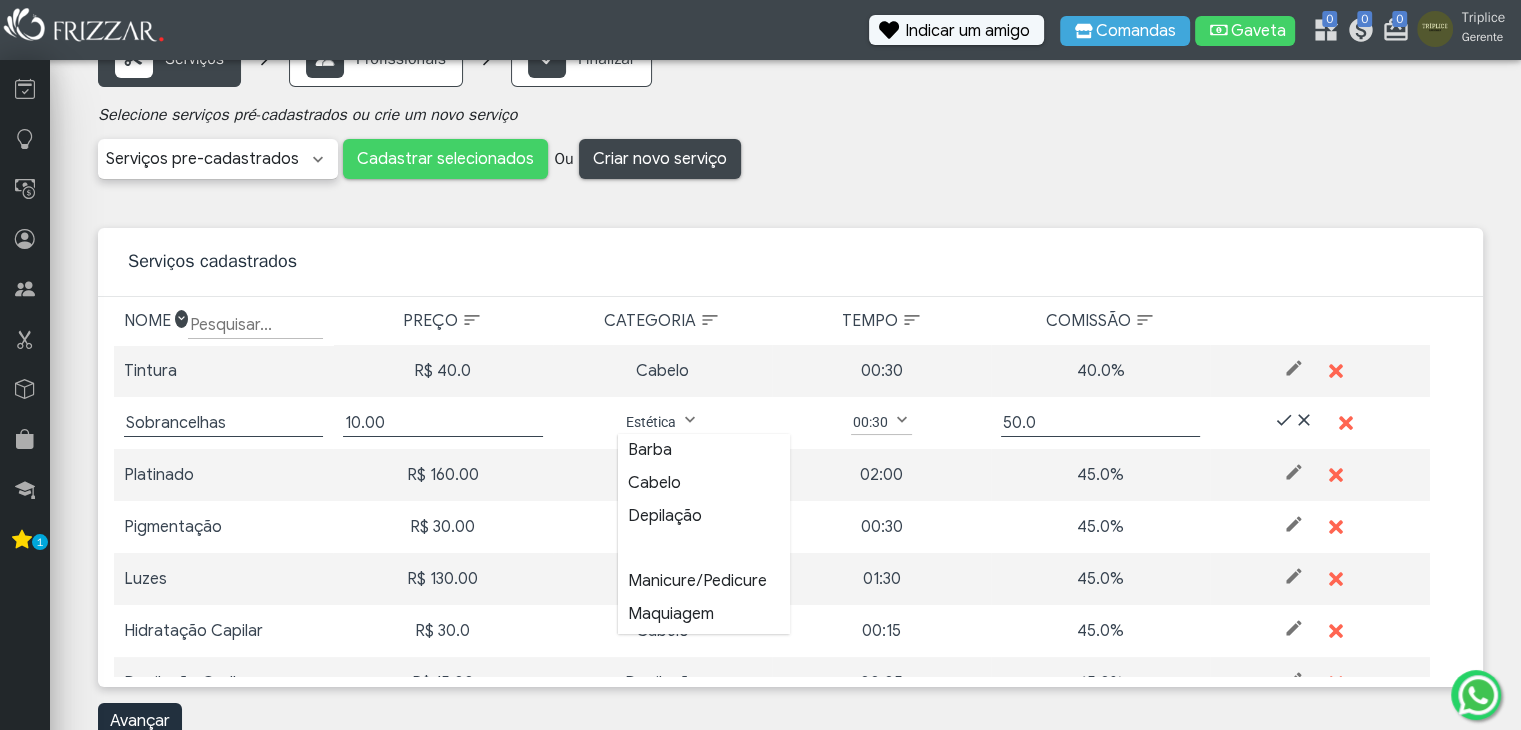 scroll, scrollTop: 13, scrollLeft: 92, axis: both 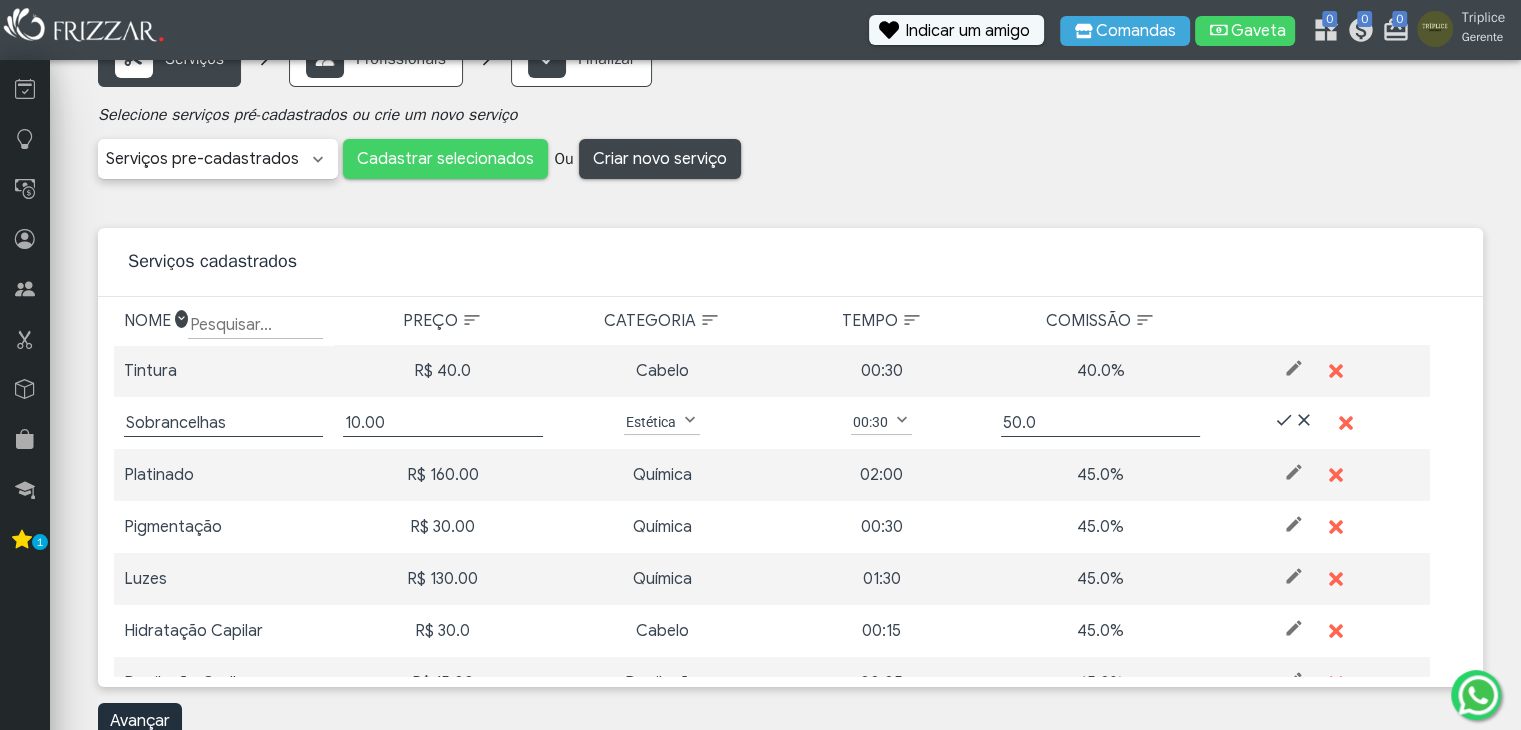 click on "00:30" at bounding box center [870, 422] 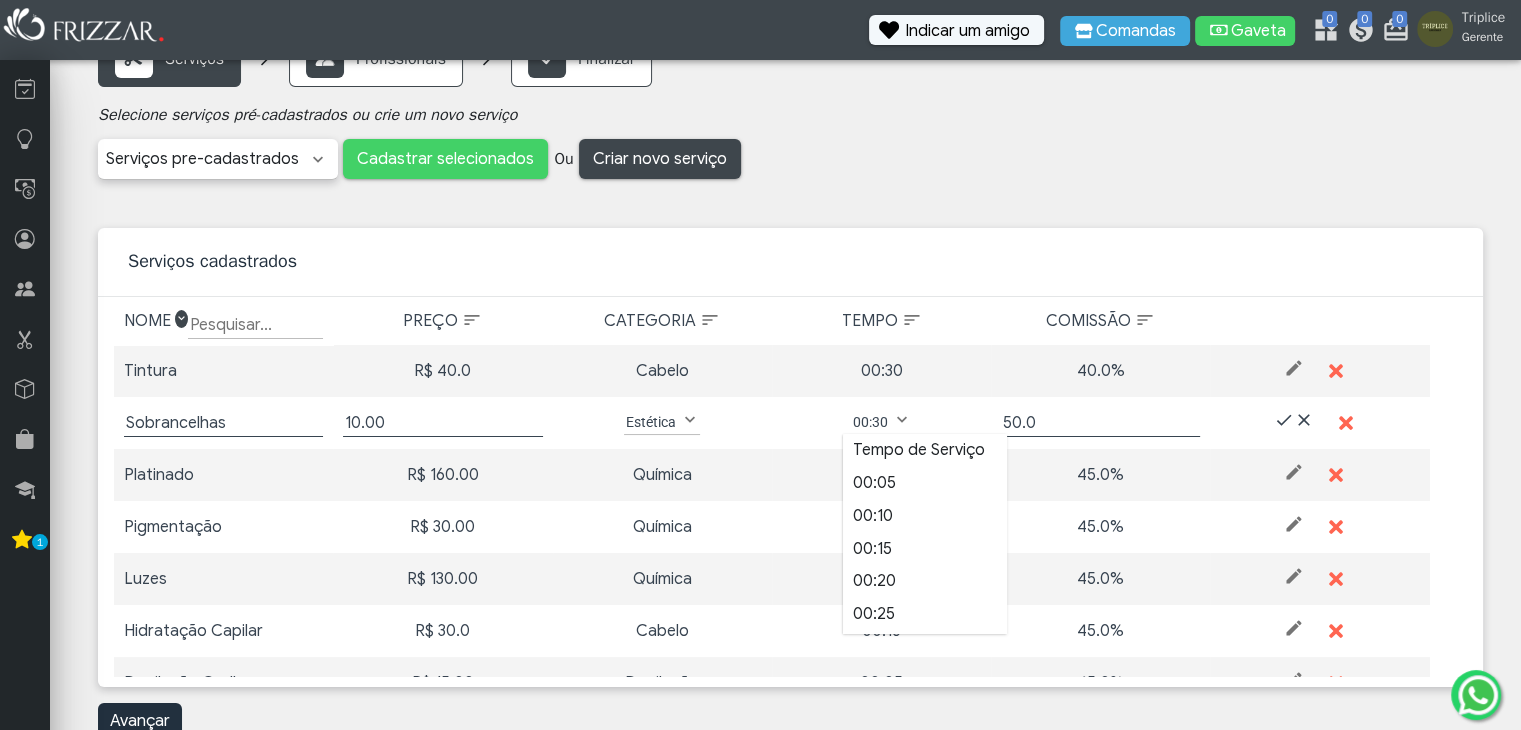 scroll, scrollTop: 29, scrollLeft: 0, axis: vertical 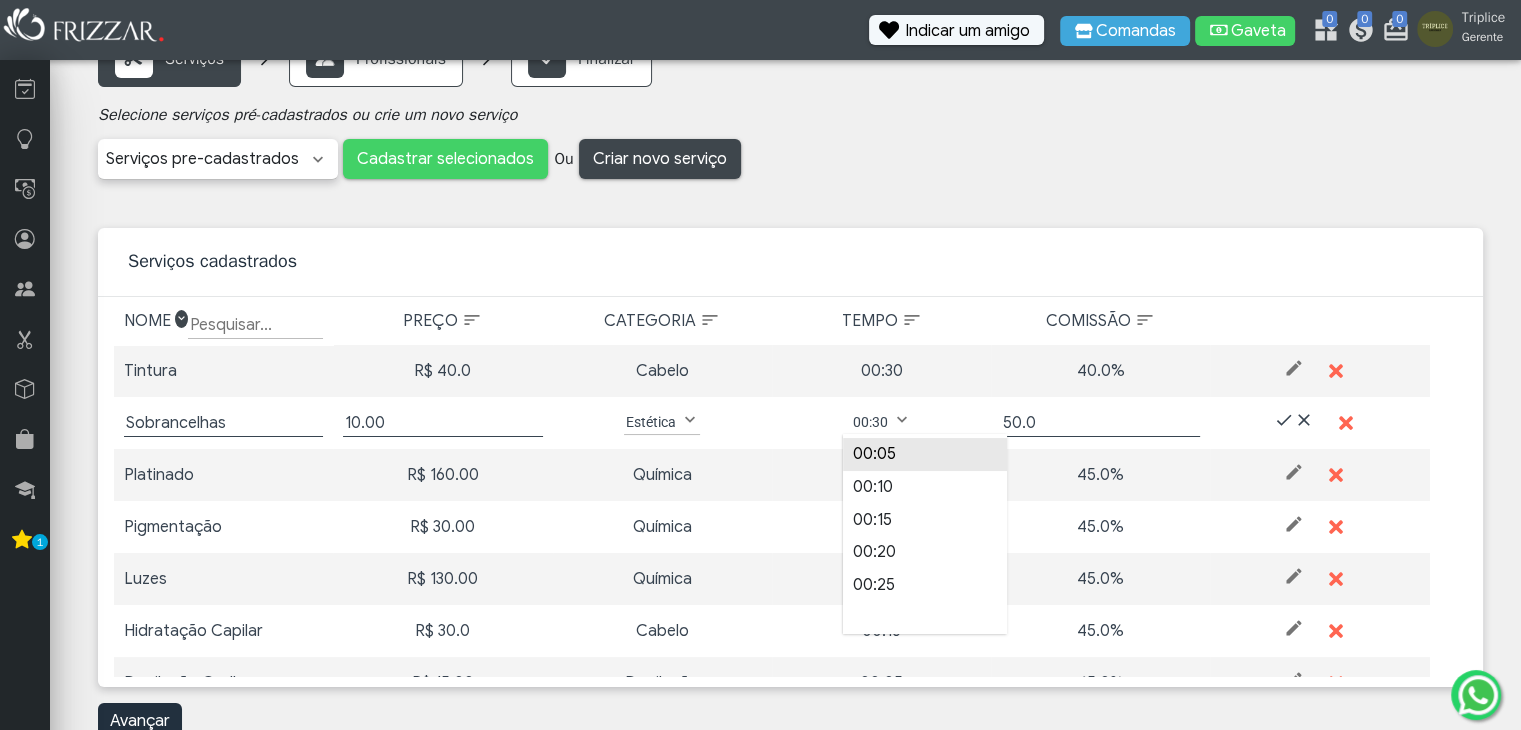 click on "00:05" at bounding box center (925, 454) 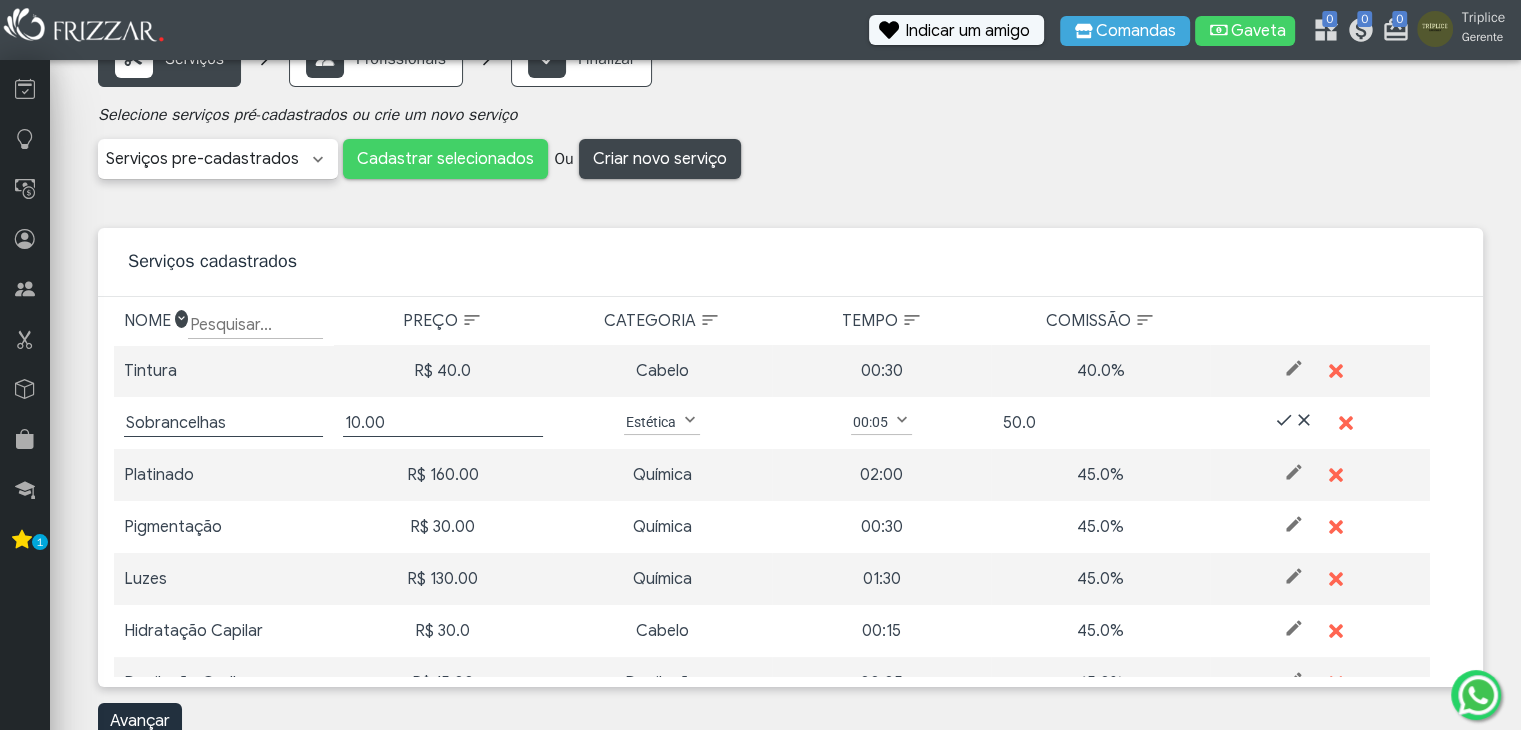 click on "50.0" at bounding box center (1100, 423) 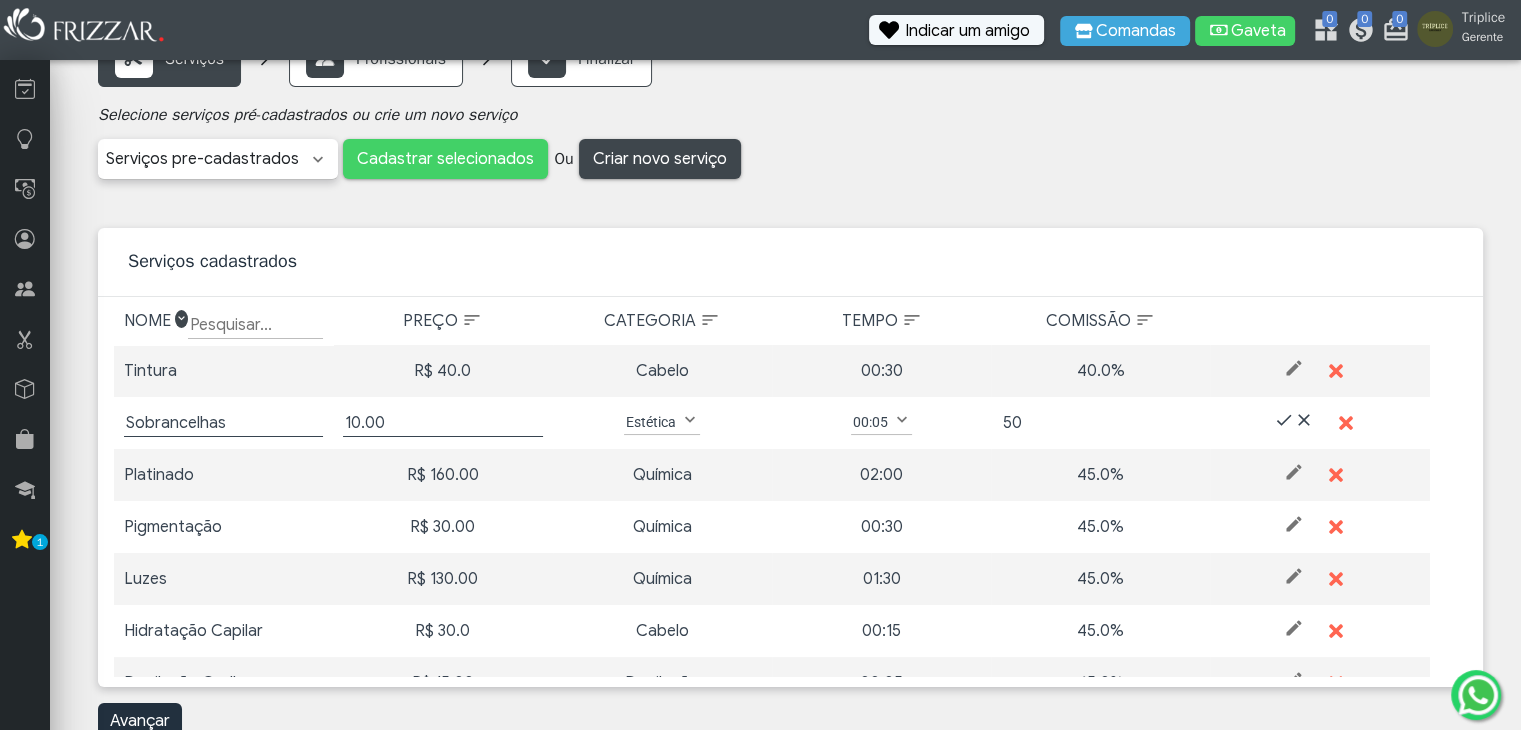 type on "5" 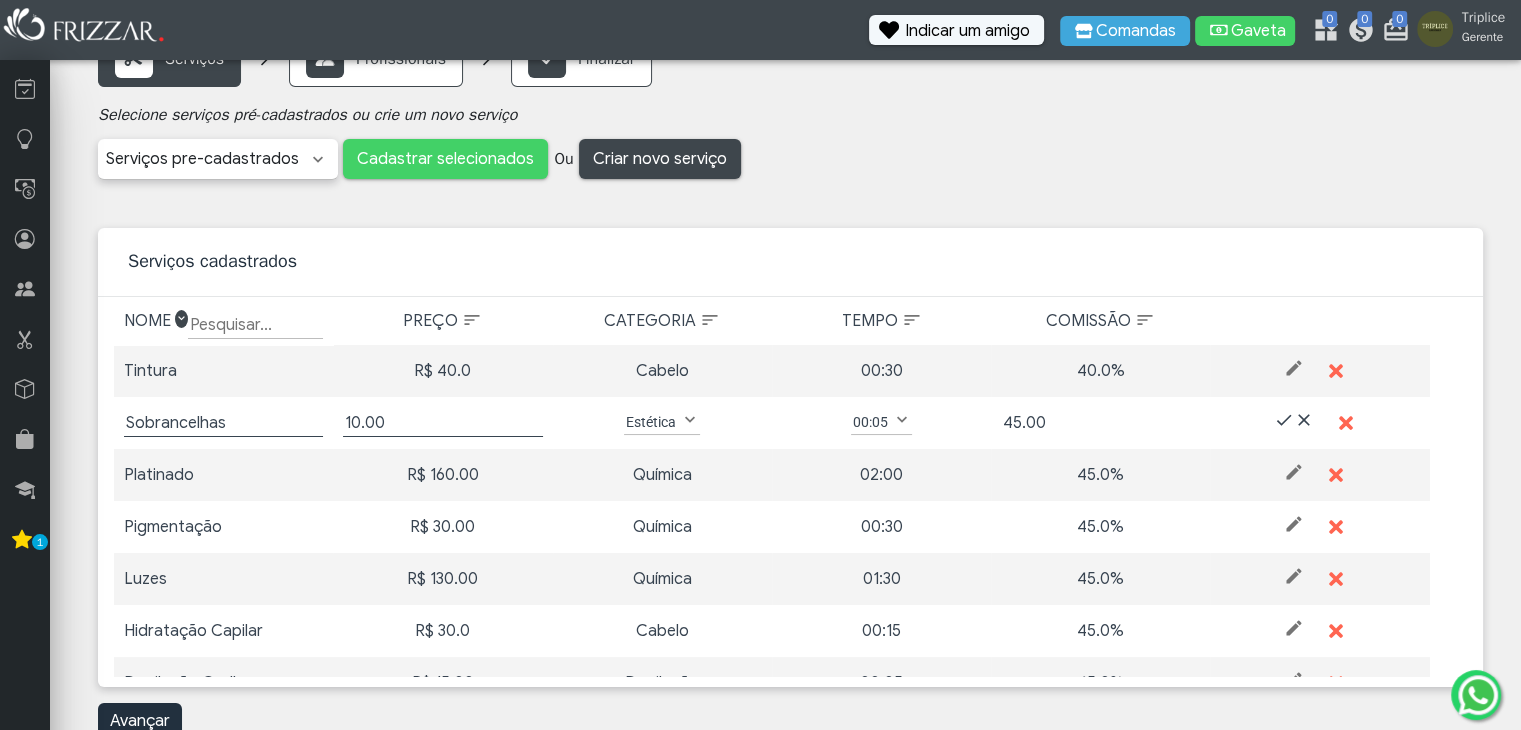 type on "45.00" 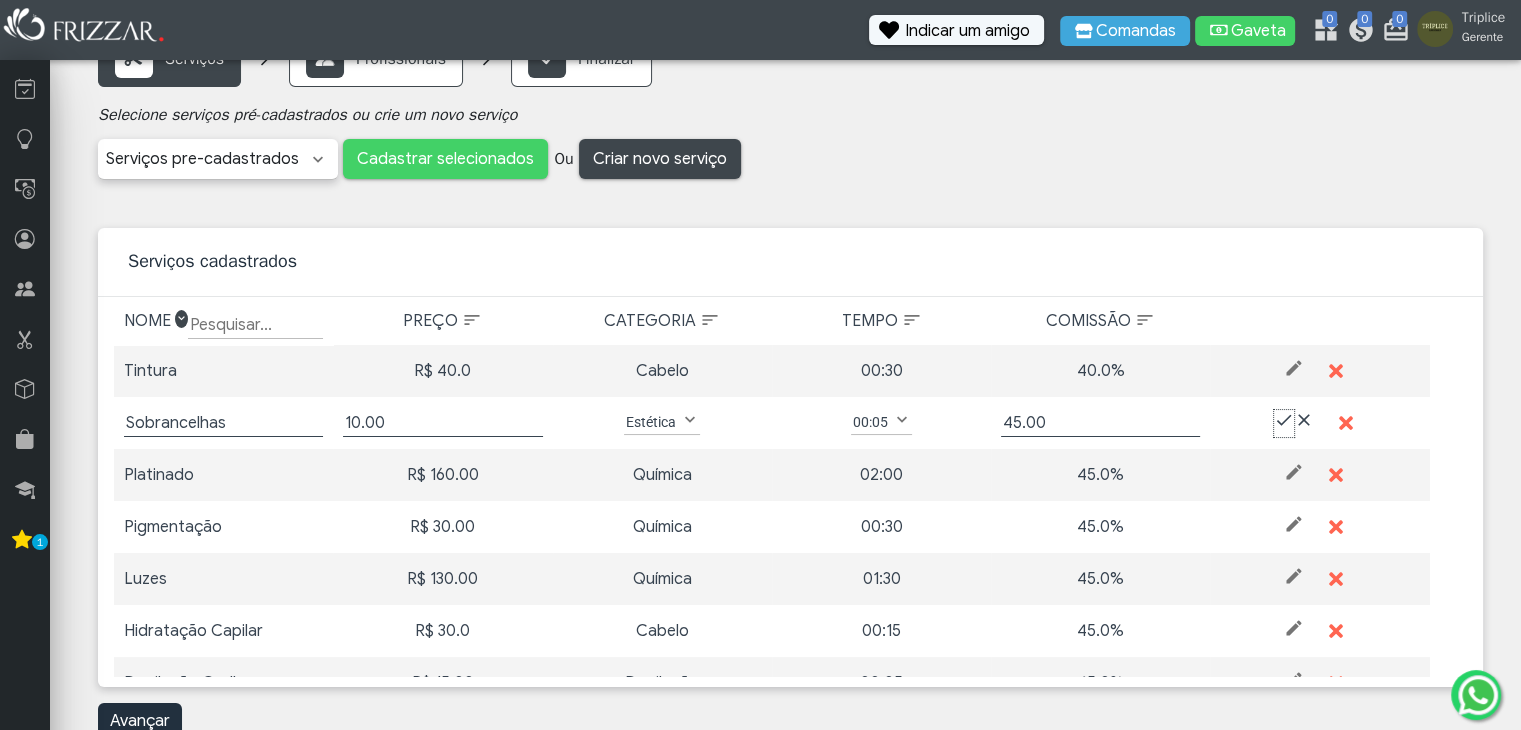 click at bounding box center [1284, 420] 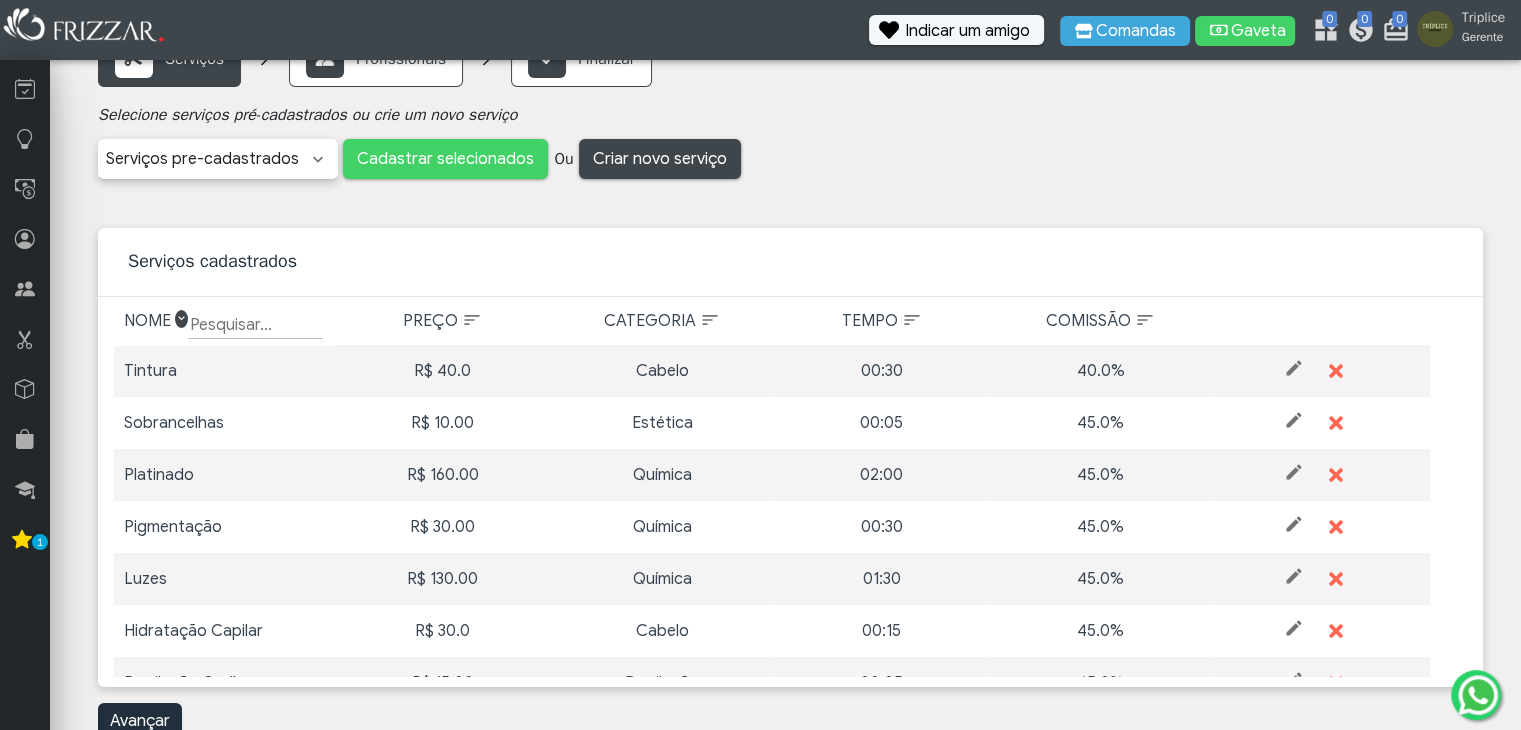 click on "Serviços cadastrados" at bounding box center [790, 262] 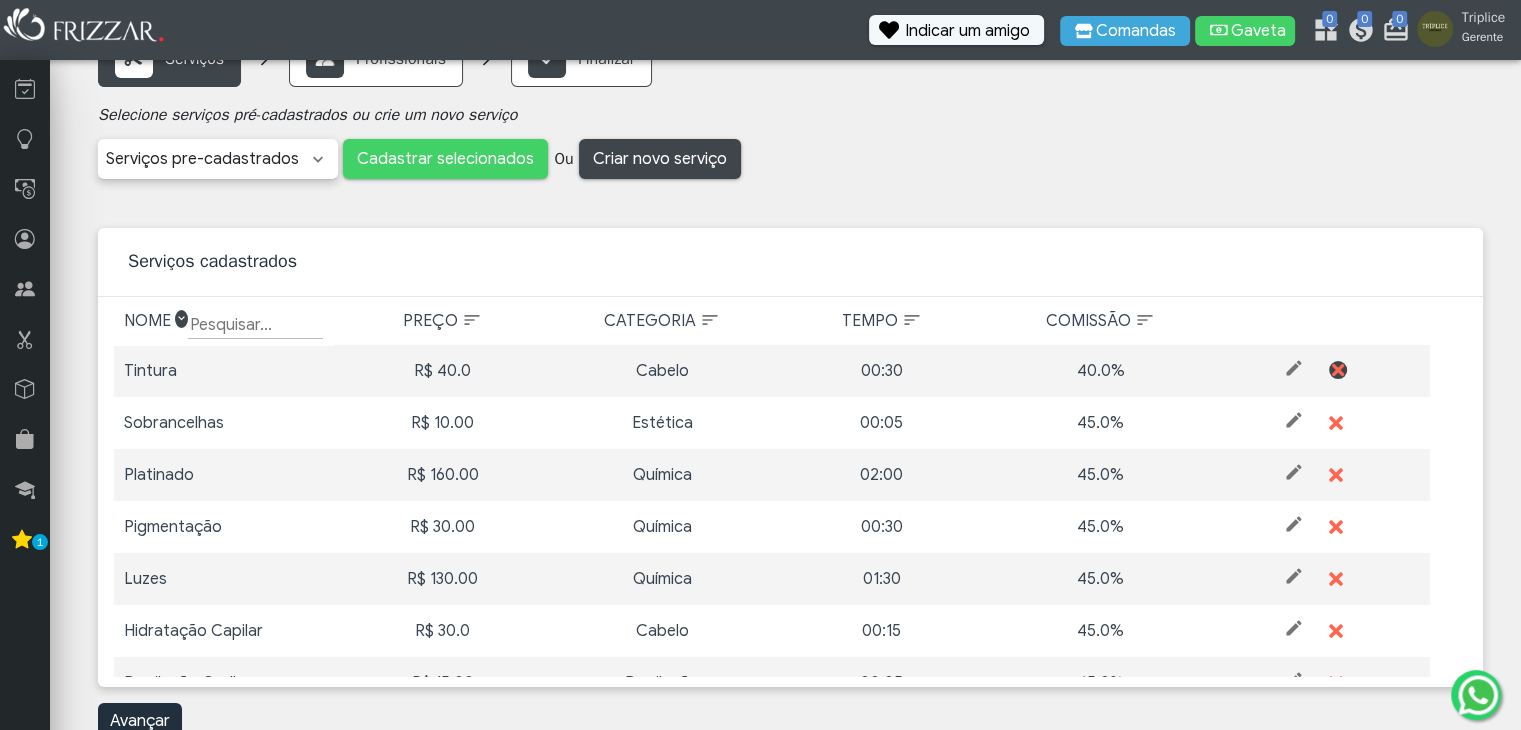 click 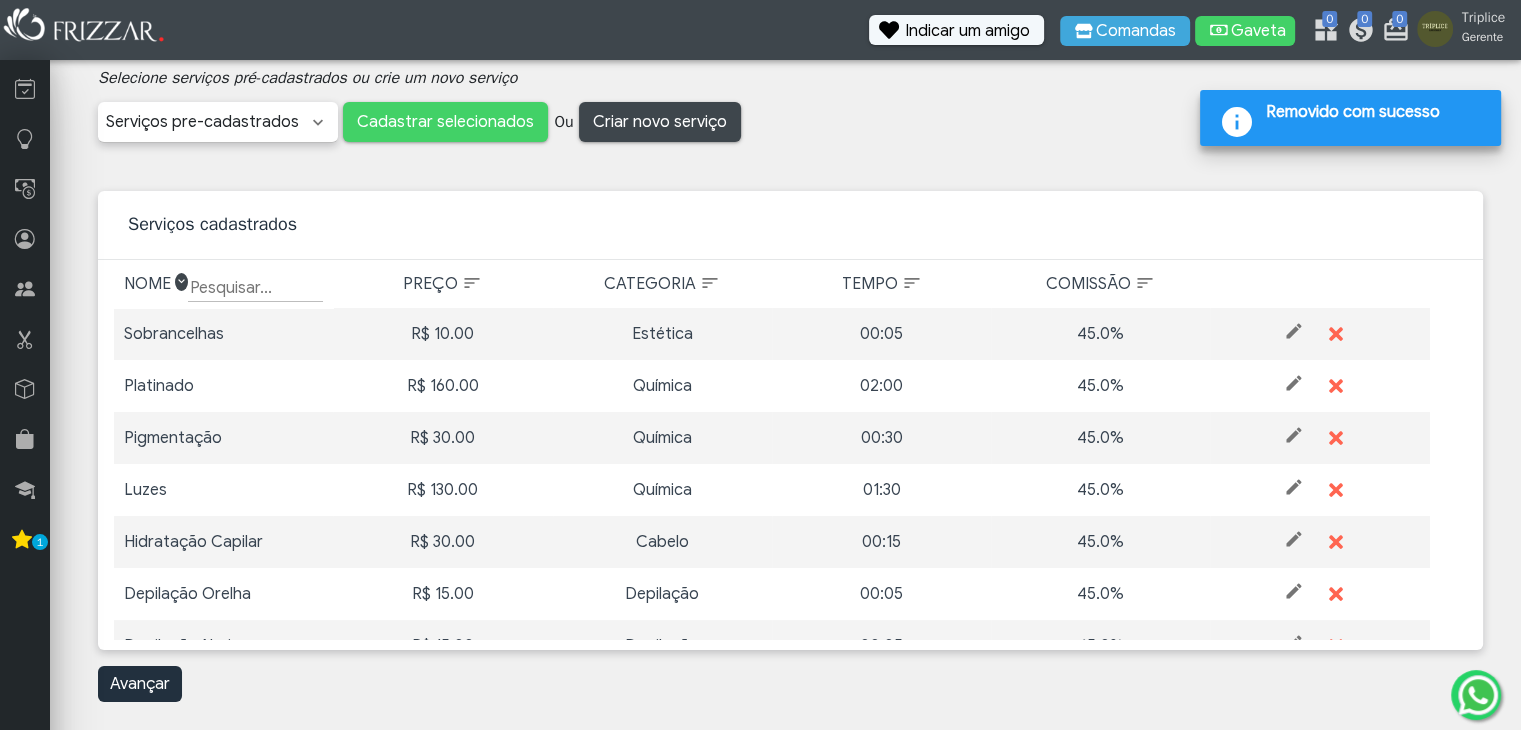 scroll, scrollTop: 111, scrollLeft: 0, axis: vertical 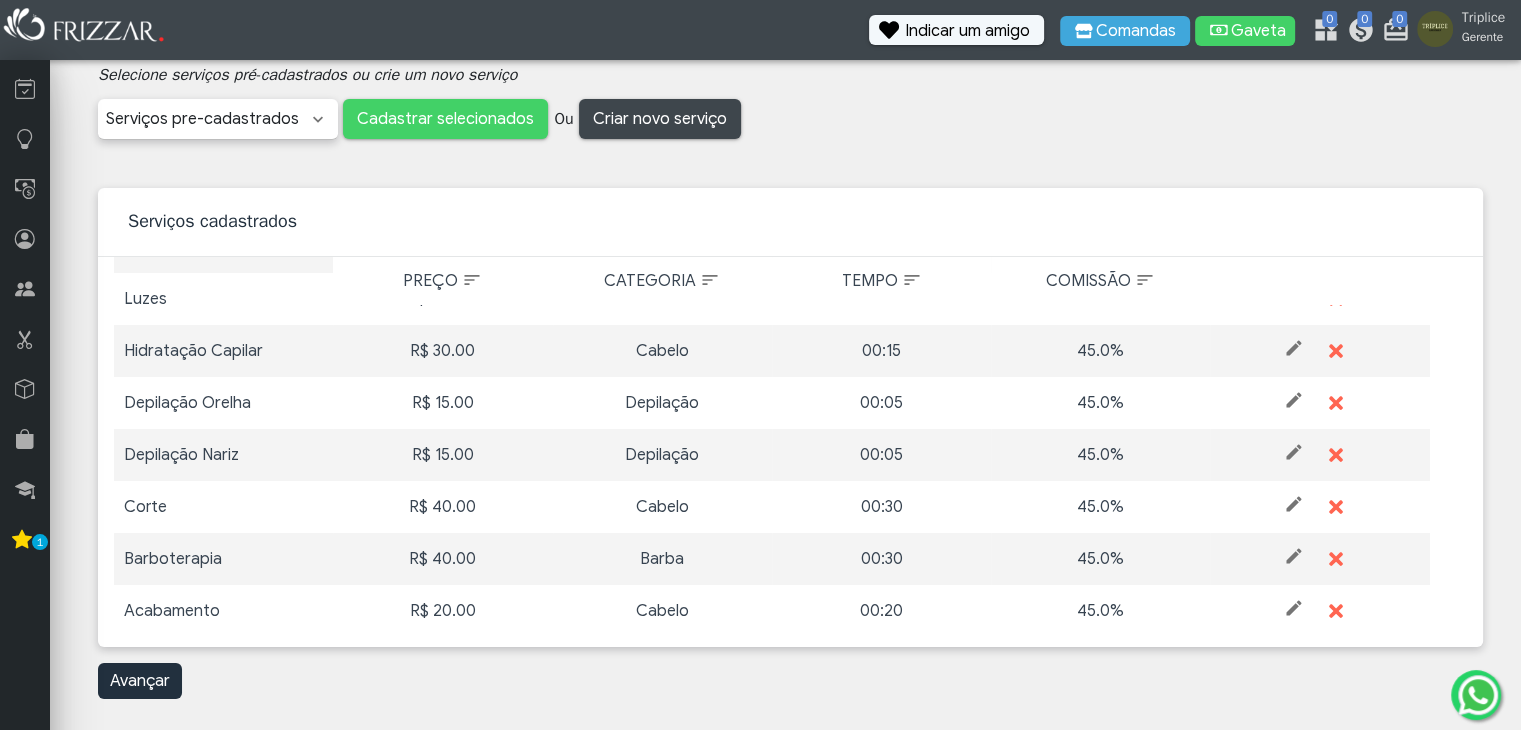 click on "Avançar" at bounding box center (790, 681) 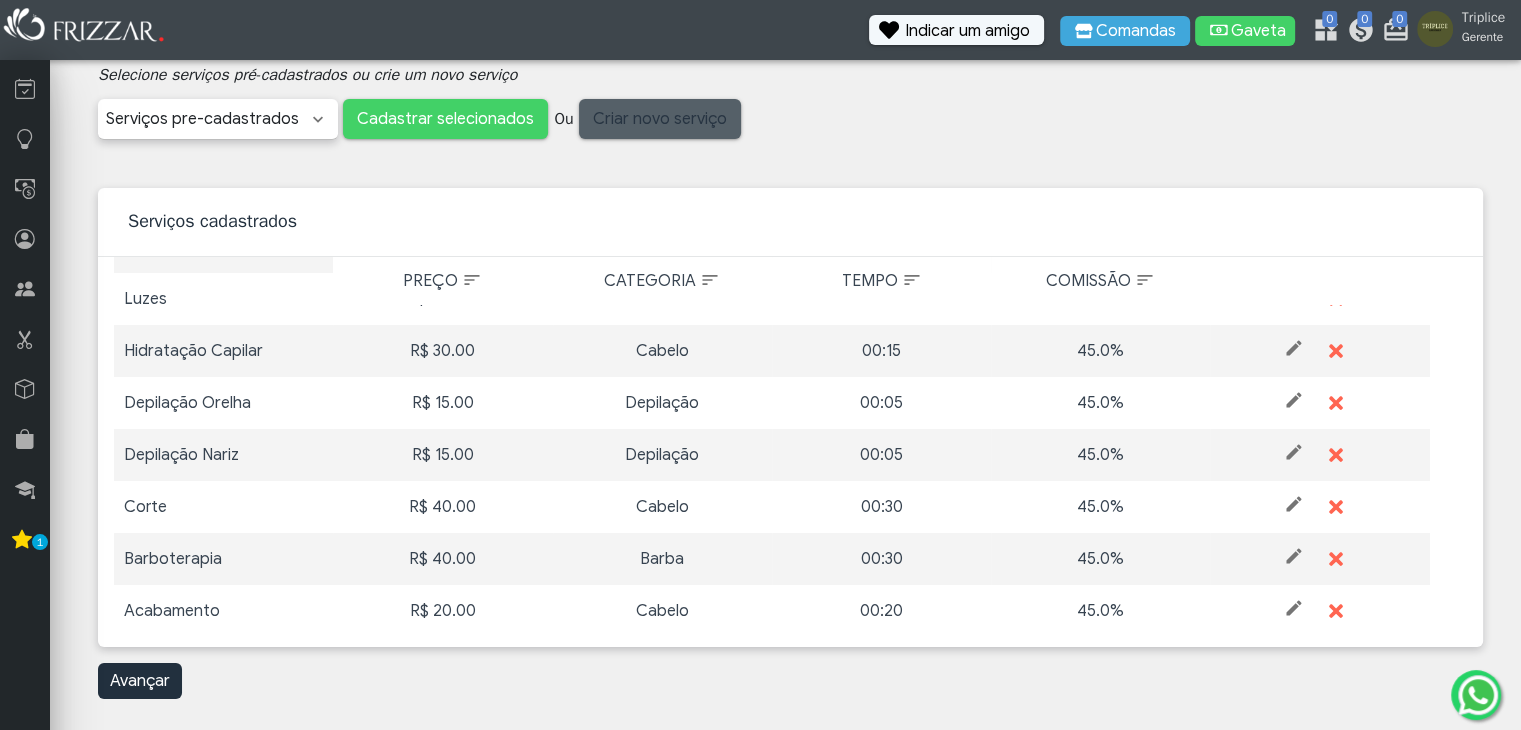 click on "Criar novo serviço" at bounding box center [660, 119] 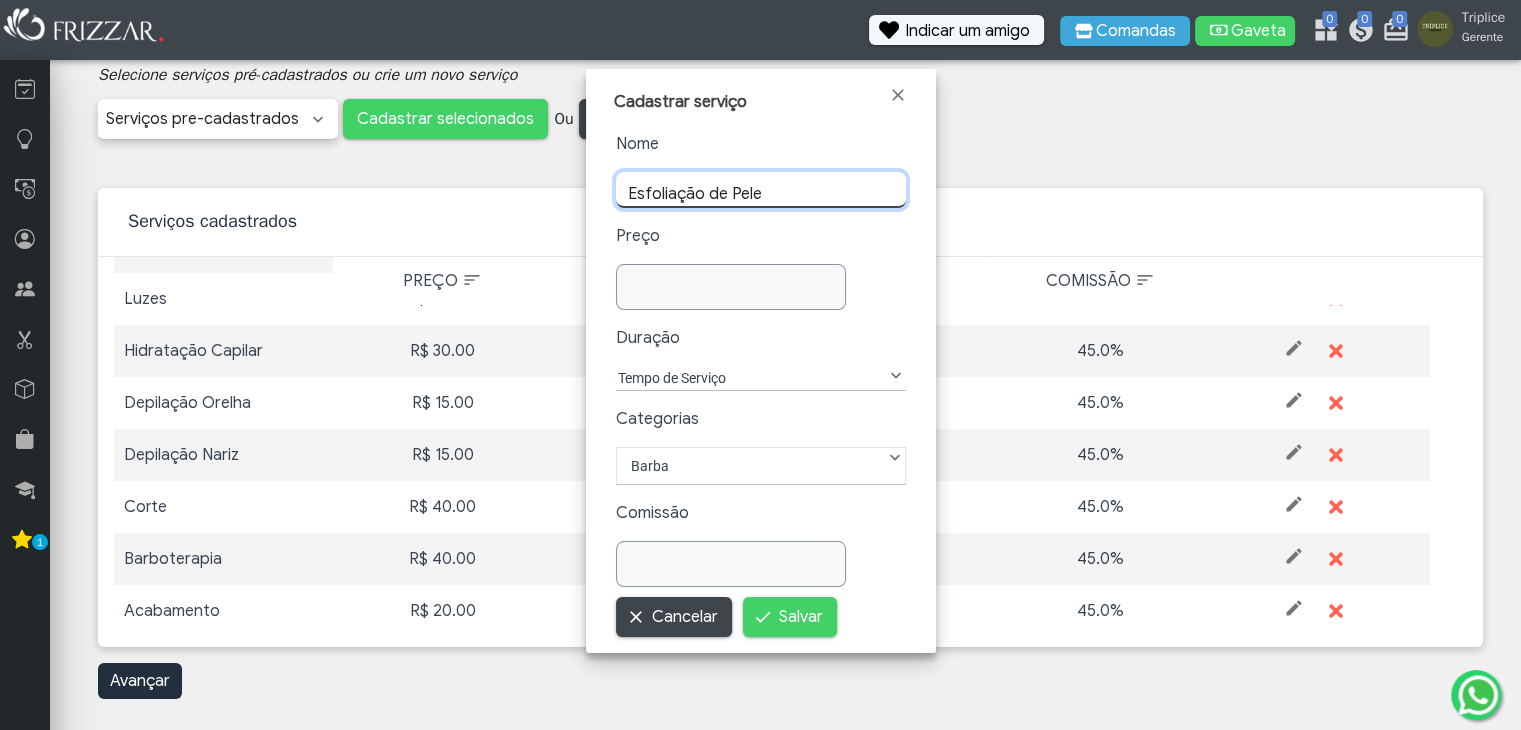 type on "Esfoliação de Pele" 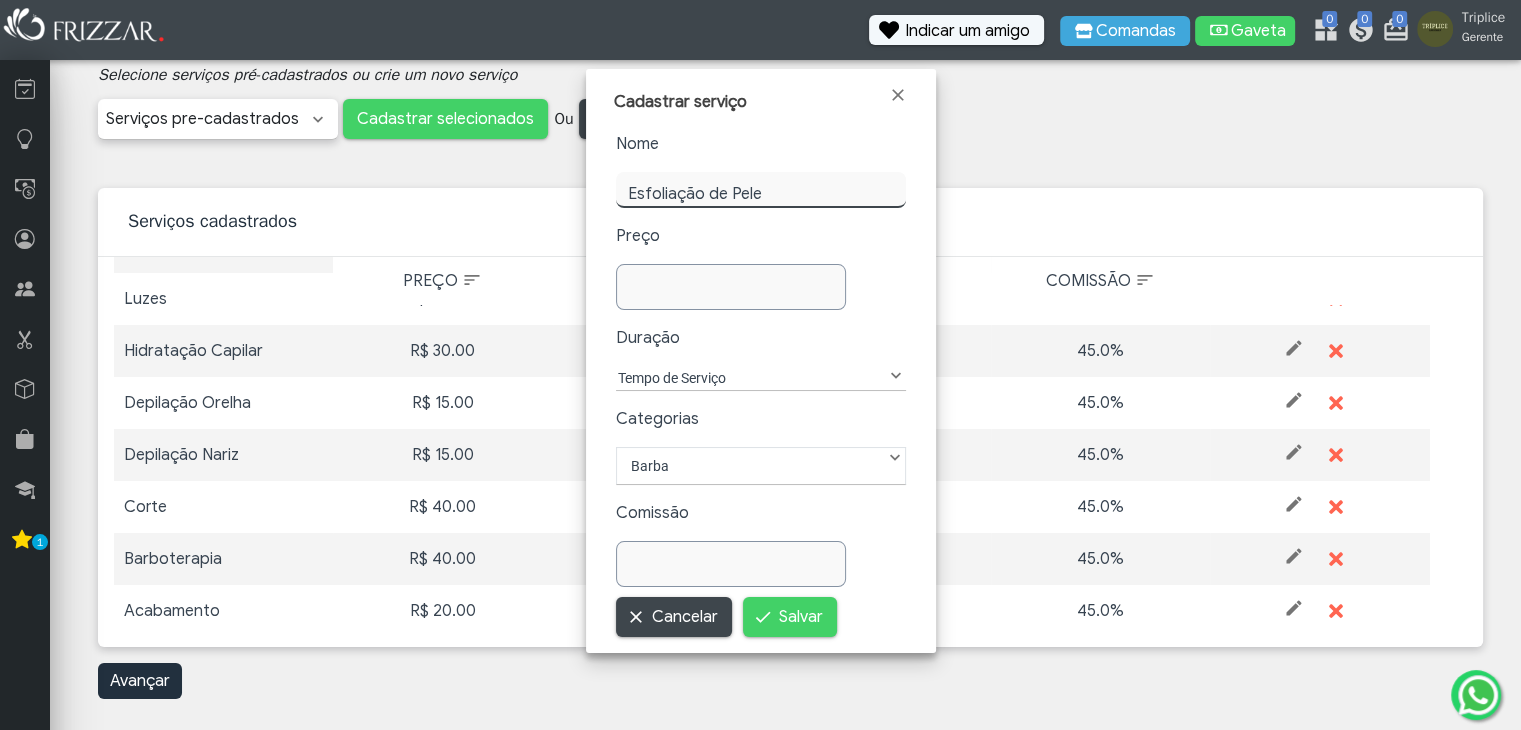 click at bounding box center (731, 287) 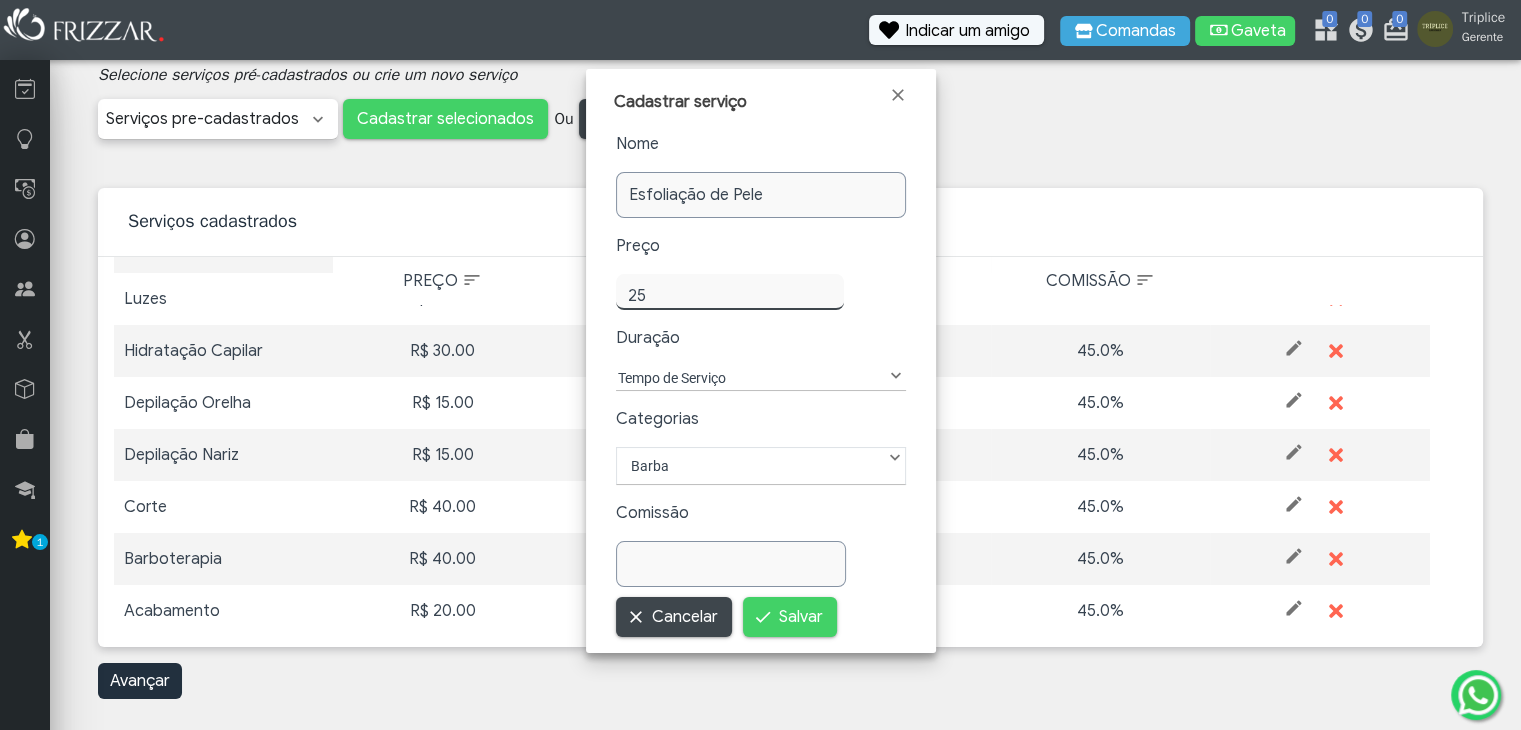 type on "25,00" 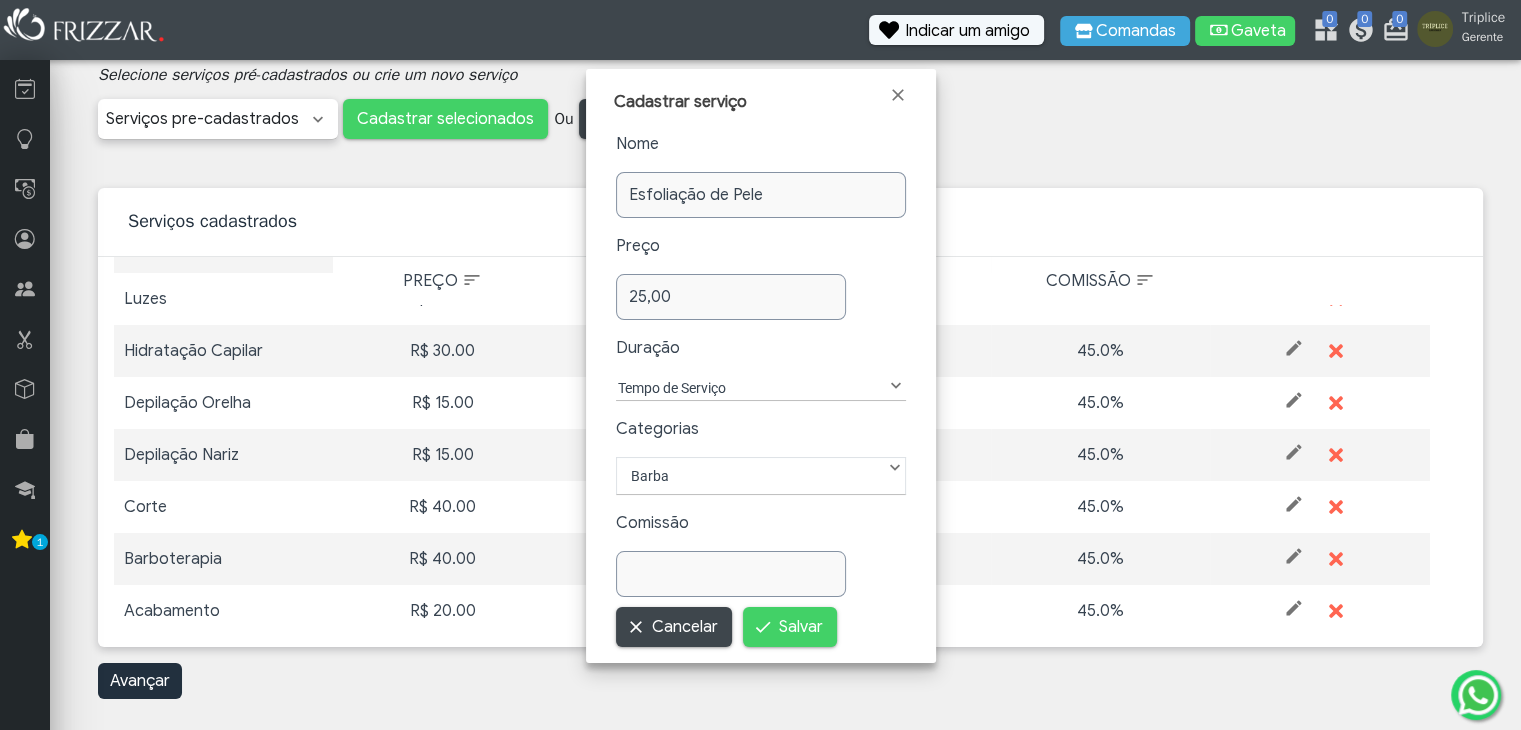 click on "Nome Esfoliação de Pele
Preço 25,00
Duração Tempo de Serviço 00:05 00:10 00:15 00:20 00:25 00:30 00:35 00:40 00:45 00:50 00:55 01:00 01:05 01:10 01:15 01:20 01:25 01:30 01:35 01:40 01:45 01:50 01:55 02:00 02:15 02:30 02:45 03:00 03:15 03:30 03:45 04:00 04:30 05:00 05:30 06:00 06:30 07:00 07:30 08:00 Tempo de Serviço
Categorias Barba Cabelo Depilação Estética Manicure/Pedicure Maquiagem Massagem Outros Química Tintura Barba
Comissão" at bounding box center (761, 364) 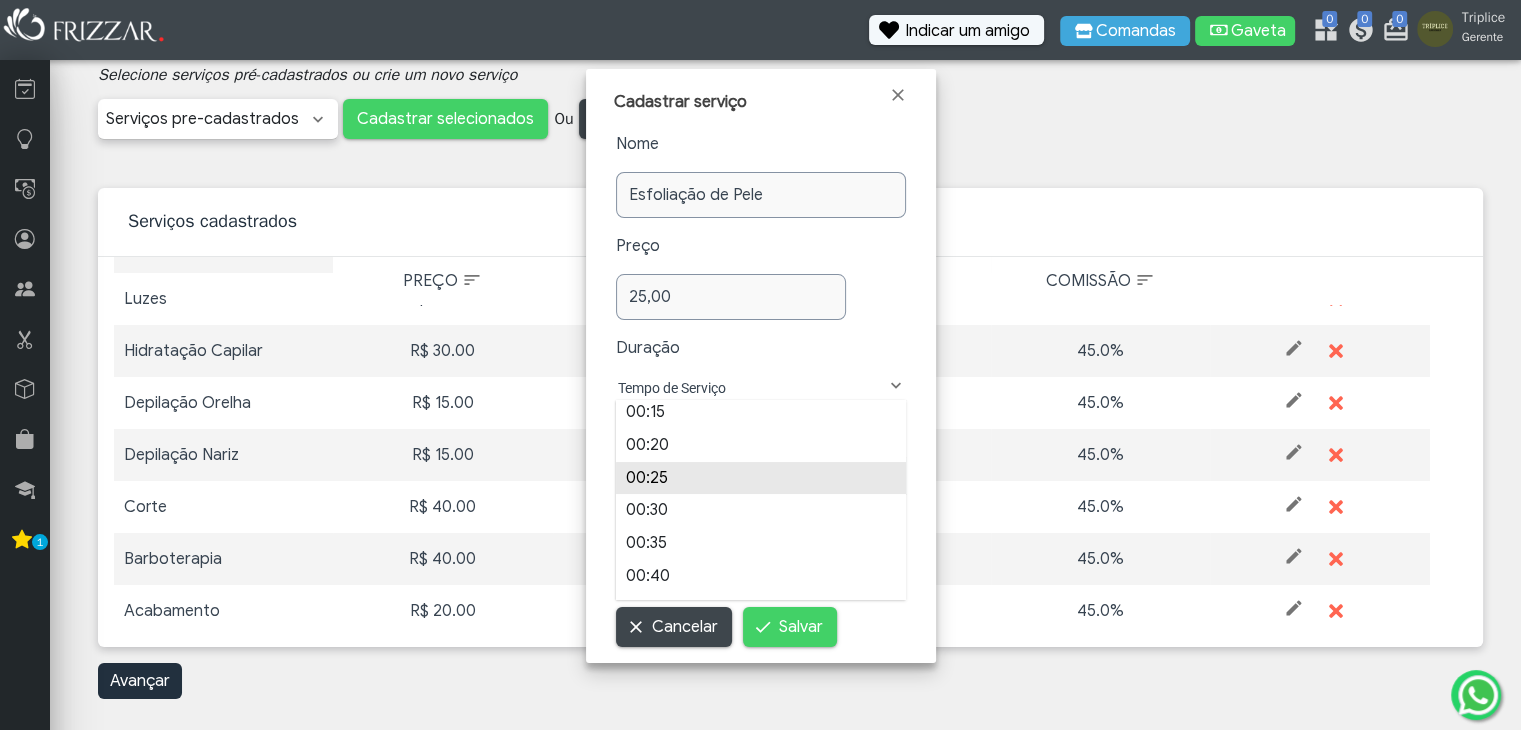 scroll, scrollTop: 104, scrollLeft: 0, axis: vertical 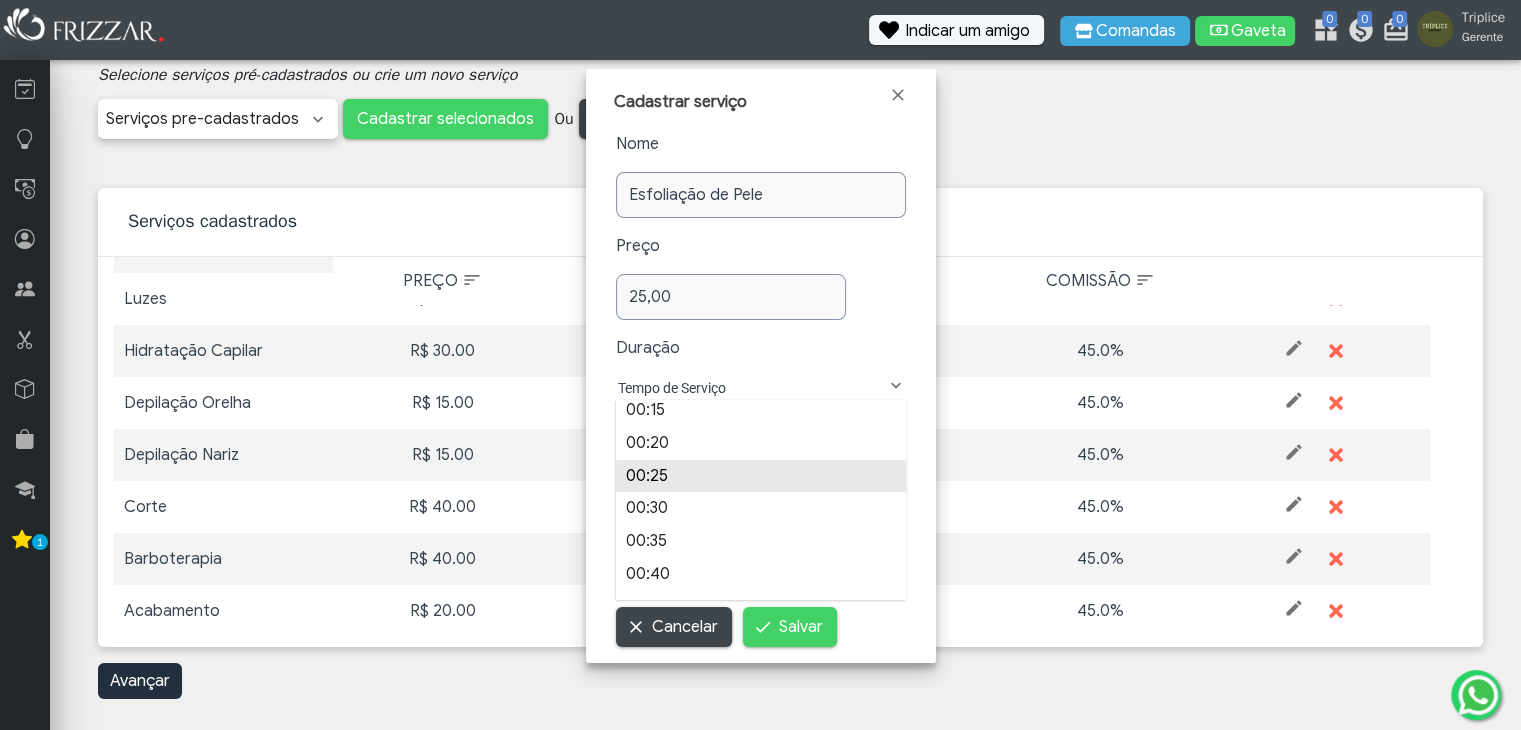 click on "00:25" at bounding box center (761, 476) 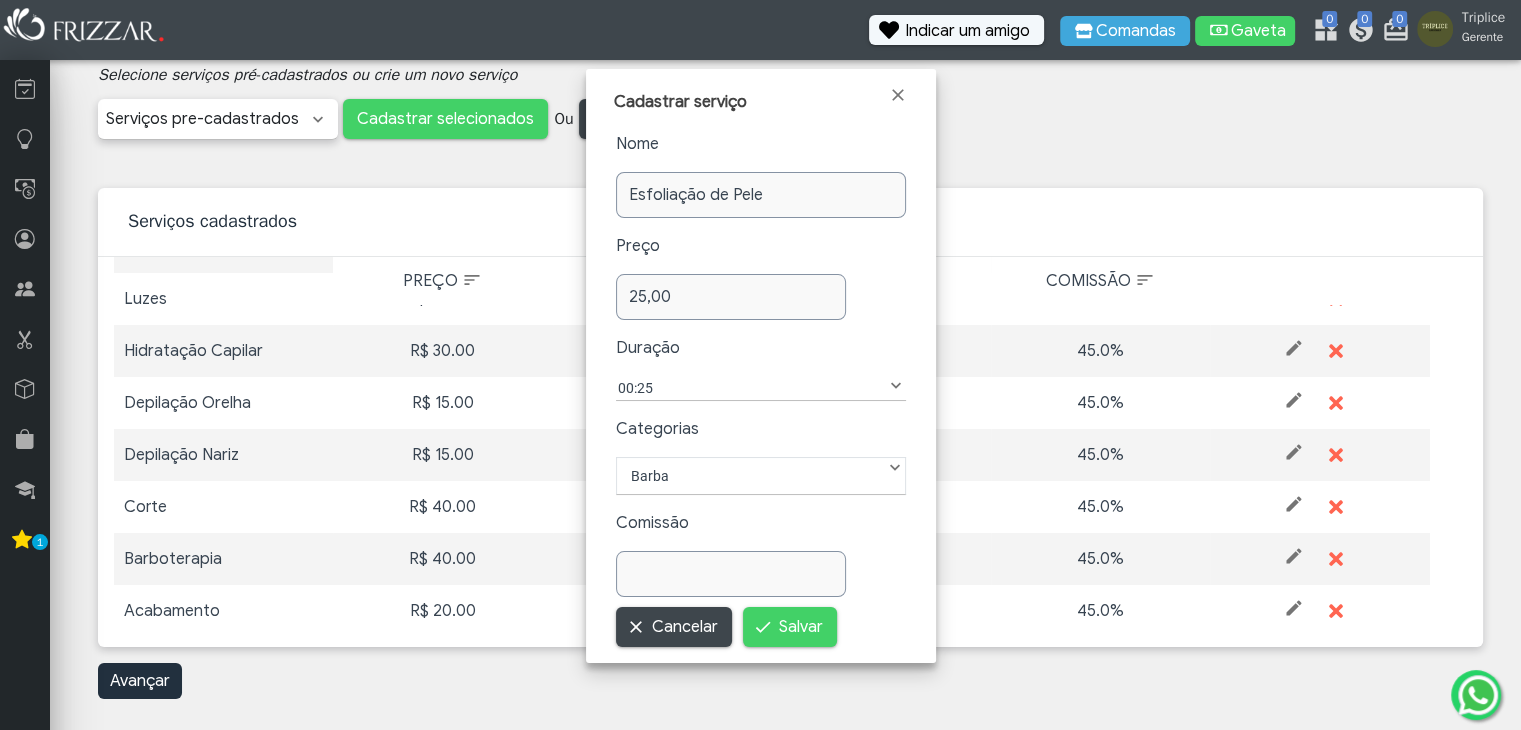 click on "Barba" at bounding box center (761, 476) 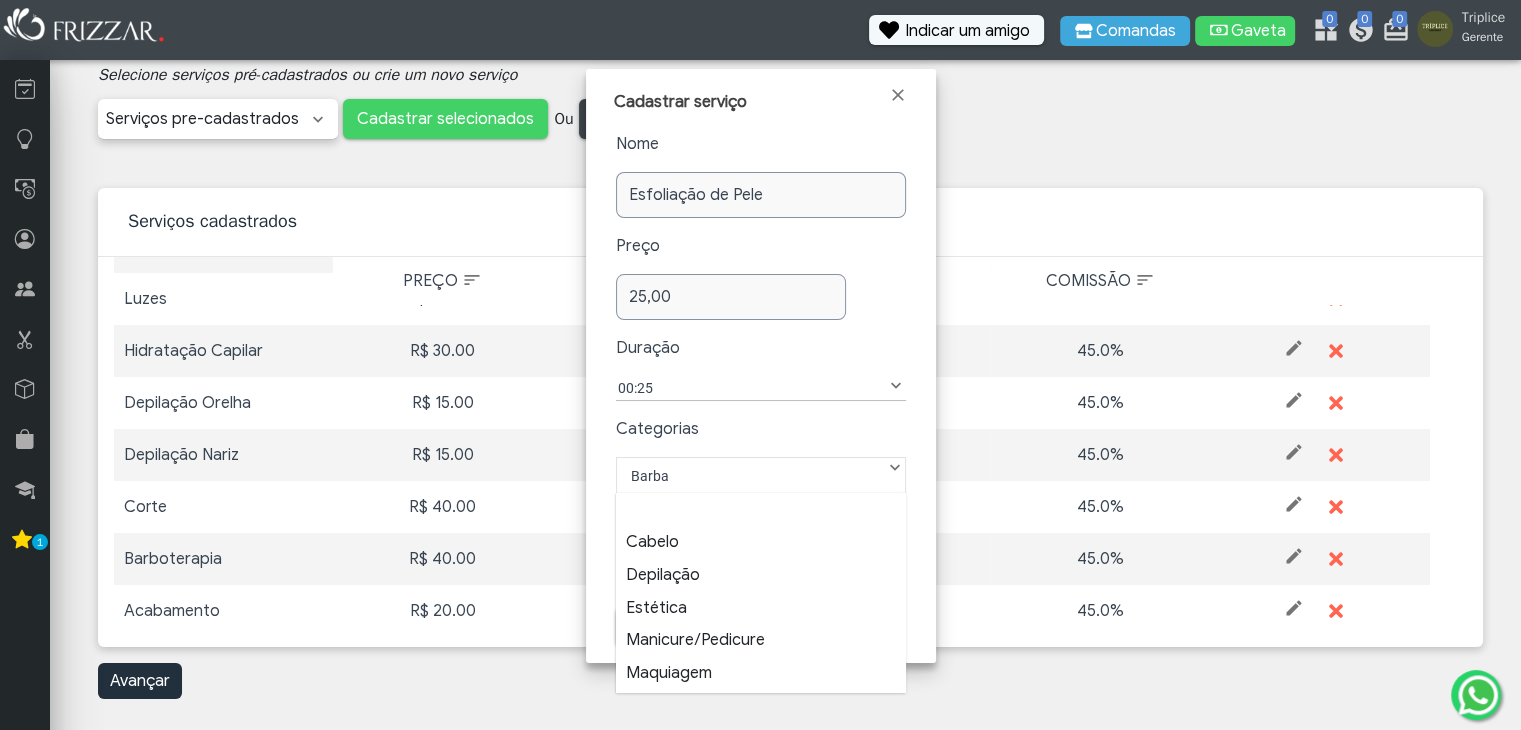 scroll, scrollTop: 21, scrollLeft: 93, axis: both 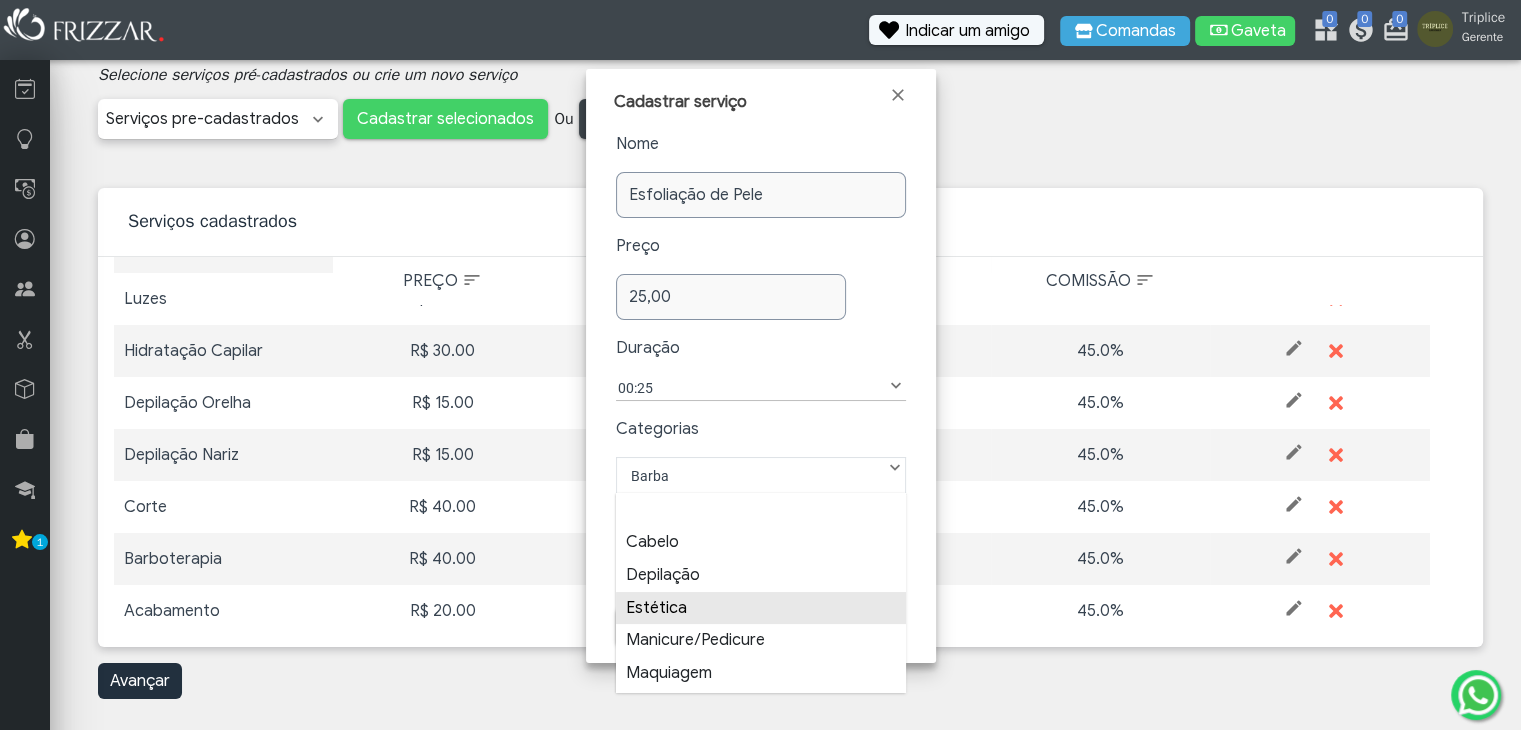 click on "Estética" at bounding box center [761, 608] 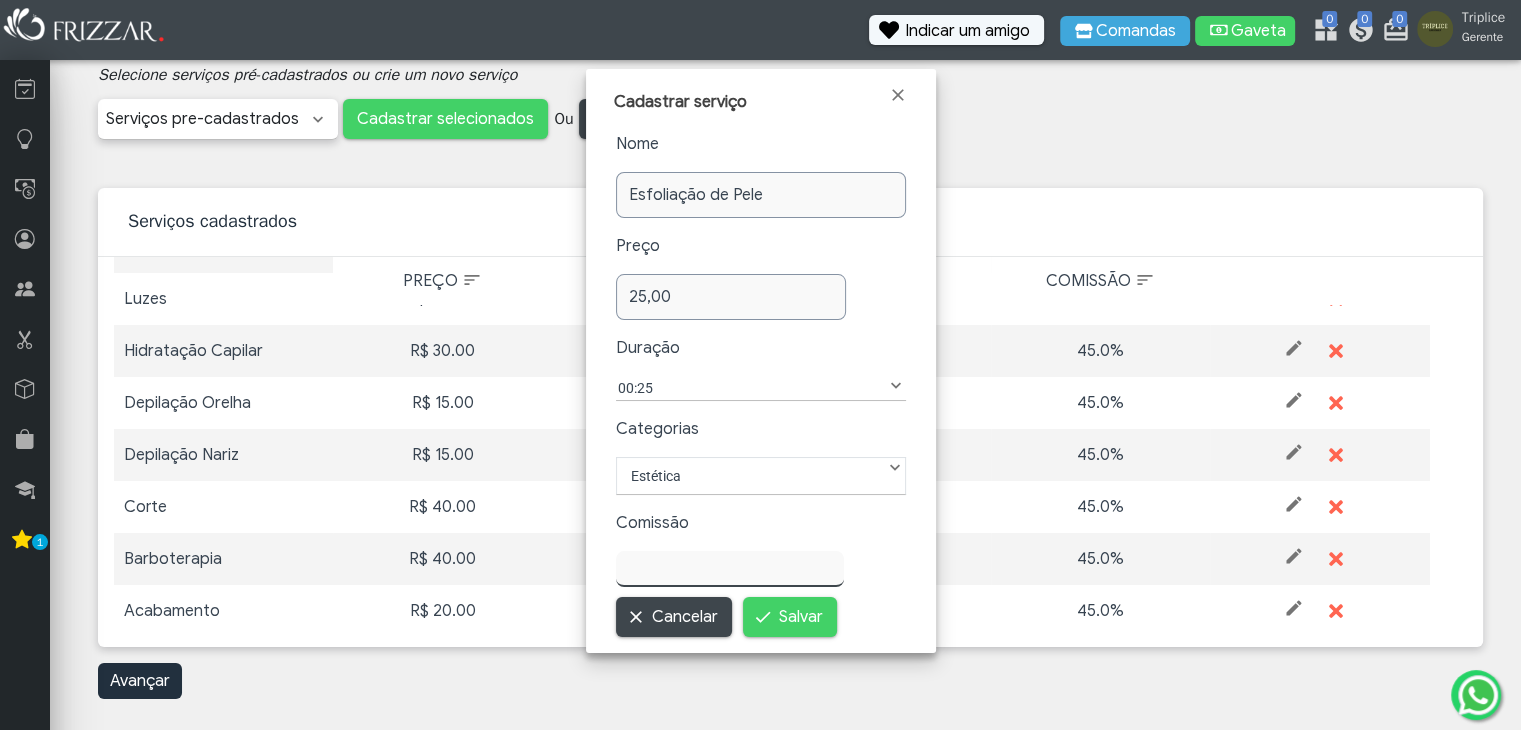 click at bounding box center [730, 569] 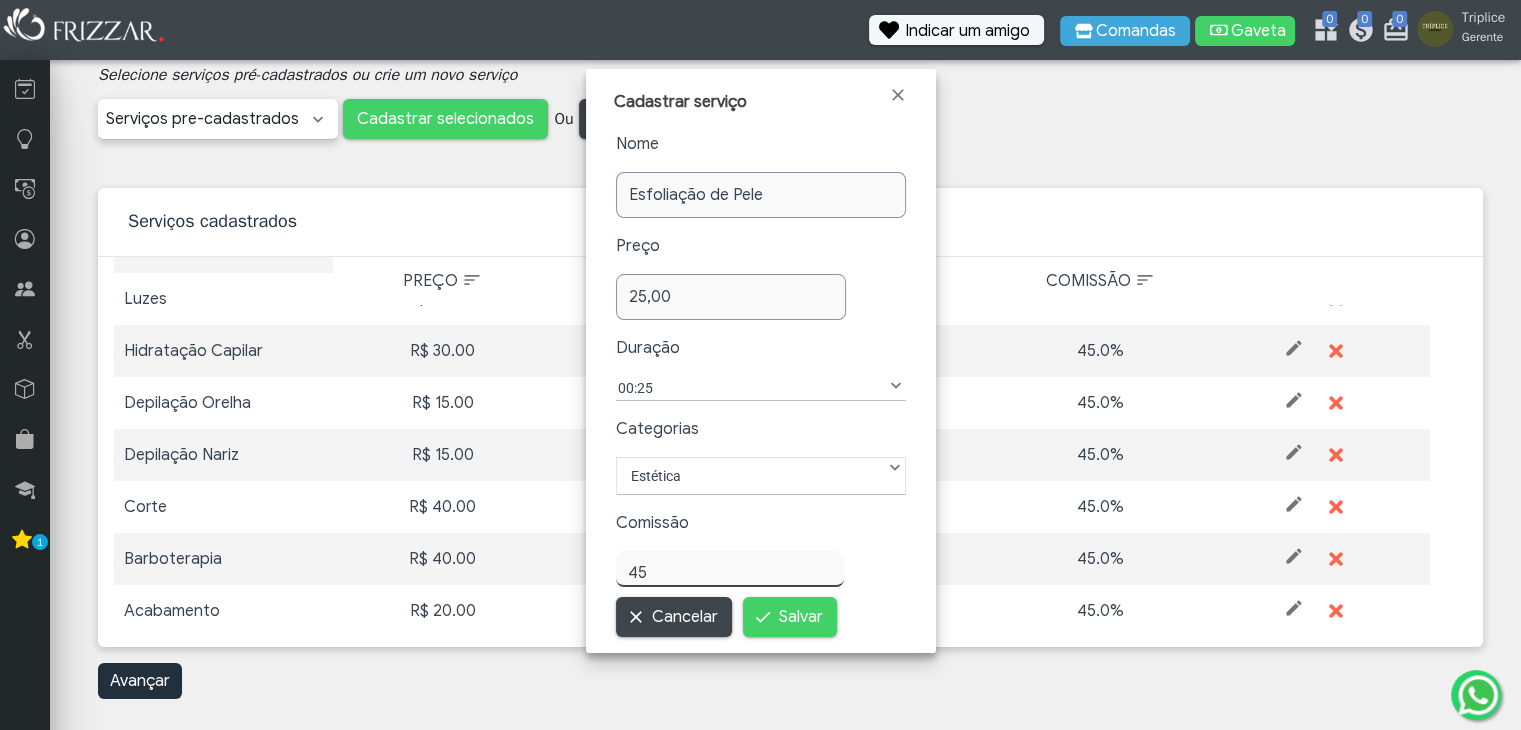 type on "45,00" 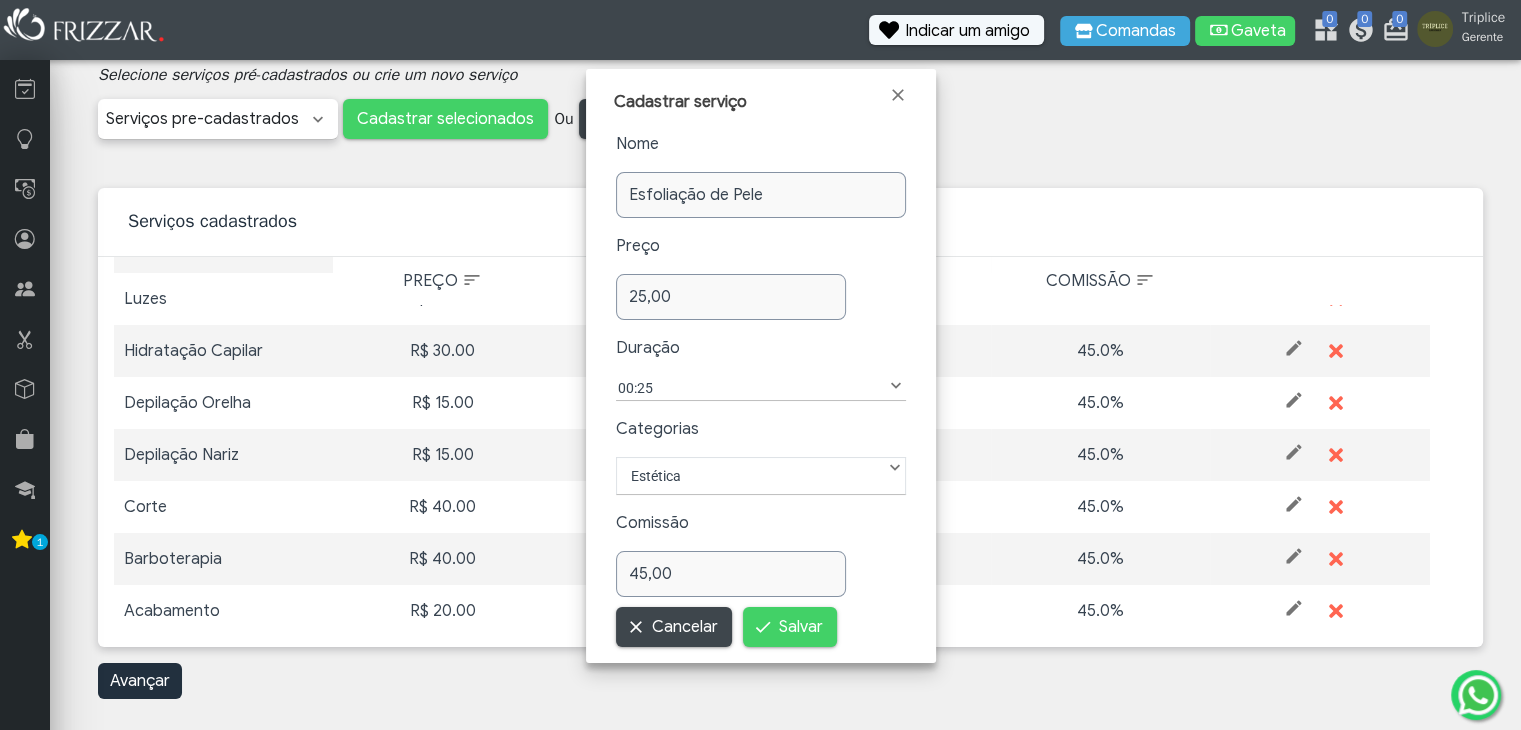 click on "Salvar" at bounding box center [790, 627] 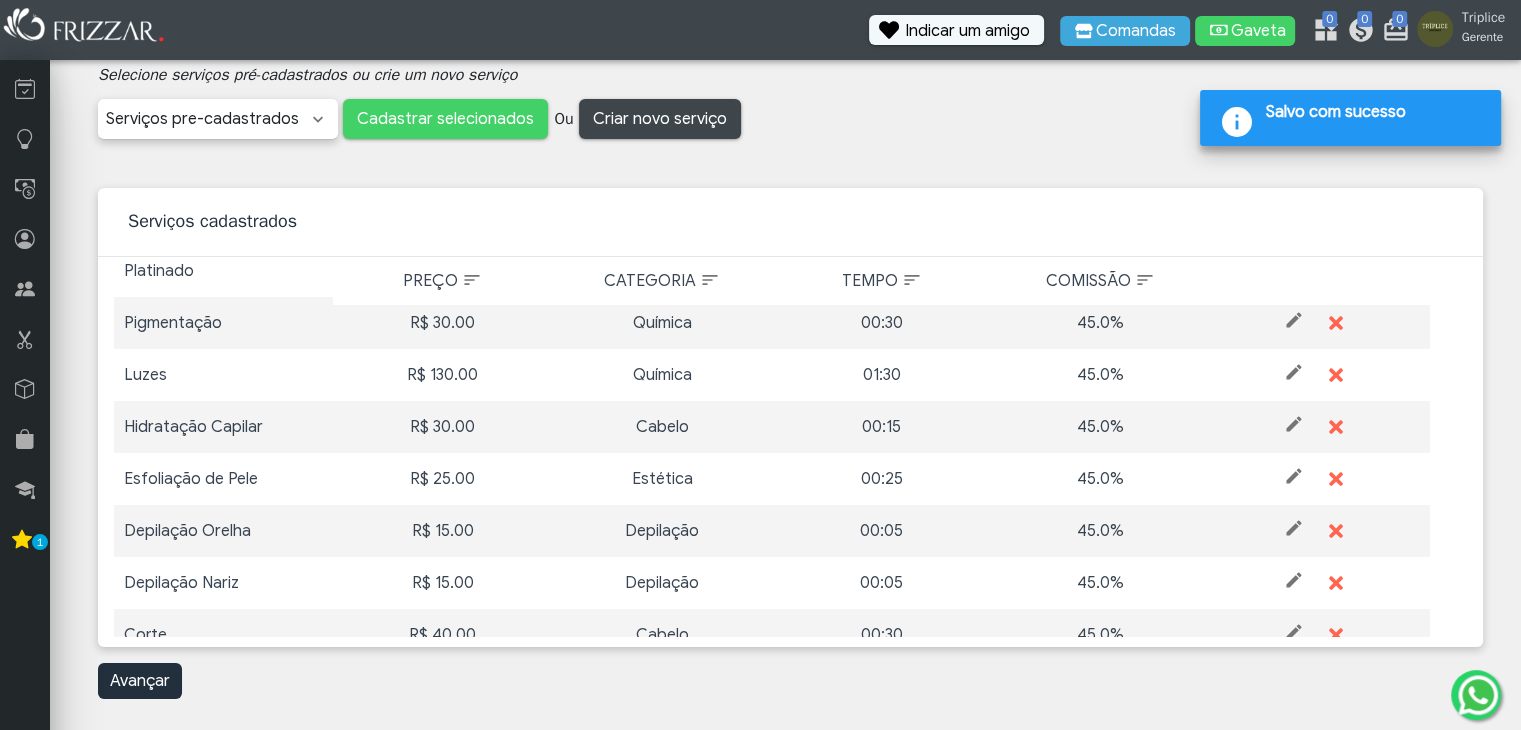 scroll, scrollTop: 114, scrollLeft: 0, axis: vertical 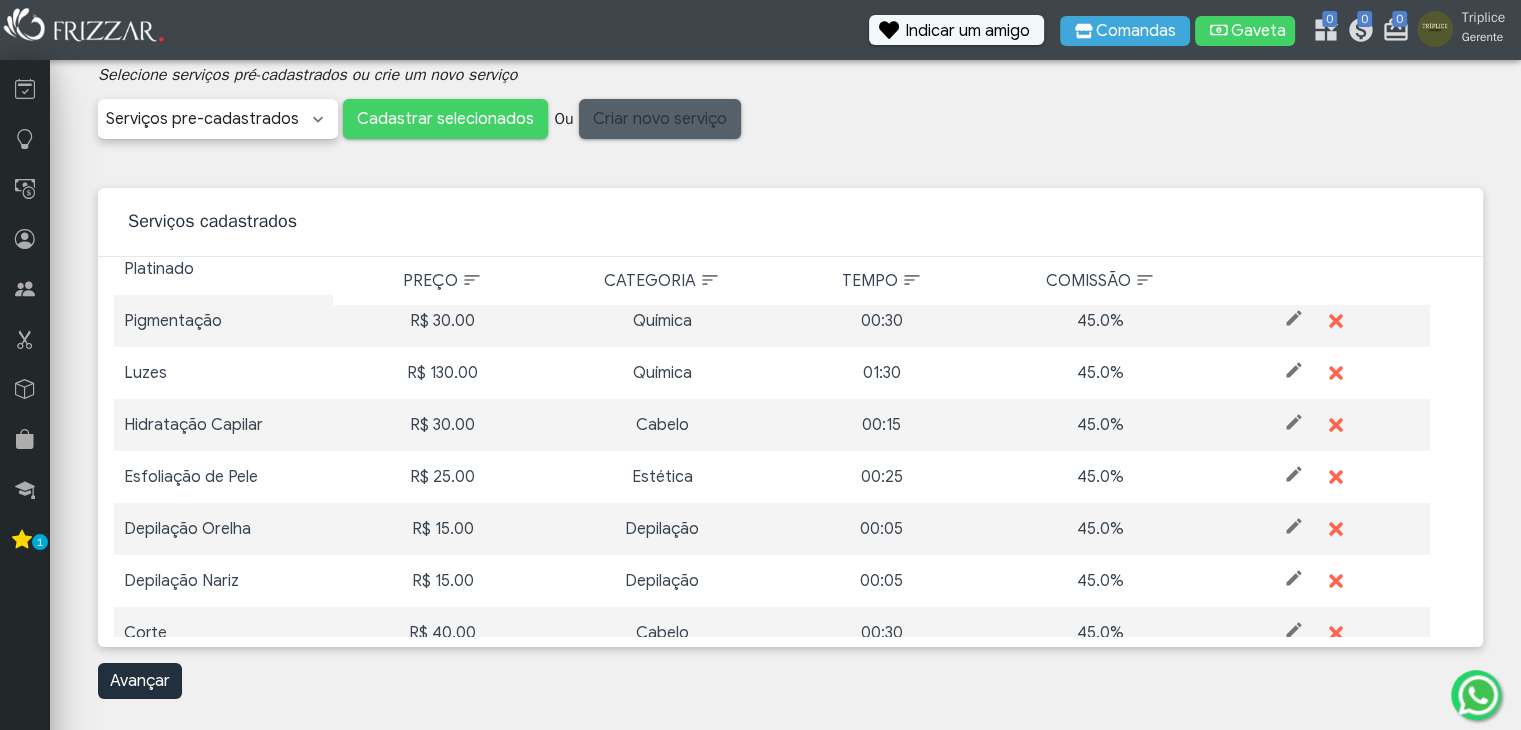 click on "Criar novo serviço" at bounding box center [660, 119] 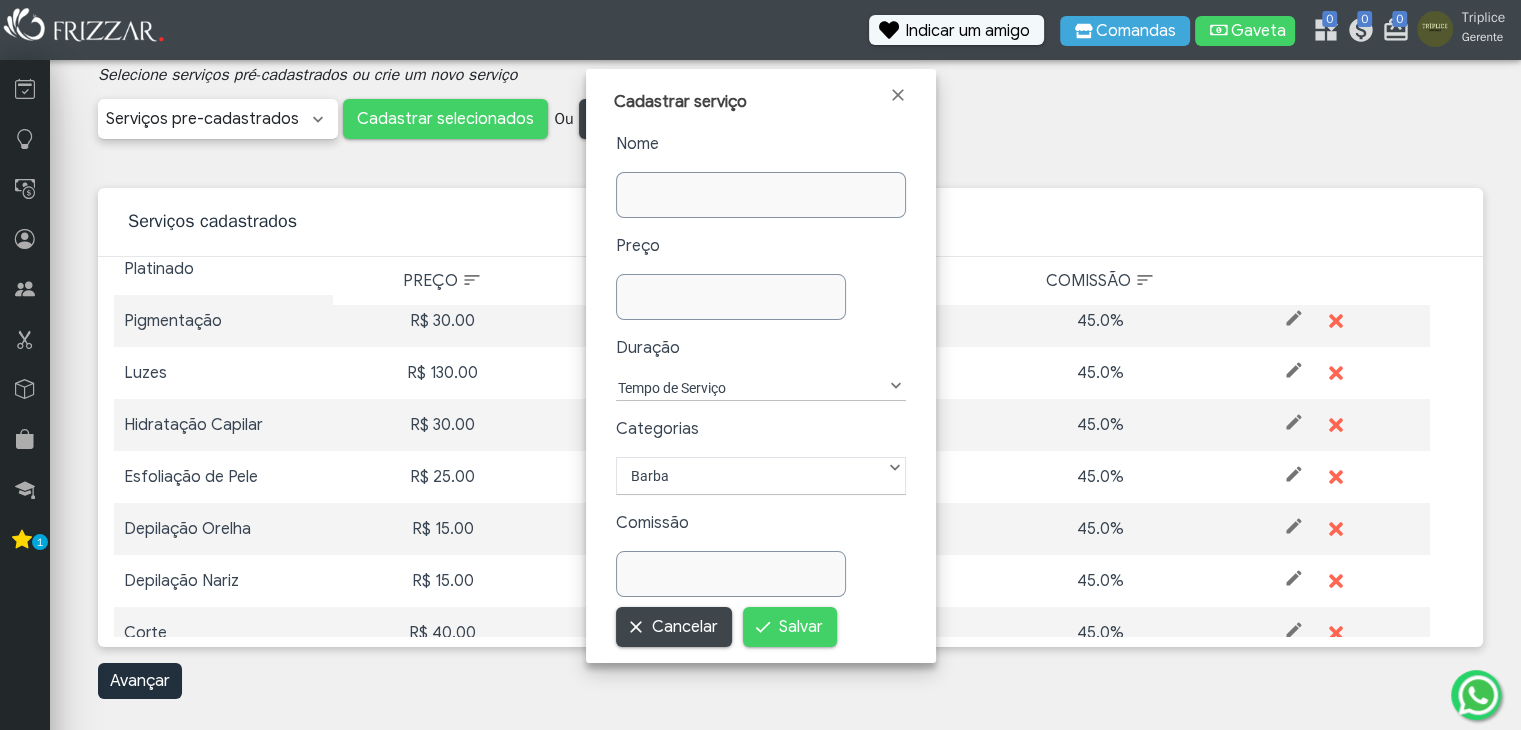 click on "Nome
Preço
Duração Tempo de Serviço 00:05 00:10 00:15 00:20 00:25 00:30 00:35 00:40 00:45 00:50 00:55 01:00 01:05 01:10 01:15 01:20 01:25 01:30 01:35 01:40 01:45 01:50 01:55 02:00 02:15 02:30 02:45 03:00 03:15 03:30 03:45 04:00 04:30 05:00 05:30 06:00 06:30 07:00 07:30 08:00 Tempo de Serviço
Categorias Barba Cabelo Depilação Estética Manicure/Pedicure Maquiagem Massagem Outros Química Tintura Barba
Comissão" at bounding box center (761, 364) 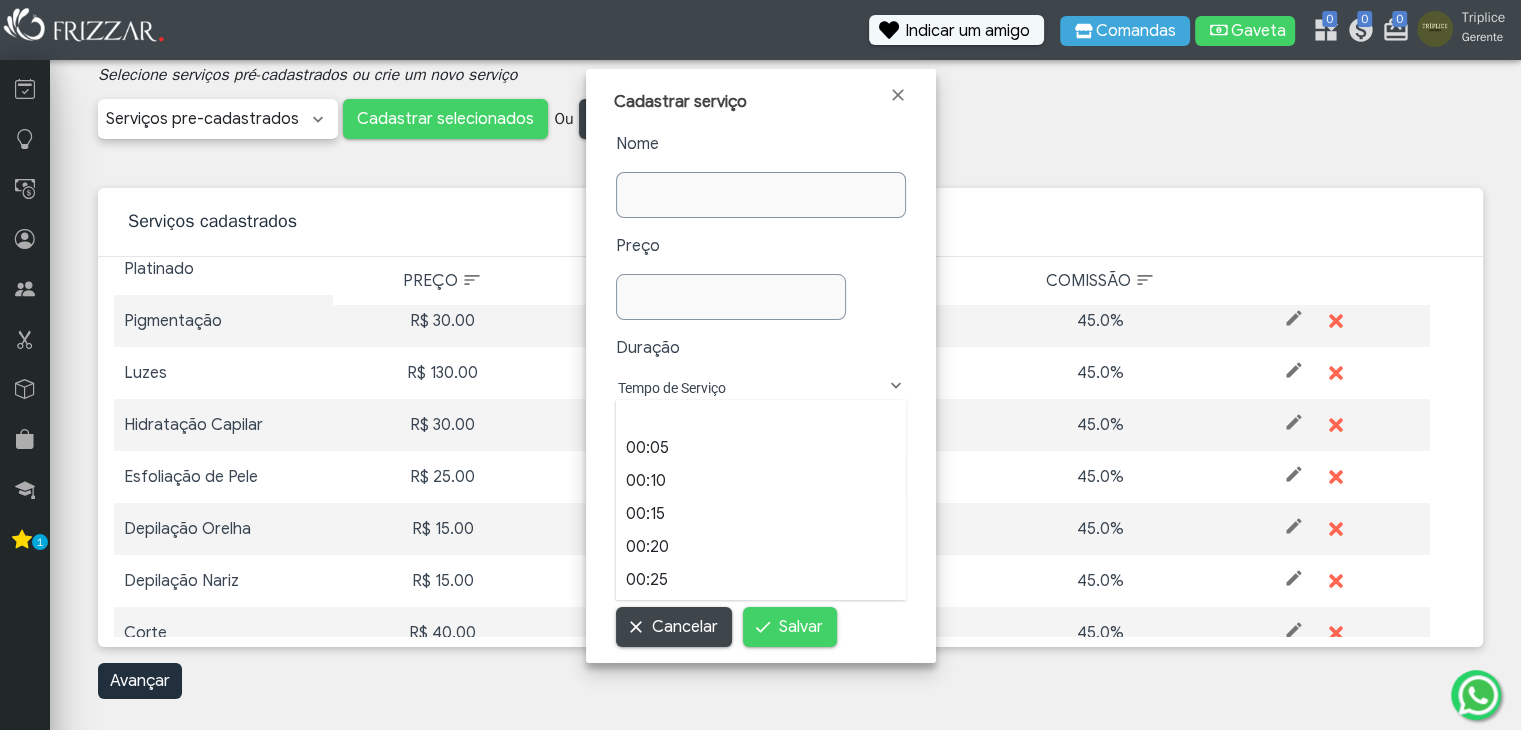 scroll, scrollTop: 21, scrollLeft: 93, axis: both 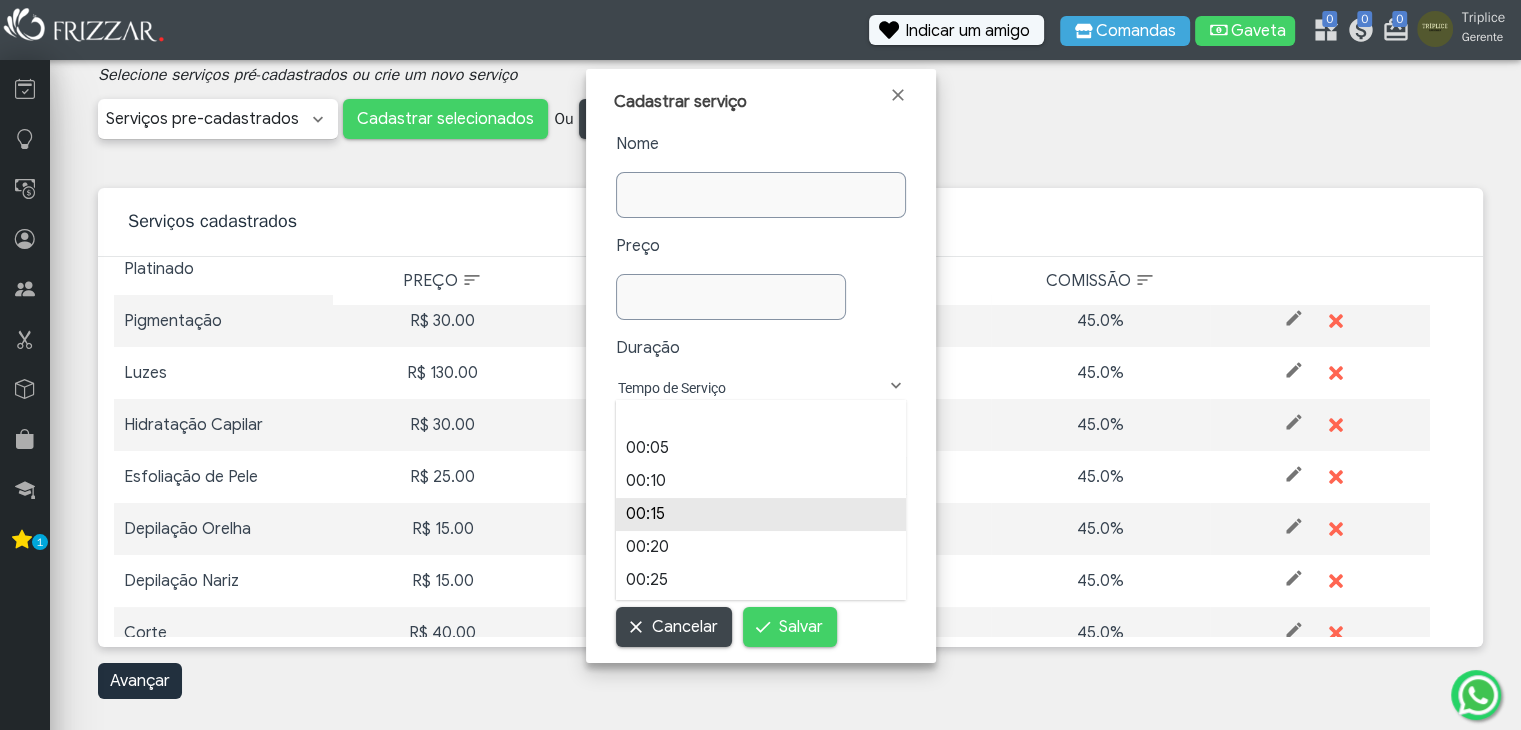 click on "00:15" at bounding box center [761, 514] 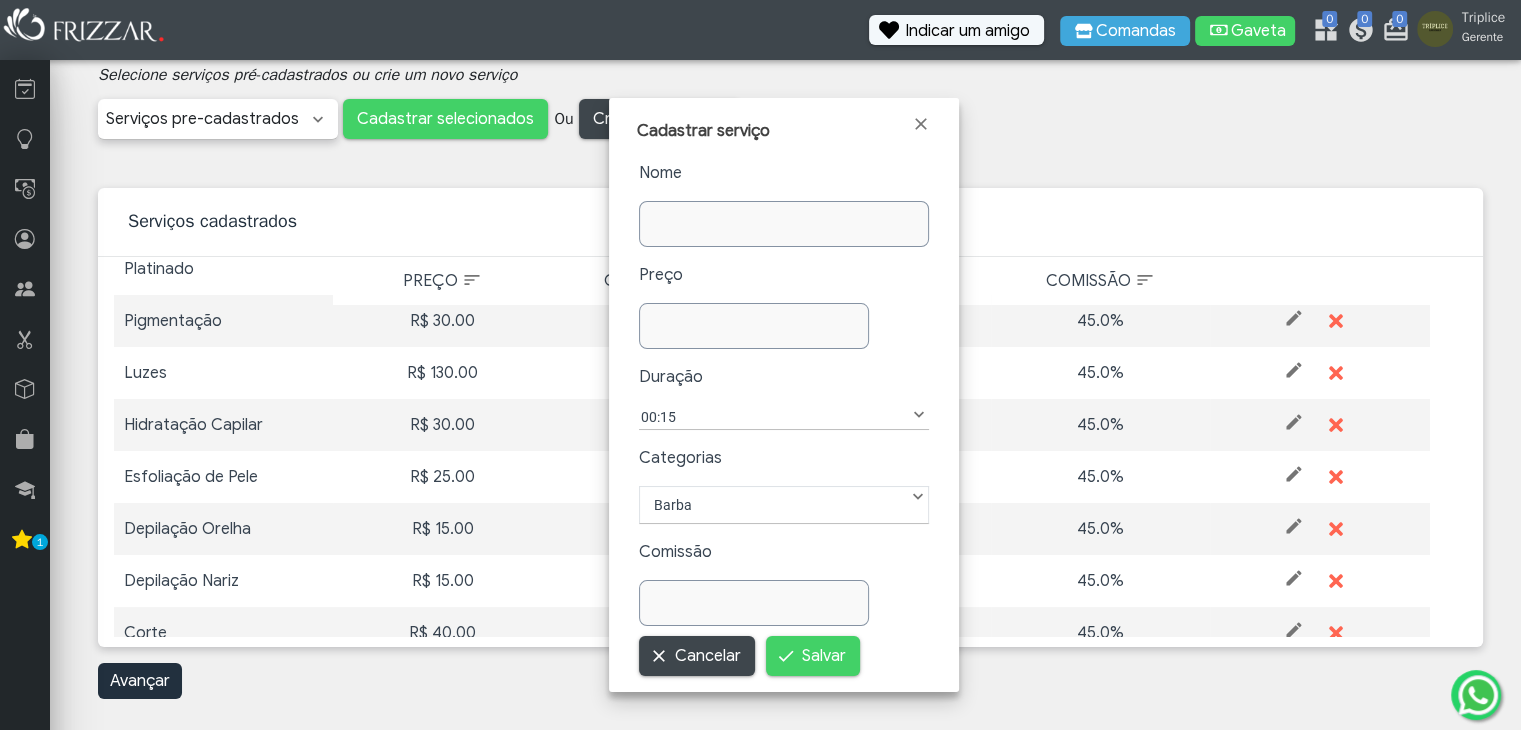 drag, startPoint x: 709, startPoint y: 94, endPoint x: 732, endPoint y: 120, distance: 34.713108 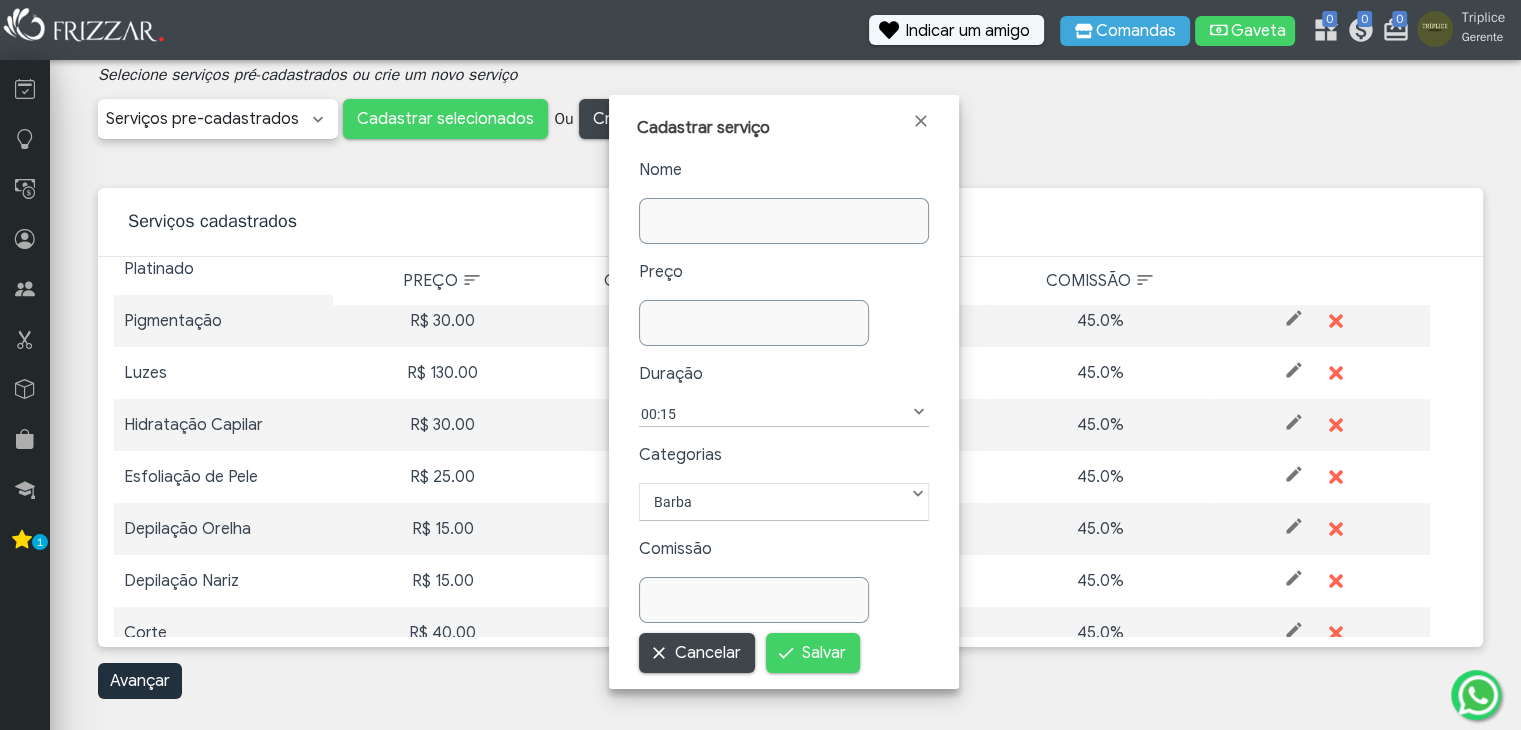 click on "00:15" at bounding box center (773, 414) 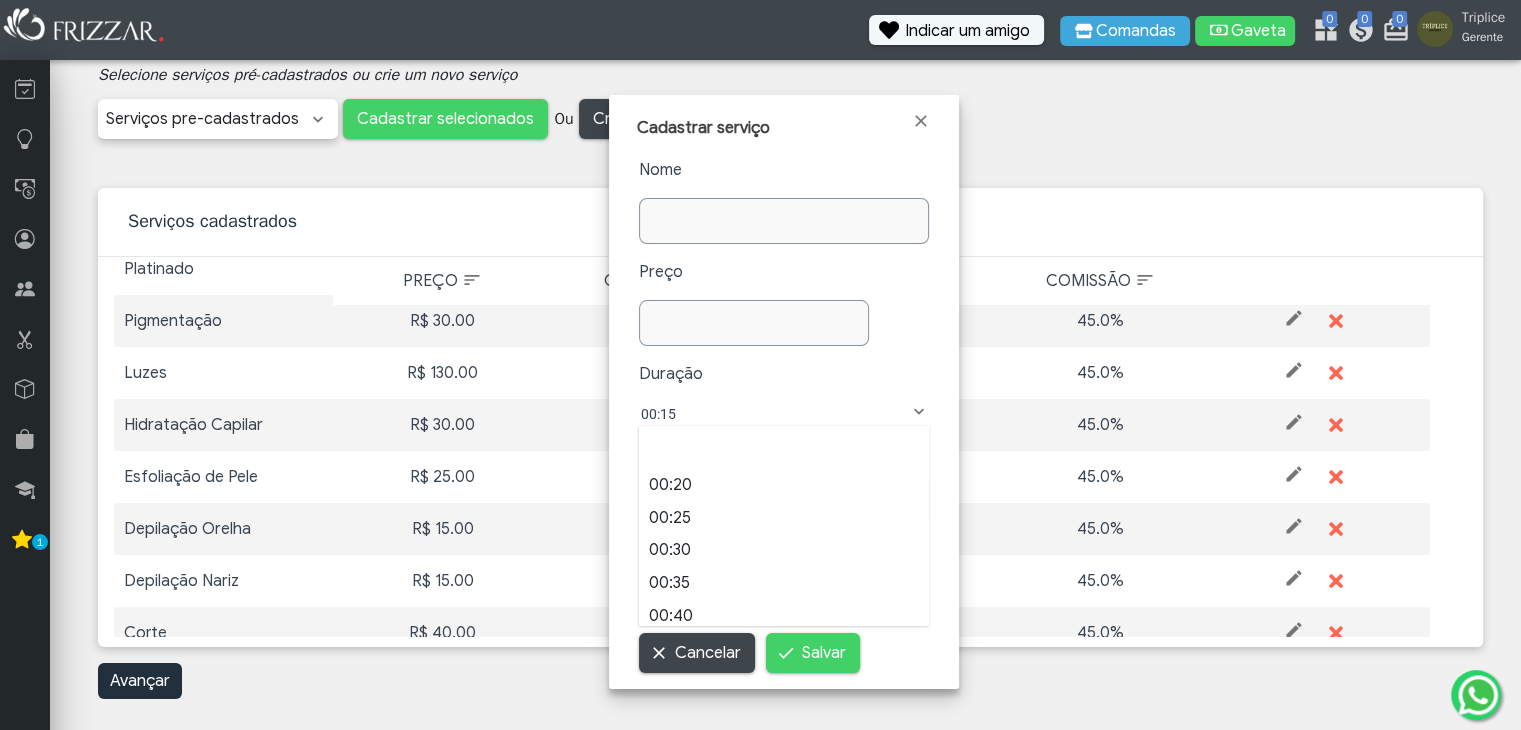 scroll, scrollTop: 92, scrollLeft: 0, axis: vertical 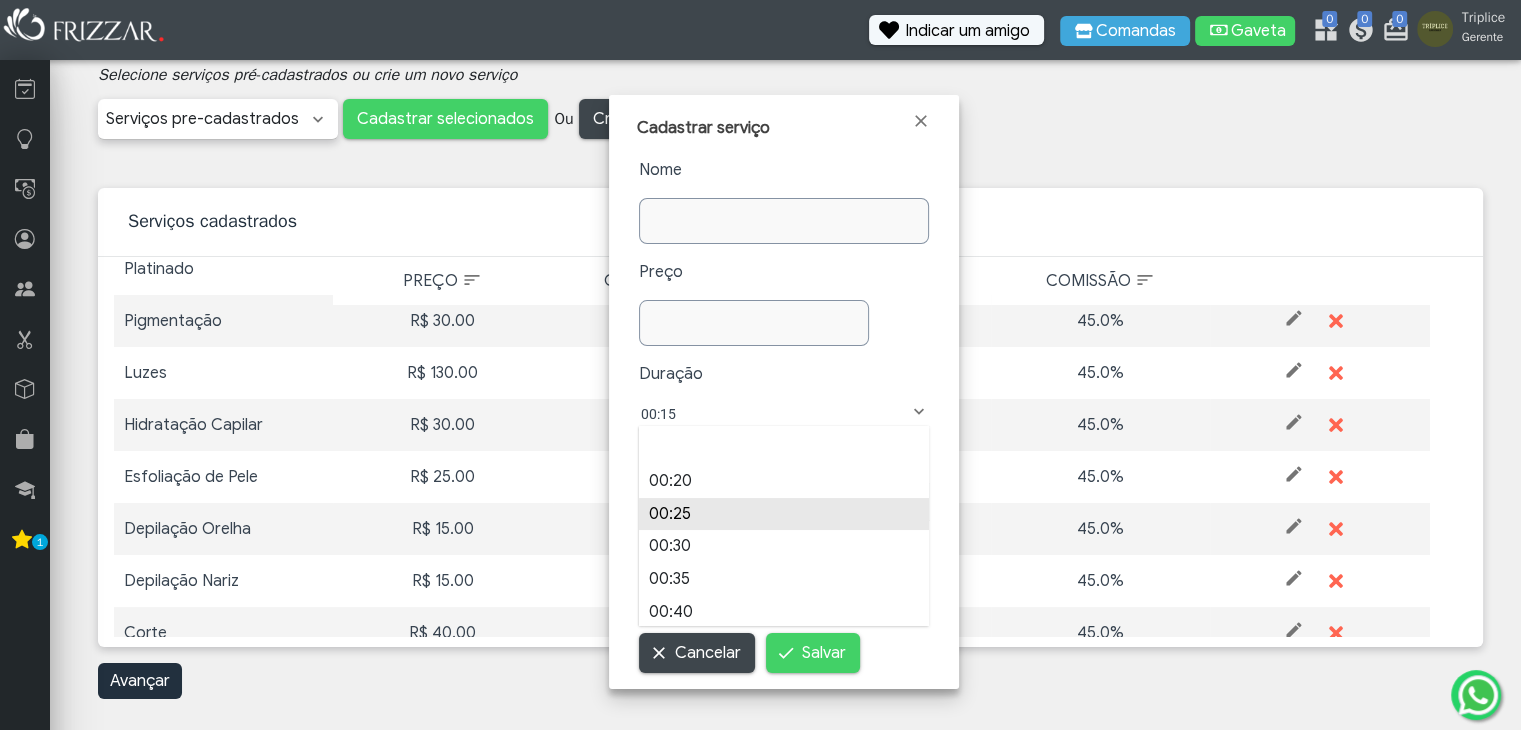 click on "00:25" at bounding box center [784, 514] 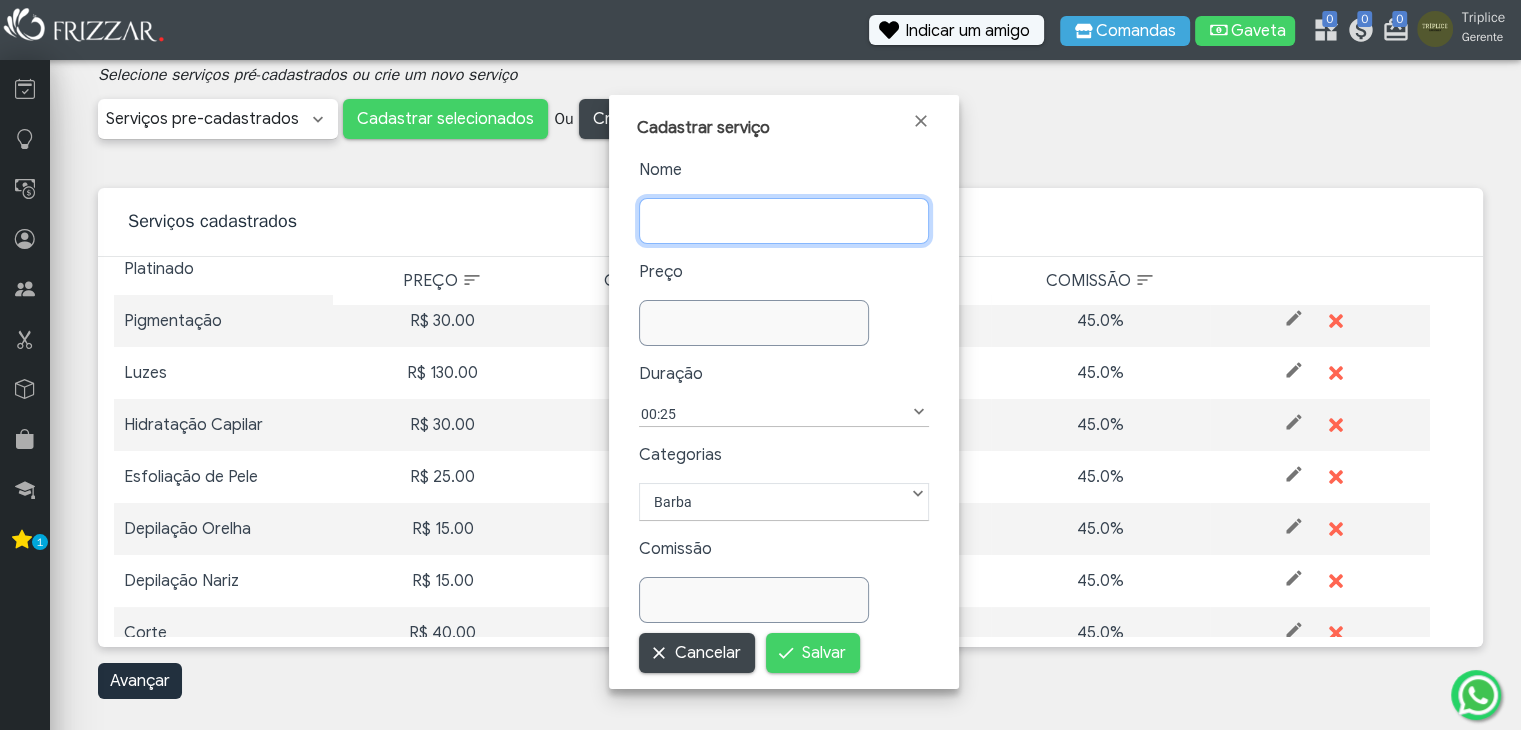 click at bounding box center [784, 221] 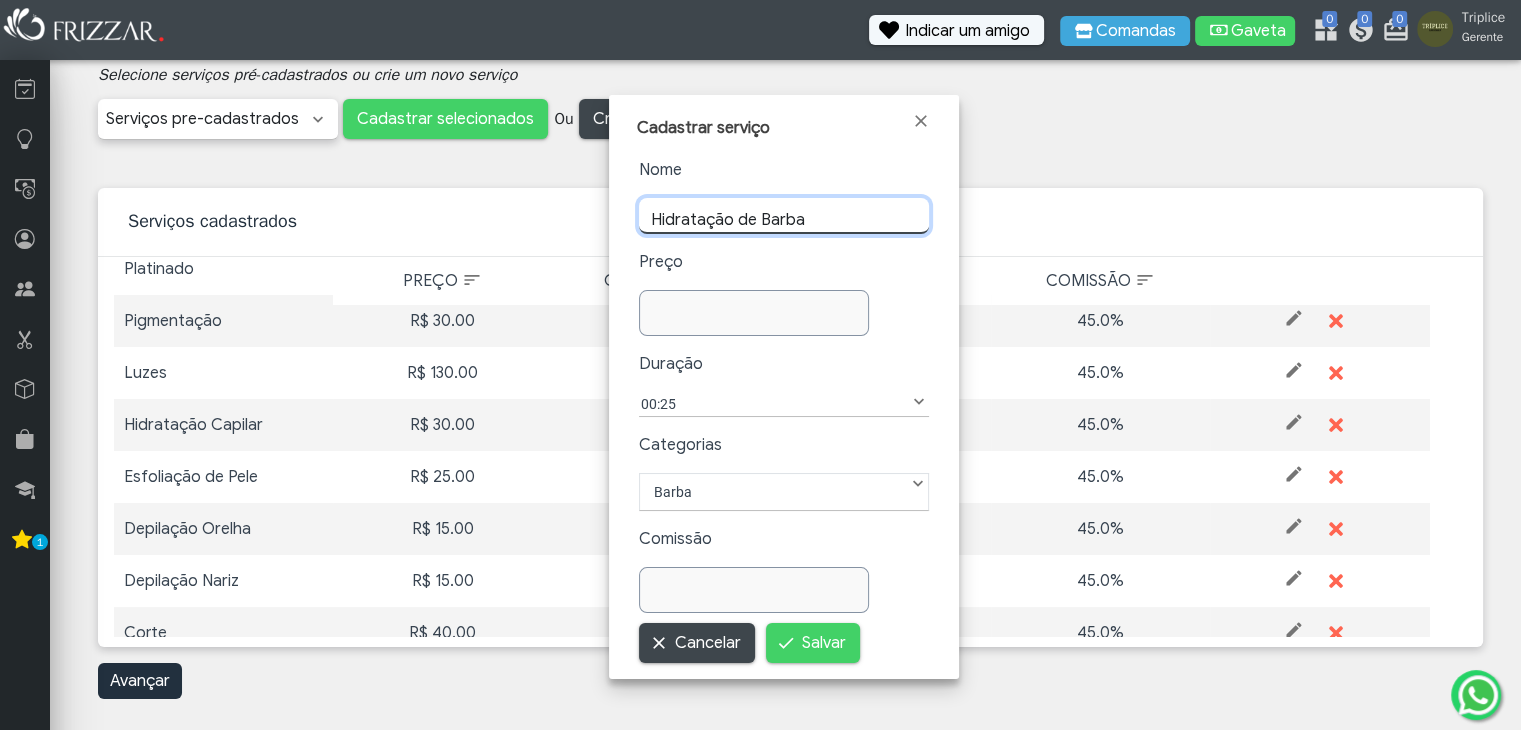 type on "Hidratação de Barba" 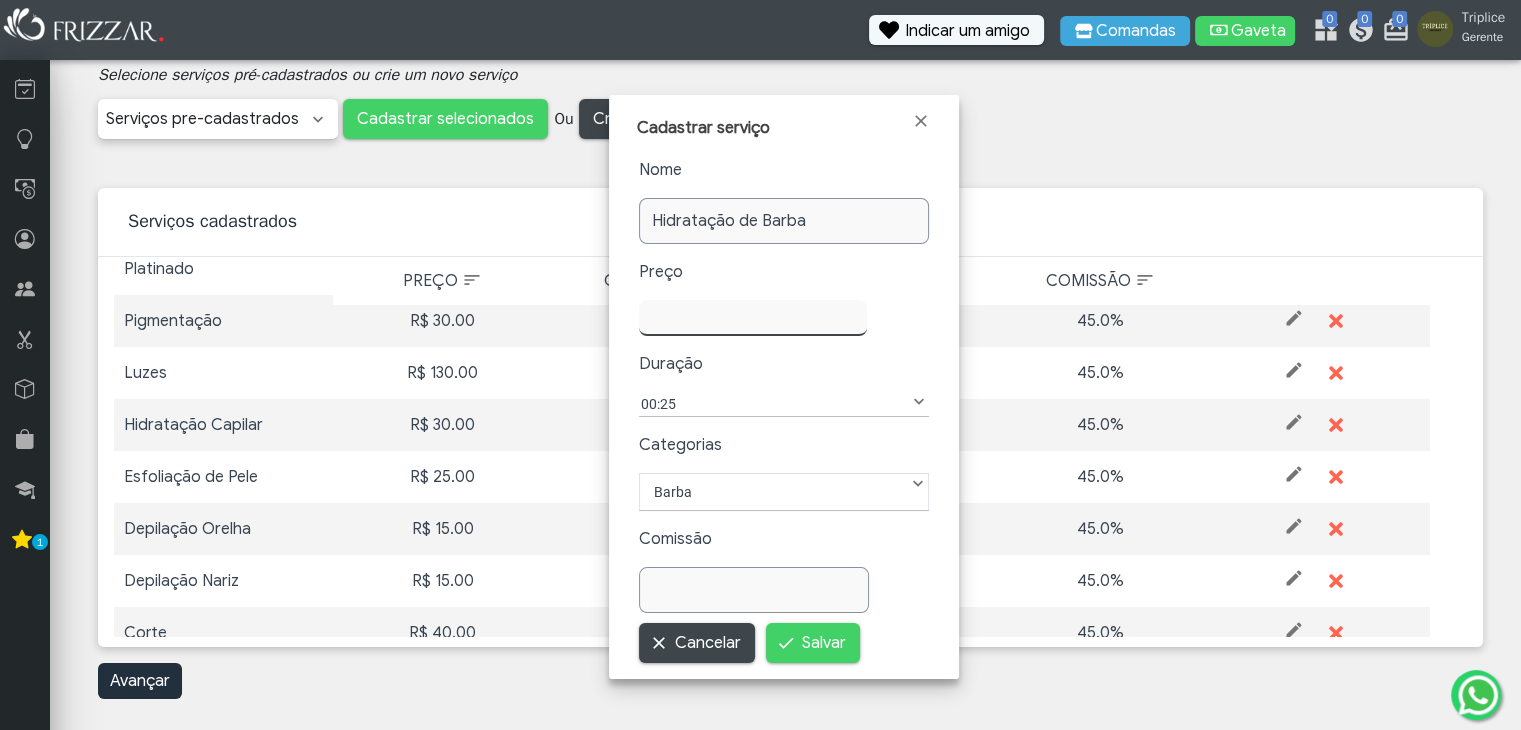 click at bounding box center (753, 318) 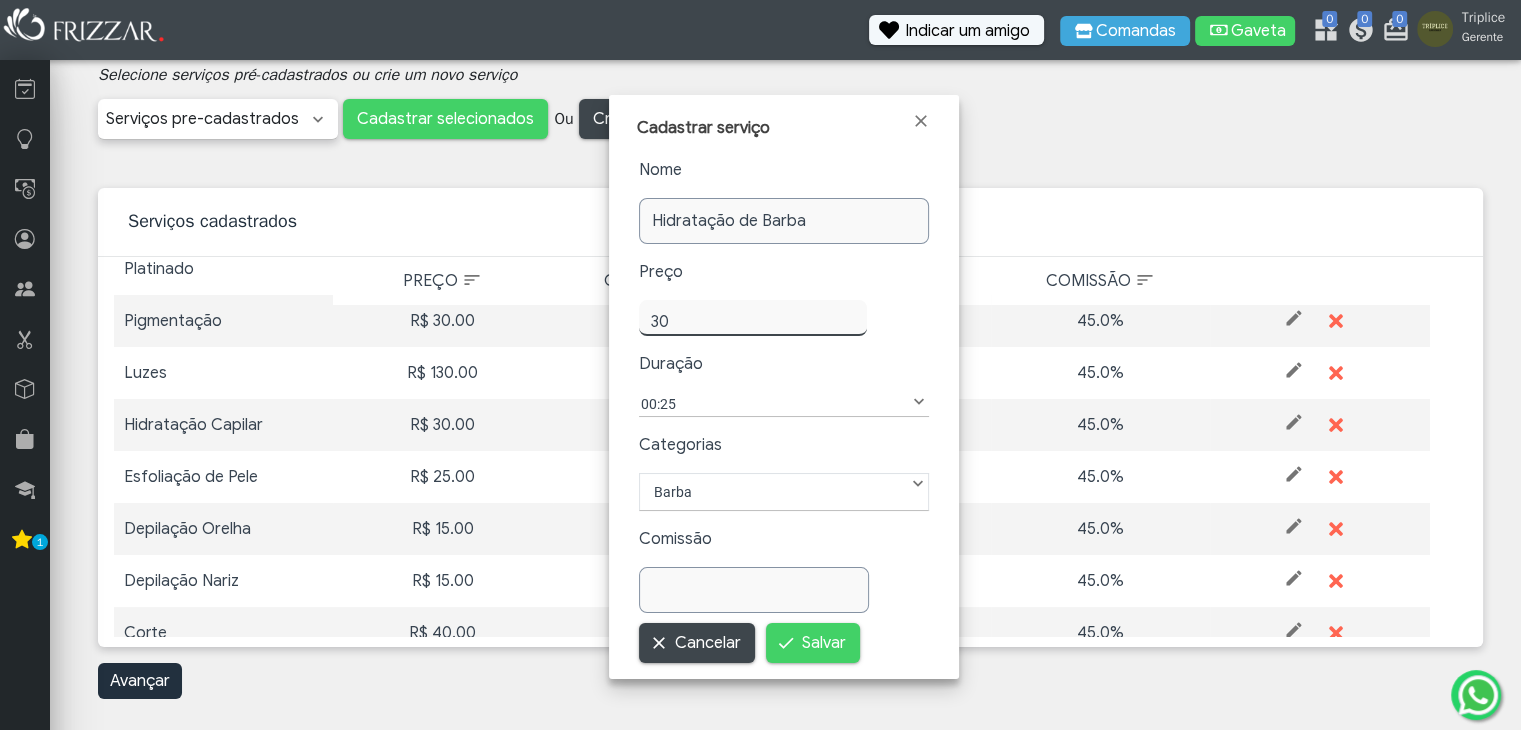 type on "30,00" 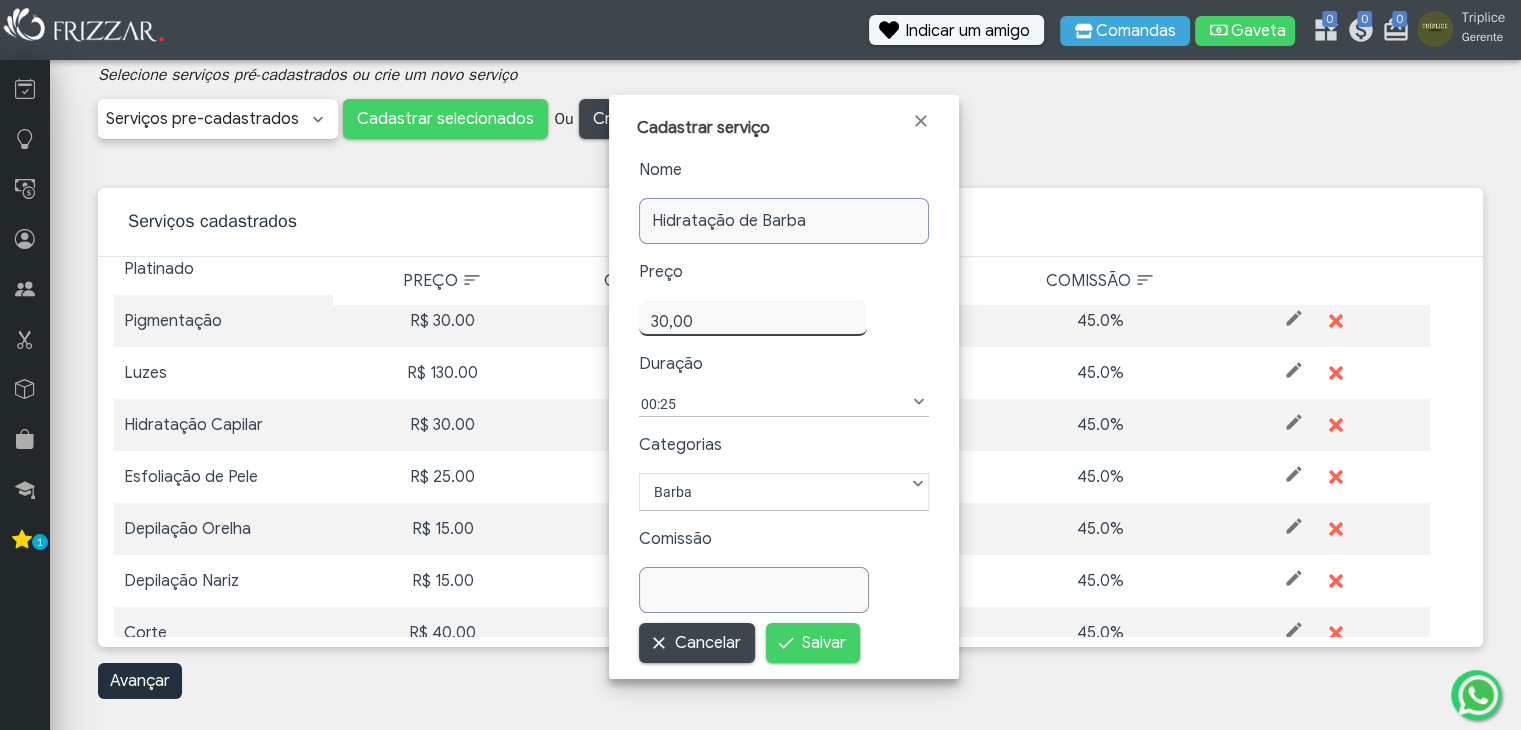 click on "Nome Hidratação de Barba
Preço 30,00
Duração Tempo de Serviço 00:05 00:10 00:15 00:20 00:25 00:30 00:35 00:40 00:45 00:50 00:55 01:00 01:05 01:10 01:15 01:20 01:25 01:30 01:35 01:40 01:45 01:50 01:55 02:00 02:15 02:30 02:45 03:00 03:15 03:30 03:45 04:00 04:30 05:00 05:30 06:00 06:30 07:00 07:30 08:00 00:25
Categorias Barba Cabelo Depilação Estética Manicure/Pedicure Maquiagem Massagem Outros Química Tintura Barba
Comissão" at bounding box center (784, 385) 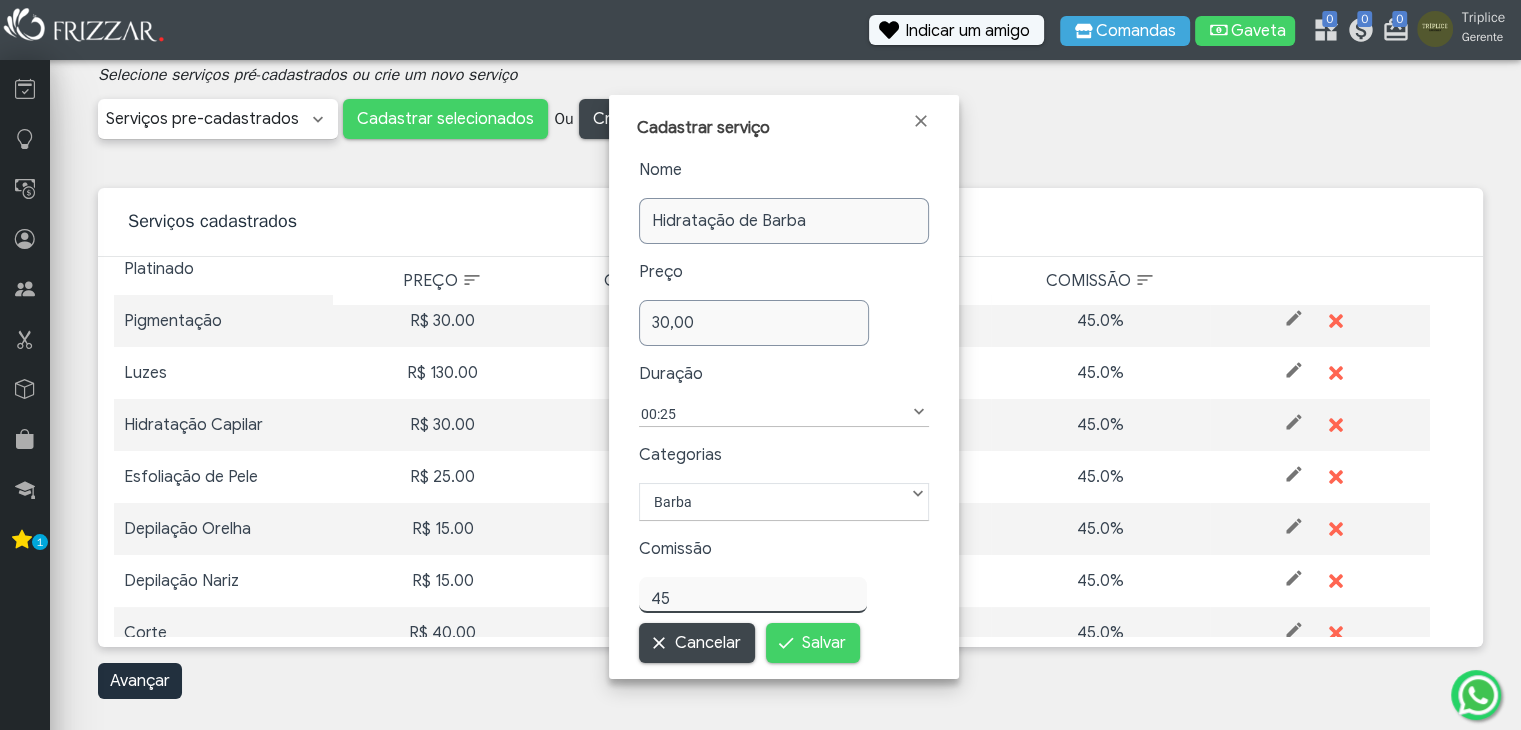 type on "45,00" 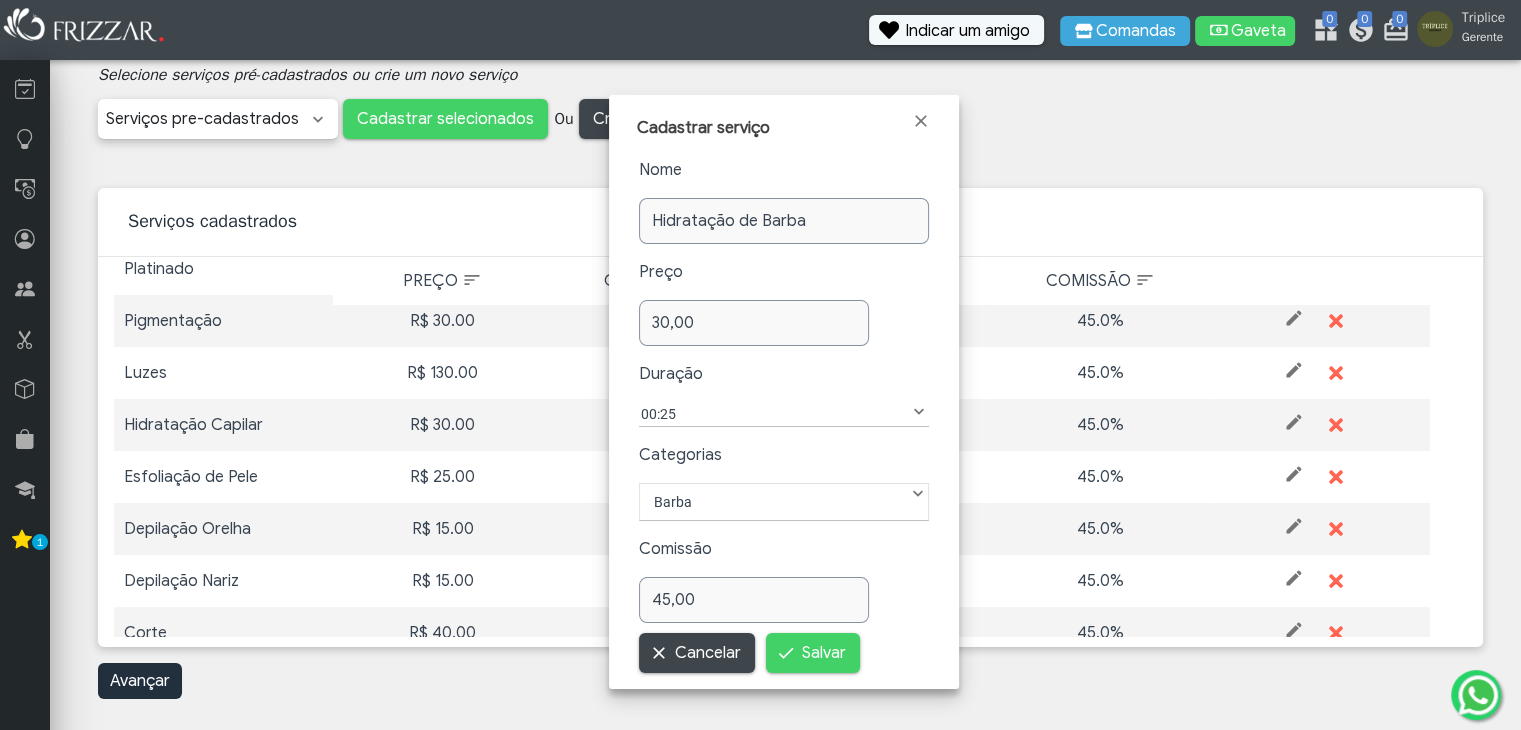 click on "Nome Hidratação de Barba
Preço 30,00
Duração Tempo de Serviço 00:05 00:10 00:15 00:20 00:25 00:30 00:35 00:40 00:45 00:50 00:55 01:00 01:05 01:10 01:15 01:20 01:25 01:30 01:35 01:40 01:45 01:50 01:55 02:00 02:15 02:30 02:45 03:00 03:15 03:30 03:45 04:00 04:30 05:00 05:30 06:00 06:30 07:00 07:30 08:00 00:25
Categorias Barba Cabelo Depilação Estética Manicure/Pedicure Maquiagem Massagem Outros Química Tintura Barba
Comissão 45,00
Cancelar Salvar" at bounding box center (784, 415) 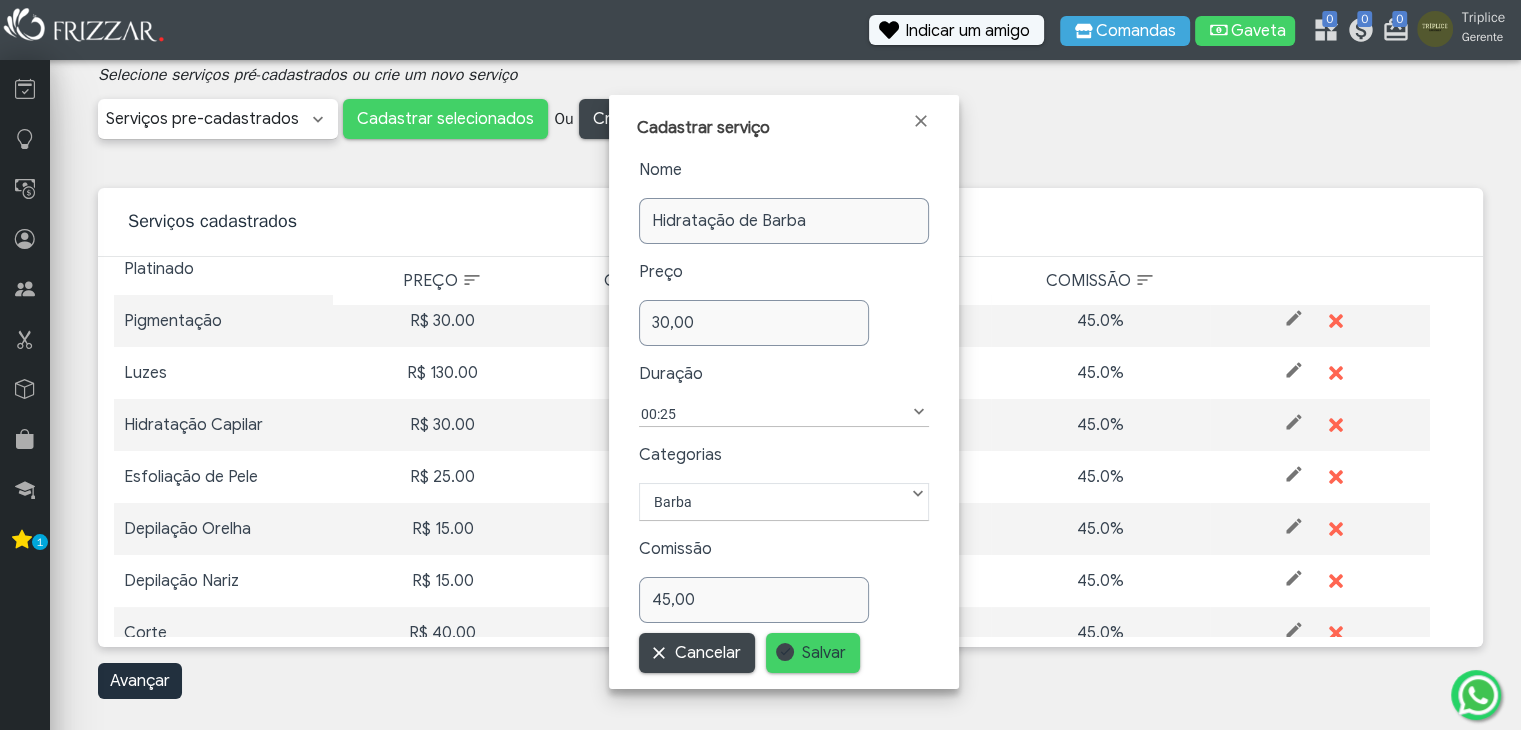 click on "Salvar" at bounding box center (824, 653) 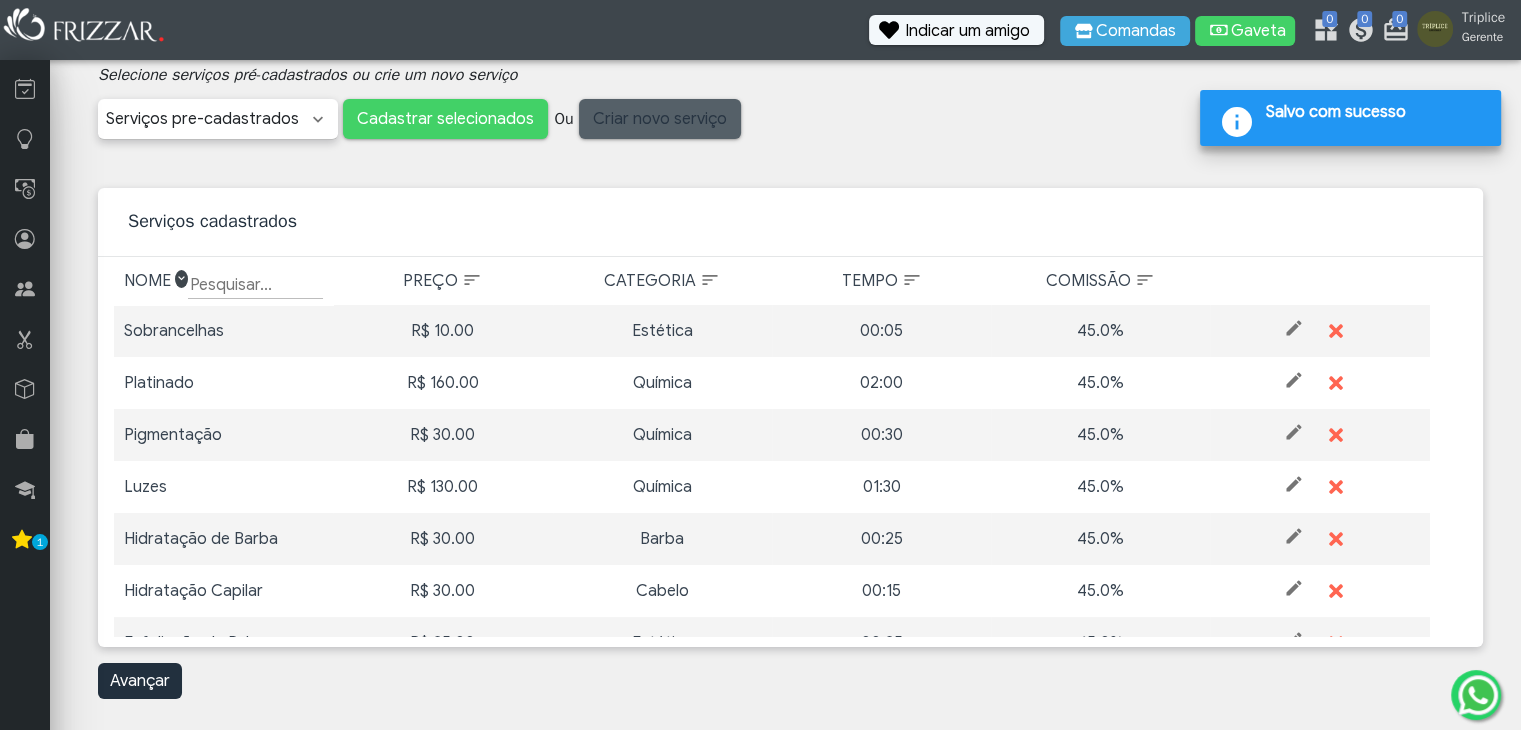 click on "Criar novo serviço" at bounding box center (660, 119) 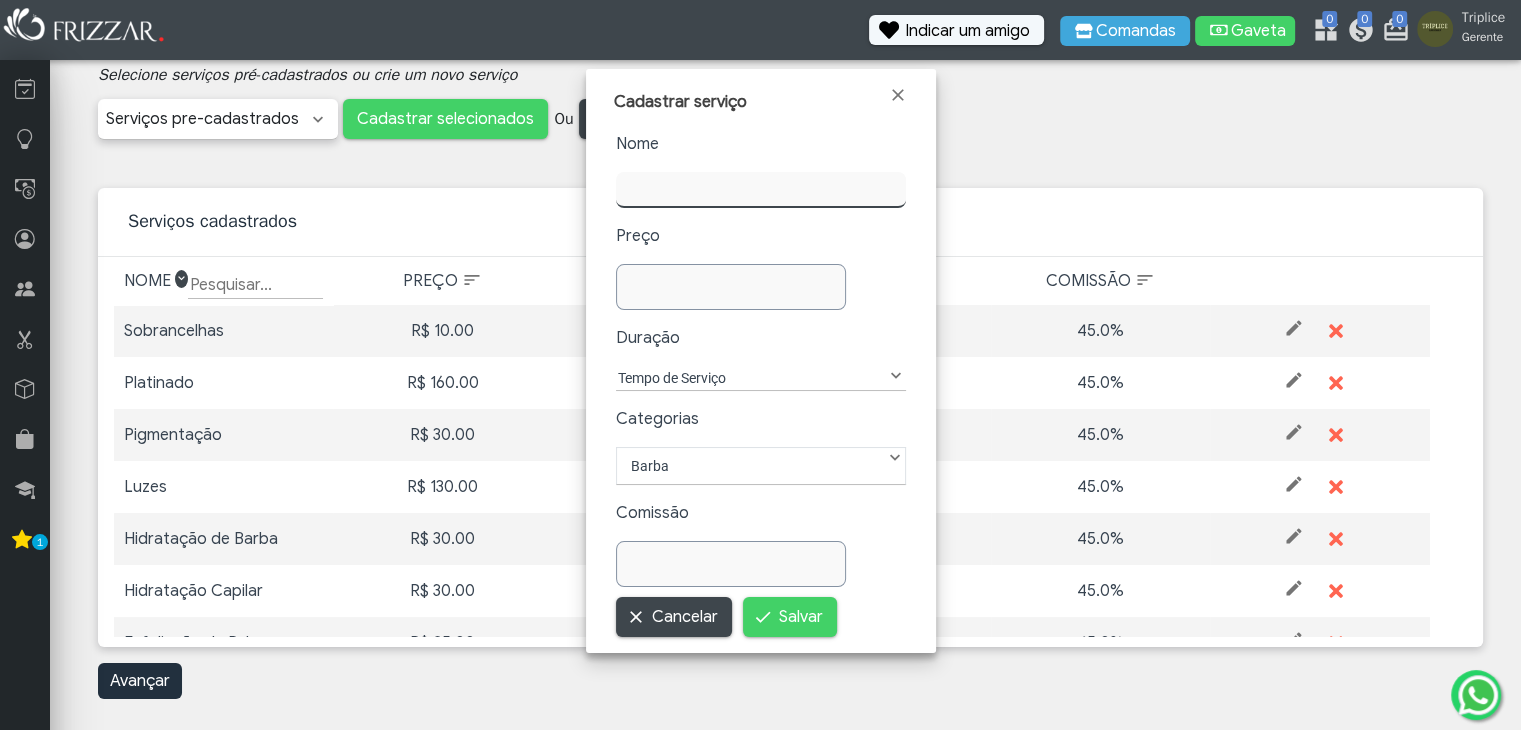 click on "Nome
Preço
Duração Tempo de Serviço 00:05 00:10 00:15 00:20 00:25 00:30 00:35 00:40 00:45 00:50 00:55 01:00 01:05 01:10 01:15 01:20 01:25 01:30 01:35 01:40 01:45 01:50 01:55 02:00 02:15 02:30 02:45 03:00 03:15 03:30 03:45 04:00 04:30 05:00 05:30 06:00 06:30 07:00 07:30 08:00 Tempo de Serviço
Categorias Barba Cabelo Depilação Estética Manicure/Pedicure Maquiagem Massagem Outros Química Tintura Barba
Comissão" at bounding box center [761, 359] 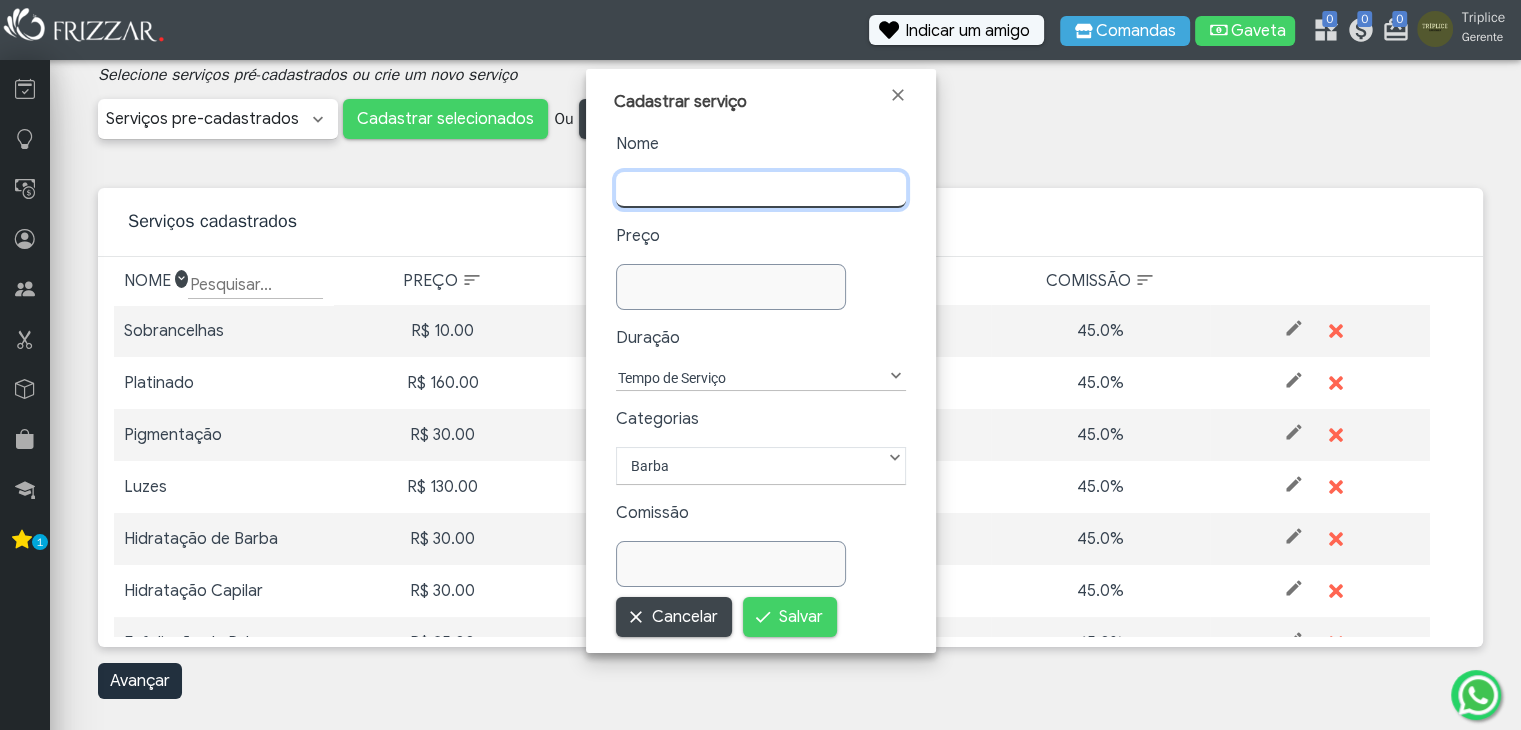 click on "Nome
Preço
Duração Tempo de Serviço 00:05 00:10 00:15 00:20 00:25 00:30 00:35 00:40 00:45 00:50 00:55 01:00 01:05 01:10 01:15 01:20 01:25 01:30 01:35 01:40 01:45 01:50 01:55 02:00 02:15 02:30 02:45 03:00 03:15 03:30 03:45 04:00 04:30 05:00 05:30 06:00 06:30 07:00 07:30 08:00 Tempo de Serviço
Categorias Barba Cabelo Depilação Estética Manicure/Pedicure Maquiagem Massagem Outros Química Tintura Barba
Comissão" at bounding box center (761, 359) 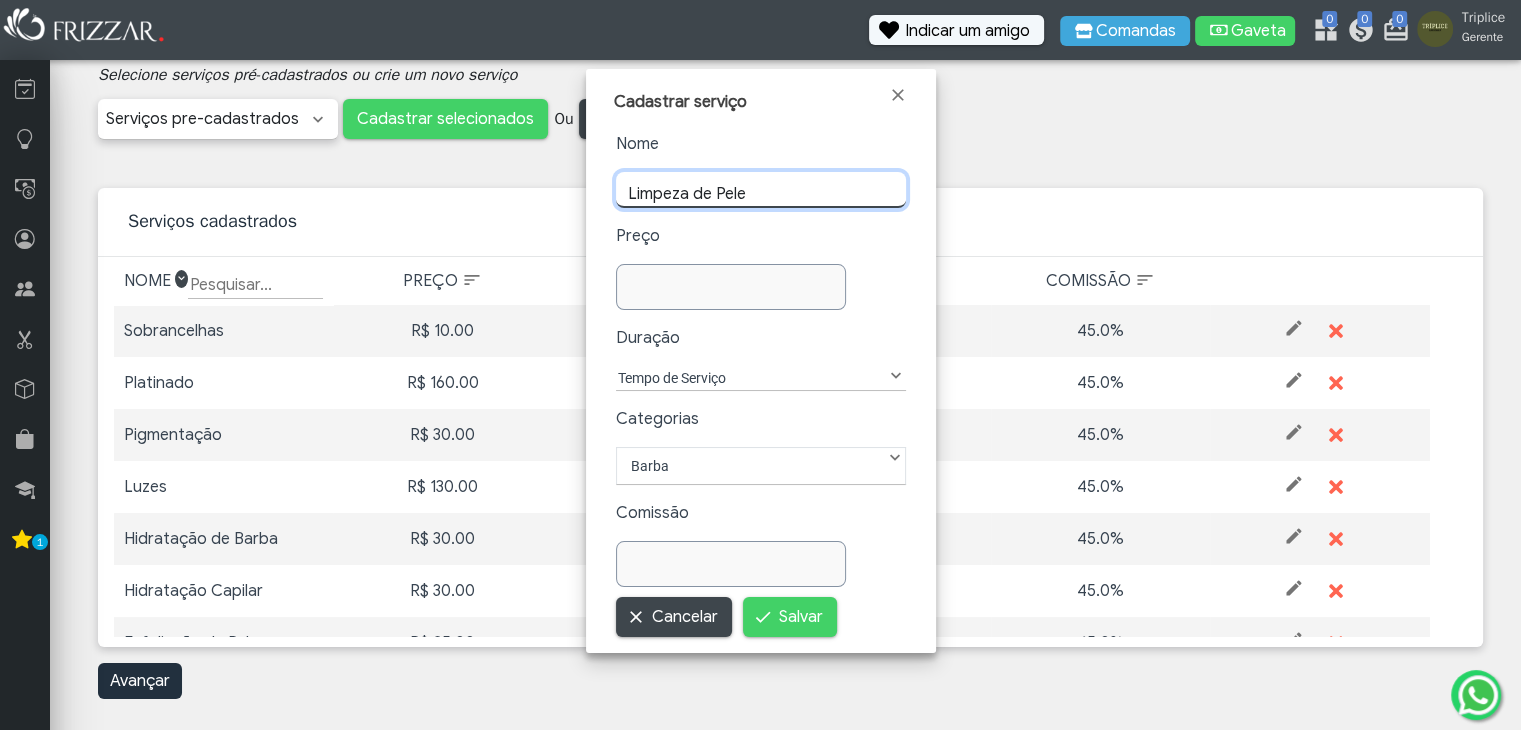 type on "Limpeza de Pele" 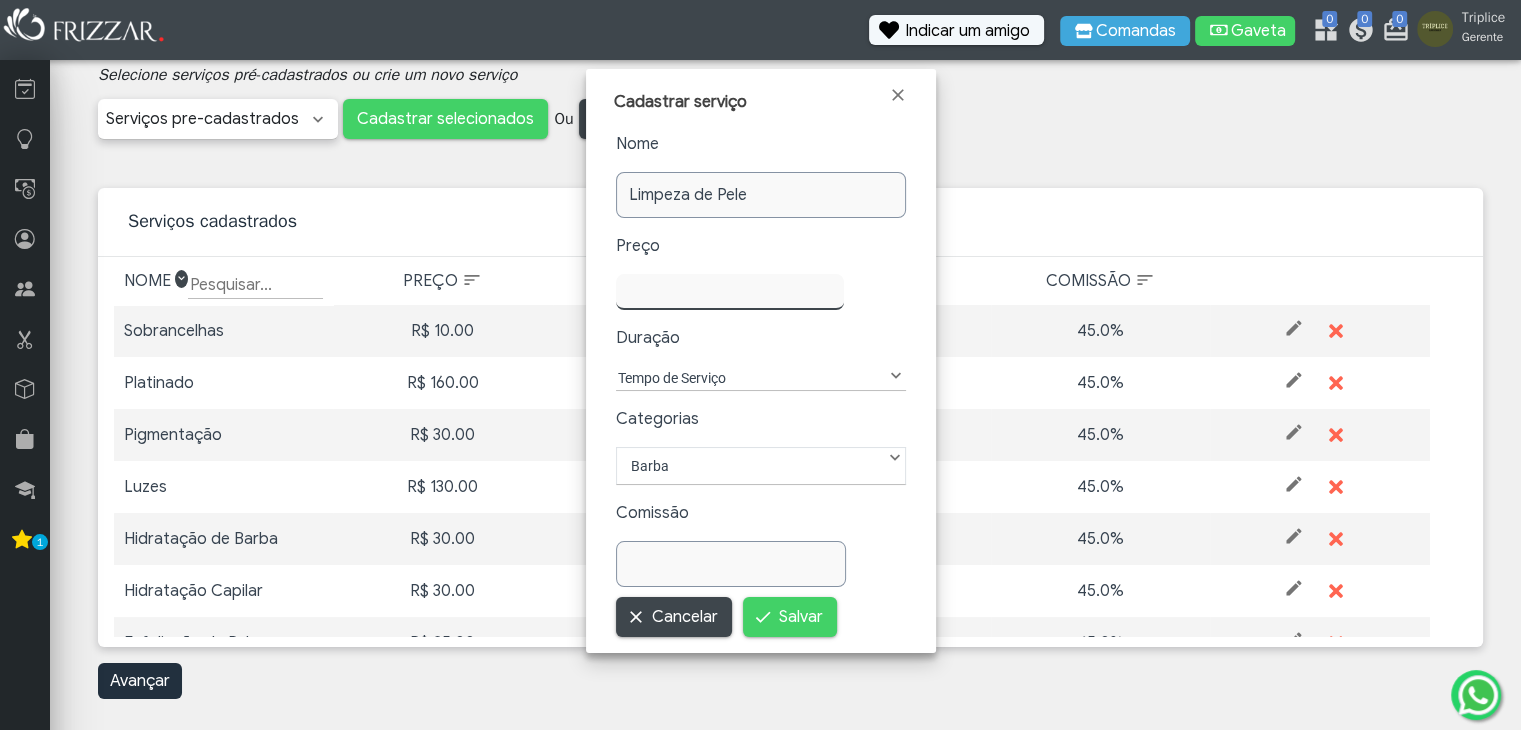 click at bounding box center [730, 292] 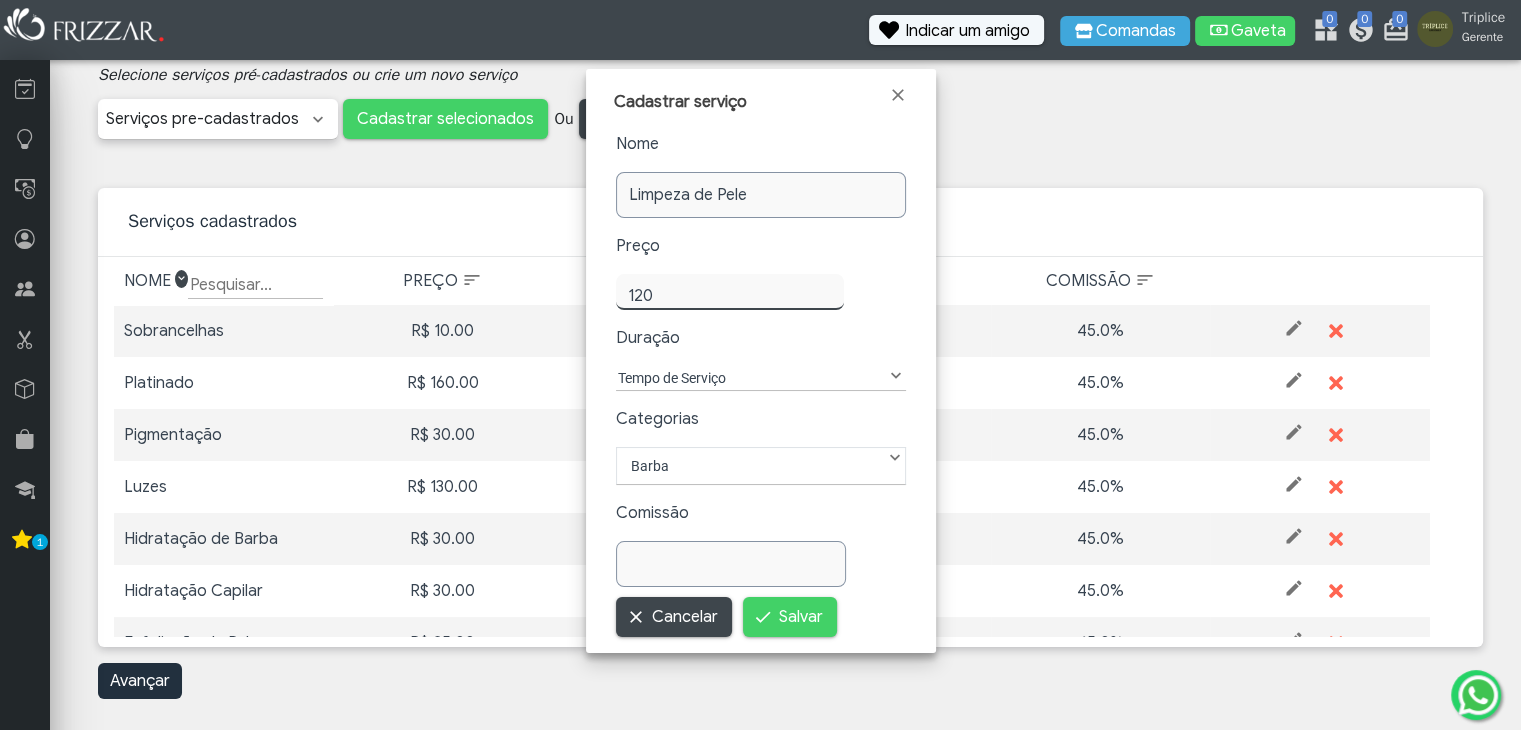 type on "120,00" 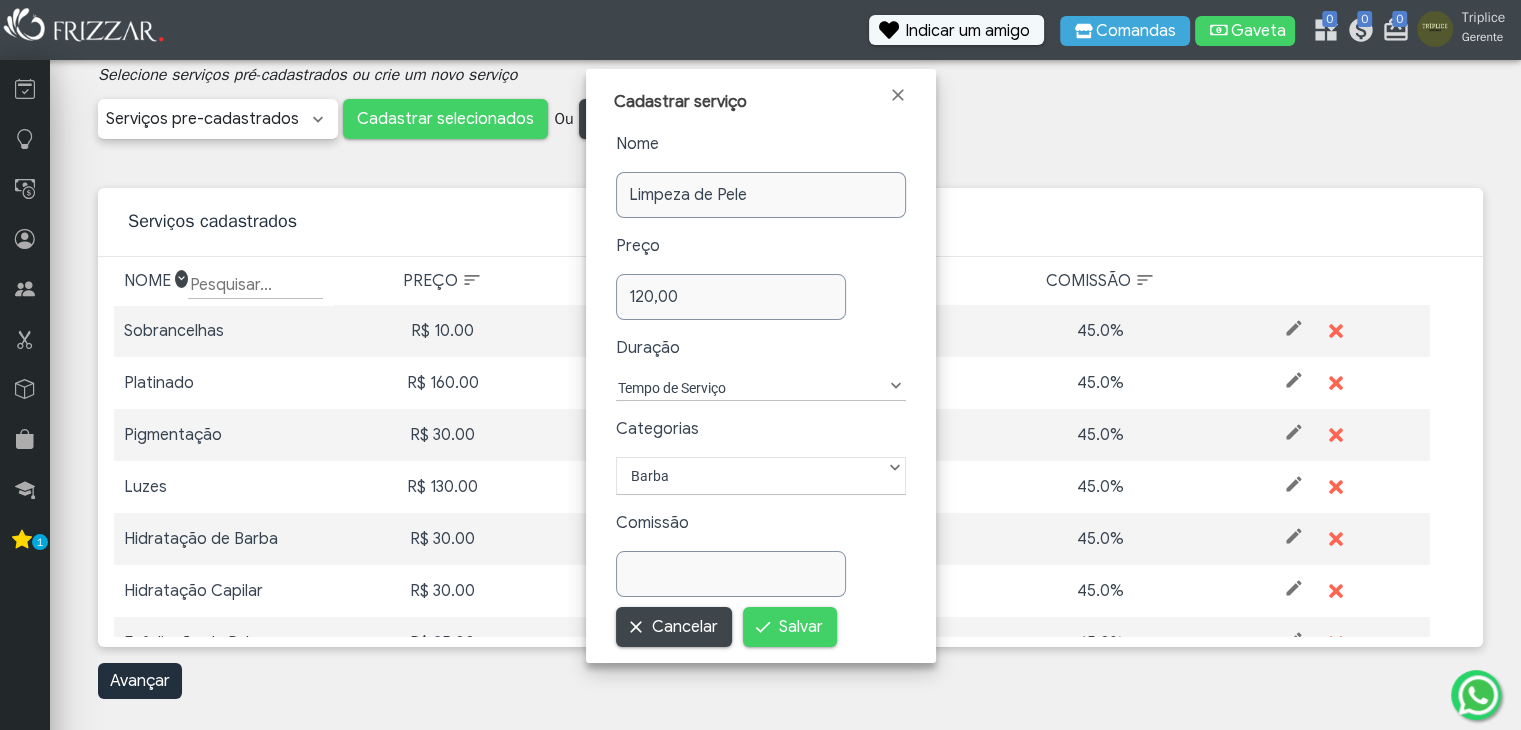 click at bounding box center [761, 574] 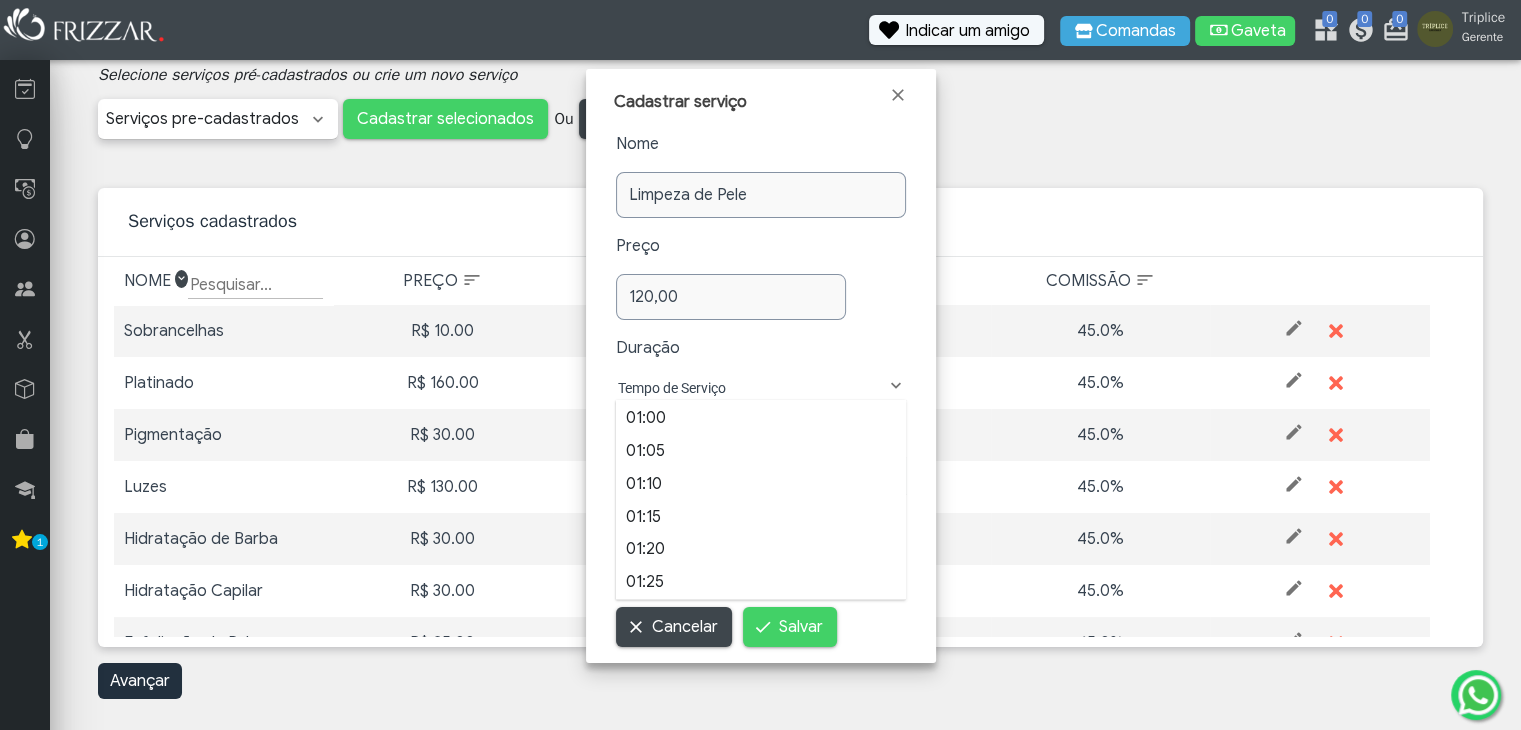 scroll, scrollTop: 378, scrollLeft: 0, axis: vertical 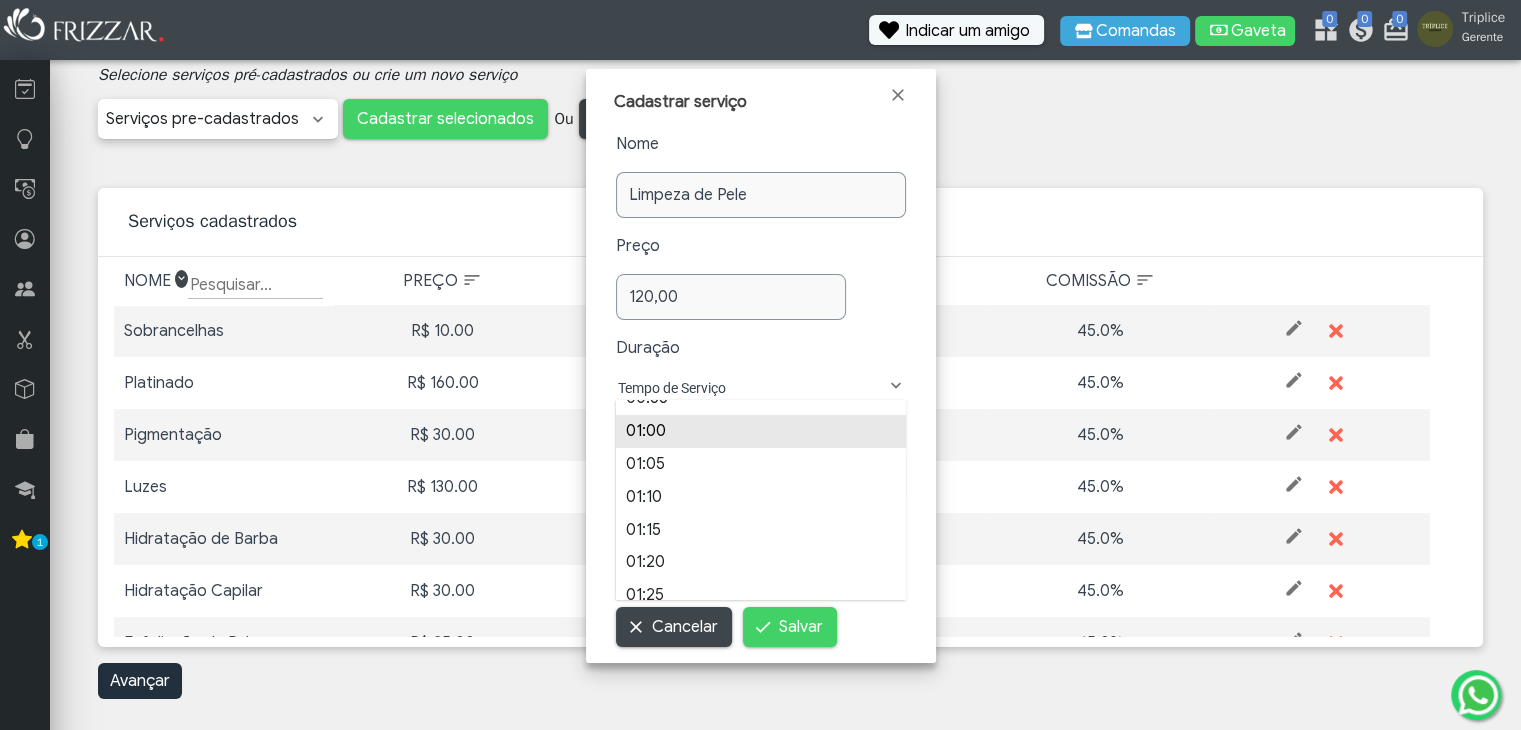 click on "01:00" at bounding box center (761, 431) 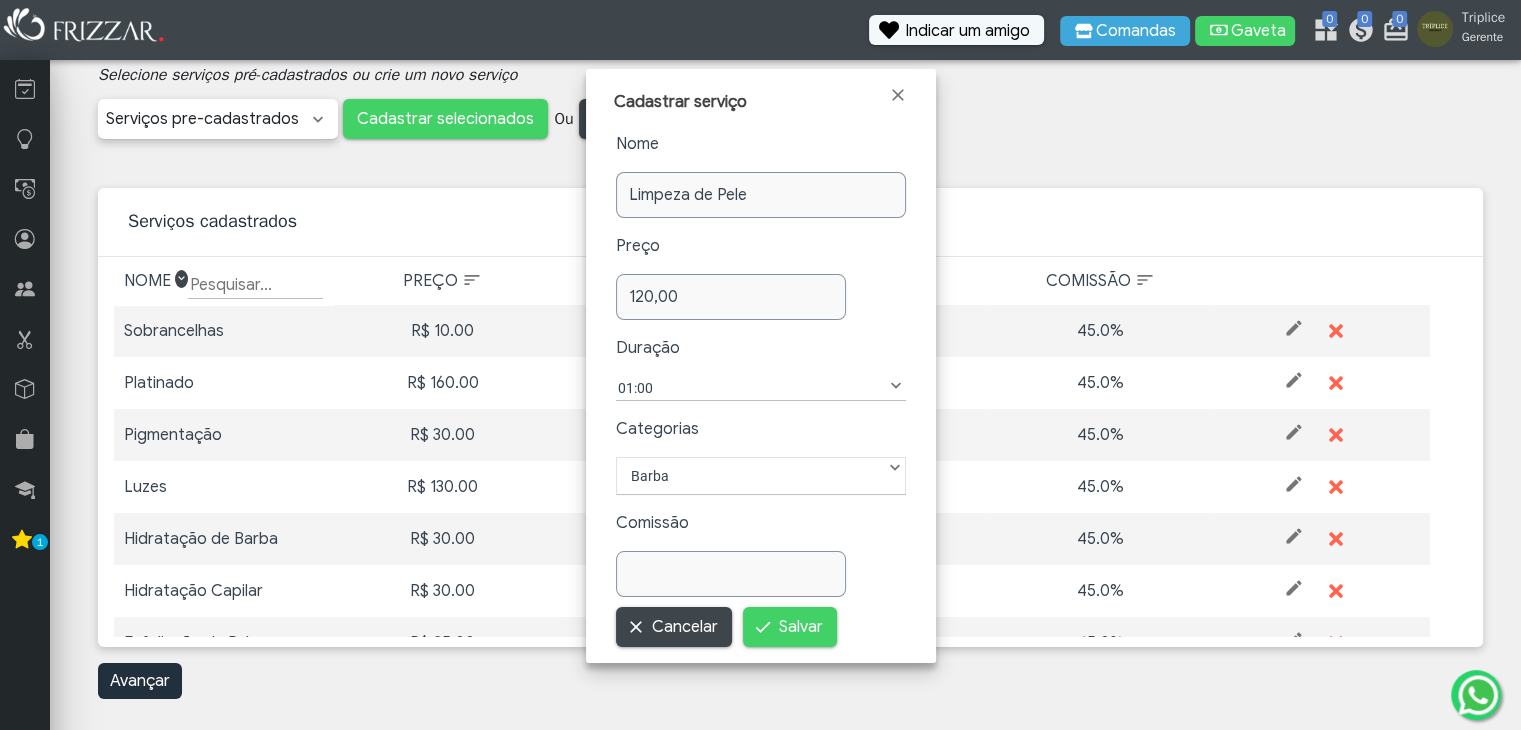 click on "Barba" at bounding box center [761, 476] 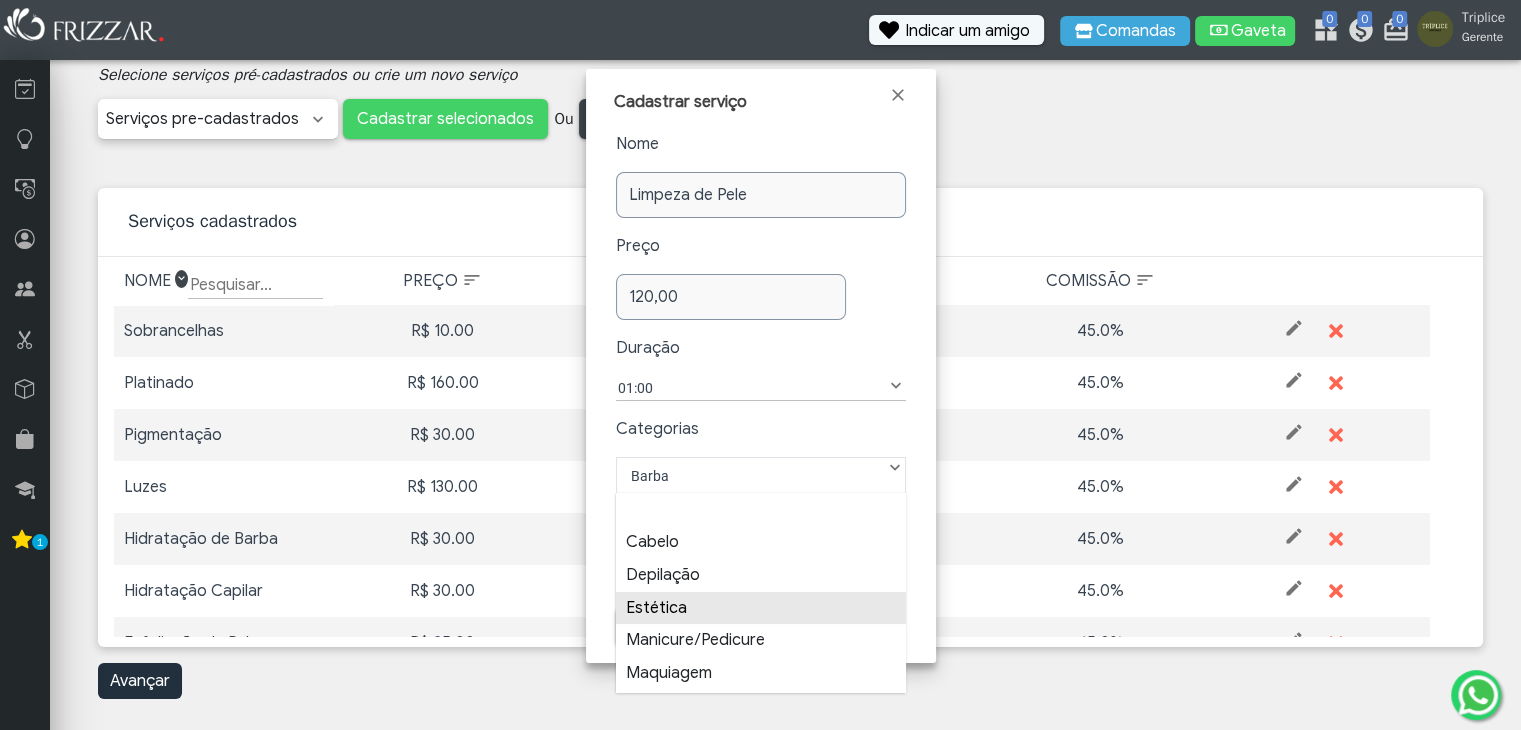 click on "Estética" at bounding box center (761, 608) 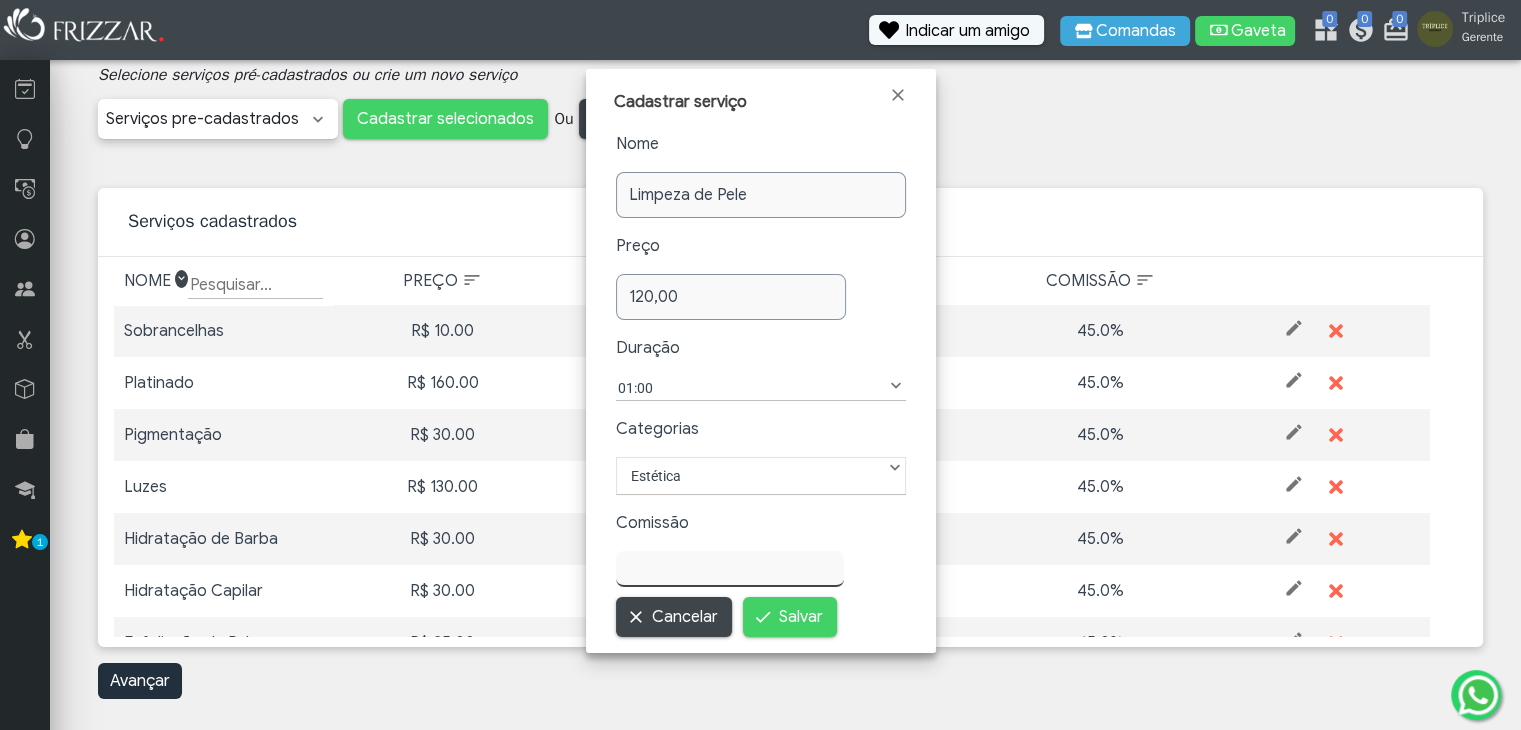 click at bounding box center [730, 569] 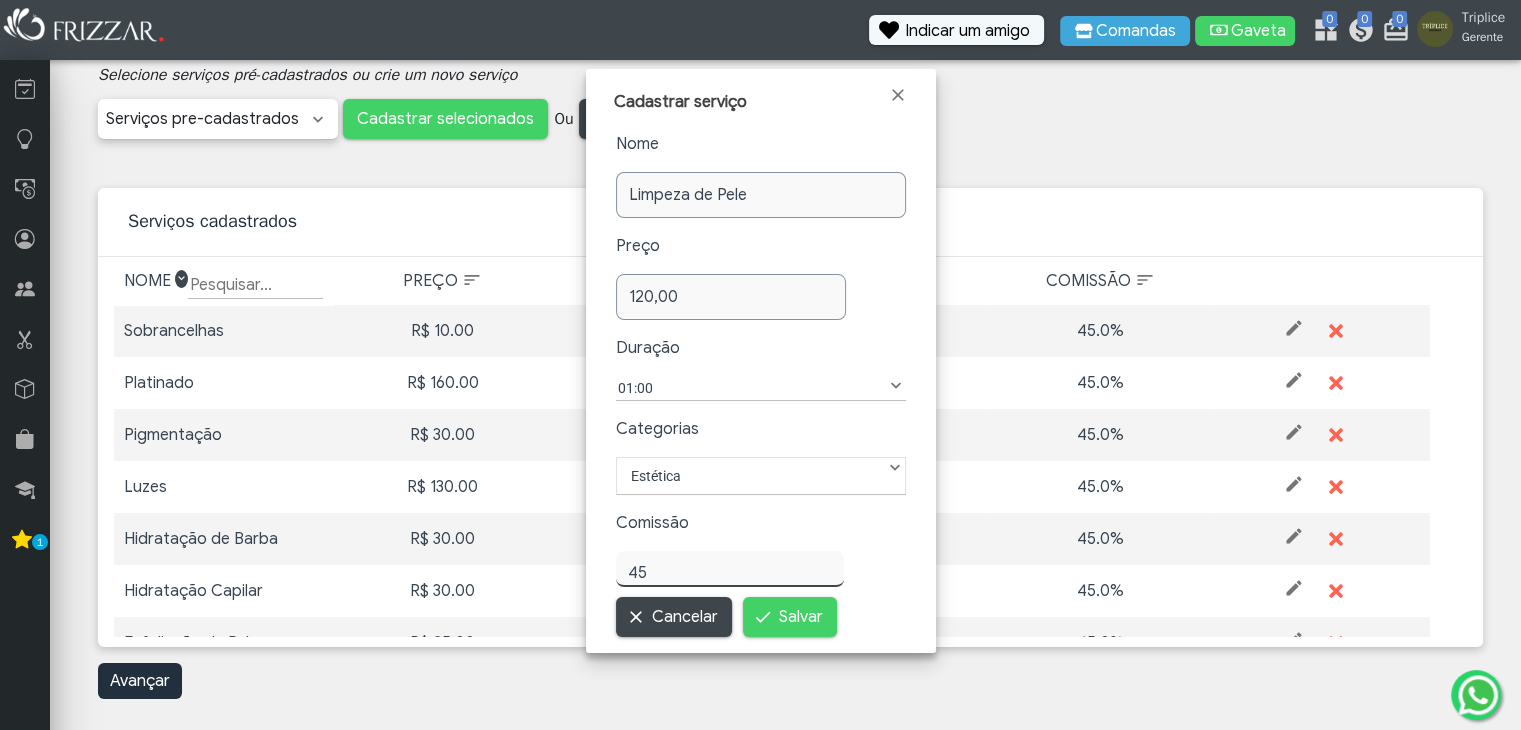 type on "45,00" 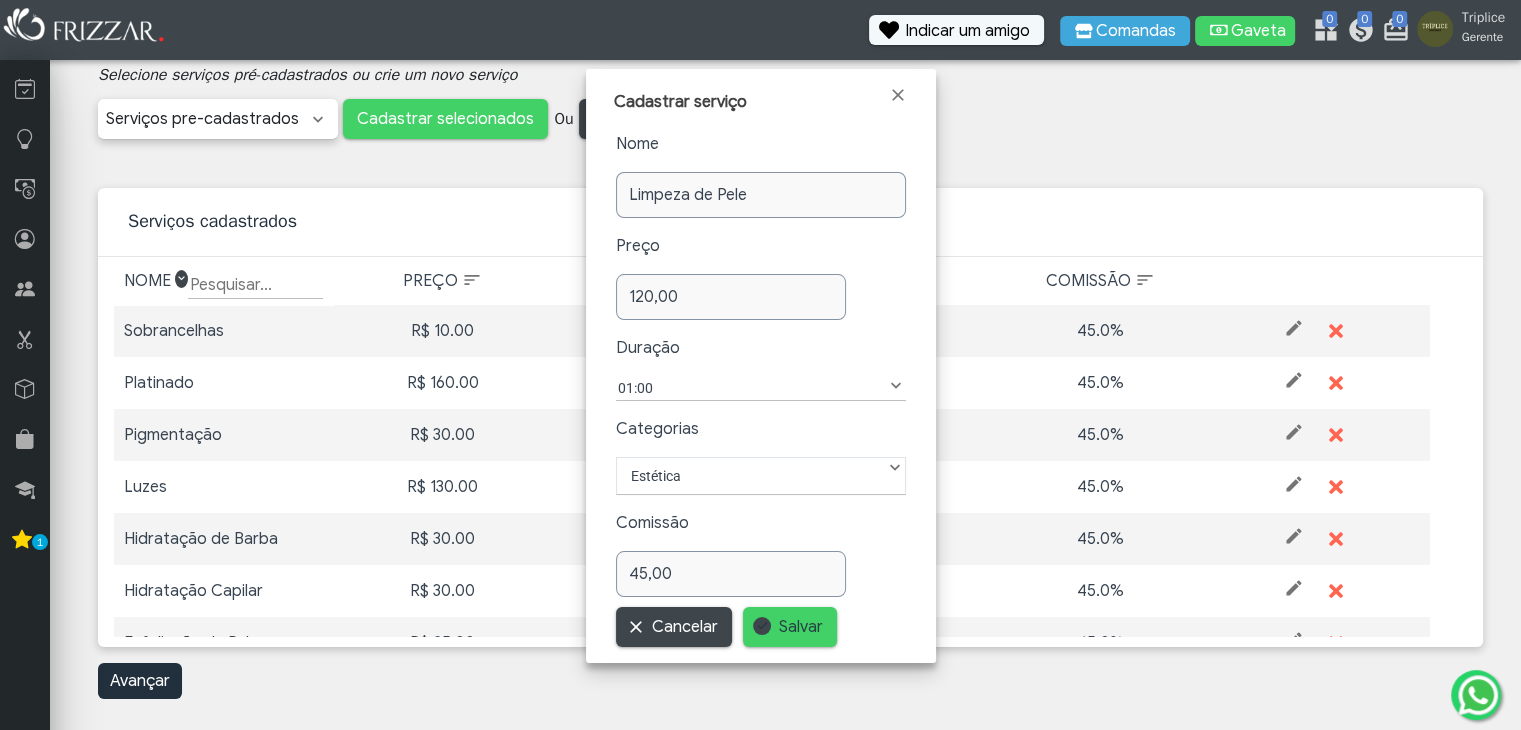 click on "Salvar" at bounding box center [801, 627] 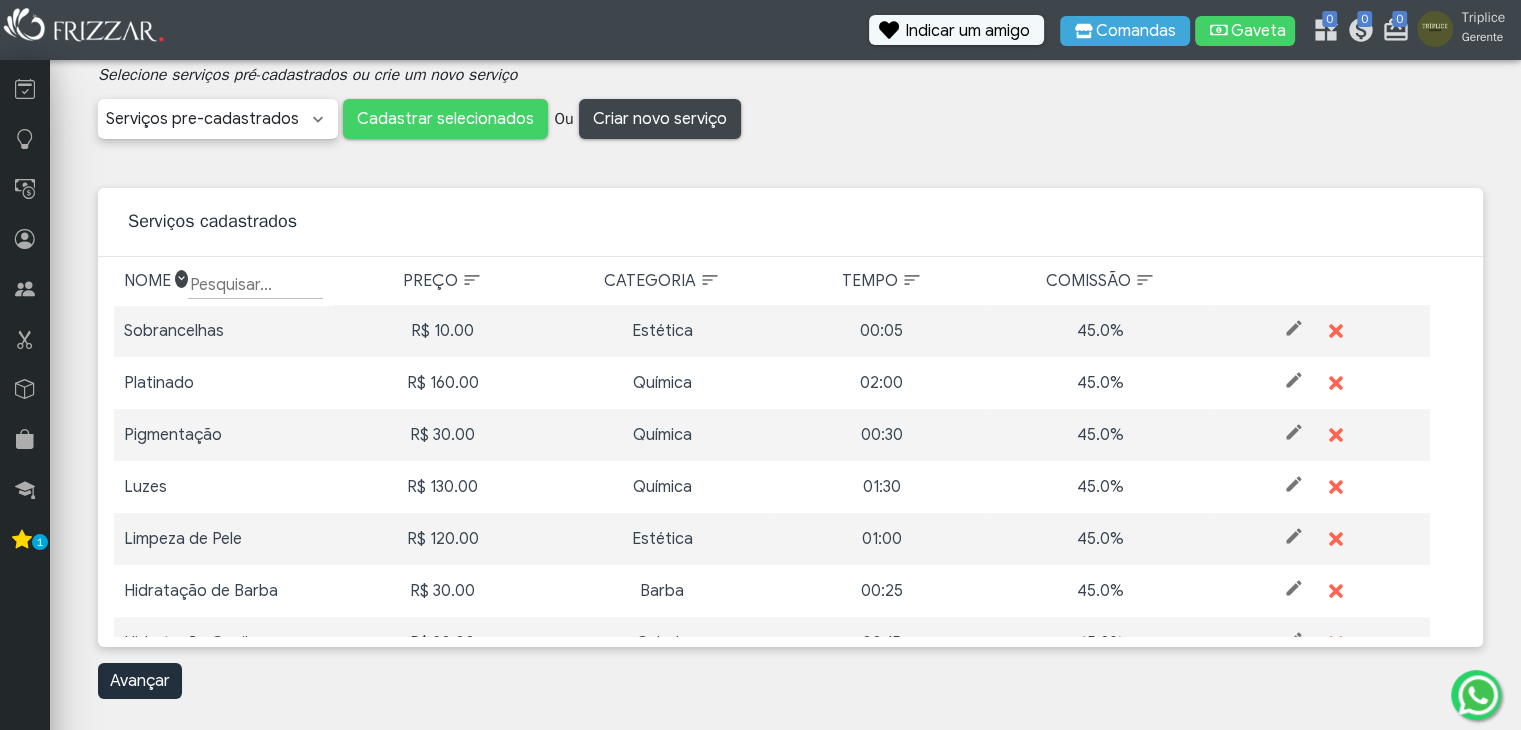 click on "Selecionar categorias Barba Cabelo Depilação Estética Manicure/Pedicure Maquiagem Massagem Outros Química Tintura Categorias
Selecione serviços pré-cadastrados ou crie um novo serviço
Barba Barba + Sobrancelha Barboterapia Bigode Pigmentação Barba Pigmentação de Barba Acabamento Alisamento [MEDICAL_DATA] [MEDICAL_DATA] Capilar Cauterização Coloração Corte Cronograma Capilar Escova Escova Curto Freestyle Hidratação Lavagem Luzes Matização Mechas Morena Iluminada Corte Navalhado Nutrição Penteado Pezinho Pigmentação Pigmentação Cabelo Progressiva Pézinho Reconstrução Relaxamento Selagem Tintura Tonalização Terapia capilar Axila Buço Depilação Nariz Depilação Nasal Depilação Orelha Depilação axila Depilação meia perna Meia Perna Brow Lamination Design de Sobrancelha Drenagem Linfática Lash Lifting Limpeza de Pele Sobrancelha Navalha Sobrancelha na Pinça Pé" at bounding box center [790, 381] 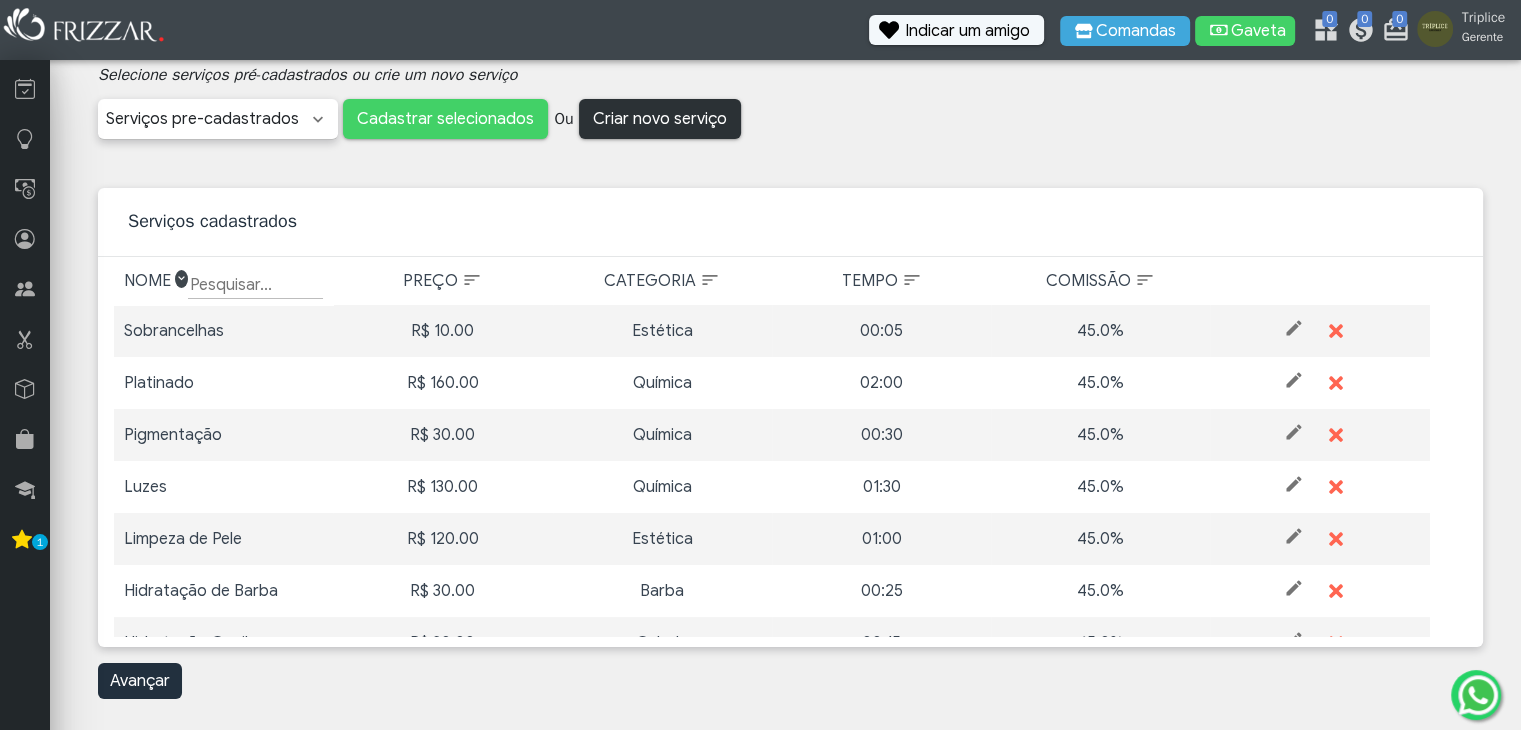 click on "Criar novo serviço" at bounding box center (660, 119) 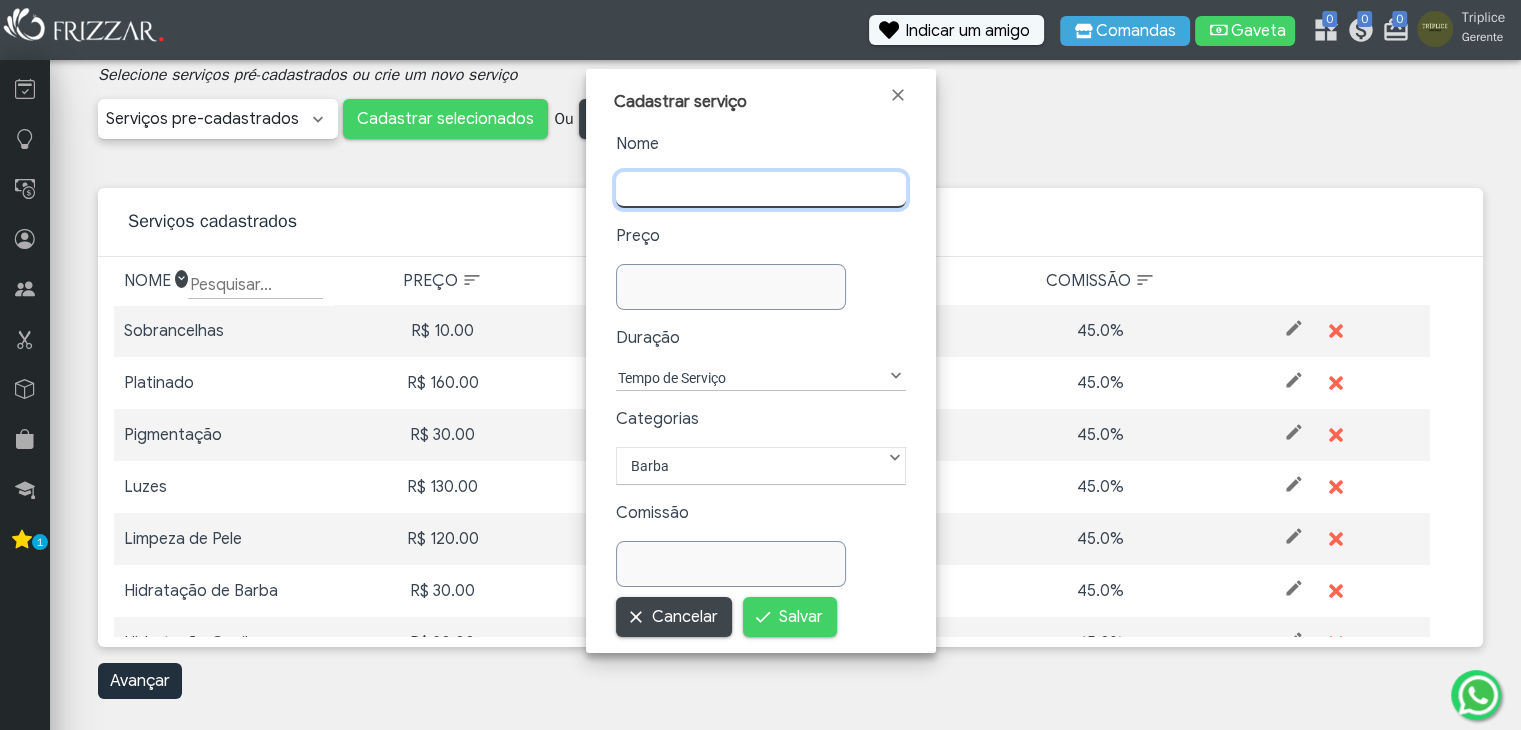 click at bounding box center [761, 190] 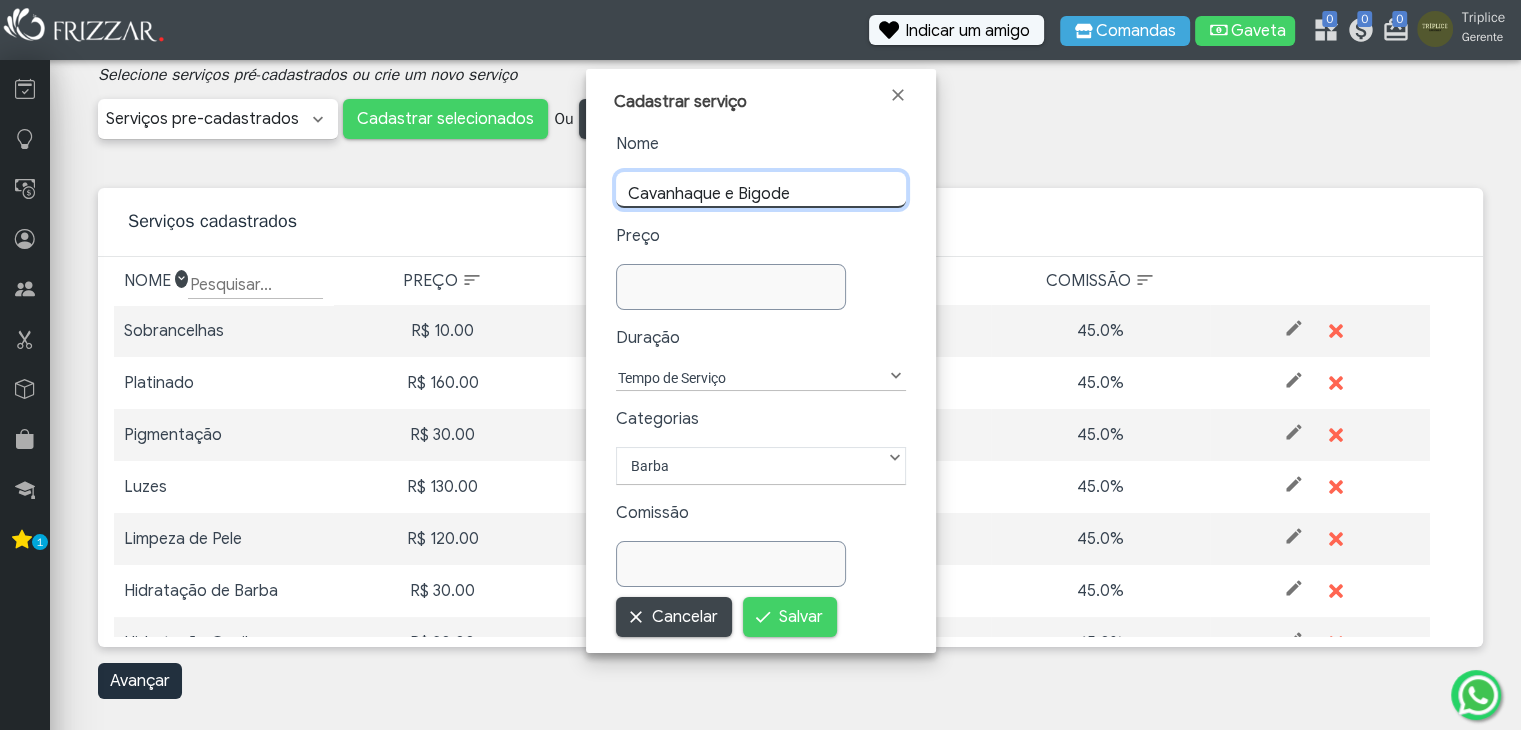 type on "Cavanhaque e Bigode" 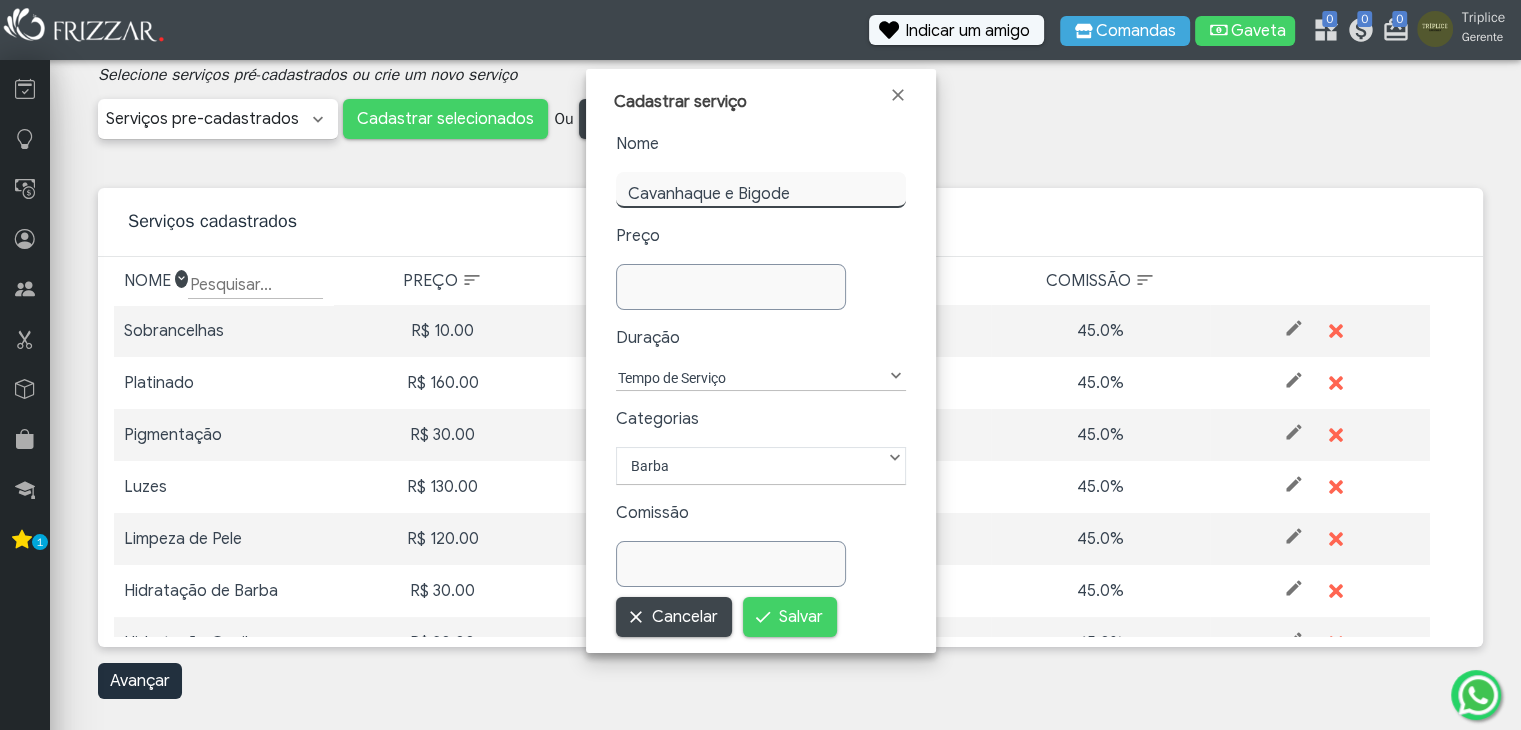 click at bounding box center (731, 287) 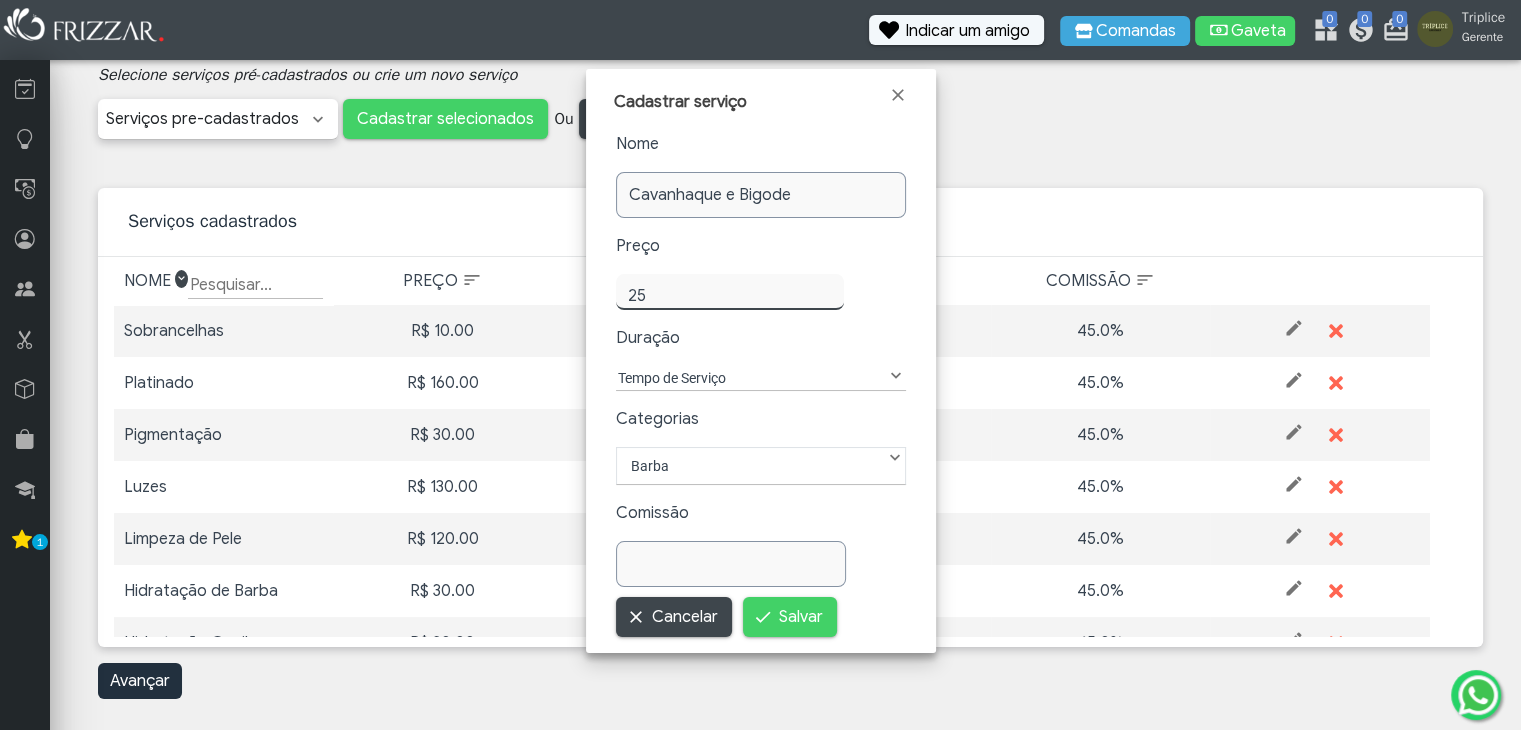 type on "25,00" 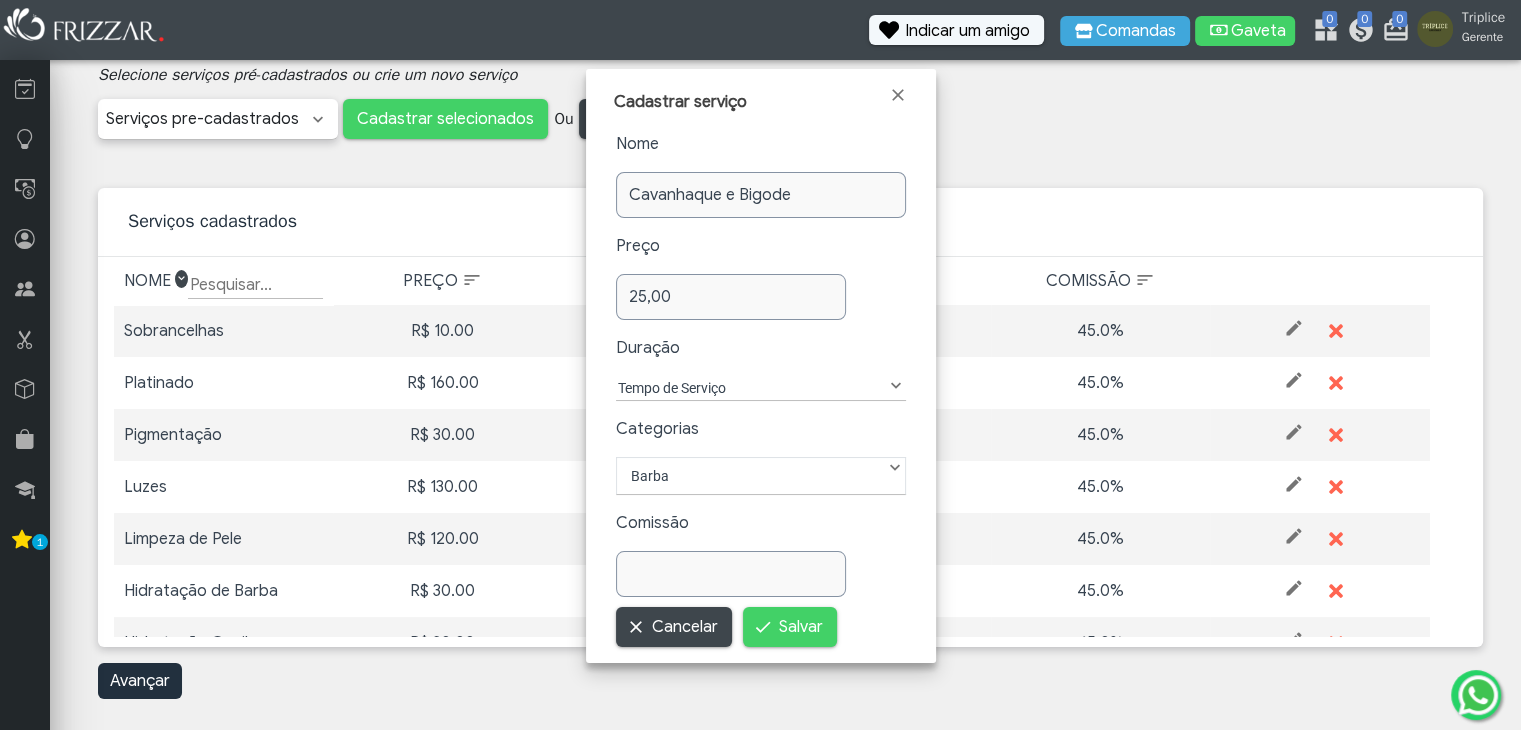 click on "Tempo de Serviço" at bounding box center [750, 388] 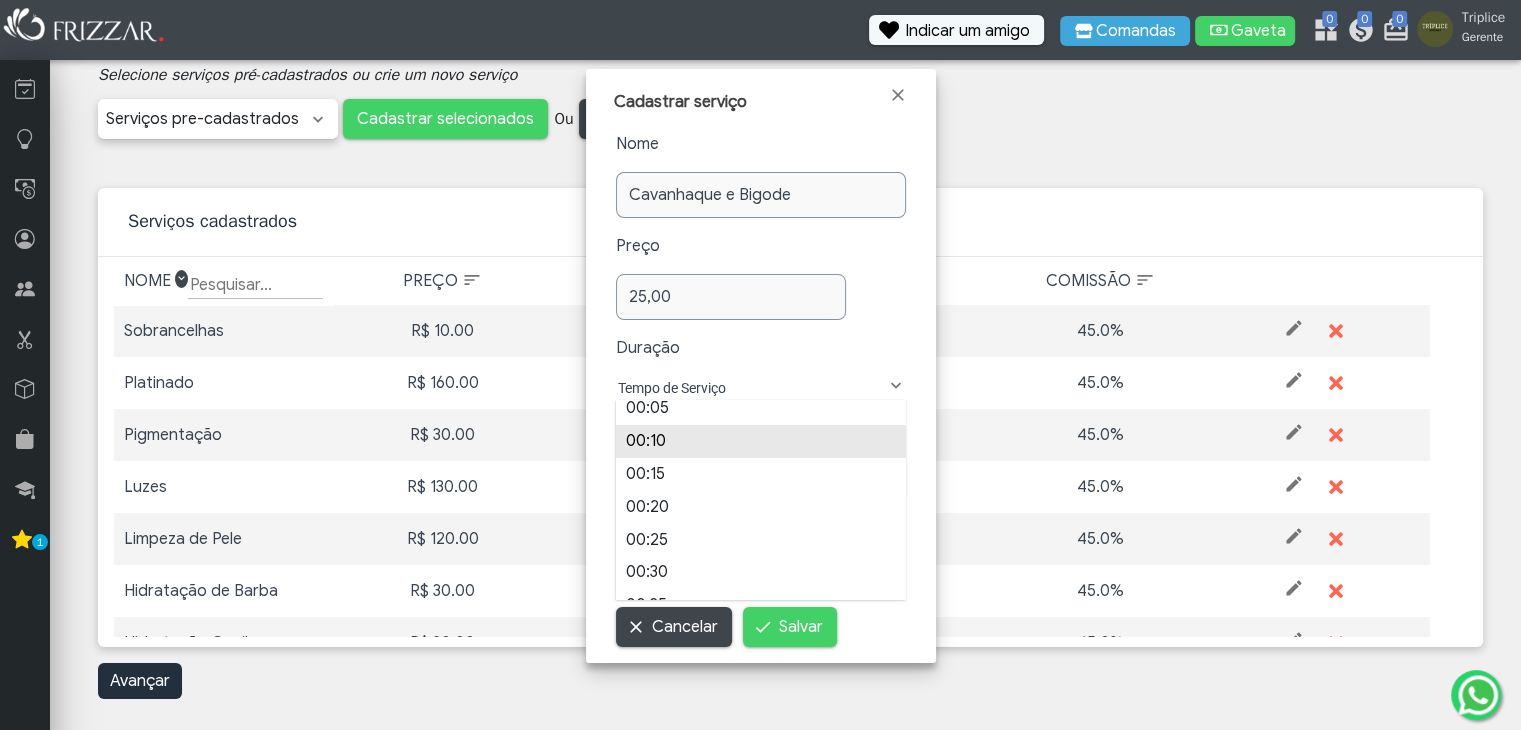 scroll, scrollTop: 40, scrollLeft: 0, axis: vertical 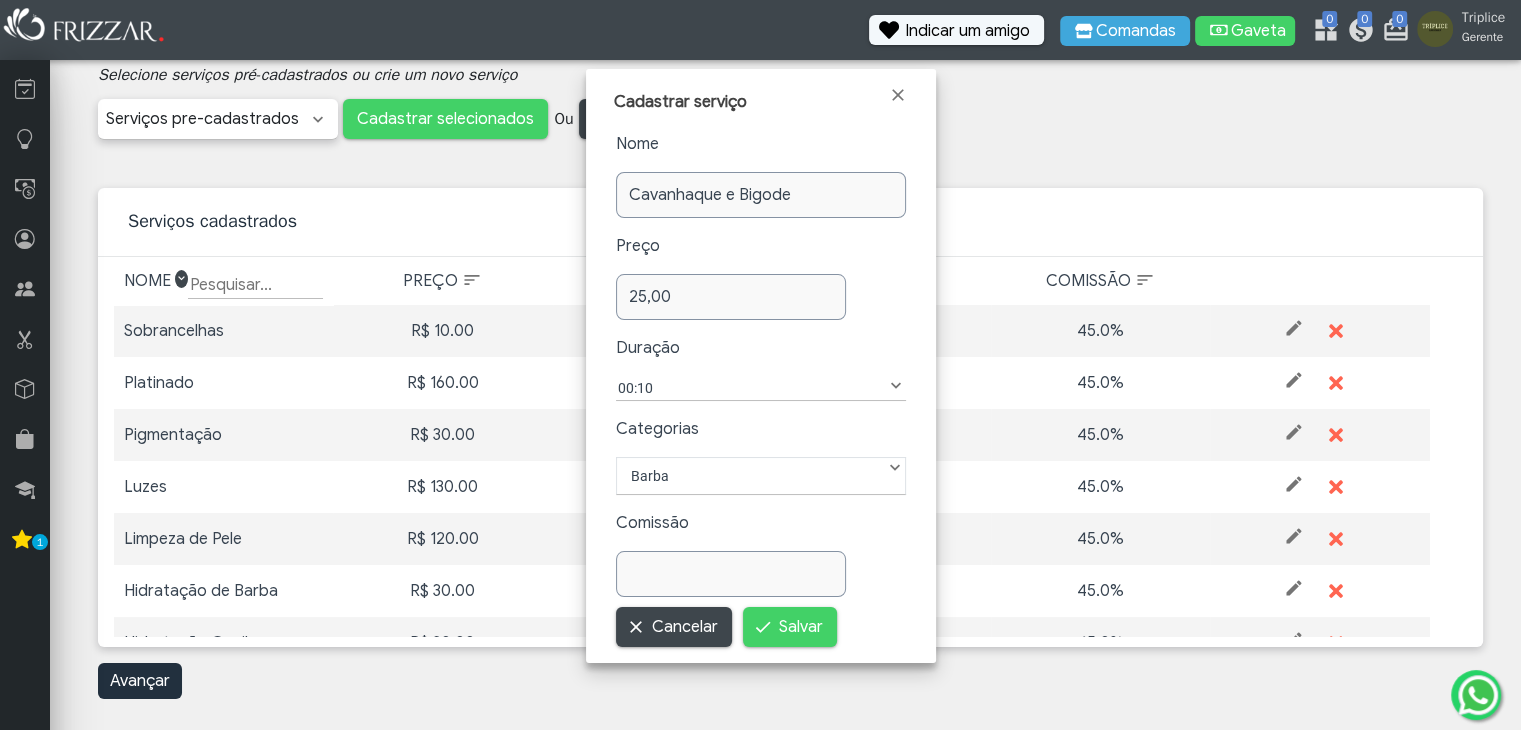 click on "Barba" at bounding box center [761, 476] 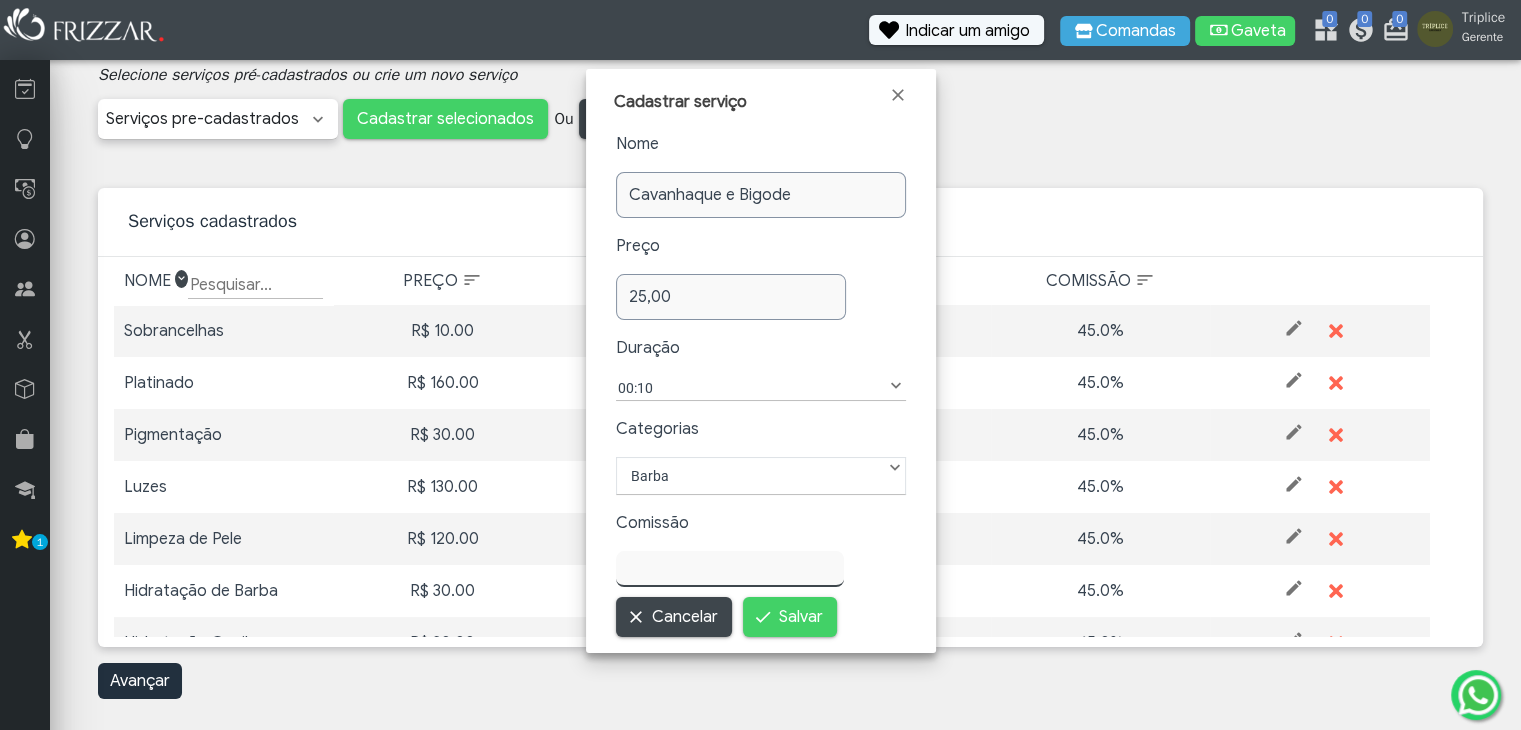 click at bounding box center (730, 569) 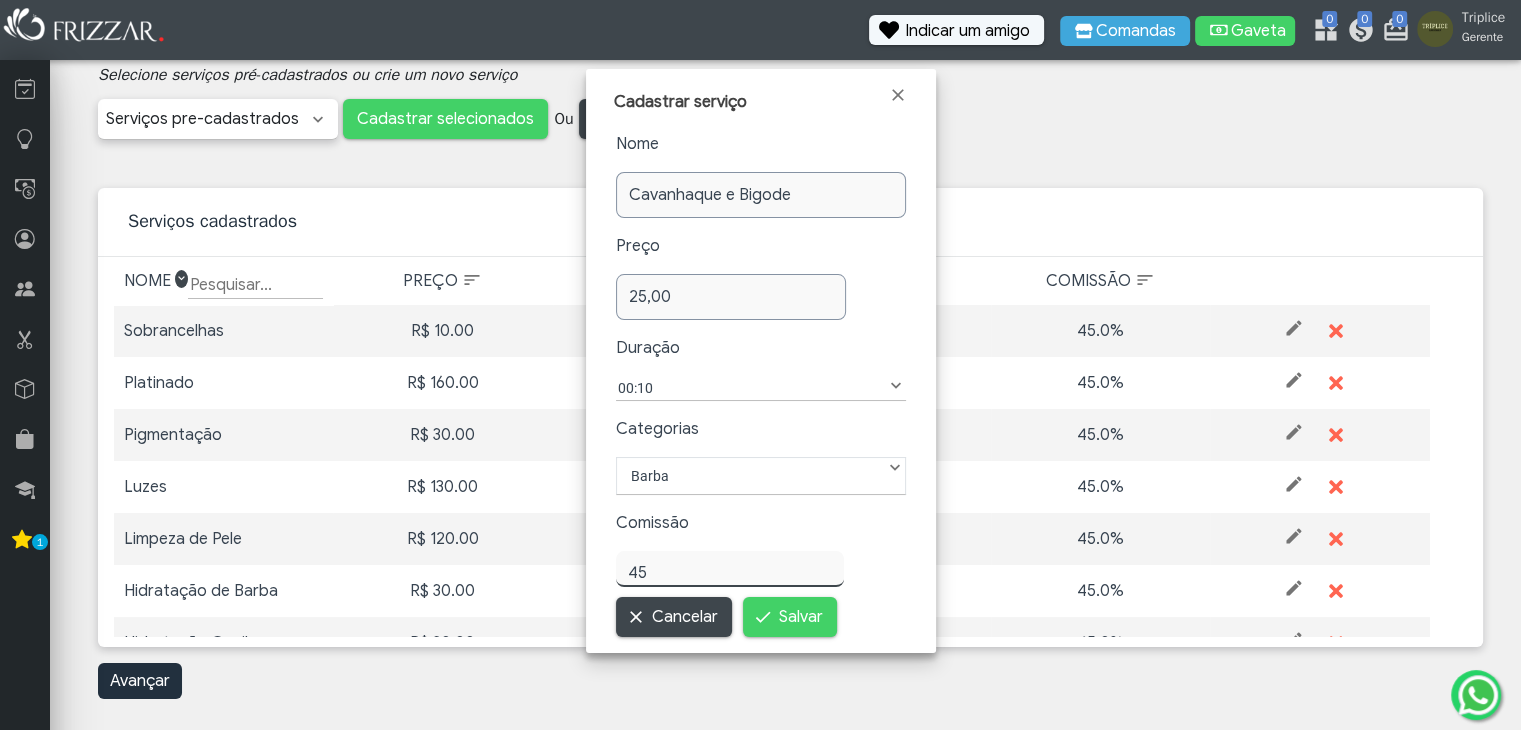 type on "45,00" 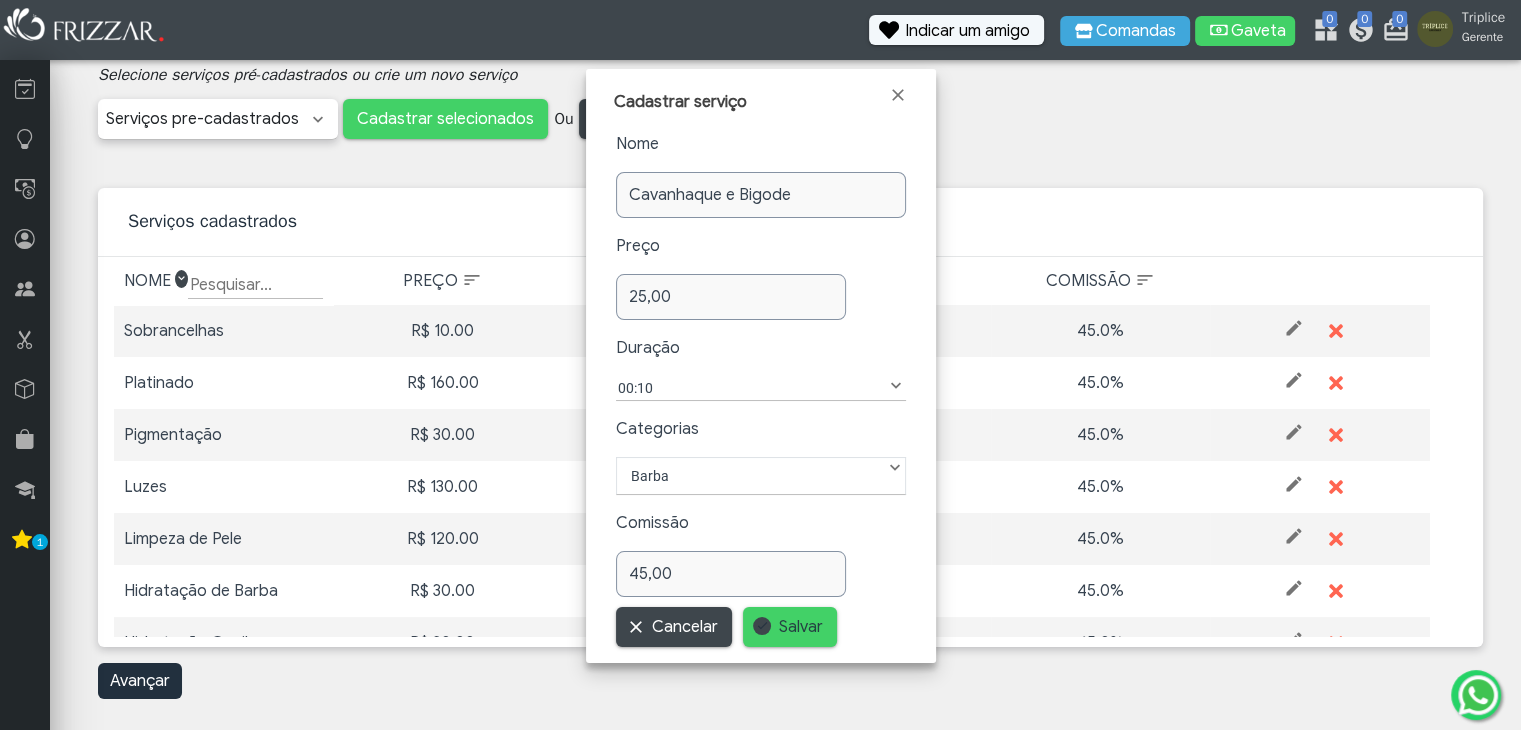 click on "Salvar" at bounding box center (801, 627) 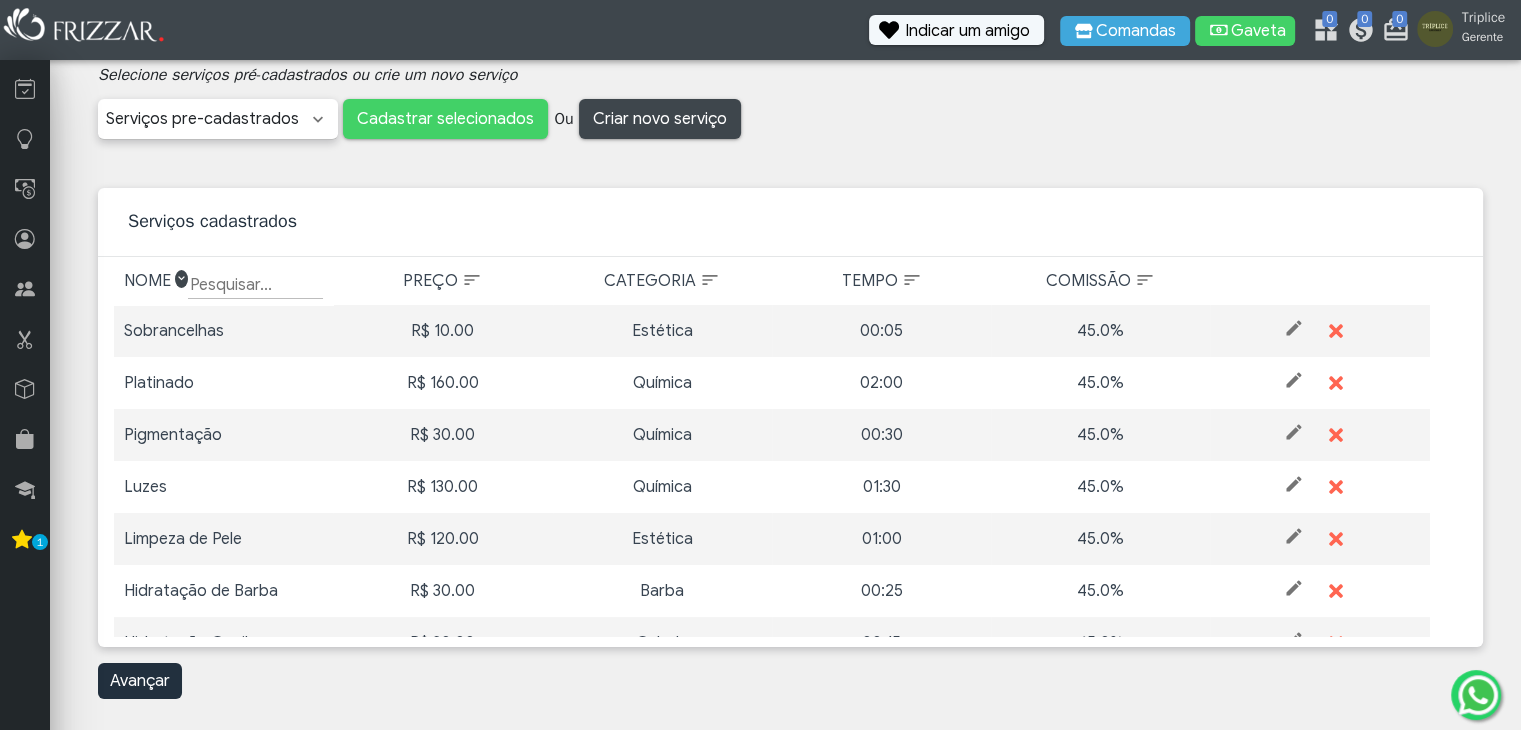 click on "Avançar" at bounding box center [790, 681] 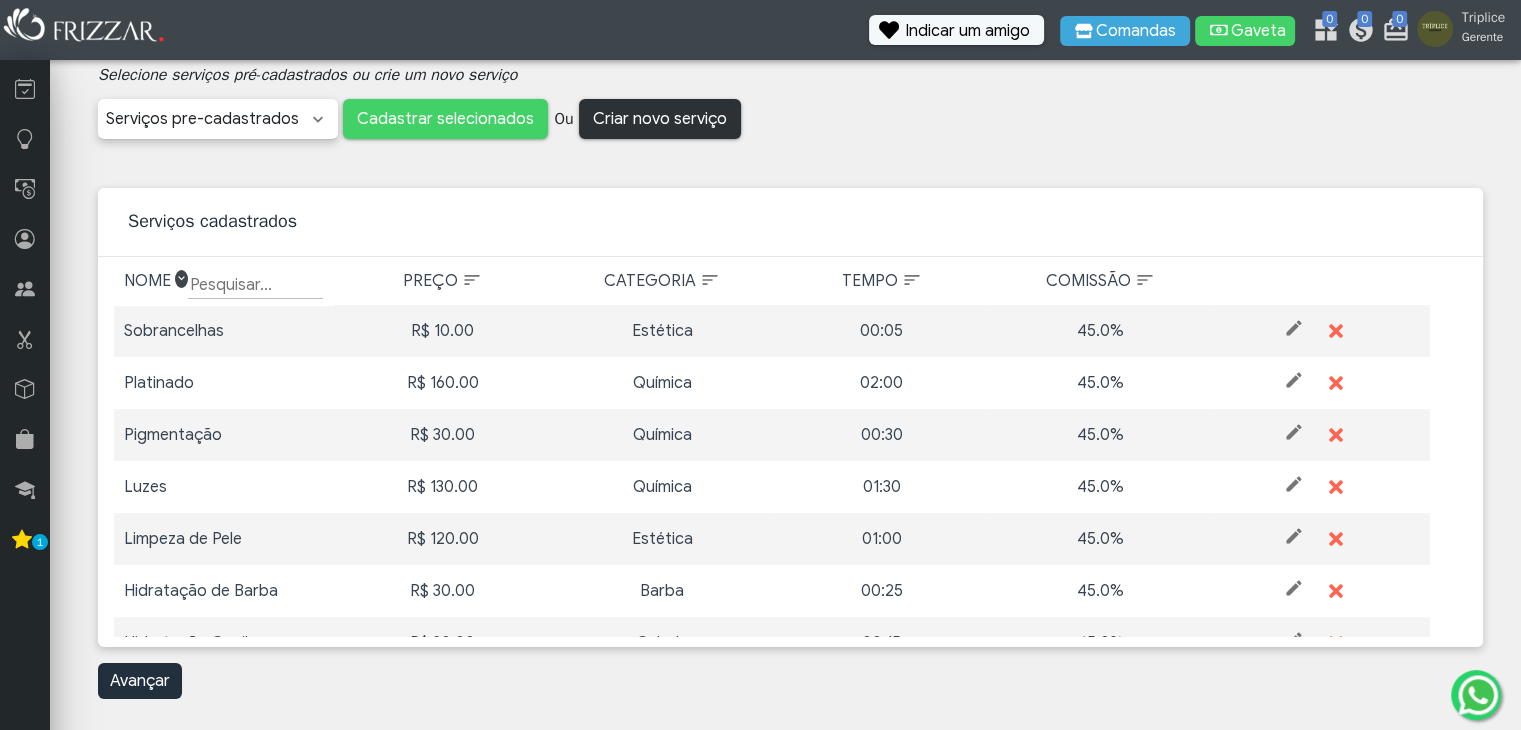 click on "Criar novo serviço" at bounding box center (660, 119) 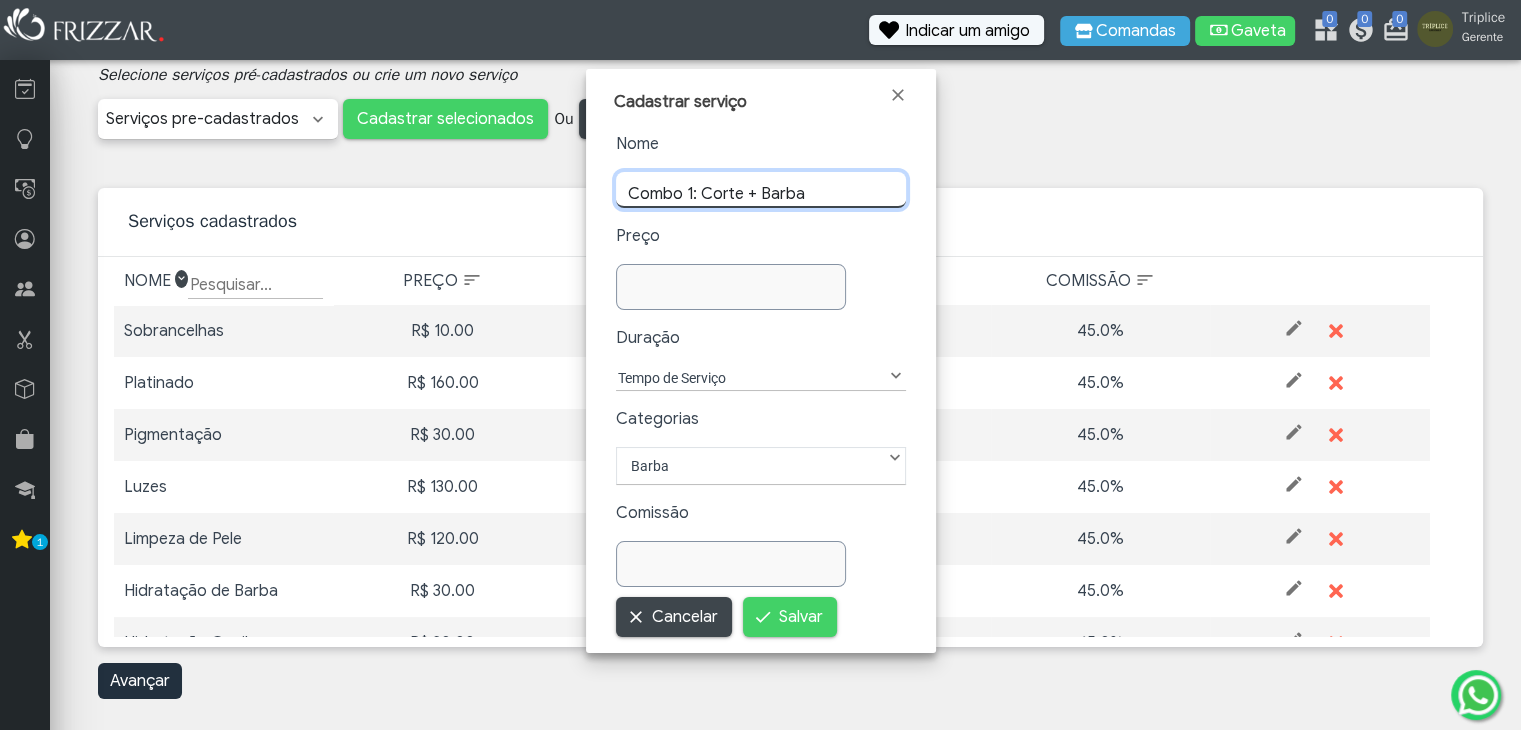 type on "Combo 1: Corte + Barba" 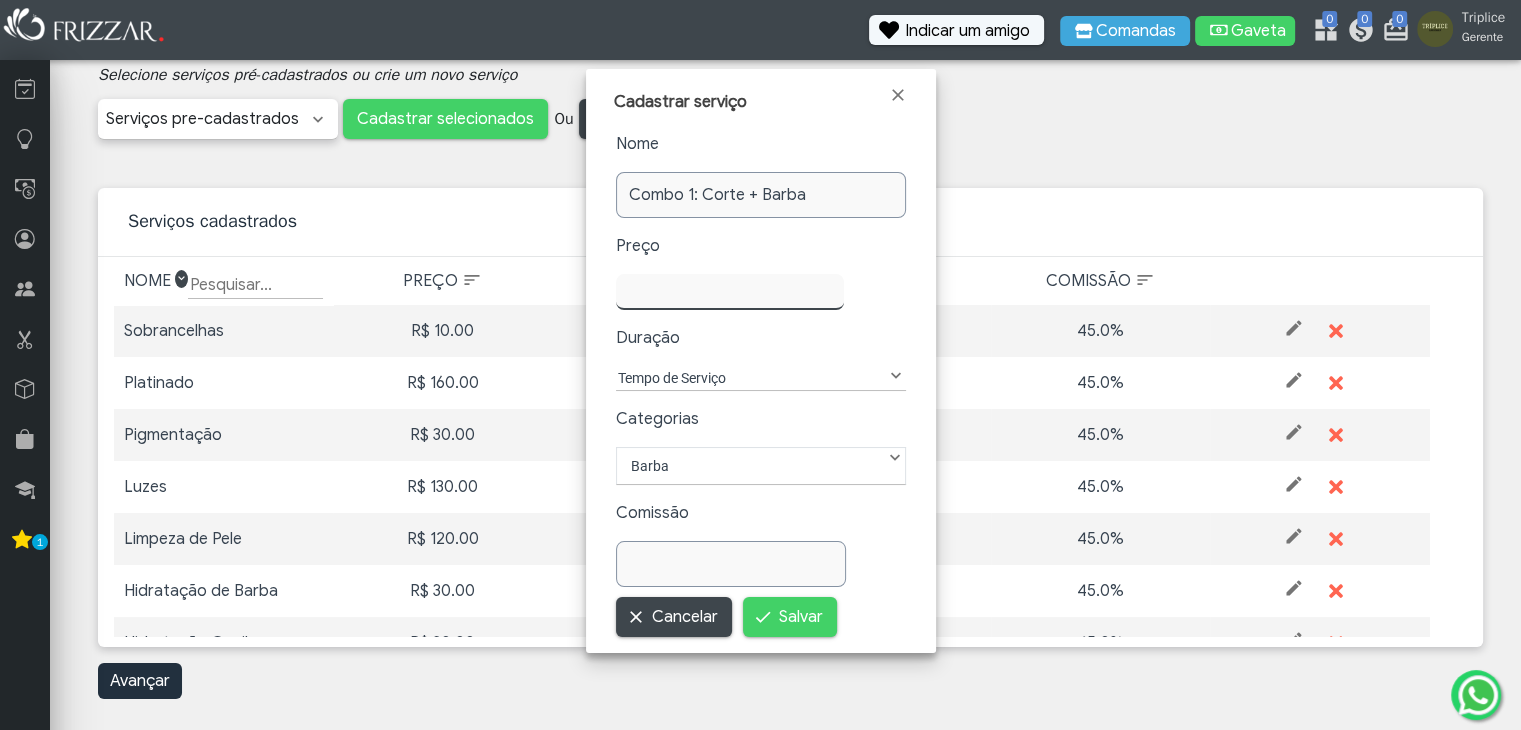 click at bounding box center [730, 292] 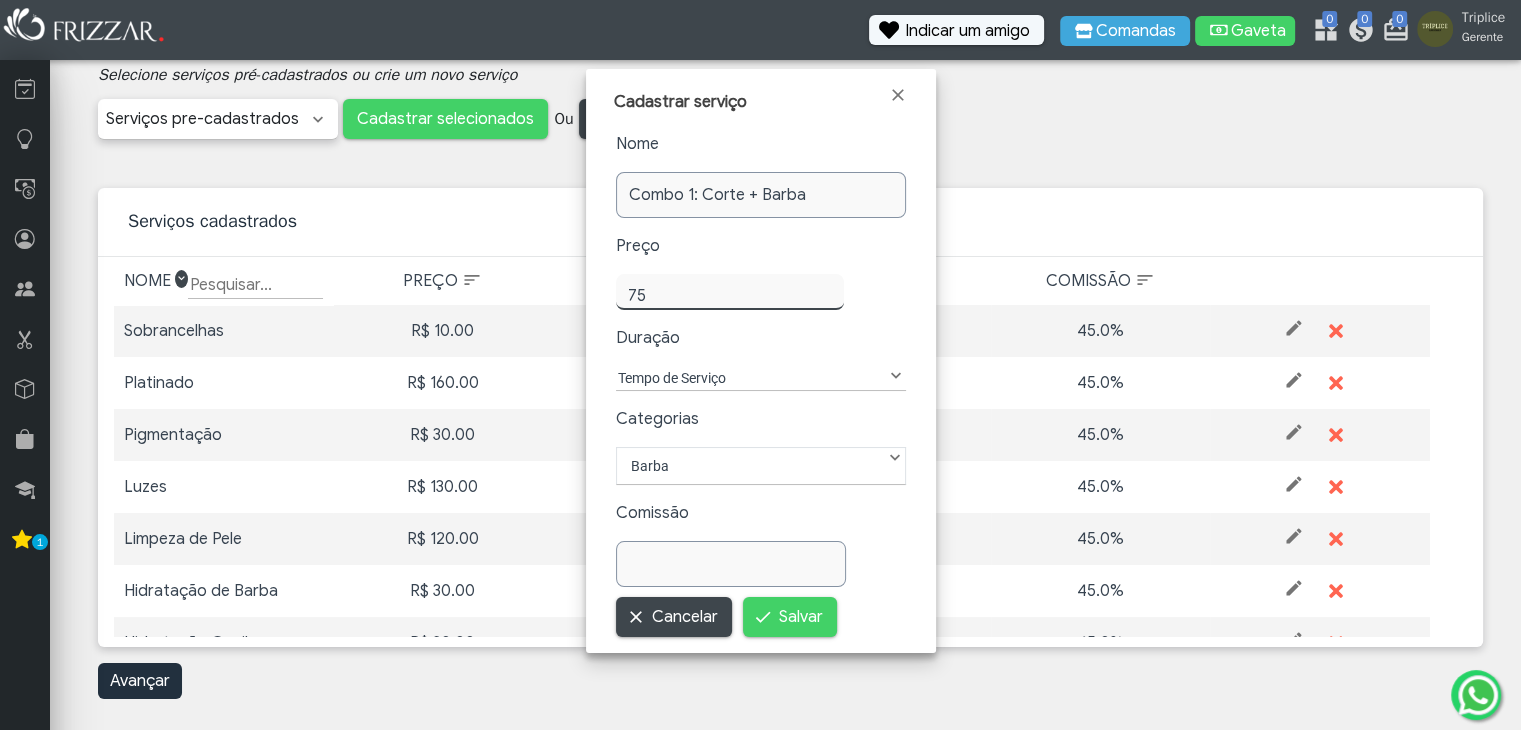 type on "75,00" 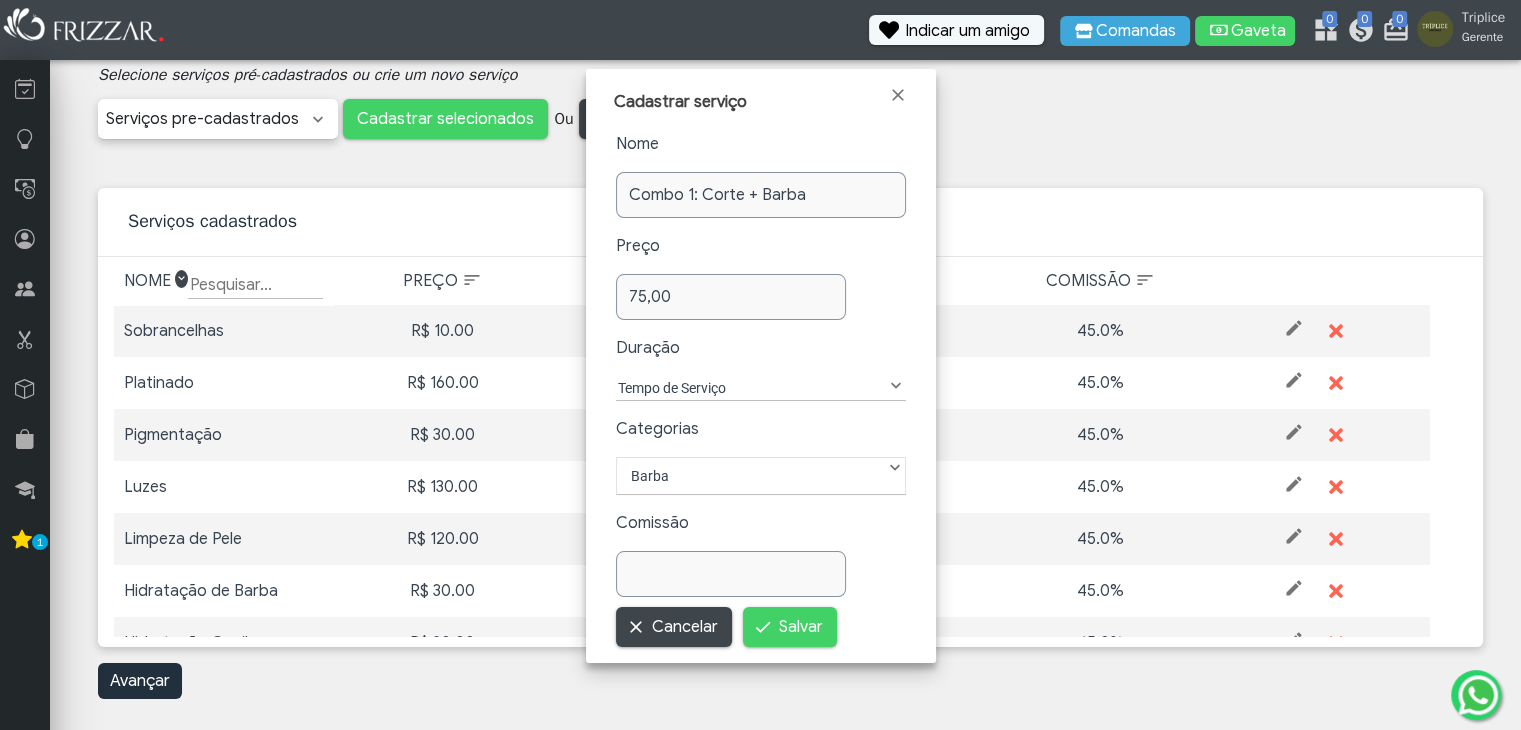 click on "Tempo de Serviço" at bounding box center [750, 388] 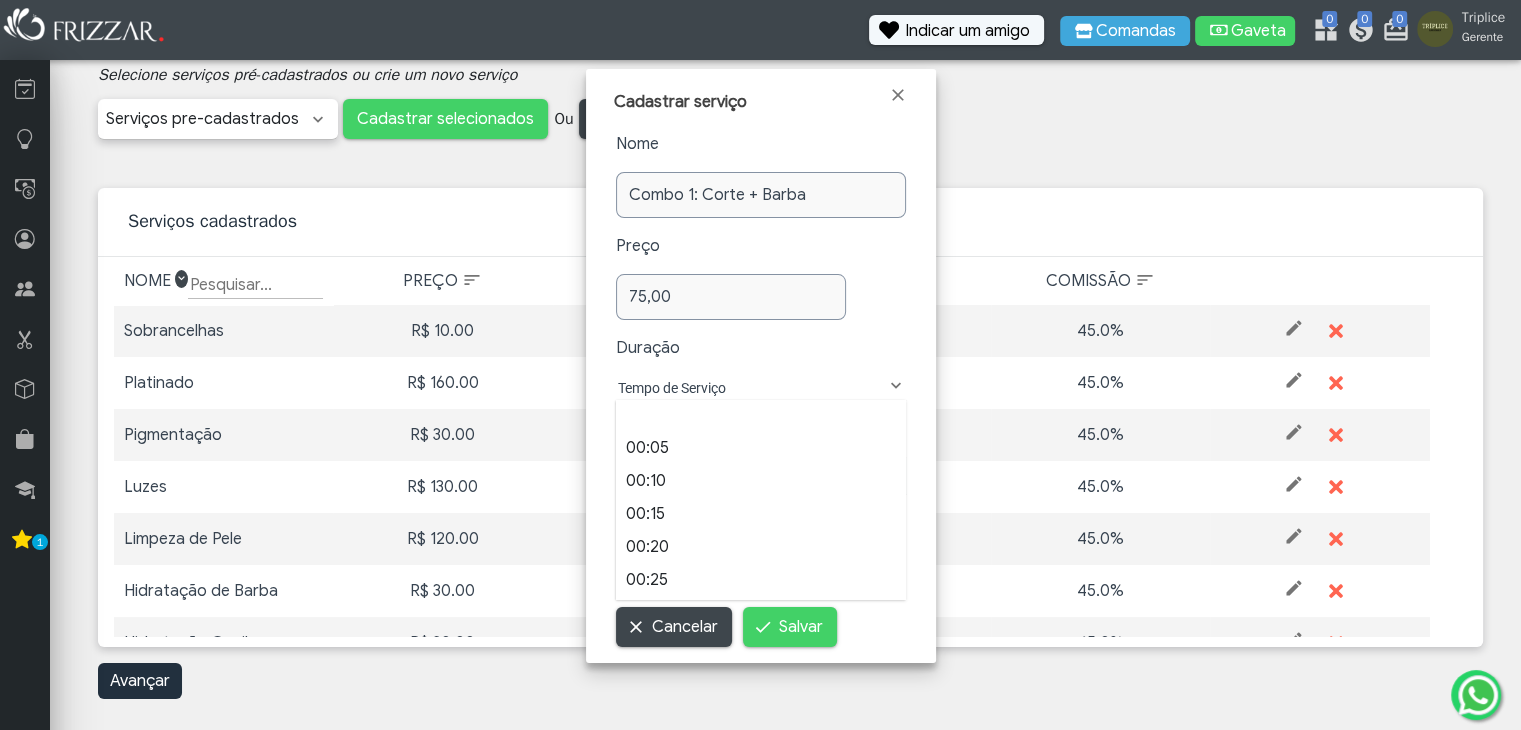 scroll, scrollTop: 21, scrollLeft: 93, axis: both 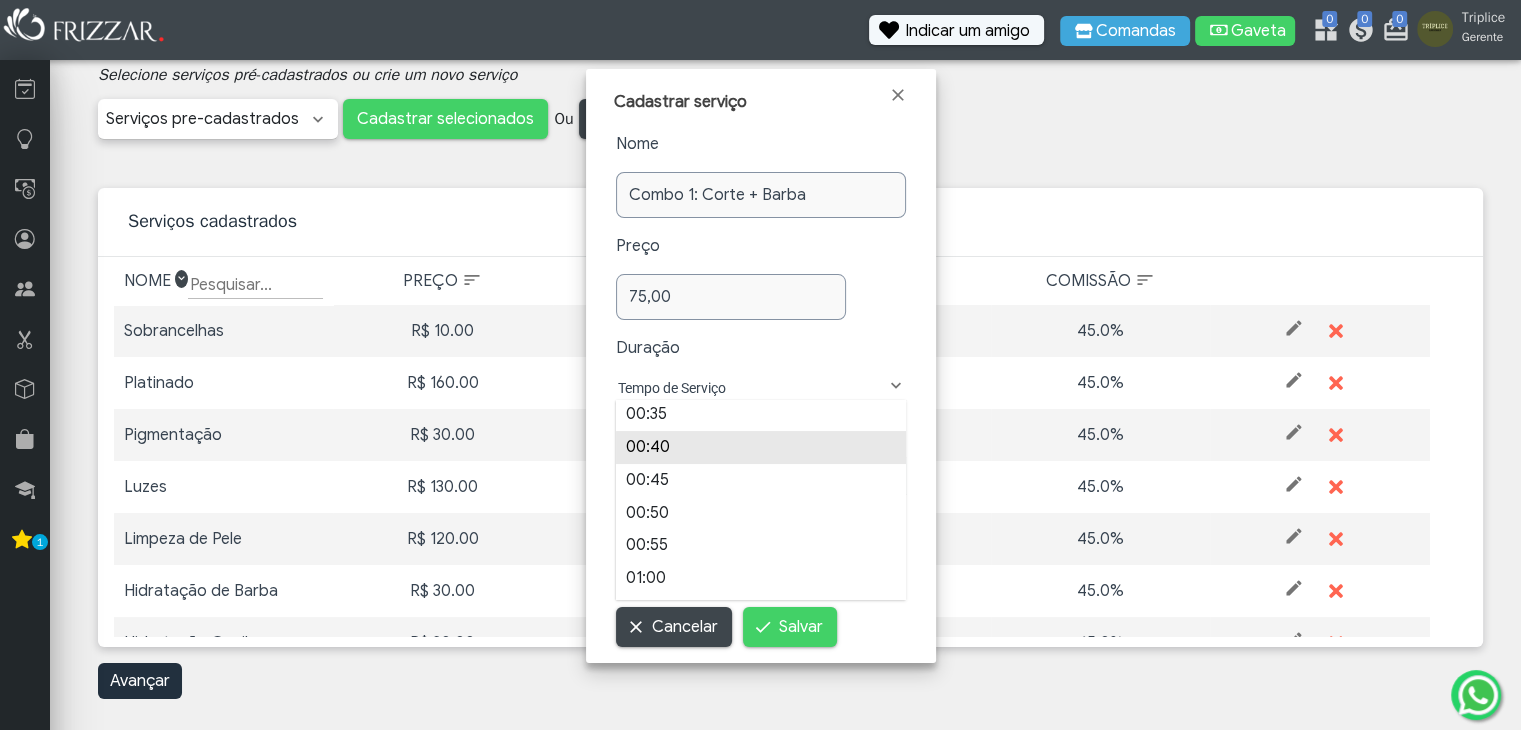 click on "00:40" at bounding box center [761, 447] 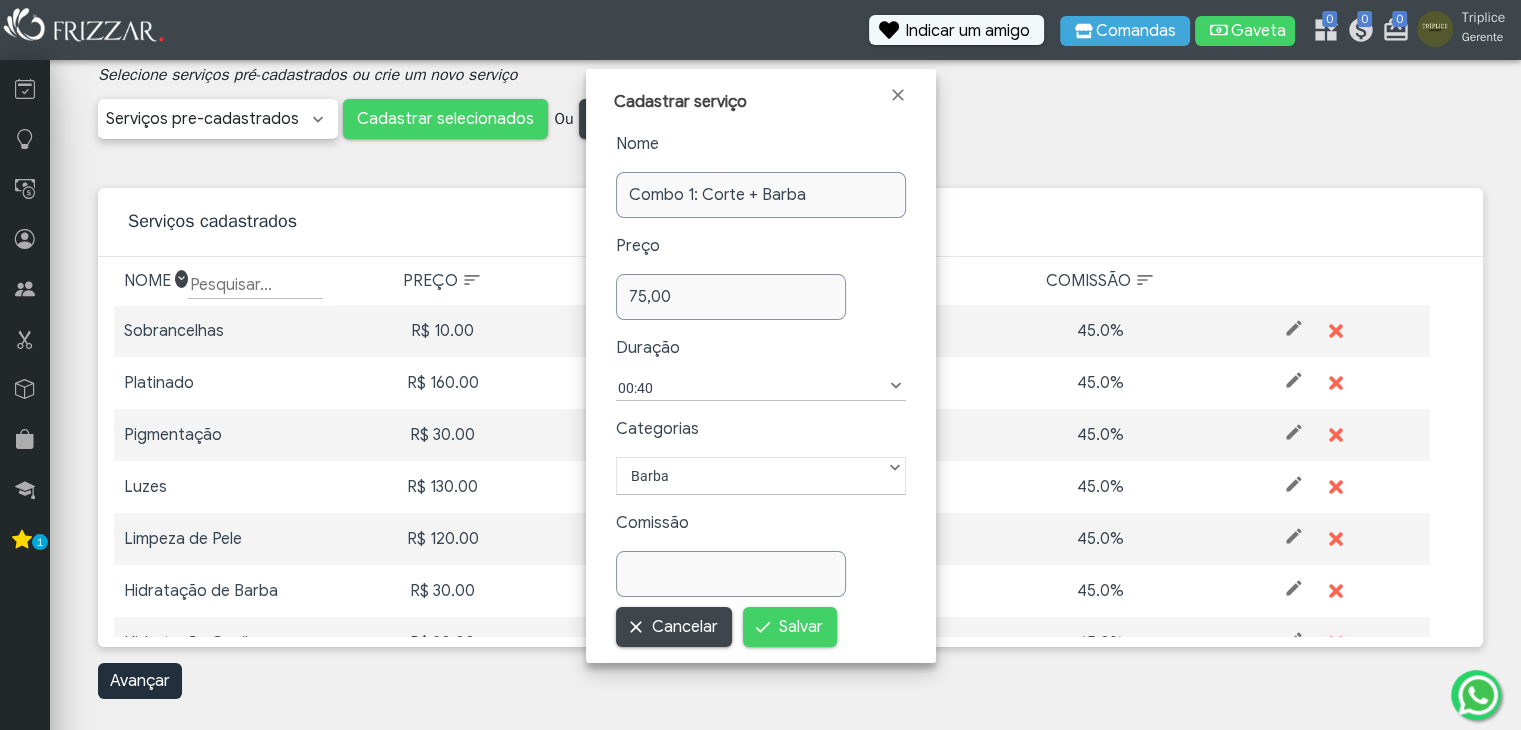 click on "00:40" at bounding box center [750, 388] 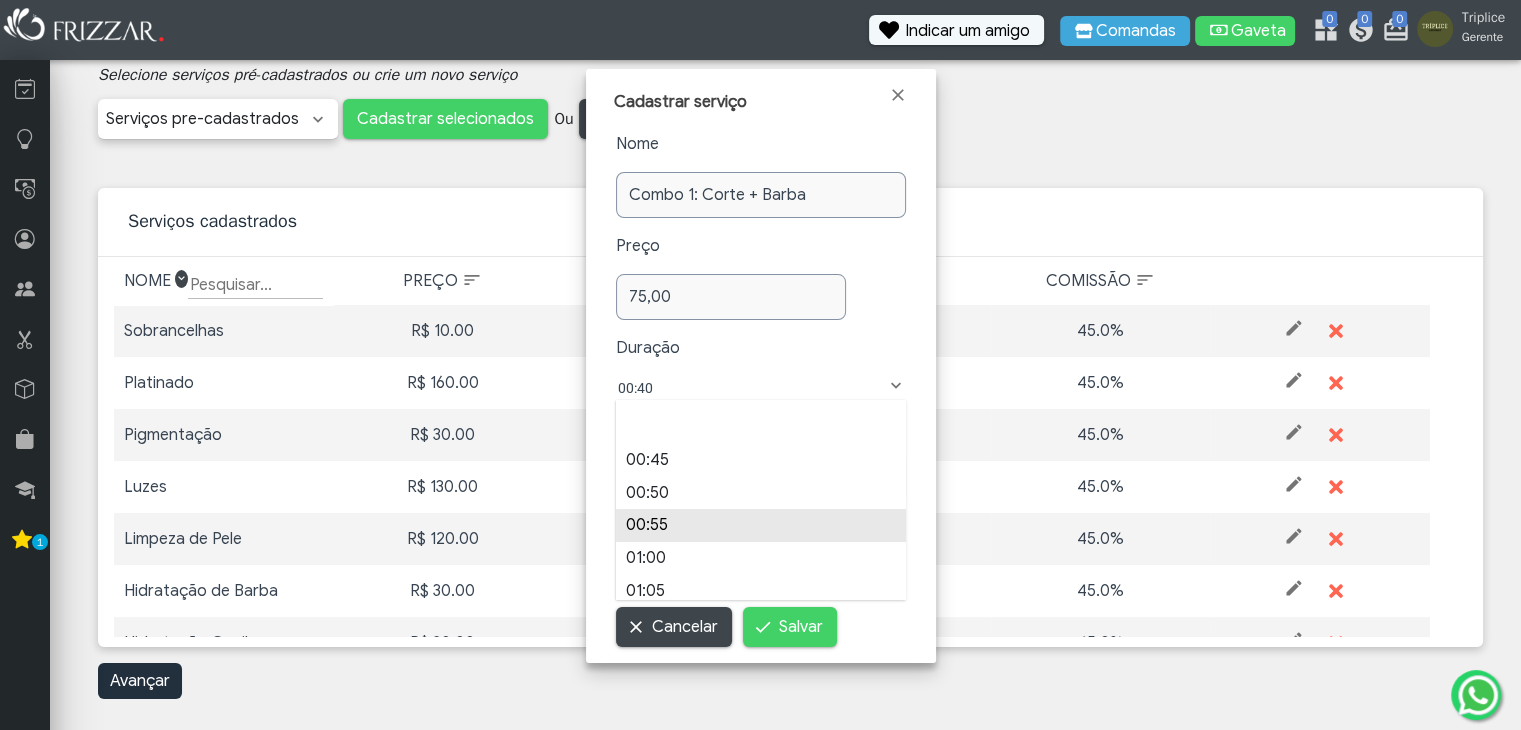 scroll, scrollTop: 252, scrollLeft: 0, axis: vertical 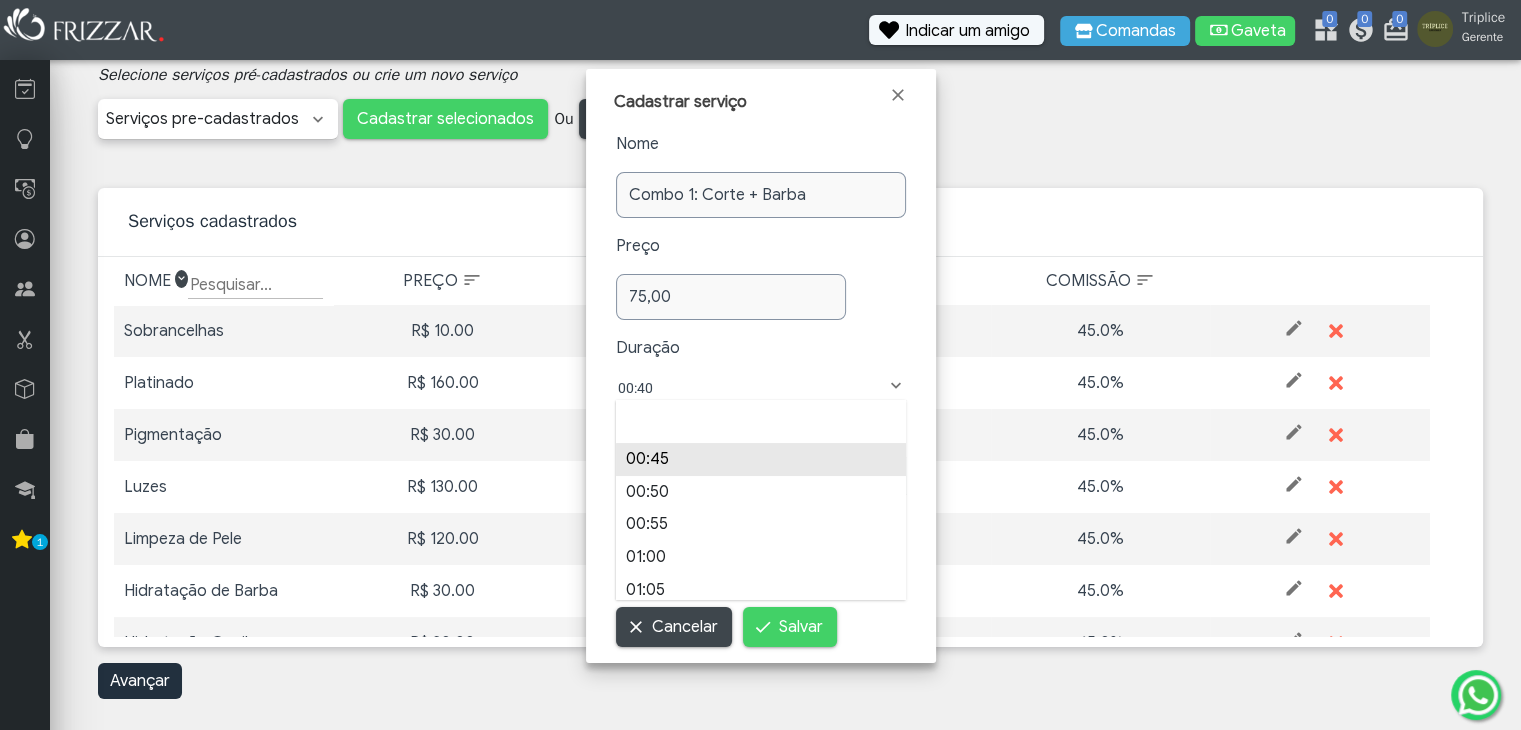 click on "00:45" at bounding box center (761, 459) 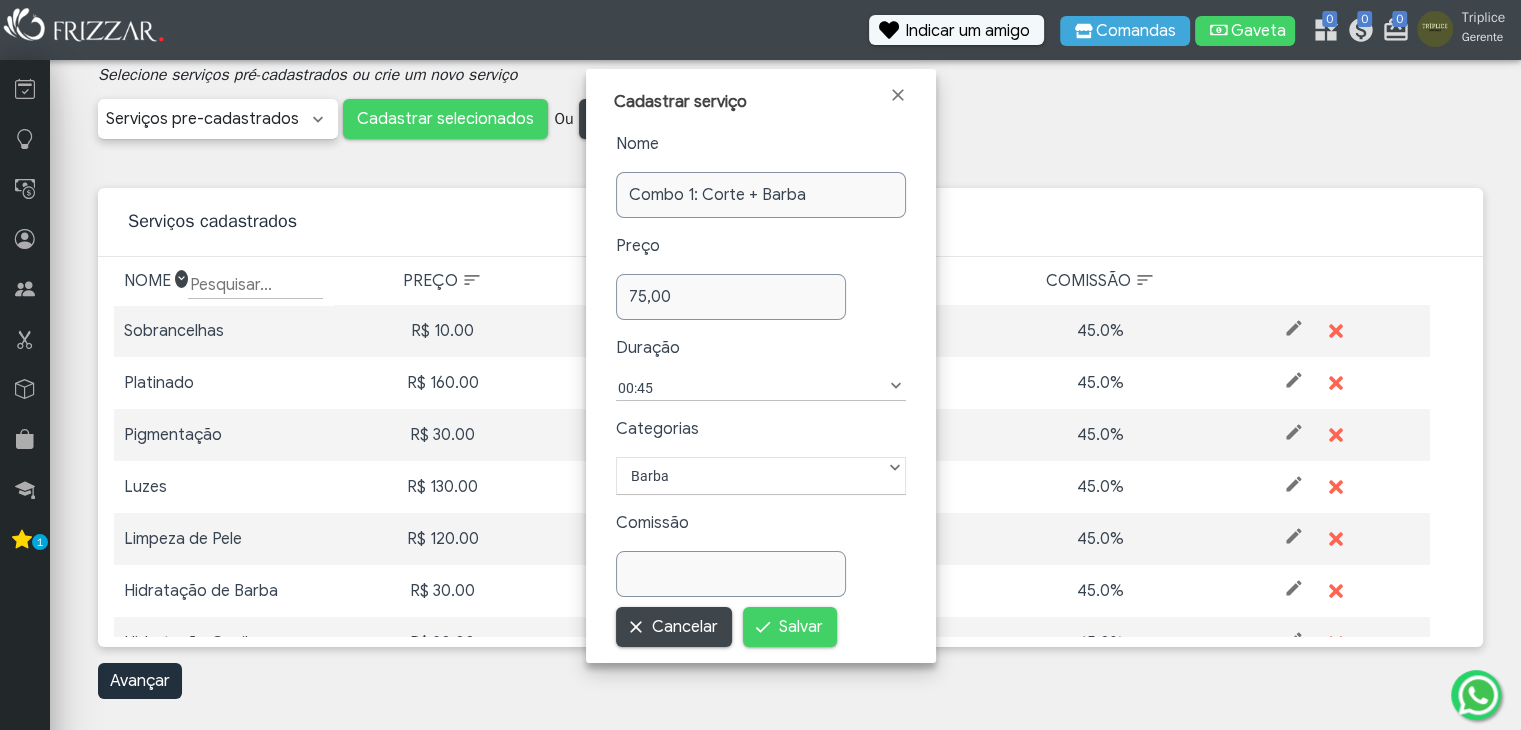 click on "Barba" at bounding box center [761, 476] 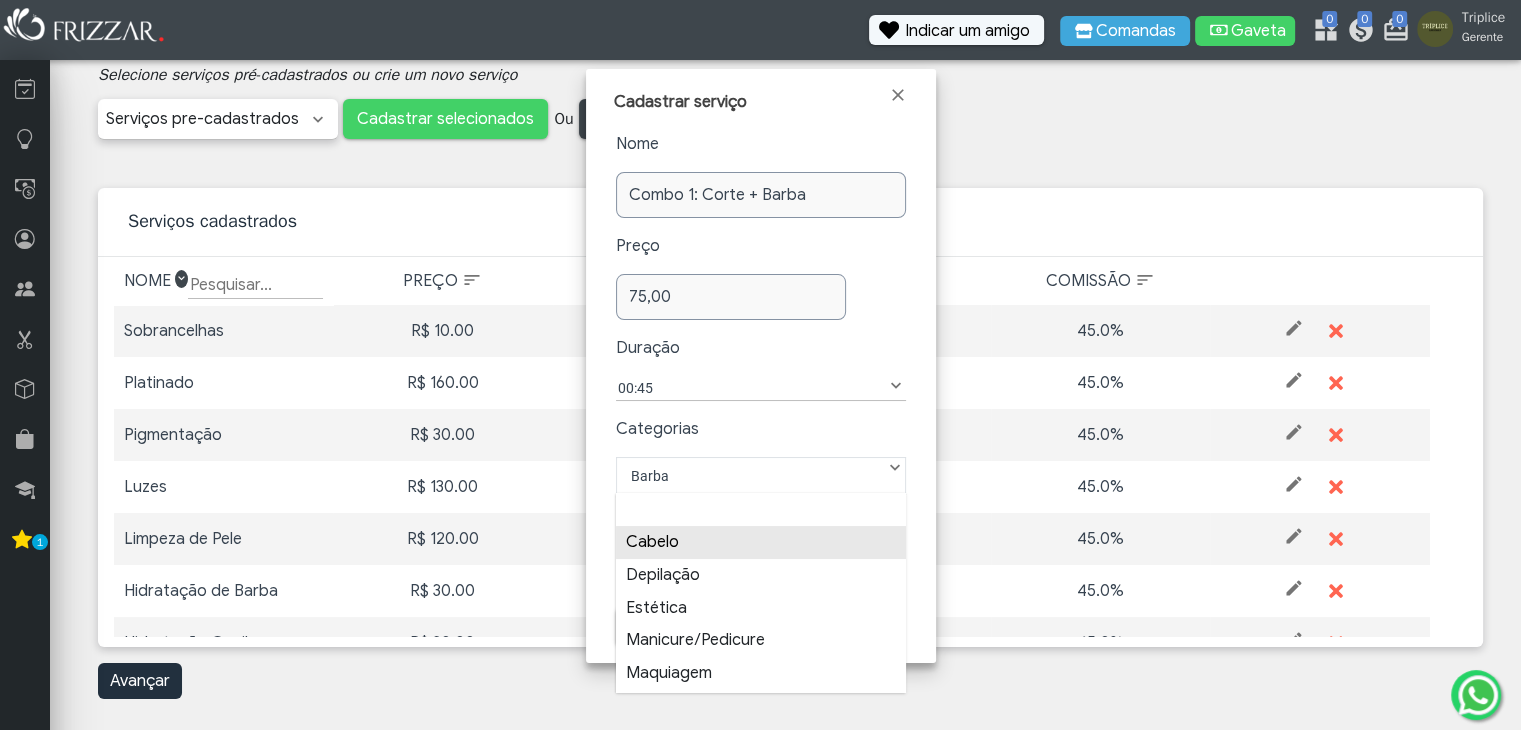 click on "Cabelo" at bounding box center (761, 542) 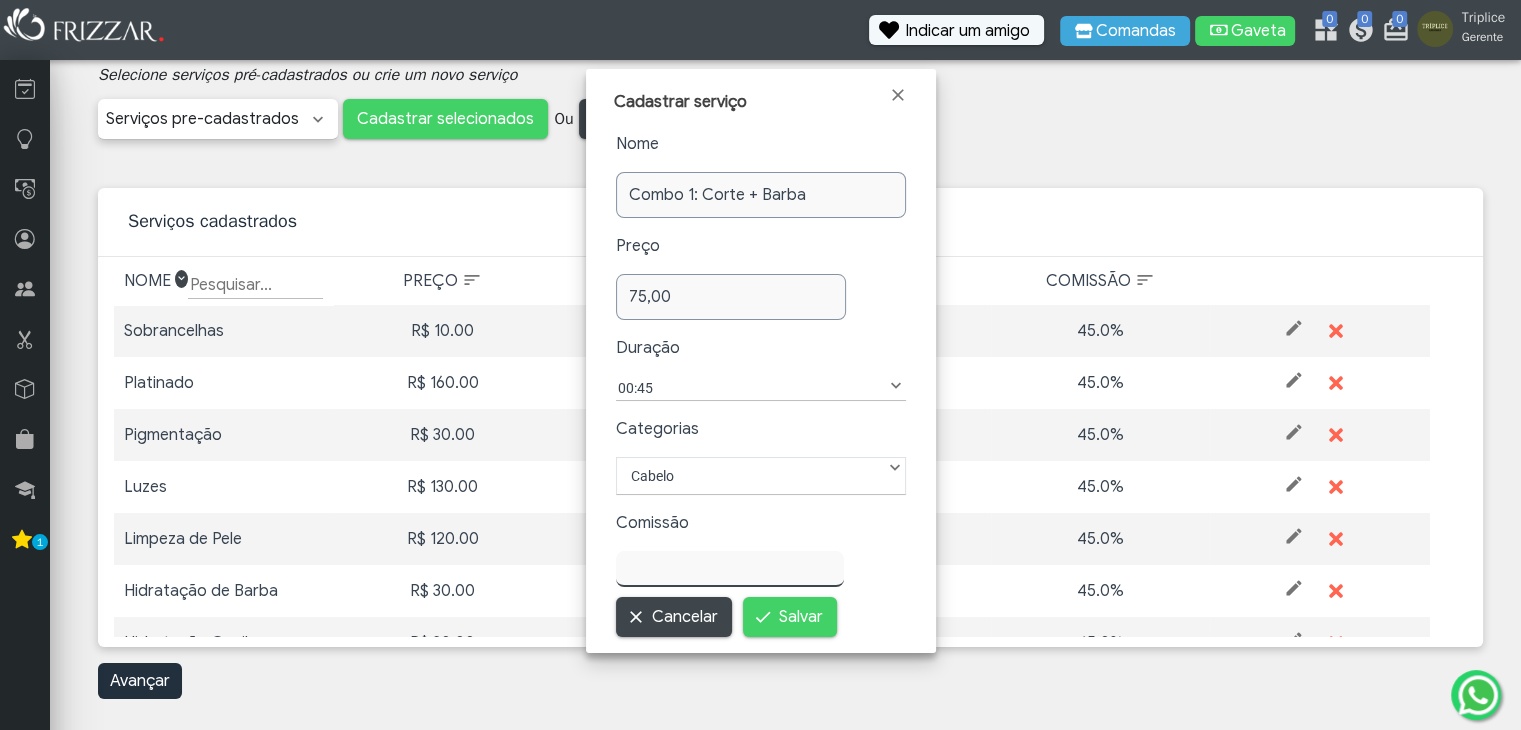 click at bounding box center (730, 569) 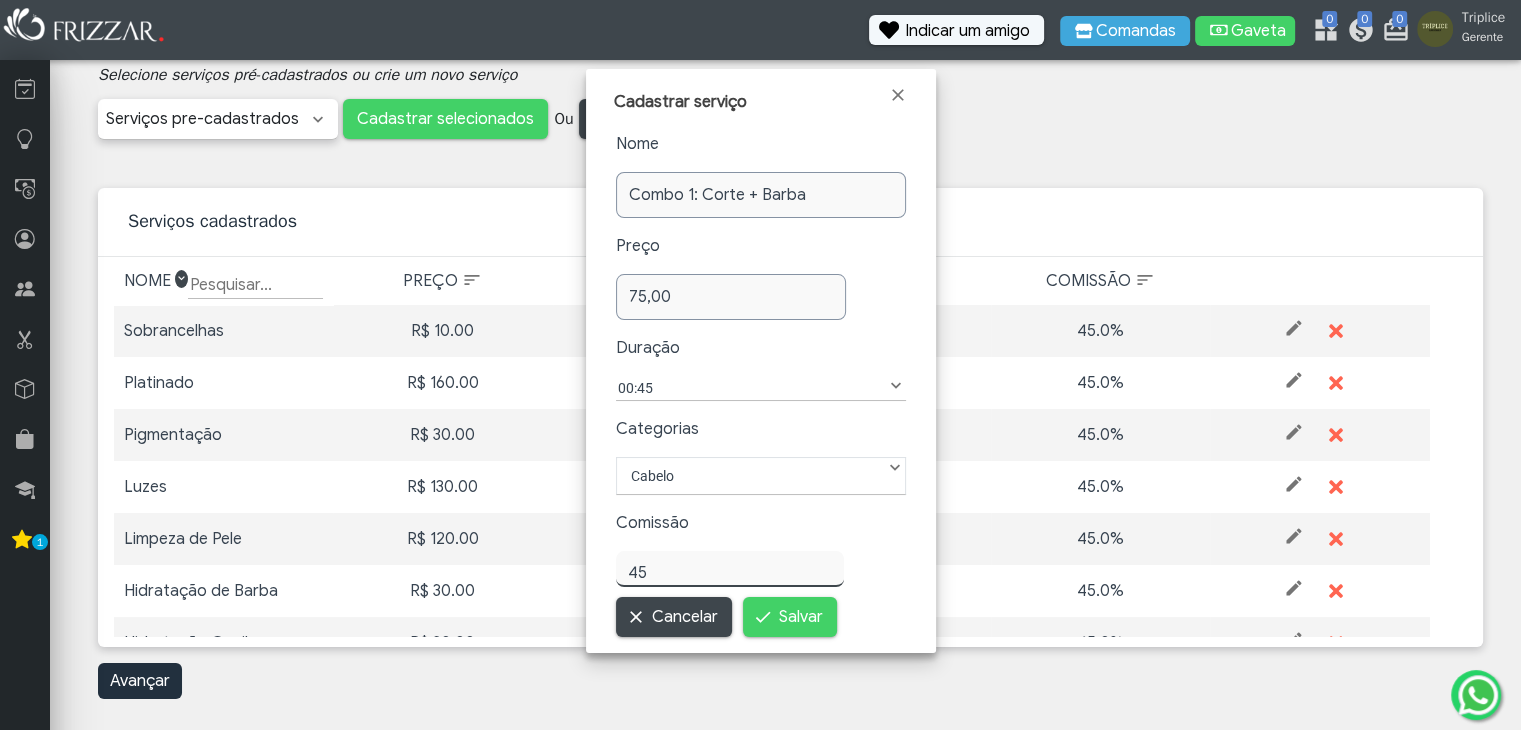type on "45,00" 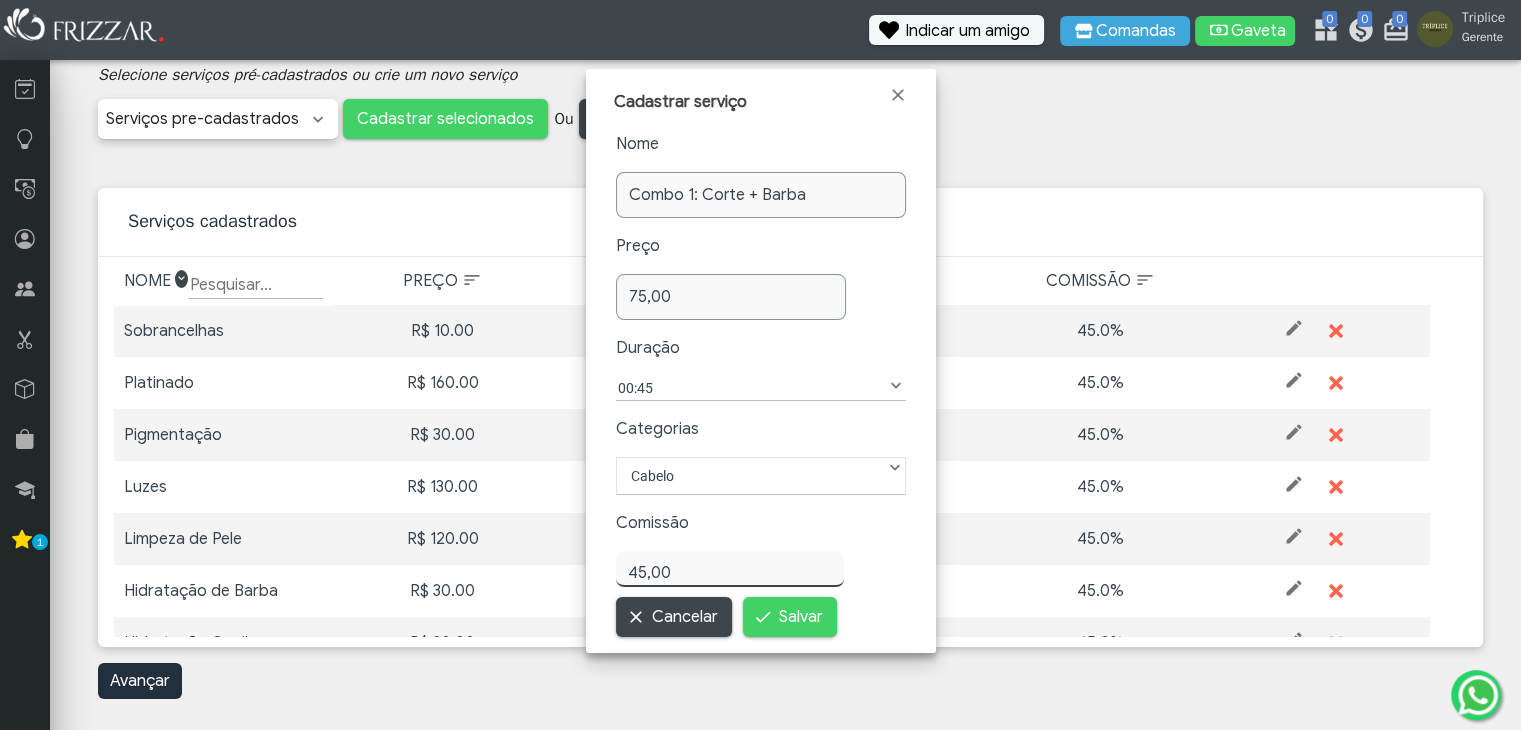 click on "Salvar" at bounding box center [790, 617] 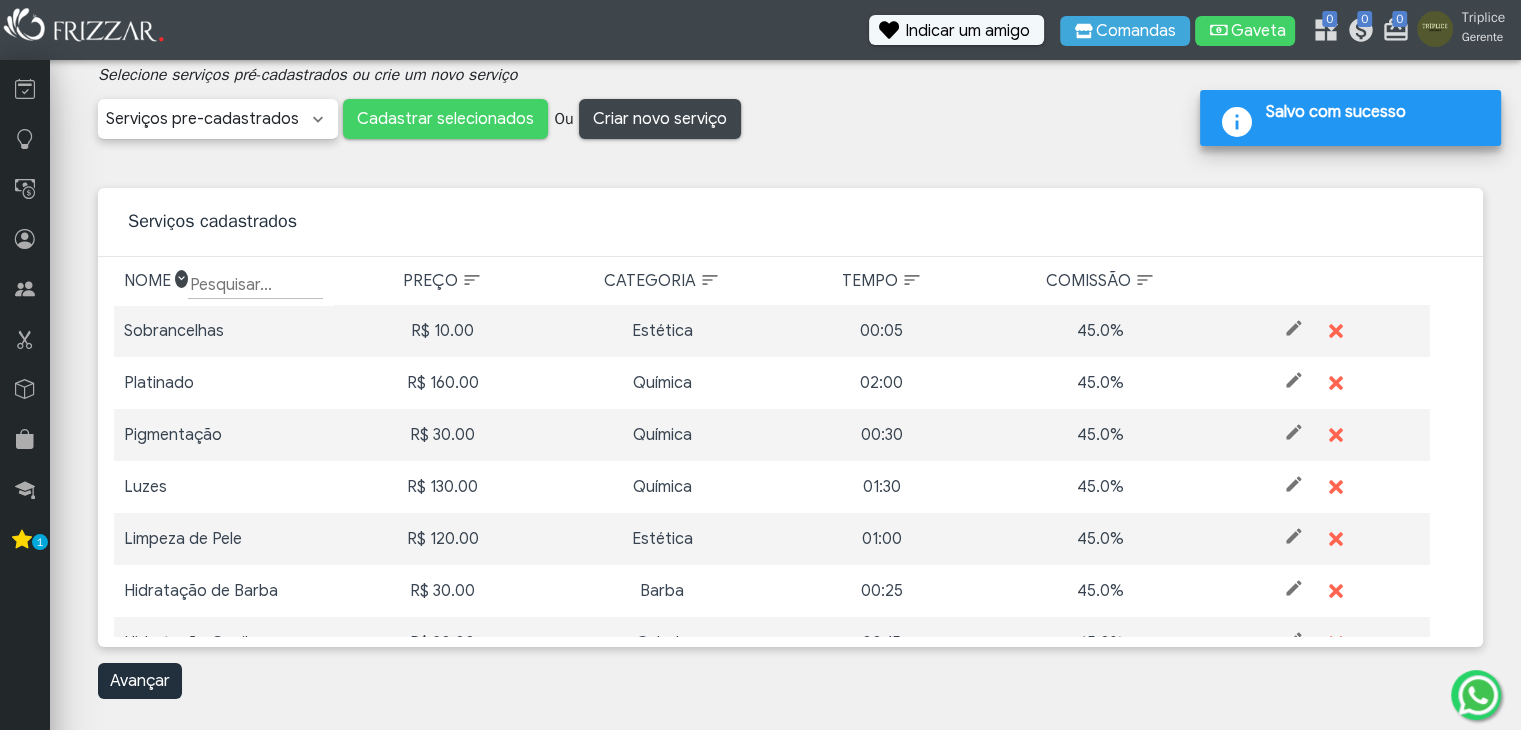 click on "Avançar" at bounding box center (790, 681) 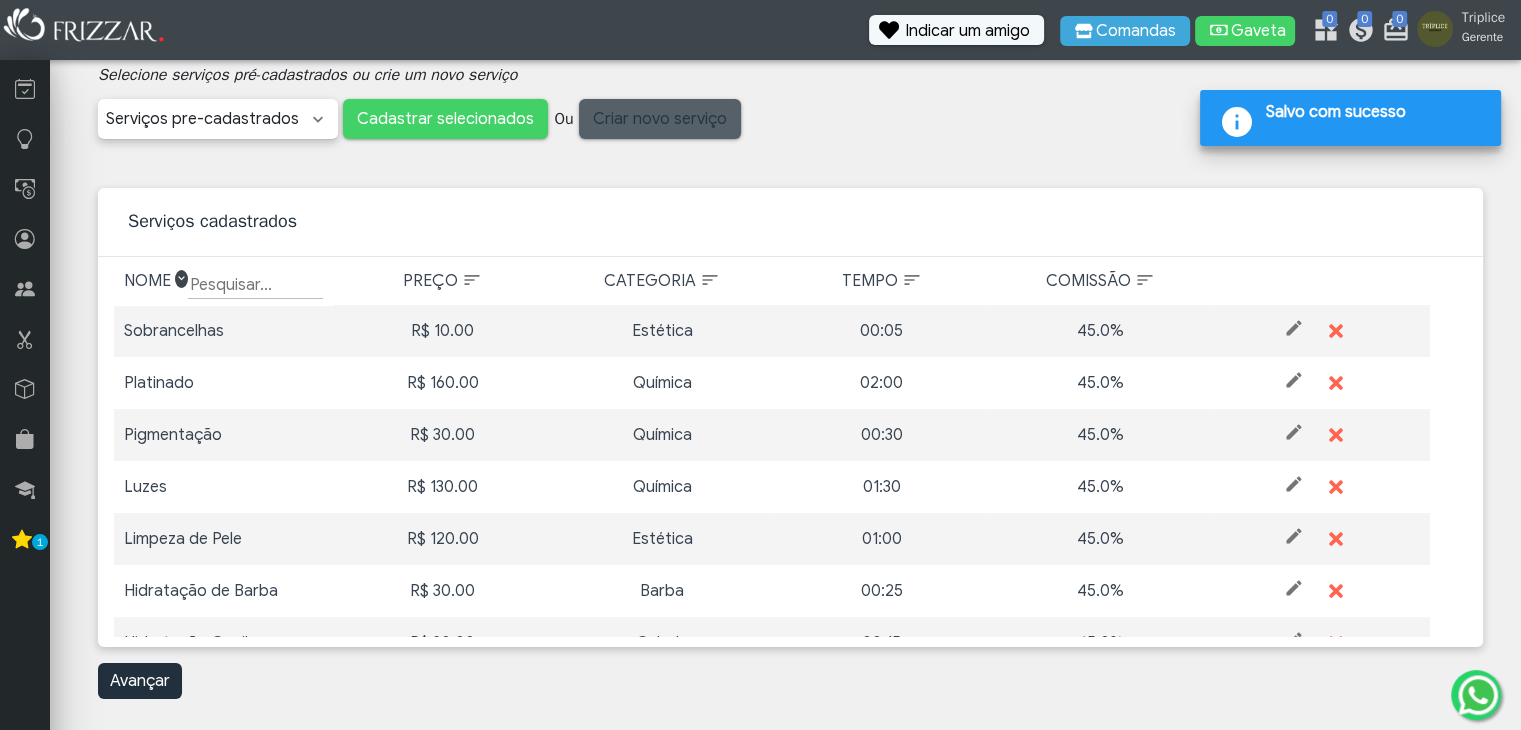 click on "Criar novo serviço" at bounding box center (660, 119) 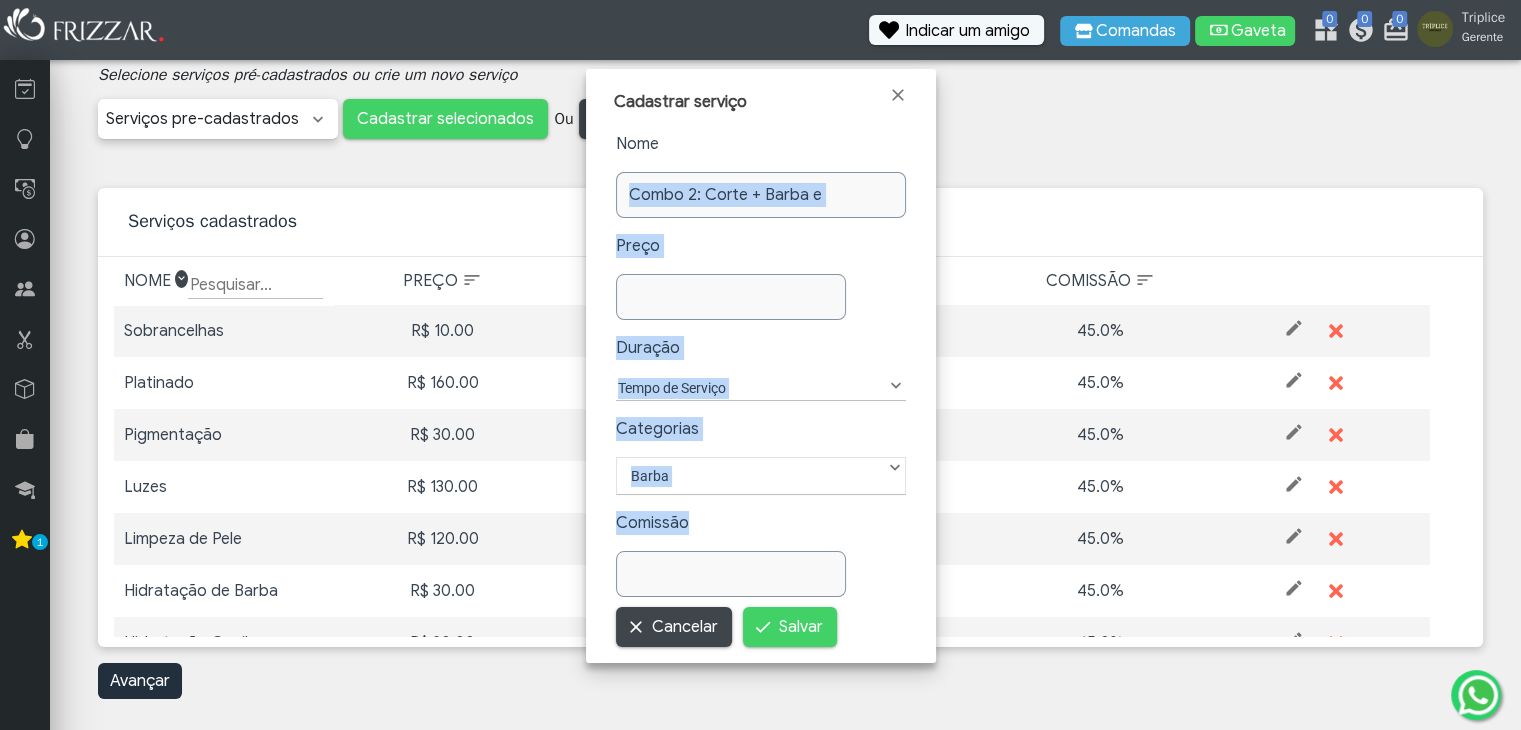drag, startPoint x: 892, startPoint y: 550, endPoint x: 816, endPoint y: 186, distance: 371.84943 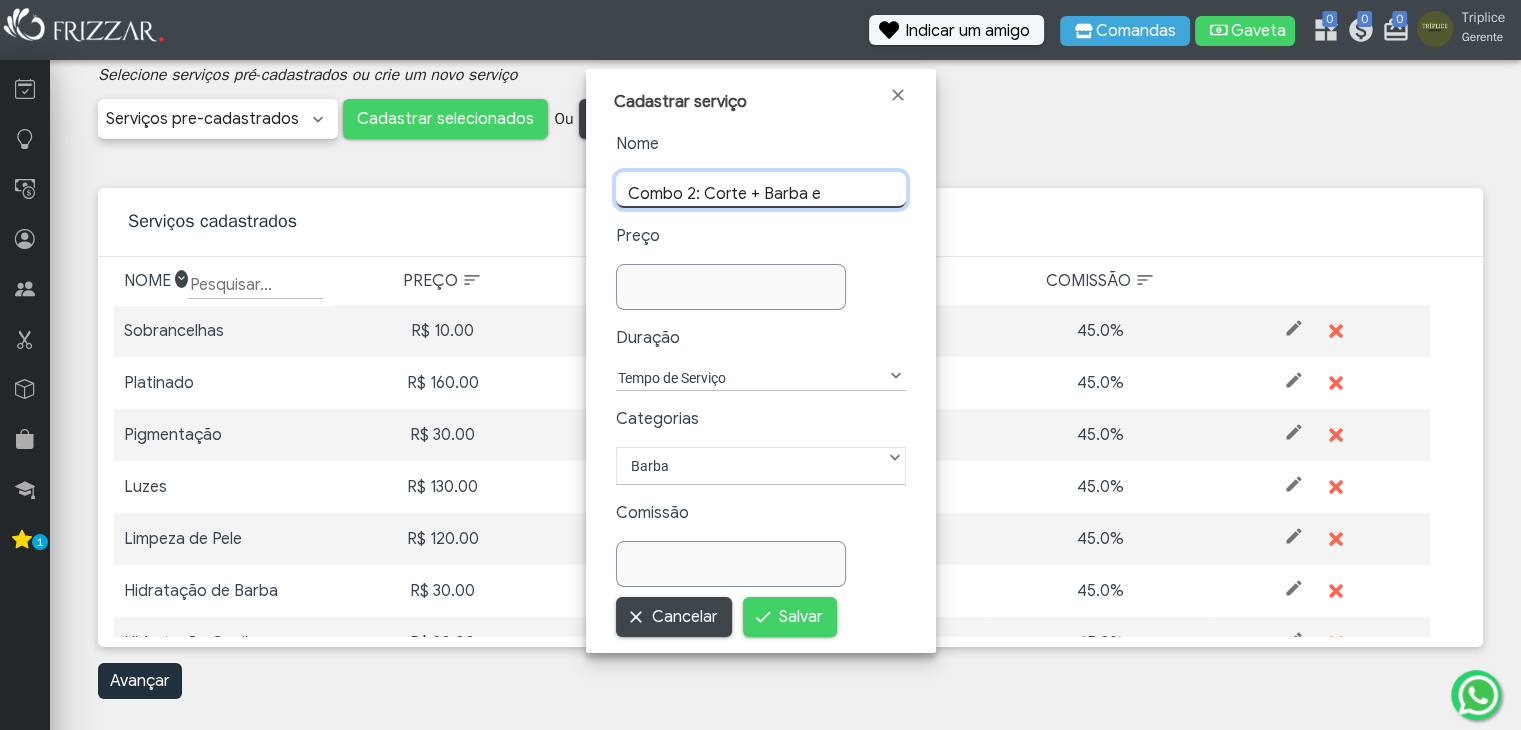 click on "Combo 2: Corte + Barba e" at bounding box center (761, 190) 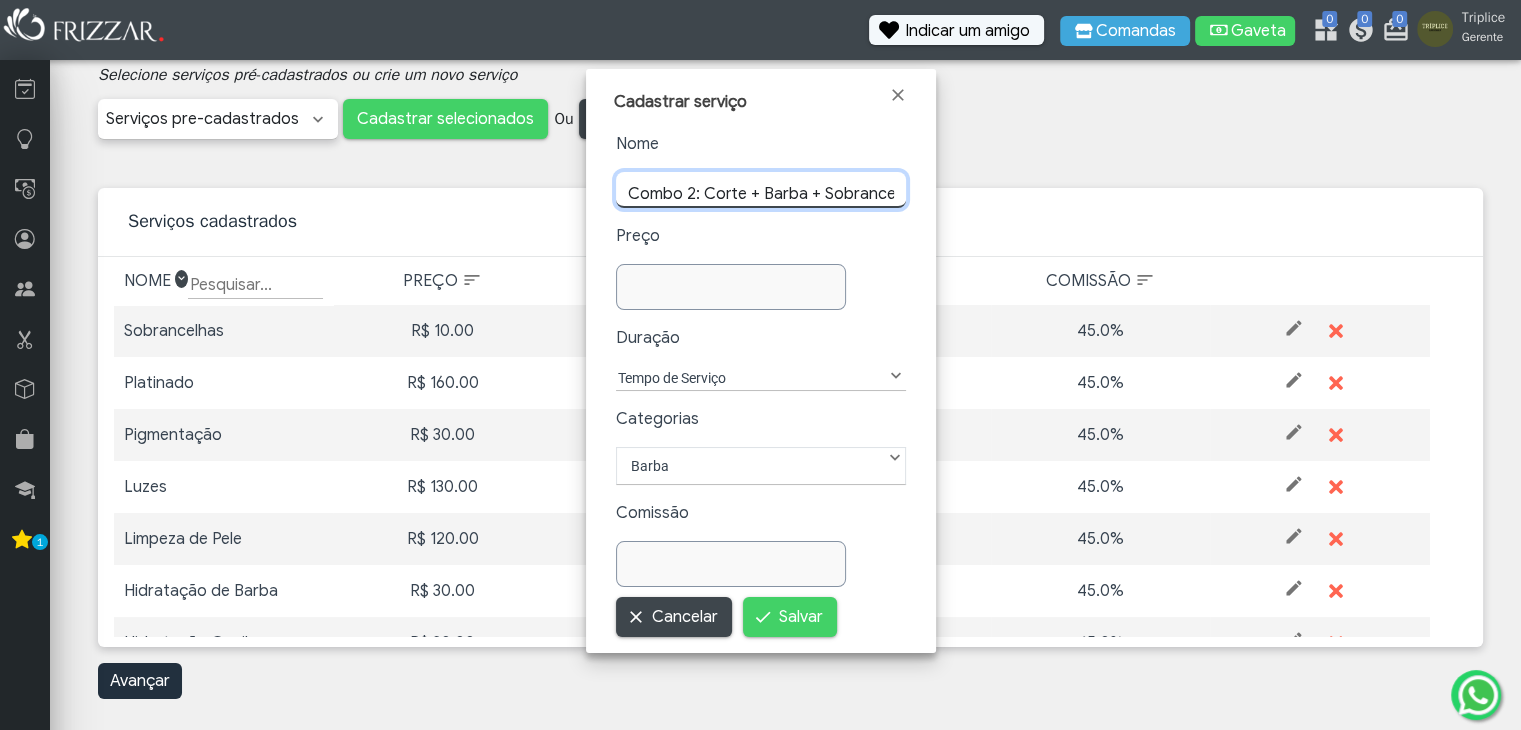 scroll, scrollTop: 0, scrollLeft: 12, axis: horizontal 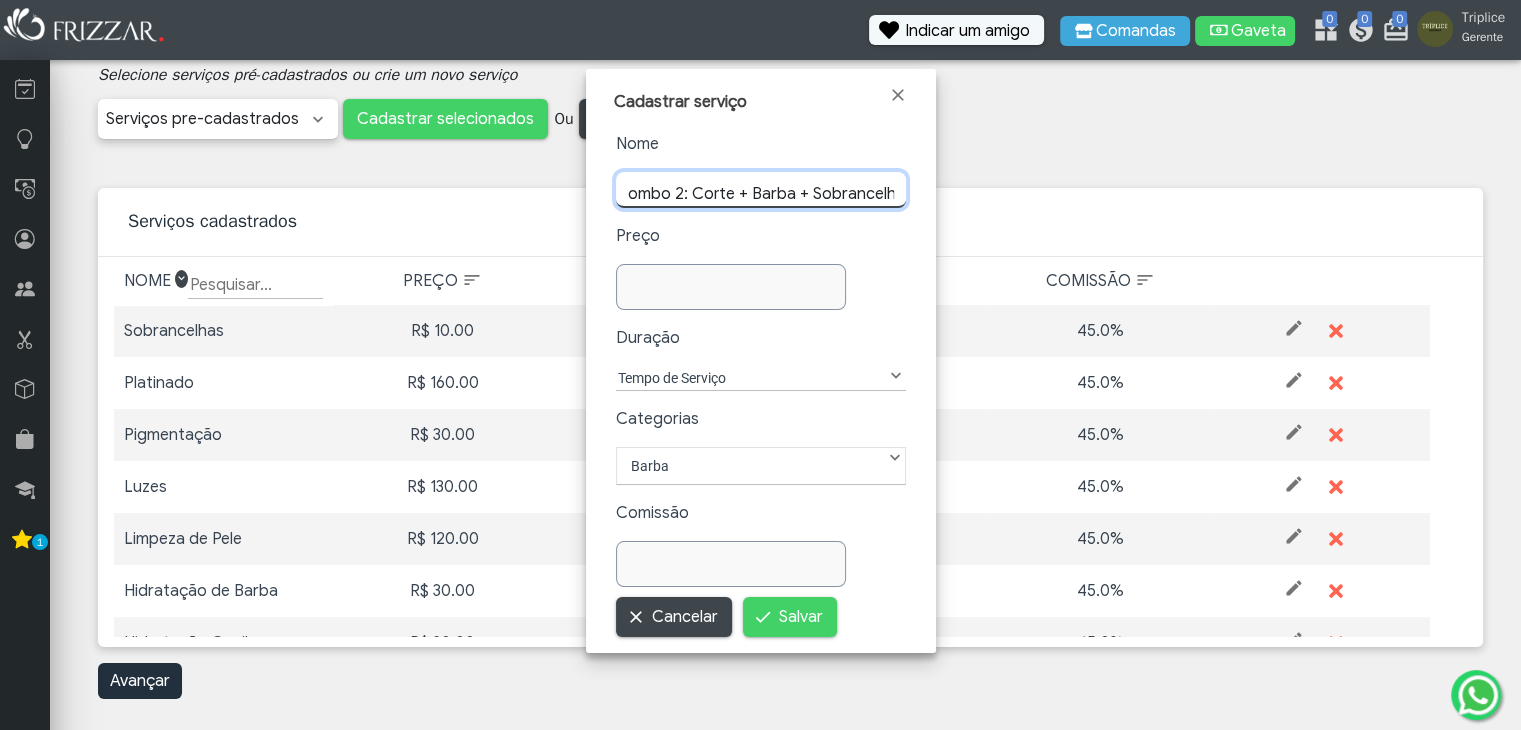 type on "Combo 2: Corte + Barba + Sobrancelha" 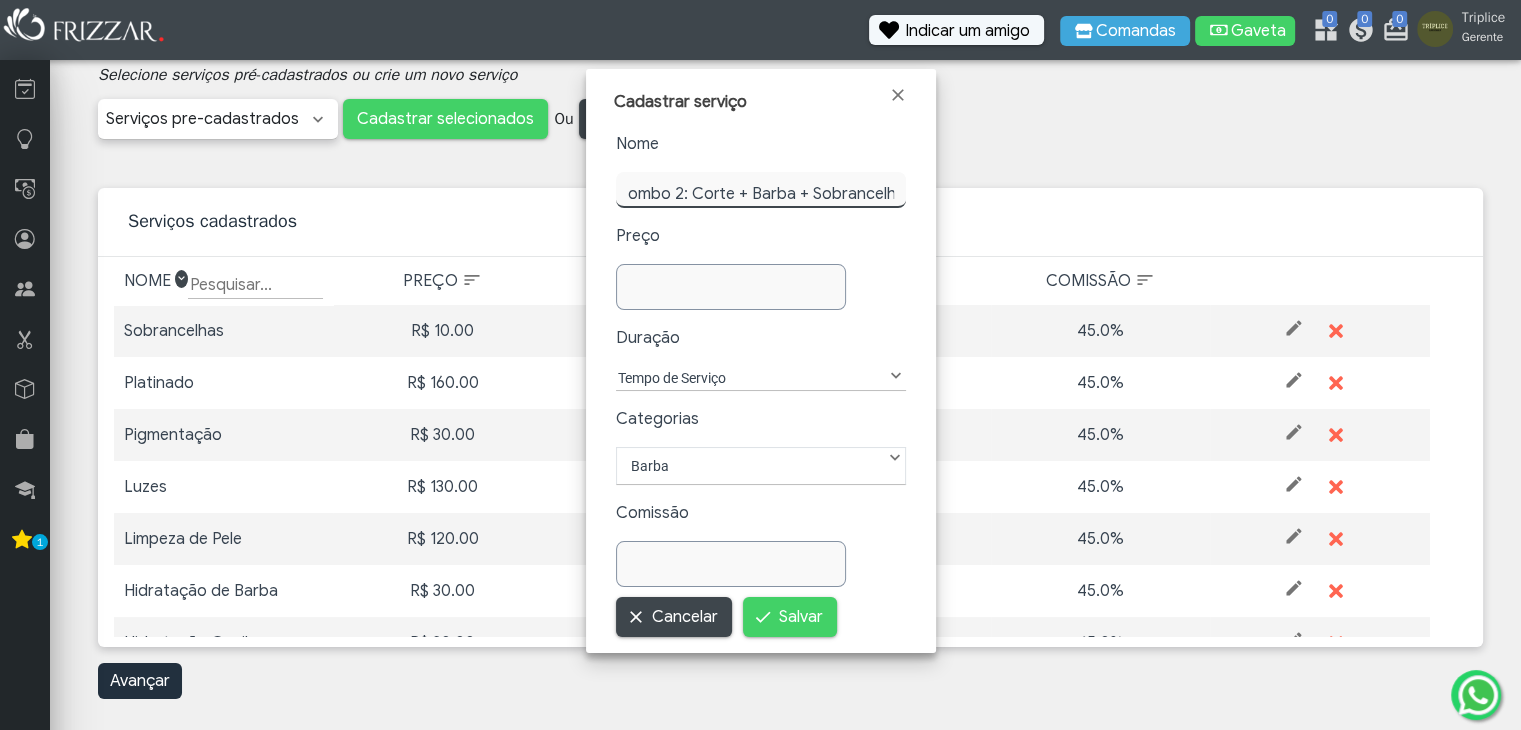 scroll, scrollTop: 0, scrollLeft: 0, axis: both 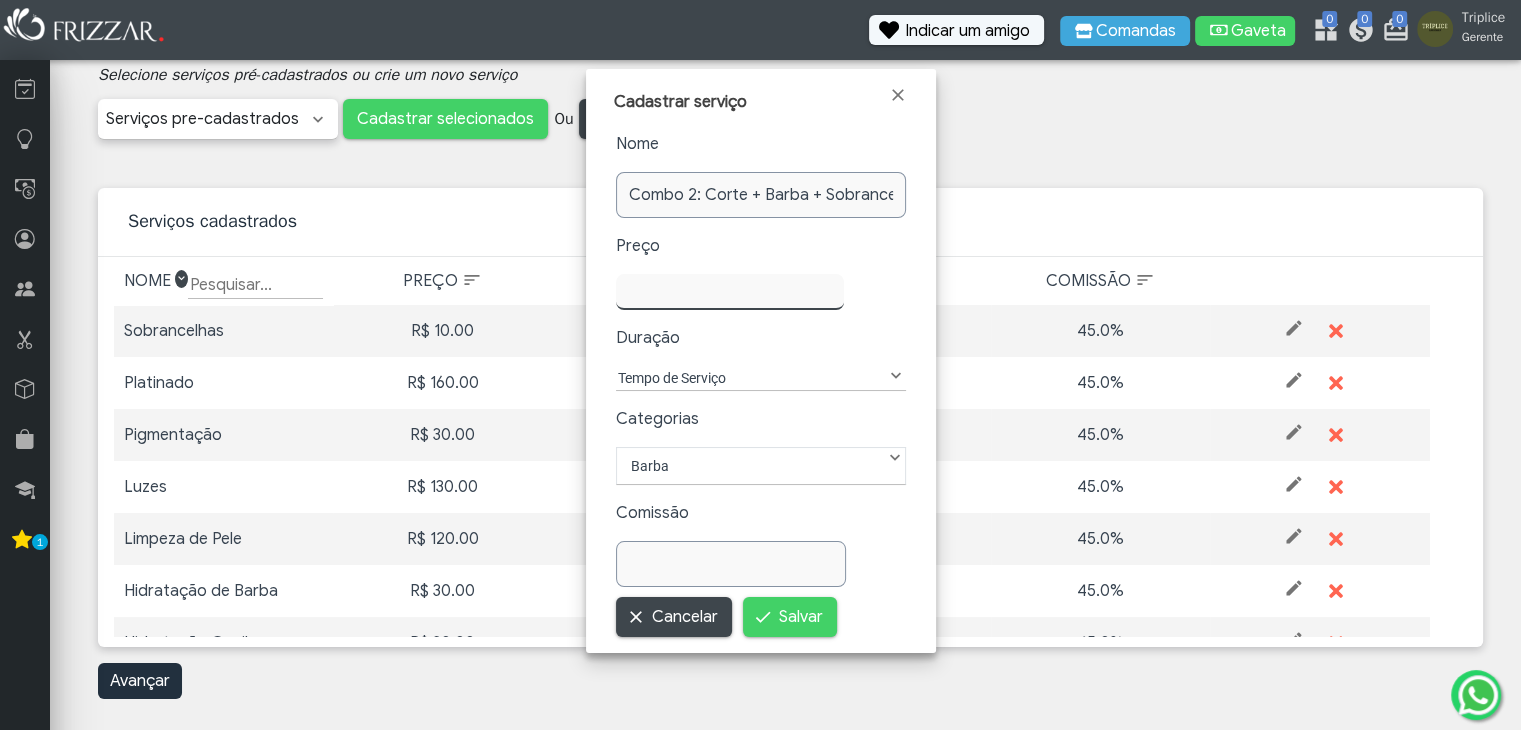 click at bounding box center [730, 292] 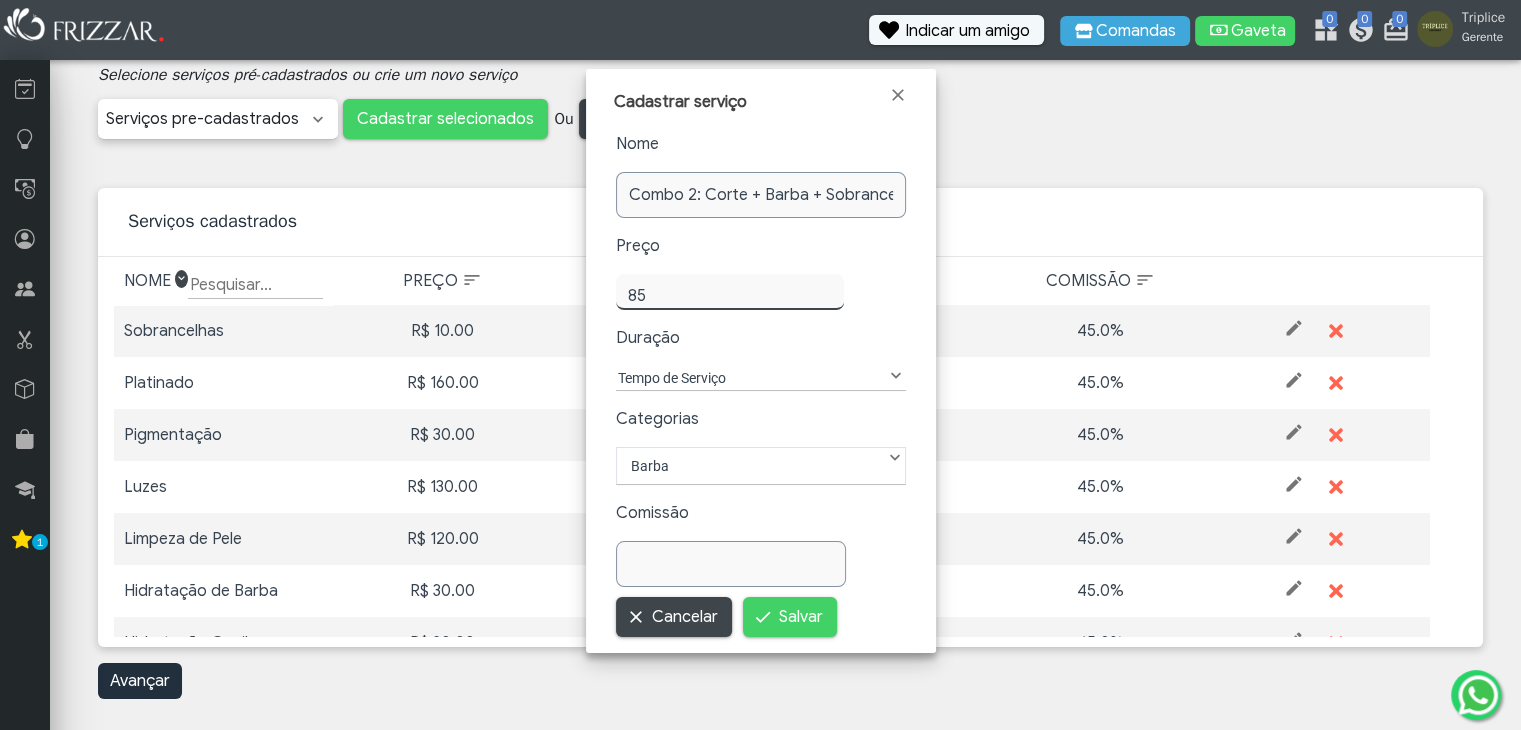 type on "85,00" 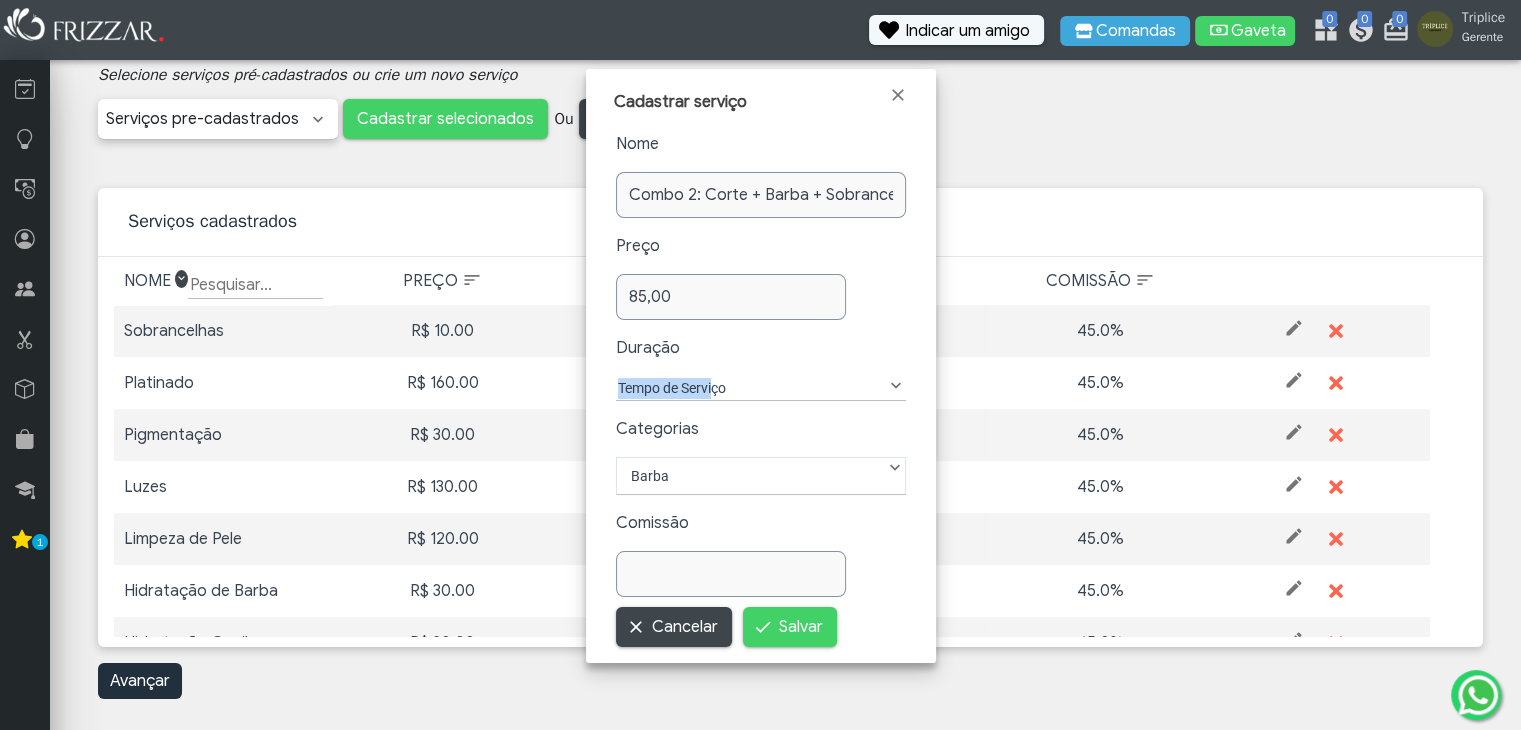 drag, startPoint x: 705, startPoint y: 357, endPoint x: 720, endPoint y: 385, distance: 31.764761 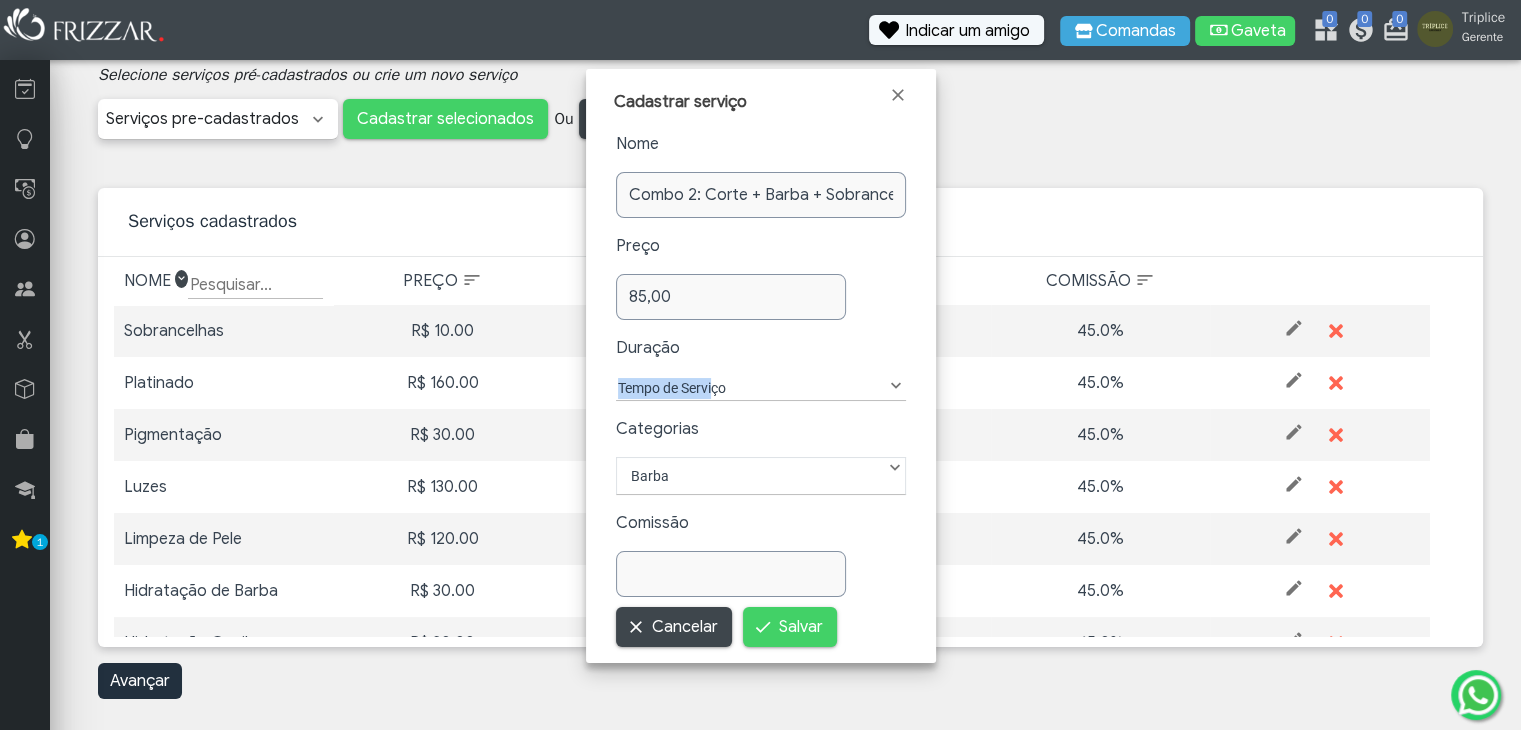 click on "Nome Combo 2: Corte + Barba + Sobrancelha
Preço 85,00
Duração Tempo de Serviço 00:05 00:10 00:15 00:20 00:25 00:30 00:35 00:40 00:45 00:50 00:55 01:00 01:05 01:10 01:15 01:20 01:25 01:30 01:35 01:40 01:45 01:50 01:55 02:00 02:15 02:30 02:45 03:00 03:15 03:30 03:45 04:00 04:30 05:00 05:30 06:00 06:30 07:00 07:30 08:00 Tempo de Serviço
Categorias Barba Cabelo Depilação Estética Manicure/Pedicure Maquiagem Massagem Outros Química Tintura Barba
Comissão" at bounding box center (761, 364) 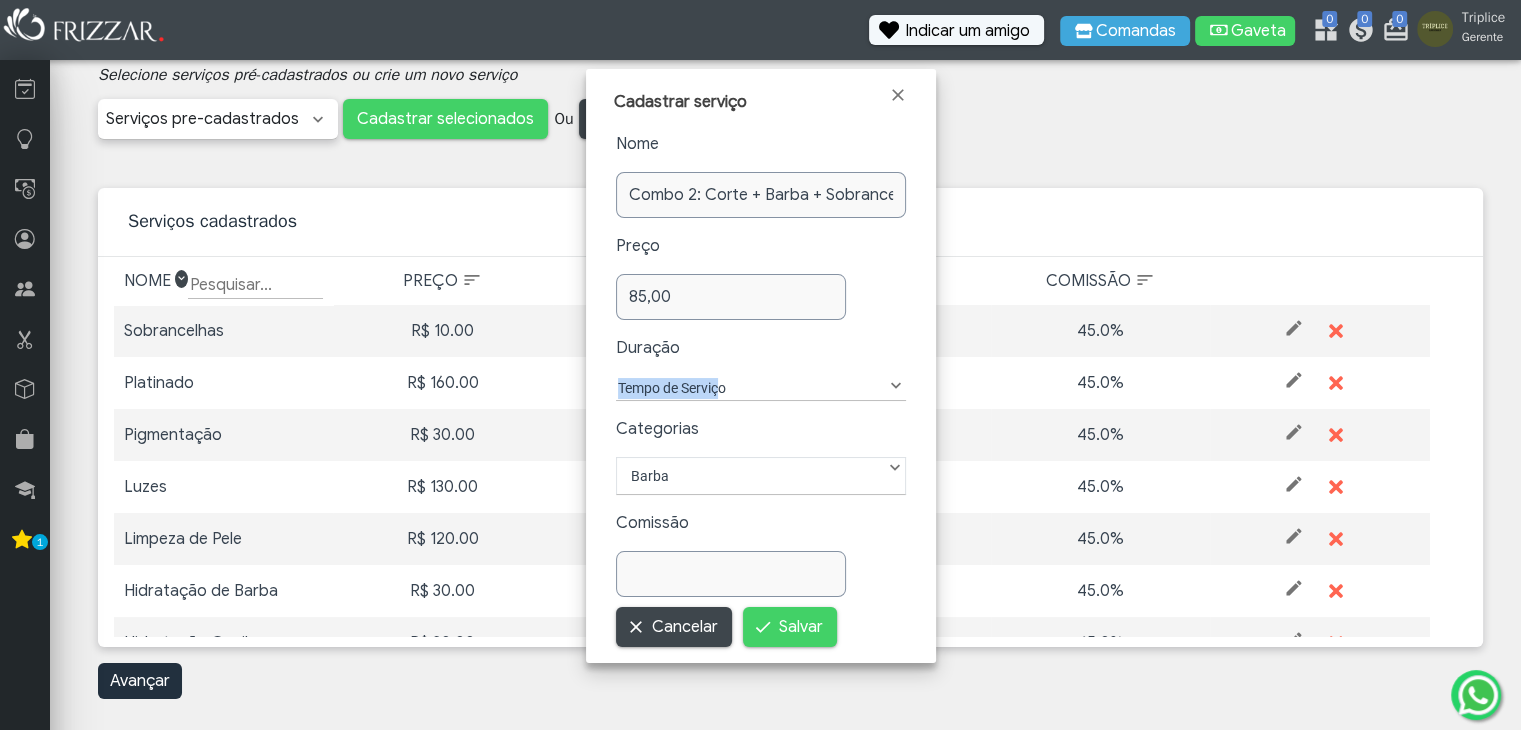 click on "Tempo de Serviço" at bounding box center (750, 388) 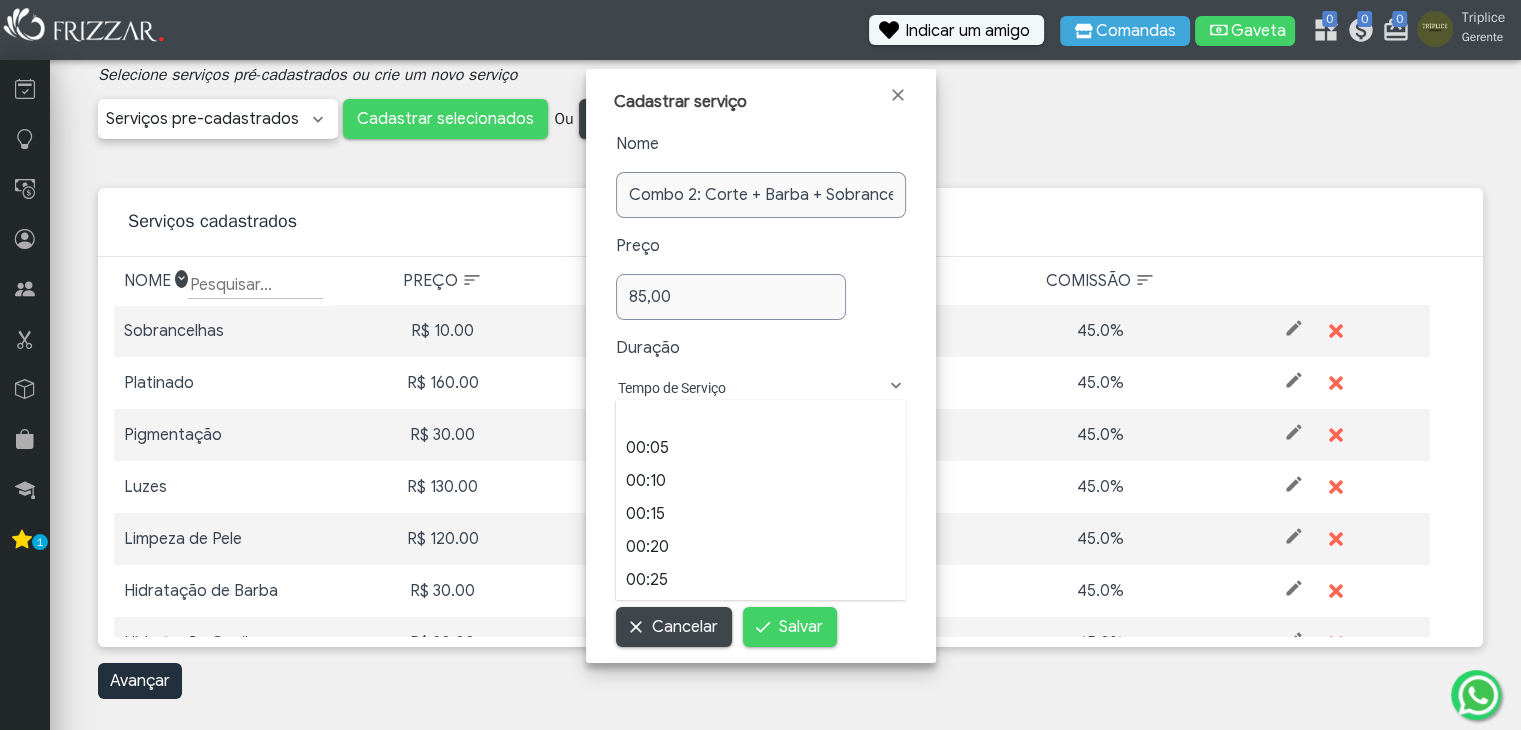 scroll, scrollTop: 21, scrollLeft: 93, axis: both 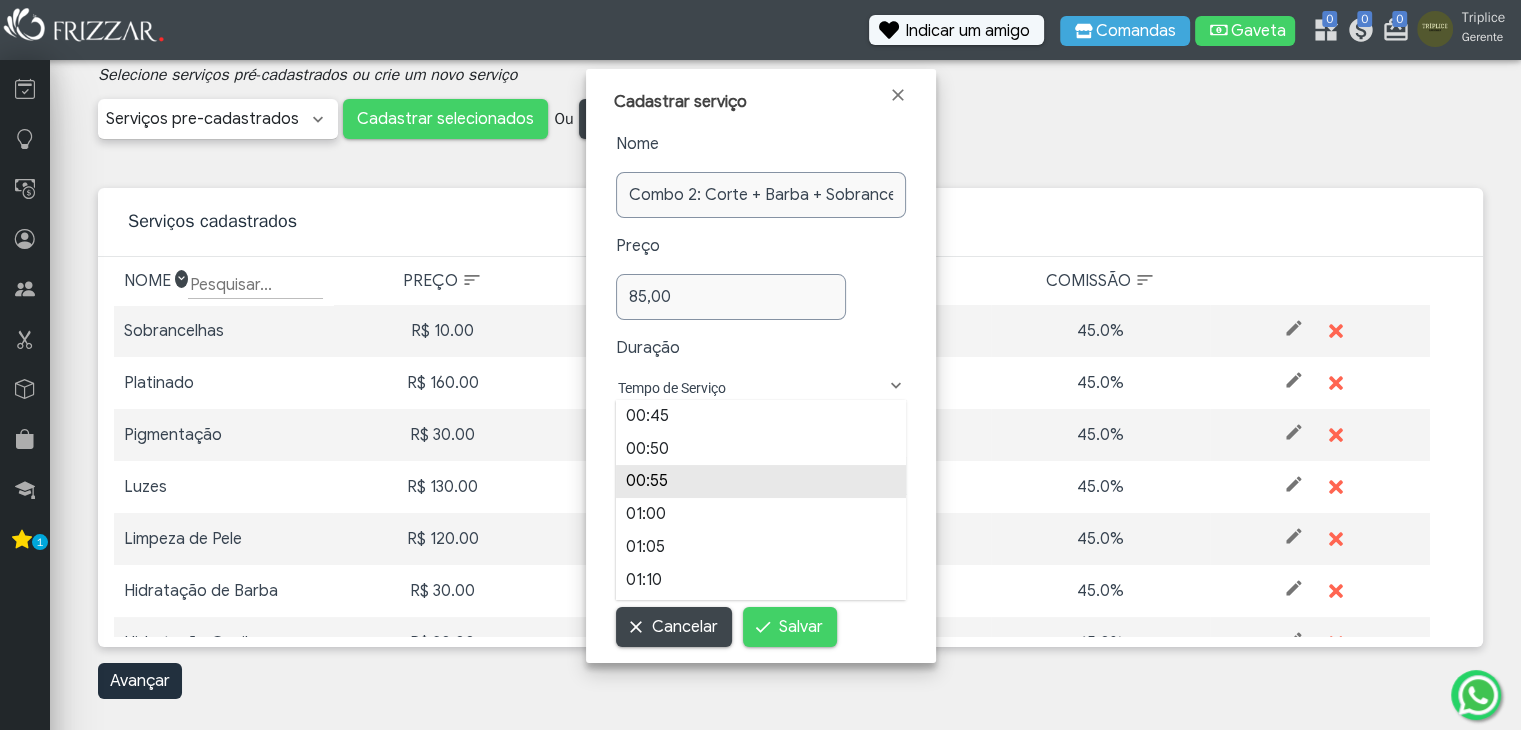 click on "00:55" at bounding box center [761, 481] 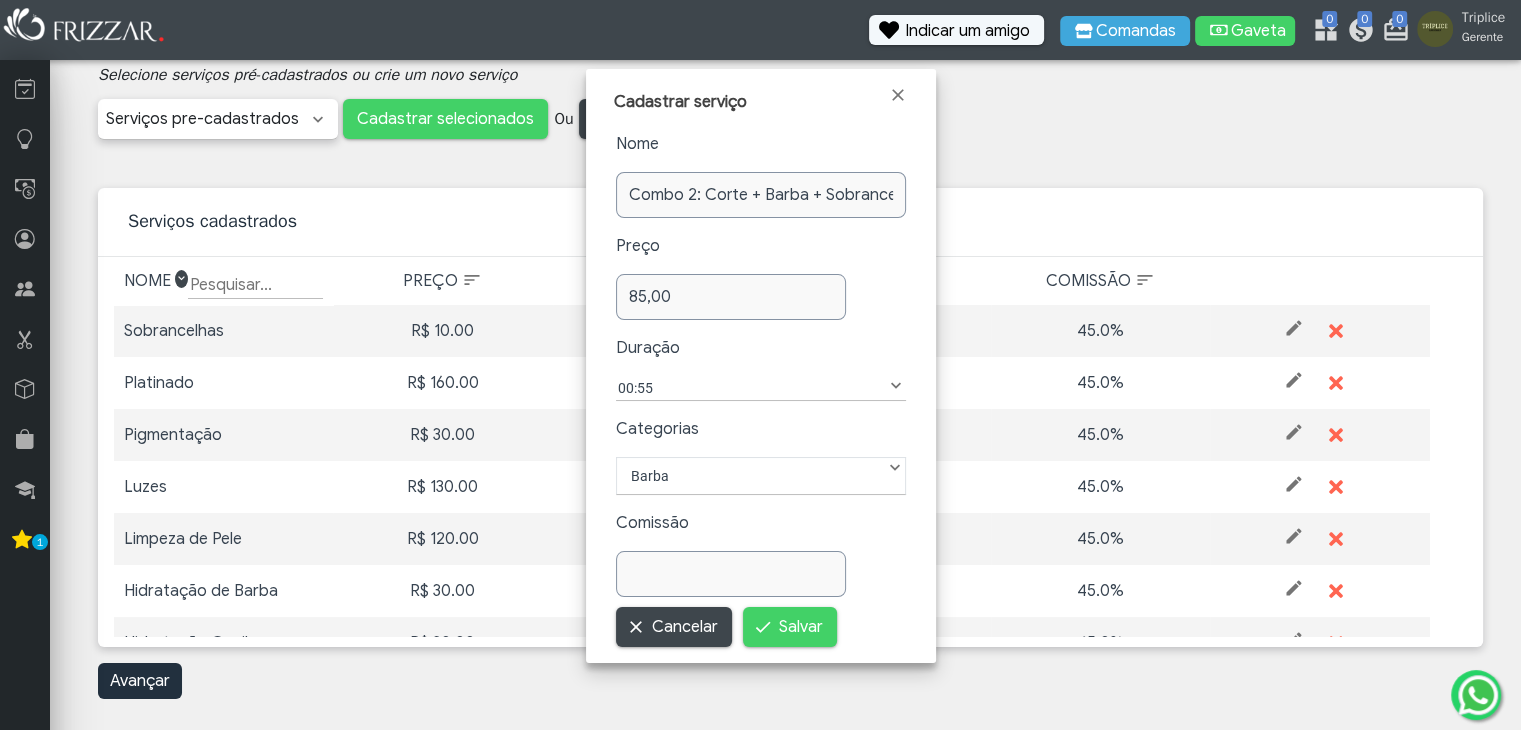 click on "Barba" at bounding box center [761, 476] 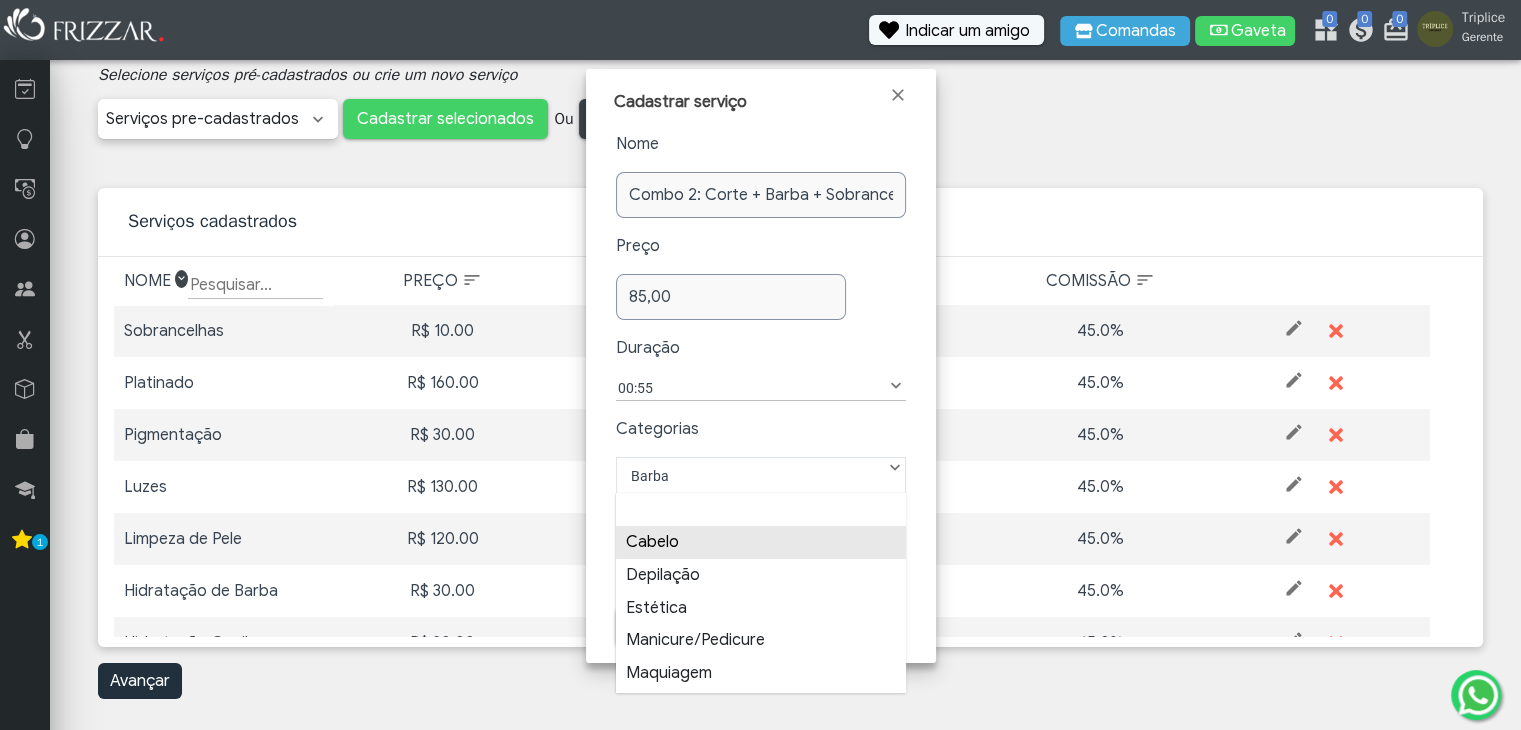 click on "Cabelo" at bounding box center [761, 542] 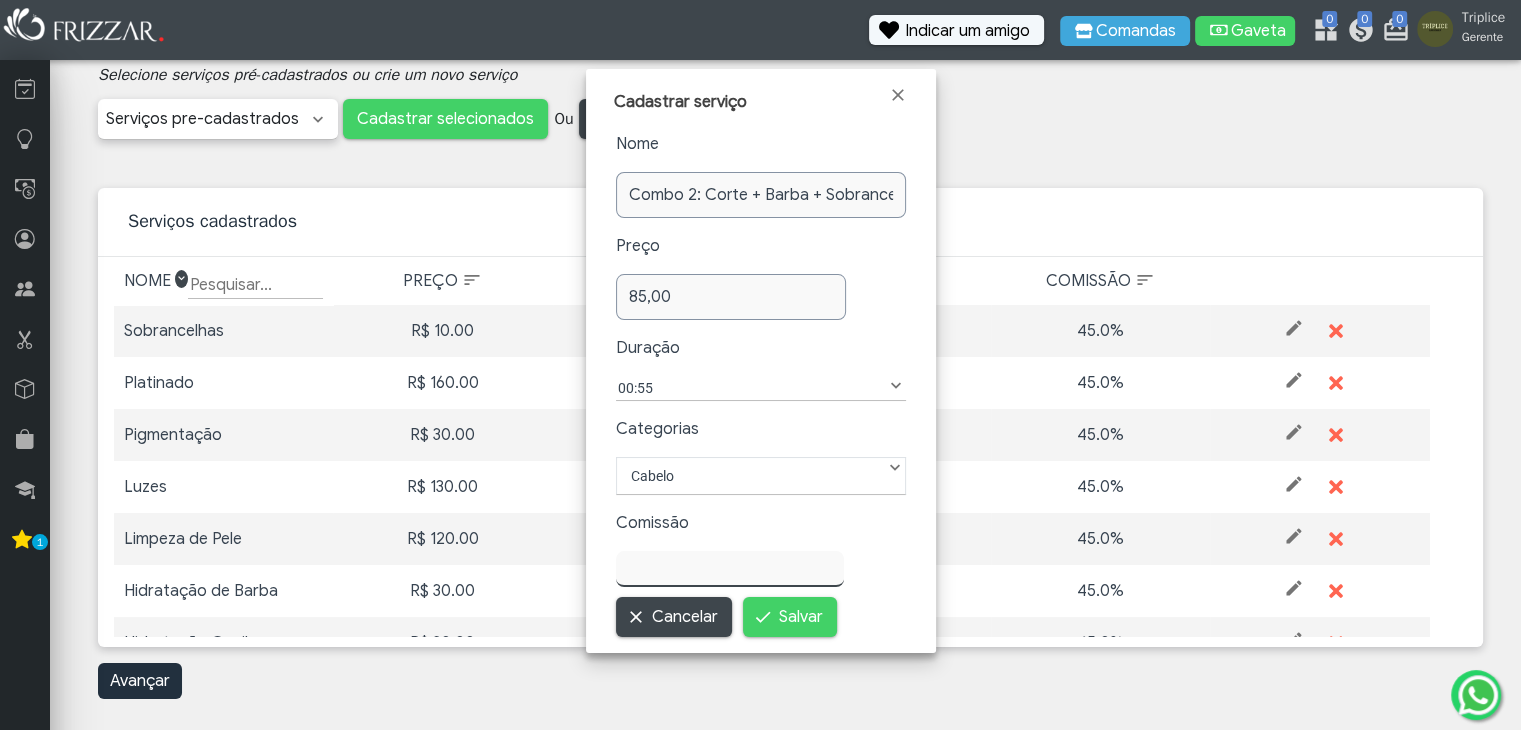 click on "Nome Combo 2: Corte + Barba + Sobrancelha
Preço 85,00
Duração Tempo de Serviço 00:05 00:10 00:15 00:20 00:25 00:30 00:35 00:40 00:45 00:50 00:55 01:00 01:05 01:10 01:15 01:20 01:25 01:30 01:35 01:40 01:45 01:50 01:55 02:00 02:15 02:30 02:45 03:00 03:15 03:30 03:45 04:00 04:30 05:00 05:30 06:00 06:30 07:00 07:30 08:00 00:55
Categorias Barba Cabelo Depilação Estética Manicure/Pedicure Maquiagem Massagem Outros Química Tintura Cabelo
Comissão
Cancelar Salvar" at bounding box center [761, 384] 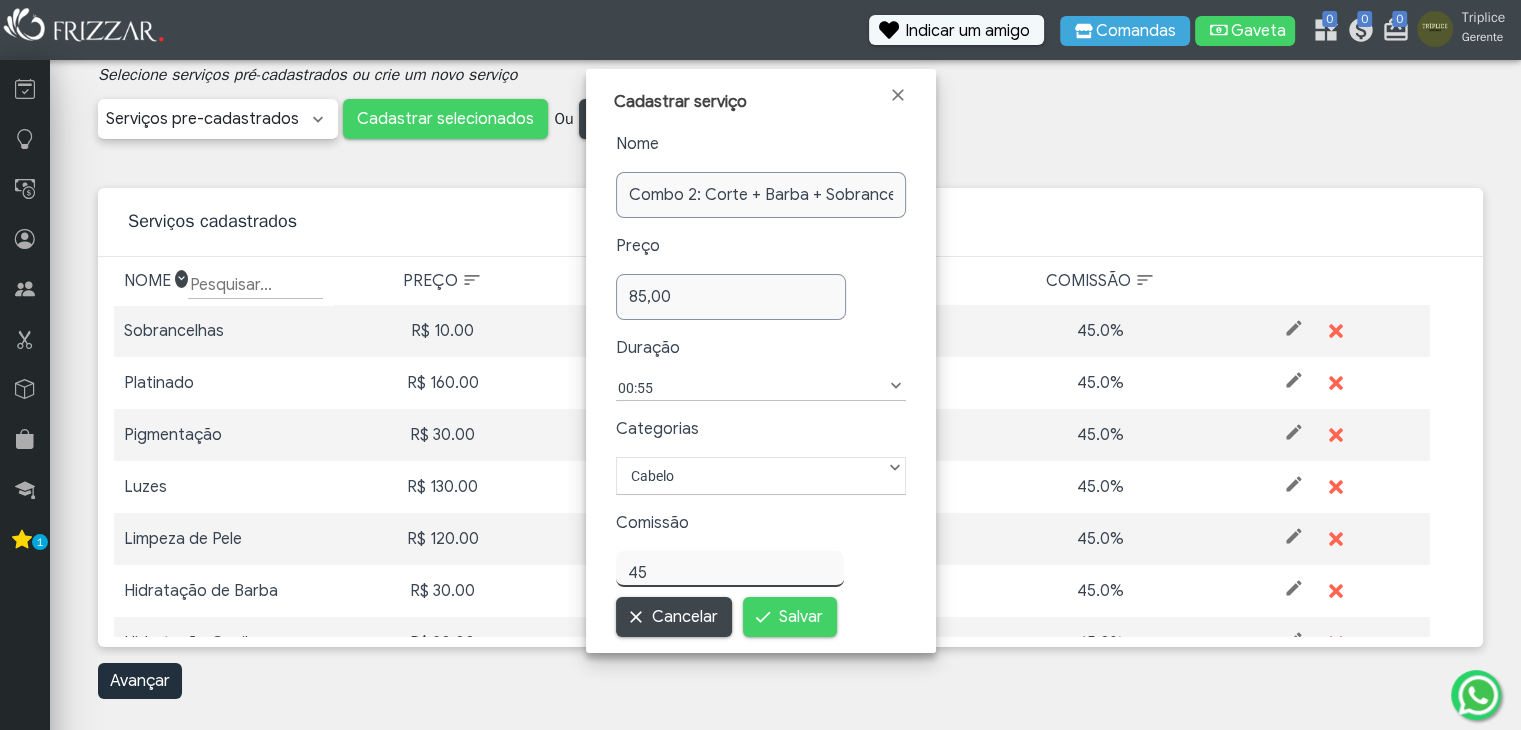type on "45,00" 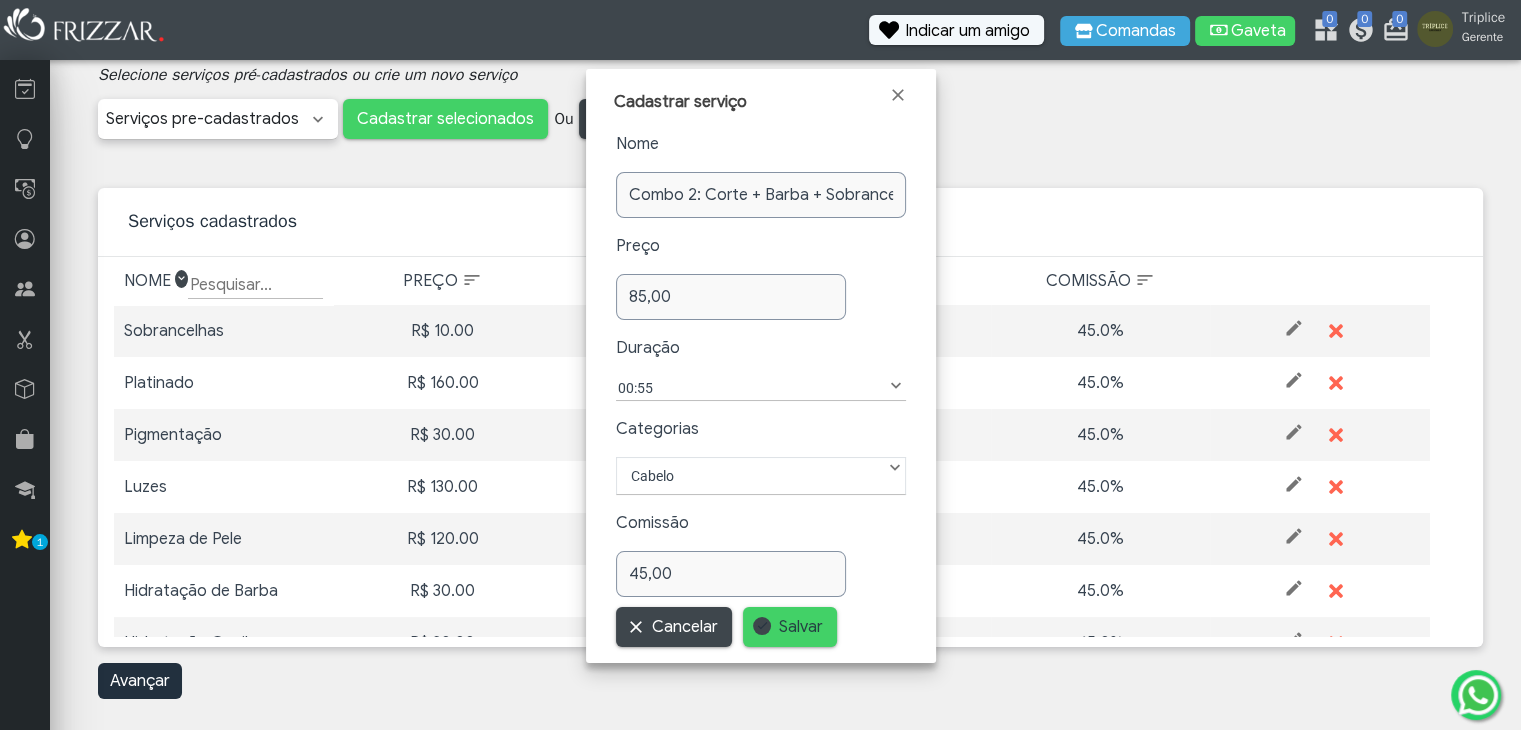 click on "Salvar" at bounding box center (801, 627) 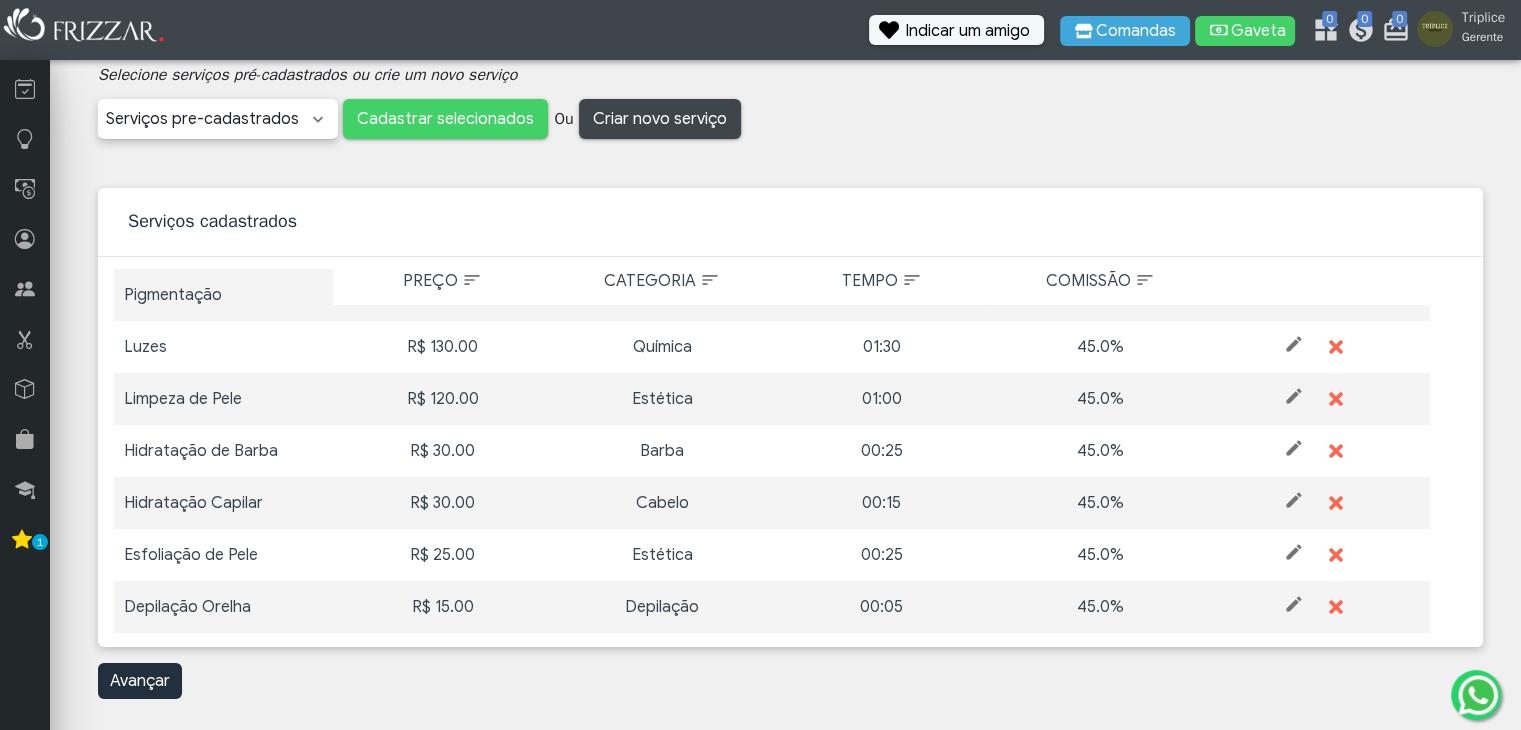 scroll, scrollTop: 0, scrollLeft: 0, axis: both 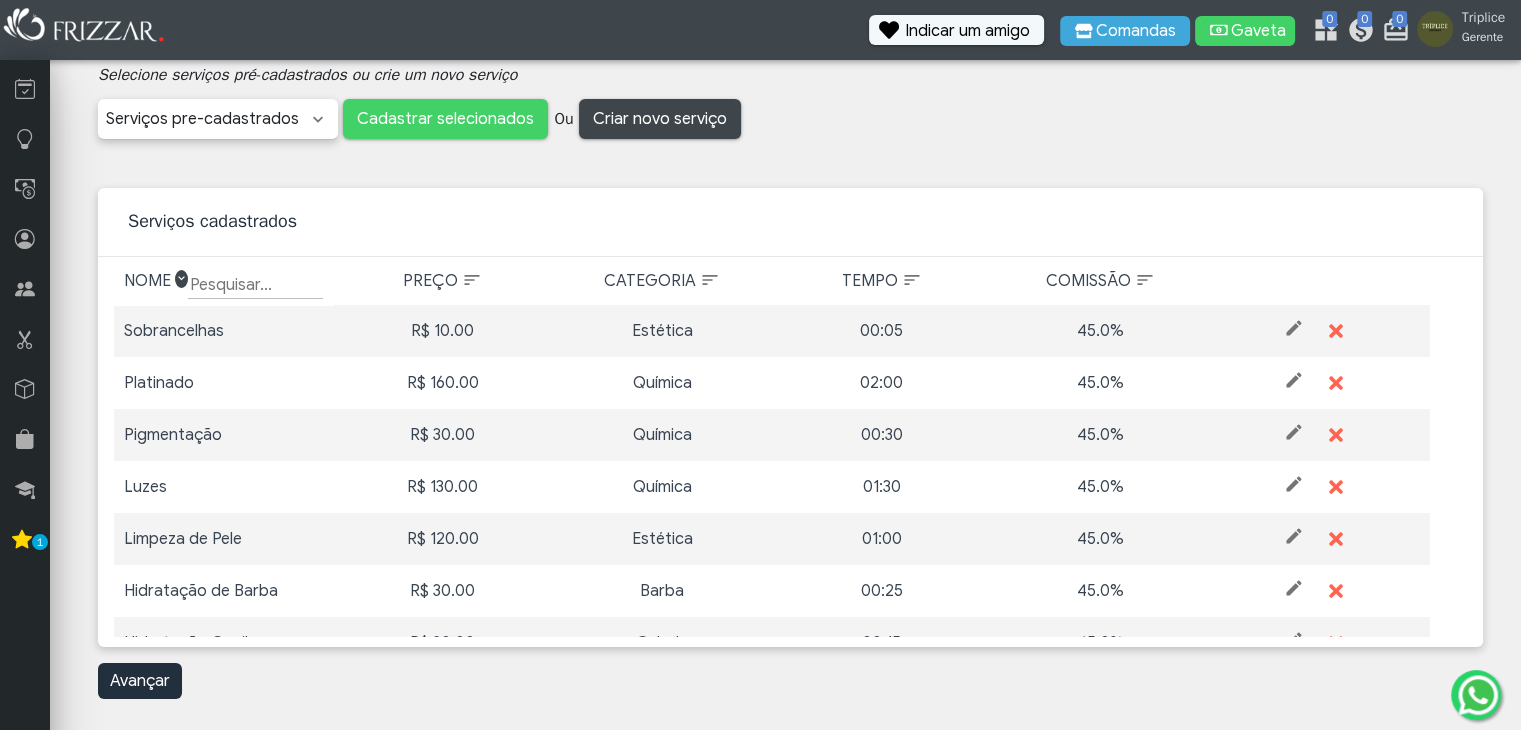 click on "Selecionar categorias Barba Cabelo Depilação Estética Manicure/Pedicure Maquiagem Massagem Outros Química Tintura Categorias
Selecione serviços pré-cadastrados ou crie um novo serviço
Barba Barba + Sobrancelha Barboterapia Bigode Pigmentação Barba Pigmentação de Barba Acabamento Alisamento [MEDICAL_DATA] [MEDICAL_DATA] Capilar Cauterização Coloração Corte Cronograma Capilar Escova Escova Curto Freestyle Hidratação Lavagem Luzes Matização Mechas Morena Iluminada Corte Navalhado Nutrição Penteado Pezinho Pigmentação Pigmentação Cabelo Progressiva Pézinho Reconstrução Relaxamento Selagem Tintura Tonalização Terapia capilar Axila Buço Depilação Nariz Depilação Nasal Depilação Orelha Depilação axila Depilação meia perna Meia Perna Brow Lamination Design de Sobrancelha Drenagem Linfática Lash Lifting Limpeza de Pele Sobrancelha Navalha Sobrancelha na Pinça Pé" at bounding box center (790, 381) 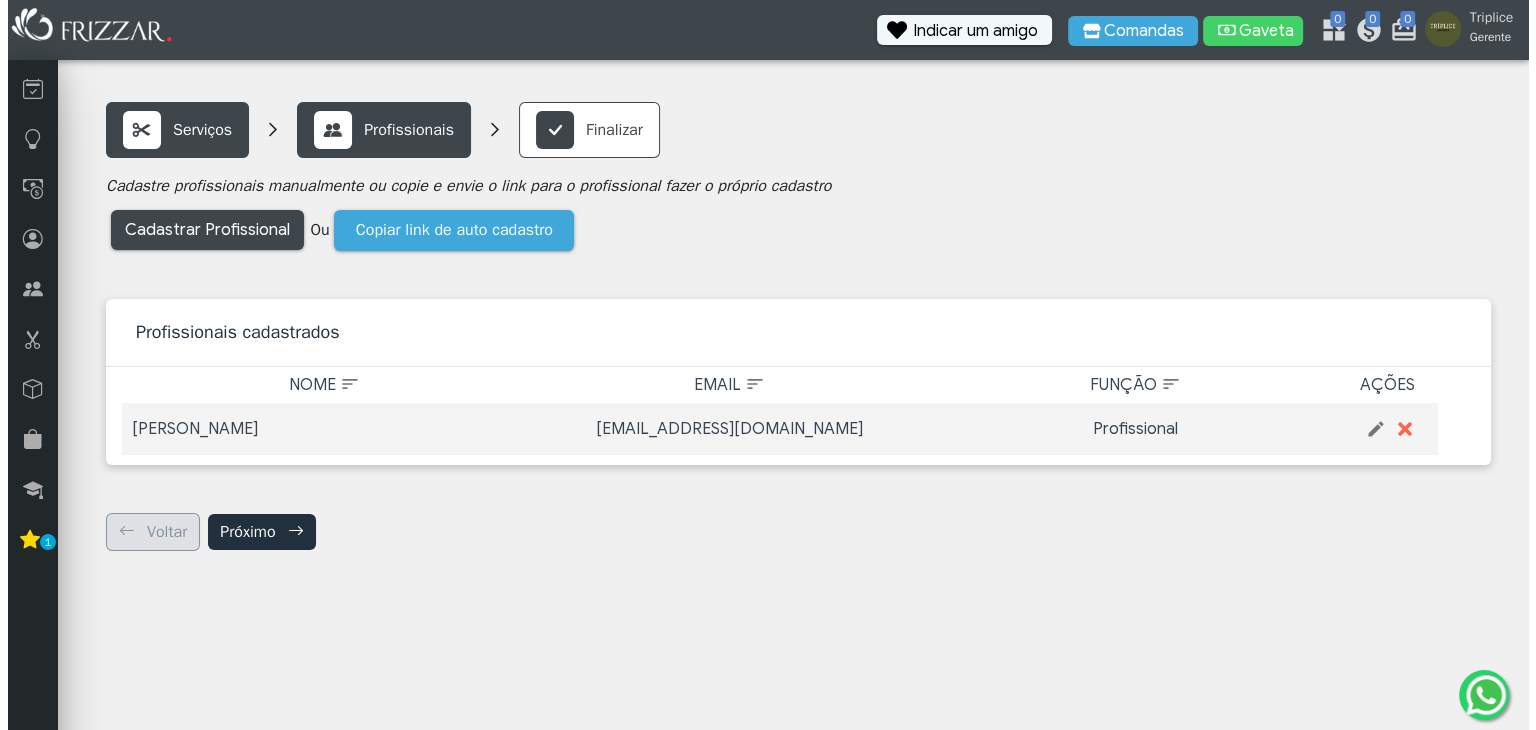 scroll, scrollTop: 0, scrollLeft: 0, axis: both 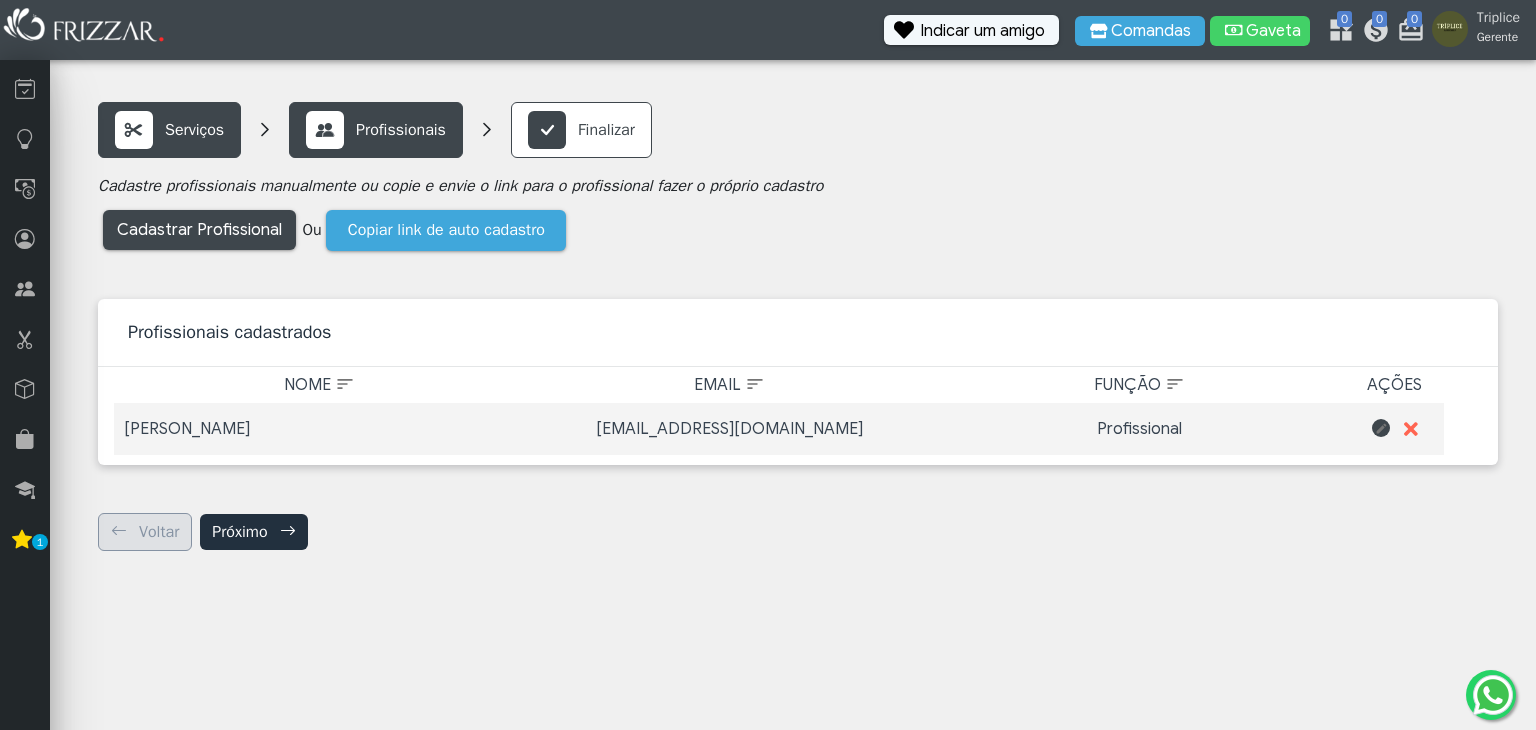 click at bounding box center [1381, 428] 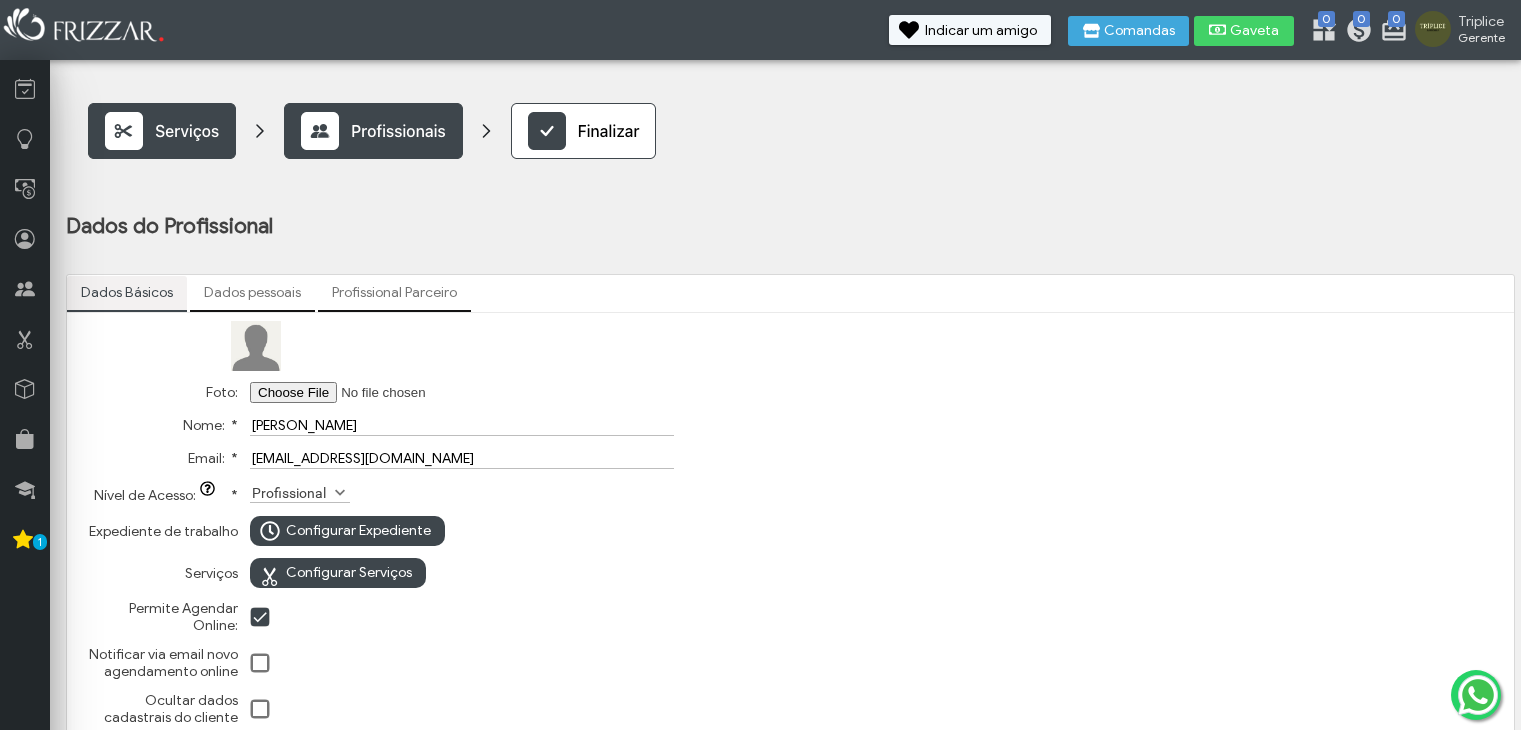 scroll, scrollTop: 0, scrollLeft: 0, axis: both 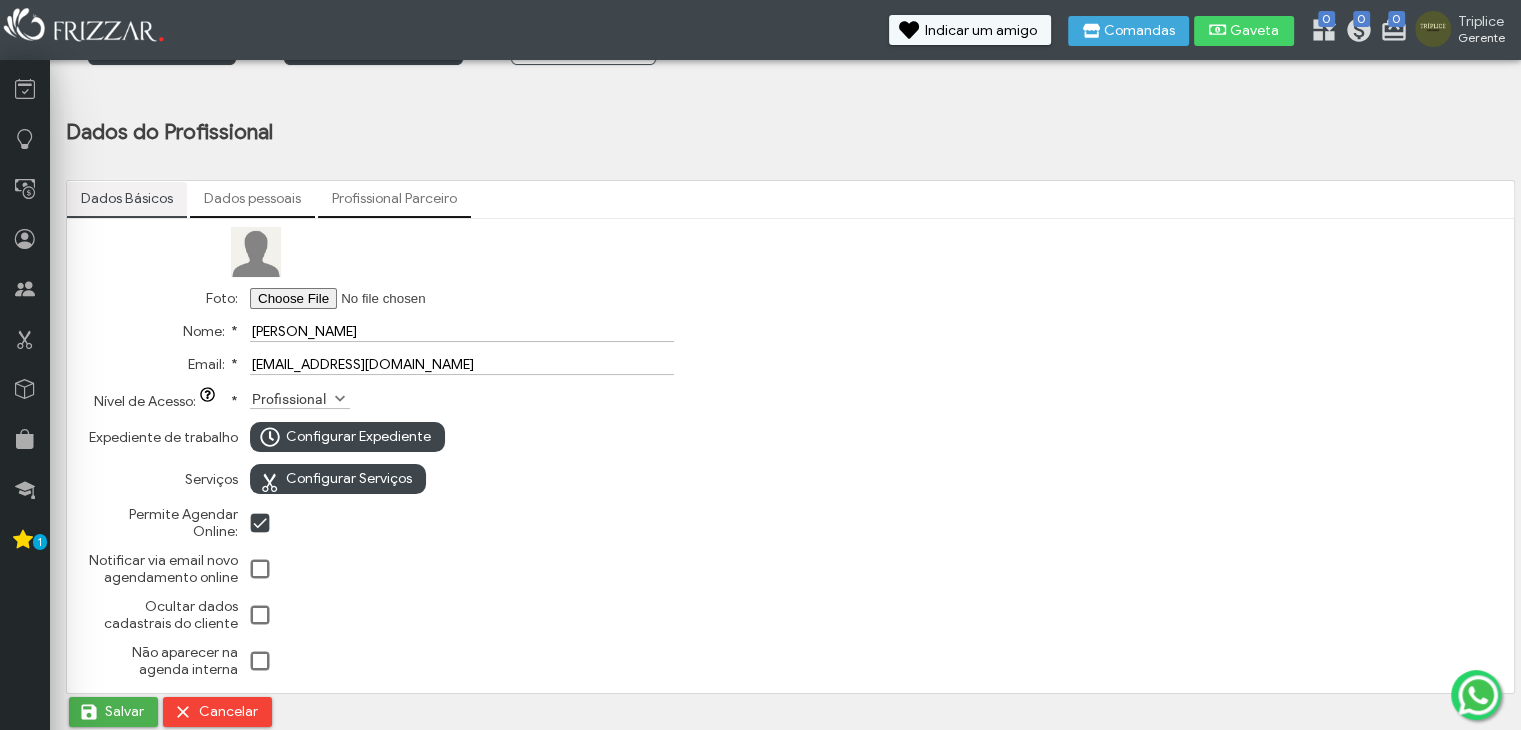 click on "[EMAIL_ADDRESS][DOMAIN_NAME]" at bounding box center [462, 364] 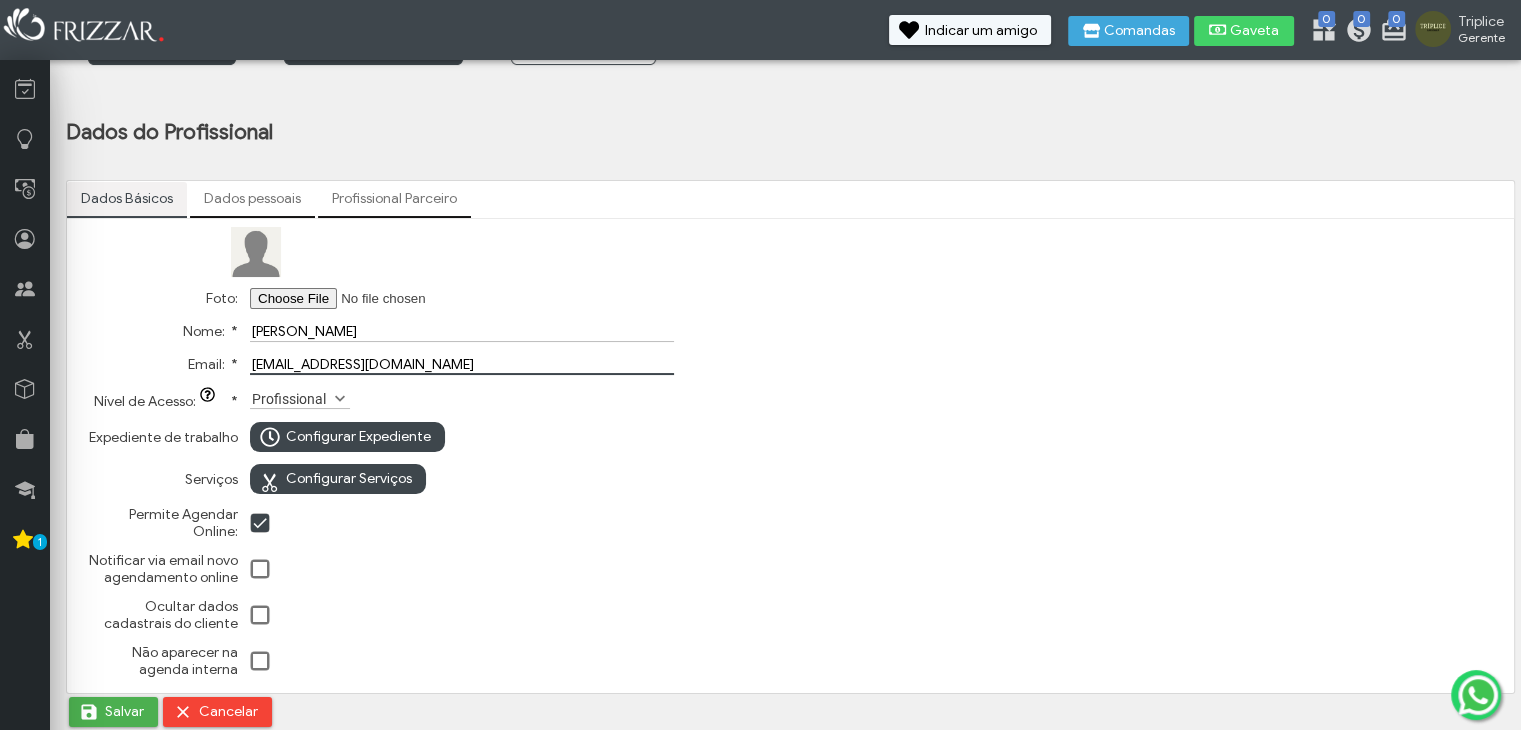 drag, startPoint x: 454, startPoint y: 361, endPoint x: 252, endPoint y: 367, distance: 202.0891 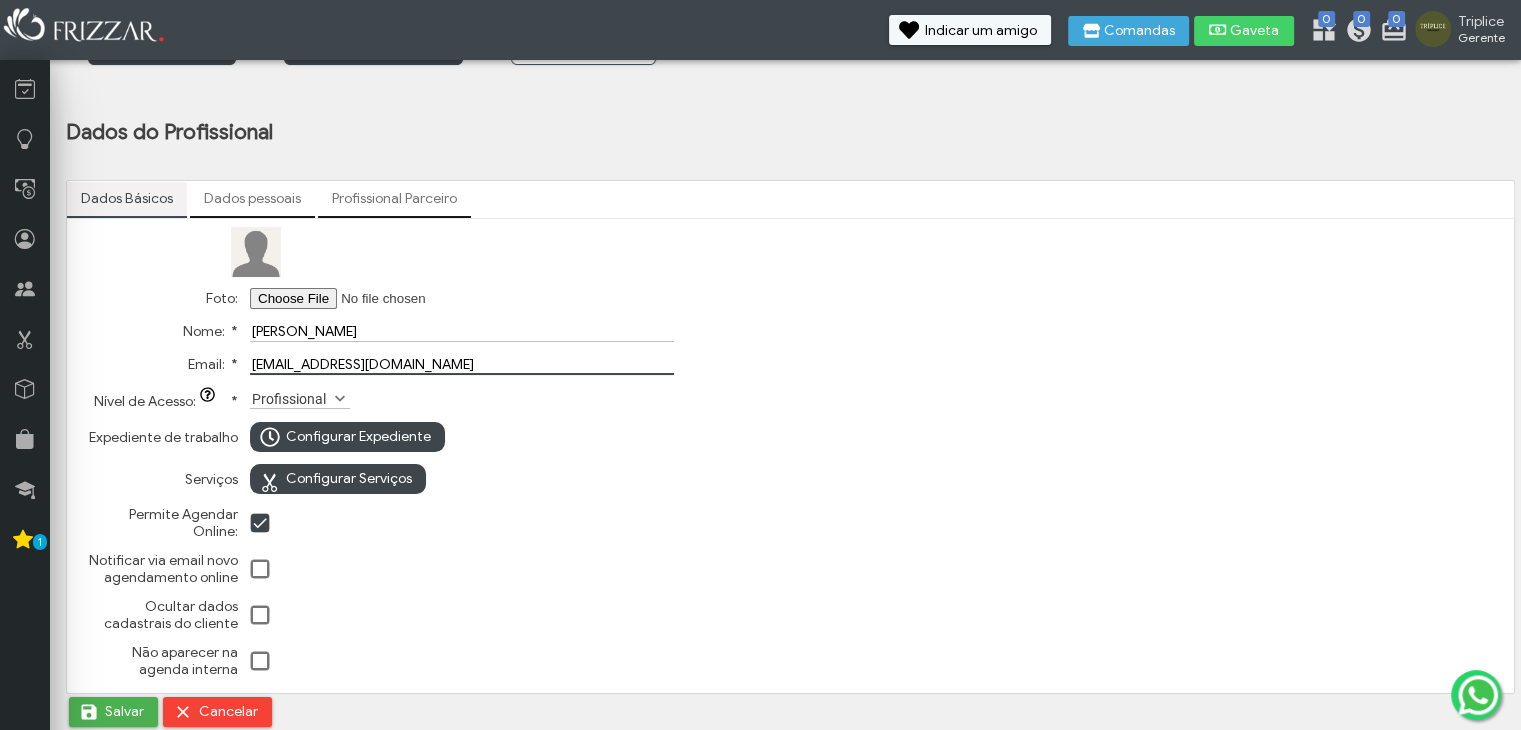 click on "[EMAIL_ADDRESS][DOMAIN_NAME]" at bounding box center [462, 364] 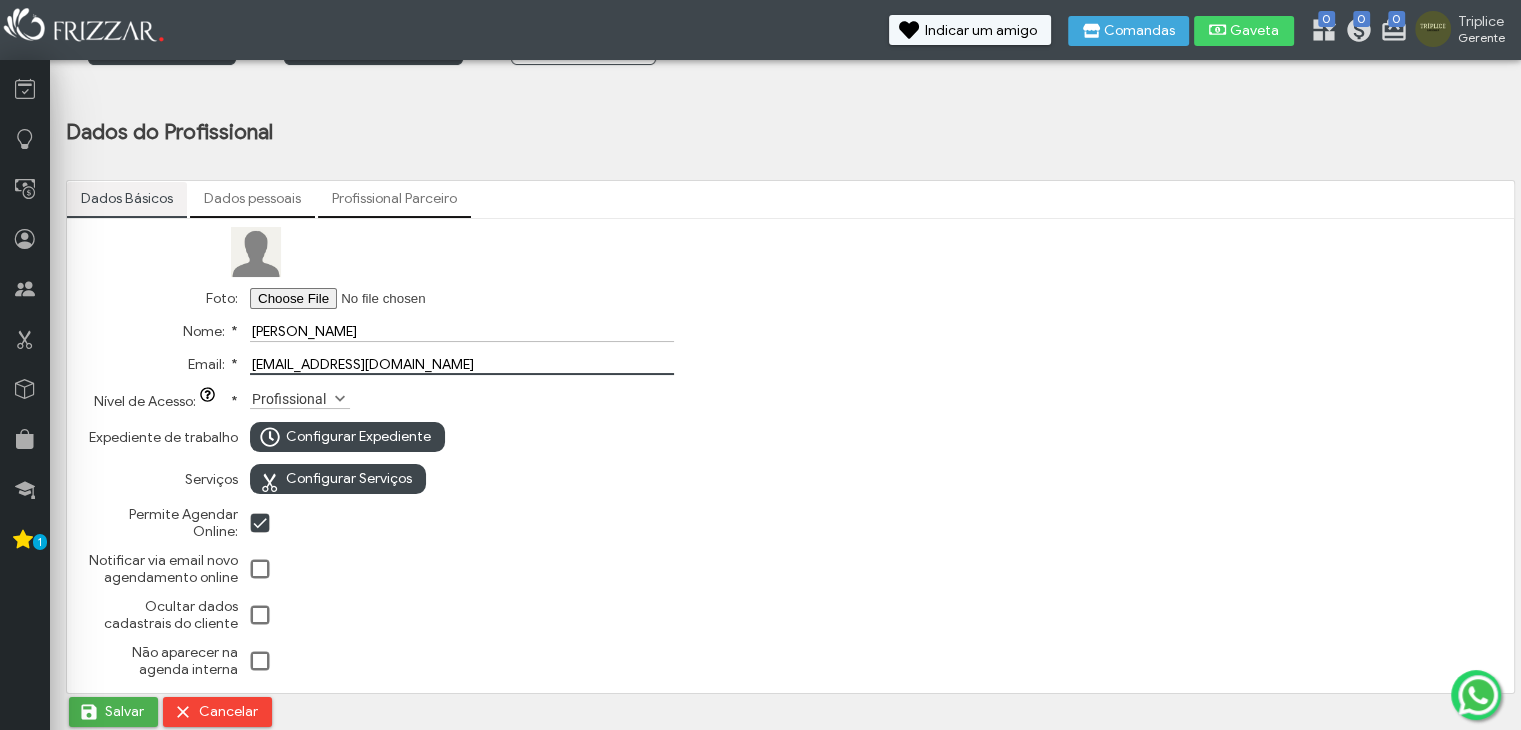 type on "antolnyalmeida20050609@gmail.com" 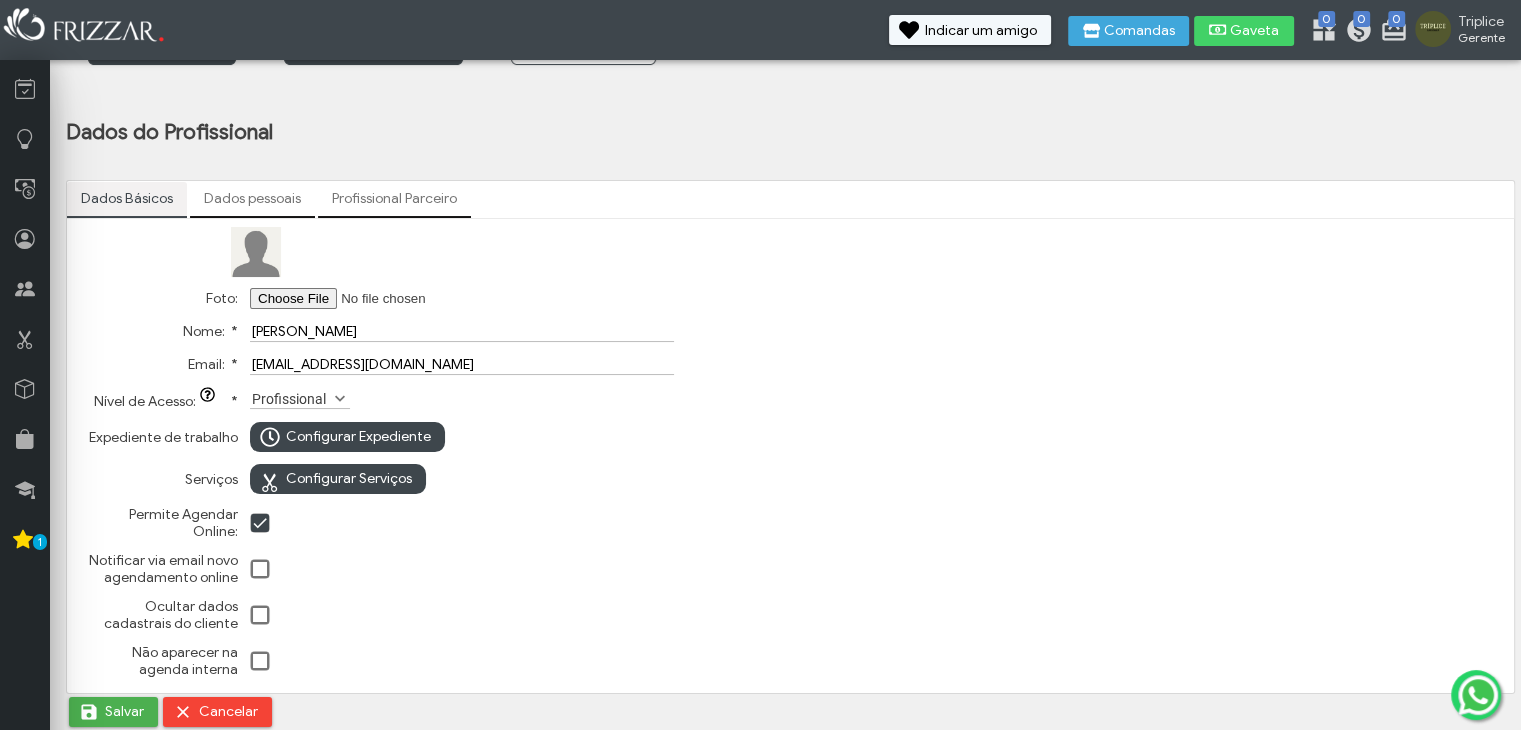 click on "Profissional" at bounding box center [291, 398] 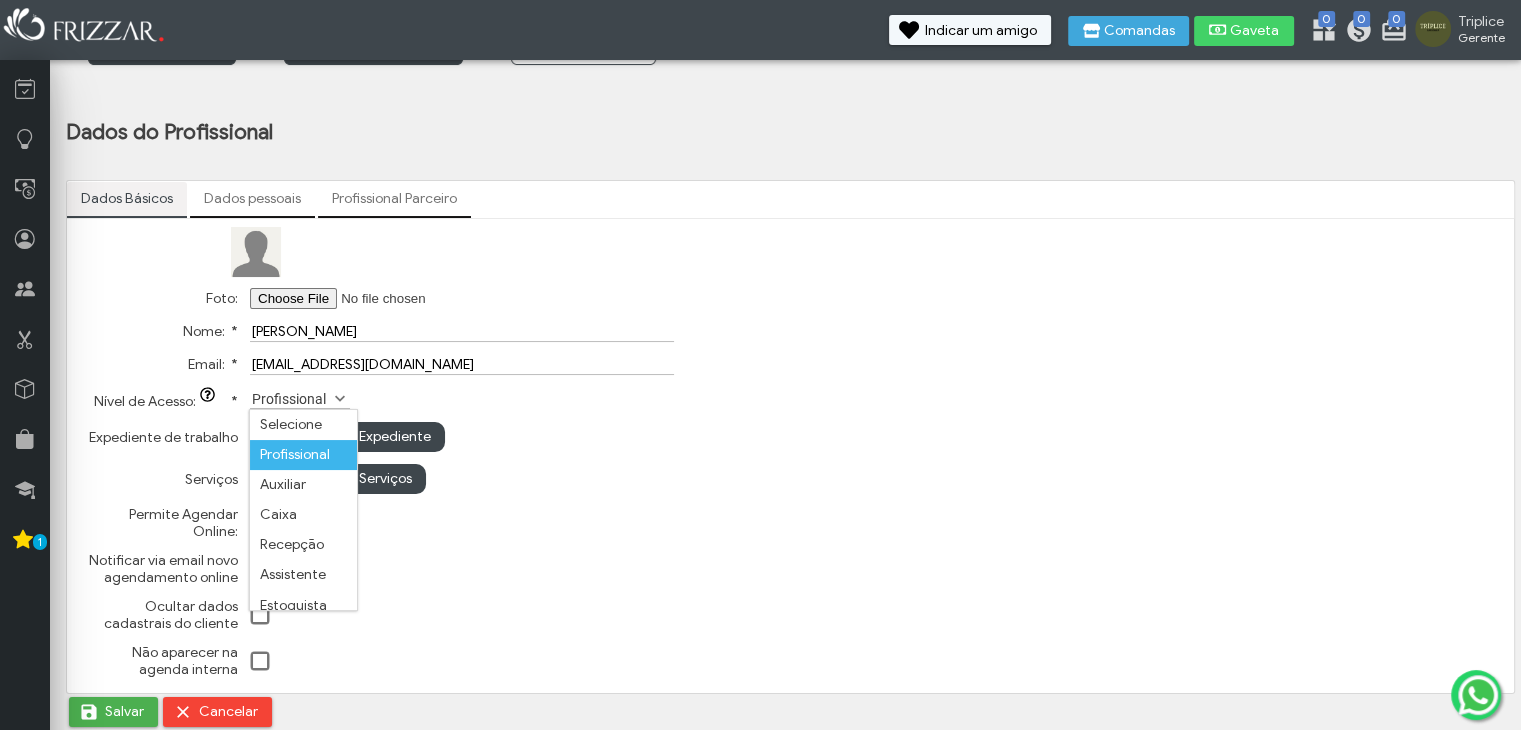 click on "Profissional" at bounding box center [303, 455] 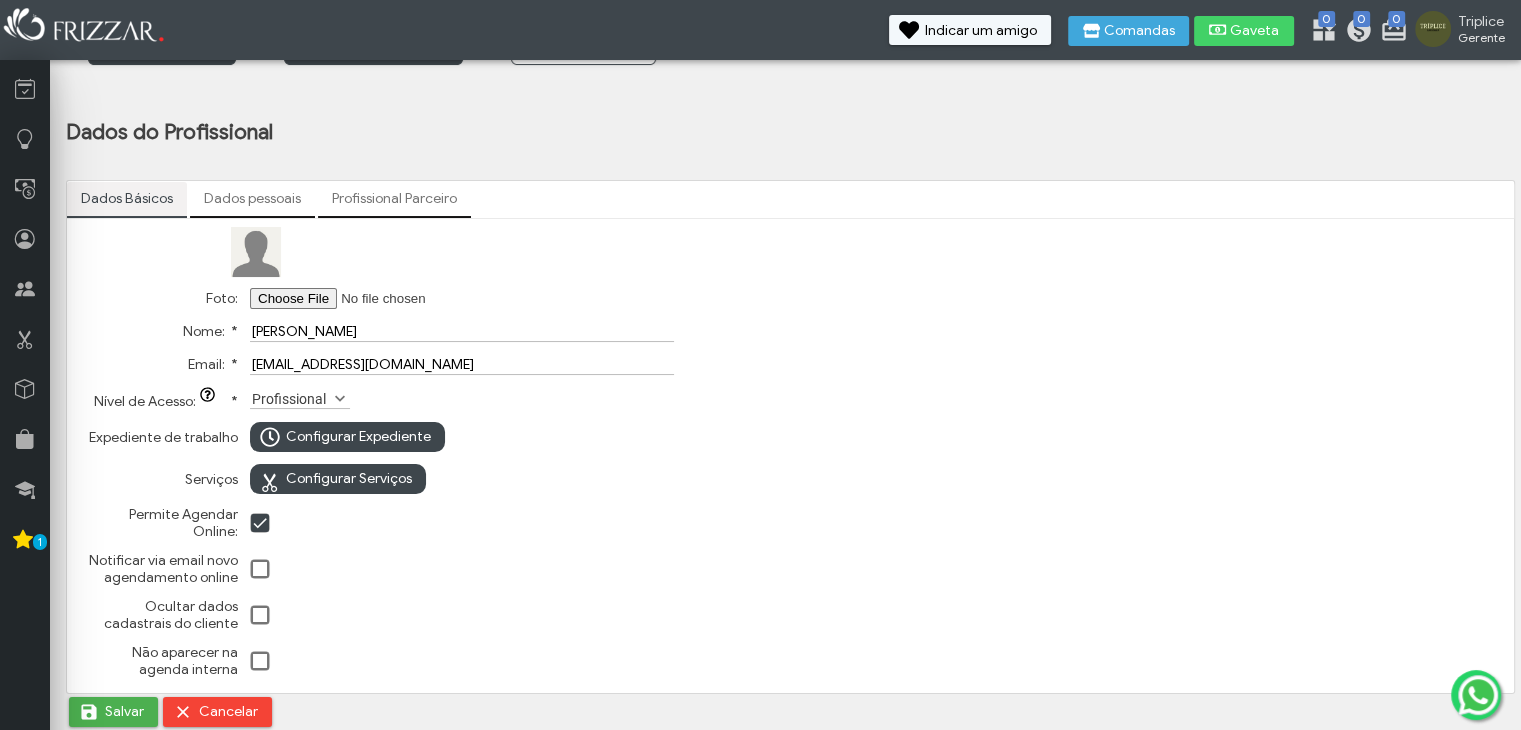 click on "Profissional" at bounding box center [291, 398] 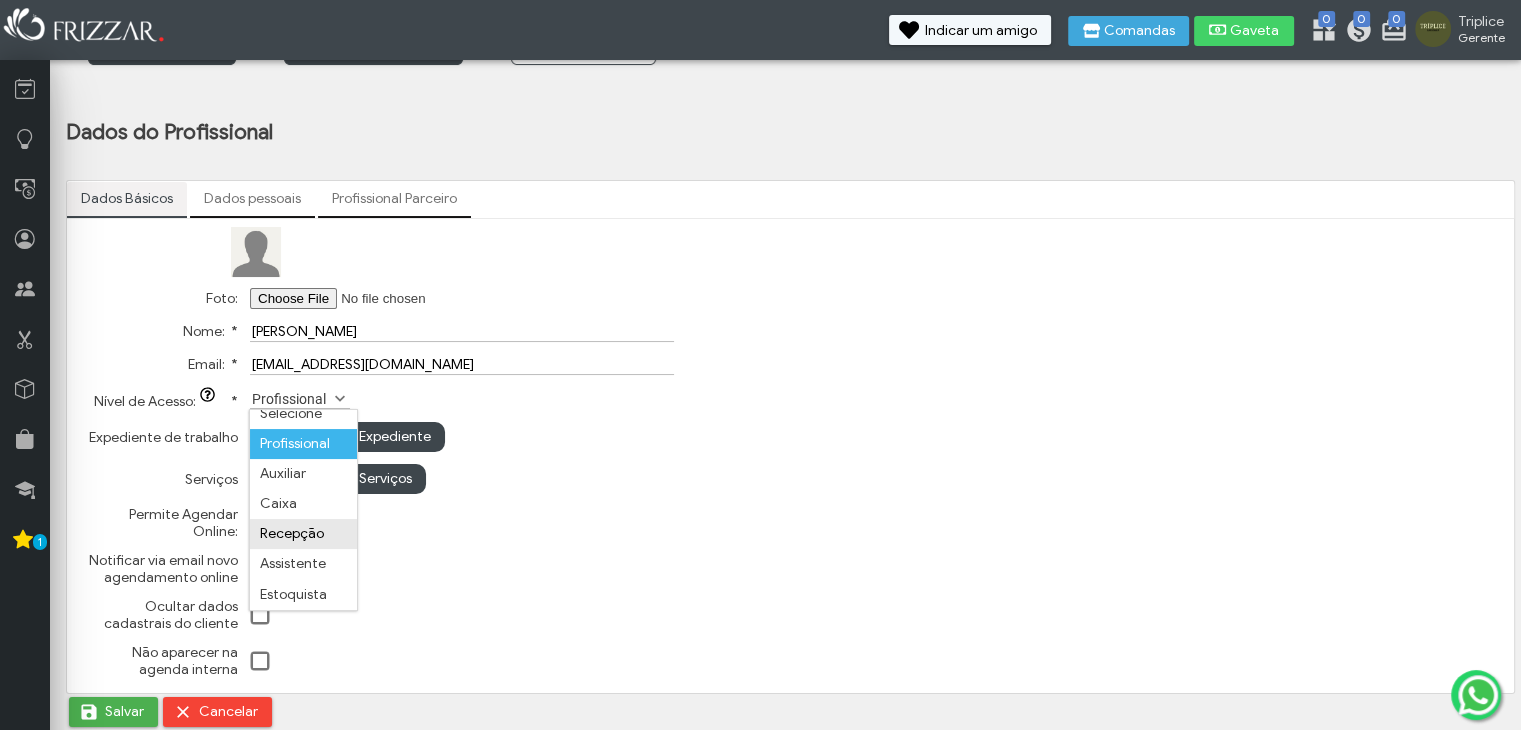 scroll, scrollTop: 0, scrollLeft: 0, axis: both 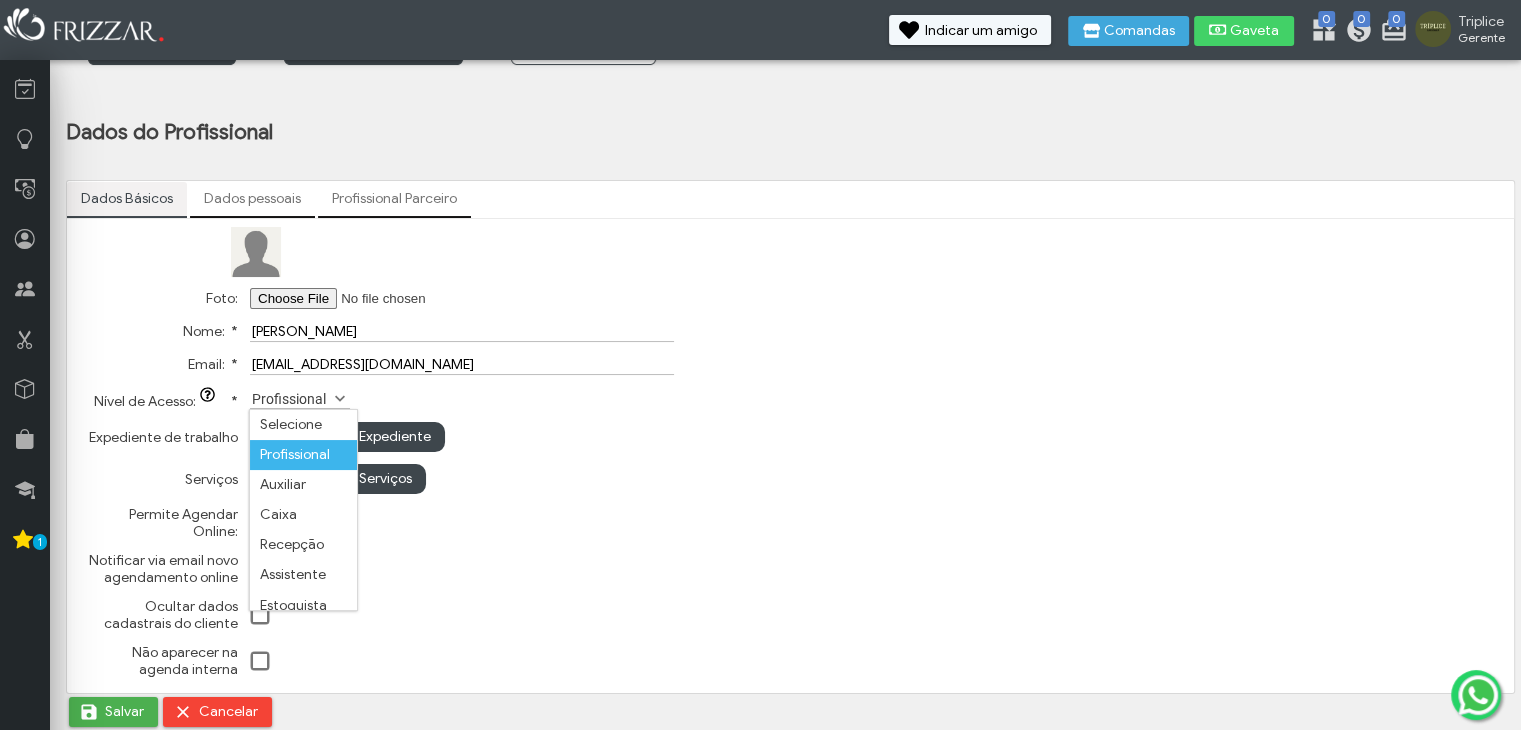 click on "Profissional" at bounding box center (303, 455) 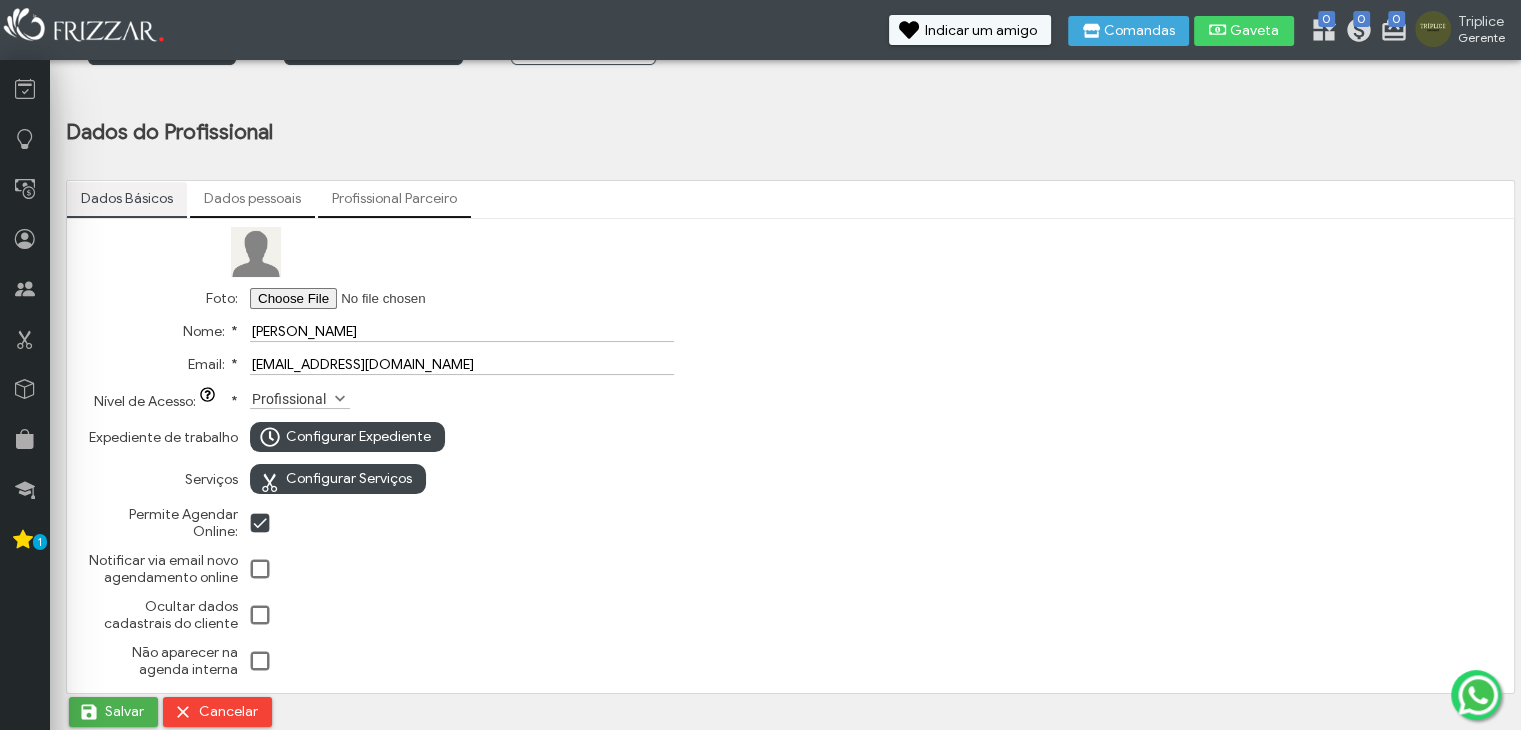 click on "Foto:" at bounding box center (376, 298) 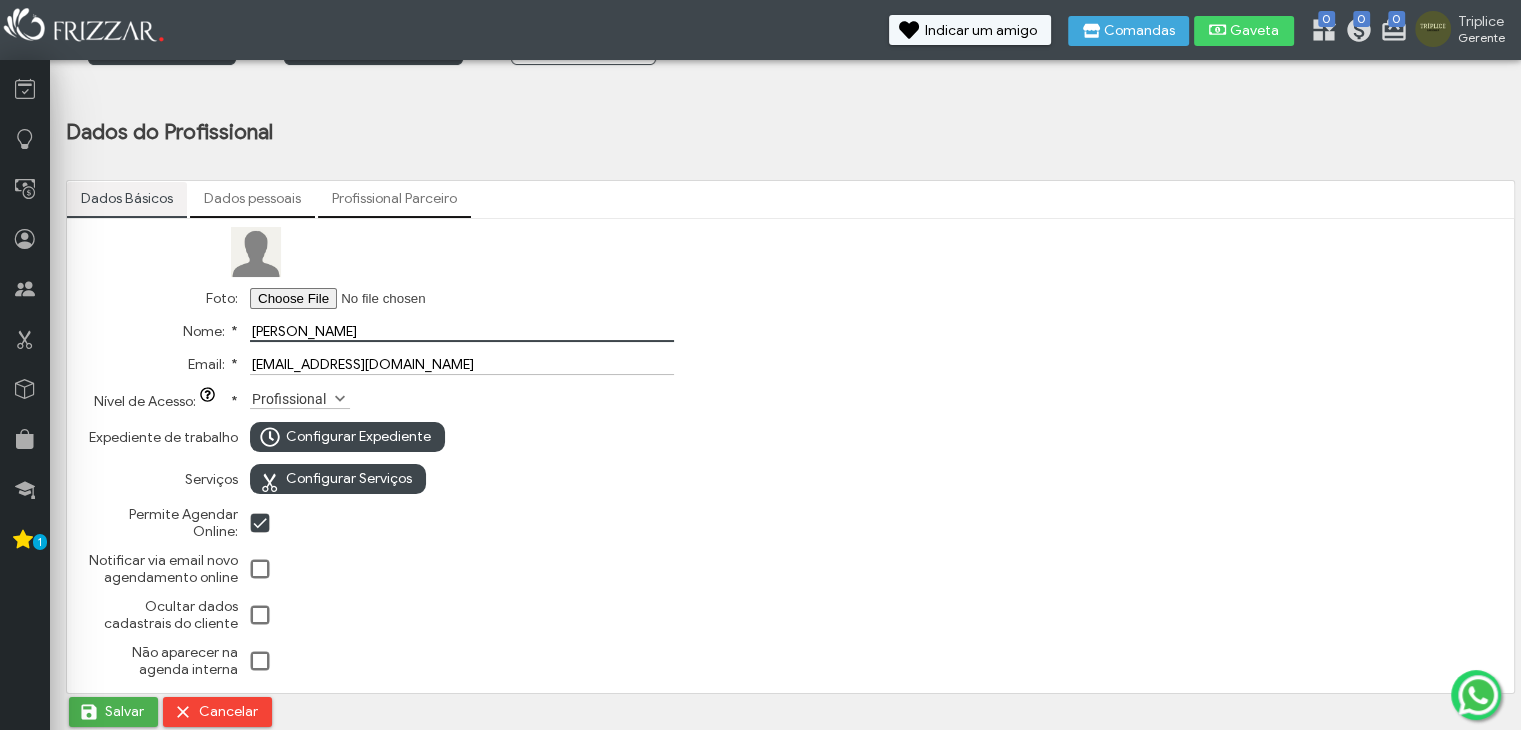 click on "[PERSON_NAME]" at bounding box center (462, 331) 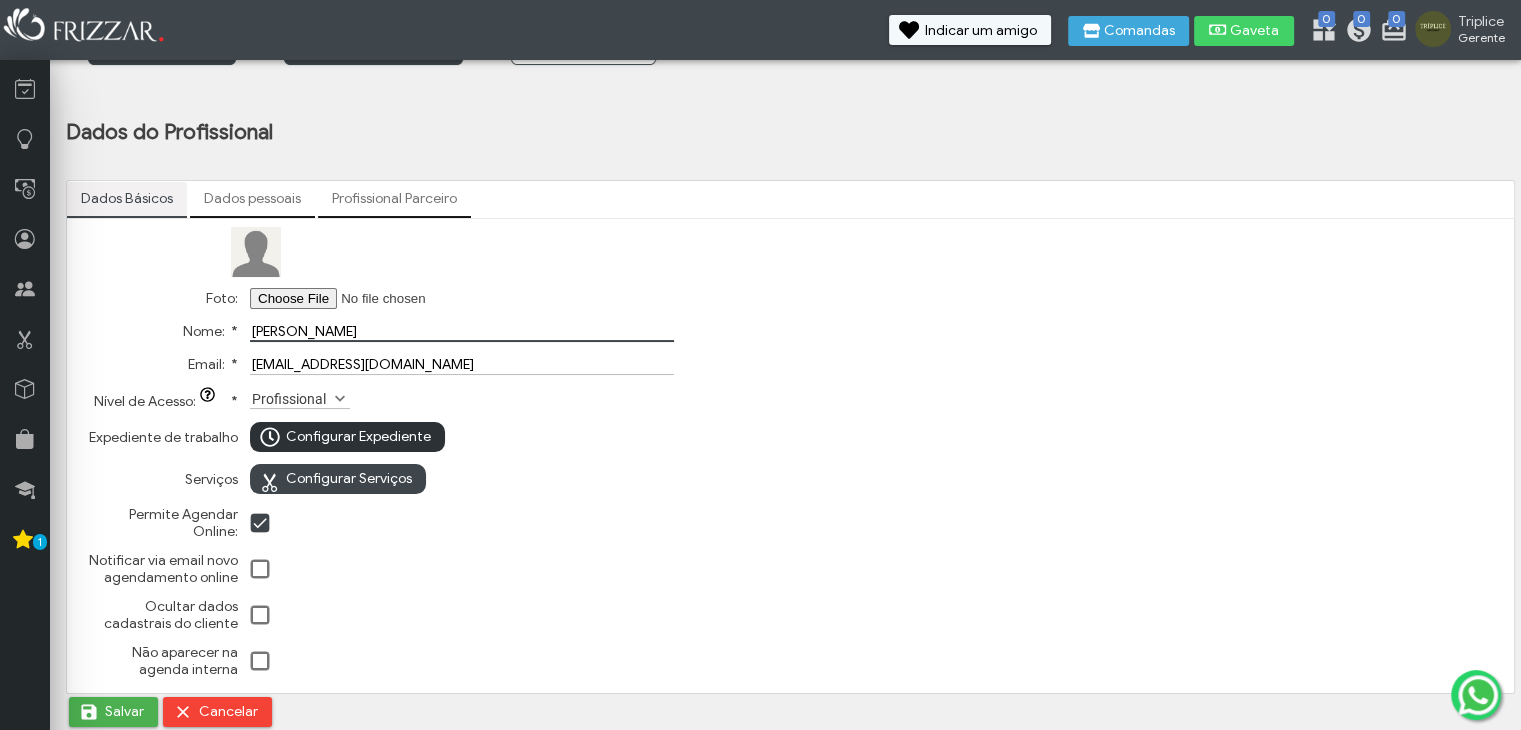 type on "Antony Almeida" 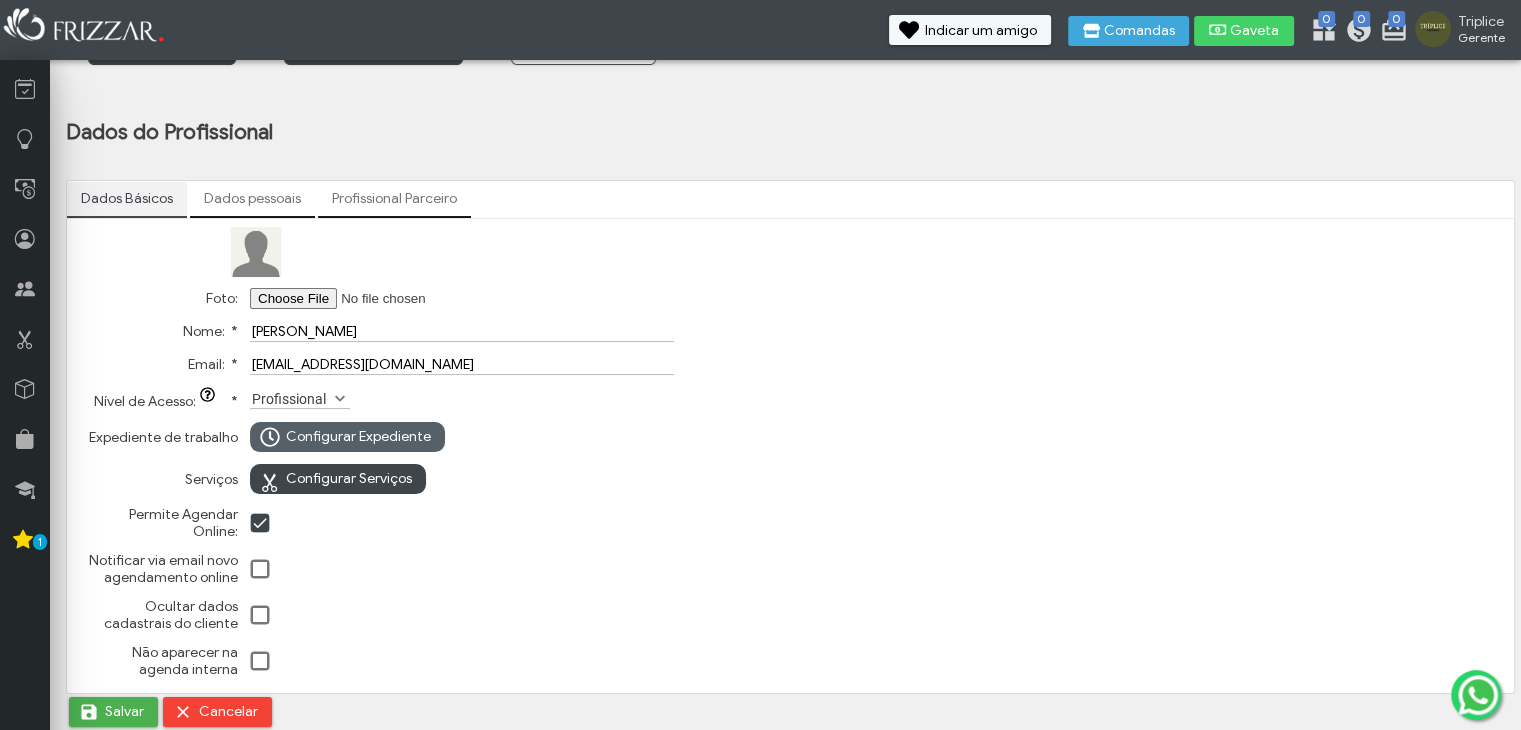 click on "Configurar Expediente" at bounding box center [358, 437] 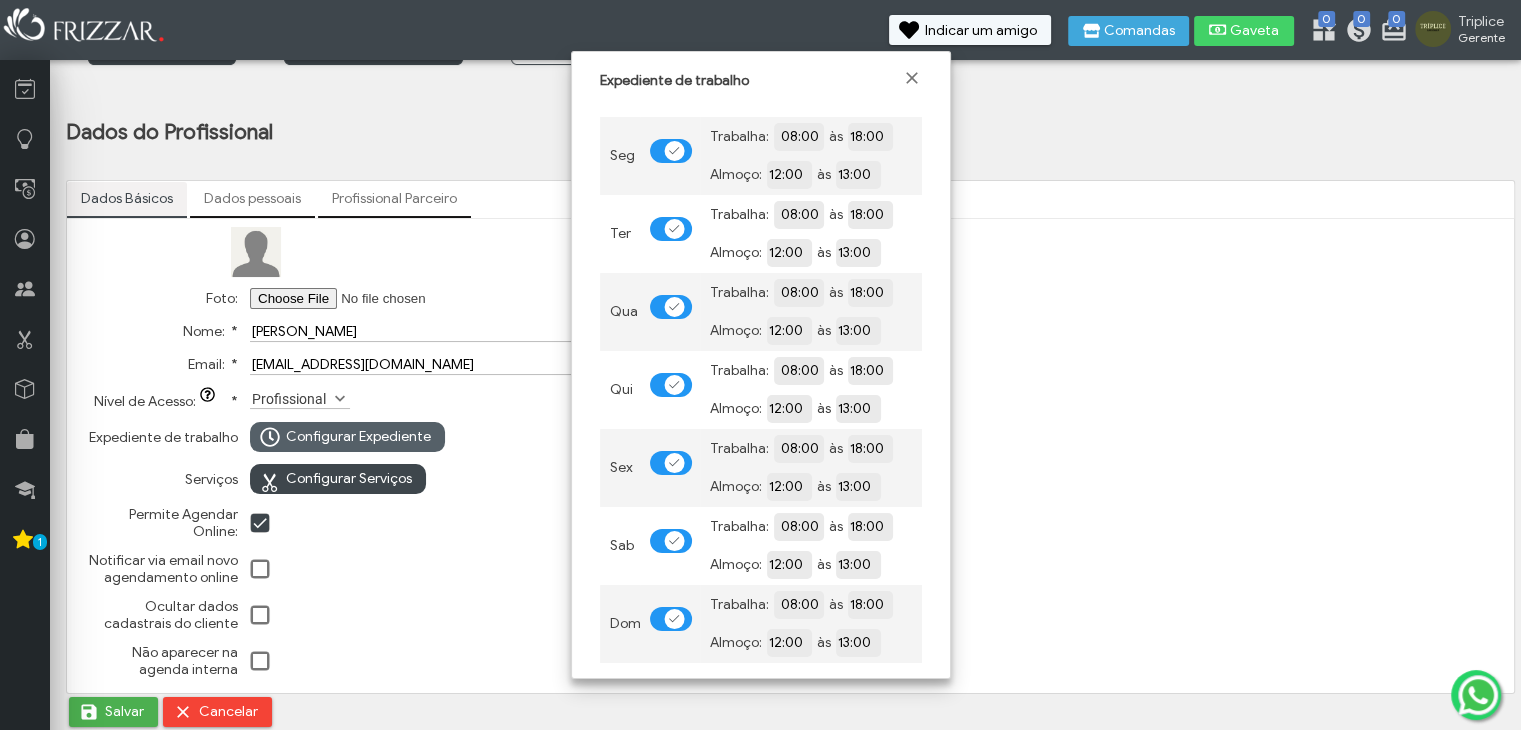 scroll, scrollTop: 12, scrollLeft: 10, axis: both 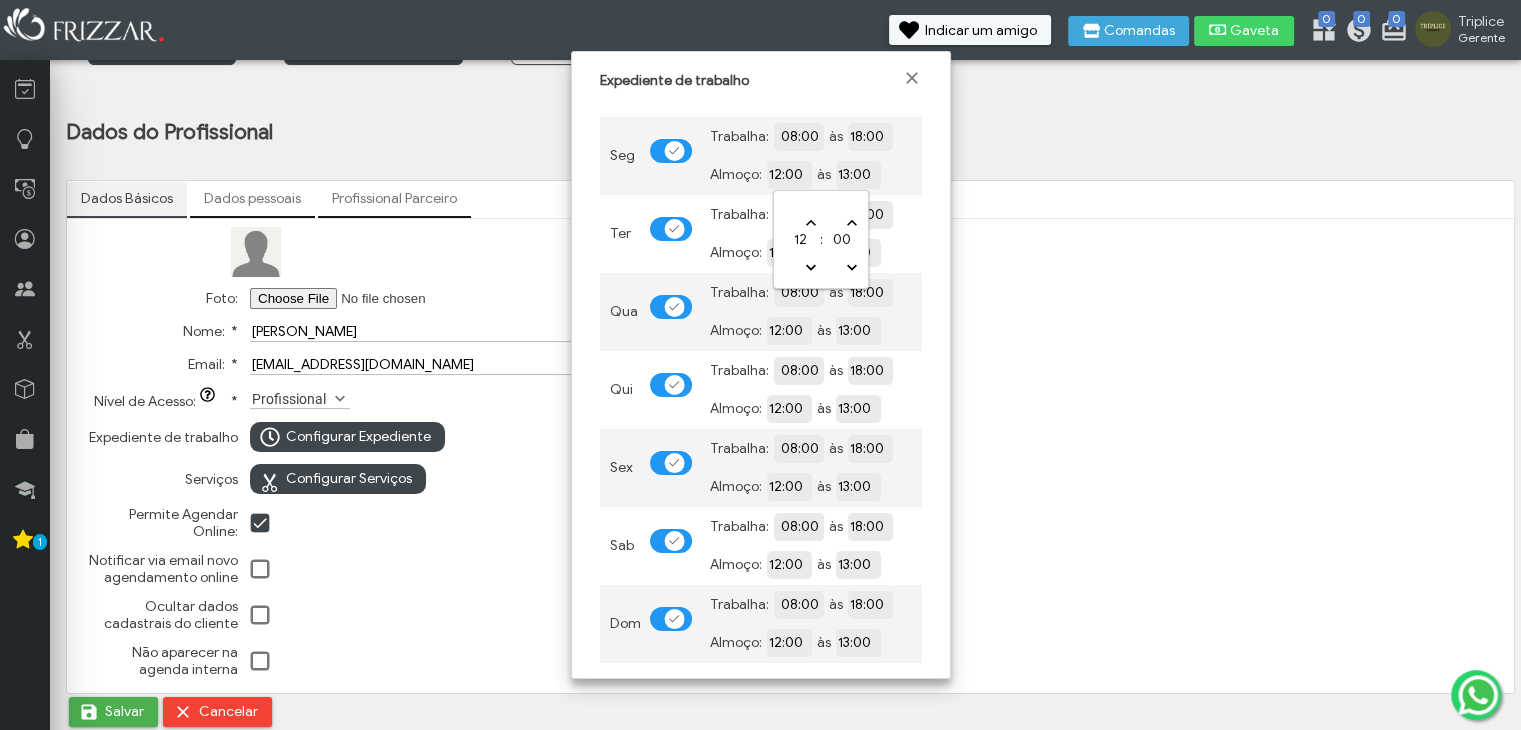 click on "12:00" at bounding box center (858, 173) 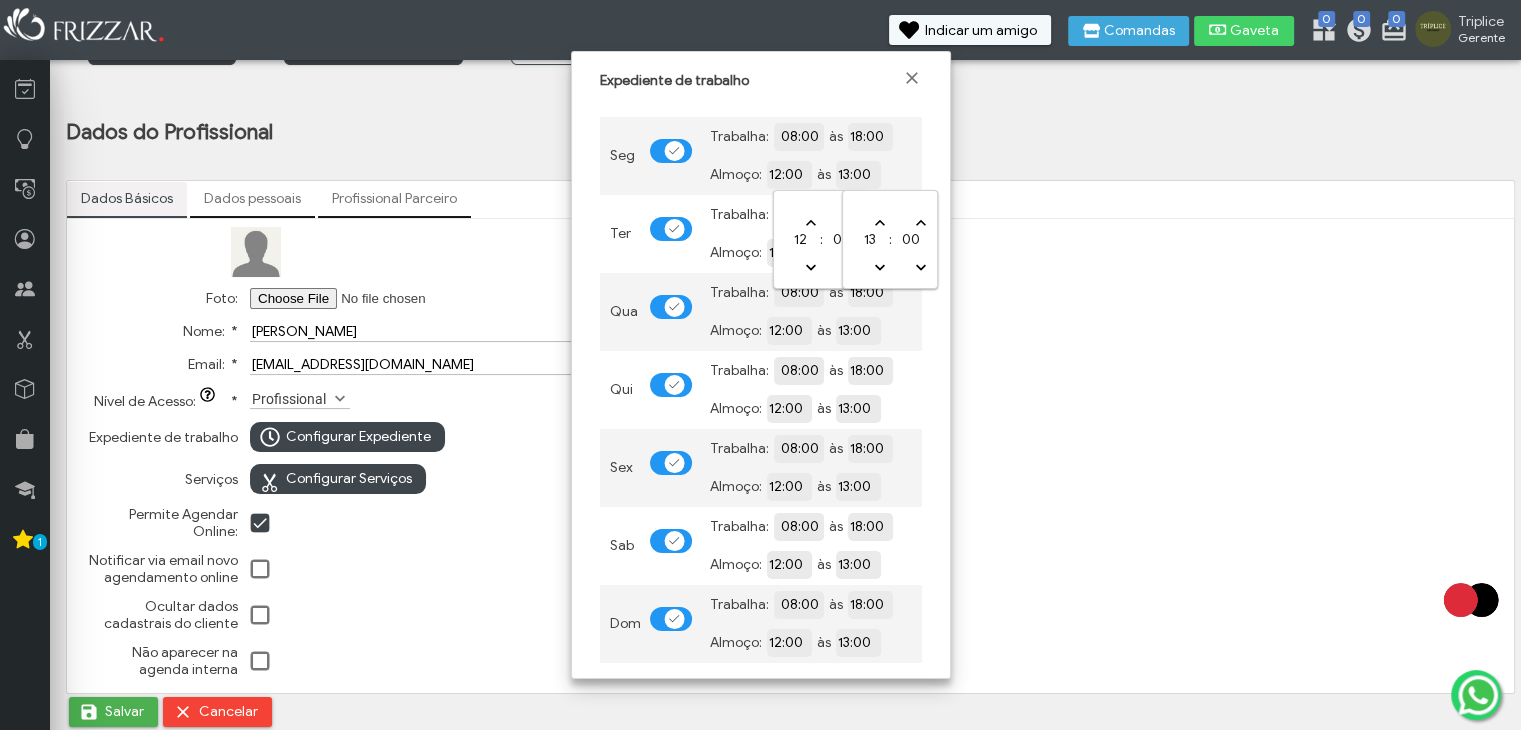 click on "13:00" at bounding box center [927, 173] 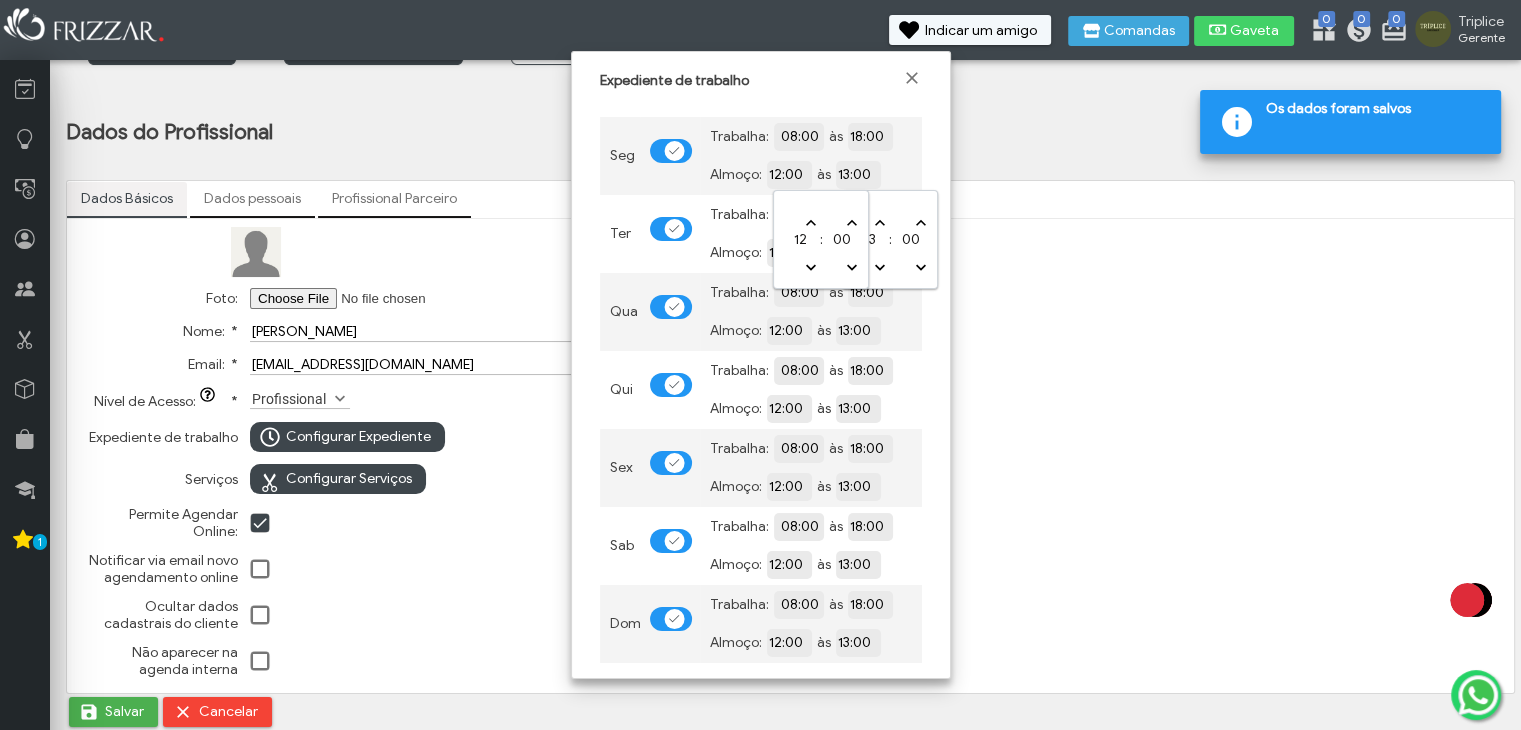 click on "12:00" at bounding box center [858, 173] 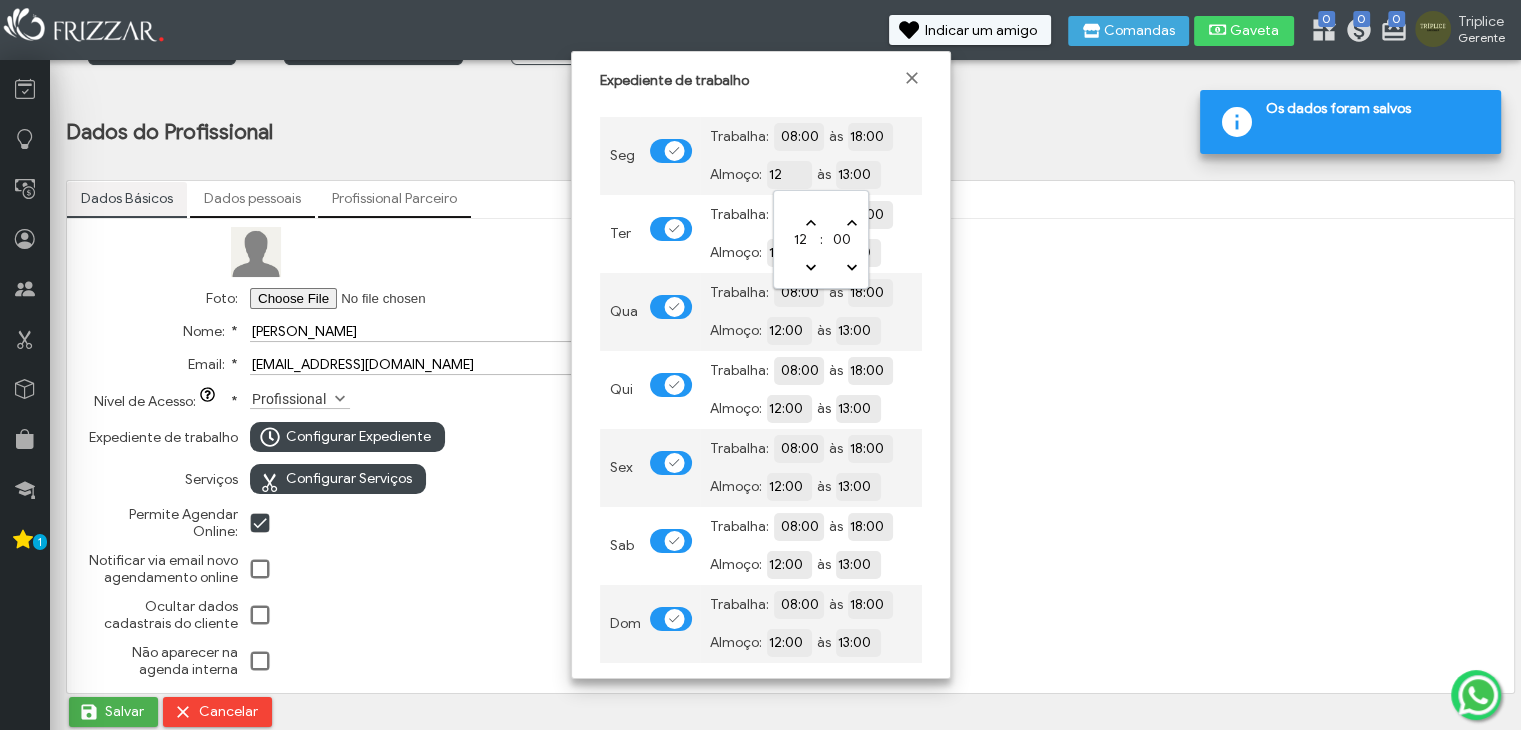 type on "1" 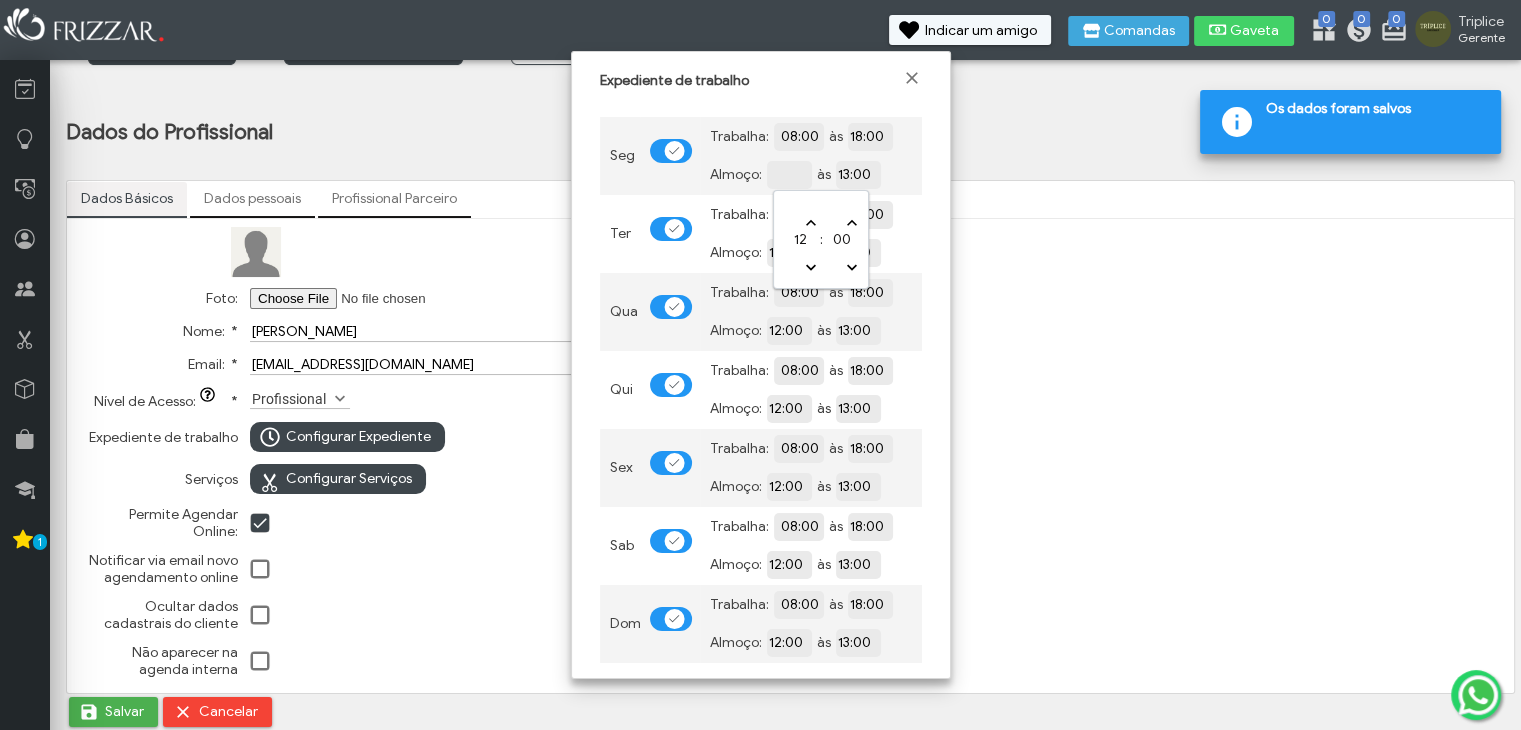 type 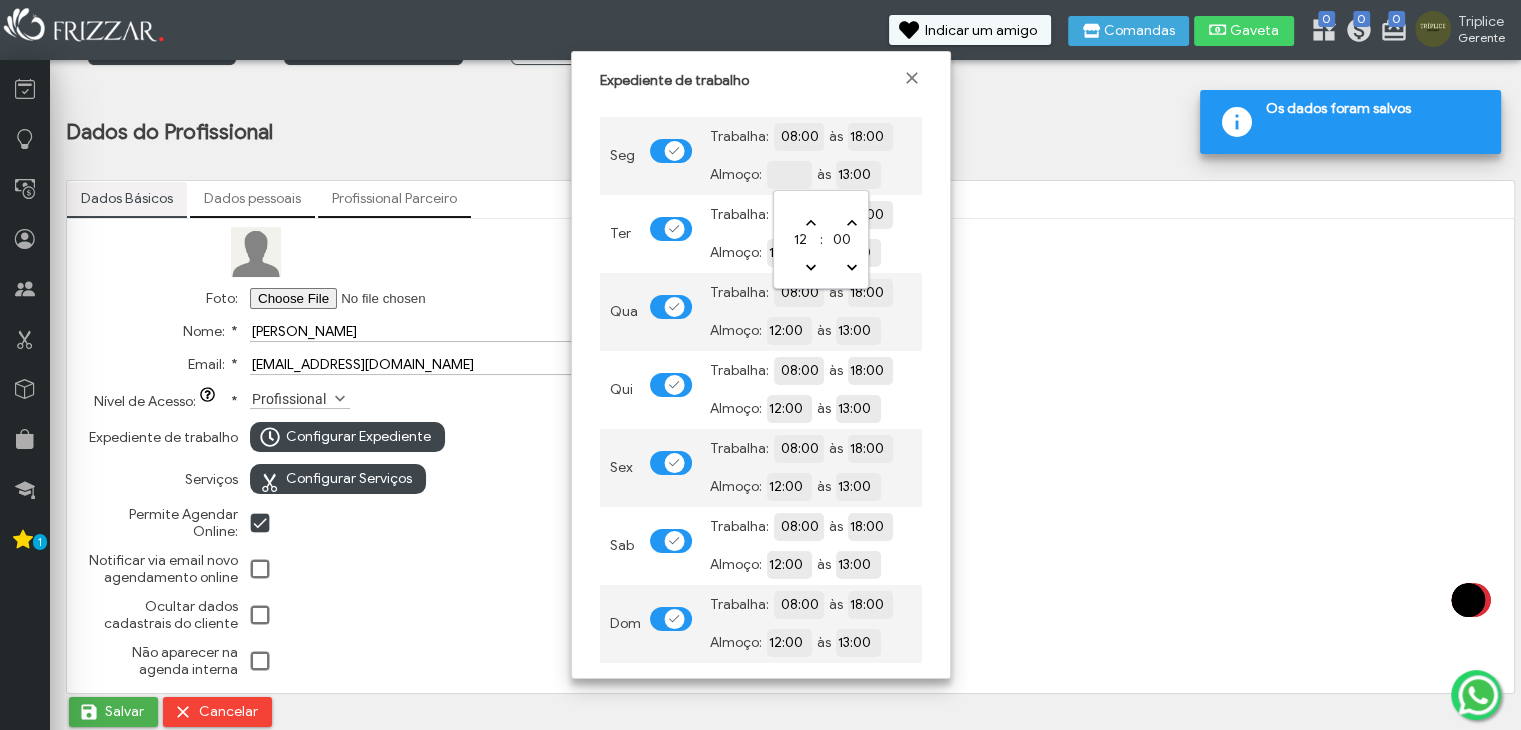click on "13:00" at bounding box center [858, 175] 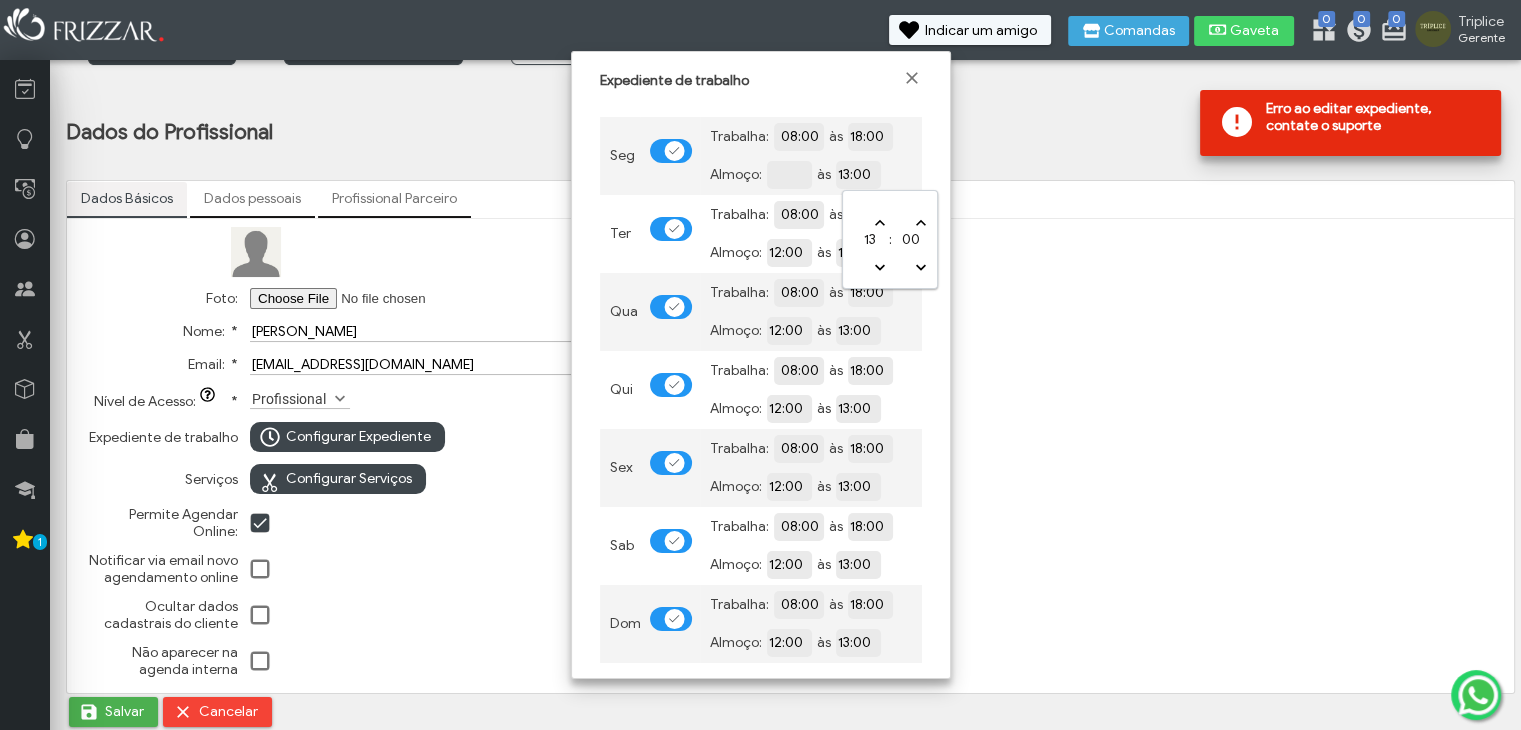 click on "13:00" at bounding box center [927, 173] 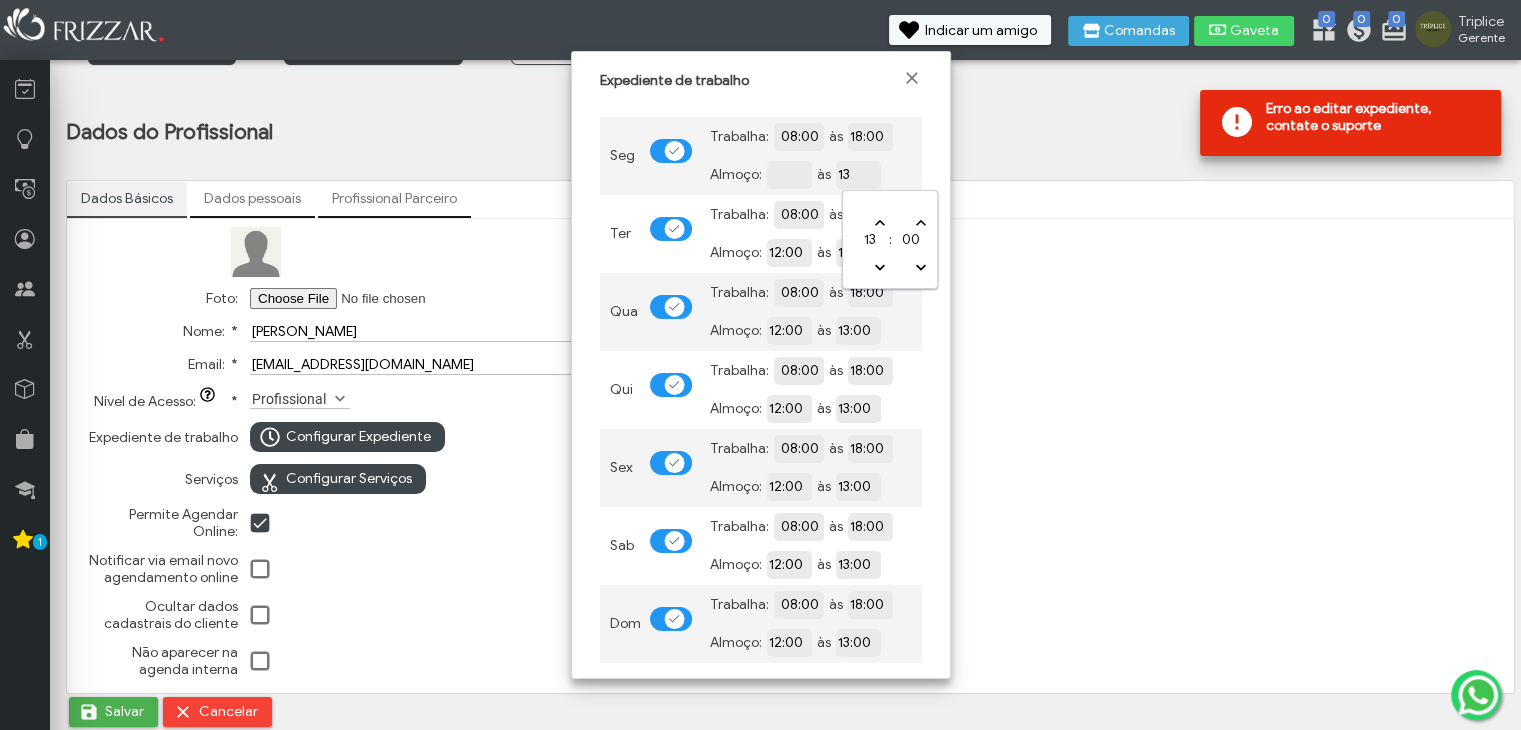 type on "1" 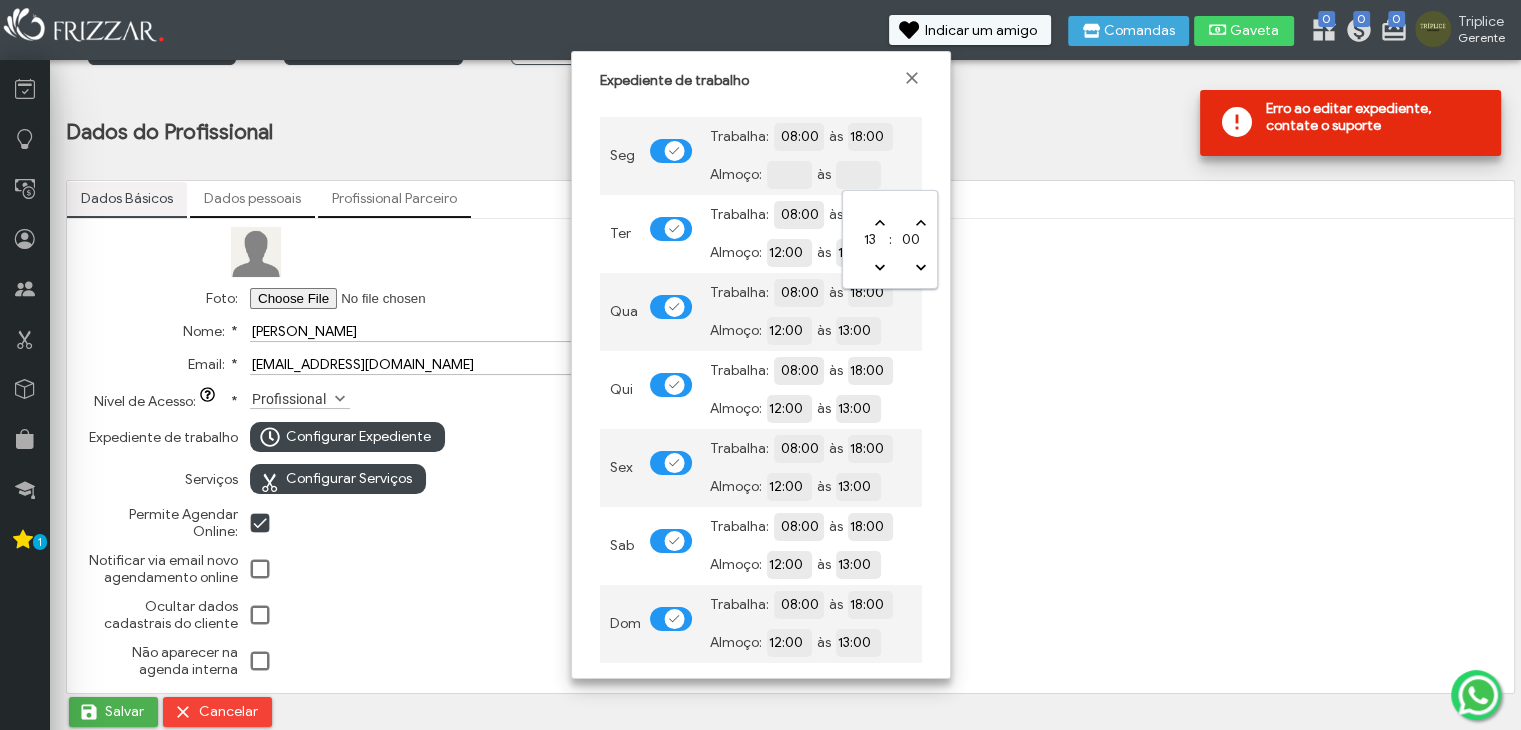 type 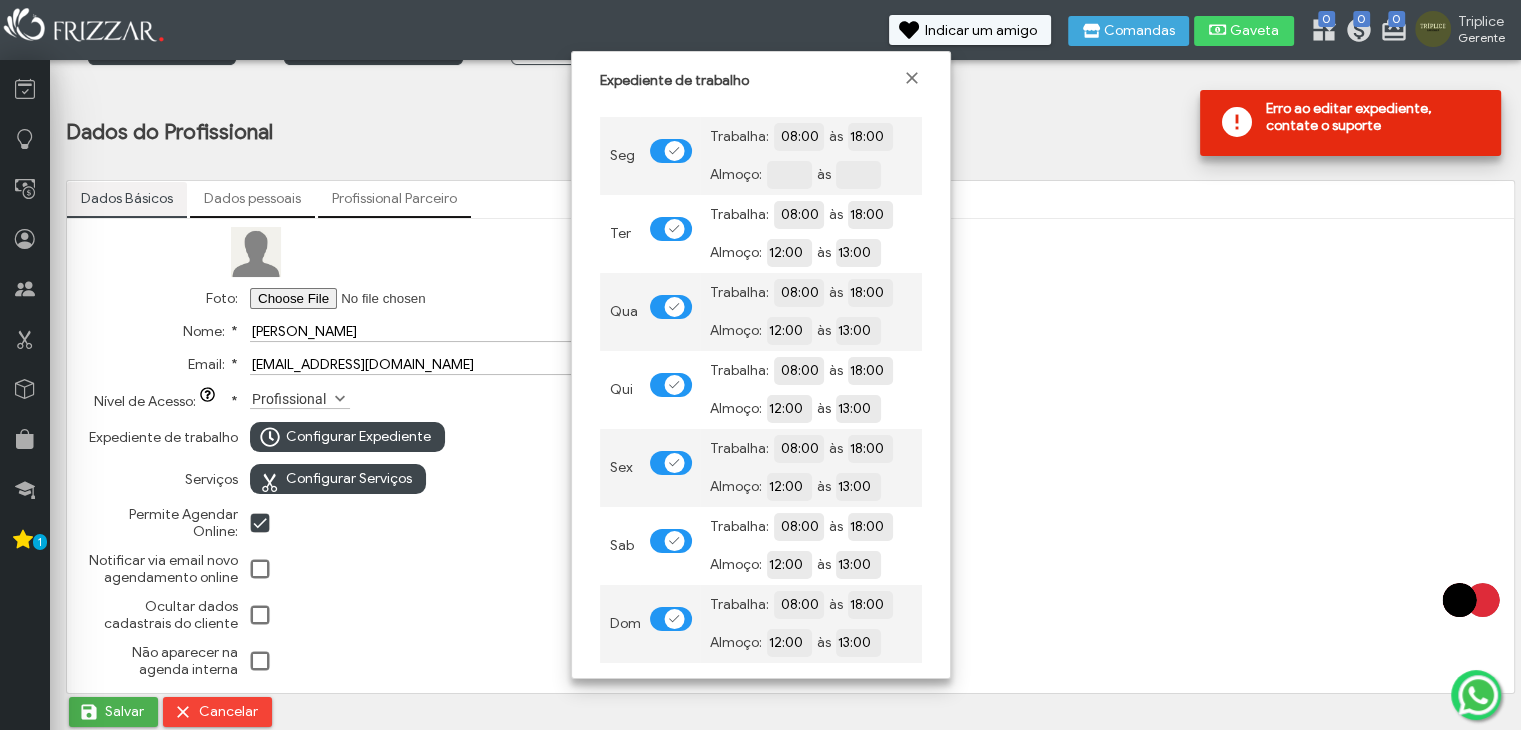 click on "Trabalha: 08:00 às 18:00 Almoço:   às" at bounding box center [811, 156] 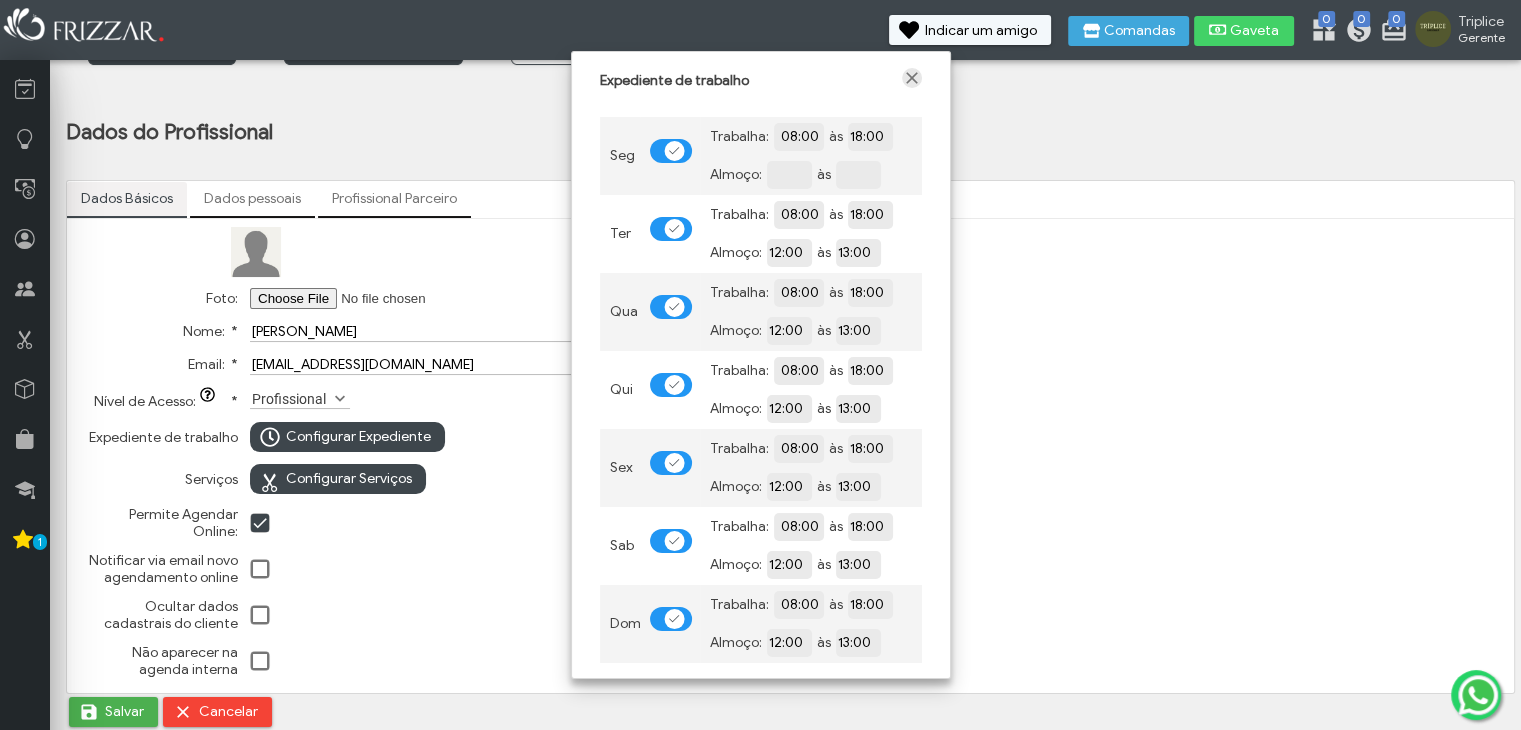 click at bounding box center [912, 78] 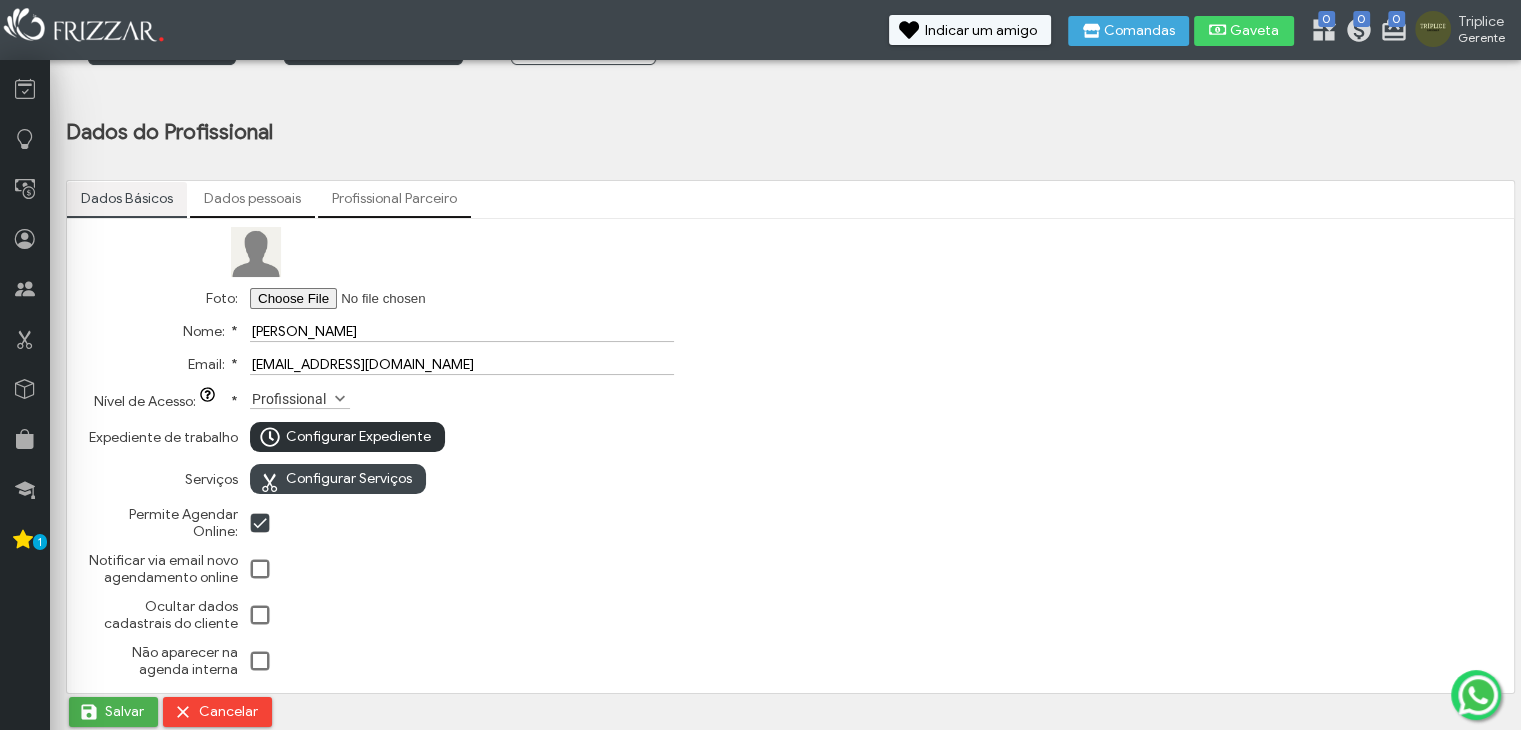 click on "Configurar Expediente" at bounding box center [358, 437] 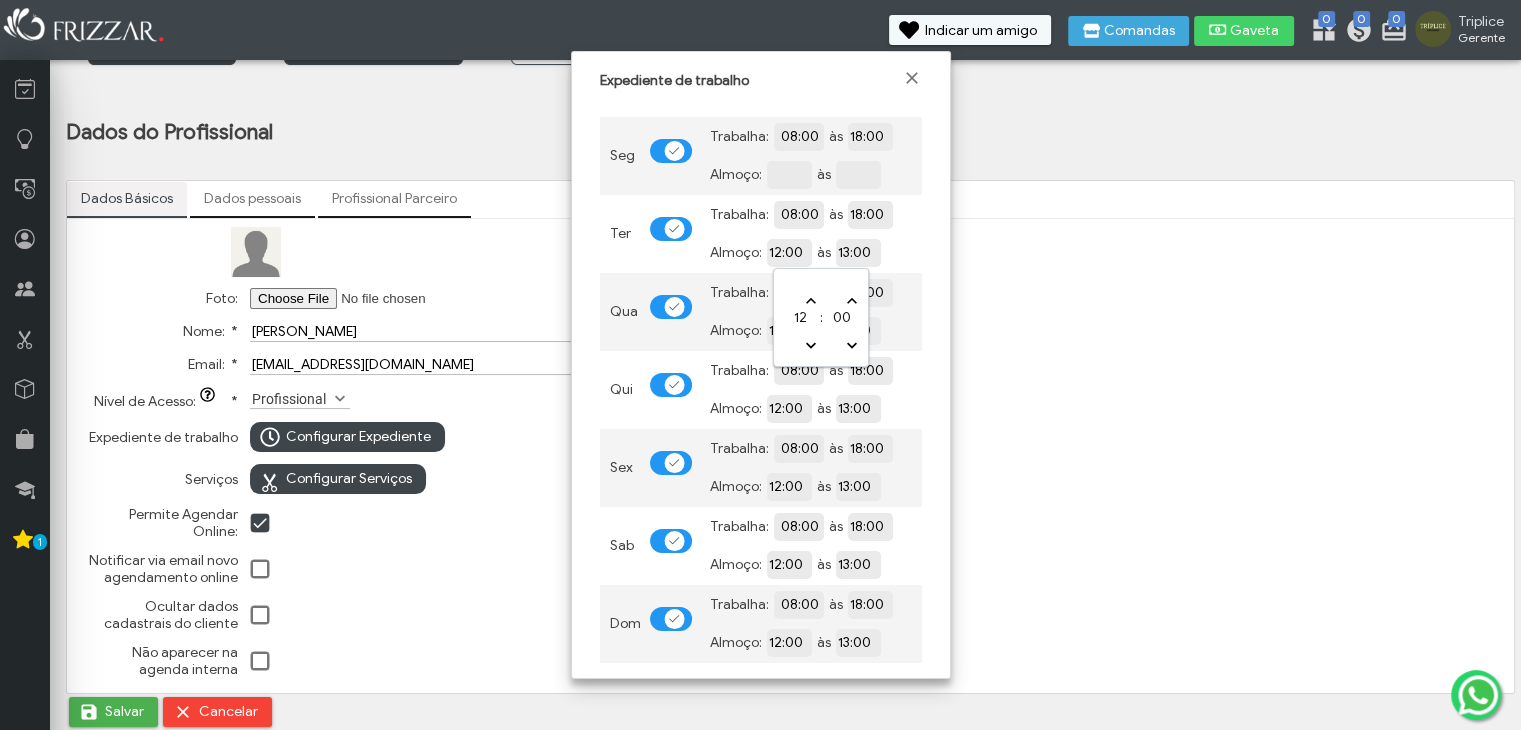click on "12:00" at bounding box center [858, 251] 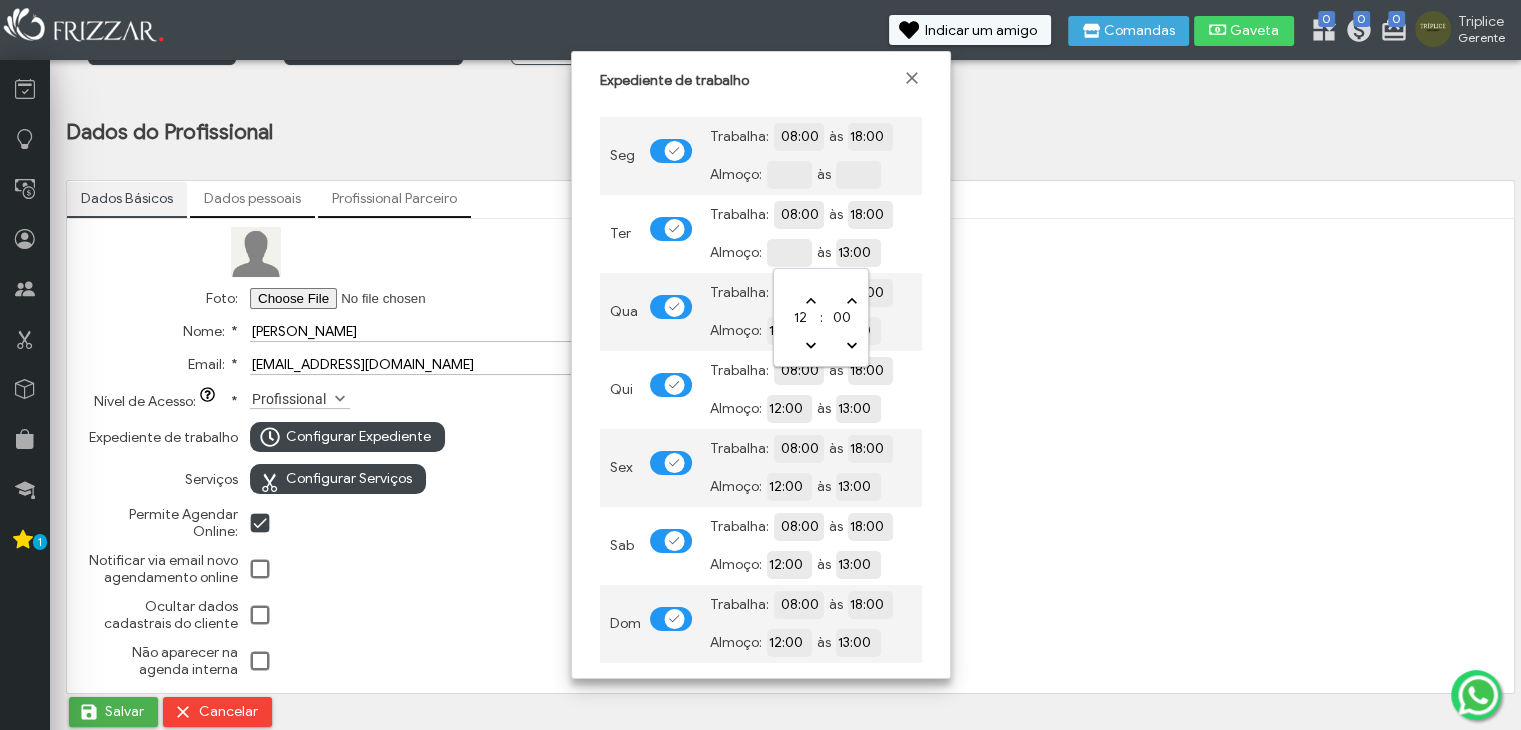 type 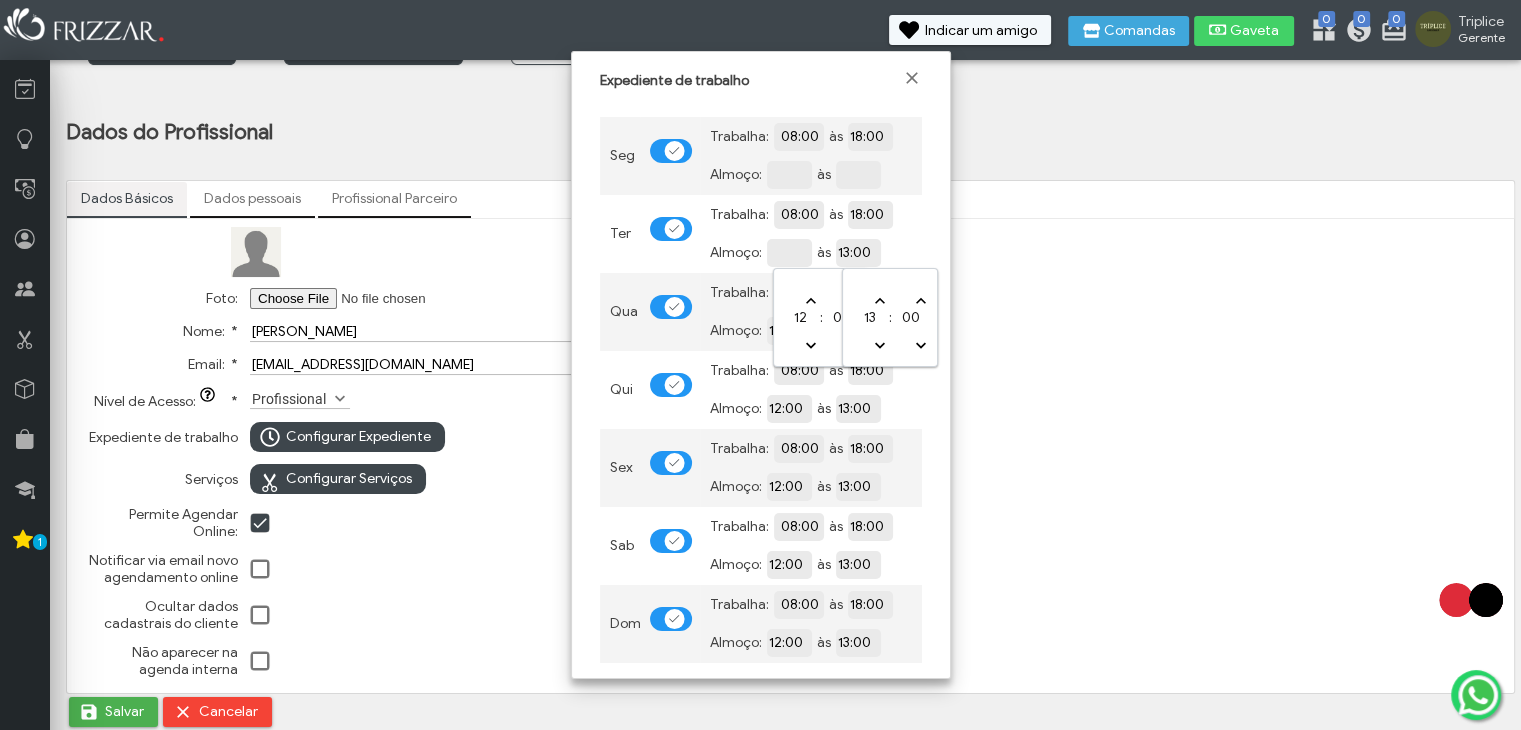 click on "13:00" at bounding box center [927, 251] 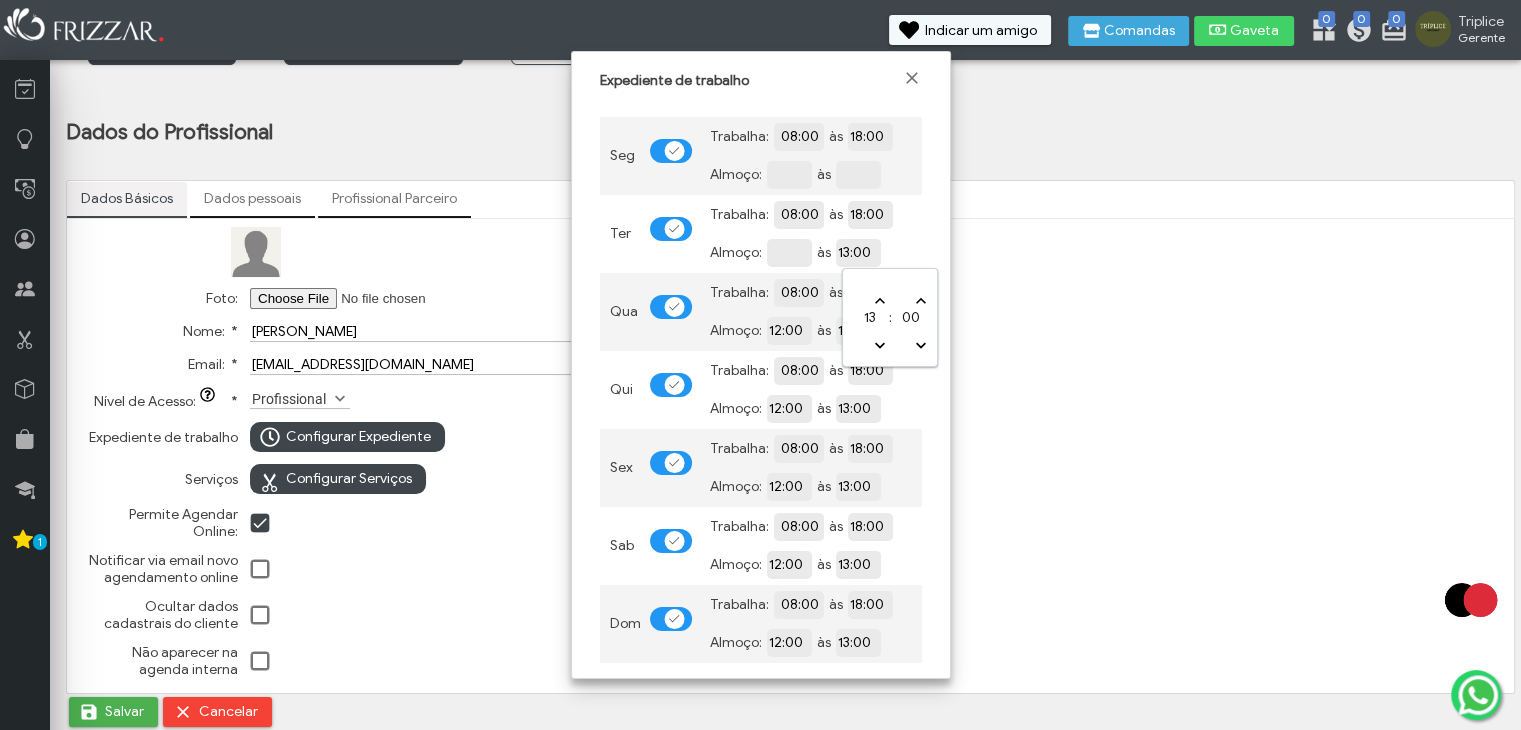 click on "13:00" at bounding box center (927, 251) 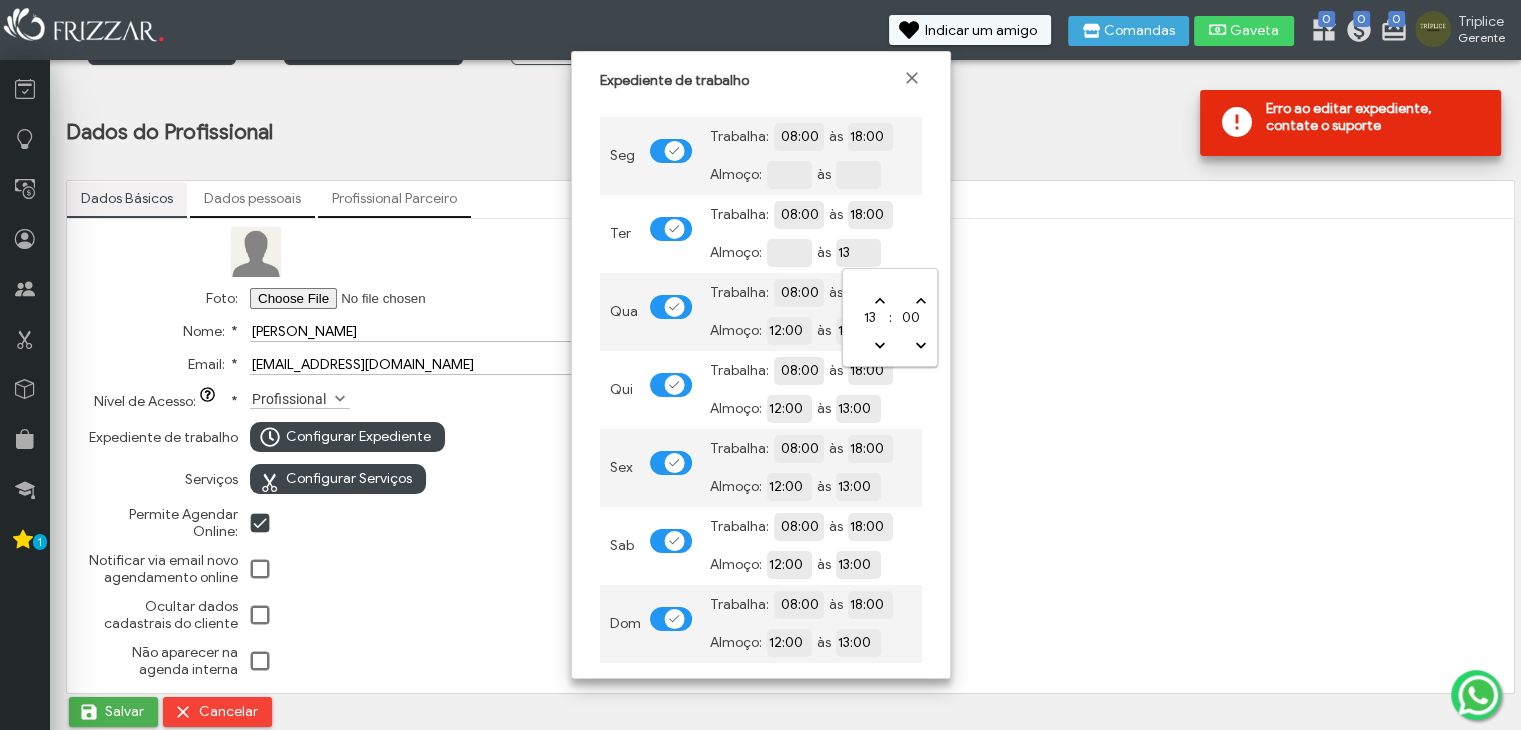 type on "1" 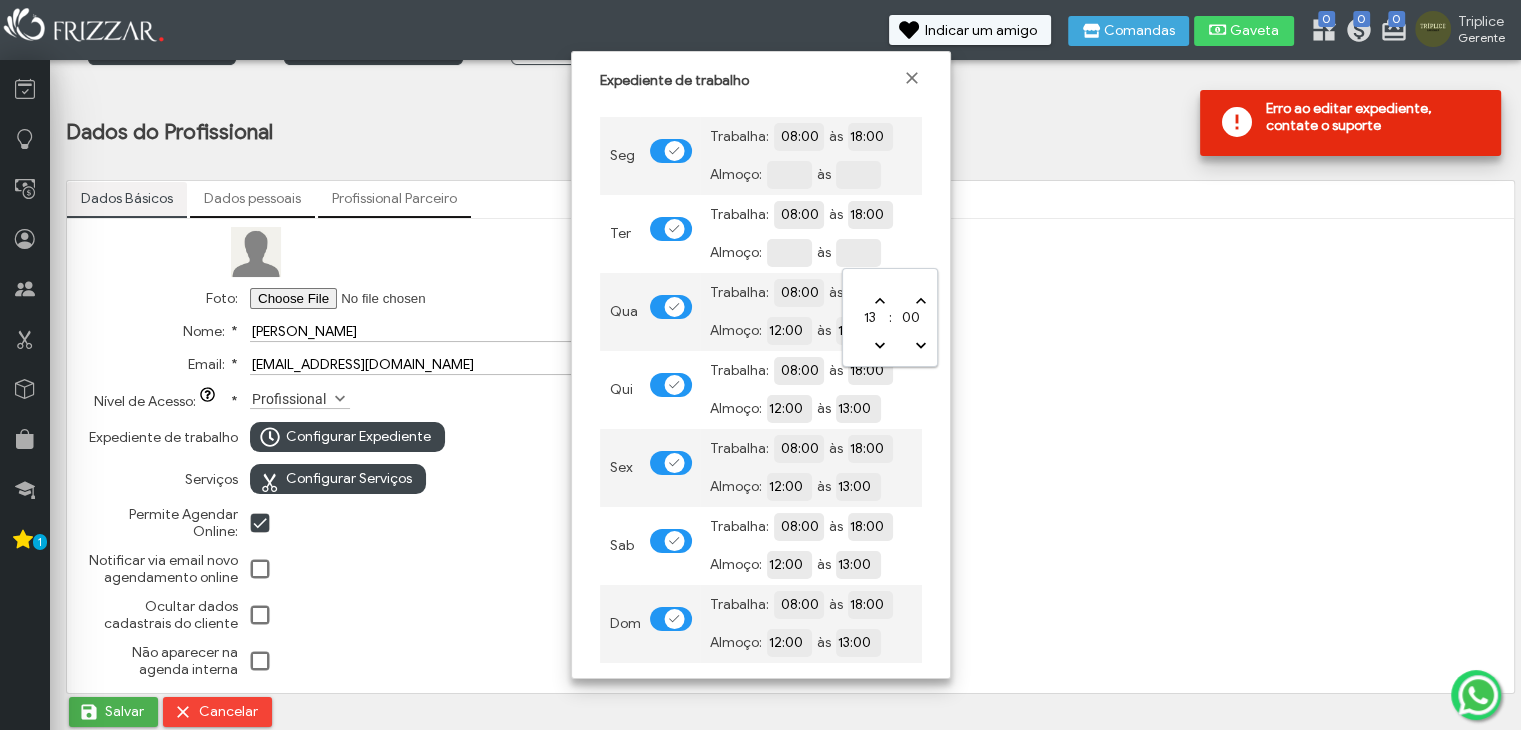 type 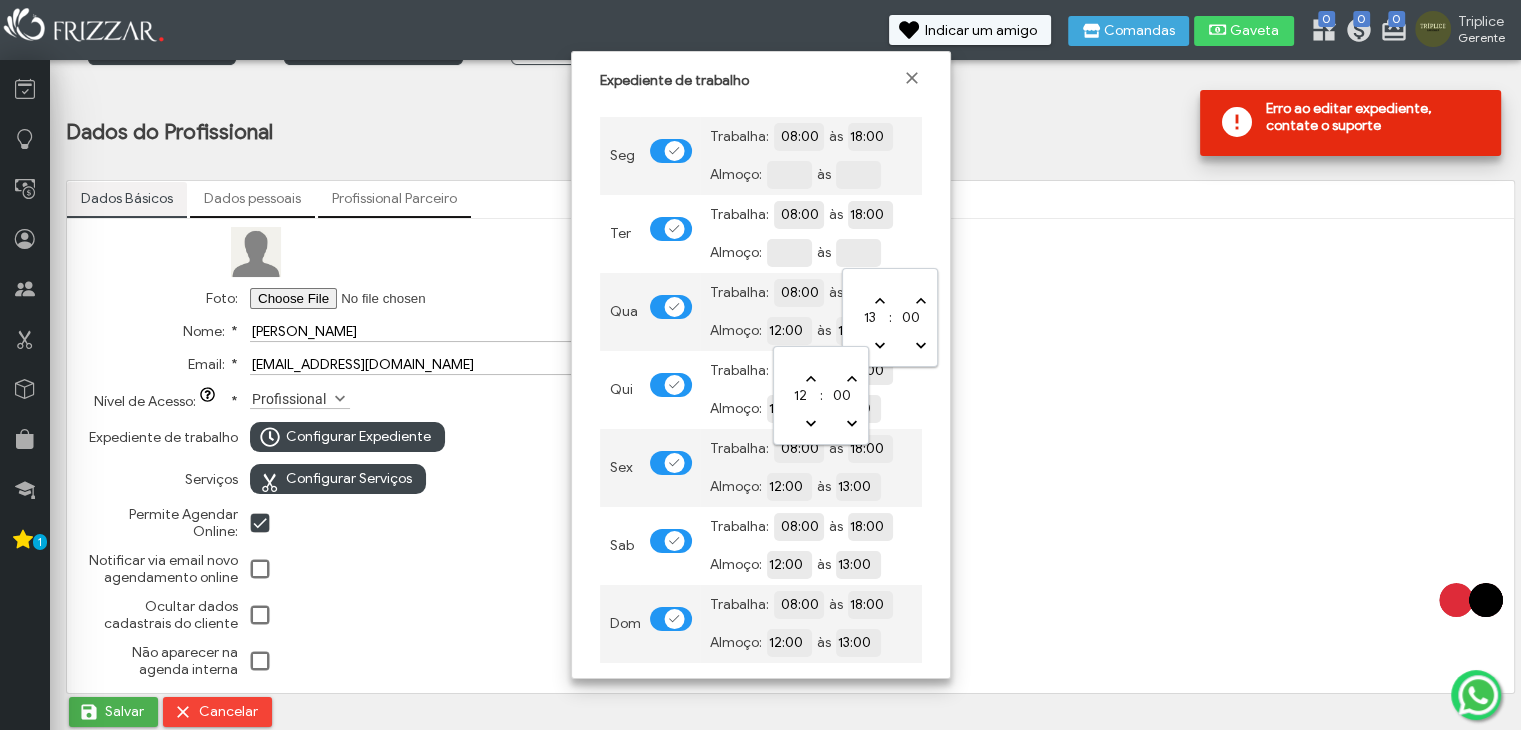 click on "12:00" at bounding box center [858, 329] 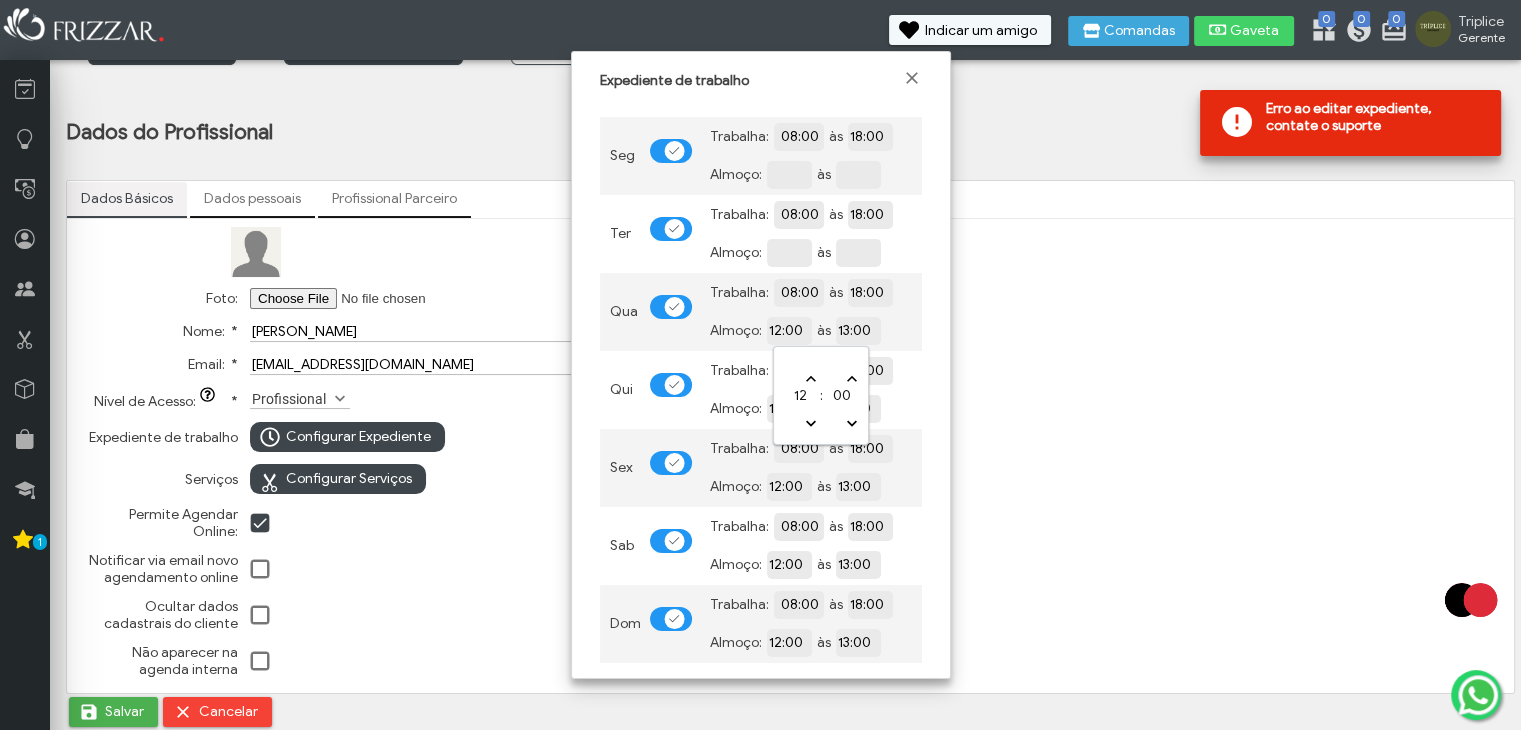 click on "12:00" at bounding box center [858, 329] 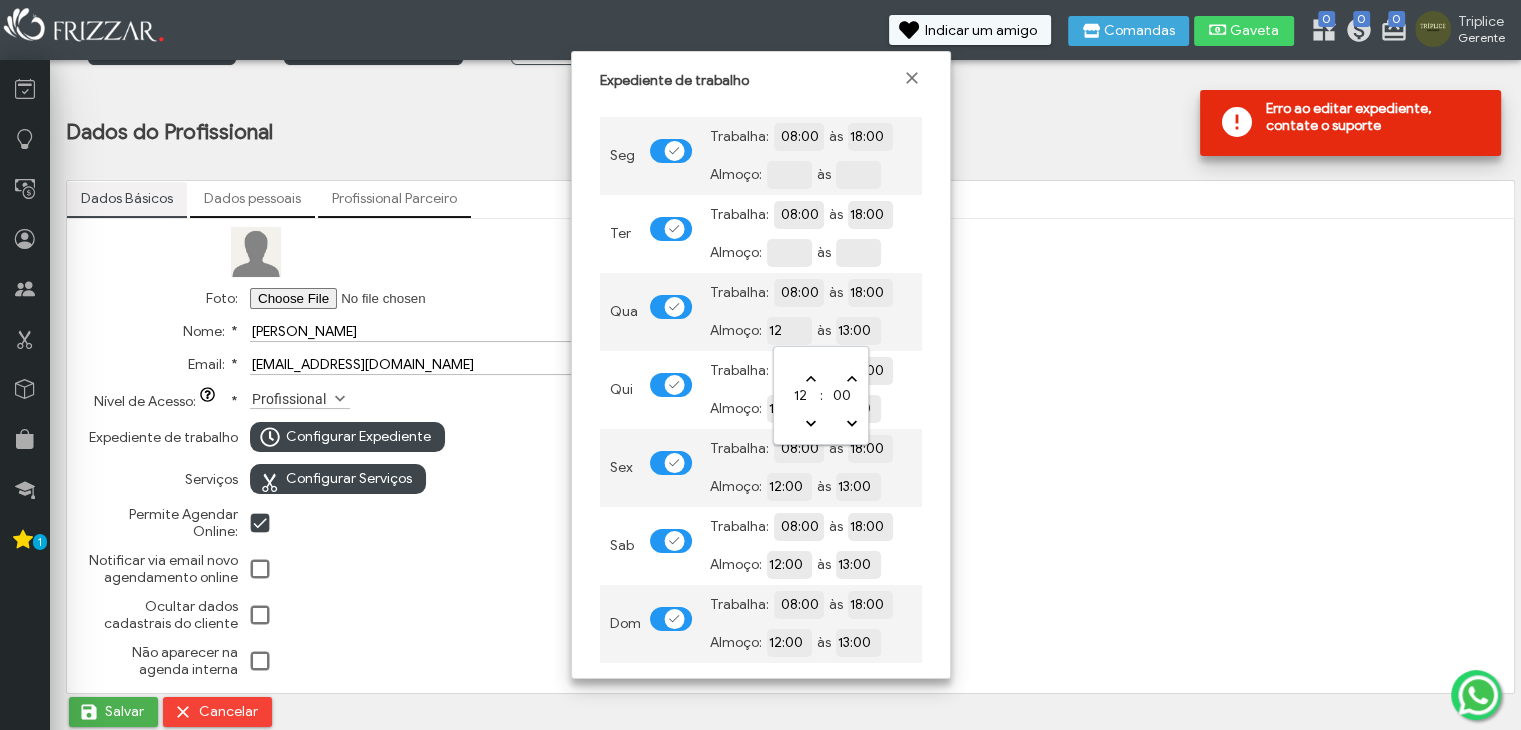 type on "1" 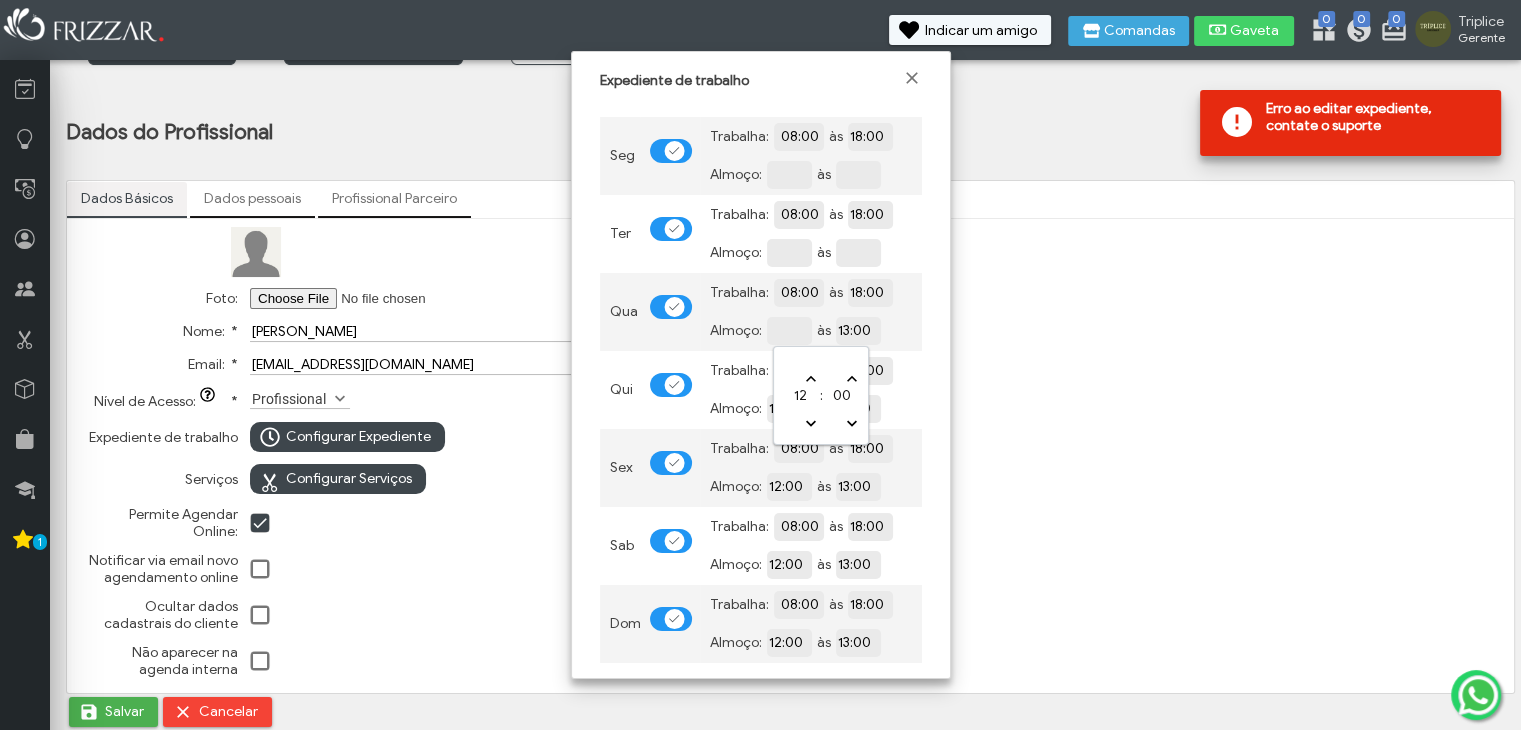 type 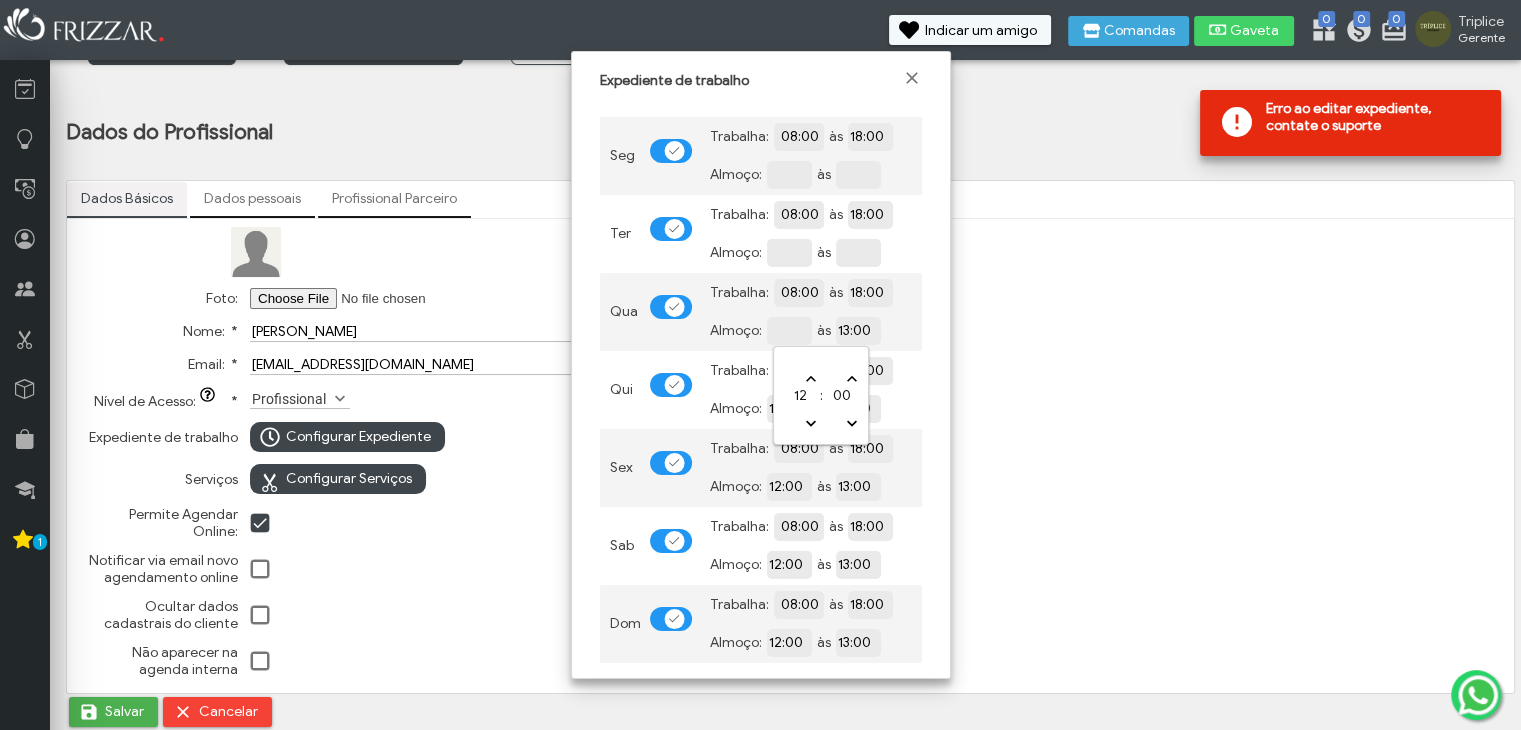 click on "13:00" at bounding box center [927, 330] 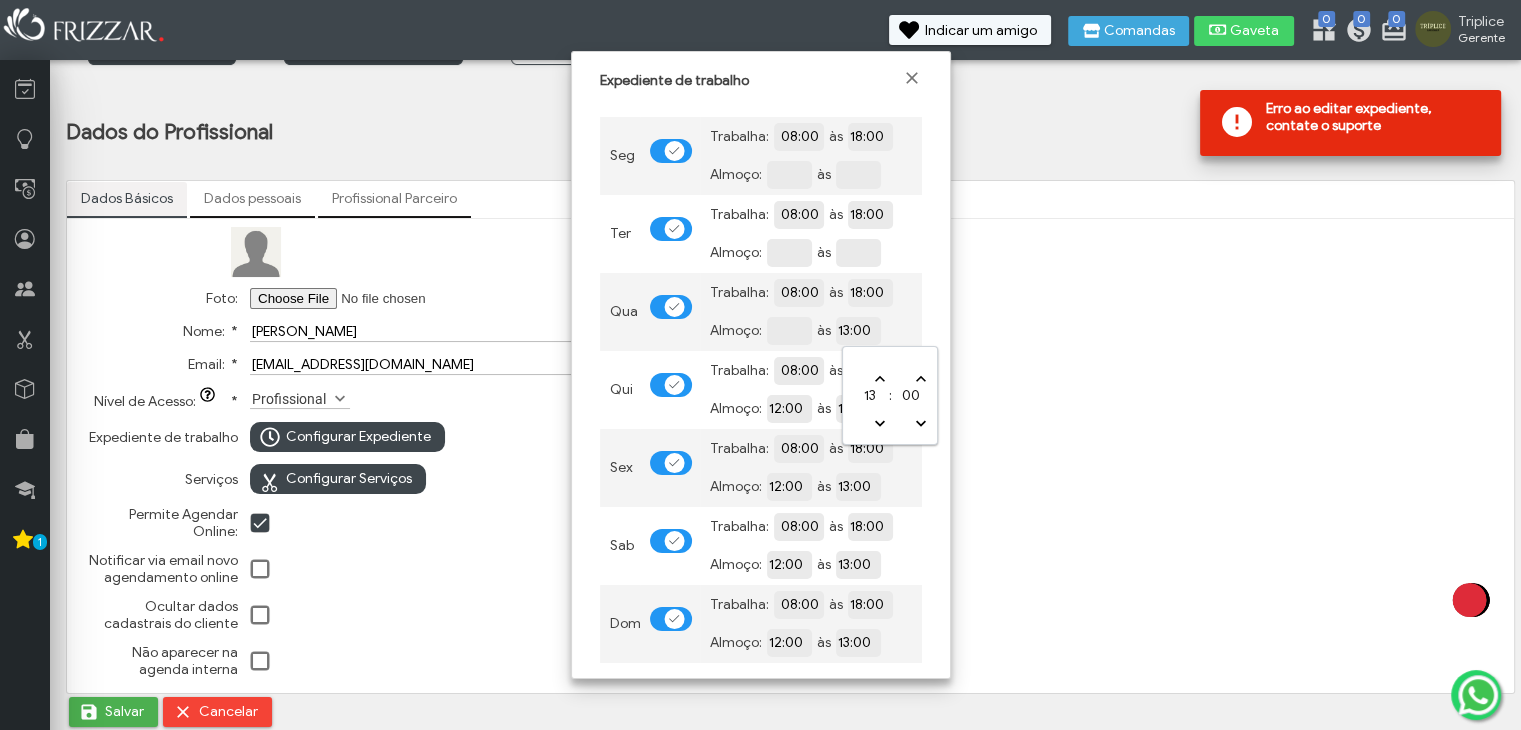 click on "13:00" at bounding box center [927, 329] 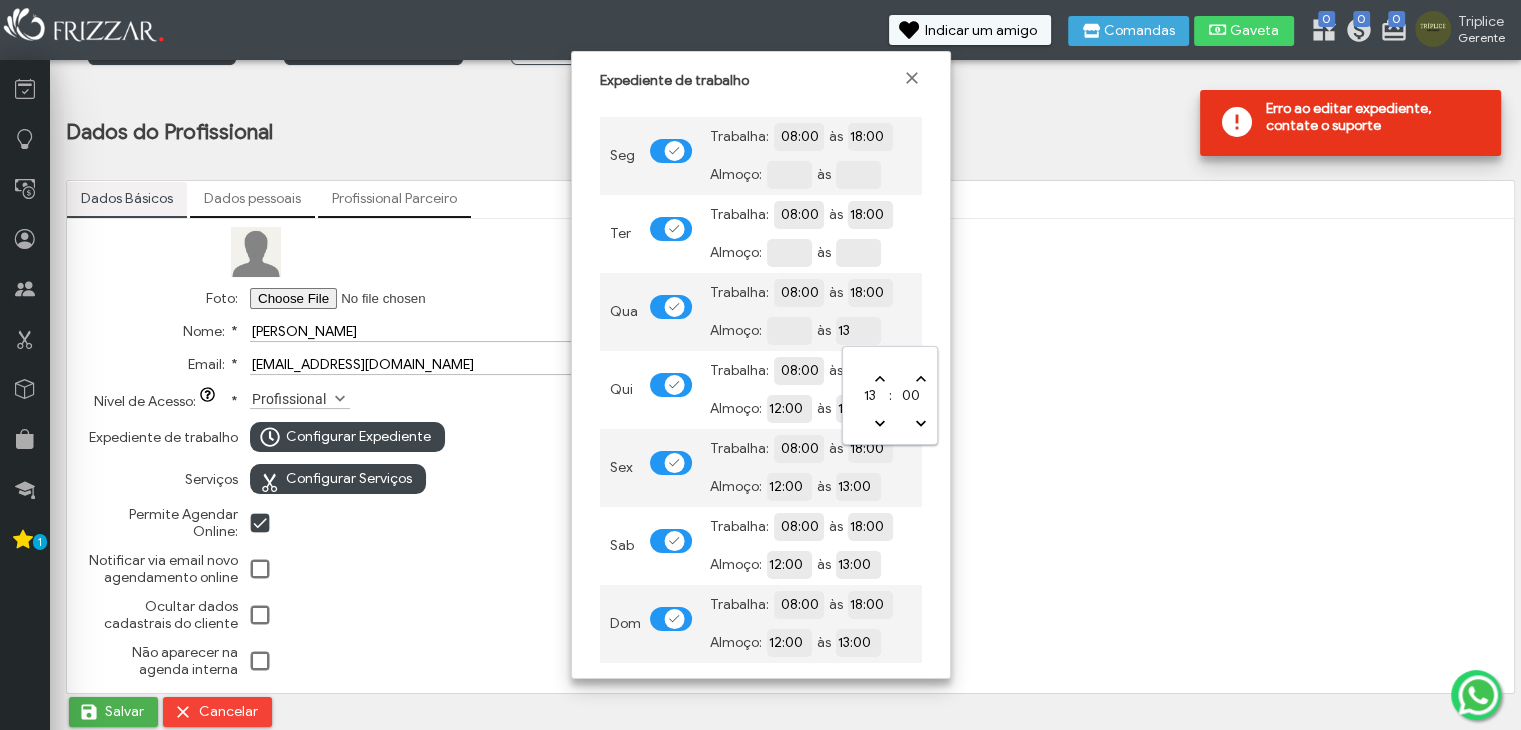 type on "1" 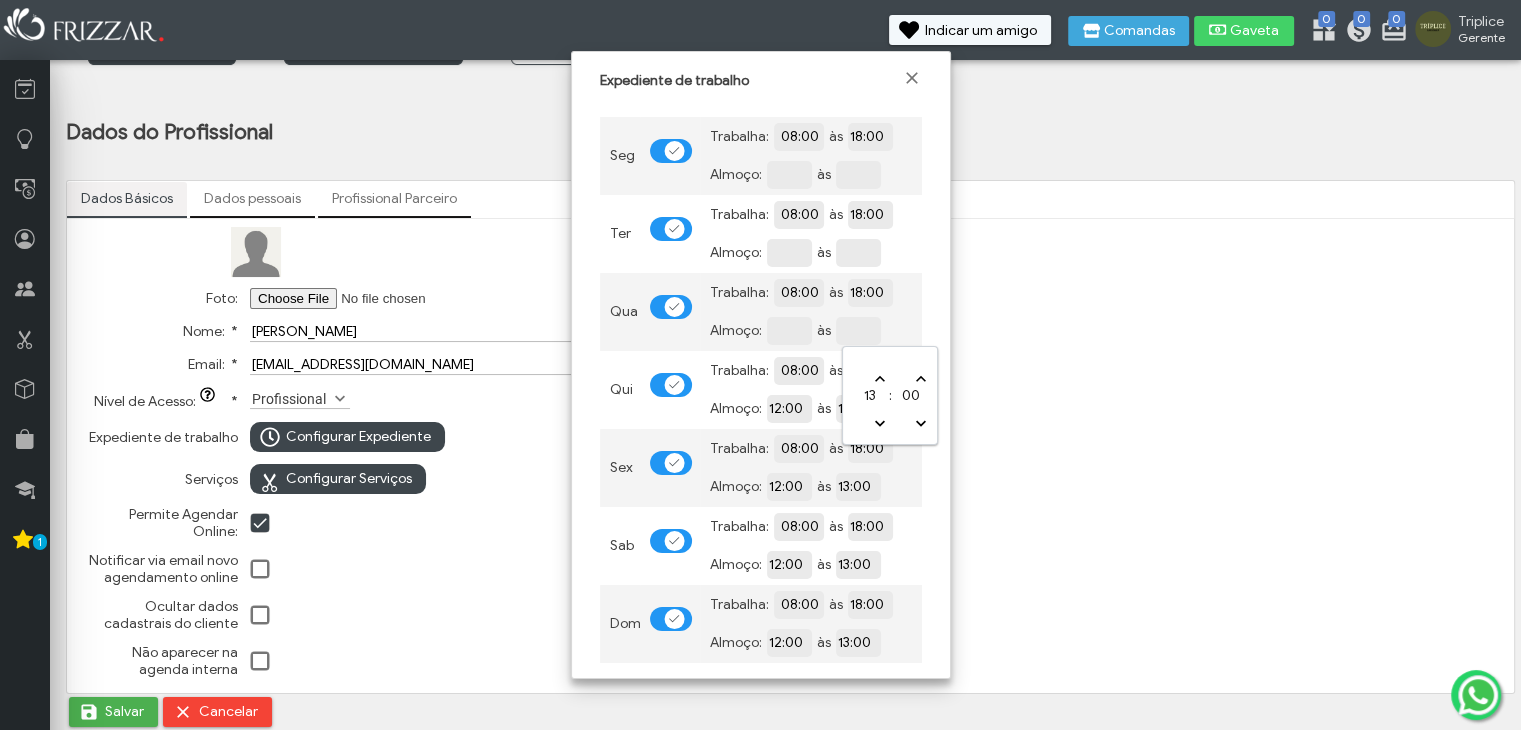 type 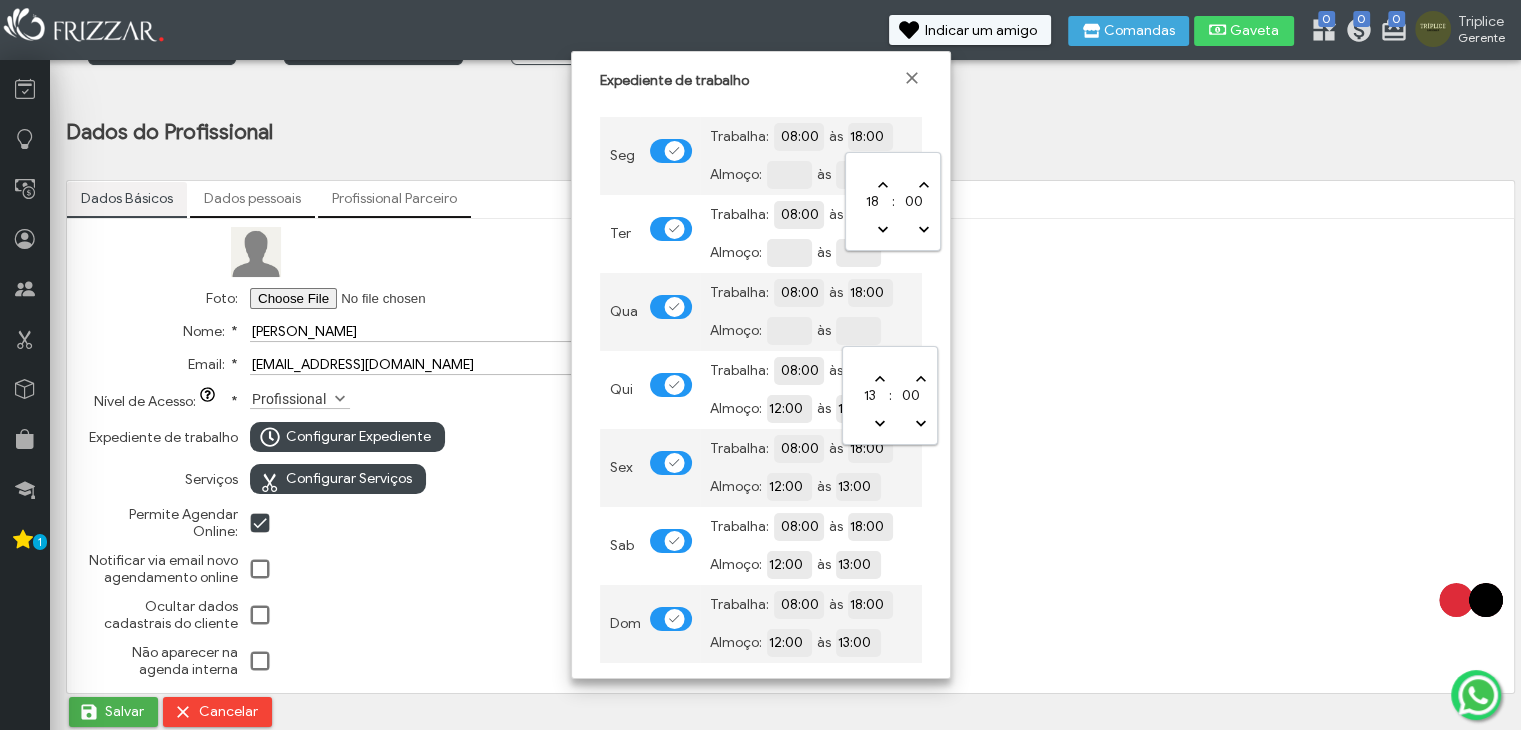 click on "18:00" at bounding box center [939, 135] 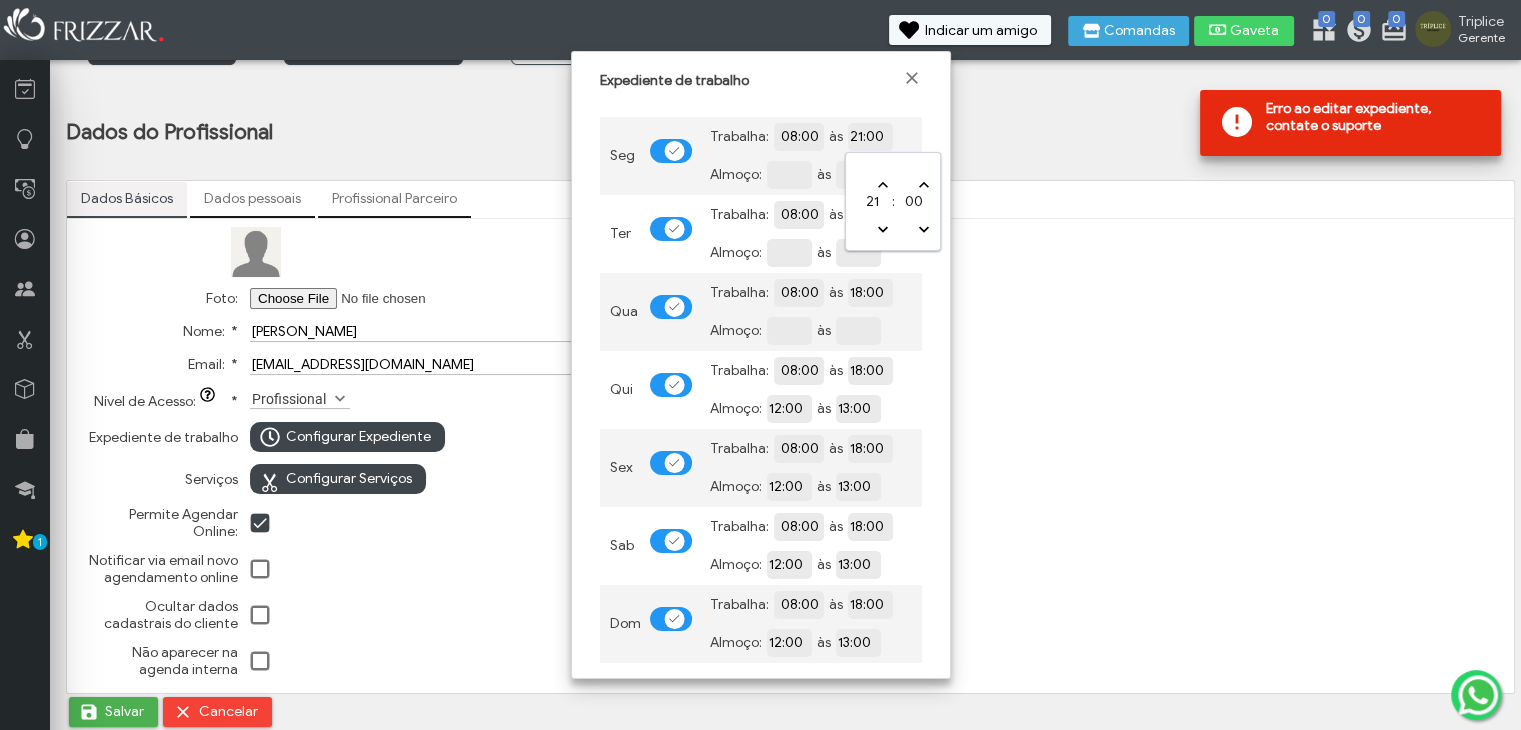 type on "20:00" 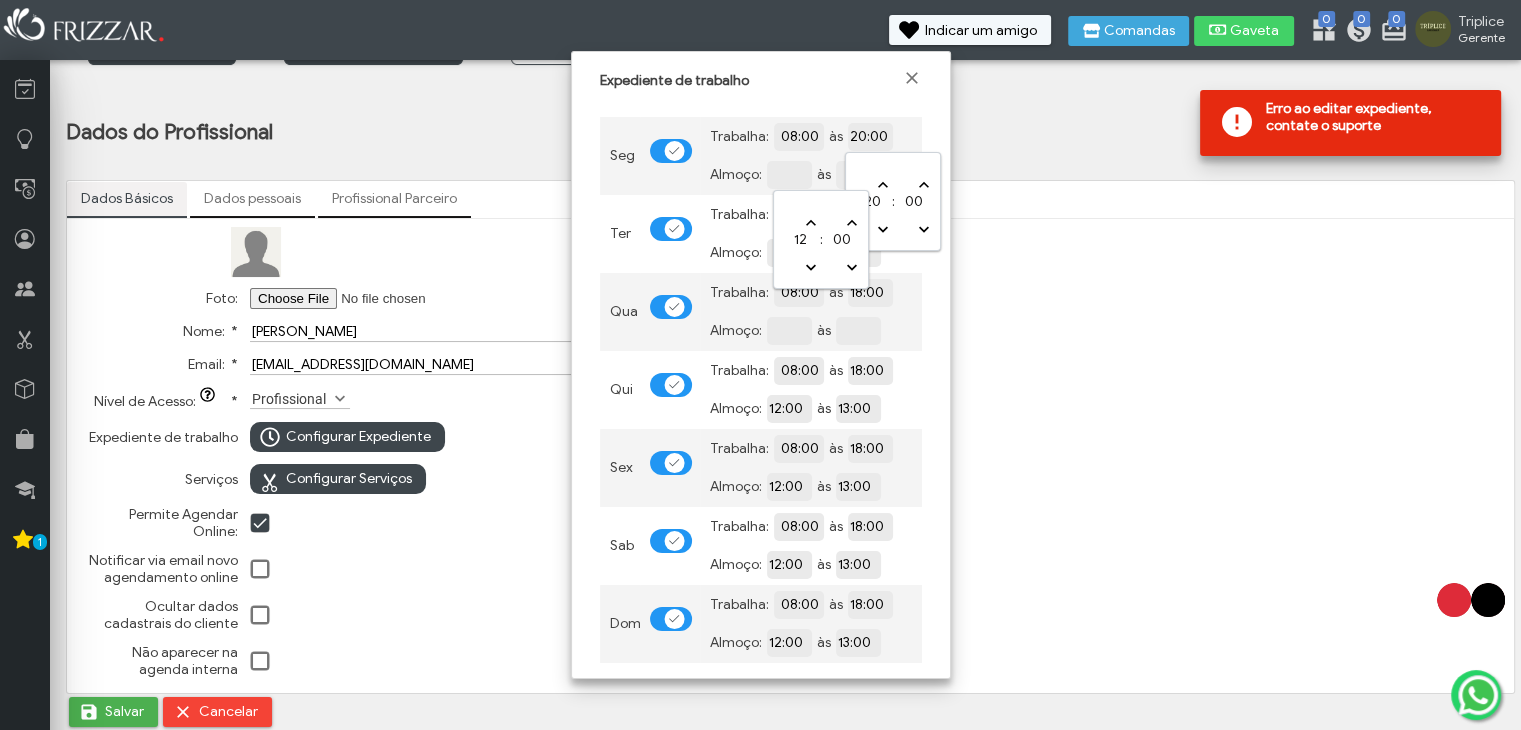 click at bounding box center [858, 173] 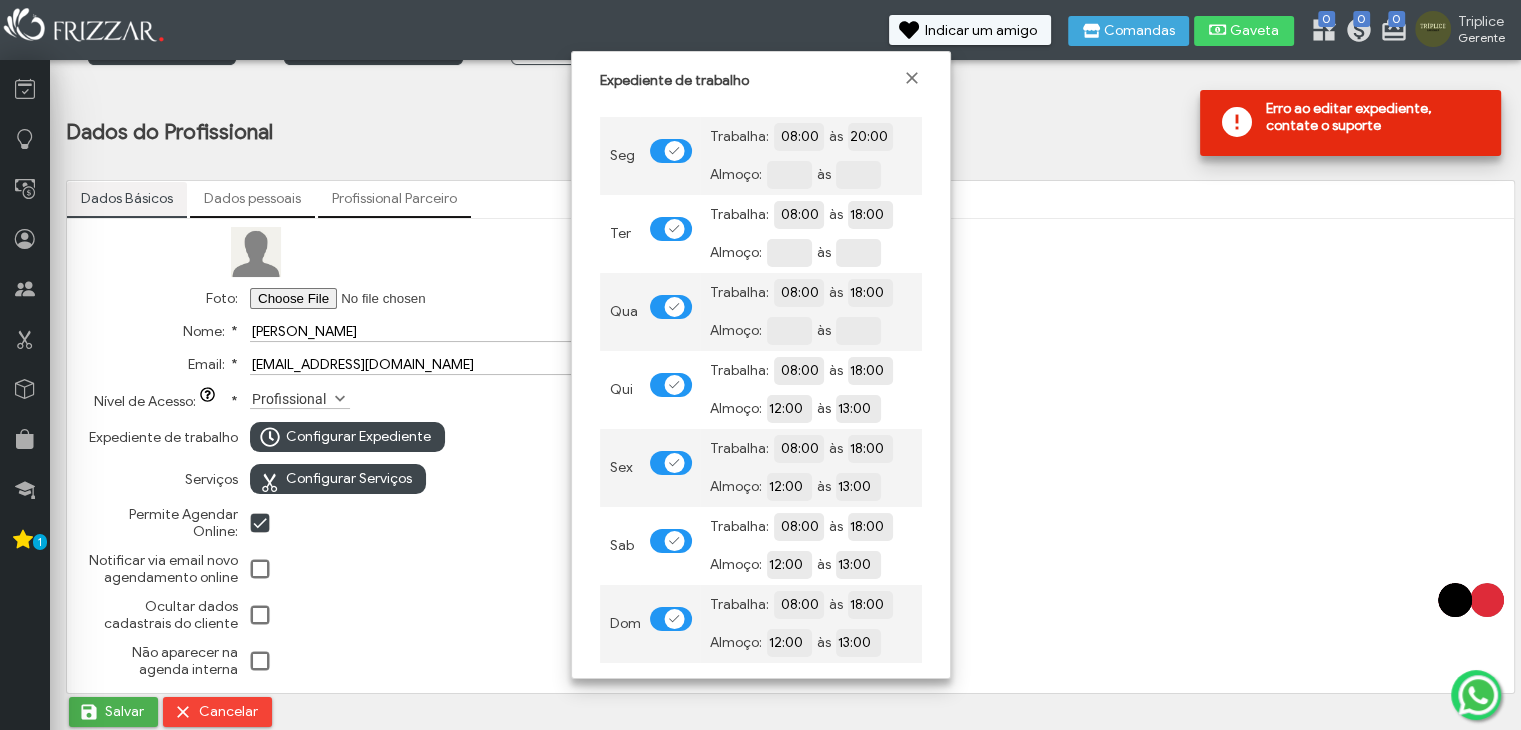 click on "Trabalha: 08:00 às 18:00 Almoço:   às" at bounding box center (811, 312) 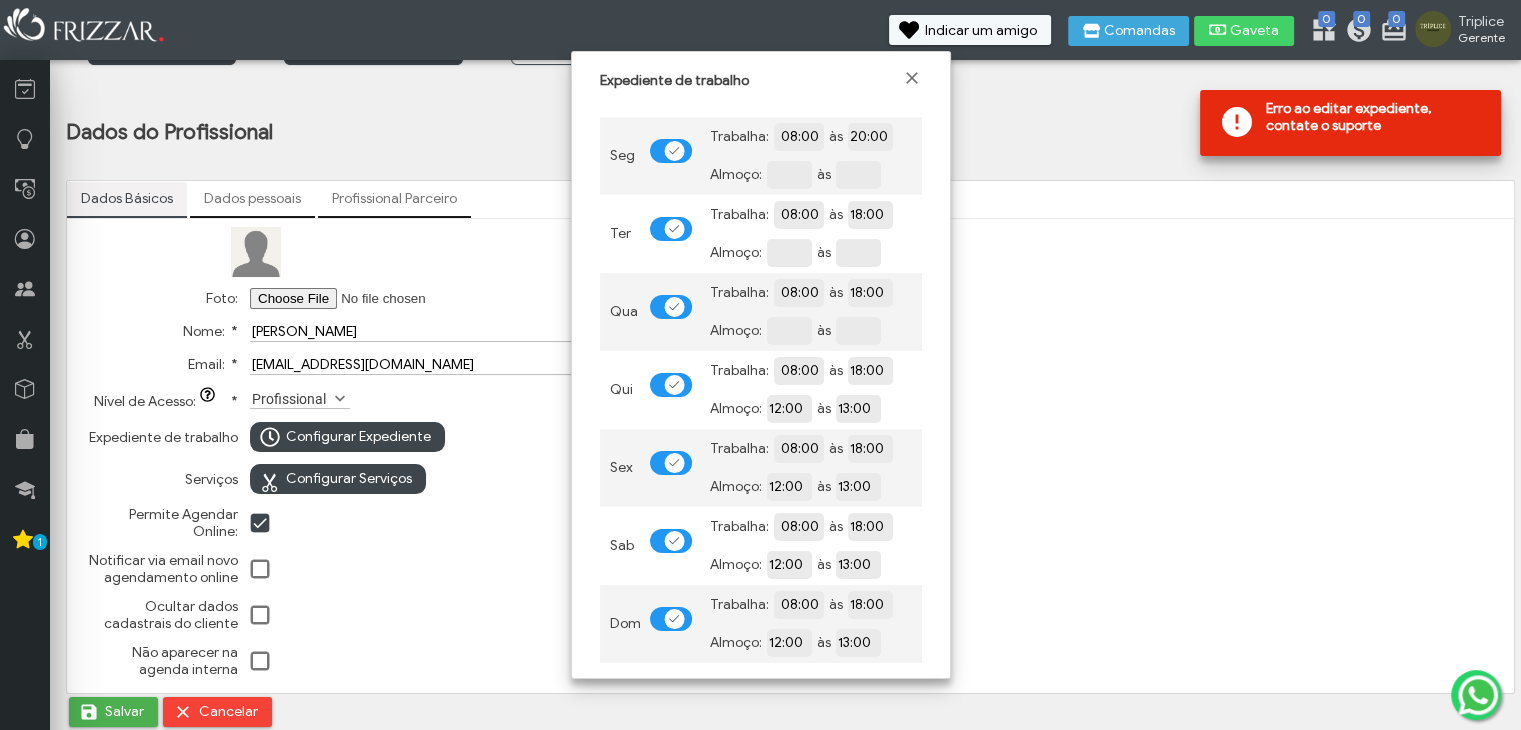 click at bounding box center [674, 619] 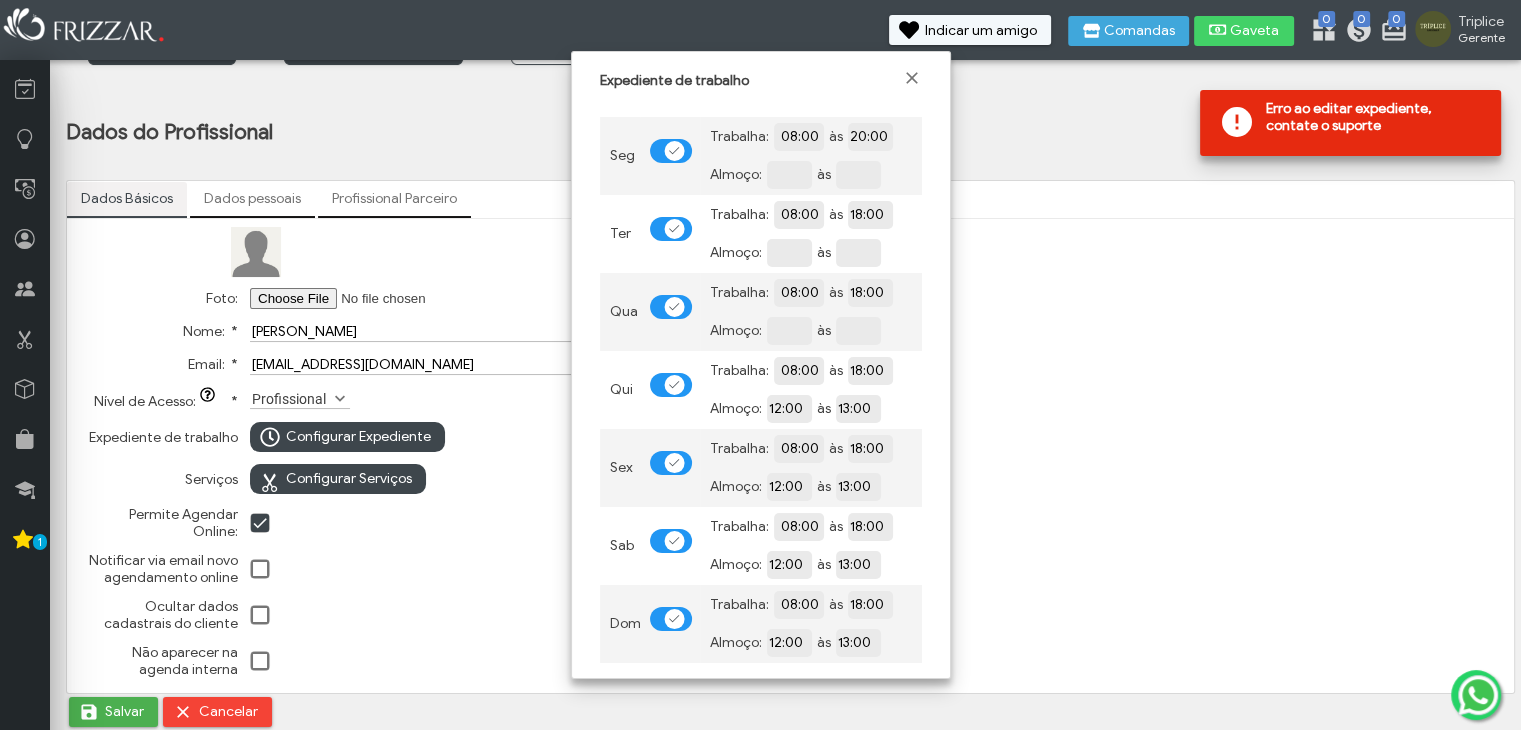 scroll, scrollTop: 12, scrollLeft: 10, axis: both 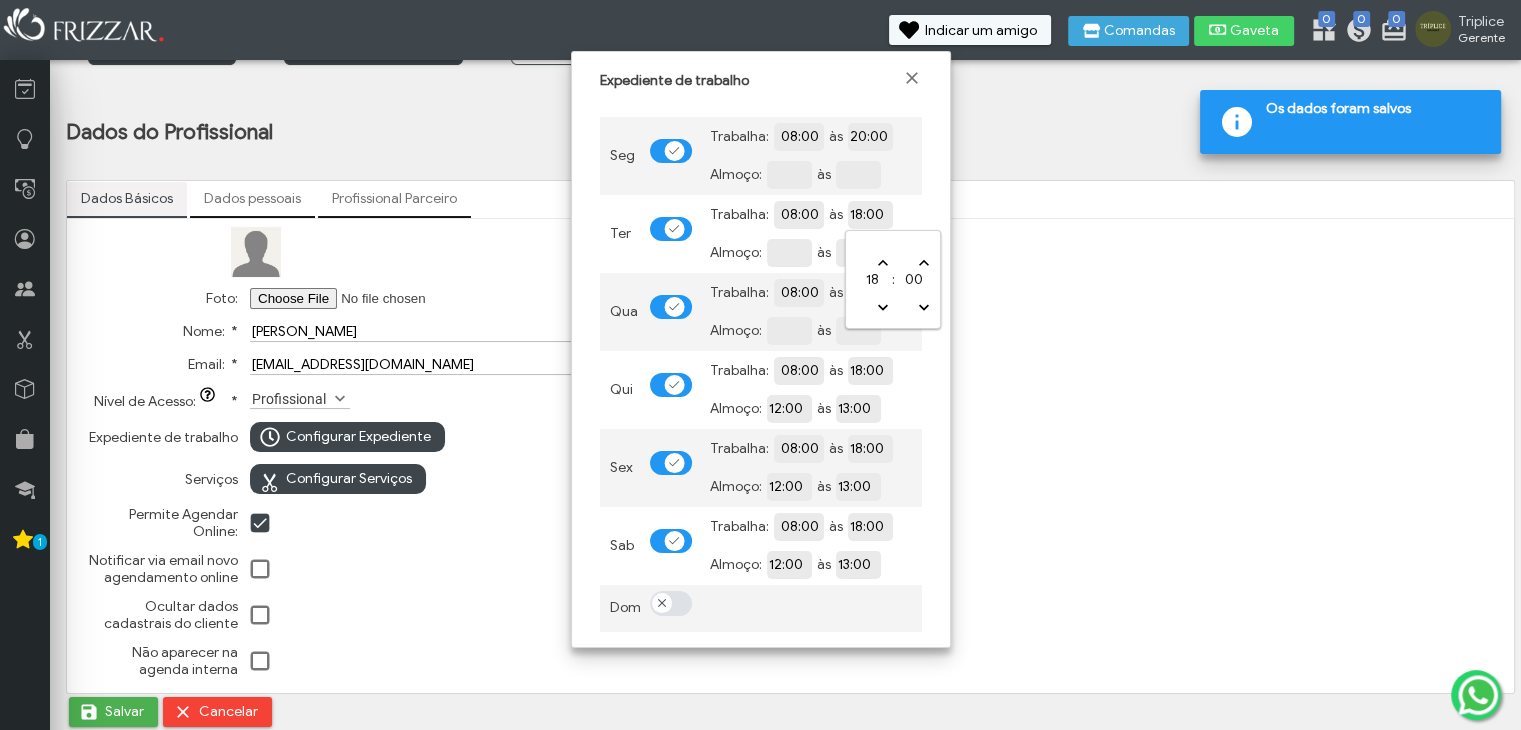 click on "18:00" at bounding box center (939, 213) 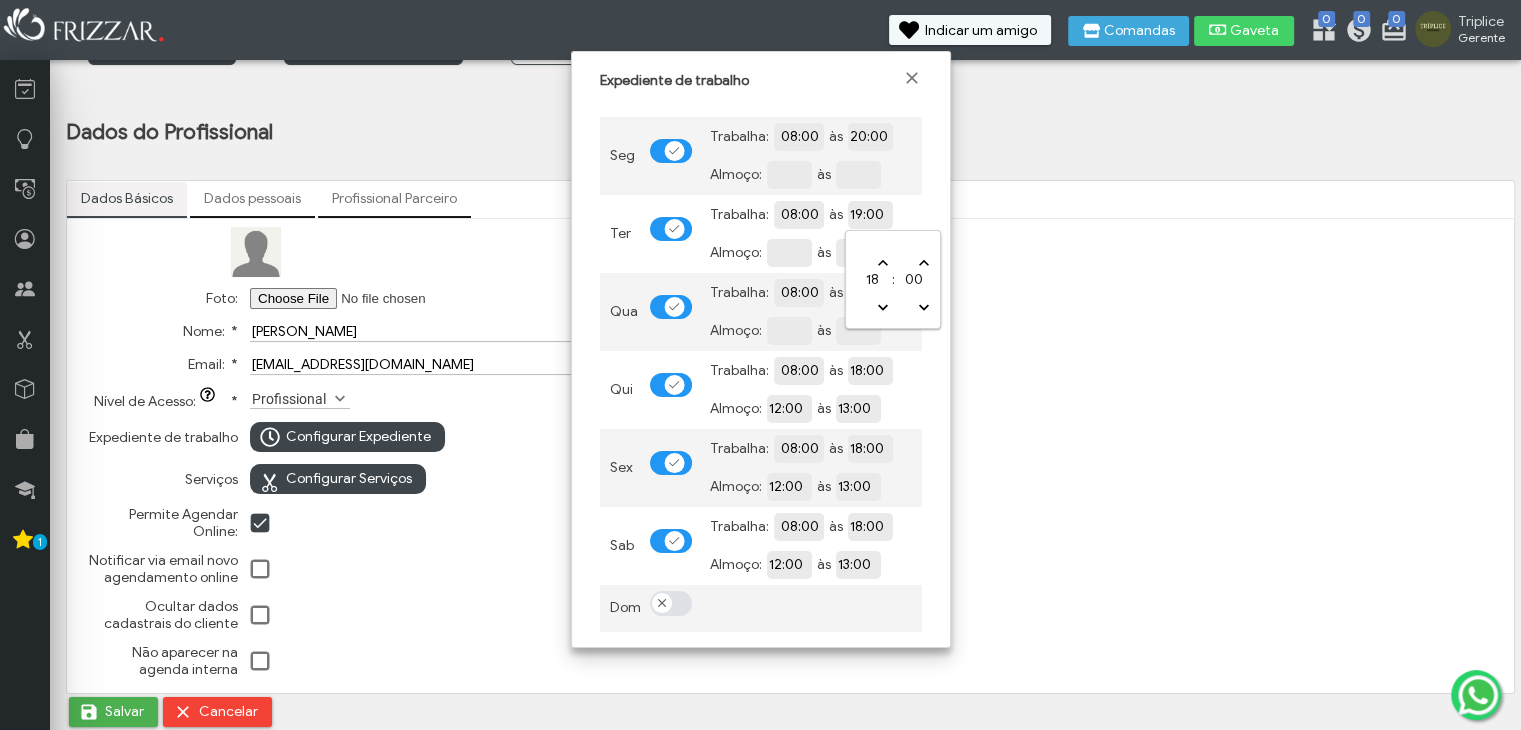 type on "20:00" 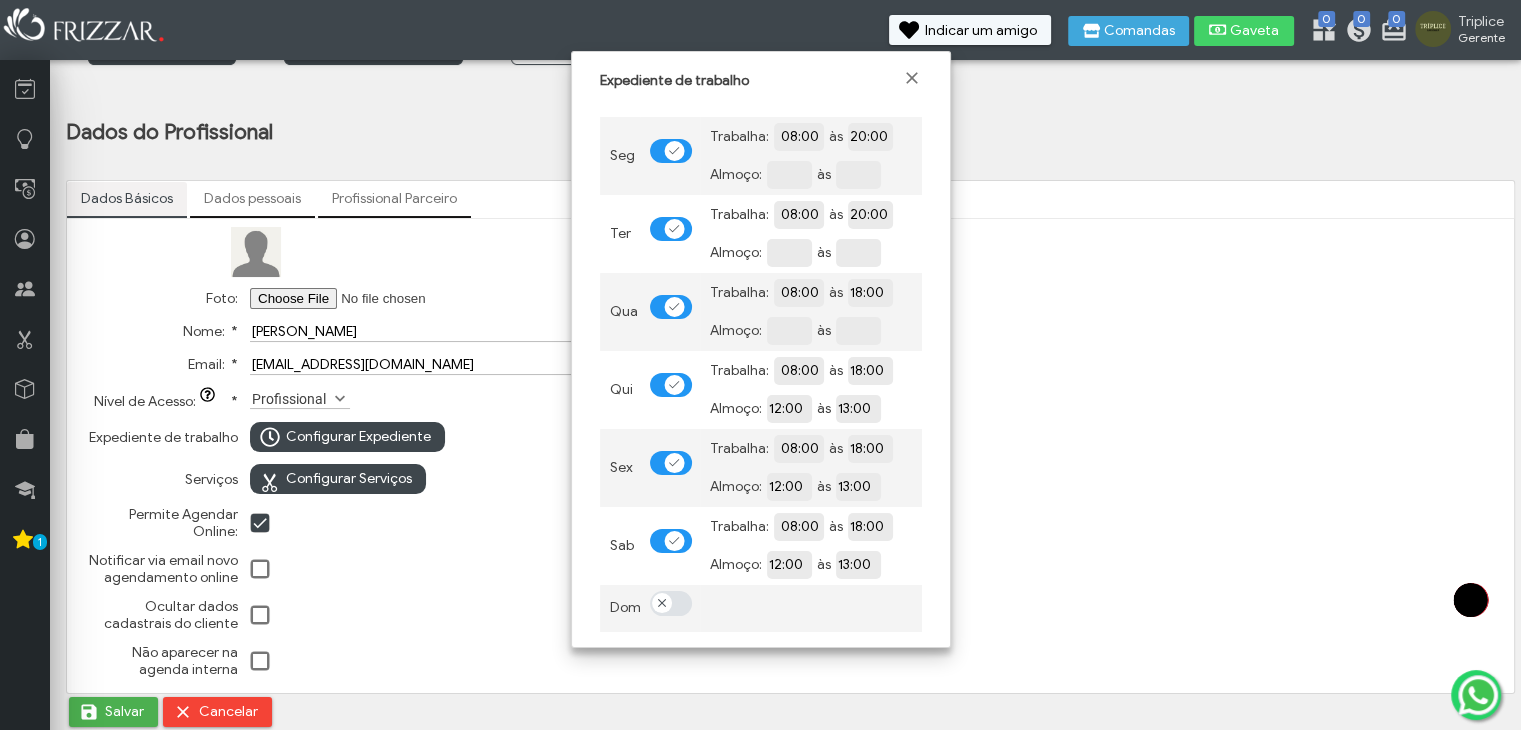 click on "Seg Trabalha: 08:00 às 20:00 Almoço:   às Ter Trabalha: 08:00 às 20:00 Almoço:   às Qua Trabalha: 08:00 às 18:00 Almoço:   às Qui Trabalha: 08:00 às 18:00 Almoço:   12:00 às 13:00 Sex Trabalha: 08:00 às 18:00 Almoço:   12:00 às 13:00 Sab Trabalha: 08:00 às 18:00 Almoço:   12:00 às 13:00 Dom" at bounding box center [761, 368] 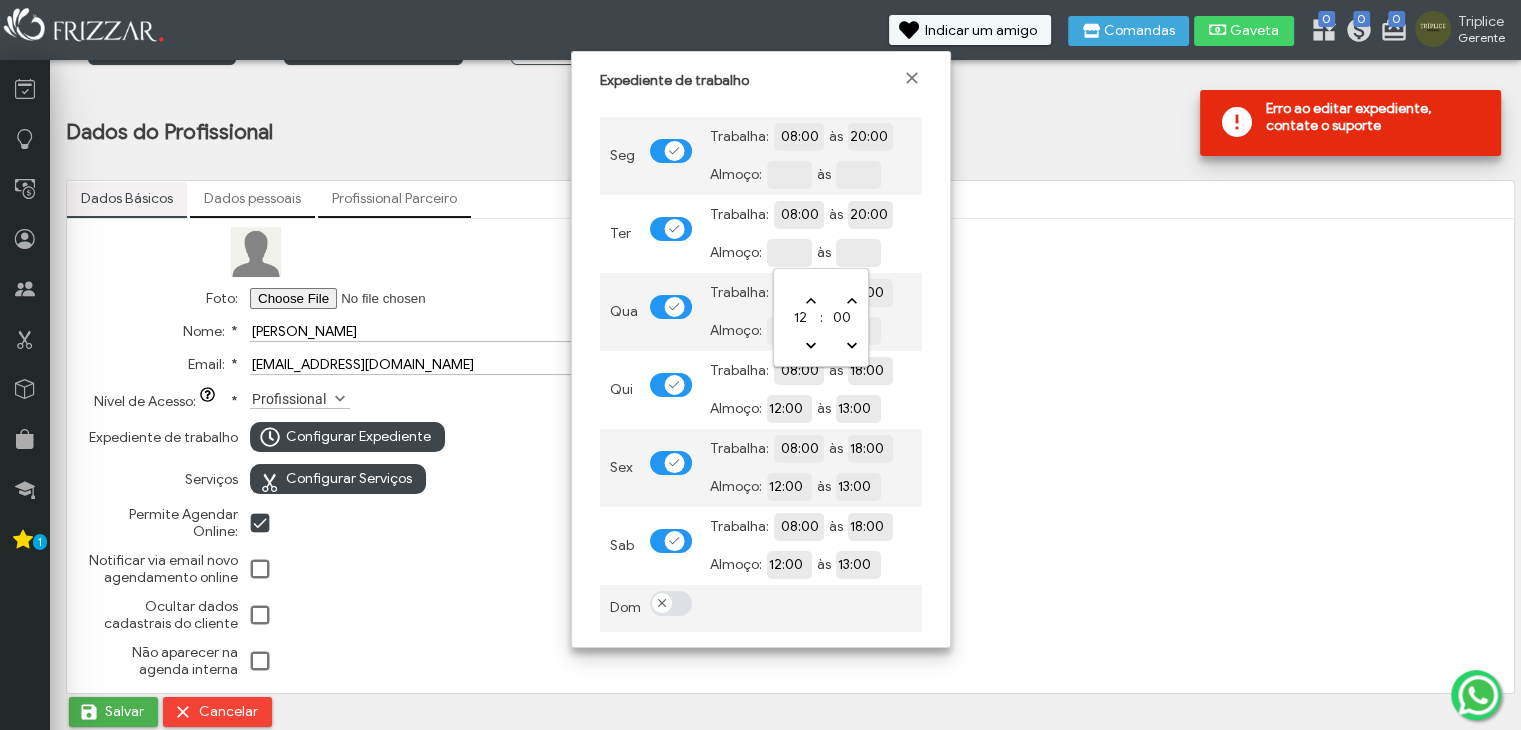click at bounding box center (858, 251) 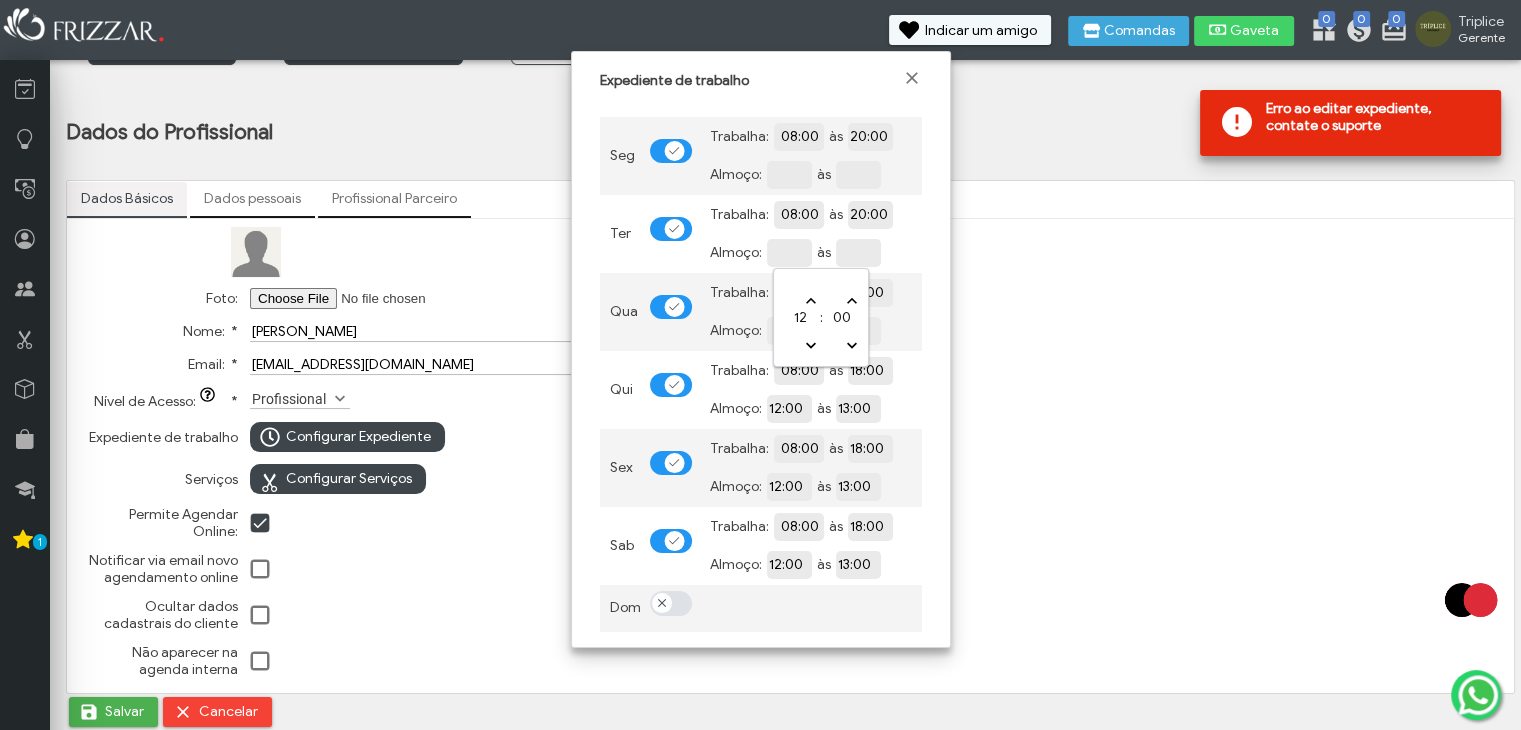 click on "12" at bounding box center [800, 317] 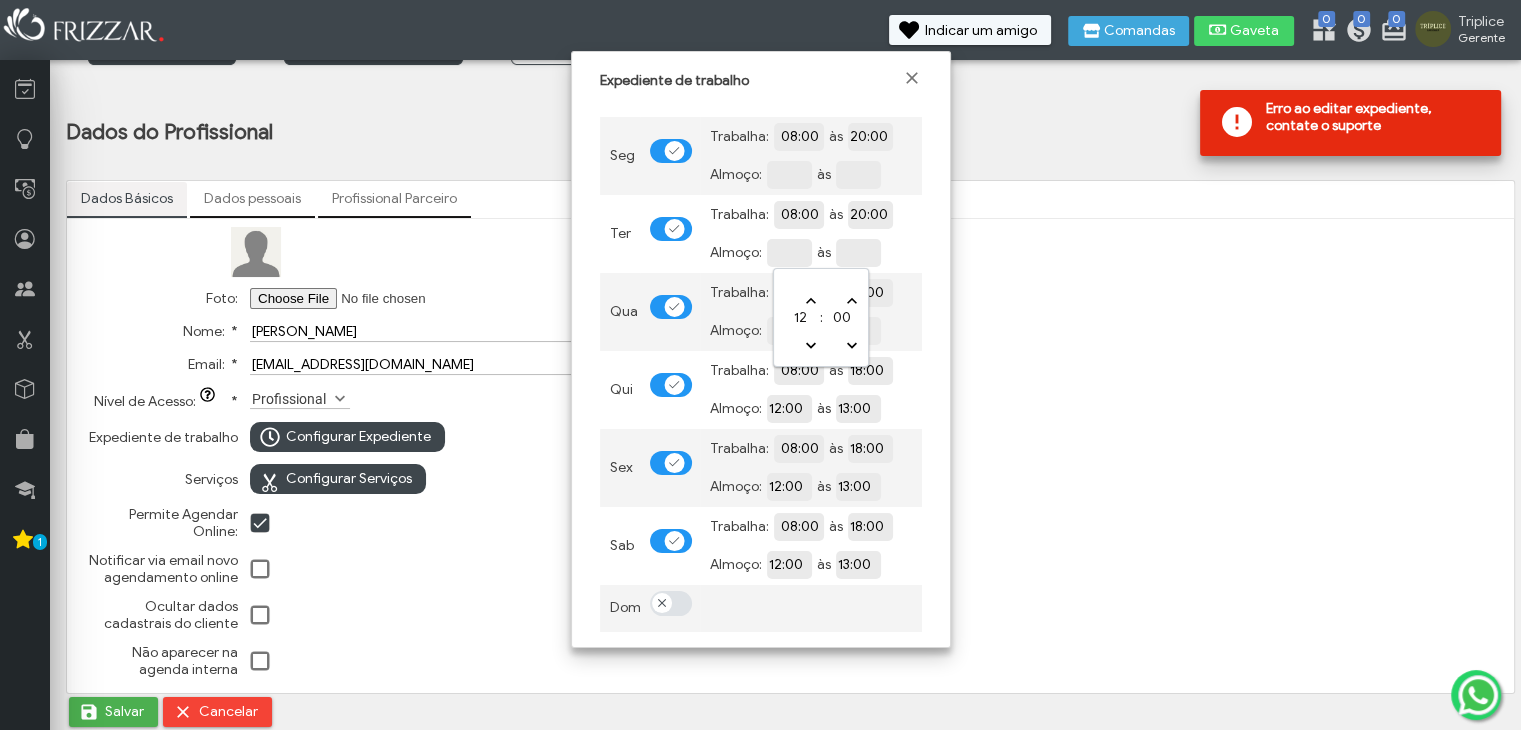 drag, startPoint x: 795, startPoint y: 249, endPoint x: 808, endPoint y: 289, distance: 42.059483 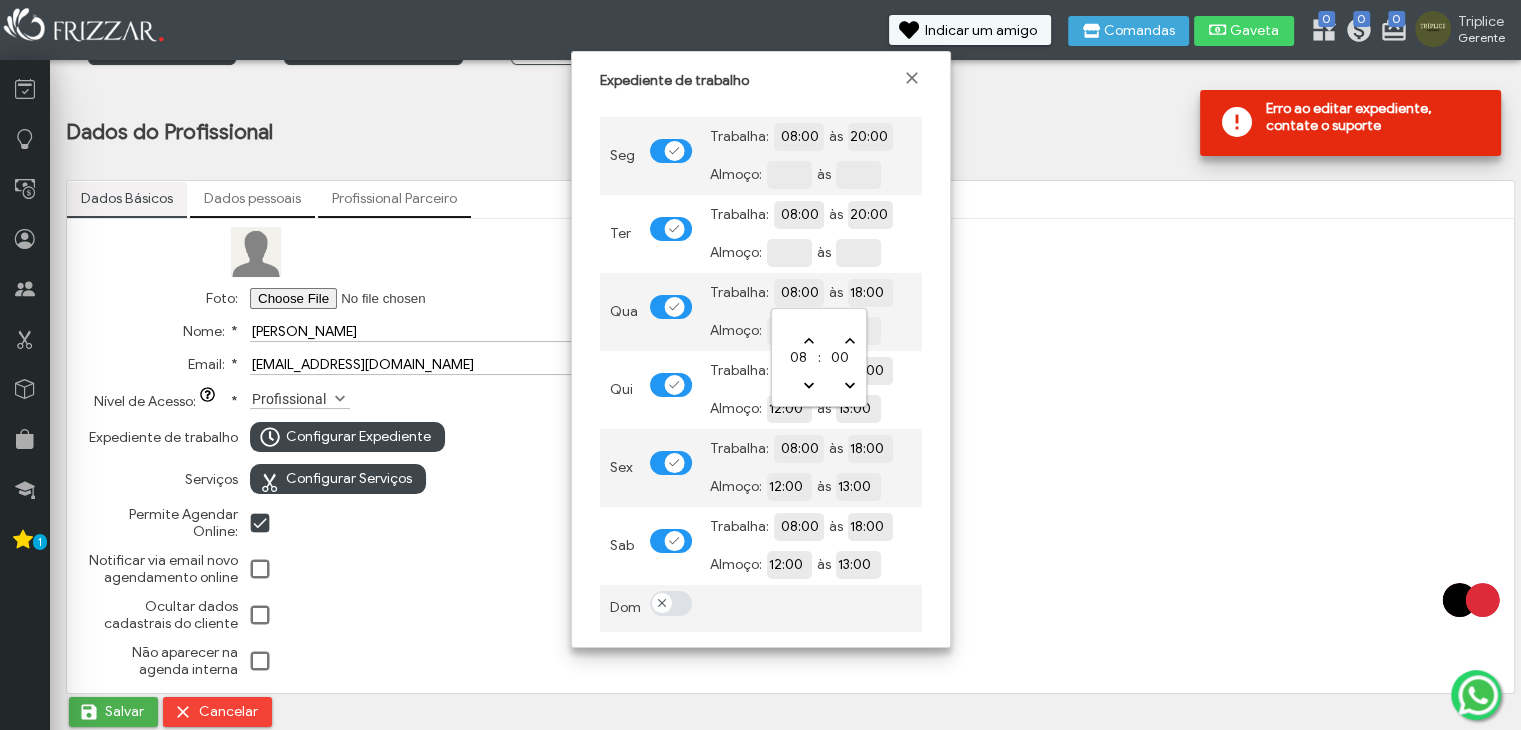 click on "08:00" at bounding box center [870, 291] 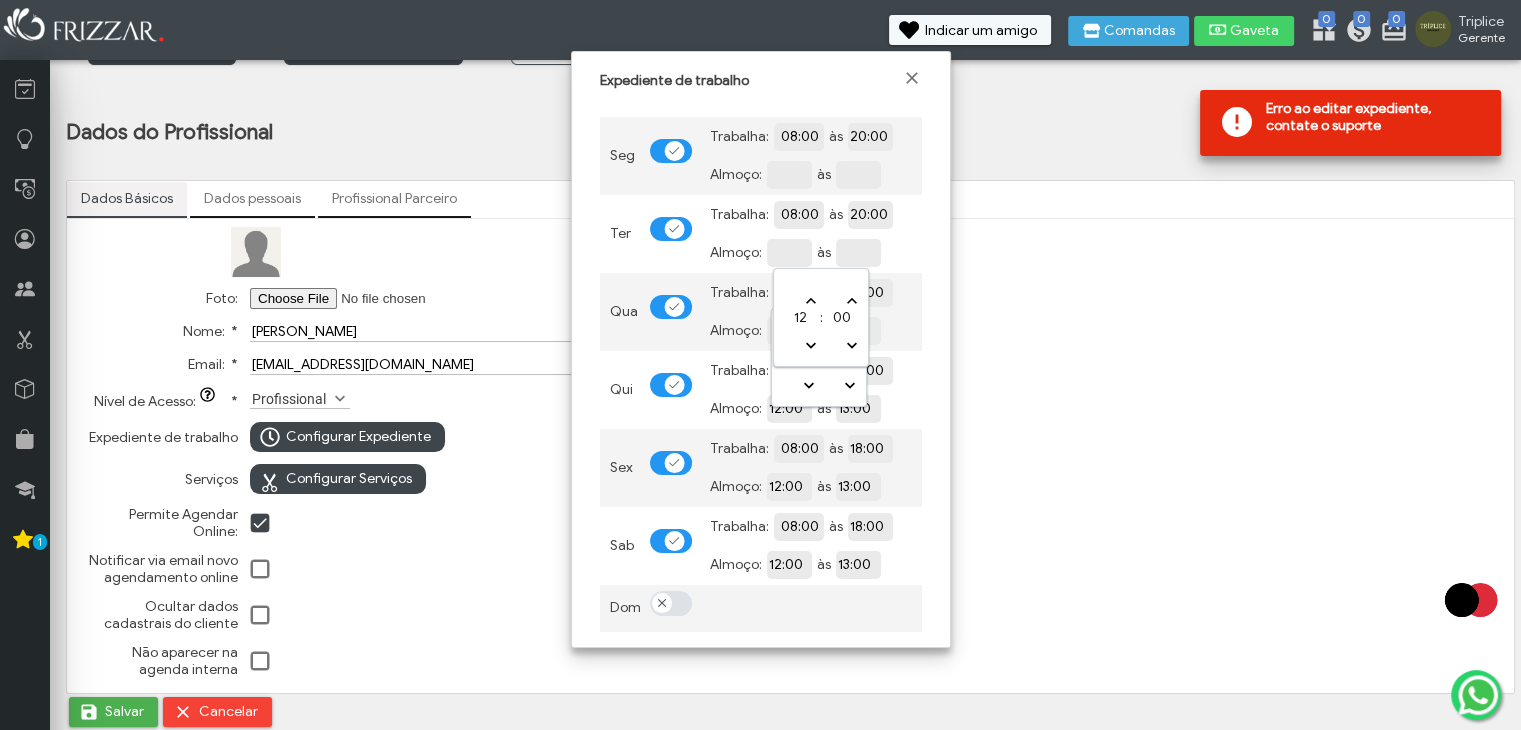 click at bounding box center (858, 251) 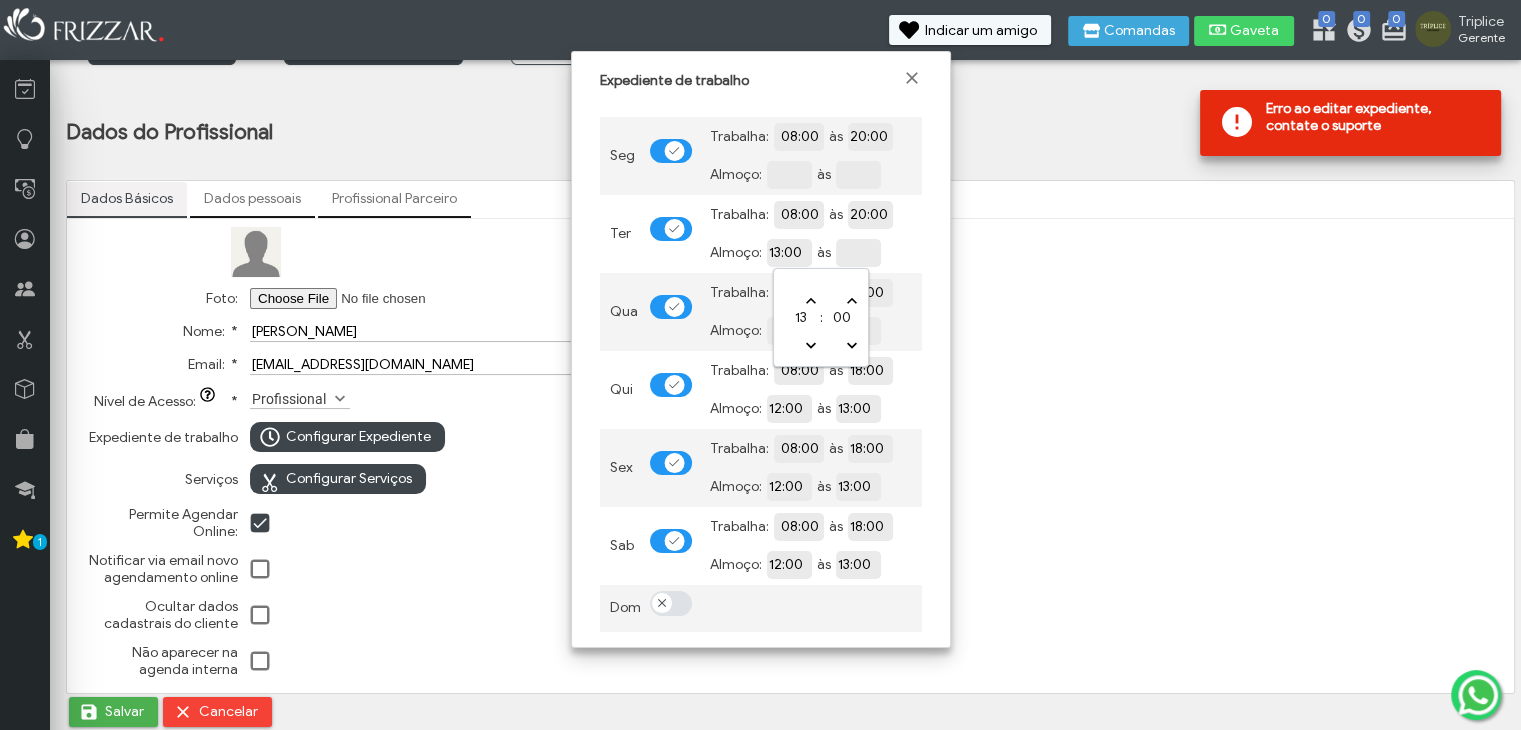 type on "12:00" 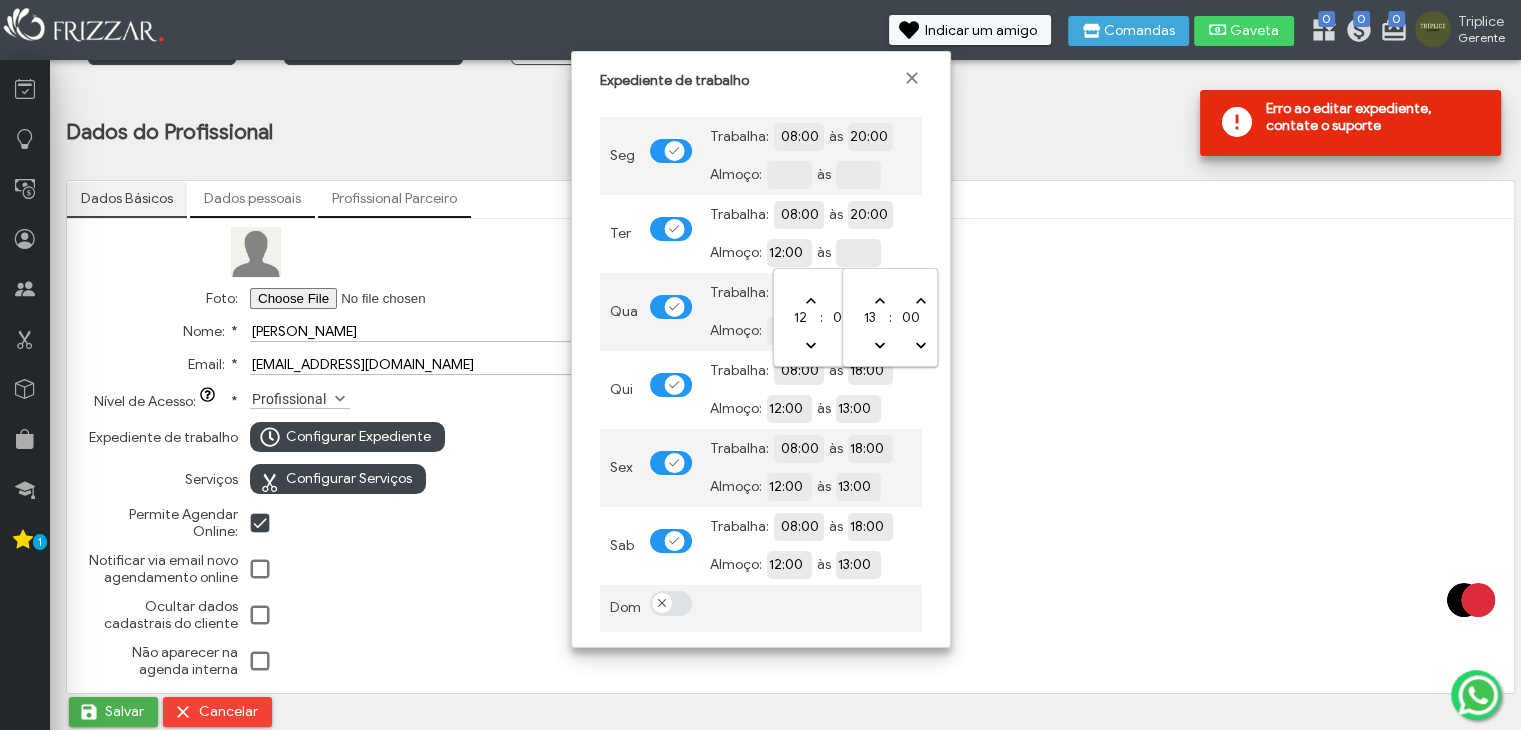click at bounding box center (927, 251) 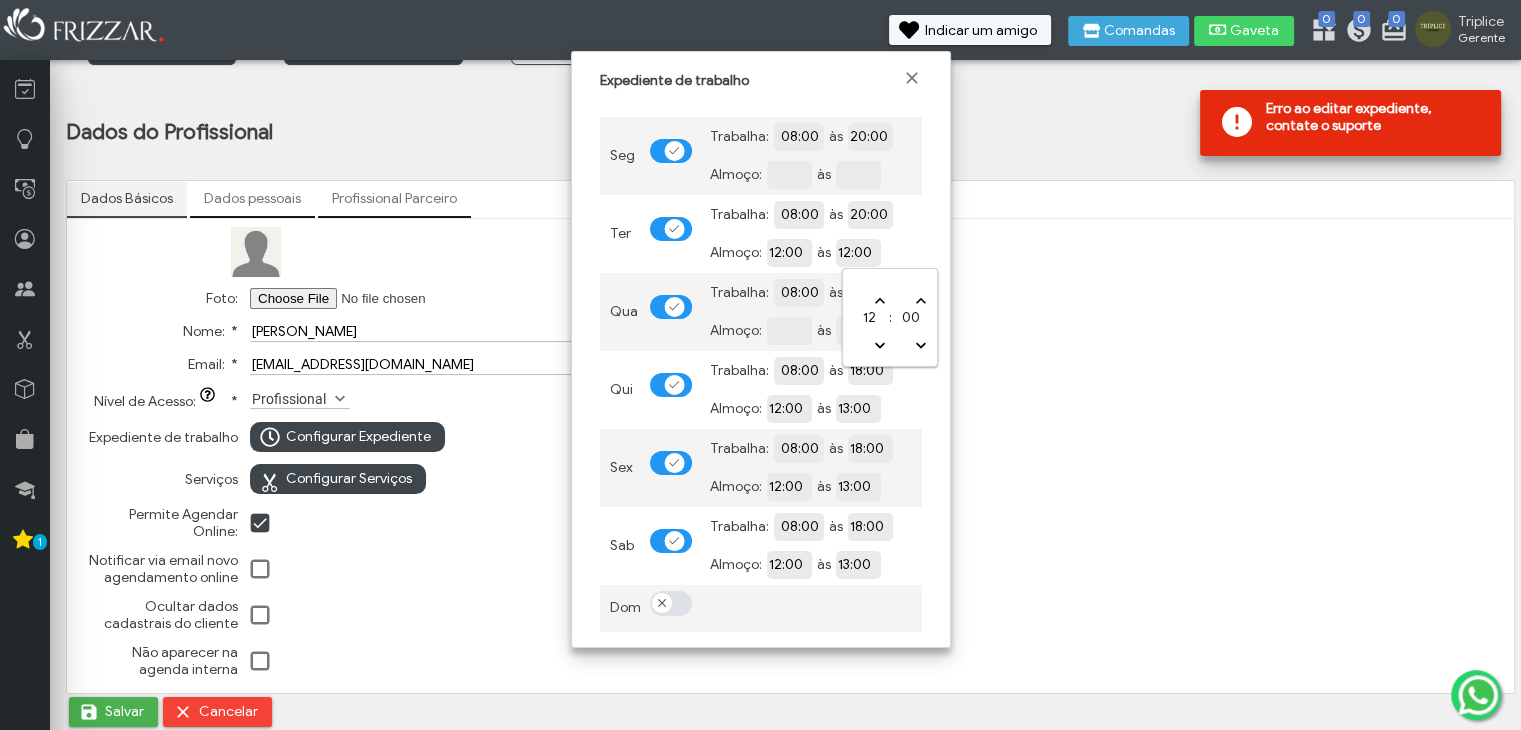 type on "12:05" 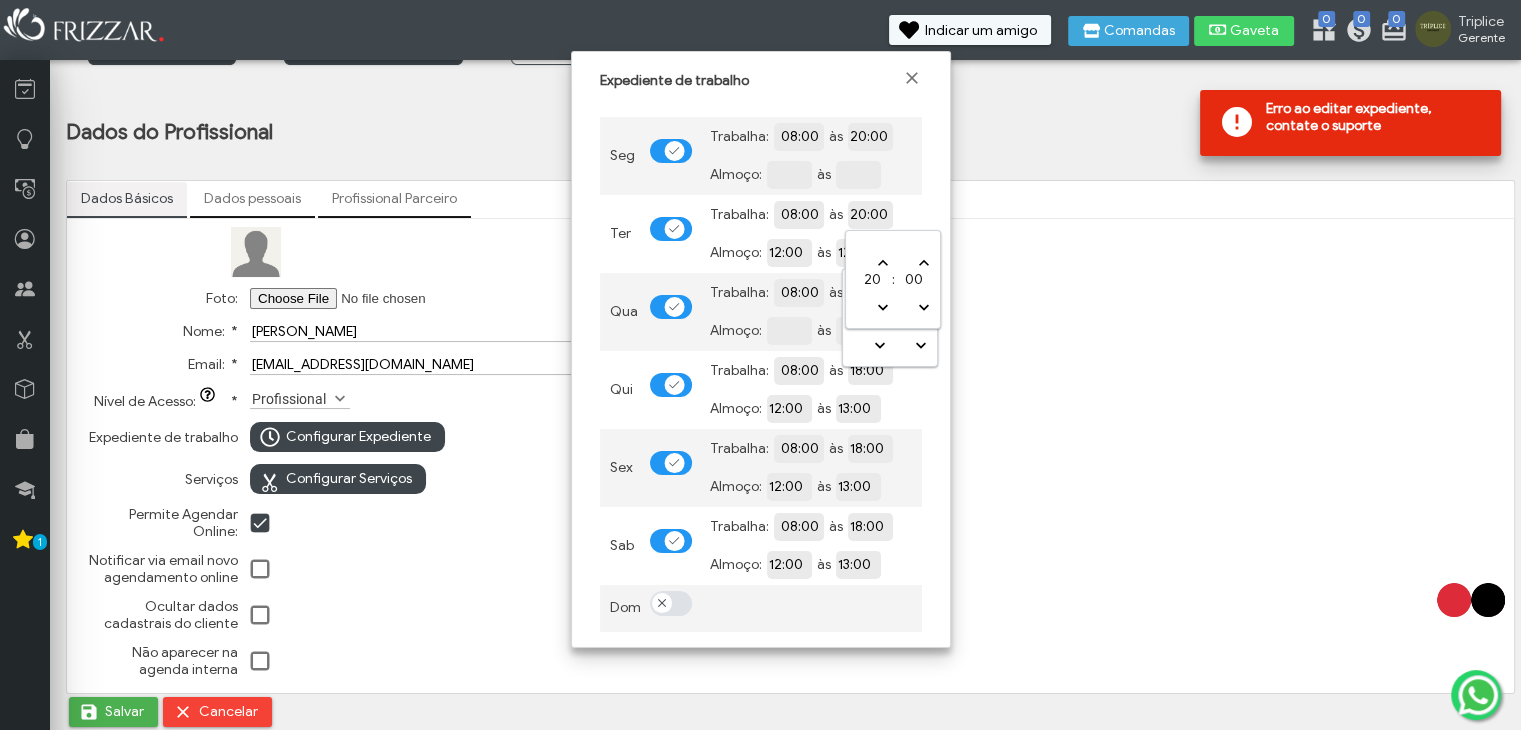 click on "20:00" at bounding box center (939, 213) 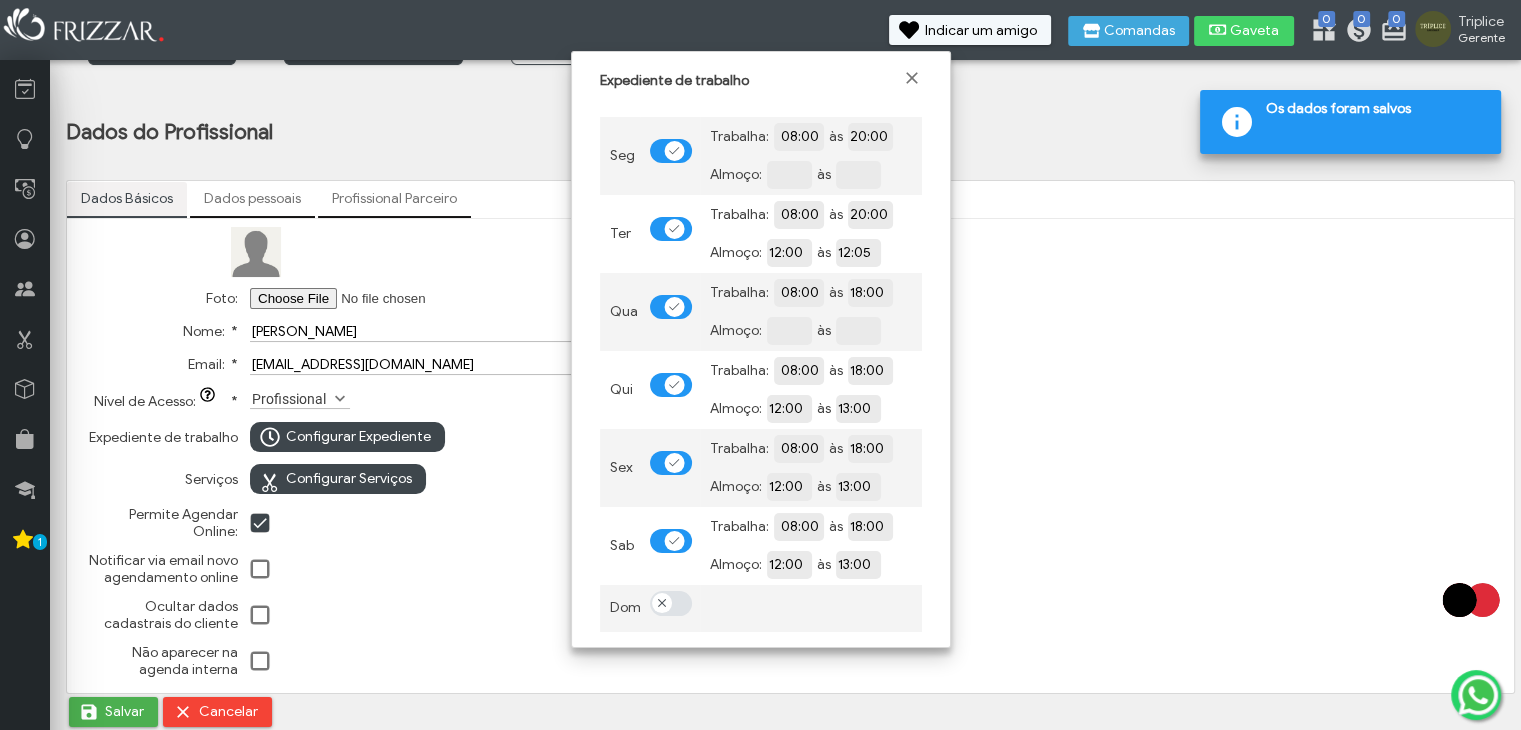 click on "Trabalha: 08:00 às 20:00 Almoço:   12:00 às 12:05" at bounding box center (811, 234) 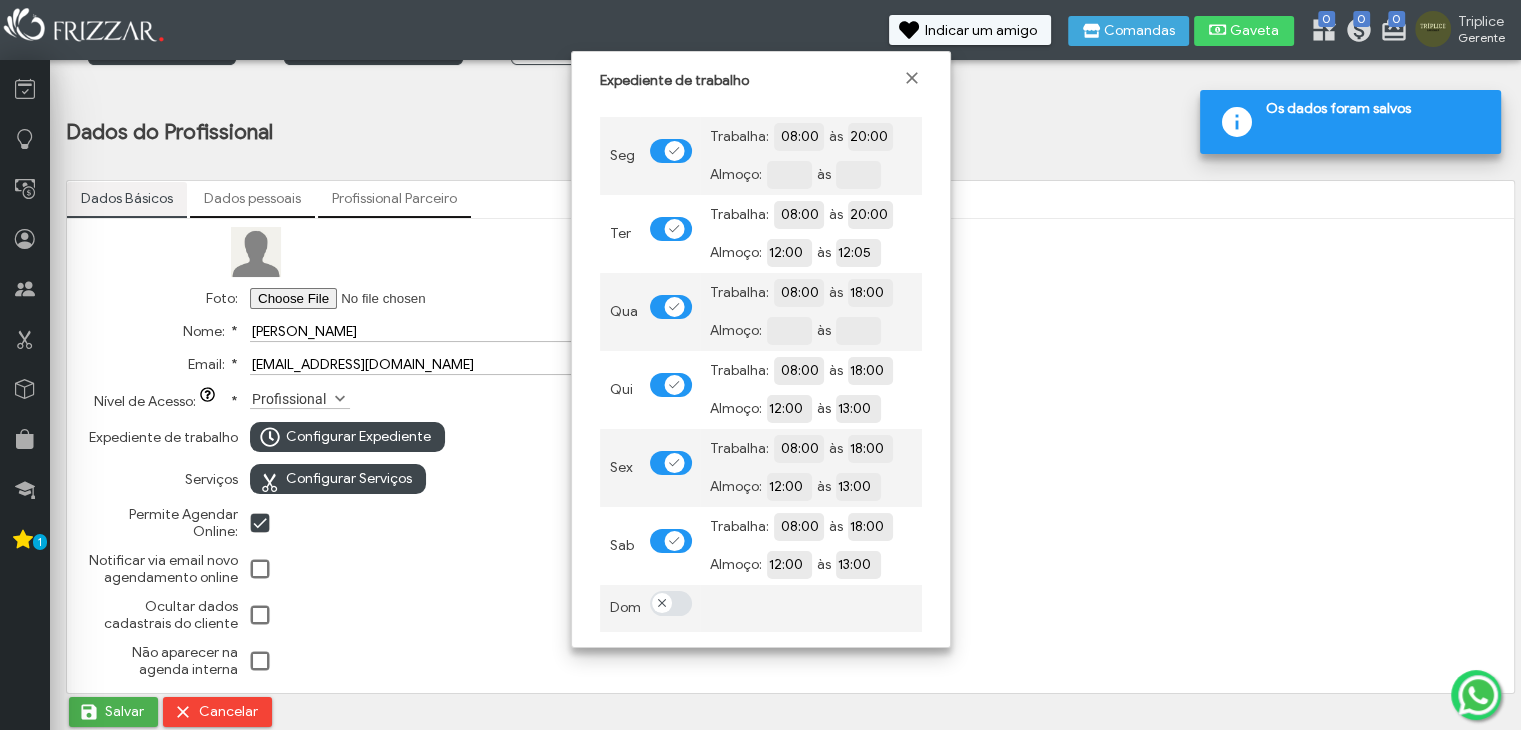 click at bounding box center [858, 174] 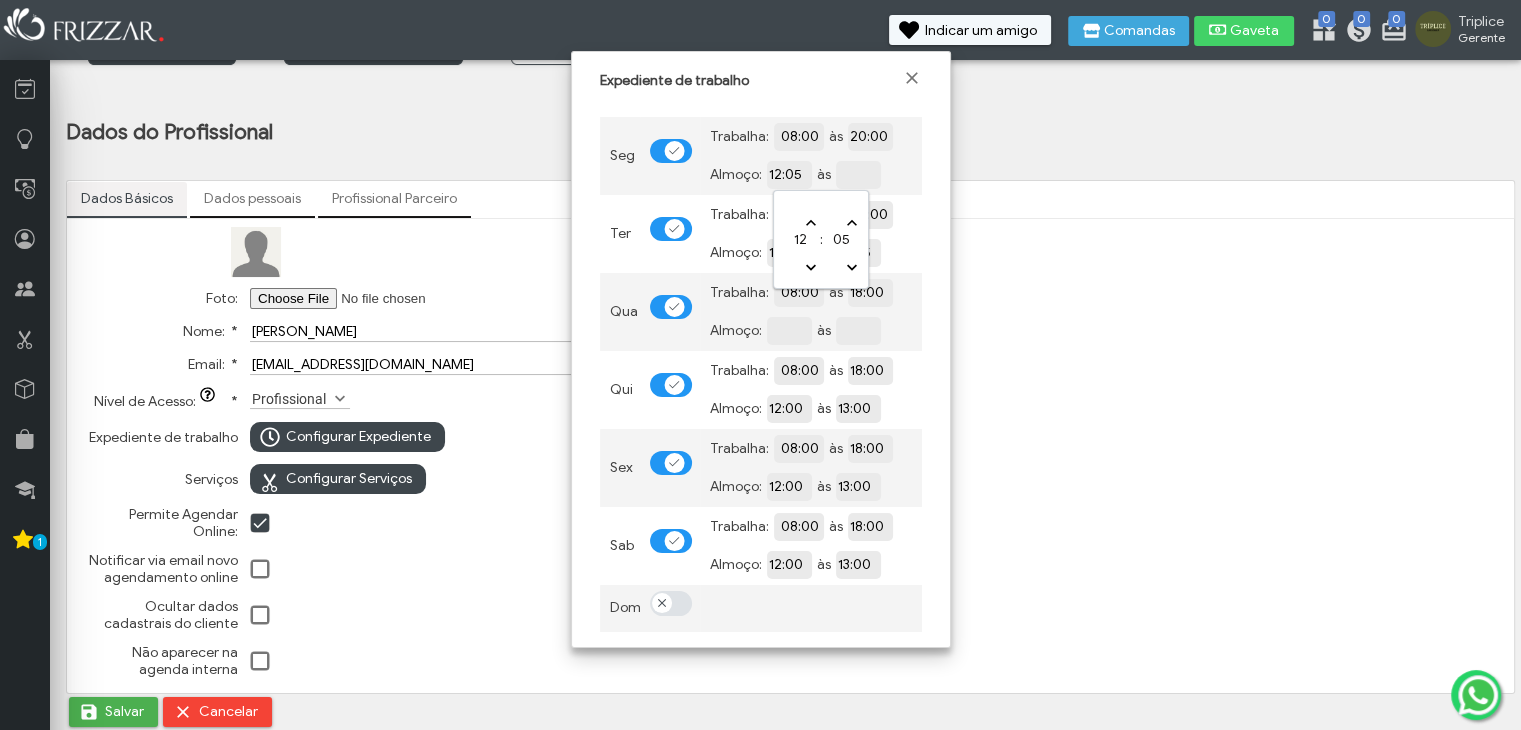 type on "12:05" 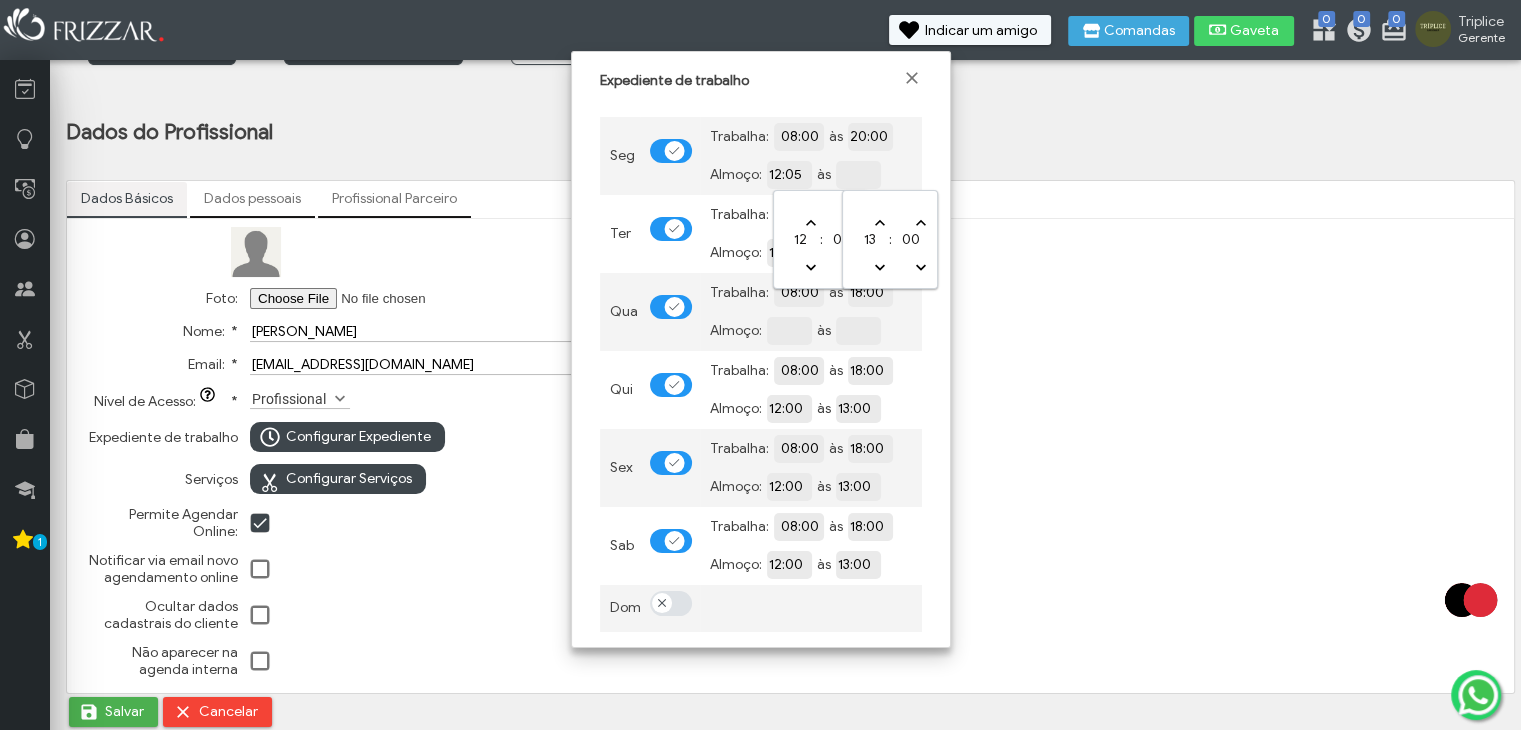 click at bounding box center (927, 173) 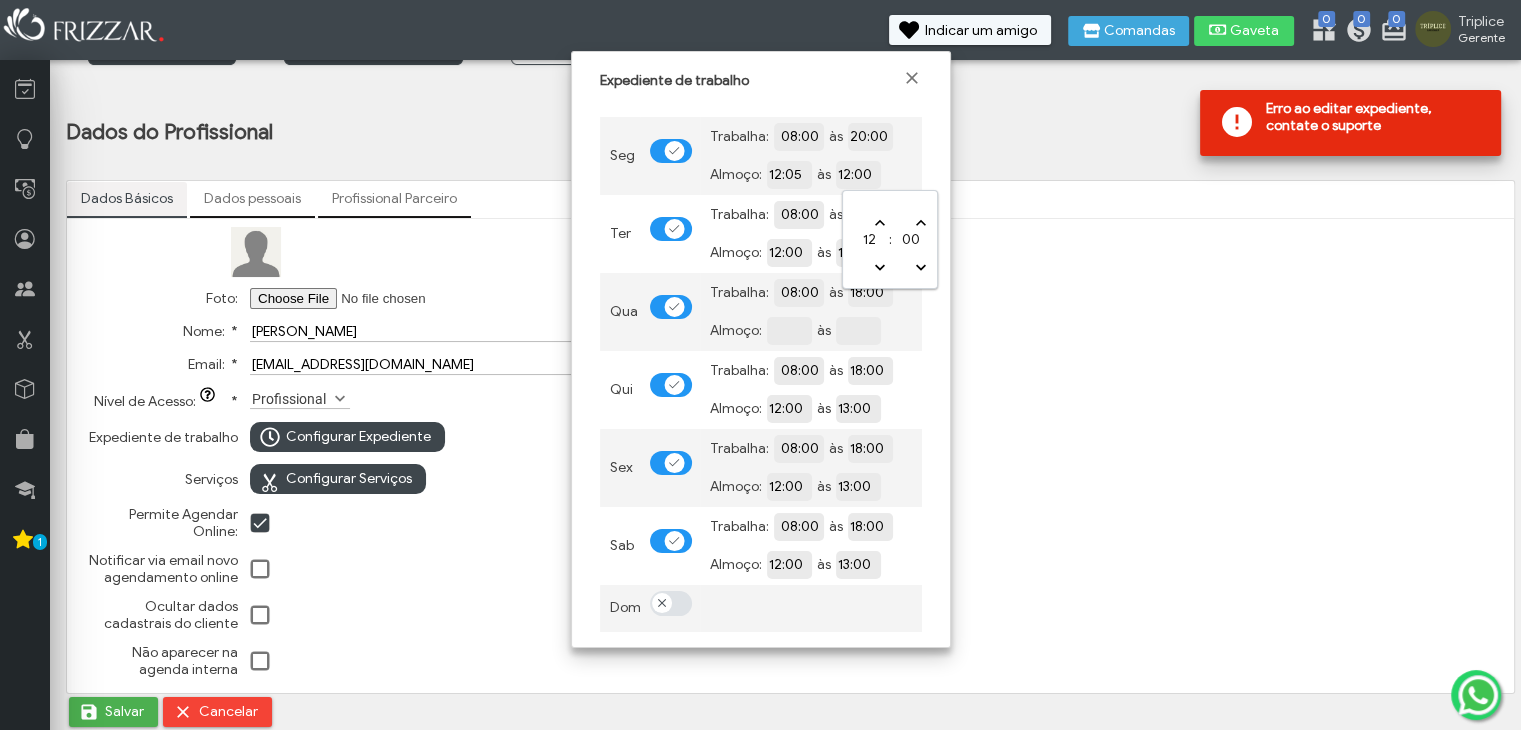 type on "12:05" 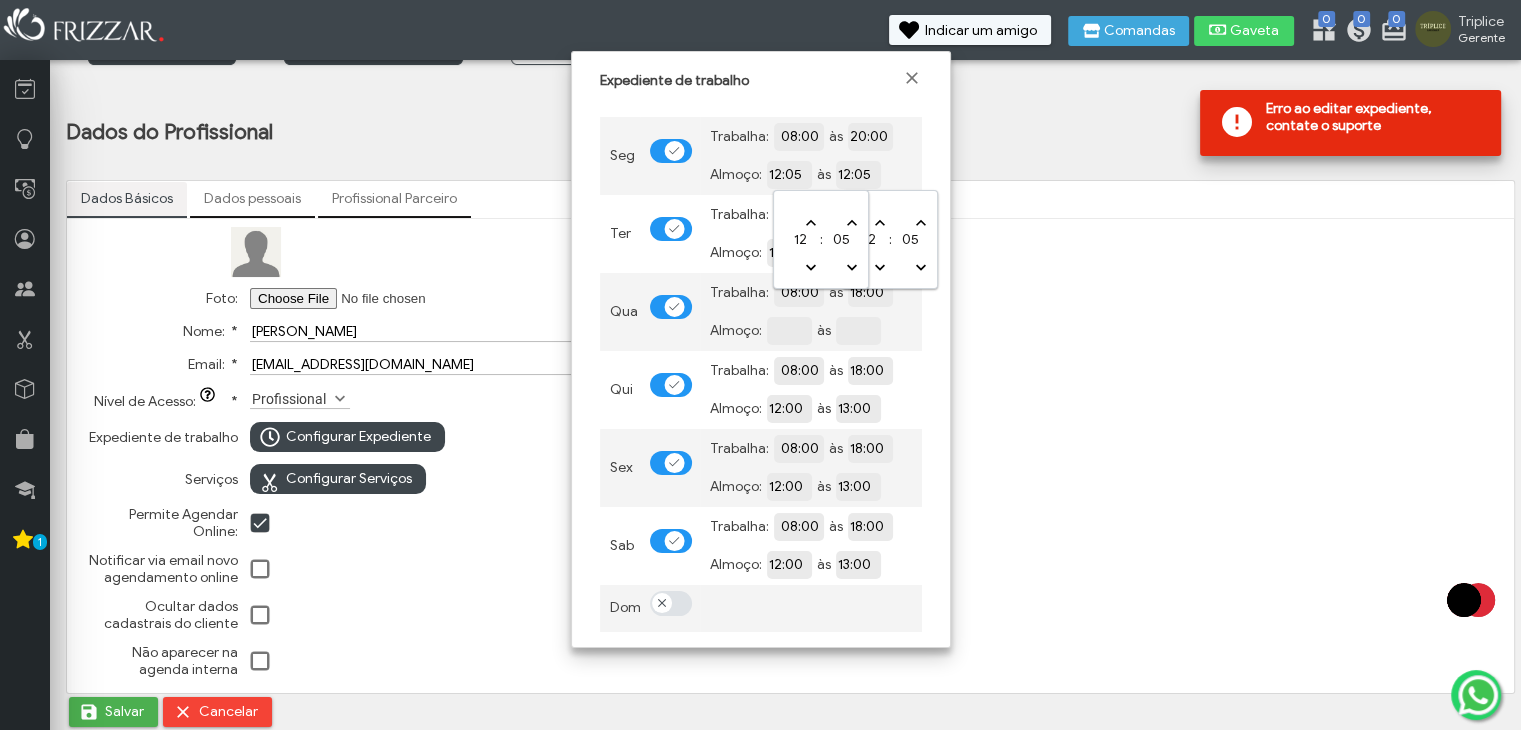 click on "12:05" at bounding box center [858, 173] 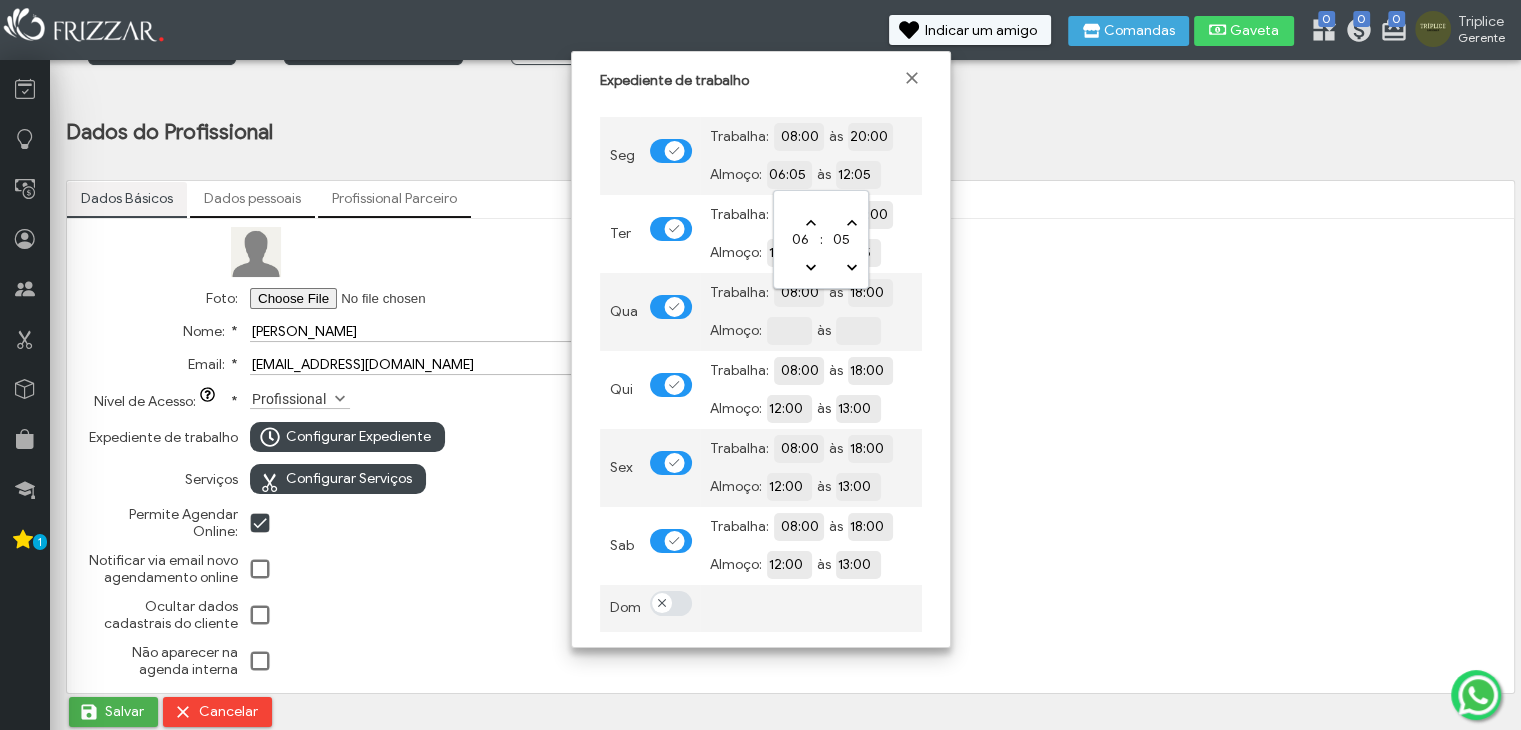 type on "06:00" 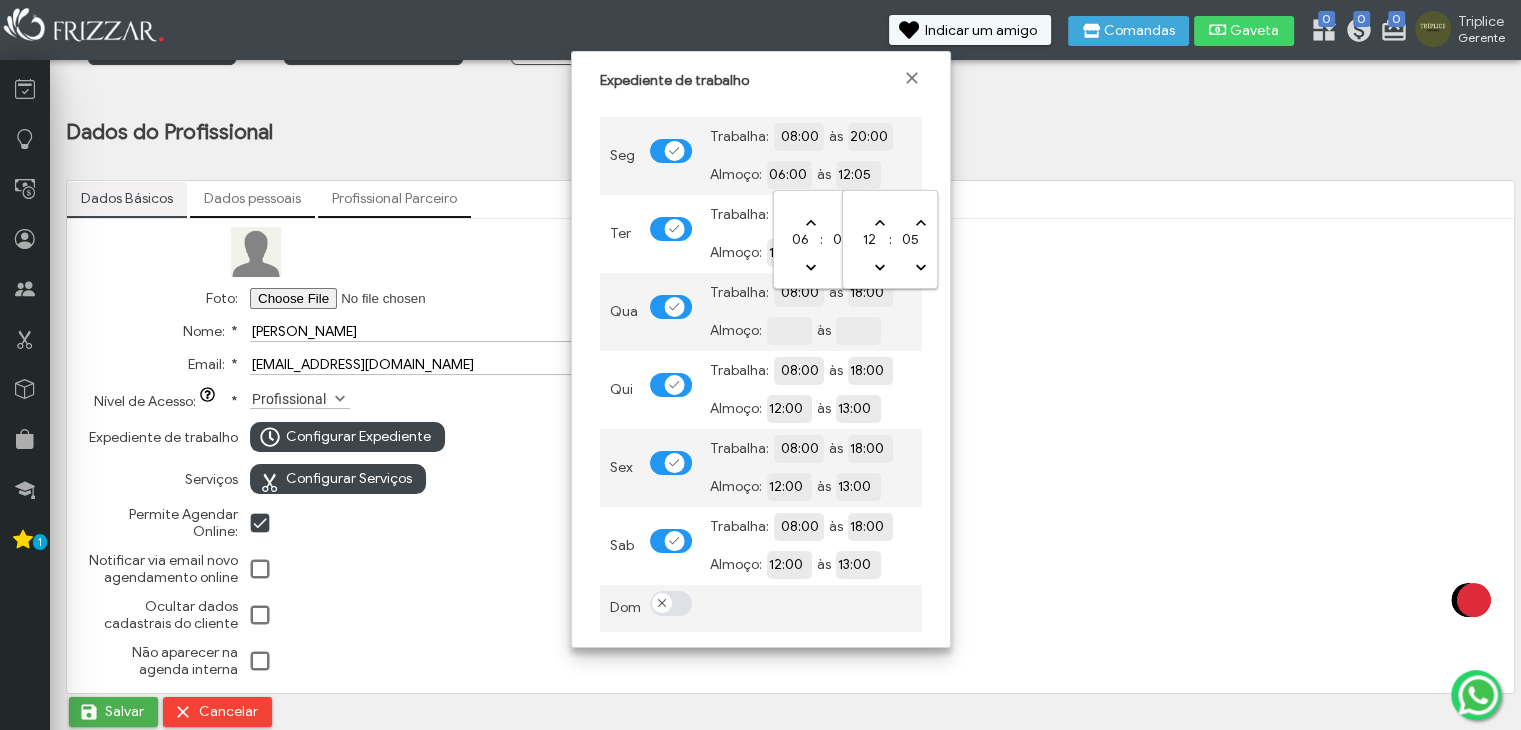 click on "12:05" at bounding box center (927, 173) 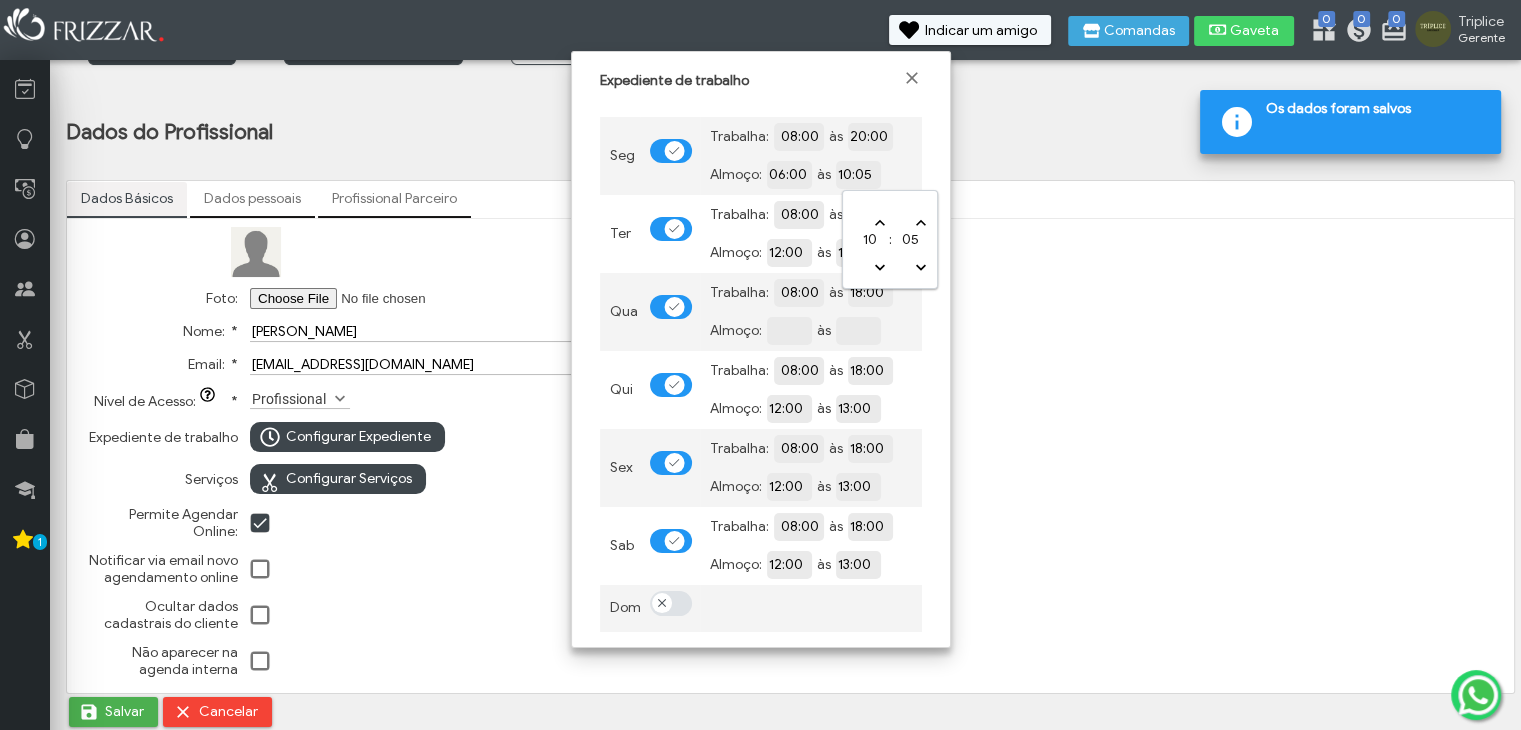 drag, startPoint x: 879, startPoint y: 267, endPoint x: 876, endPoint y: 224, distance: 43.104523 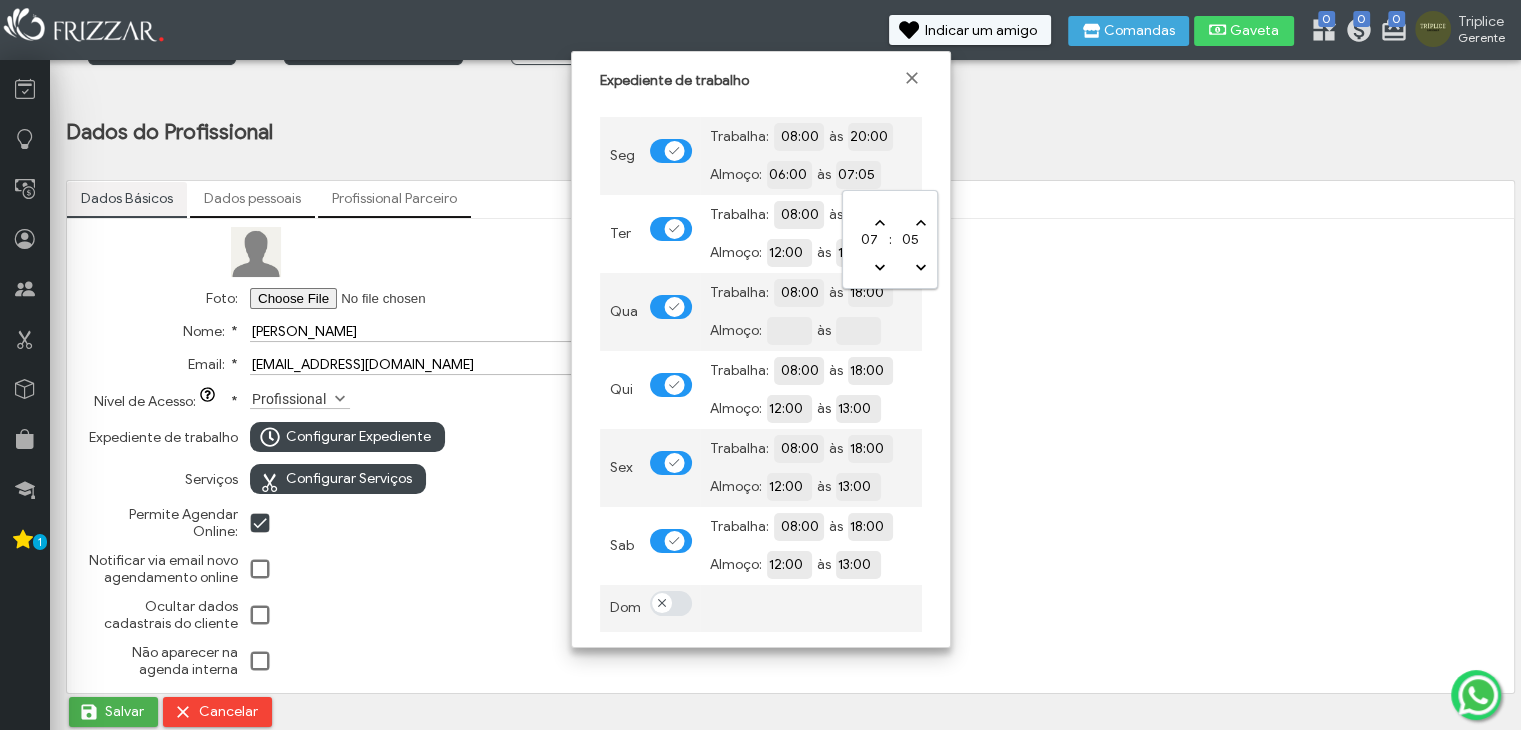 type on "06:05" 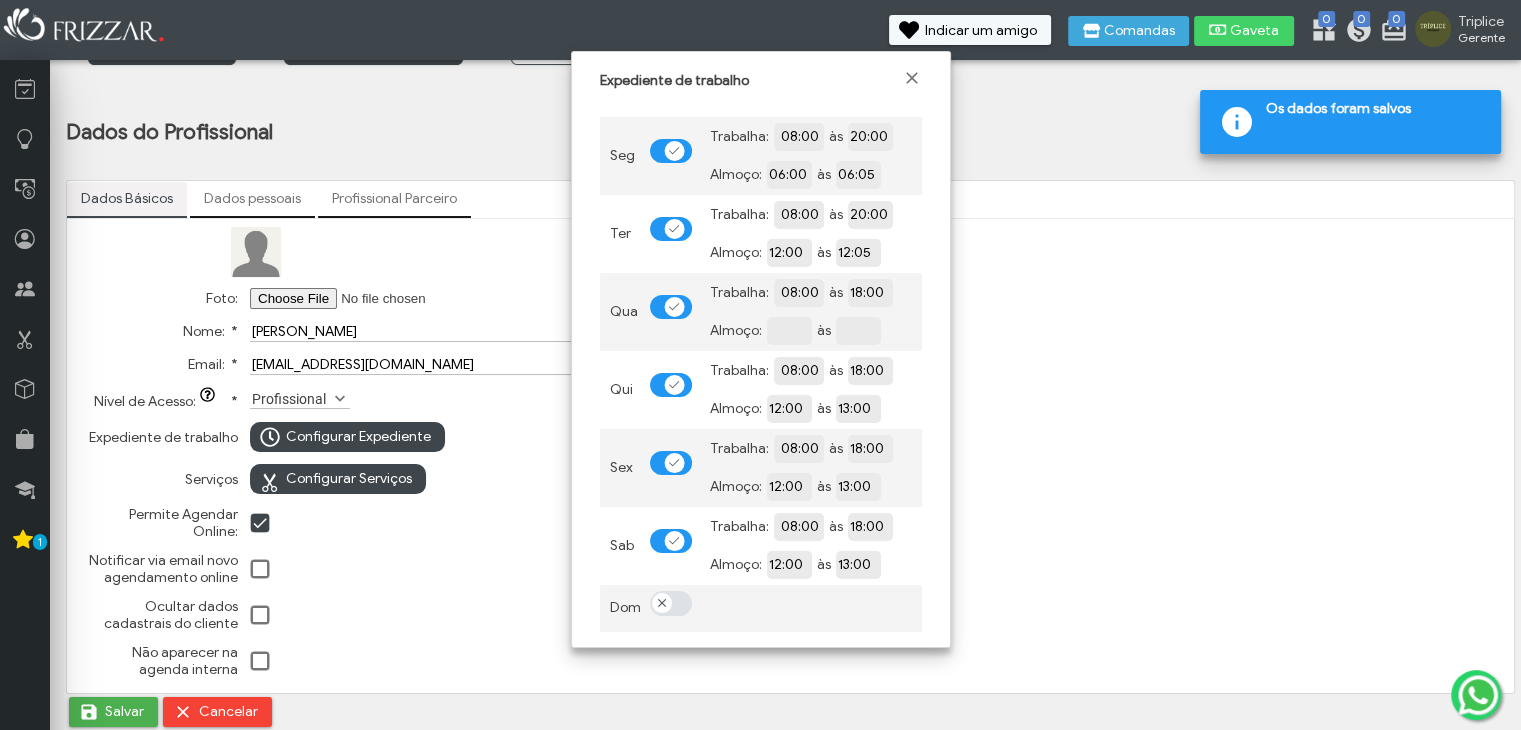 scroll, scrollTop: 0, scrollLeft: 87, axis: horizontal 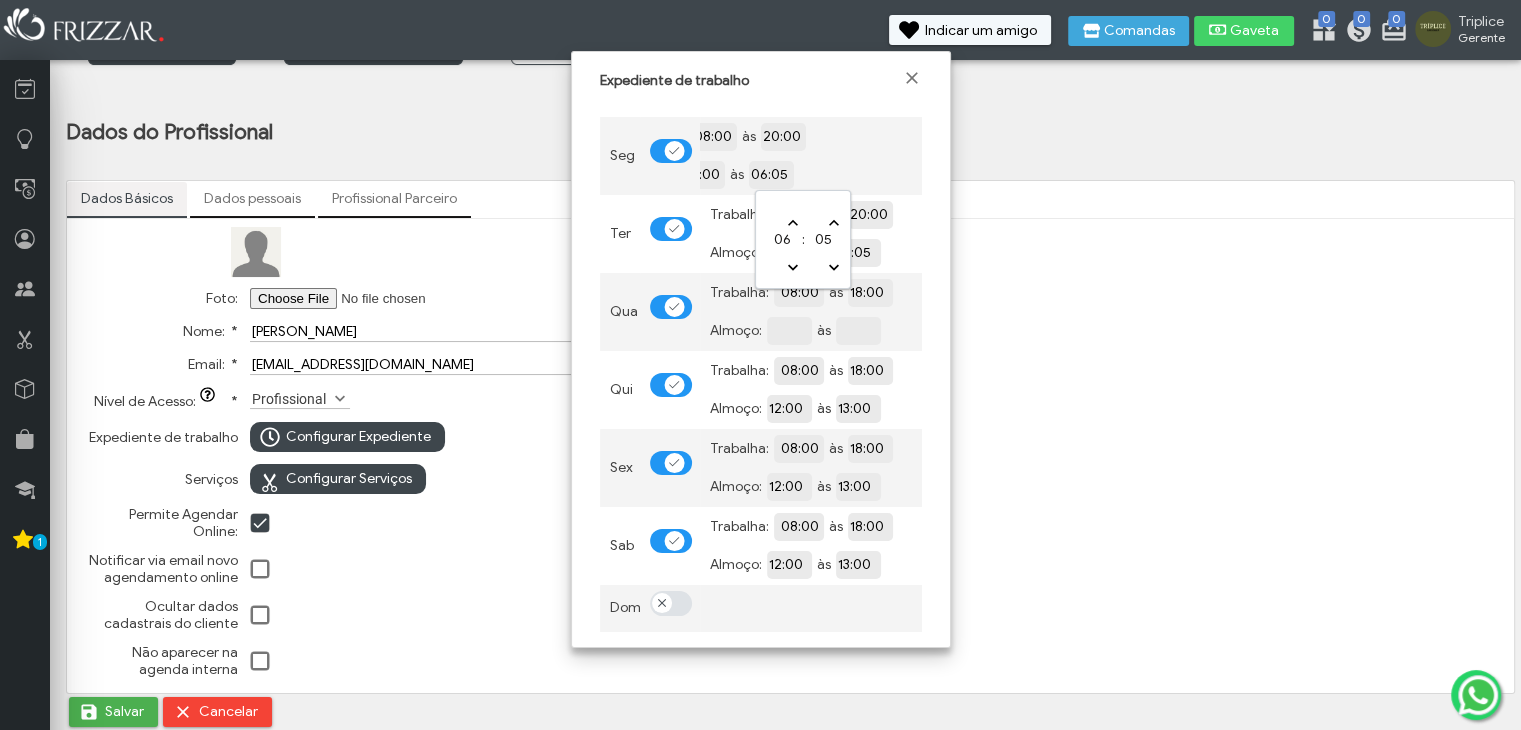 click on "06:05" at bounding box center (840, 173) 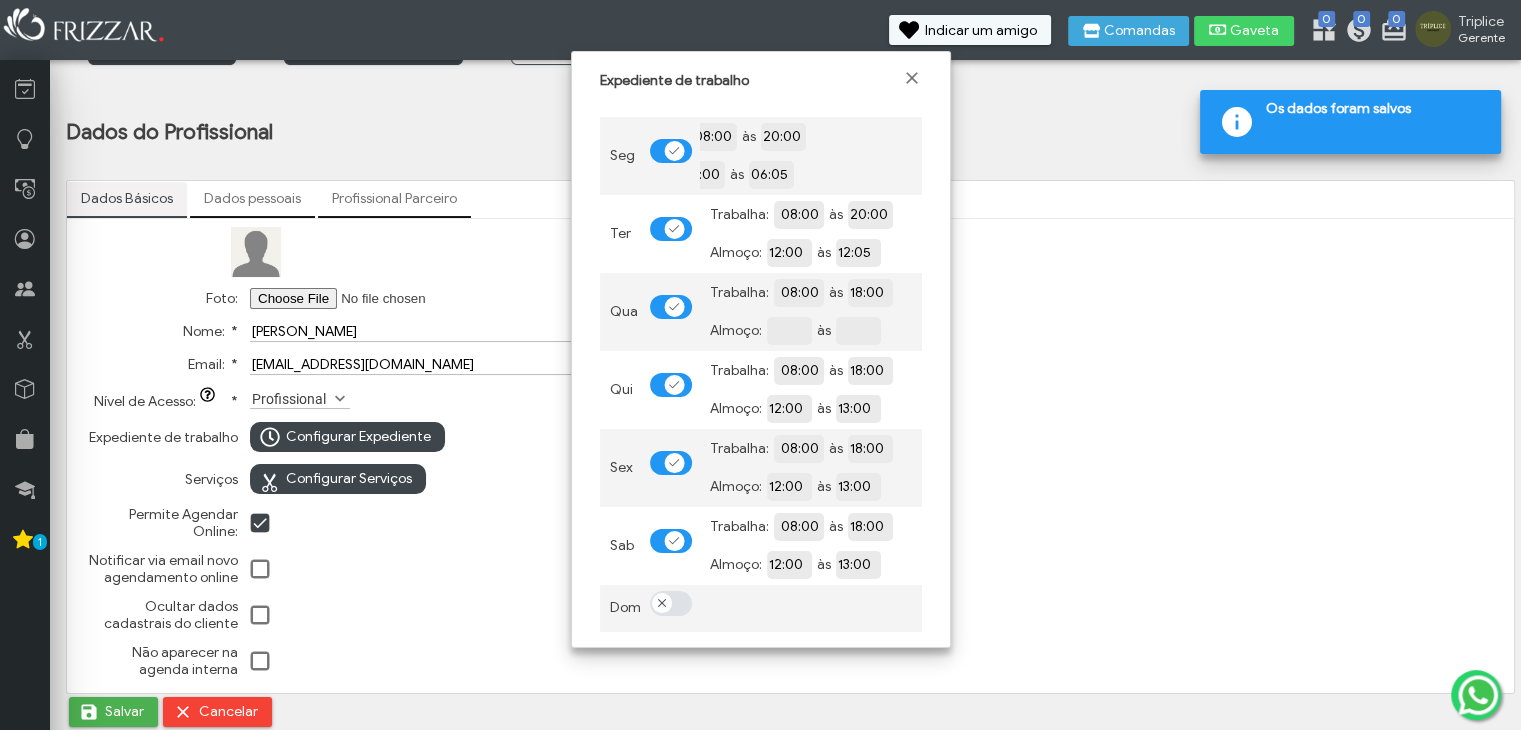 click on "Trabalha: 08:00 às 20:00 Almoço:   06:00 às 06:05" at bounding box center [811, 156] 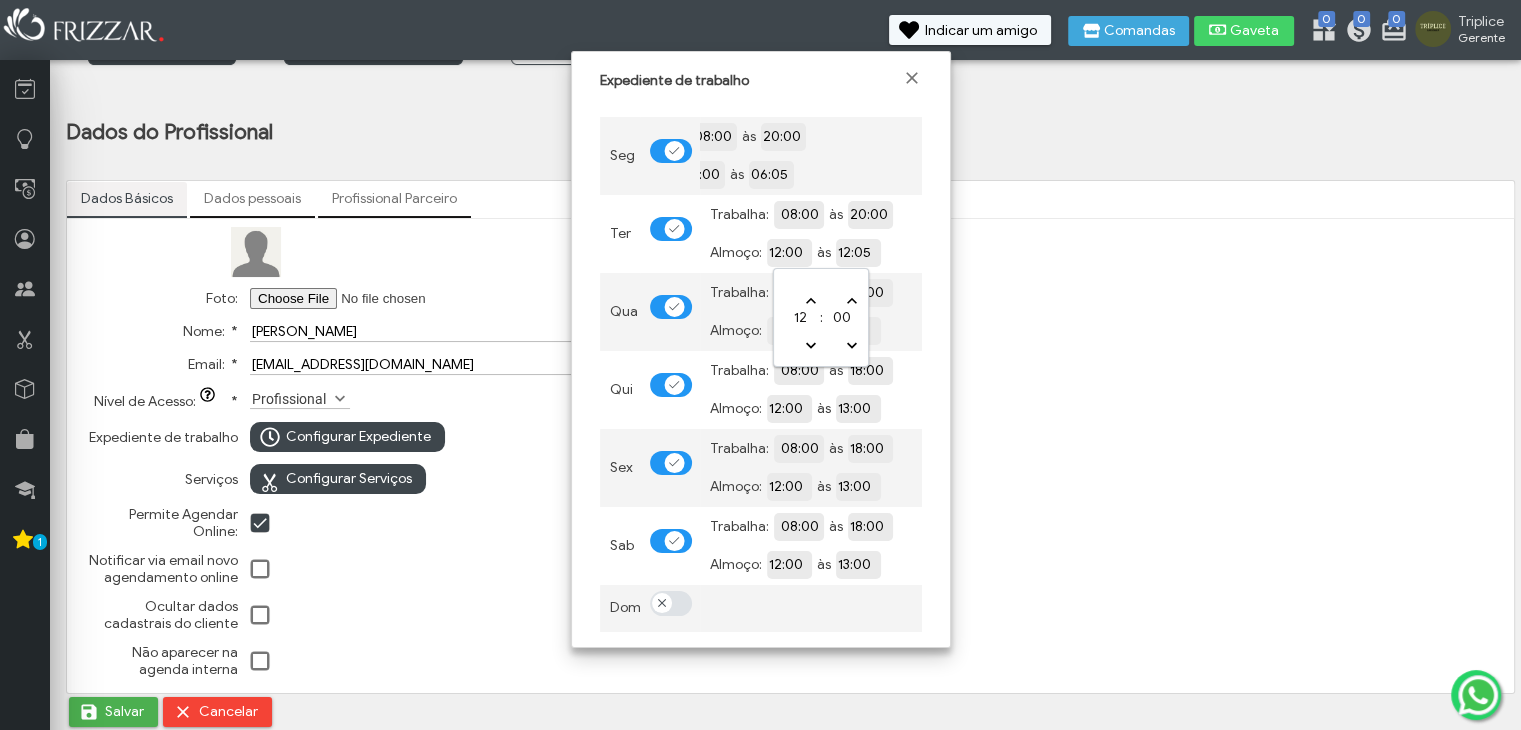 click on "12:00" at bounding box center (858, 251) 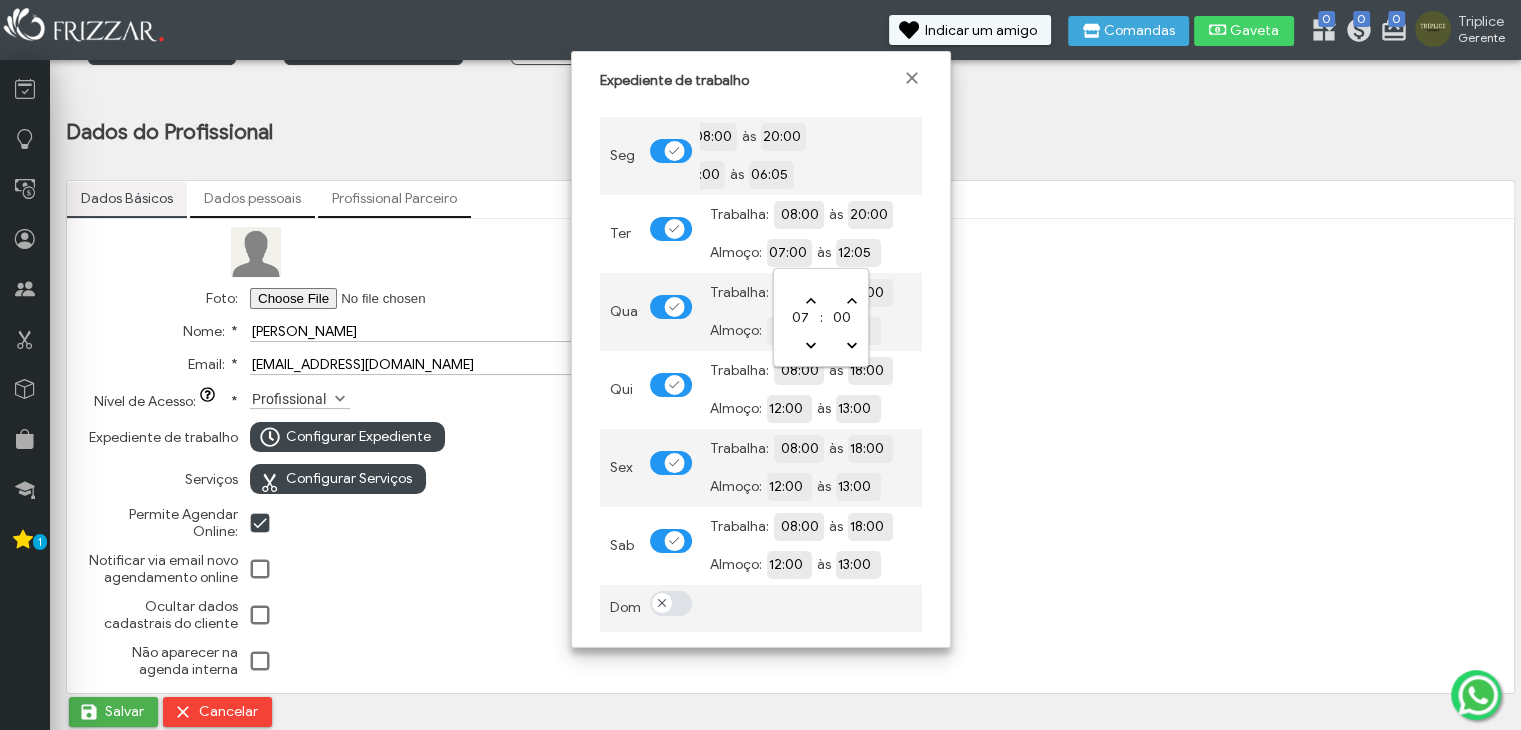 type on "06:00" 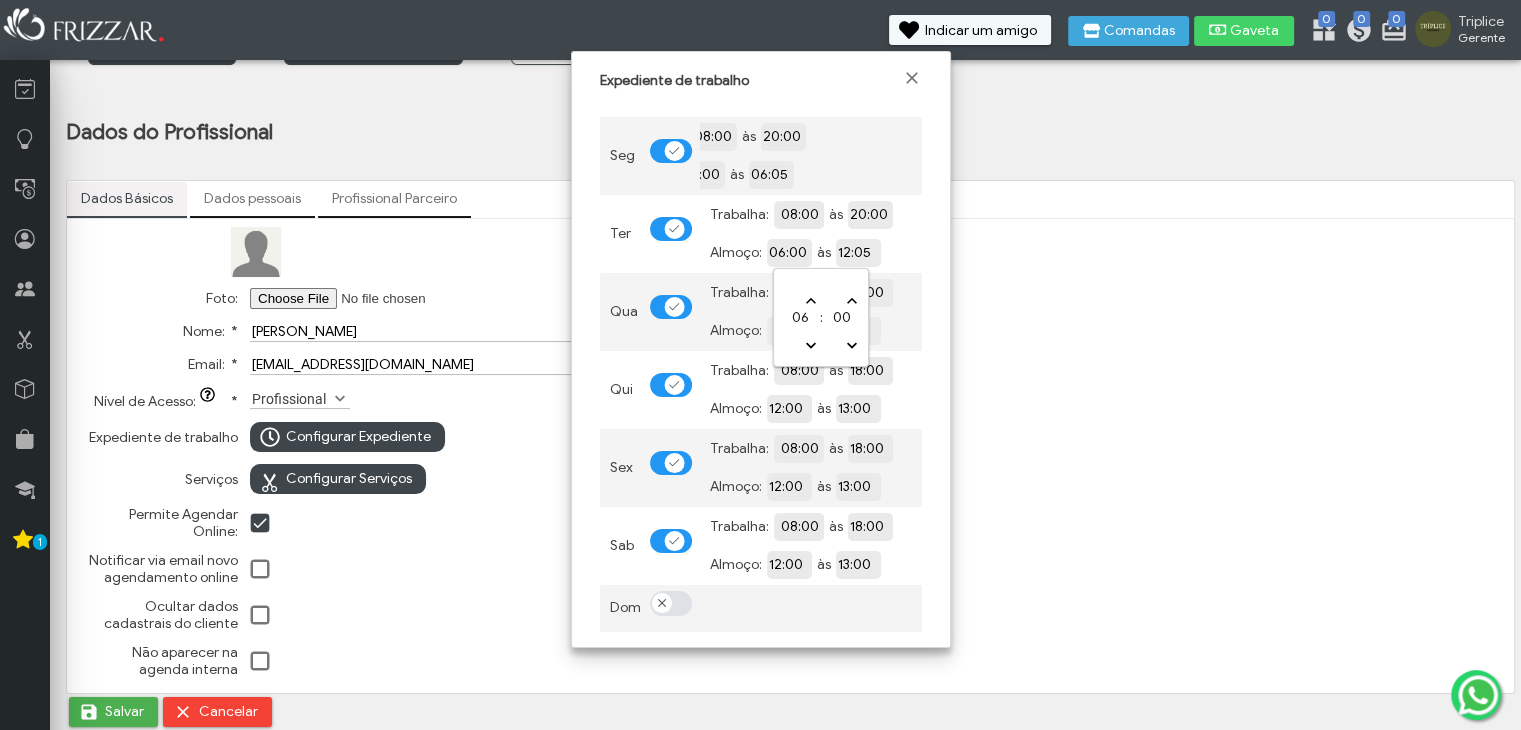 click on "18:00" at bounding box center [939, 292] 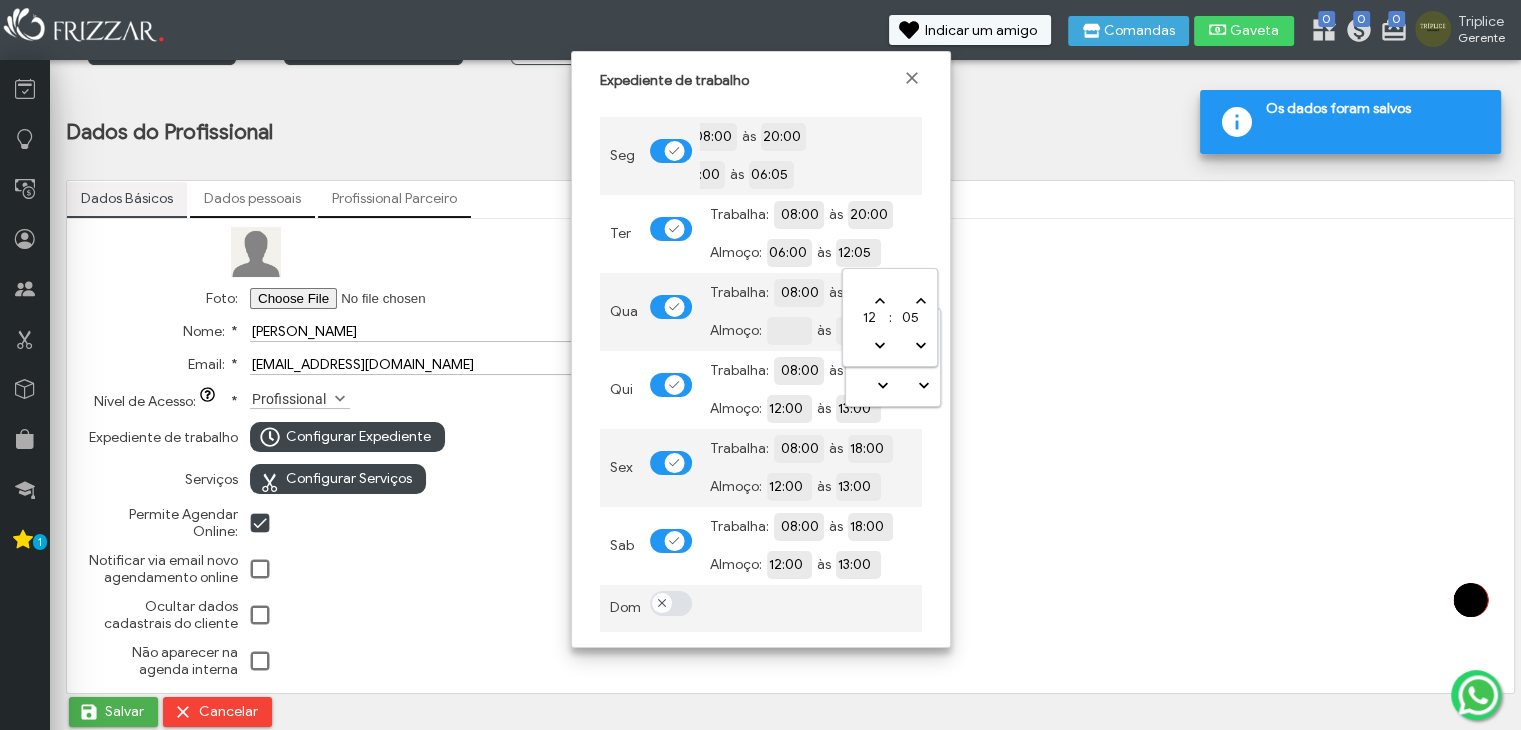 click on "12:05" at bounding box center [927, 251] 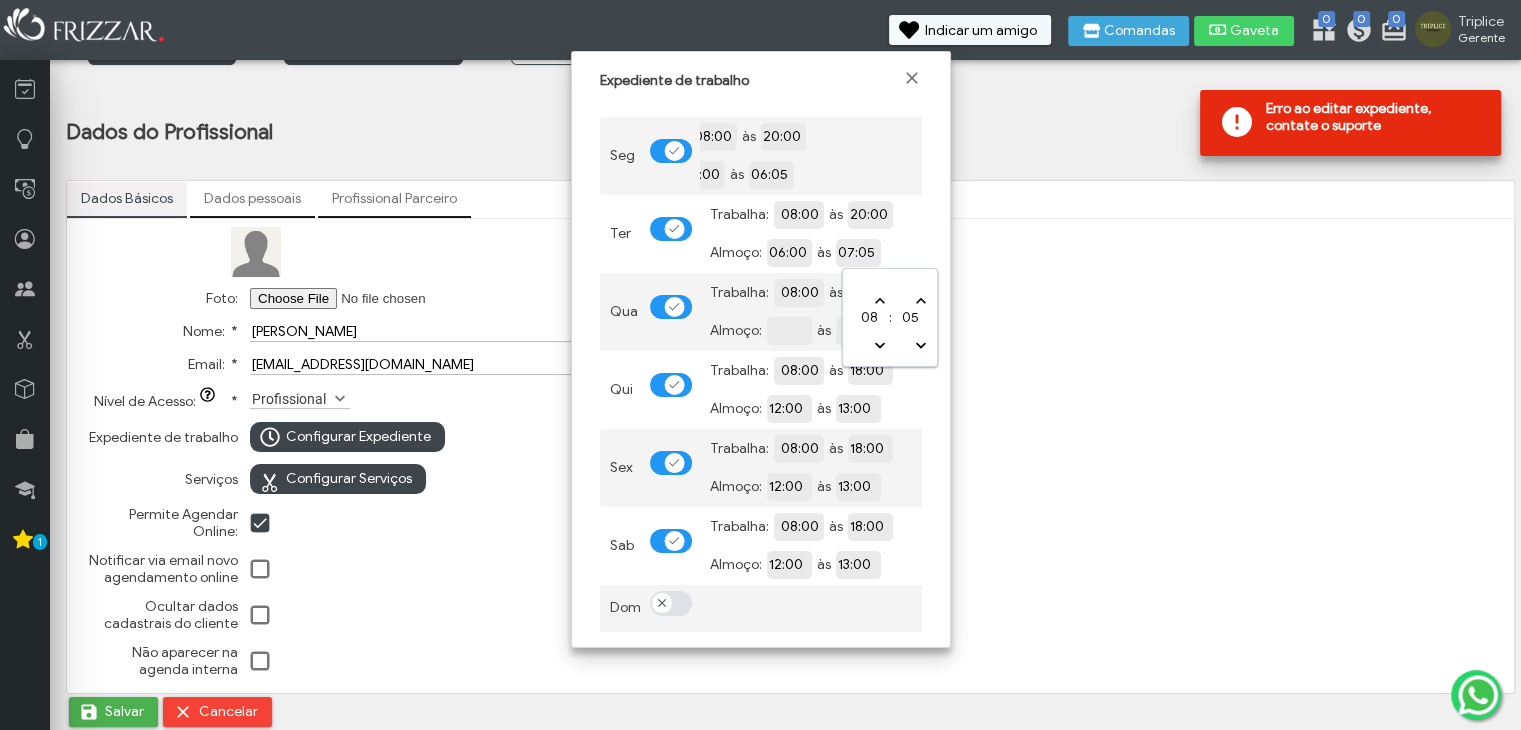 type on "06:05" 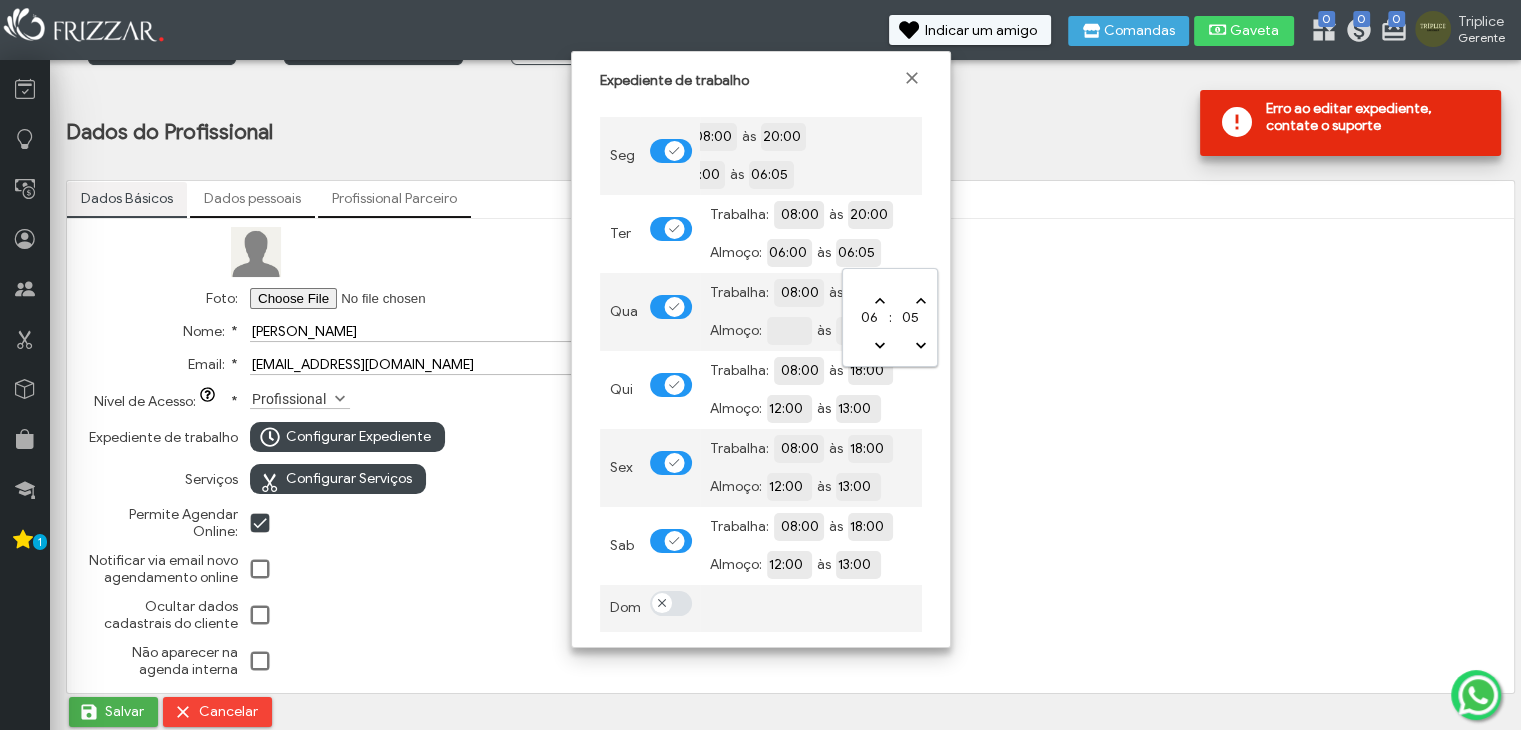 click on "Trabalha: 08:00 às 20:00 Almoço:   06:00 às 06:05" at bounding box center (811, 234) 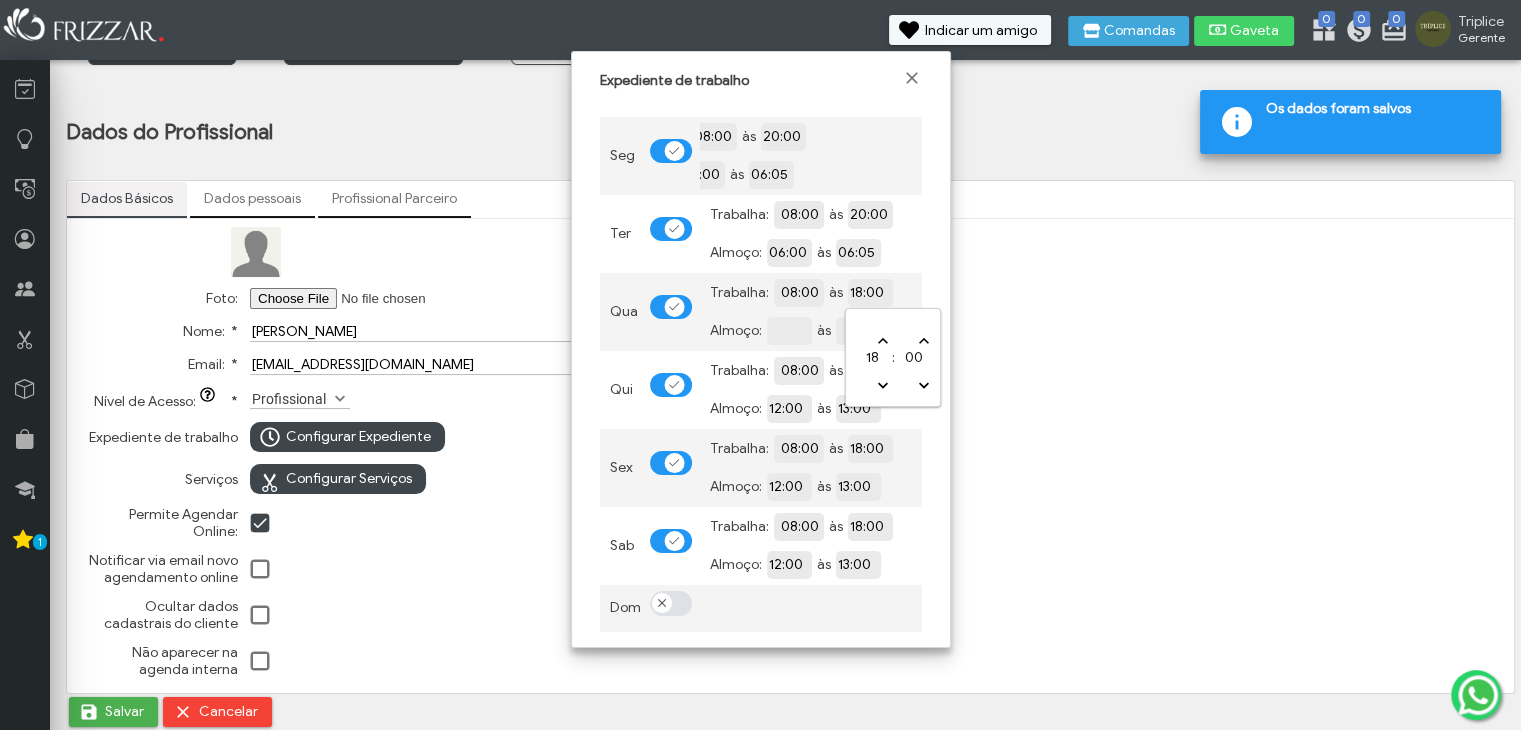 click on "18:00" at bounding box center [939, 291] 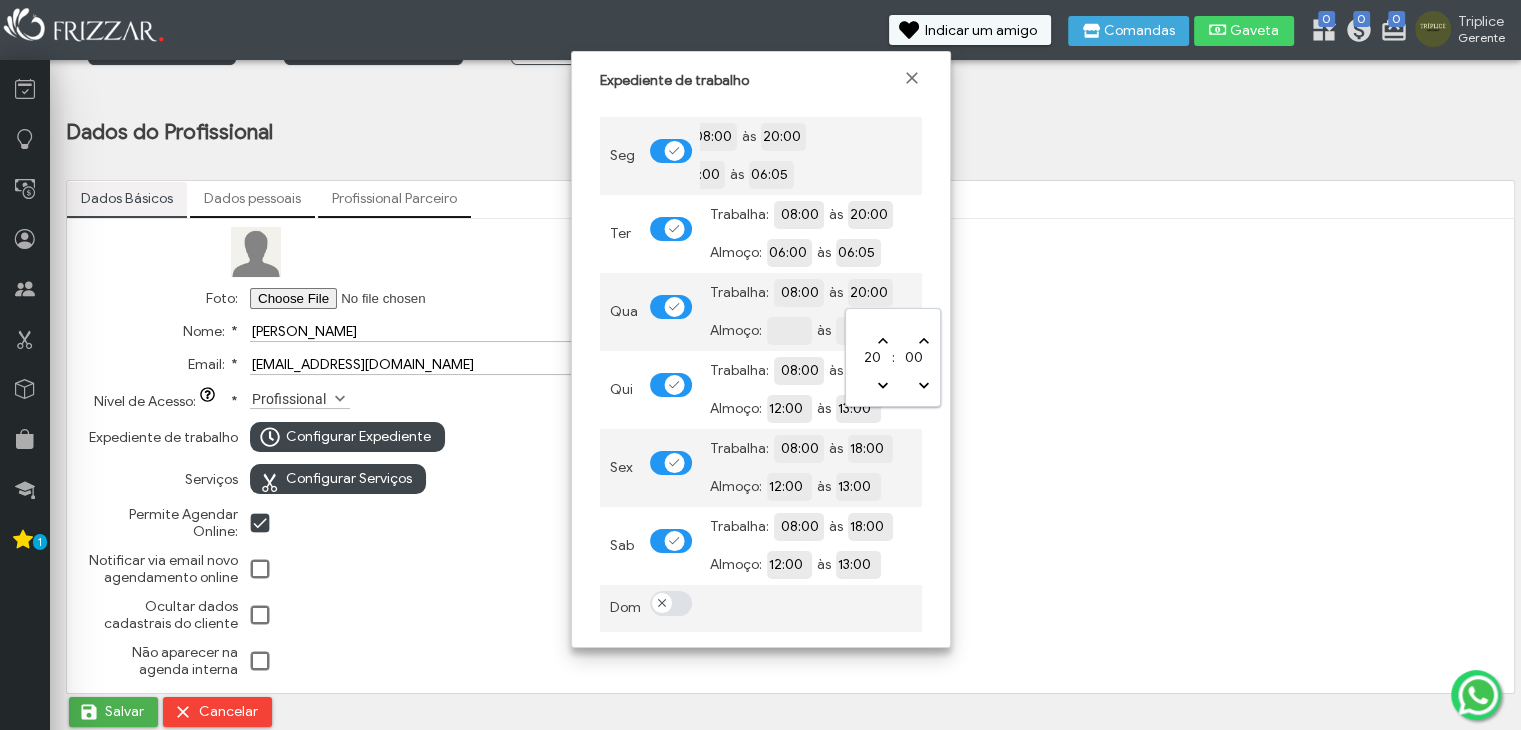 type on "20:00" 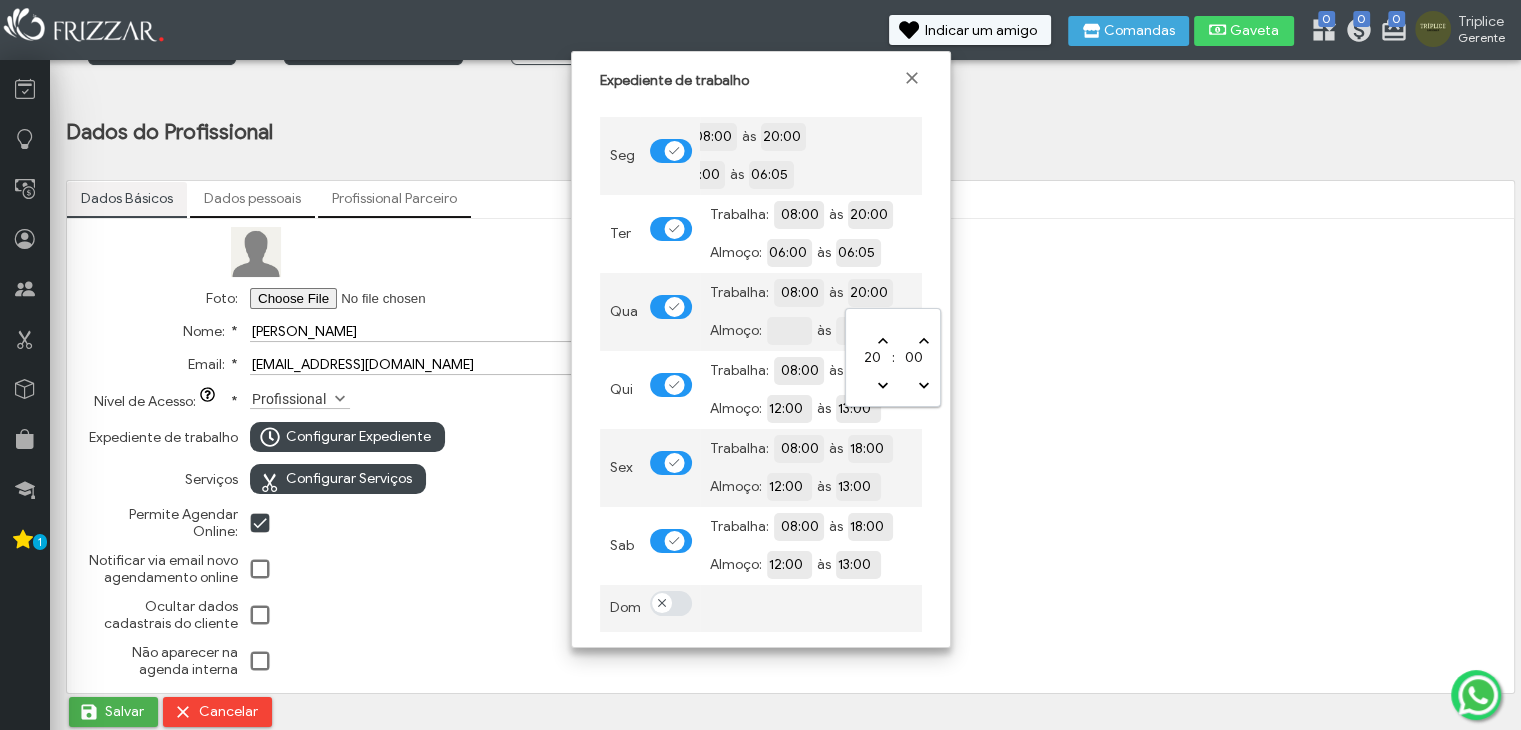 click on "Seg Trabalha: 08:00 às 20:00 Almoço:   06:00 às 06:05 Ter Trabalha: 08:00 às 20:00 Almoço:   06:00 às 06:05 Qua Trabalha: 08:00 às 20:00 Almoço:   às Qui Trabalha: 08:00 às 18:00 Almoço:   12:00 às 13:00 Sex Trabalha: 08:00 às 18:00 Almoço:   12:00 às 13:00 Sab Trabalha: 08:00 às 18:00 Almoço:   12:00 às 13:00 Dom" at bounding box center [761, 368] 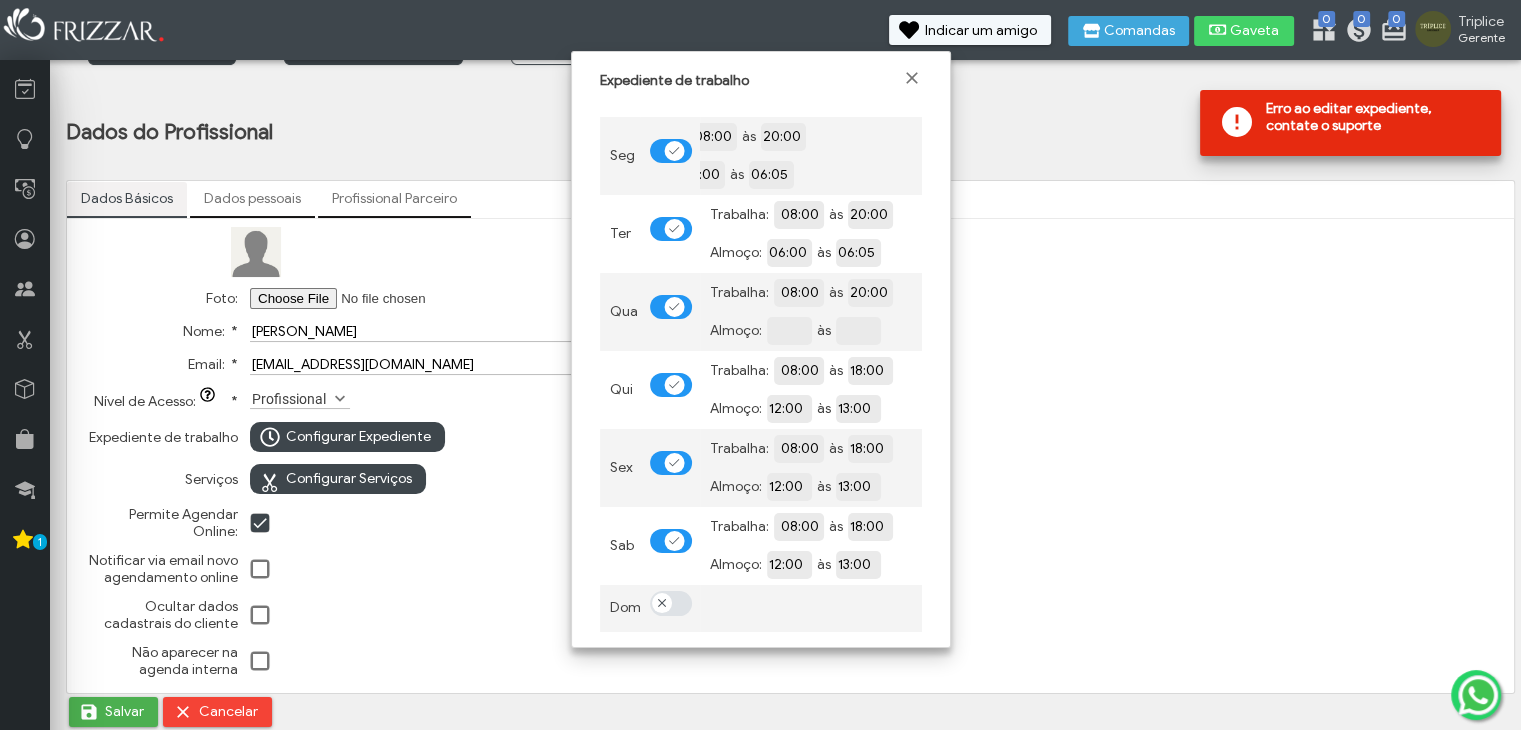click at bounding box center [858, 330] 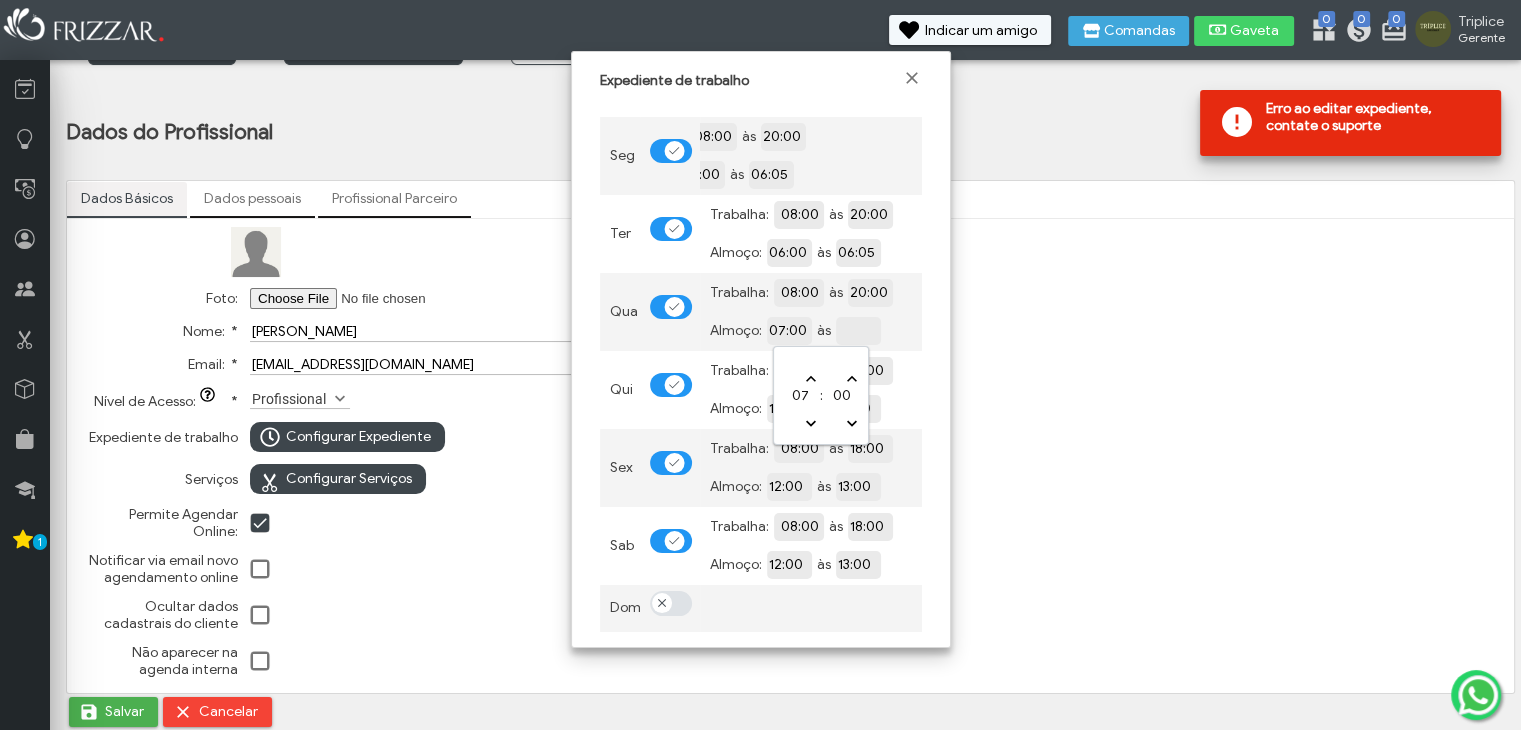 type on "06:00" 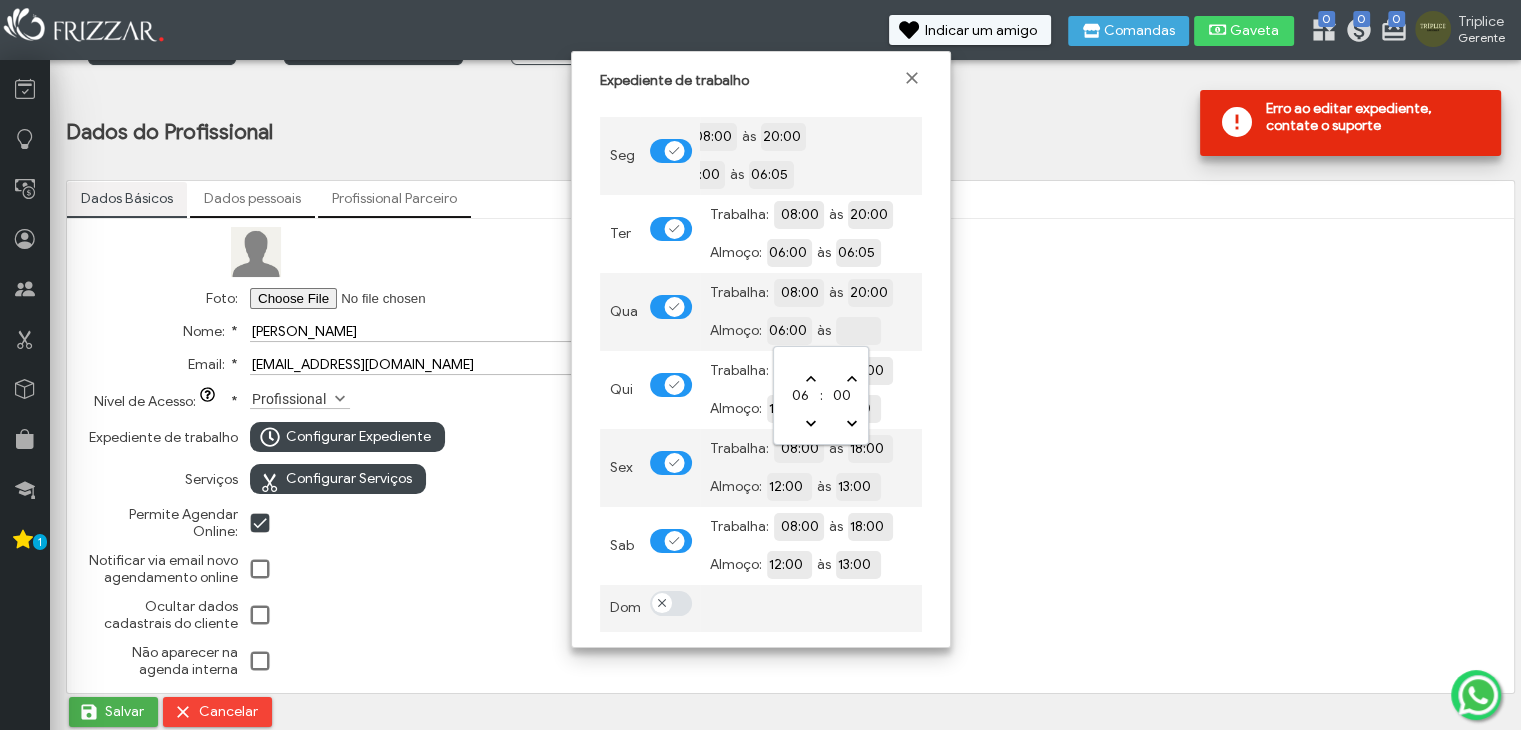 click at bounding box center (927, 330) 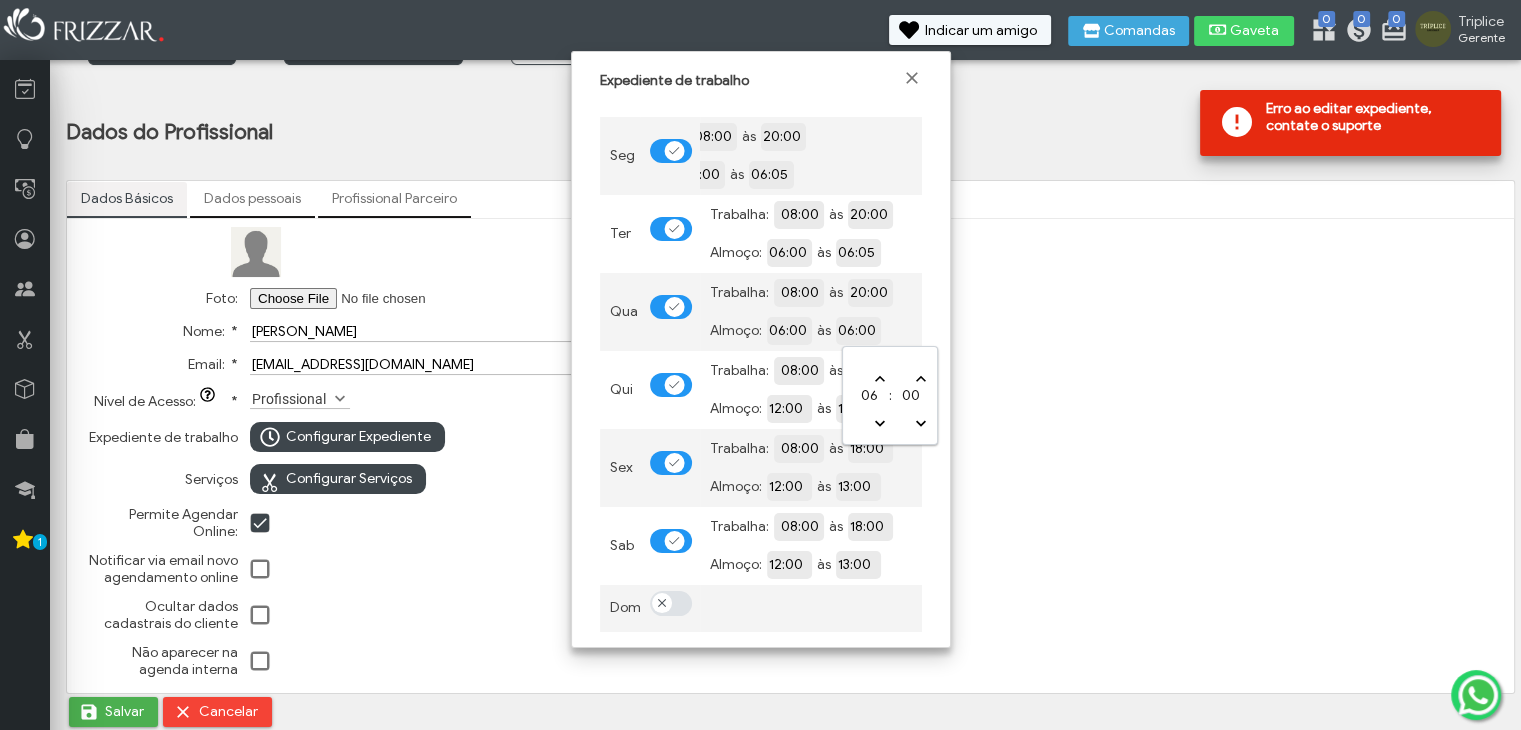type on "06:05" 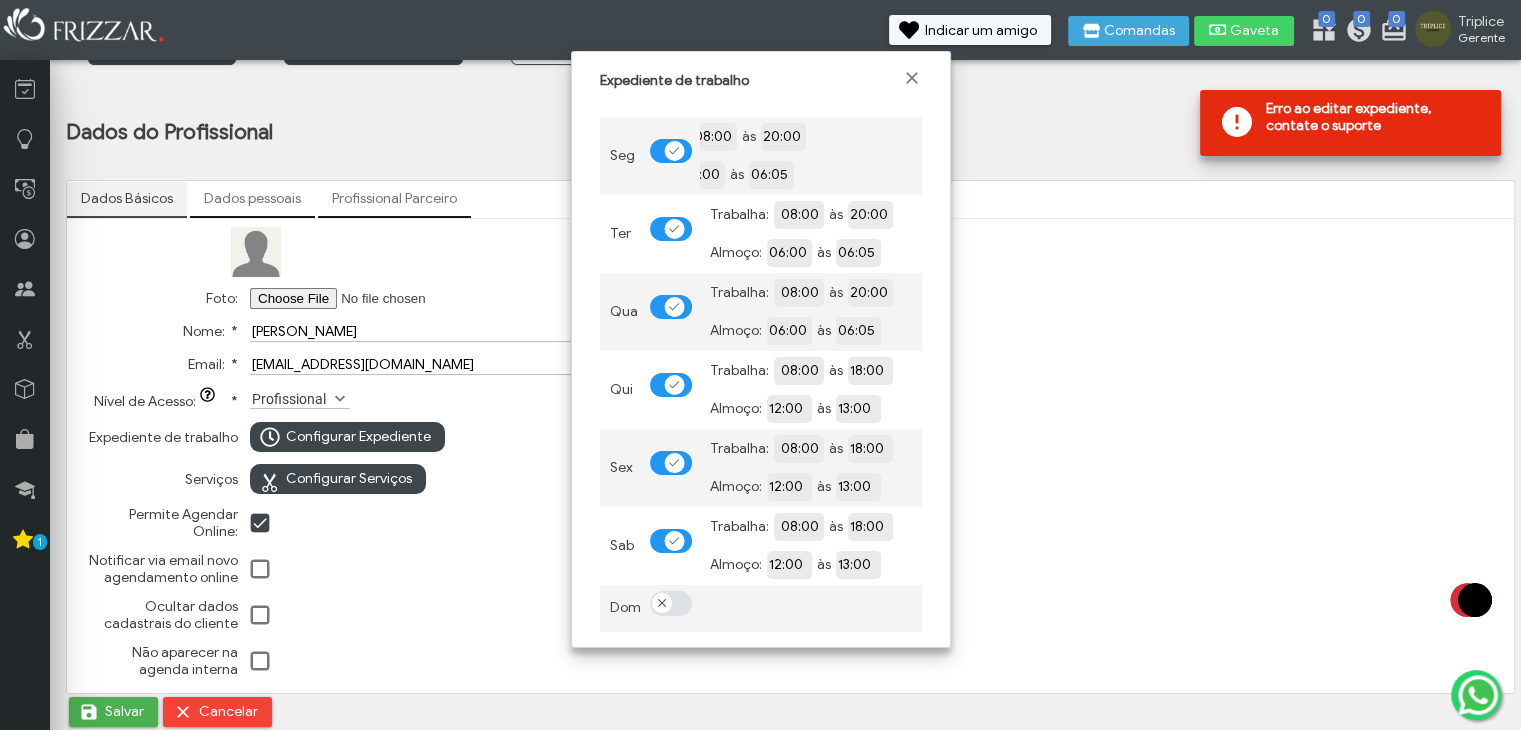 click on "Seg Trabalha: 08:00 às 20:00 Almoço:   06:00 às 06:05 Ter Trabalha: 08:00 às 20:00 Almoço:   06:00 às 06:05 Qua Trabalha: 08:00 às 20:00 Almoço:   06:00 às 06:05 Qui Trabalha: 08:00 às 18:00 Almoço:   12:00 às 13:00 Sex Trabalha: 08:00 às 18:00 Almoço:   12:00 às 13:00 Sab Trabalha: 08:00 às 18:00 Almoço:   12:00 às 13:00 Dom" at bounding box center [761, 368] 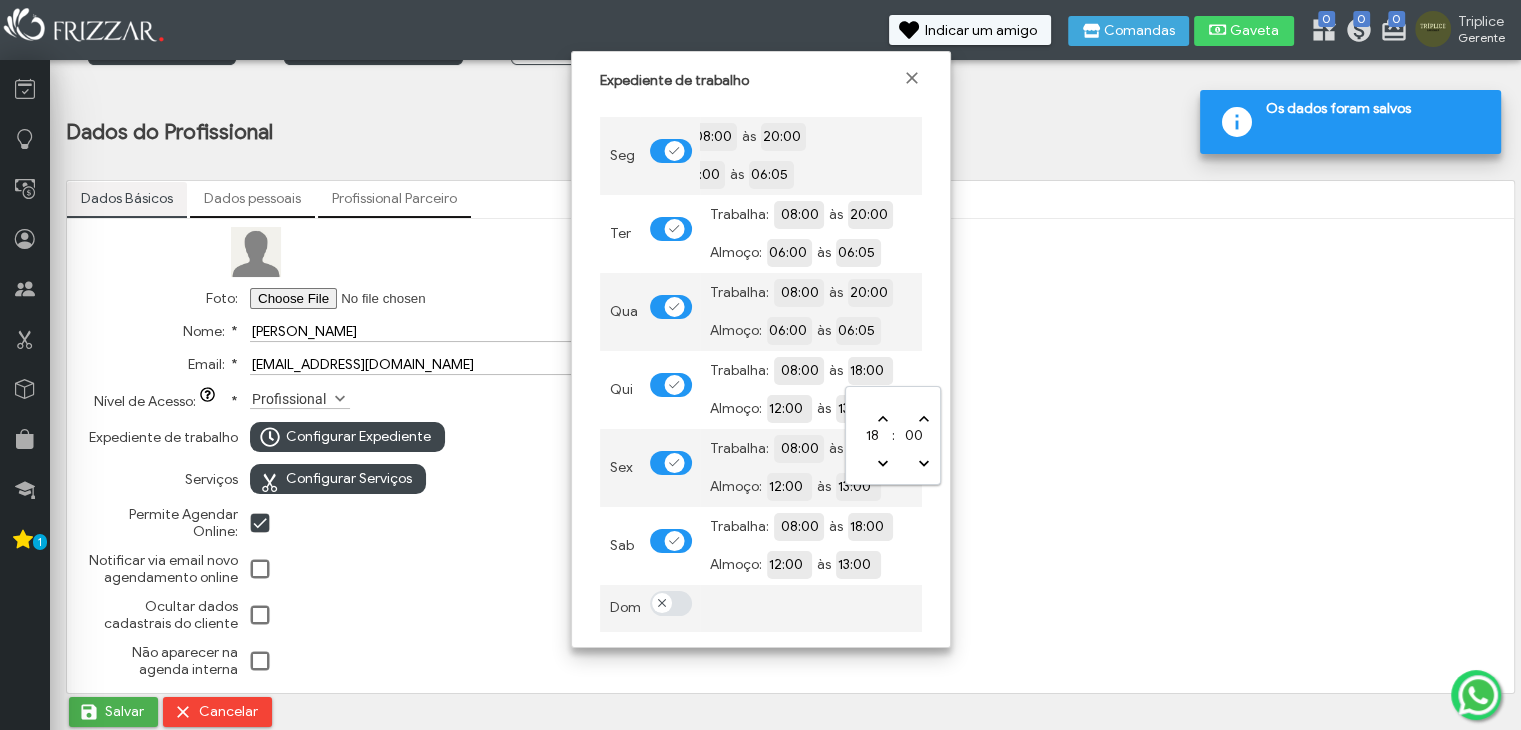 click on "18:00" at bounding box center [939, 369] 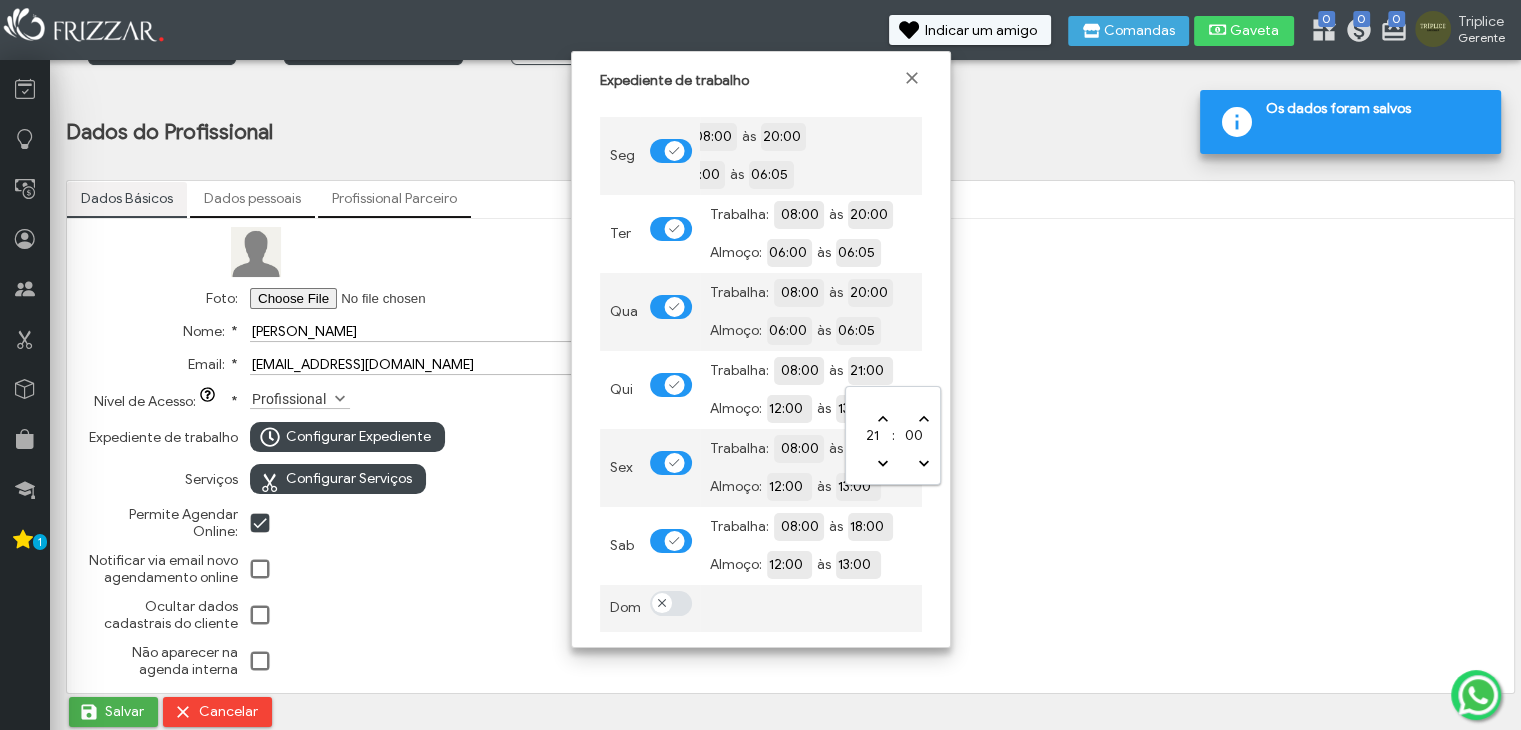 type on "20:00" 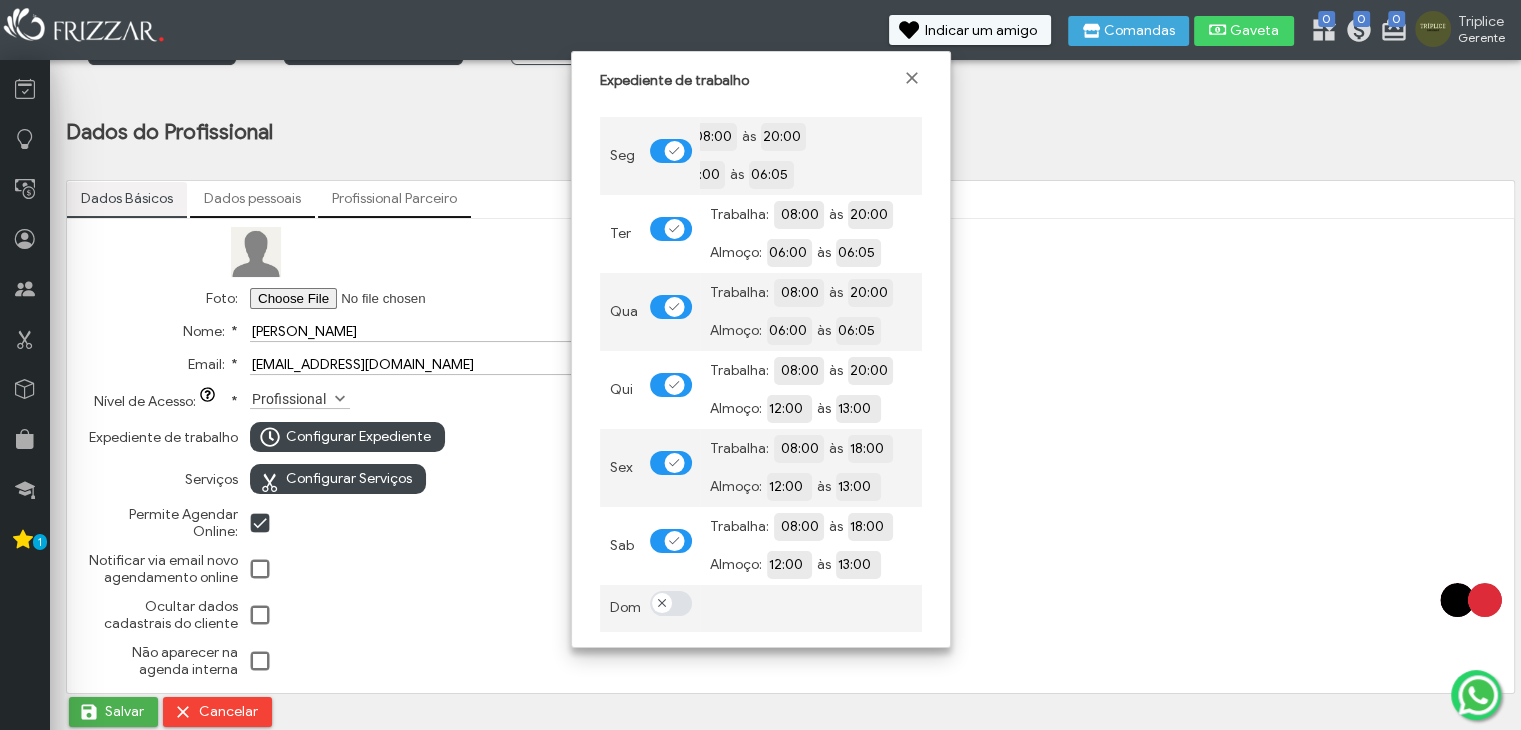 click on "Trabalha: 08:00 às 20:00 Almoço:   12:00 às 13:00" at bounding box center (811, 390) 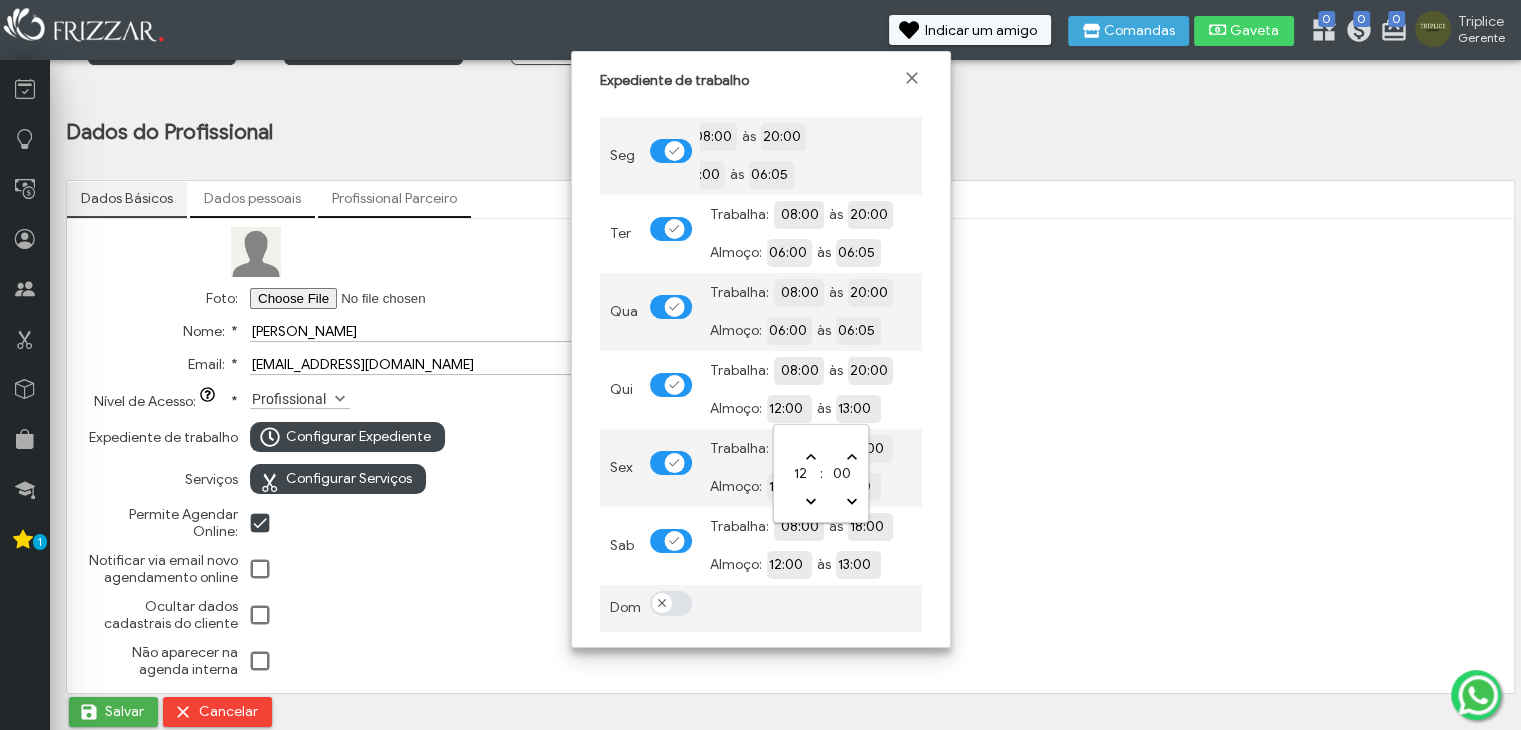 click on "12:00" at bounding box center [858, 407] 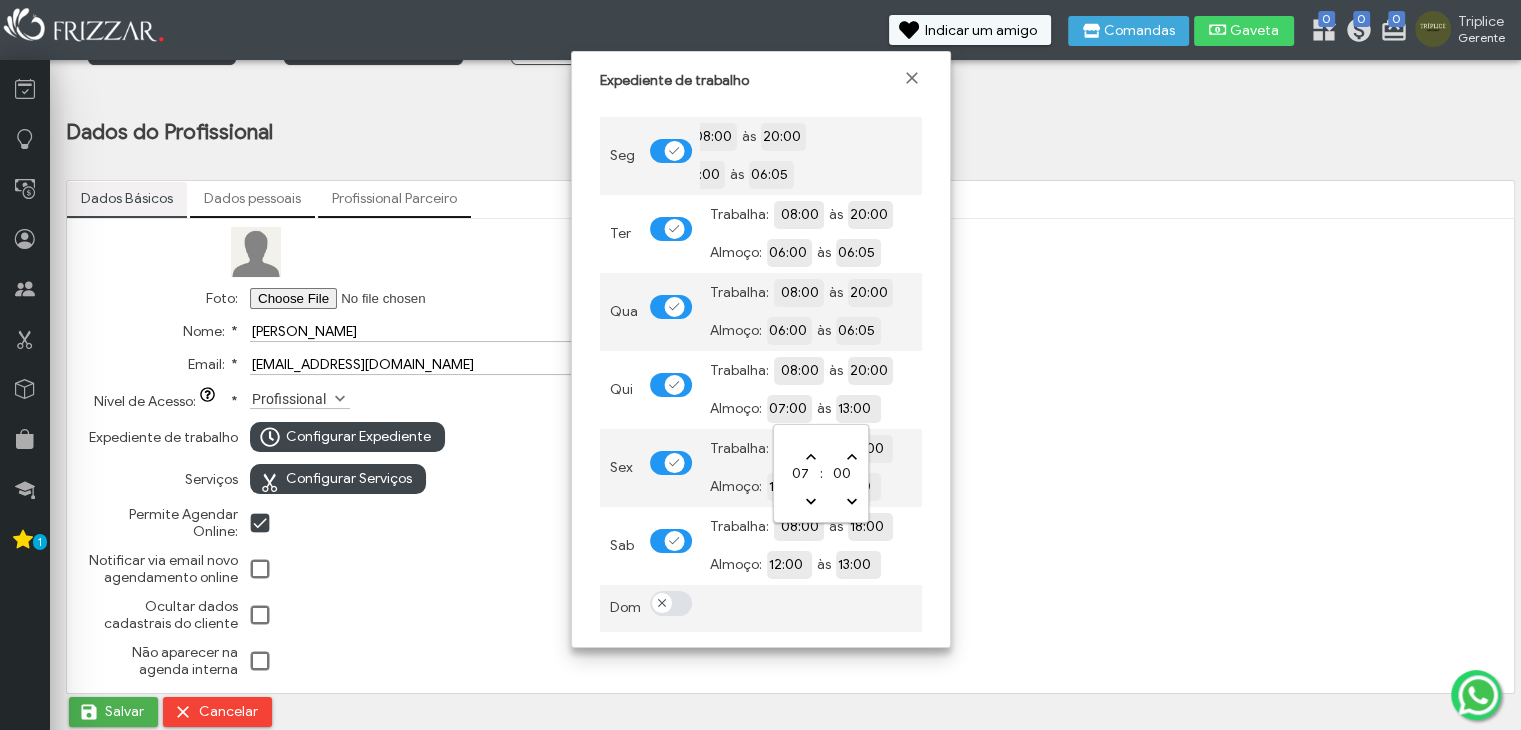 type on "06:00" 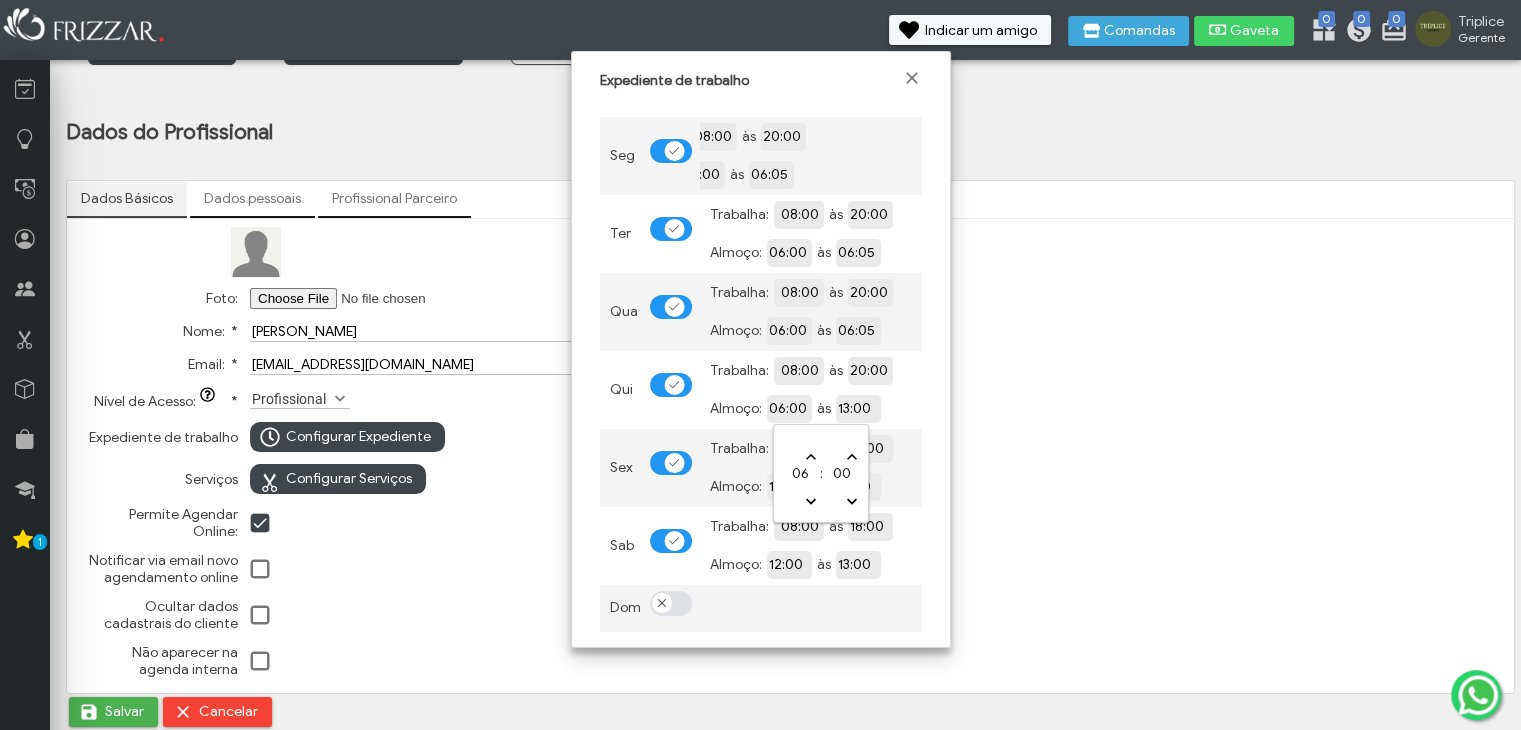 click on "13:00" at bounding box center [927, 408] 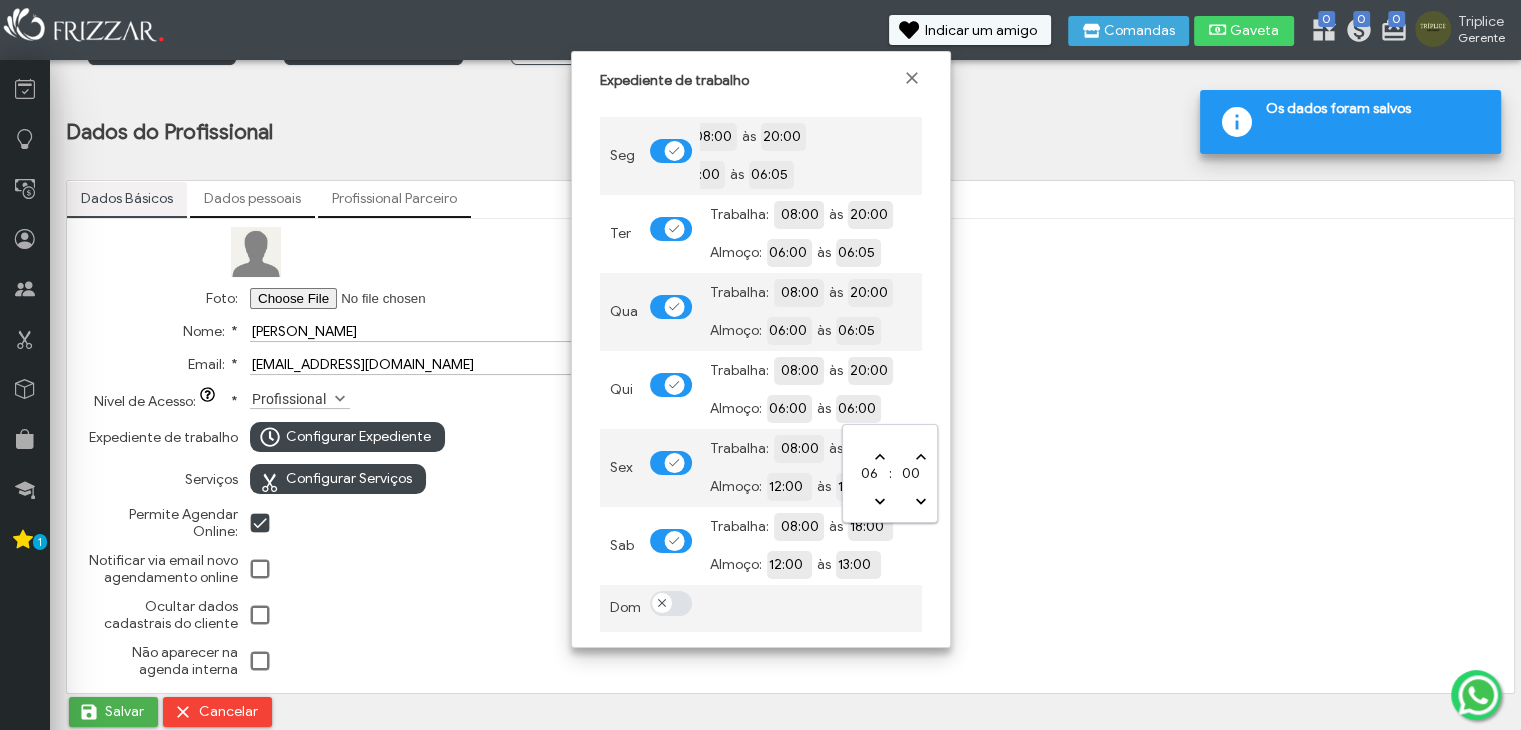 type on "06:05" 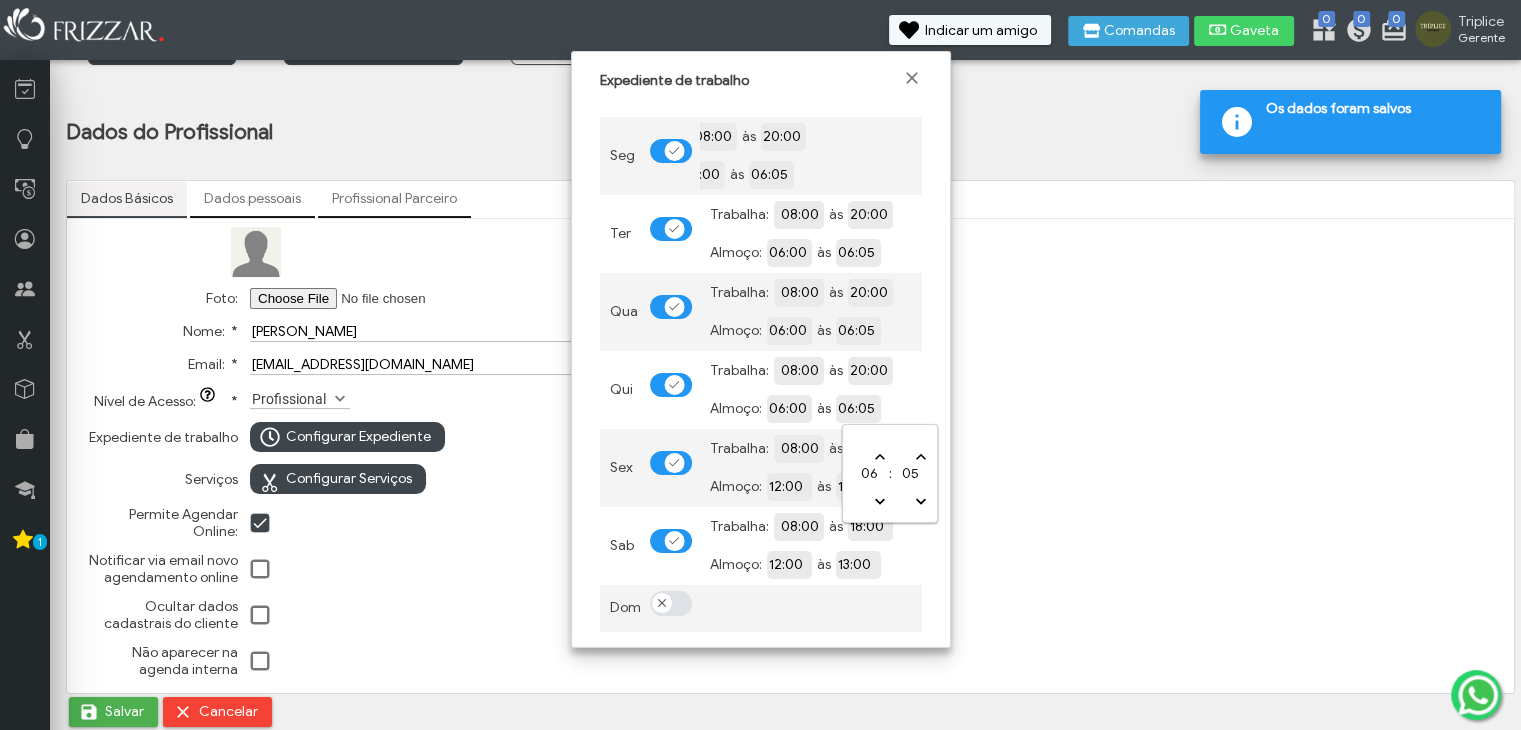 click on "Trabalha: 08:00 às 20:00 Almoço:   06:00 às 06:05" at bounding box center [811, 390] 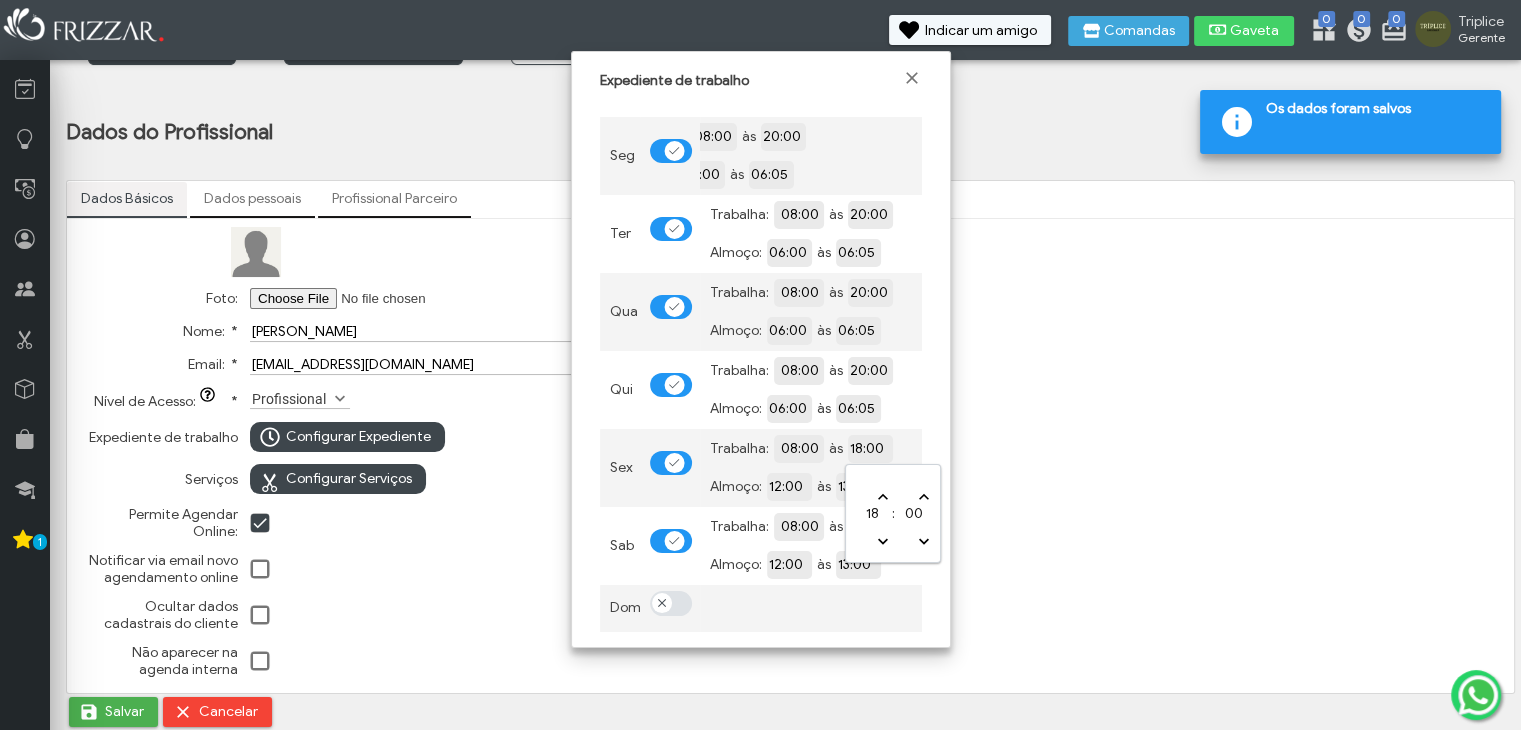 click on "18:00" at bounding box center [939, 447] 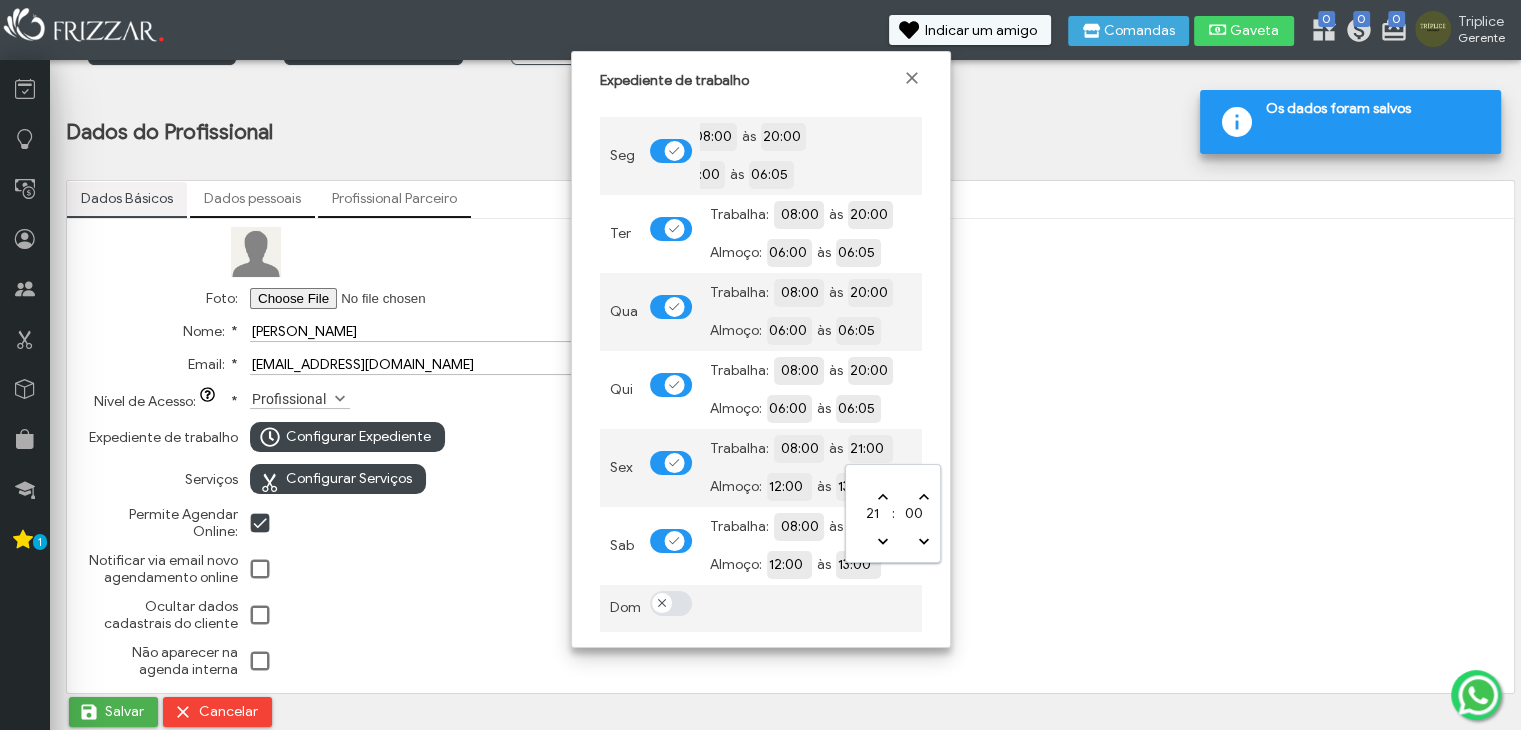type on "20:00" 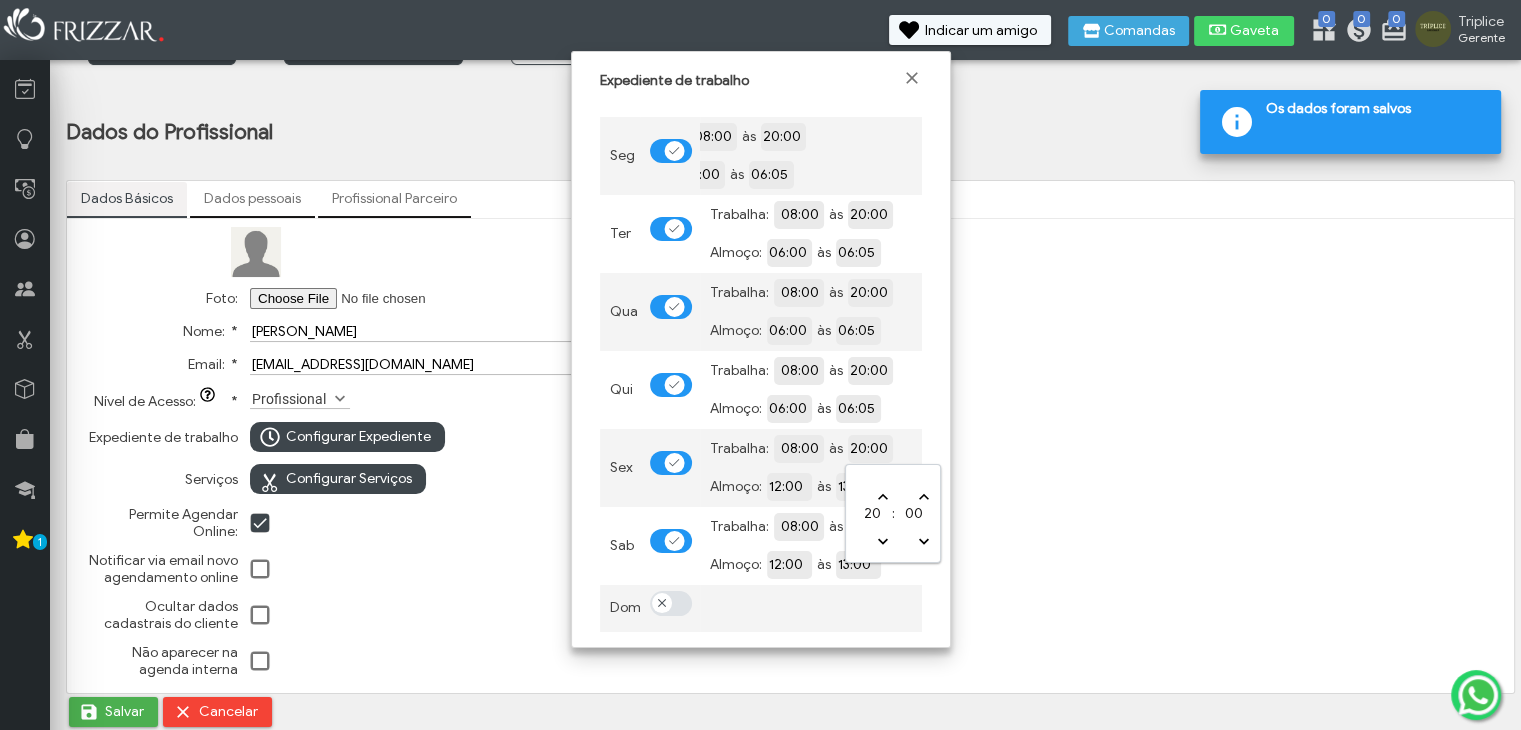 click on "20:00" at bounding box center (939, 447) 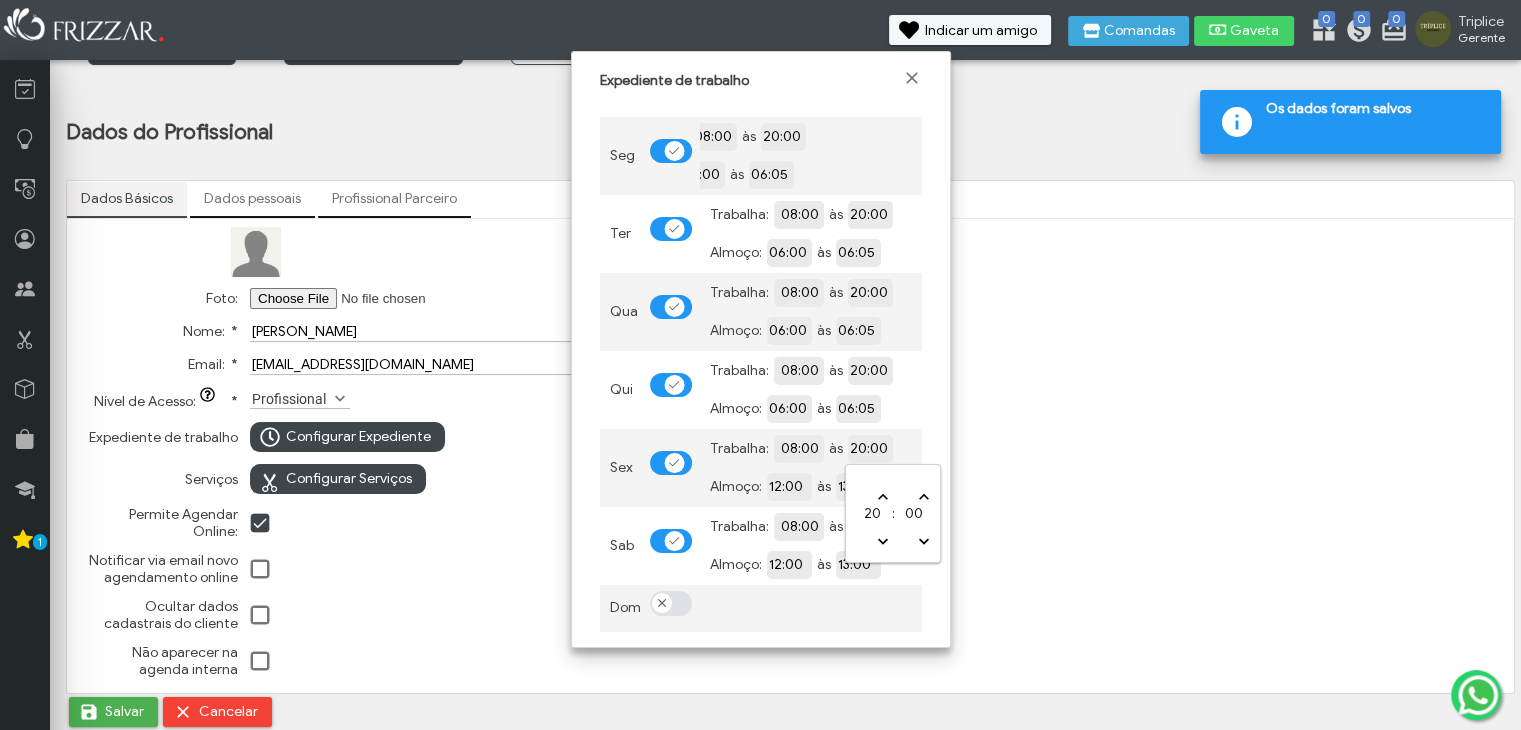 click on "06:05" at bounding box center [927, 408] 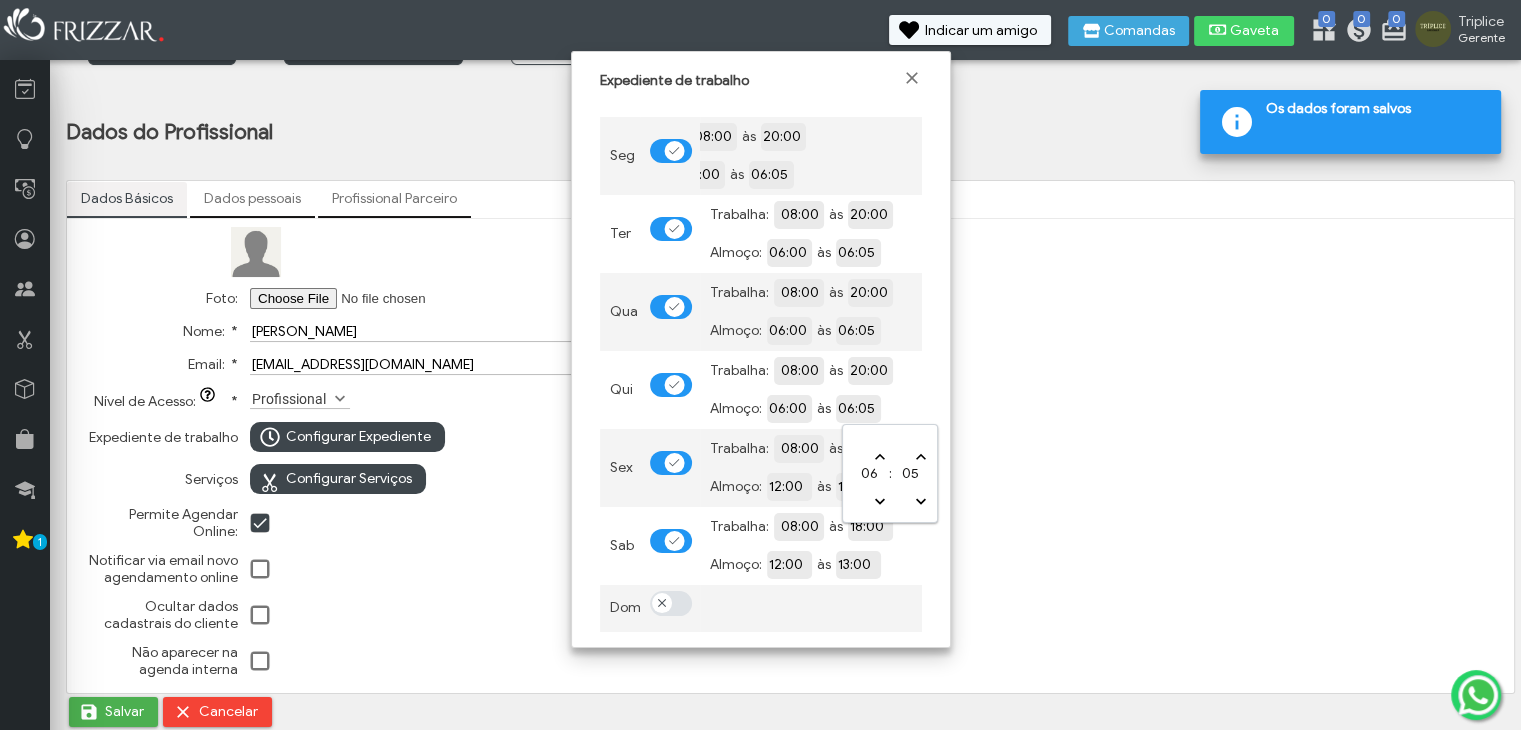 click on "06:05" at bounding box center (927, 407) 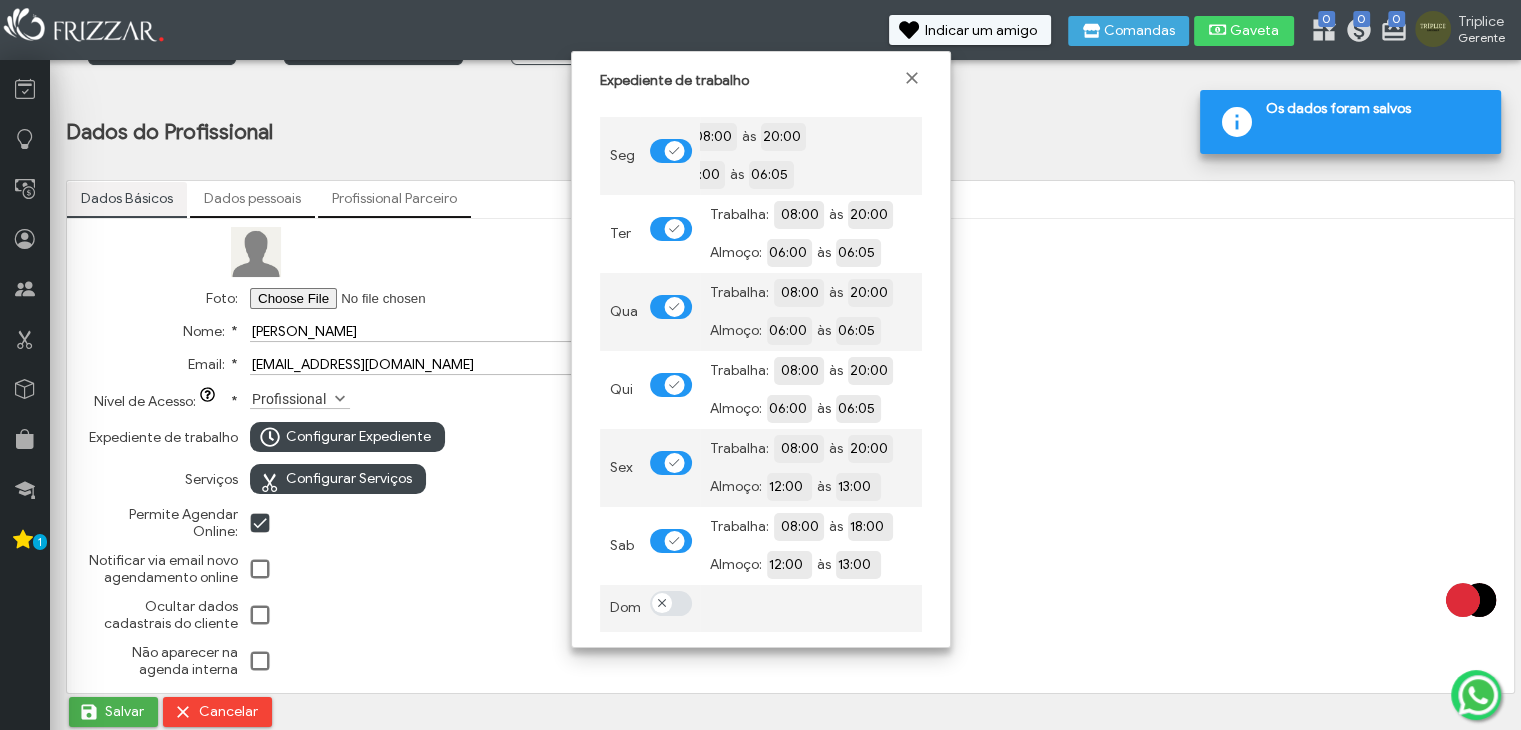 click on "Expediente de trabalho
Seg Trabalha: 08:00 às 20:00 Almoço:   06:00 às 06:05 Ter Trabalha: 08:00 às 20:00 Almoço:   06:00 às 06:05 Qua Trabalha: 08:00 às 20:00 Almoço:   06:00 às 06:05 Qui Trabalha: 08:00 às 20:00 Almoço:   06:00 às 06:05 Sex Trabalha: 08:00 às 20:00 Almoço:   12:00 às 13:00 Sab Trabalha: 08:00 às 18:00 Almoço:   12:00 às 13:00 Dom" at bounding box center (761, 349) 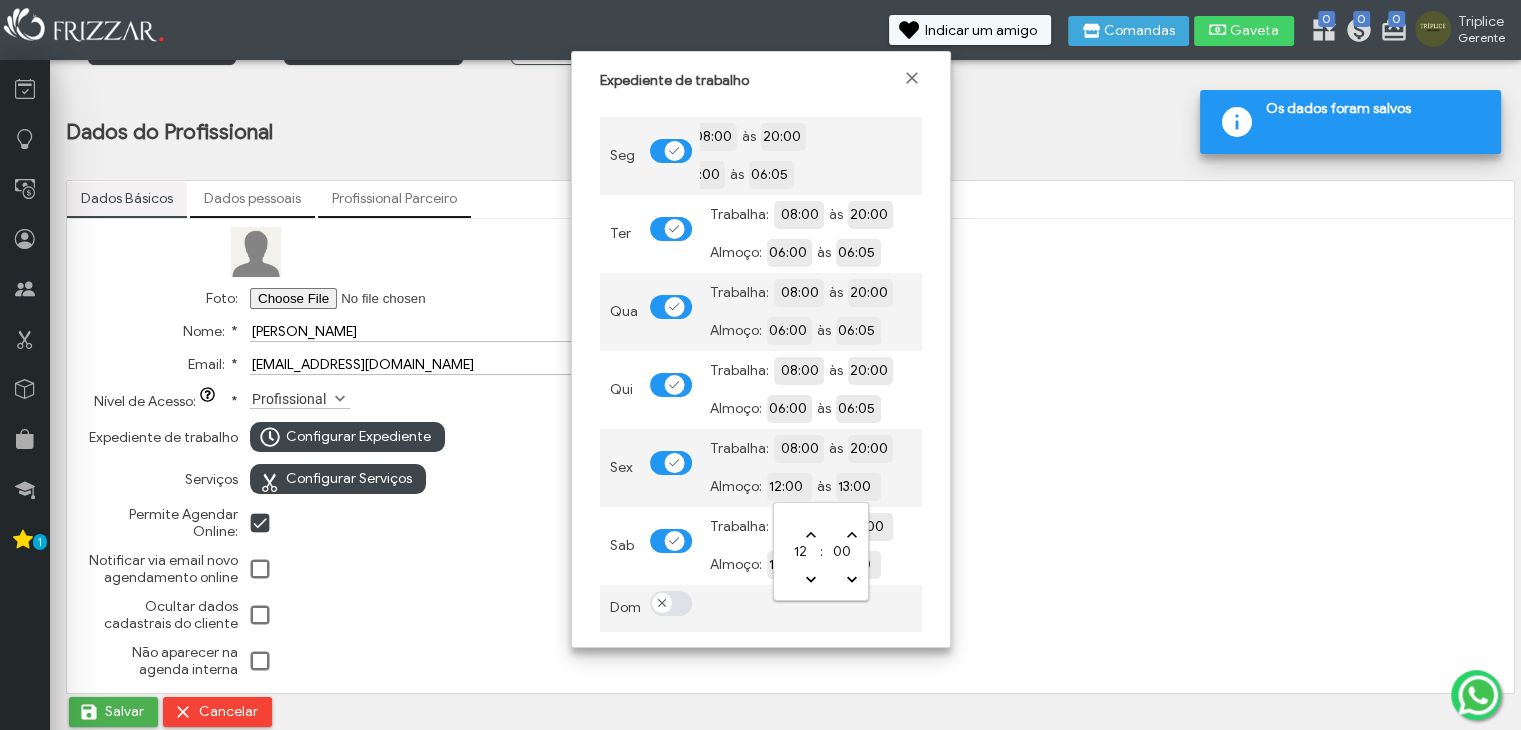 click on "12:00" at bounding box center [858, 485] 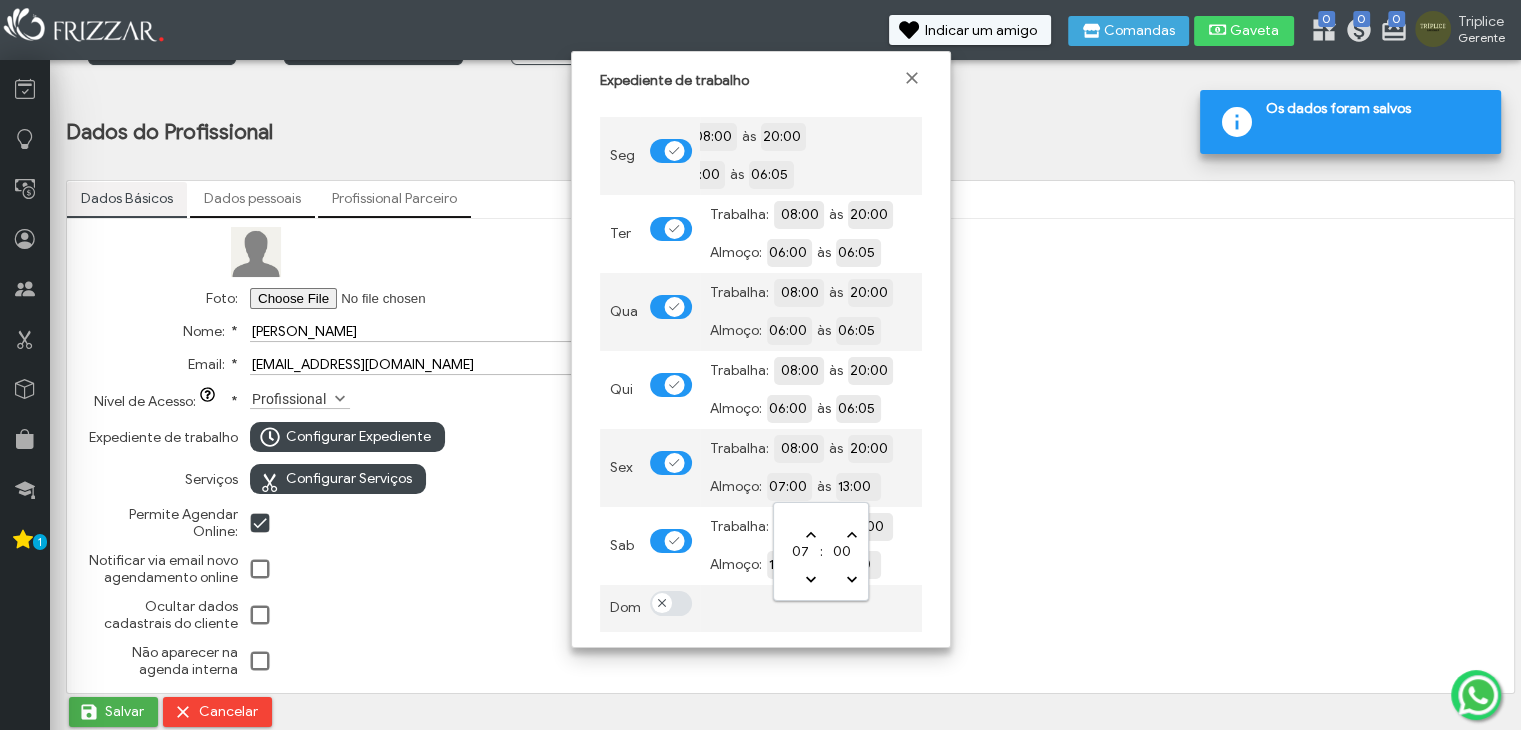 type on "06:00" 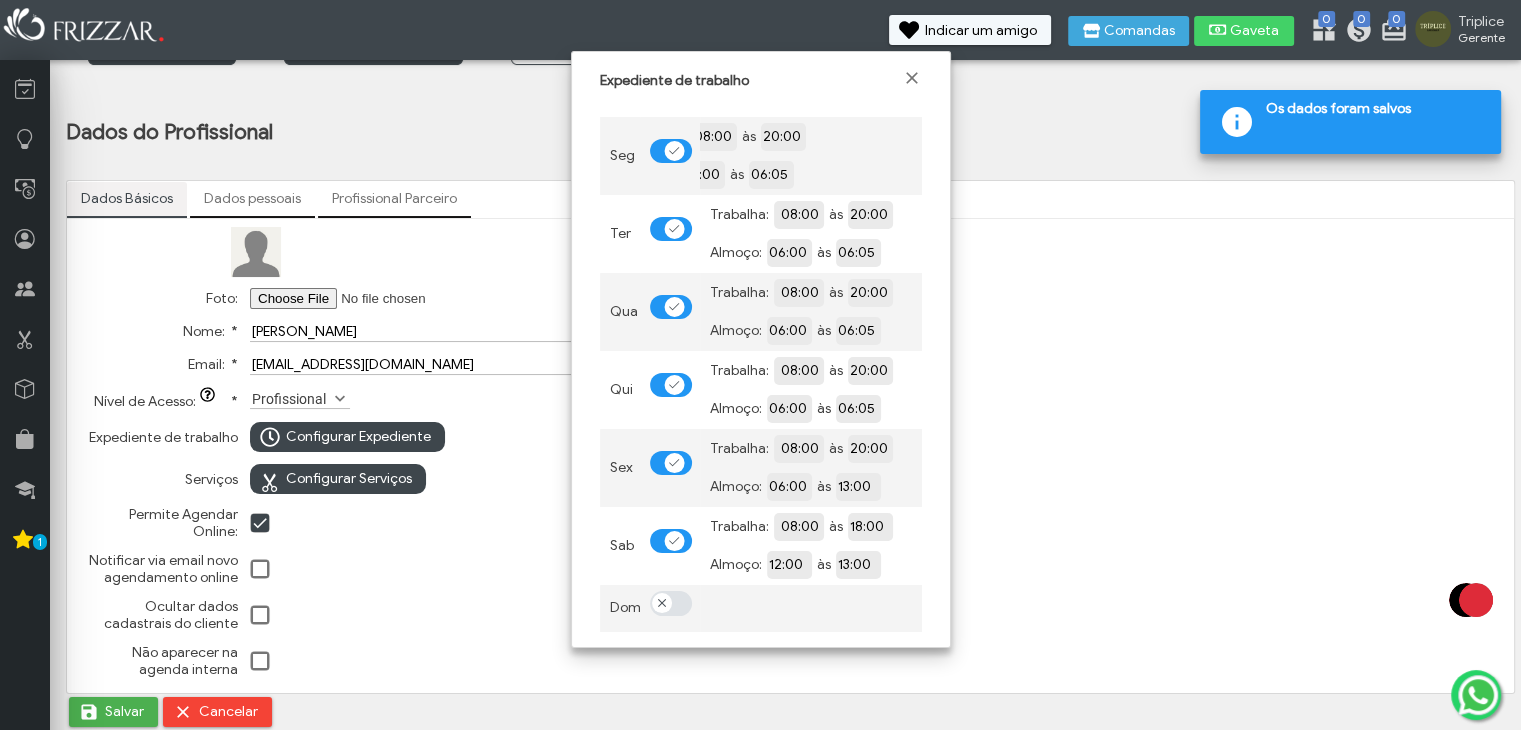 click on "Almoço:   06:00 às 13:00" at bounding box center [811, 487] 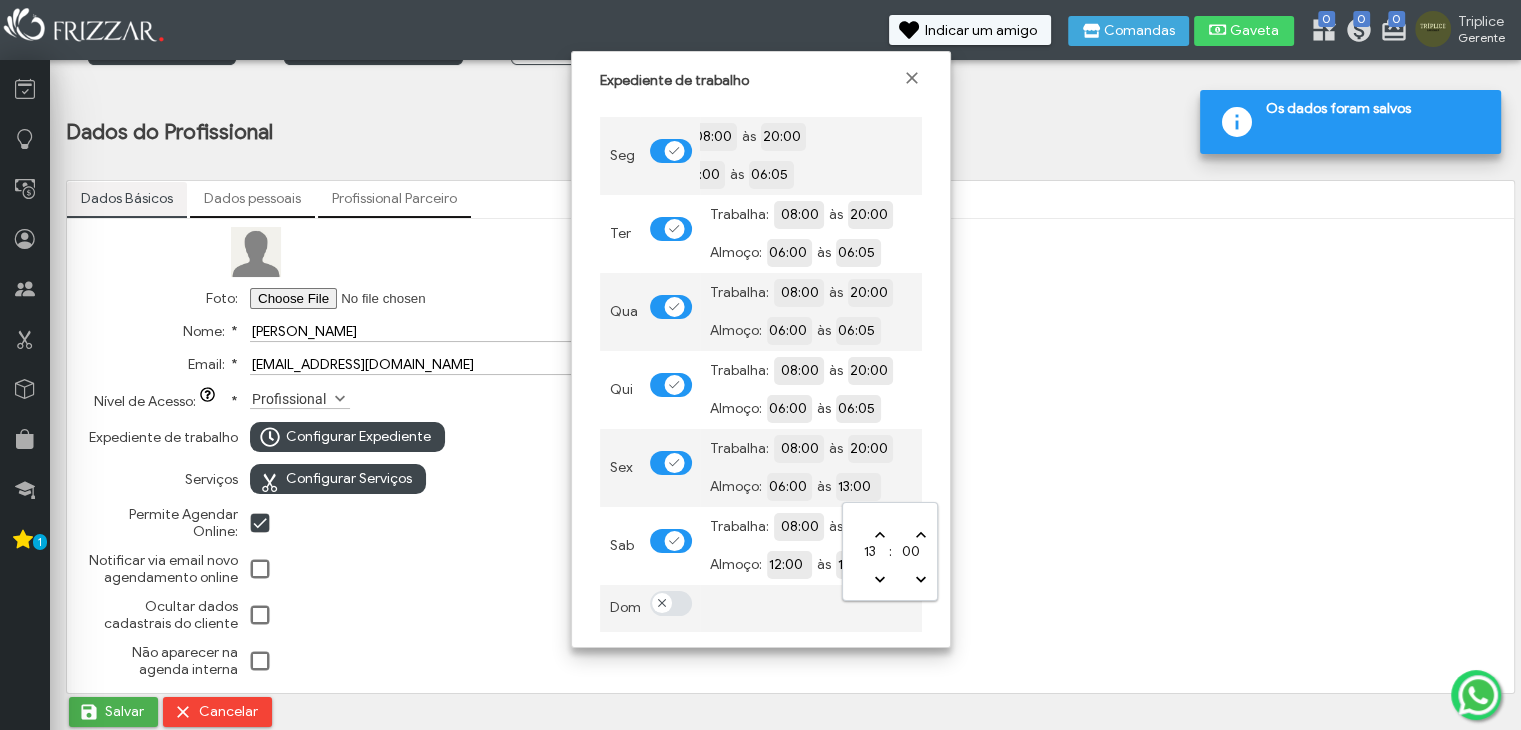 click on "13:00" at bounding box center [927, 485] 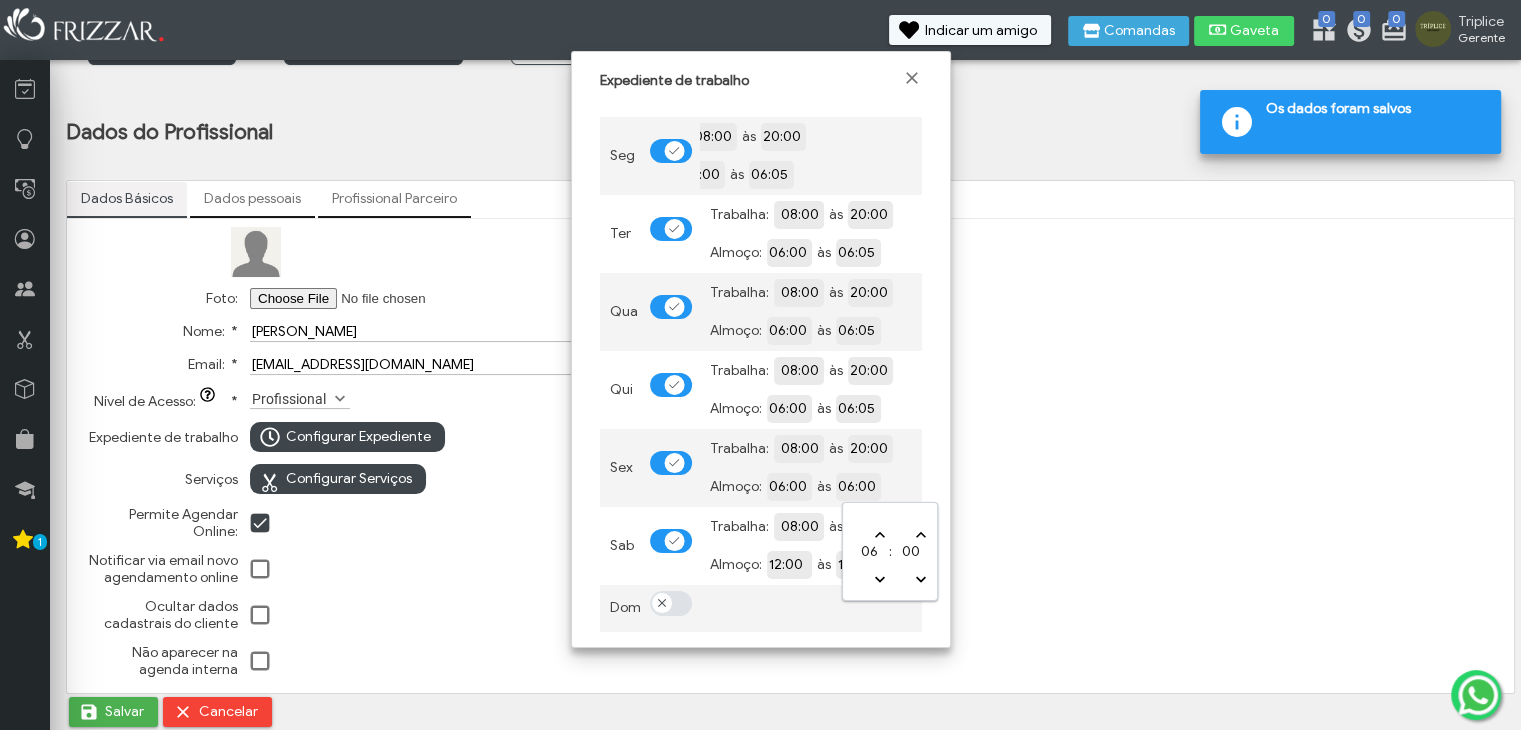 type on "06:05" 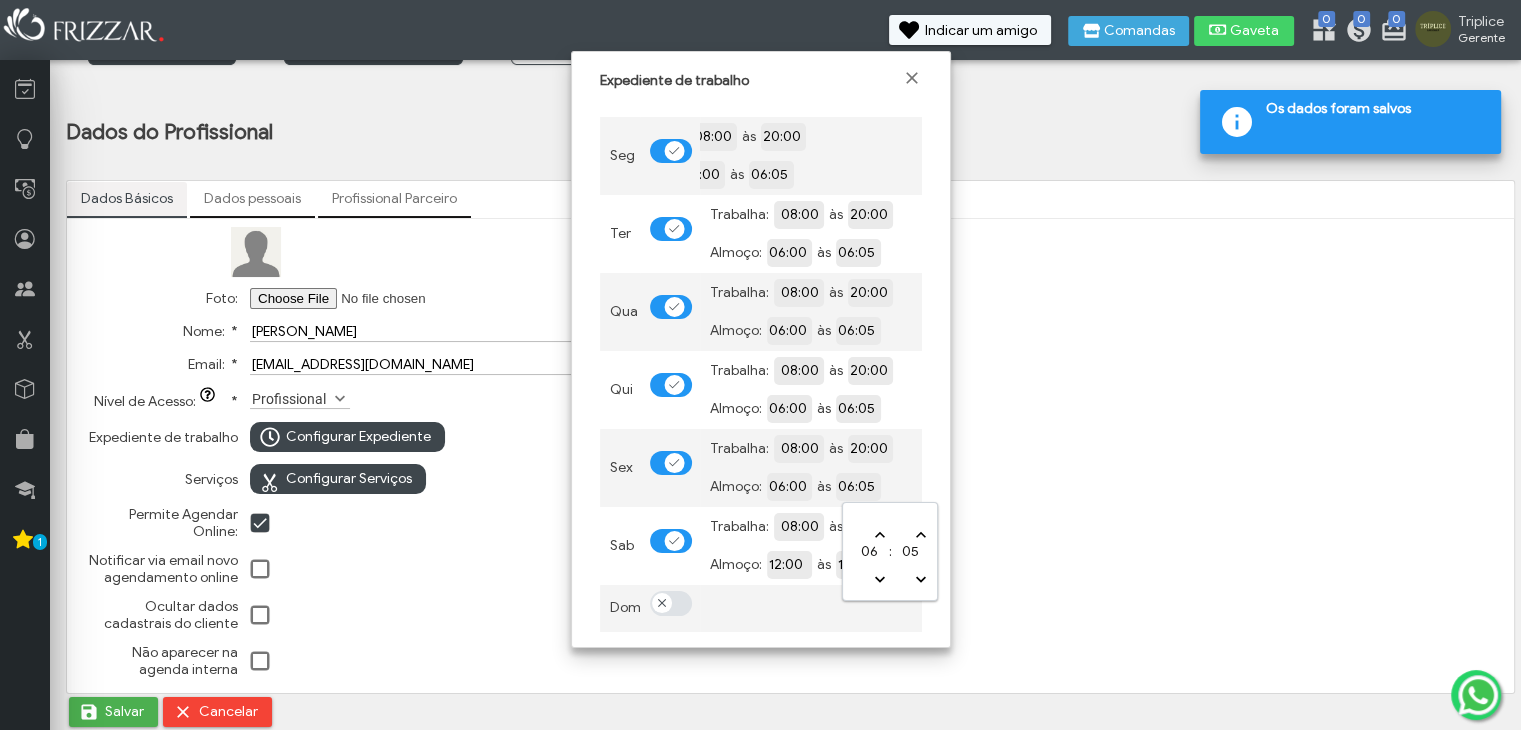 click on "06:05" at bounding box center [927, 485] 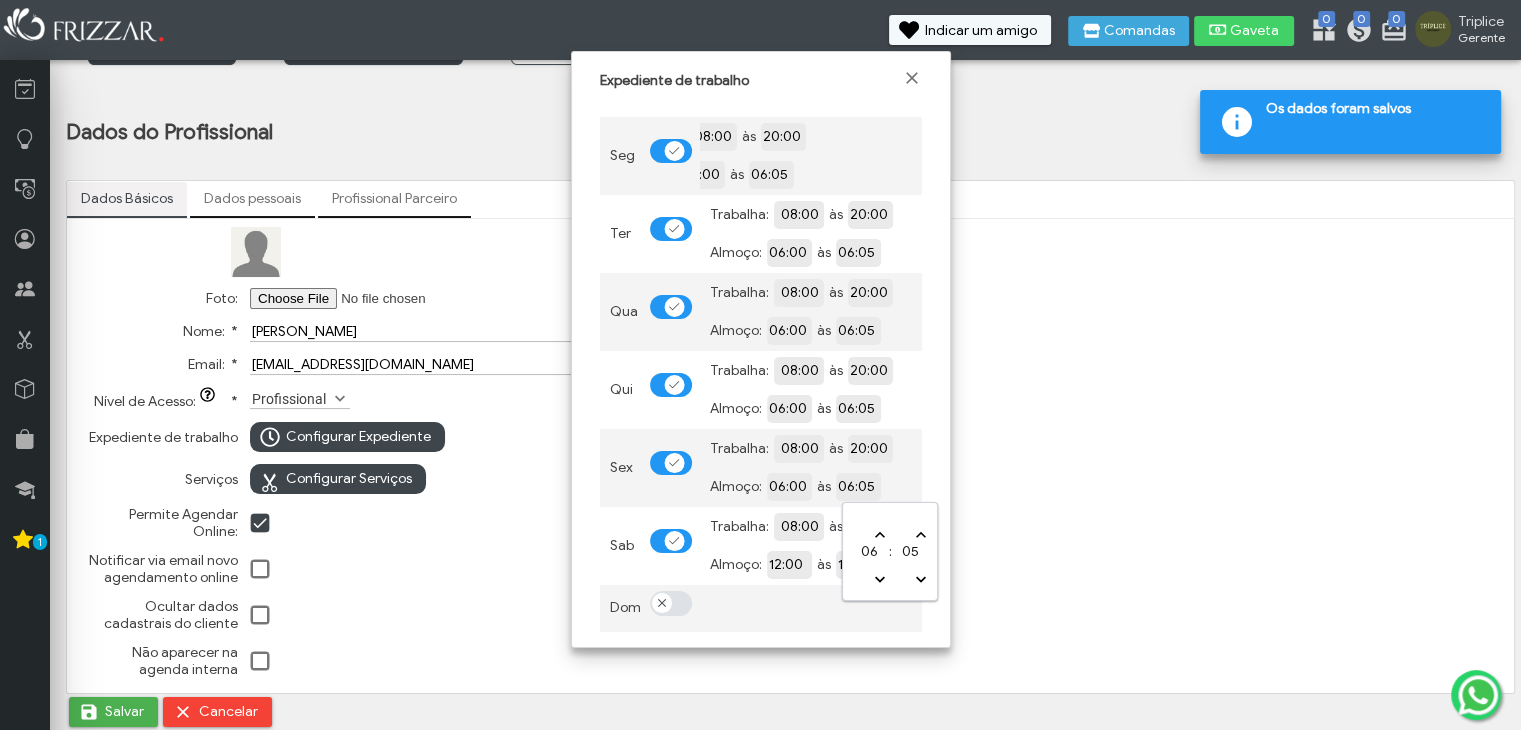 click on "06:05" at bounding box center (927, 485) 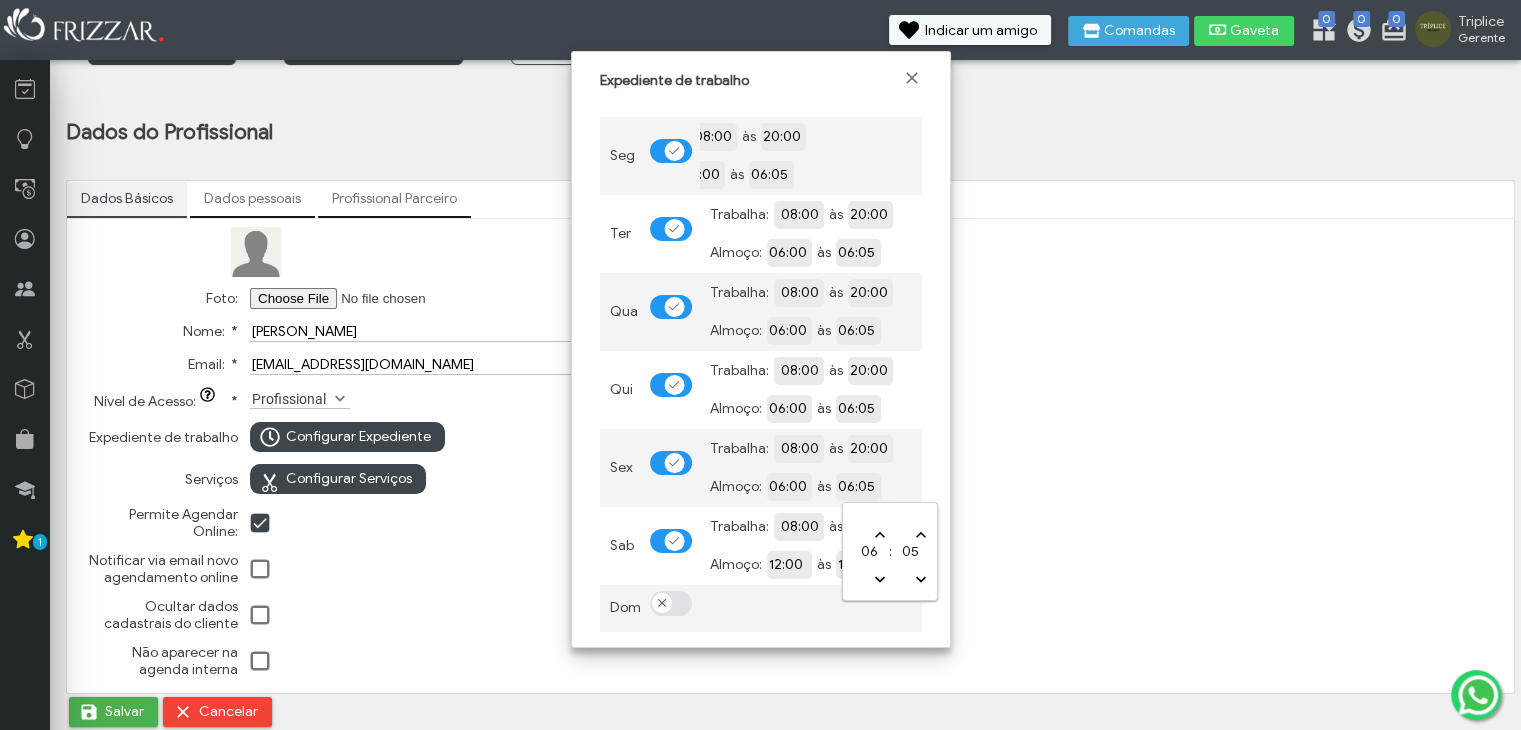 click on "06:05" at bounding box center (927, 485) 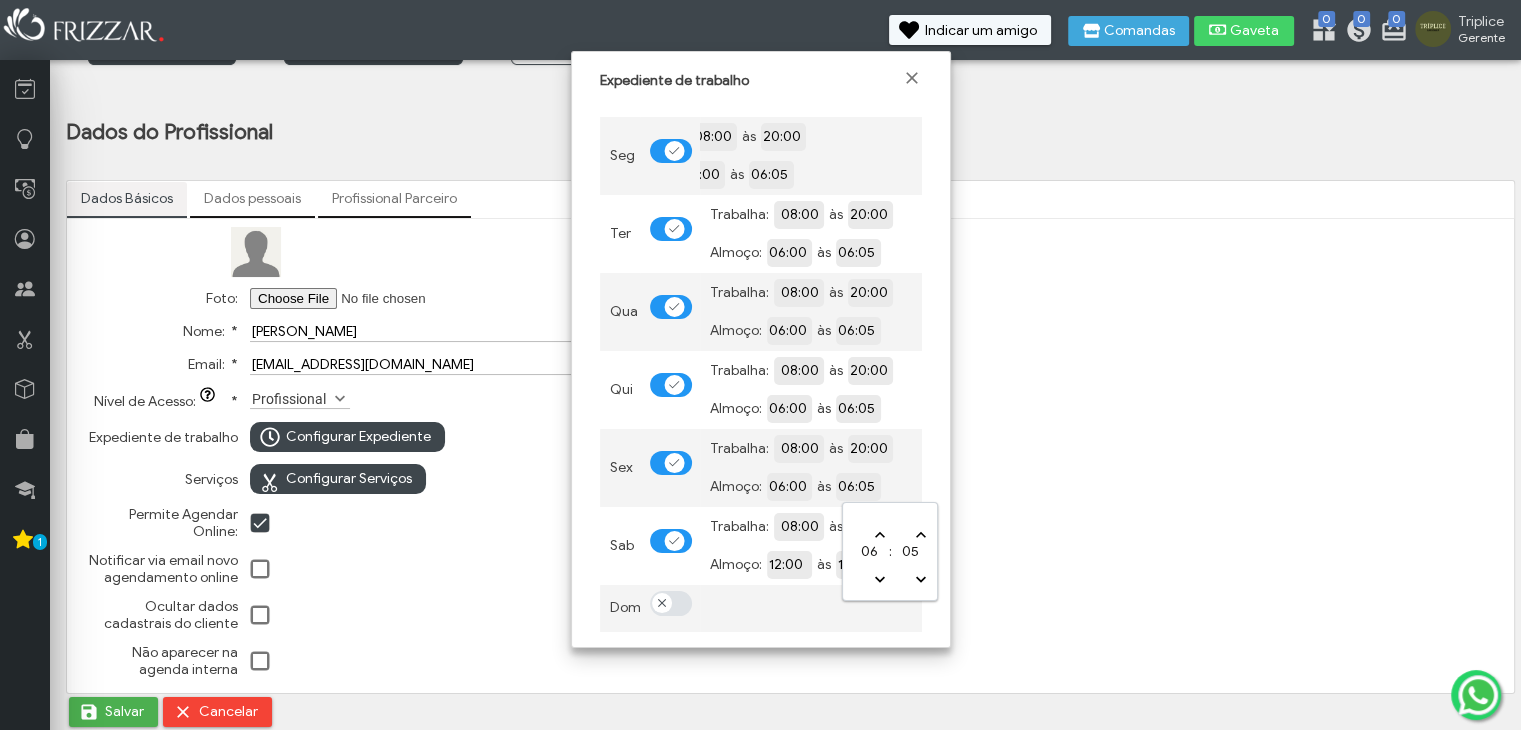 click on "Expediente de trabalho
Seg Trabalha: 08:00 às 20:00 Almoço:   06:00 às 06:05 Ter Trabalha: 08:00 às 20:00 Almoço:   06:00 às 06:05 Qua Trabalha: 08:00 às 20:00 Almoço:   06:00 às 06:05 Qui Trabalha: 08:00 às 20:00 Almoço:   06:00 às 06:05 Sex Trabalha: 08:00 às 20:00 Almoço:   06:00 às 06:05 Sab Trabalha: 08:00 às 18:00 Almoço:   12:00 às 13:00 Dom" at bounding box center (761, 349) 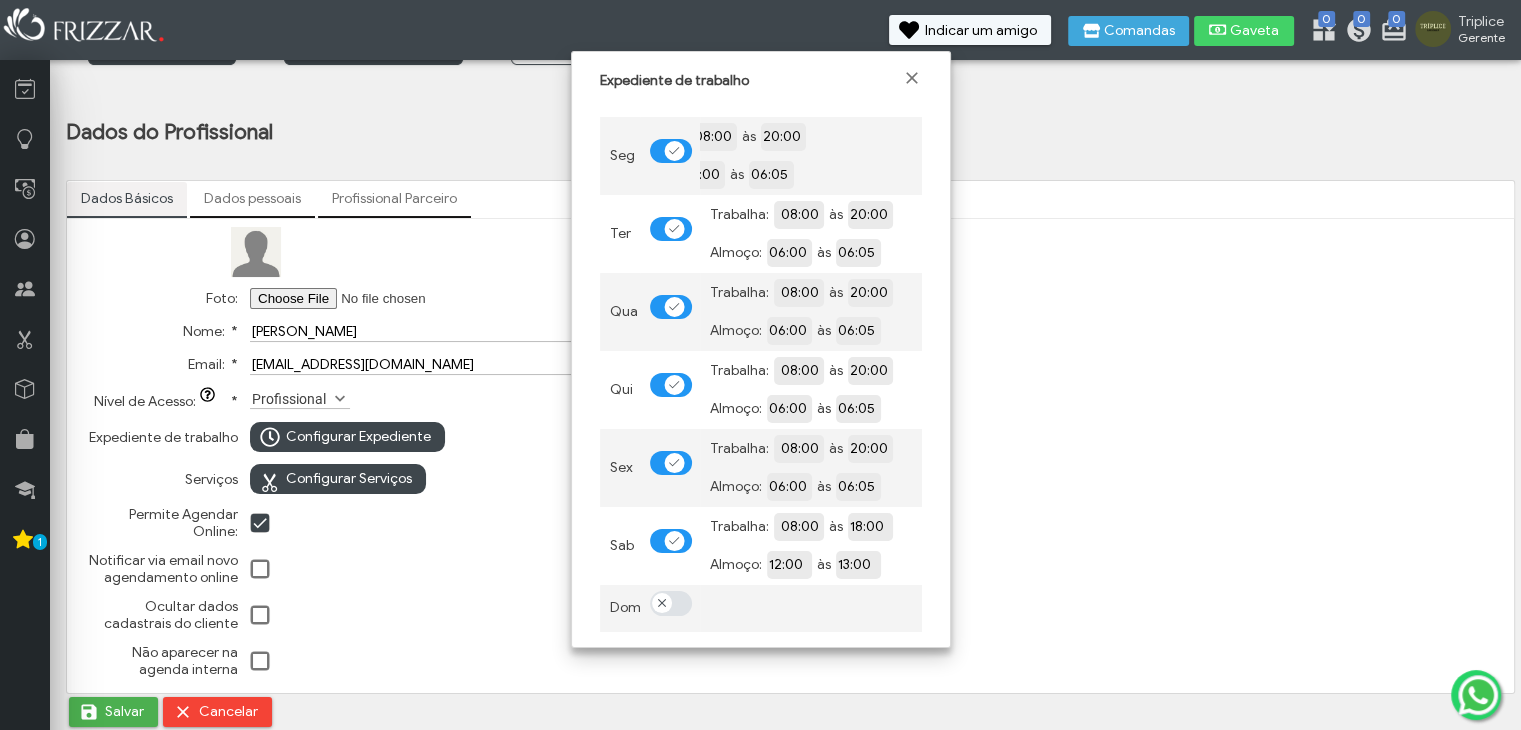 click on "18:00" at bounding box center [939, 526] 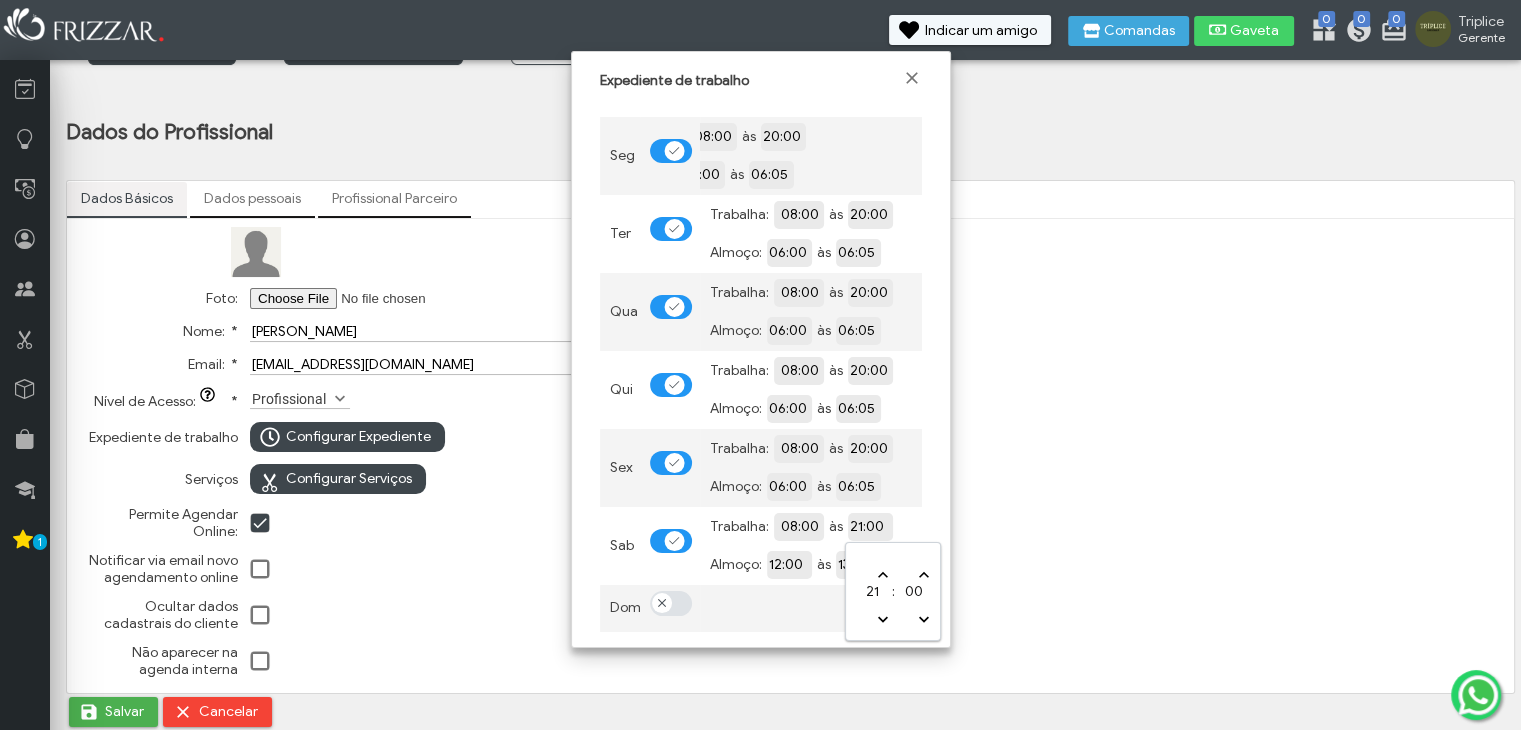 type on "20:00" 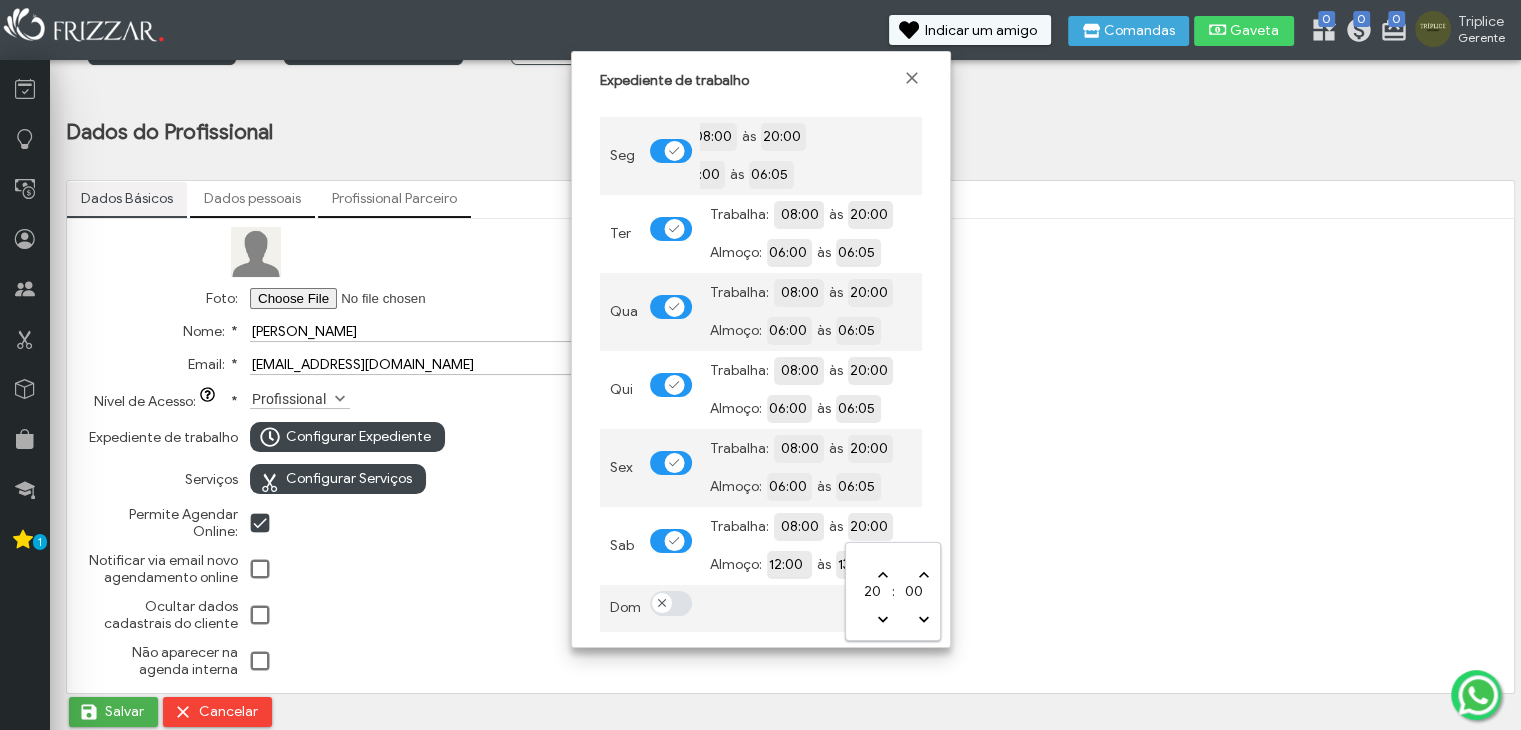 click on "12:00" at bounding box center (858, 564) 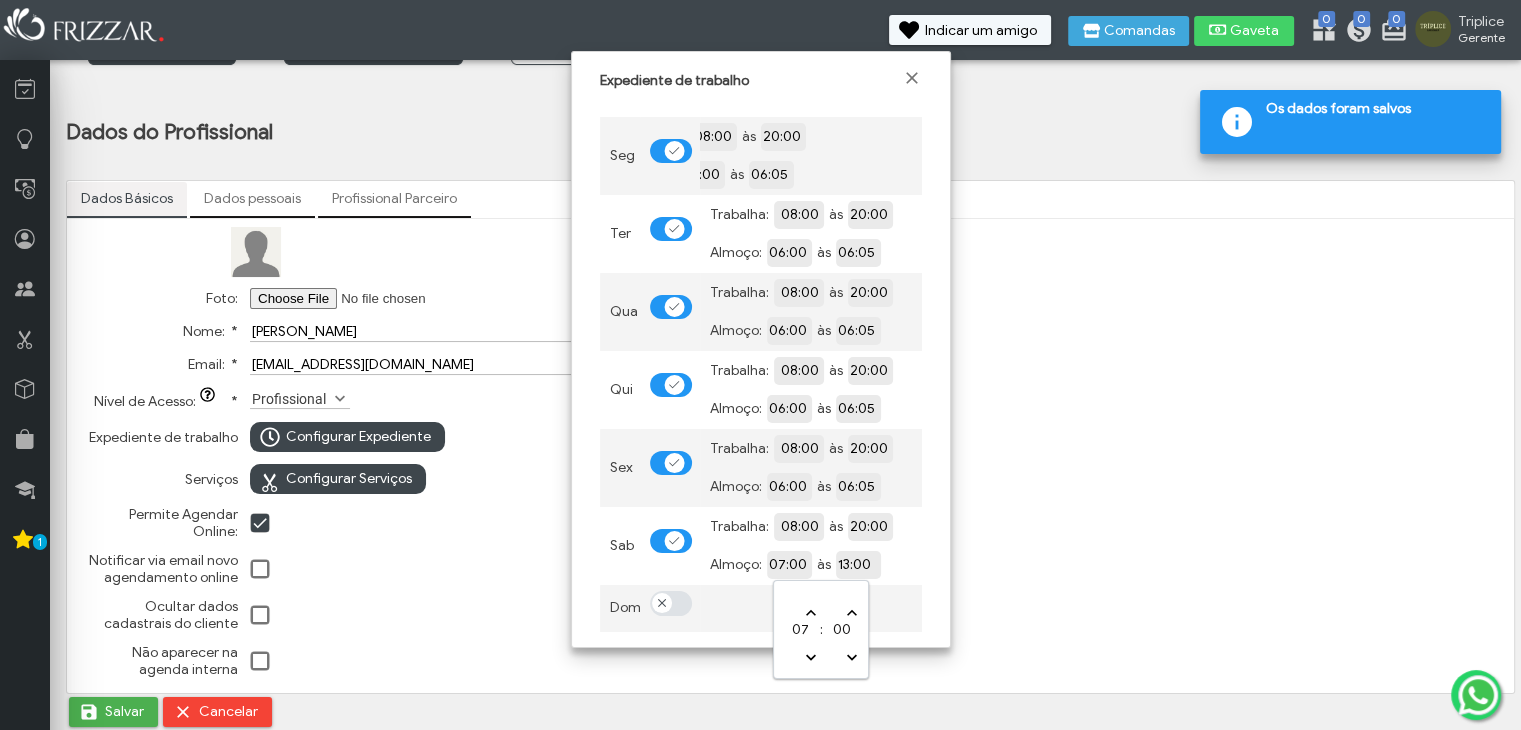 type on "06:00" 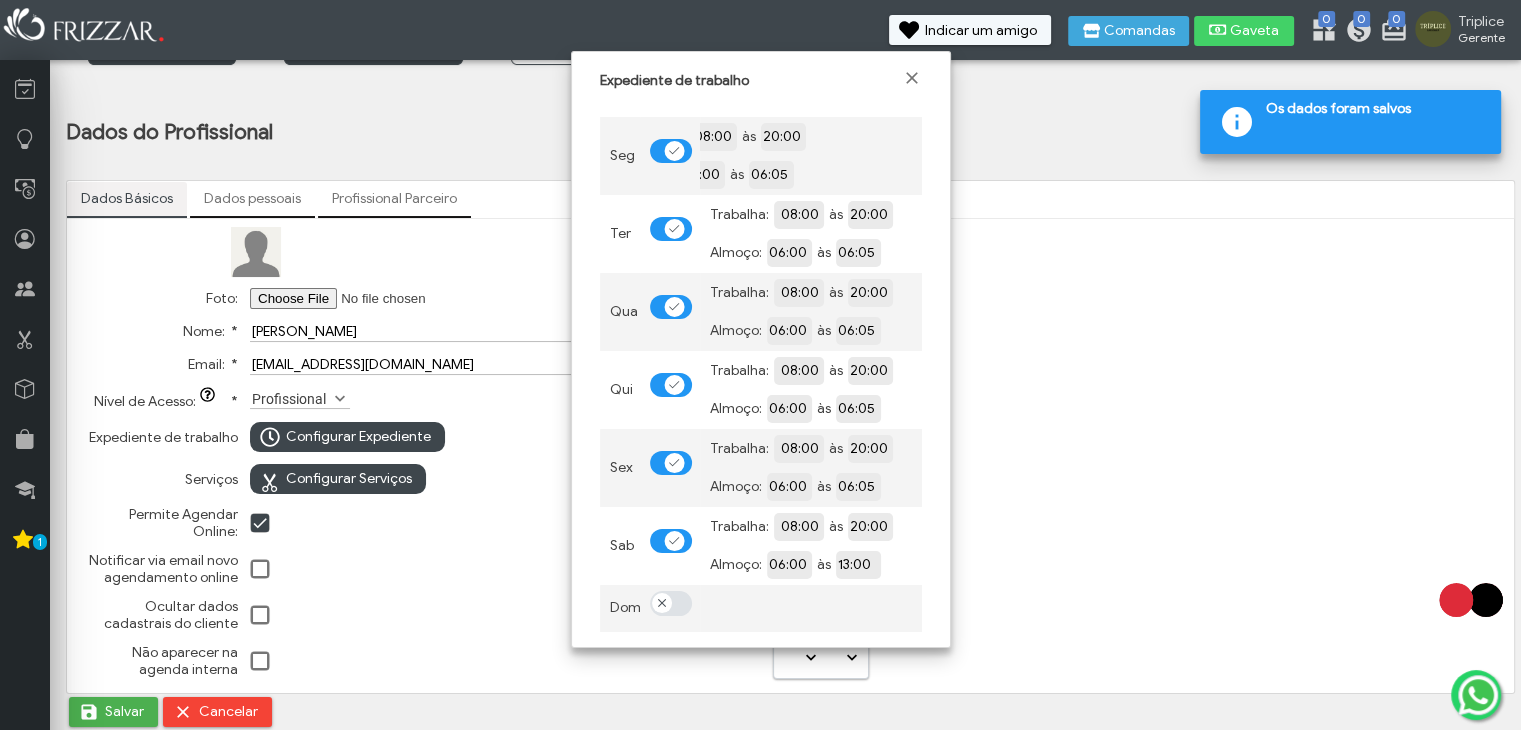 click at bounding box center (811, 608) 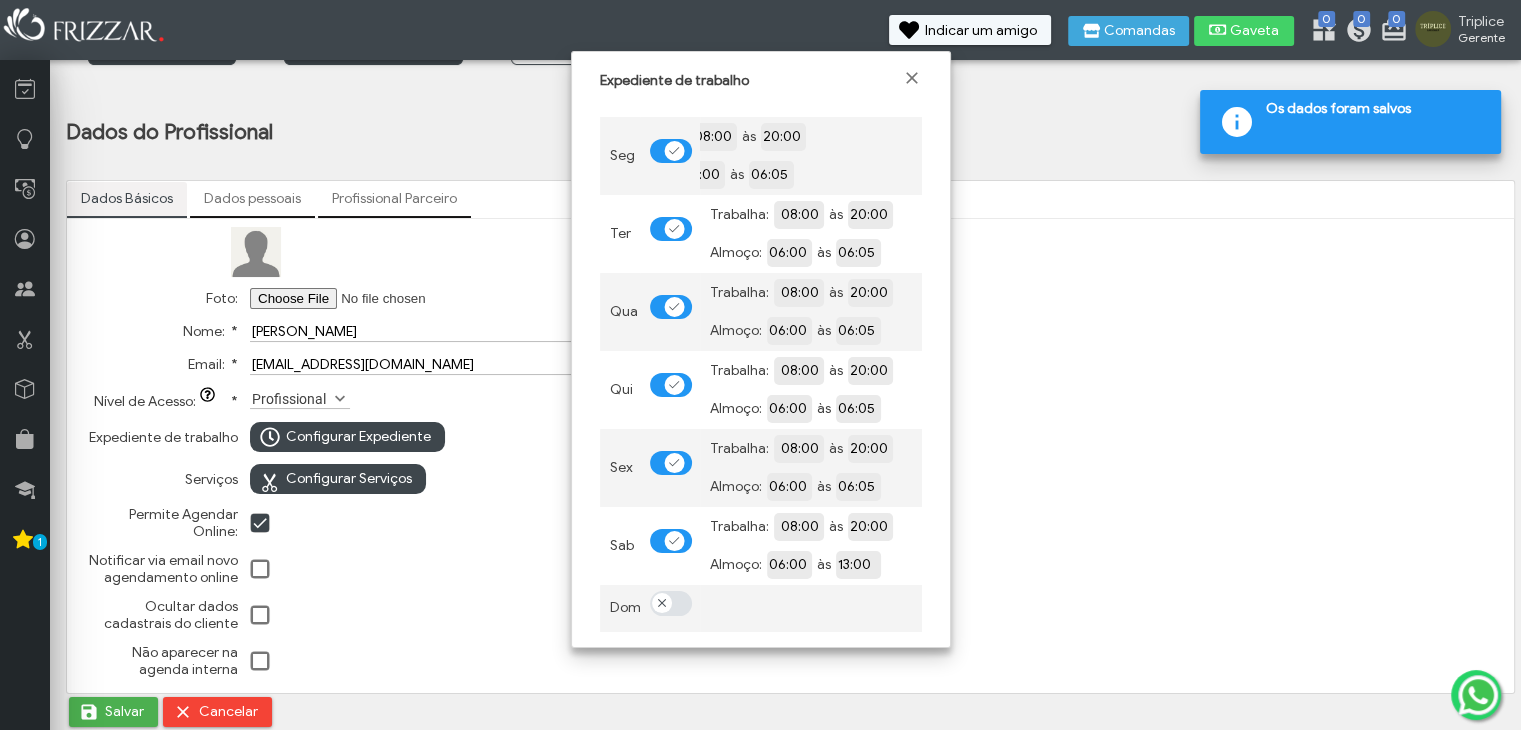 click on "13:00" at bounding box center (927, 564) 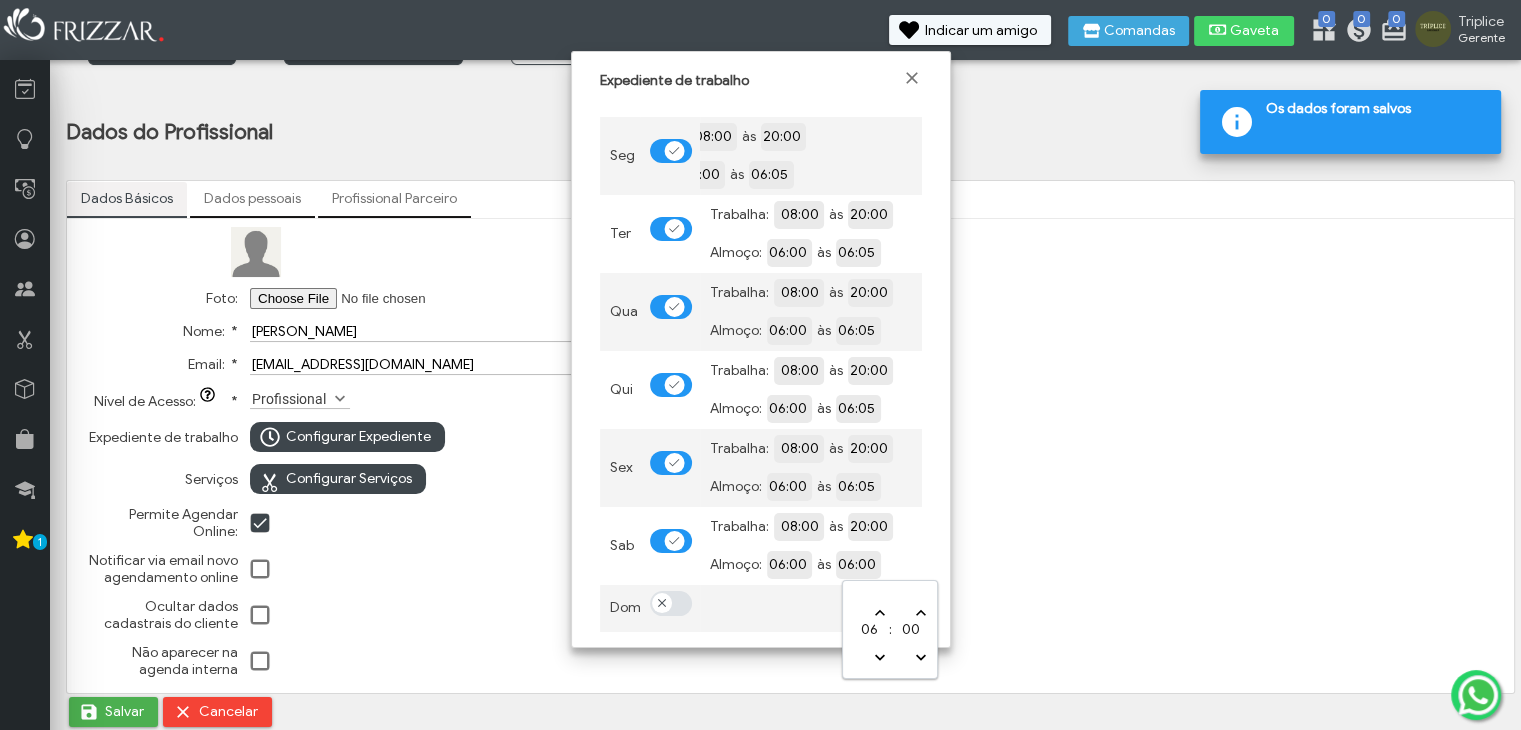 type on "06:05" 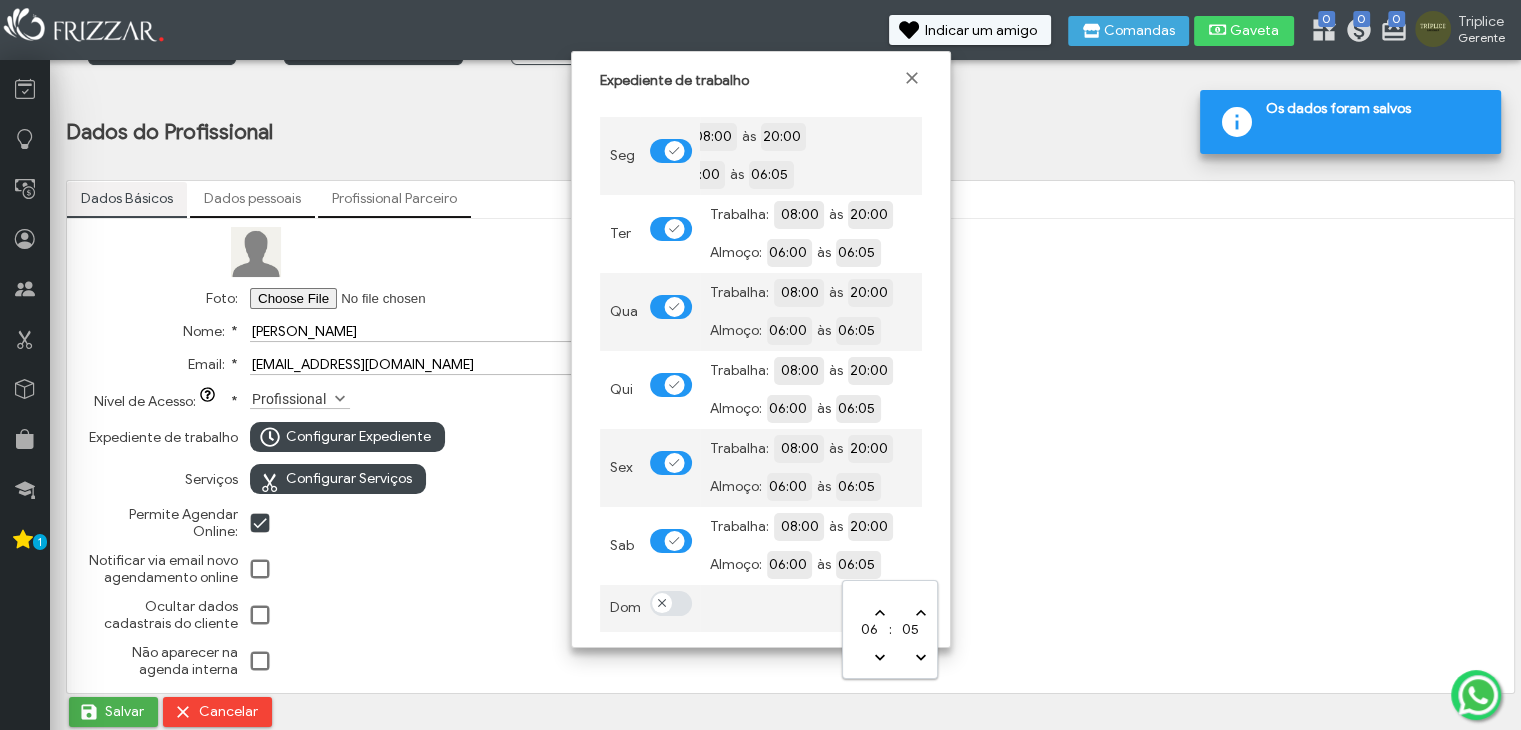 click on "Seg Trabalha: 08:00 às 20:00 Almoço:   06:00 às 06:05 Ter Trabalha: 08:00 às 20:00 Almoço:   06:00 às 06:05 Qua Trabalha: 08:00 às 20:00 Almoço:   06:00 às 06:05 Qui Trabalha: 08:00 às 20:00 Almoço:   06:00 às 06:05 Sex Trabalha: 08:00 às 20:00 Almoço:   06:00 às 06:05 Sab Trabalha: 08:00 às 20:00 Almoço:   06:00 às 06:05 Dom" at bounding box center (761, 368) 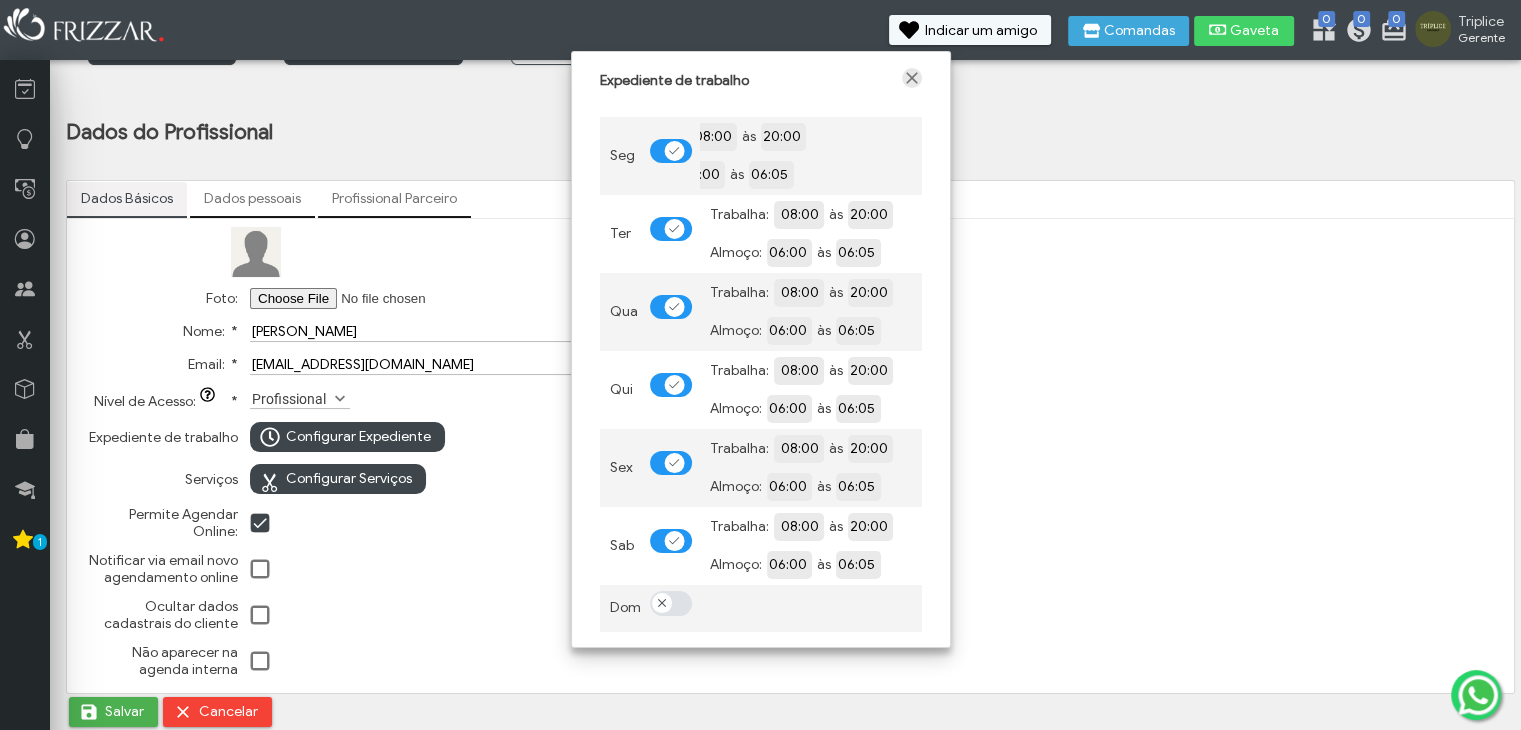 click at bounding box center [912, 78] 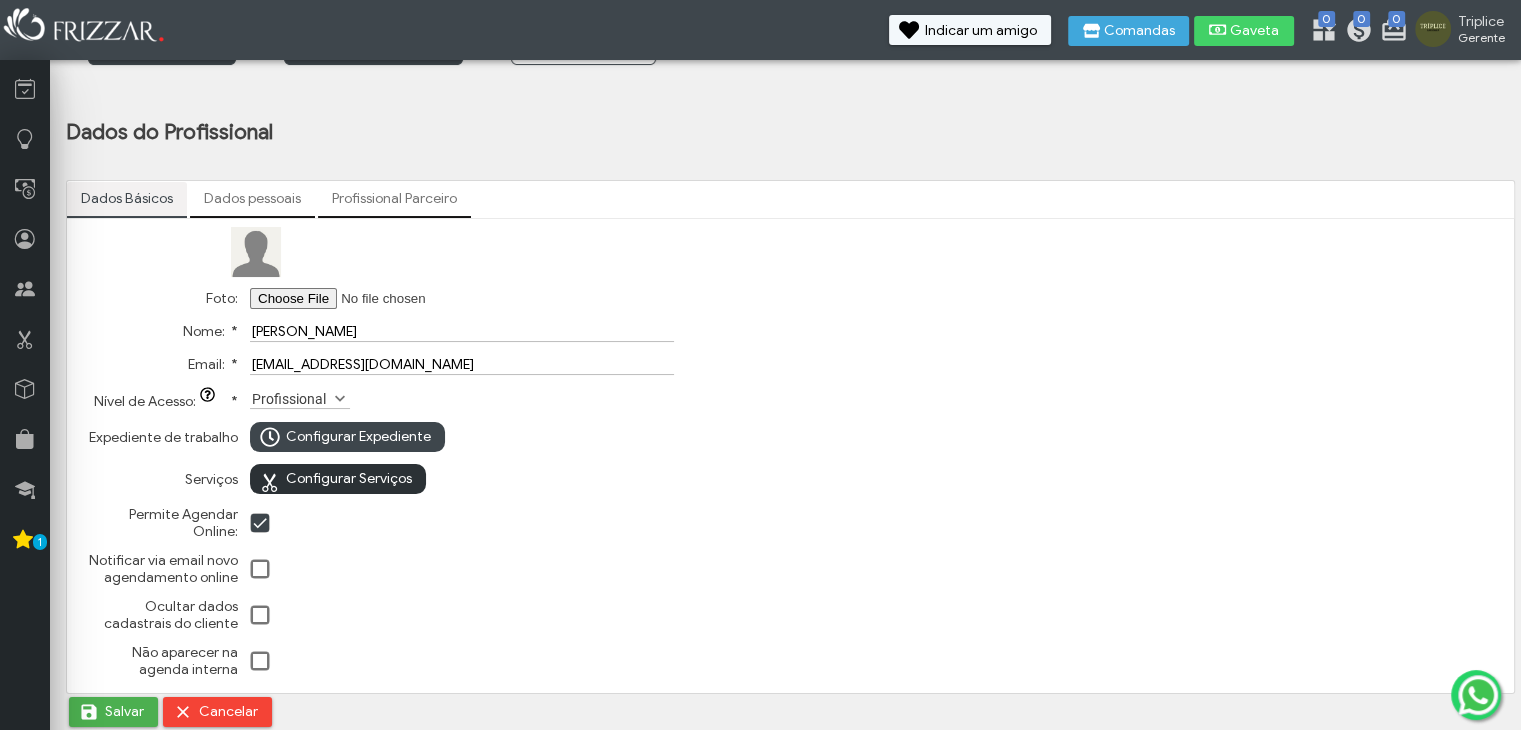 click on "Configurar Serviços" at bounding box center [349, 479] 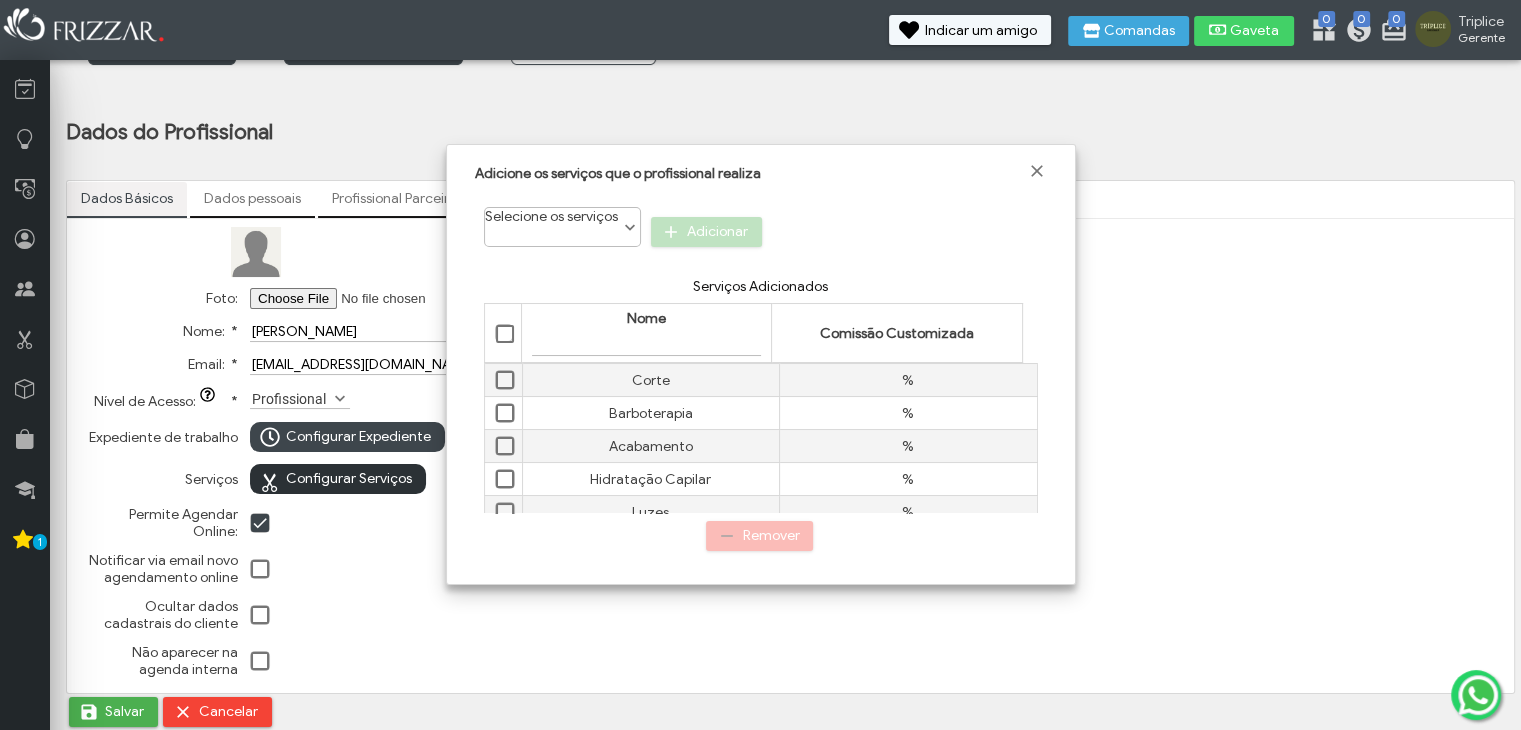 scroll, scrollTop: 10, scrollLeft: 84, axis: both 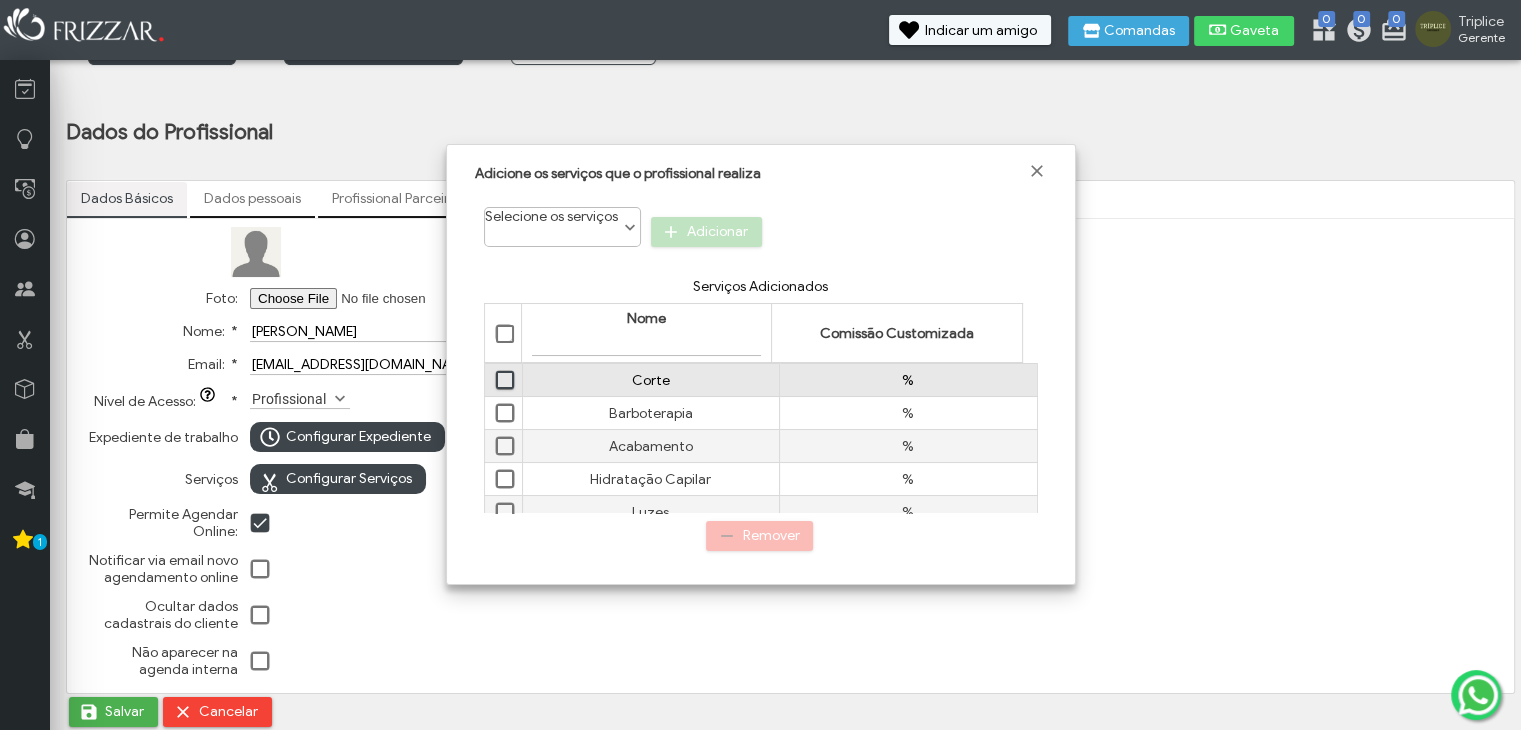 click at bounding box center (506, 381) 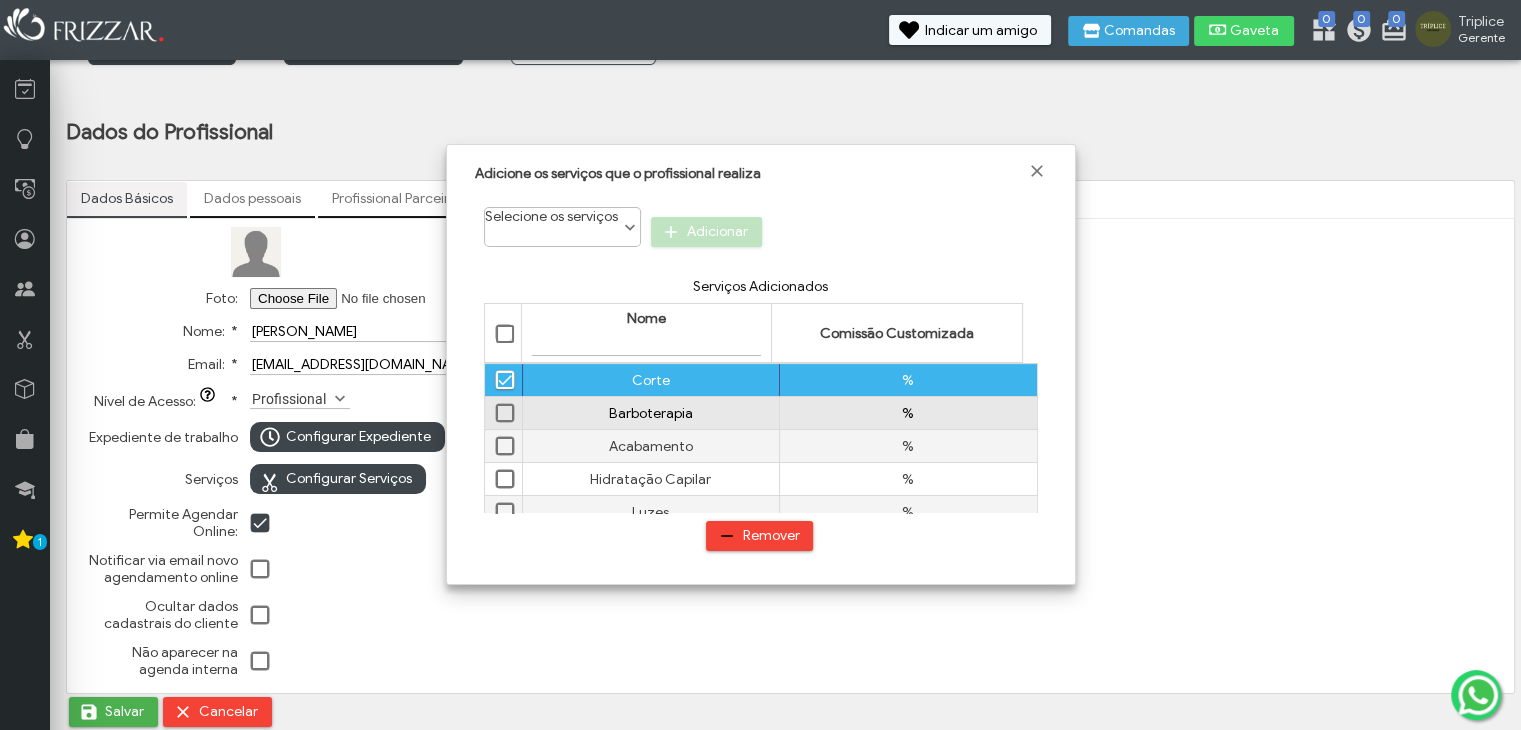 click at bounding box center [506, 414] 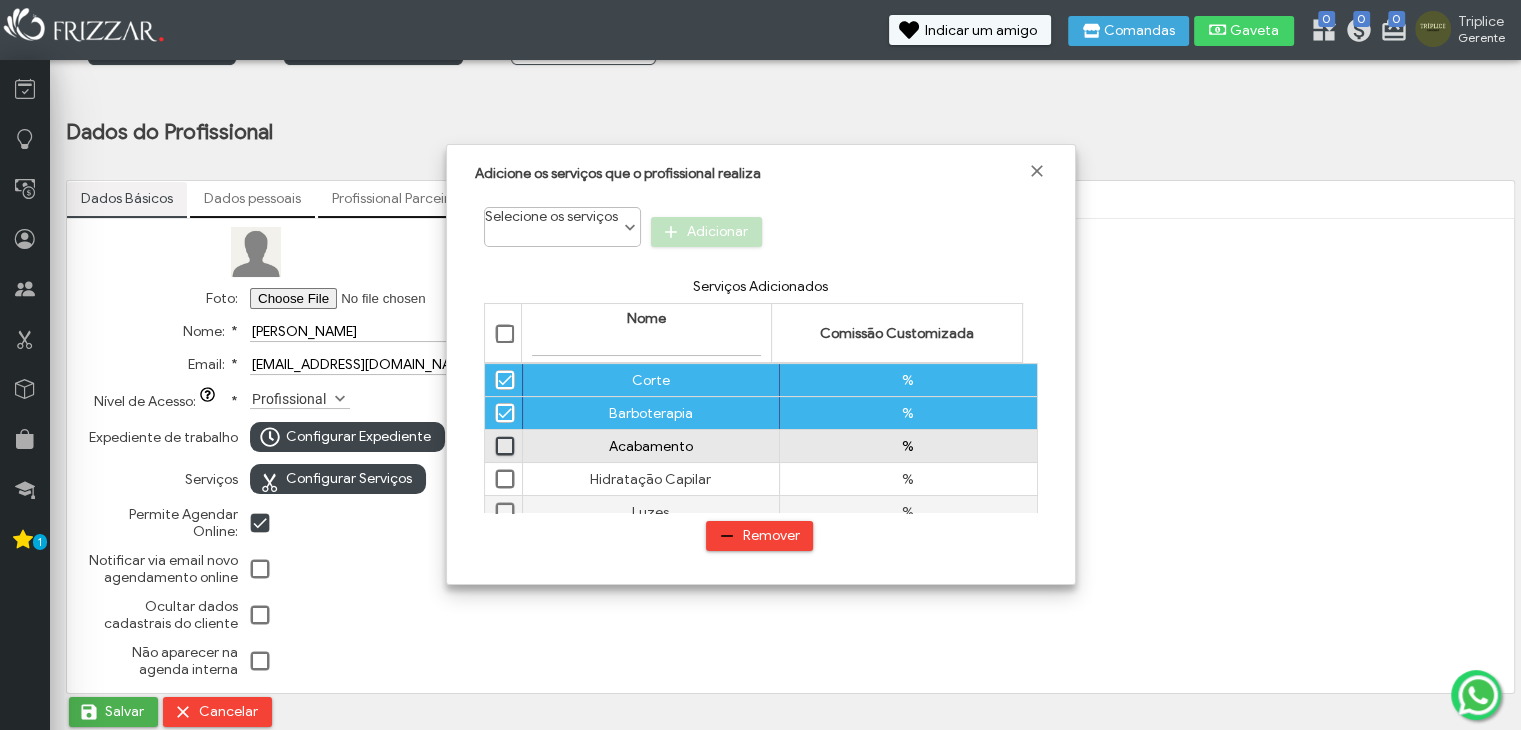 click at bounding box center (506, 447) 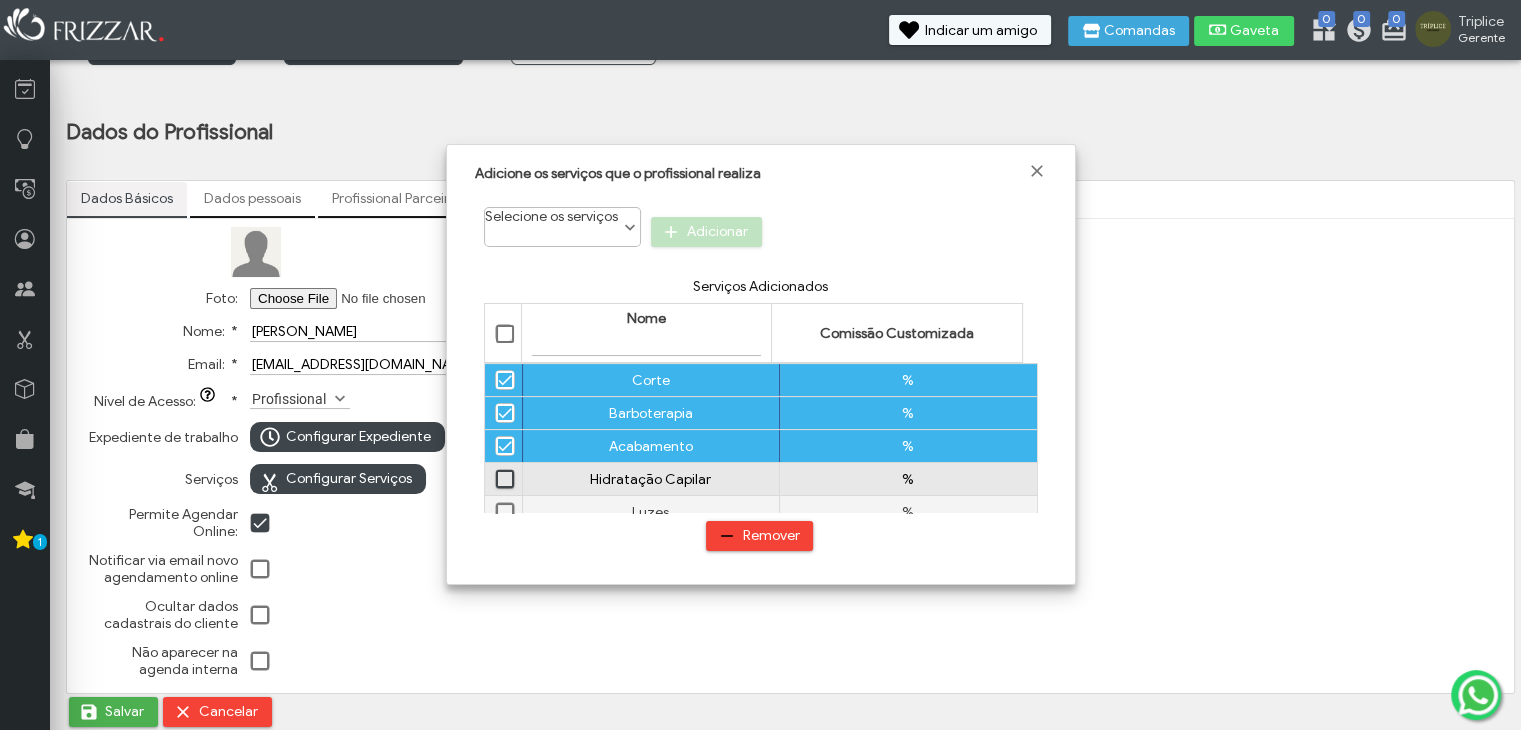 click at bounding box center [506, 480] 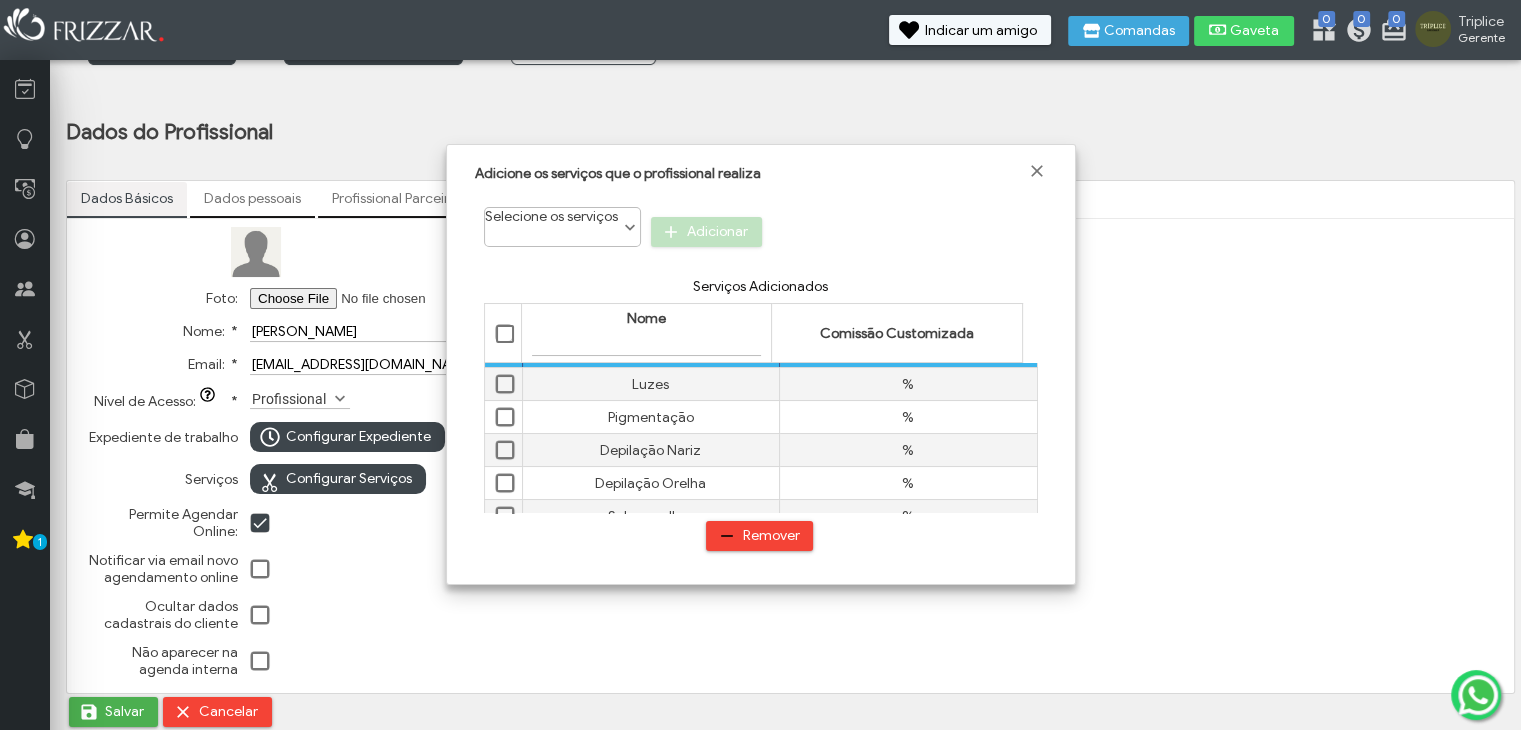 scroll, scrollTop: 128, scrollLeft: 0, axis: vertical 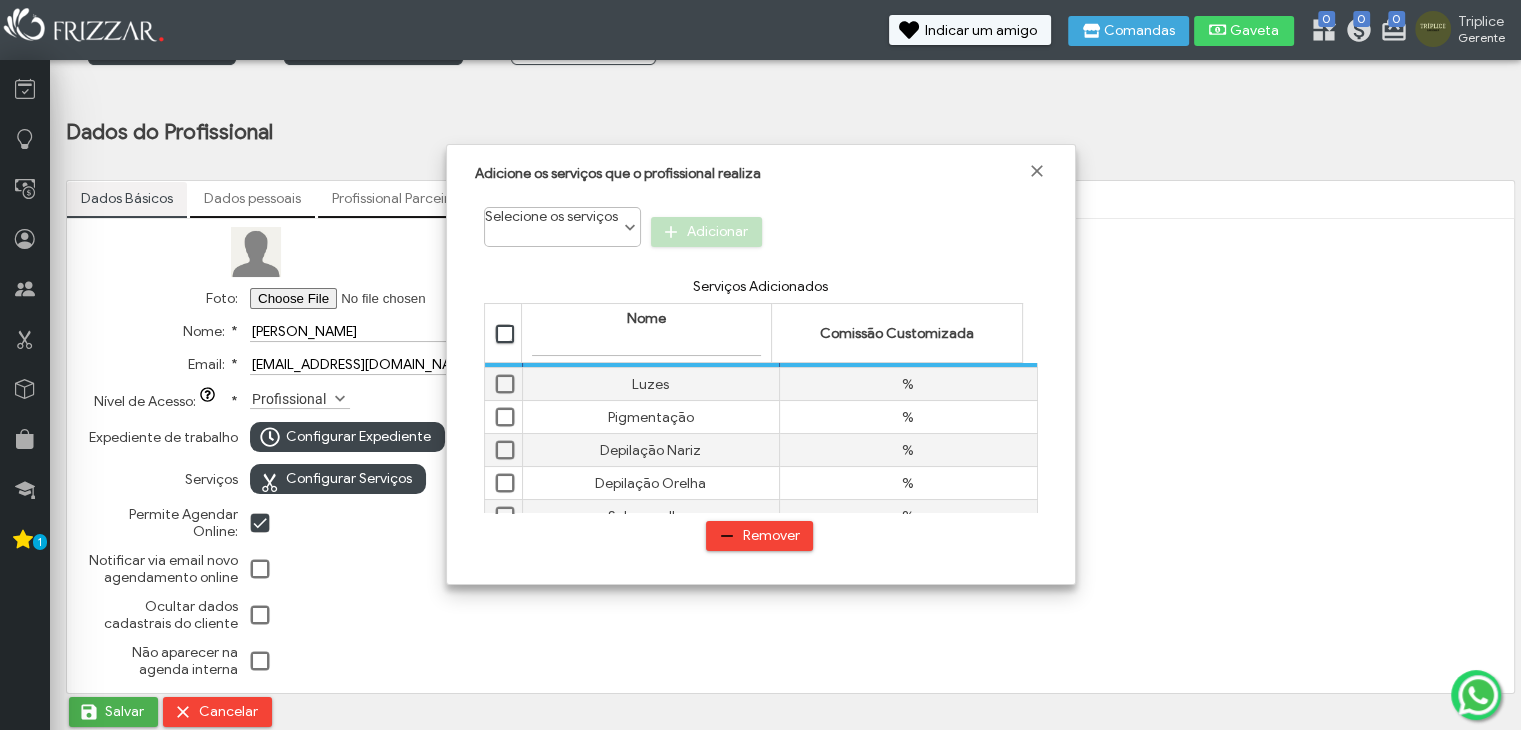 click at bounding box center [506, 335] 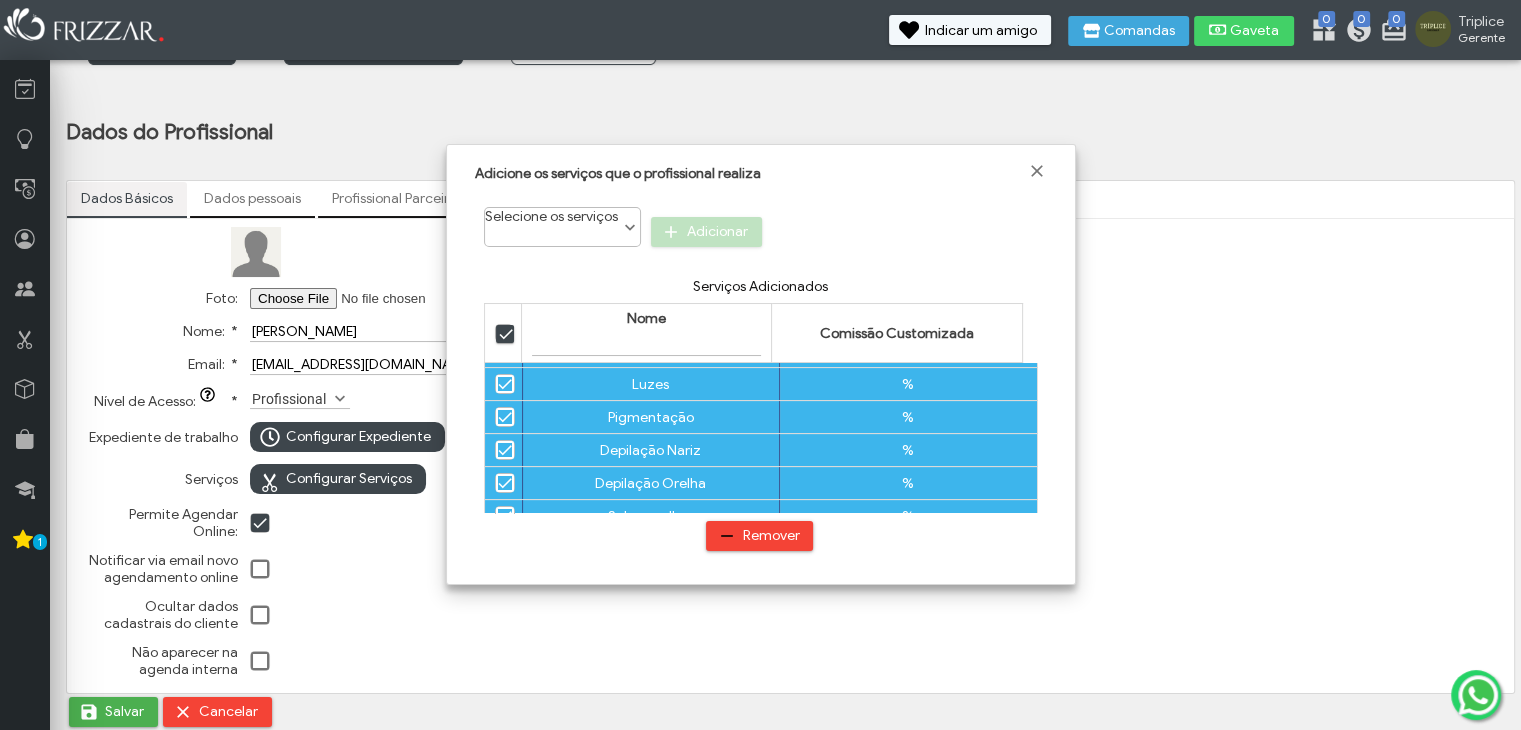 click on "Filtrar por Nome" at bounding box center [647, 345] 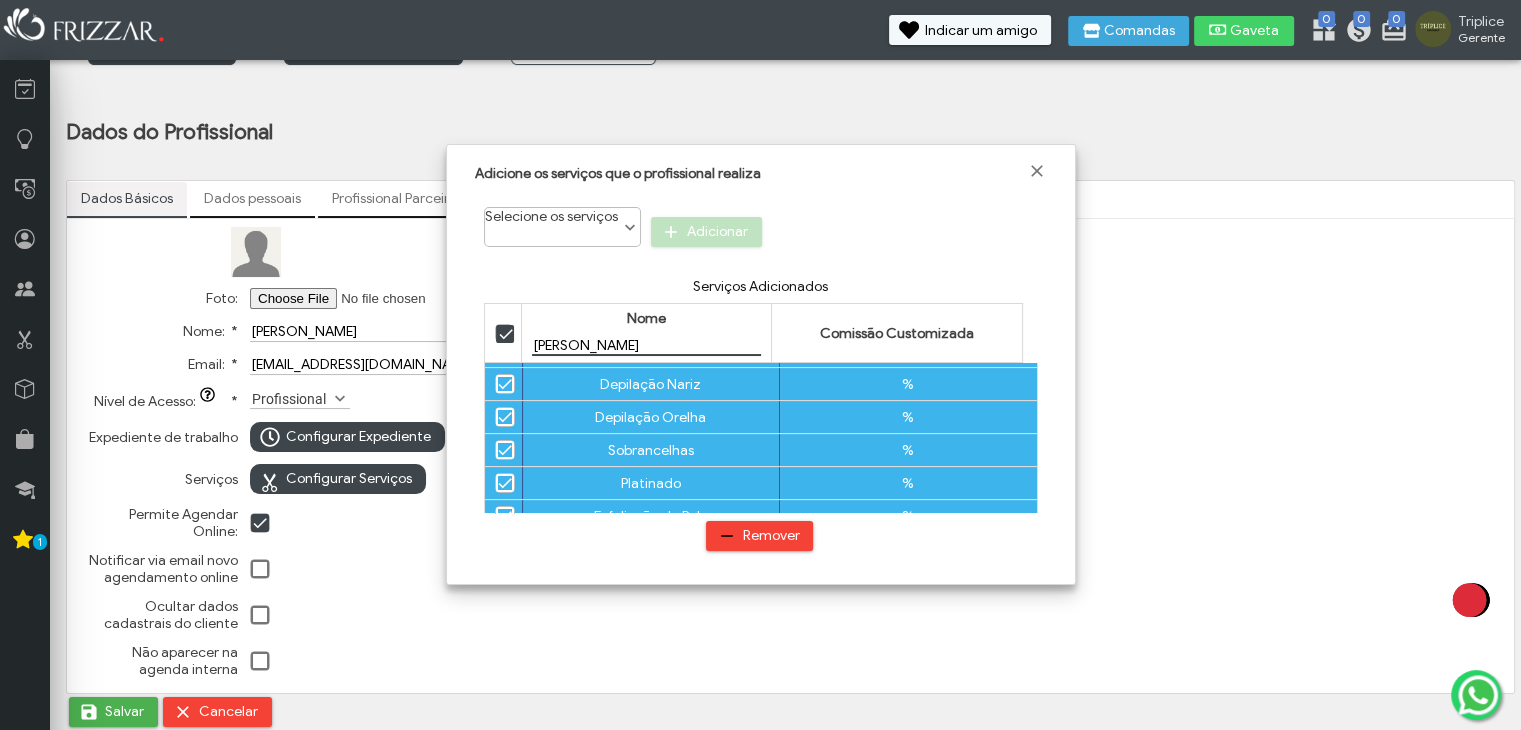 scroll, scrollTop: 0, scrollLeft: 0, axis: both 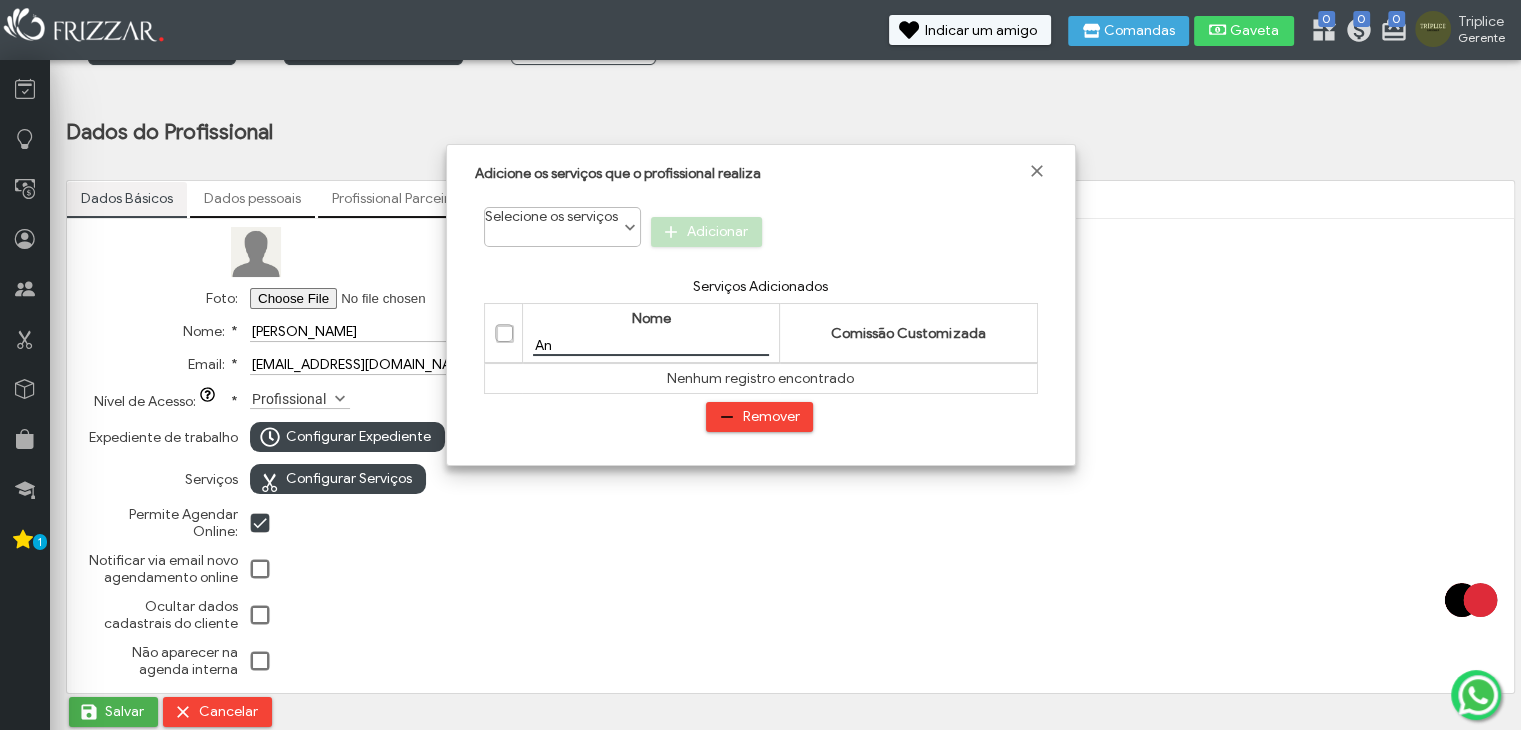 type on "A" 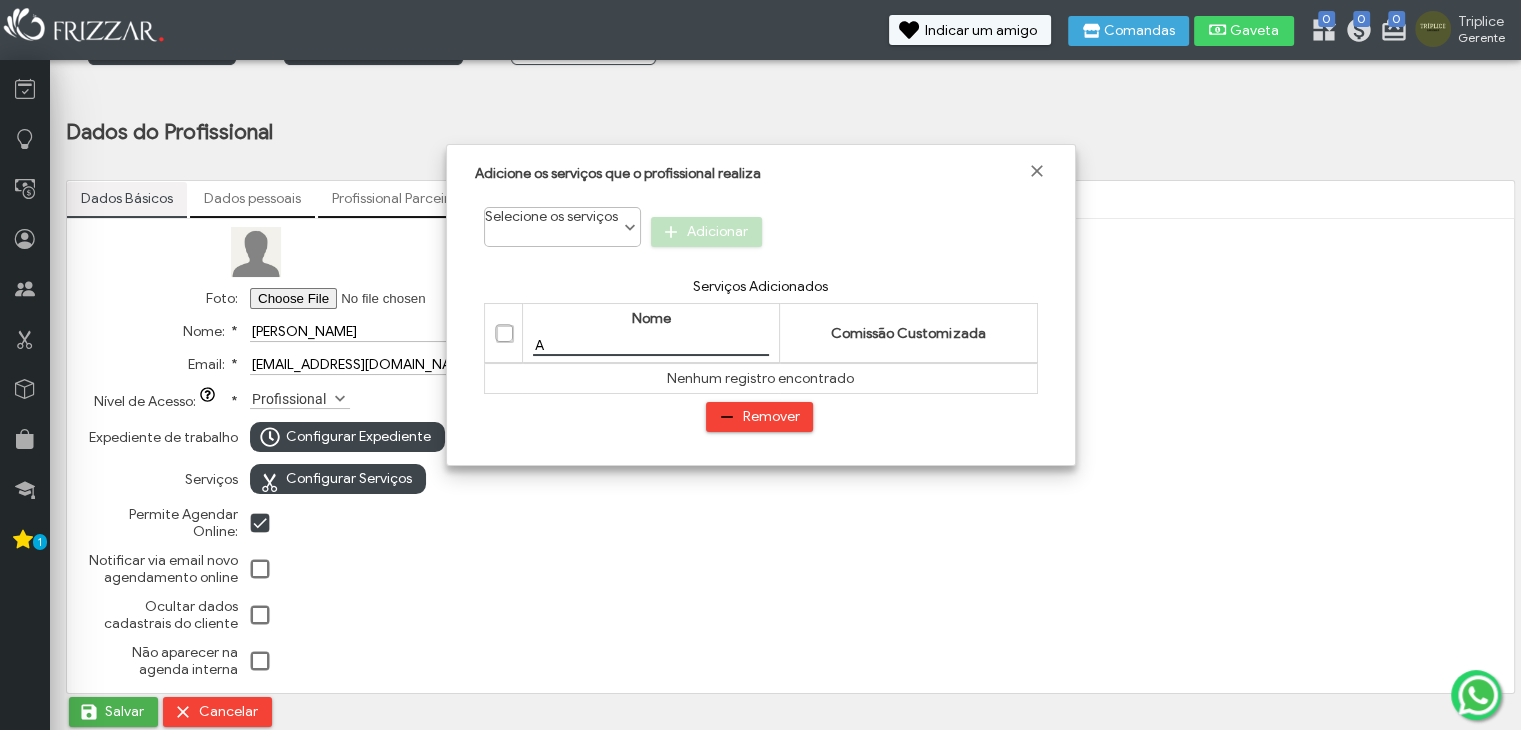 type 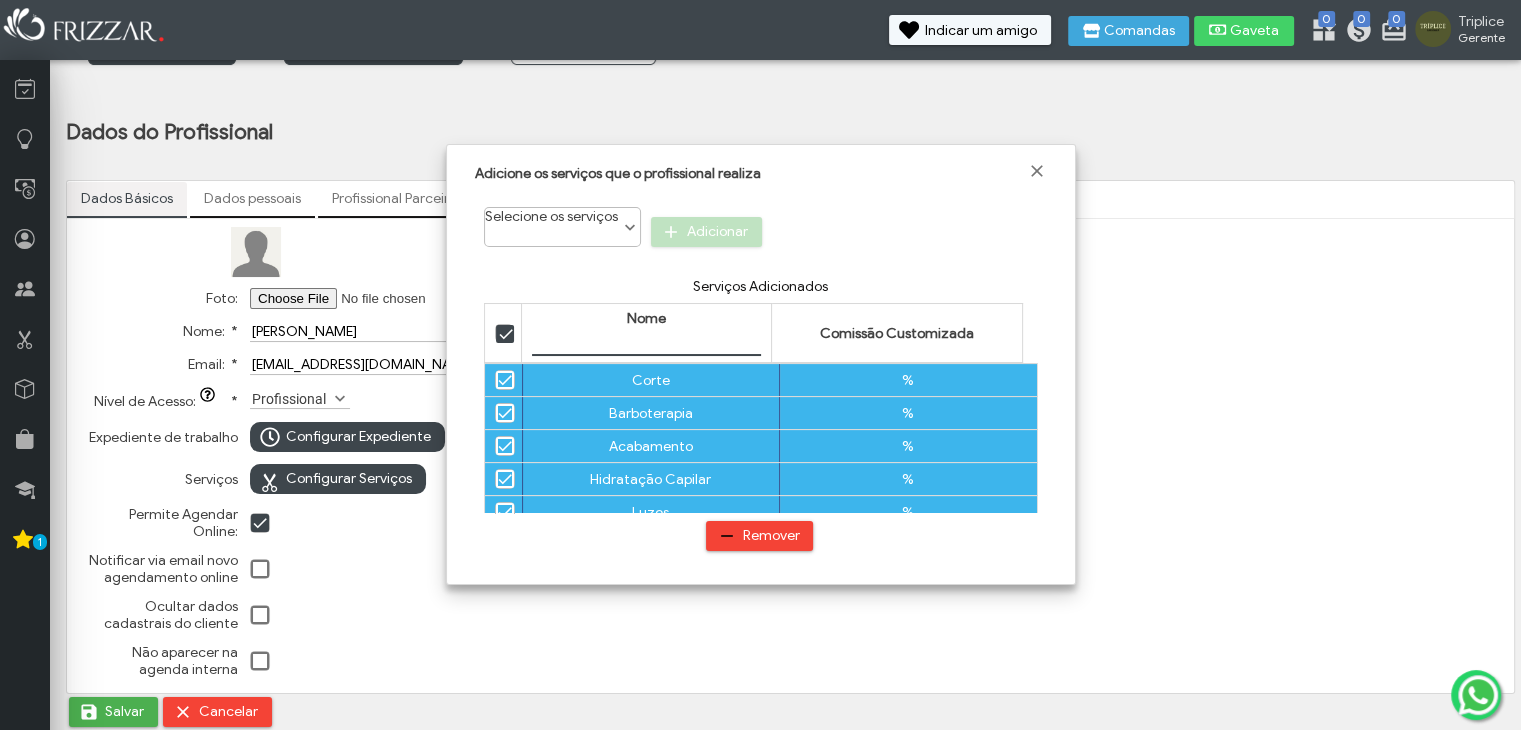 click on "%" at bounding box center (908, 380) 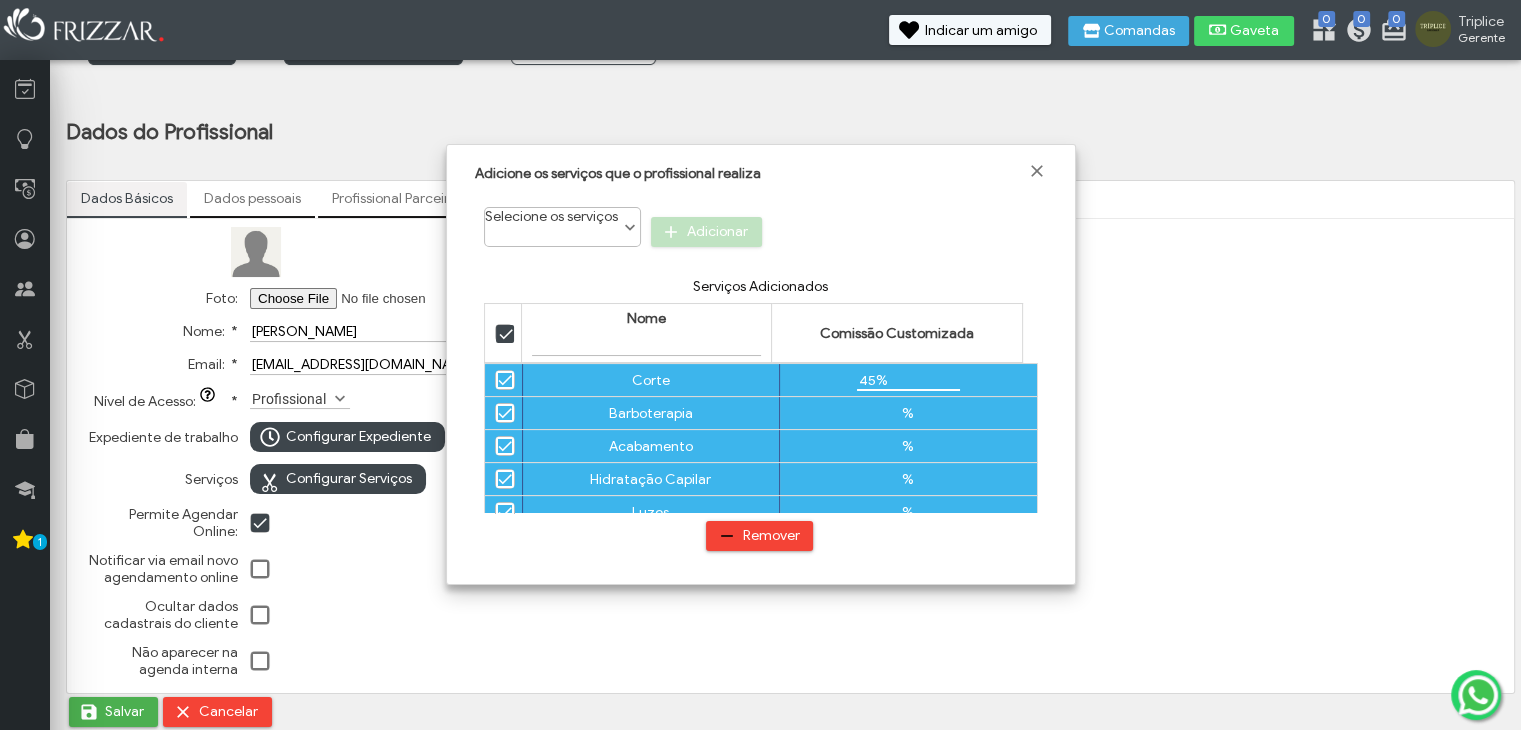 type on "45,0%" 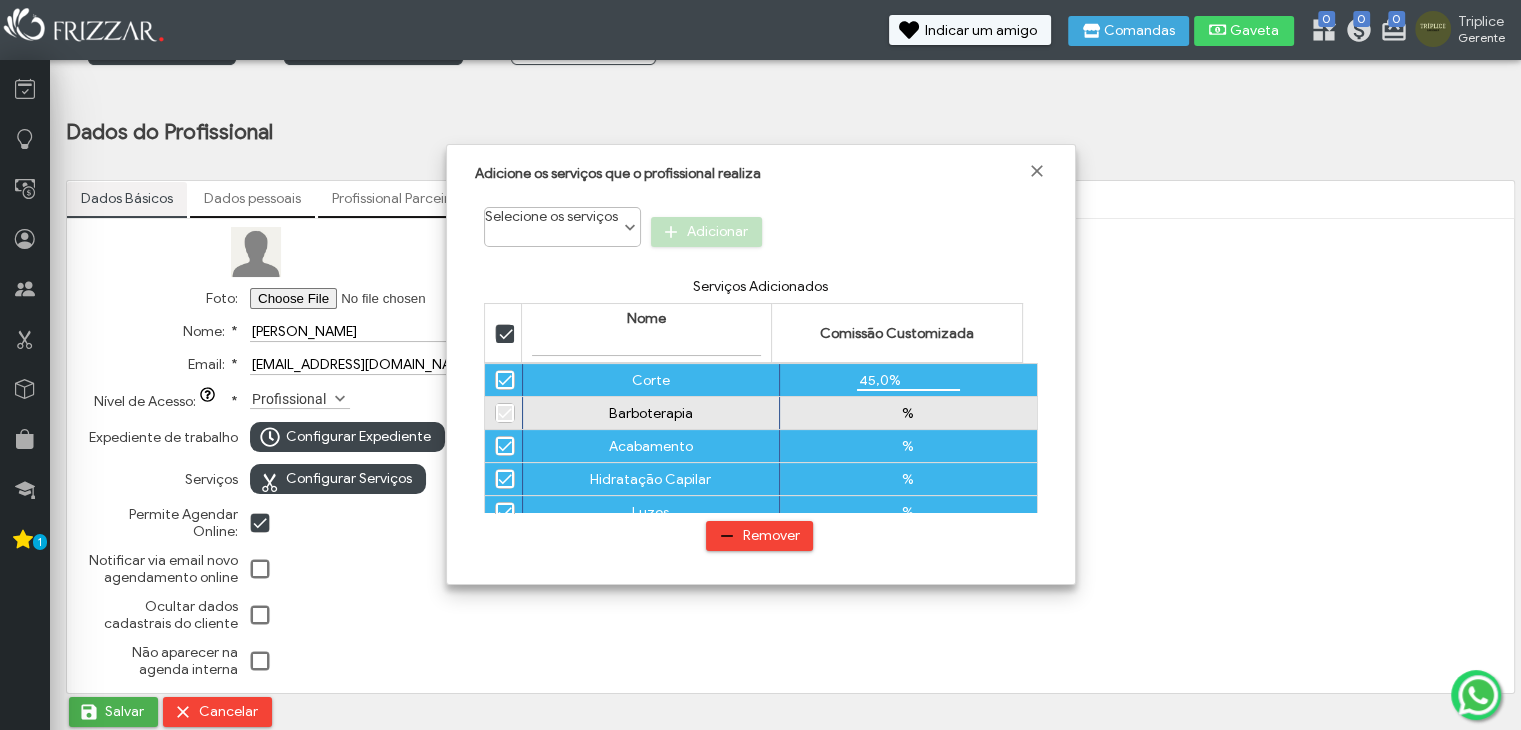 type 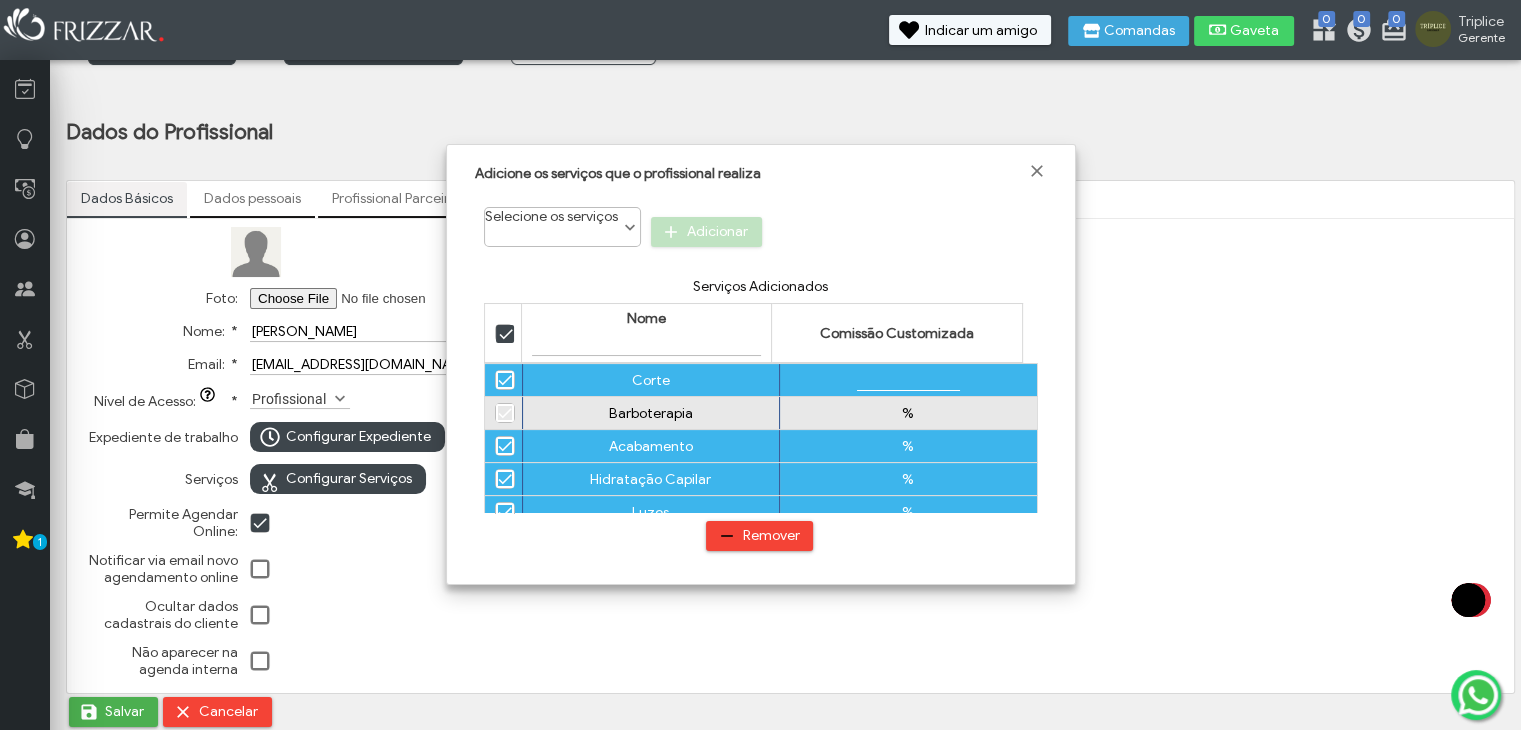click on "%" at bounding box center [908, 413] 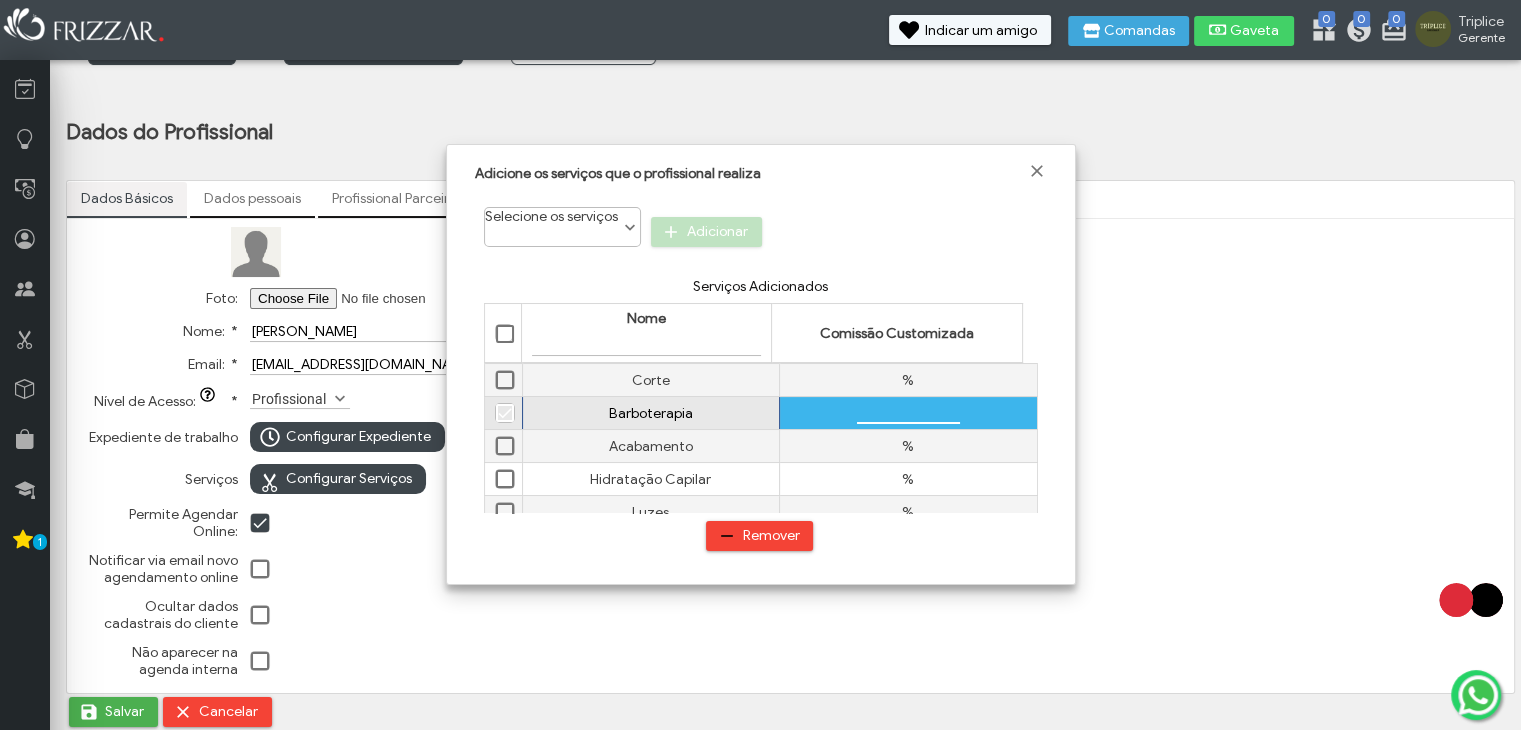 type on "4%" 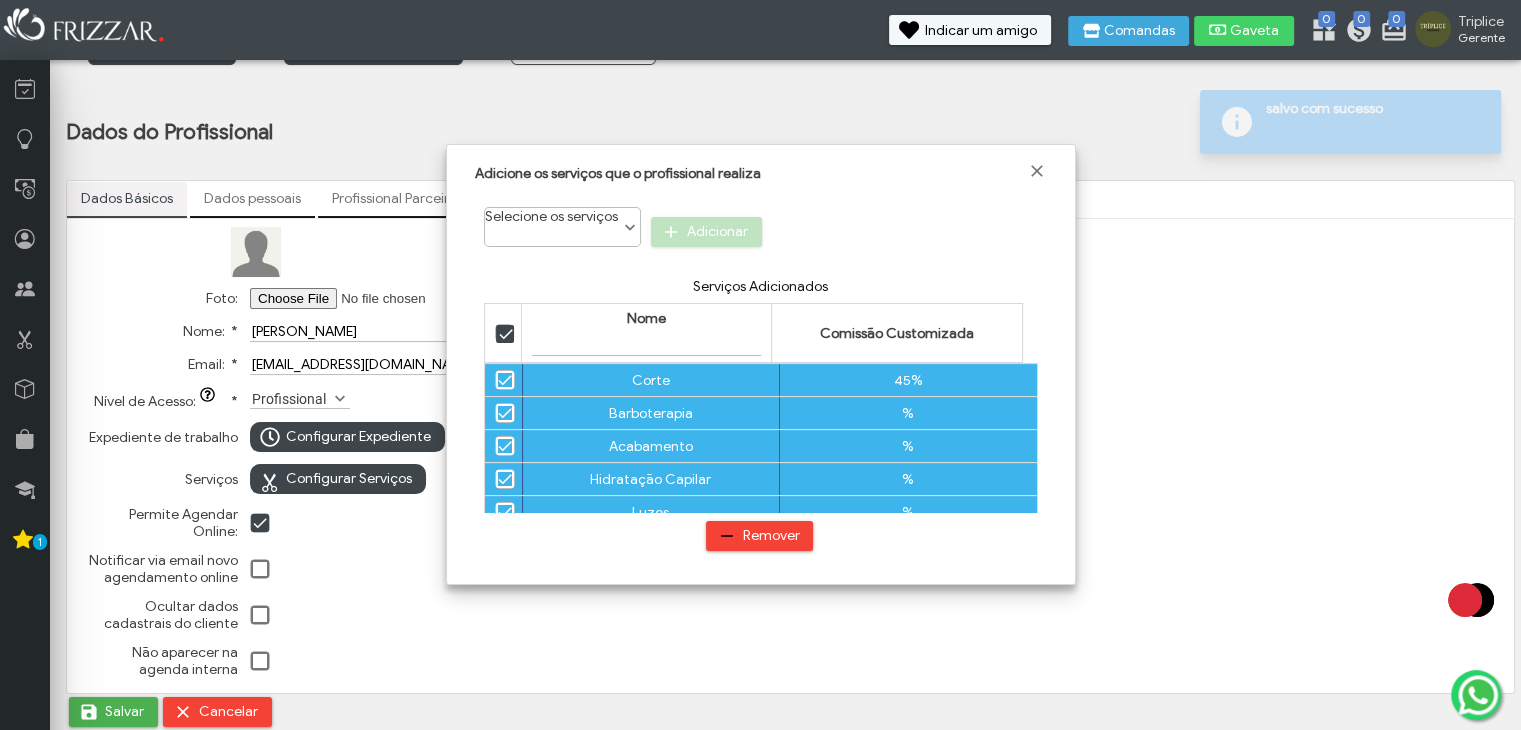 scroll, scrollTop: 128, scrollLeft: 0, axis: vertical 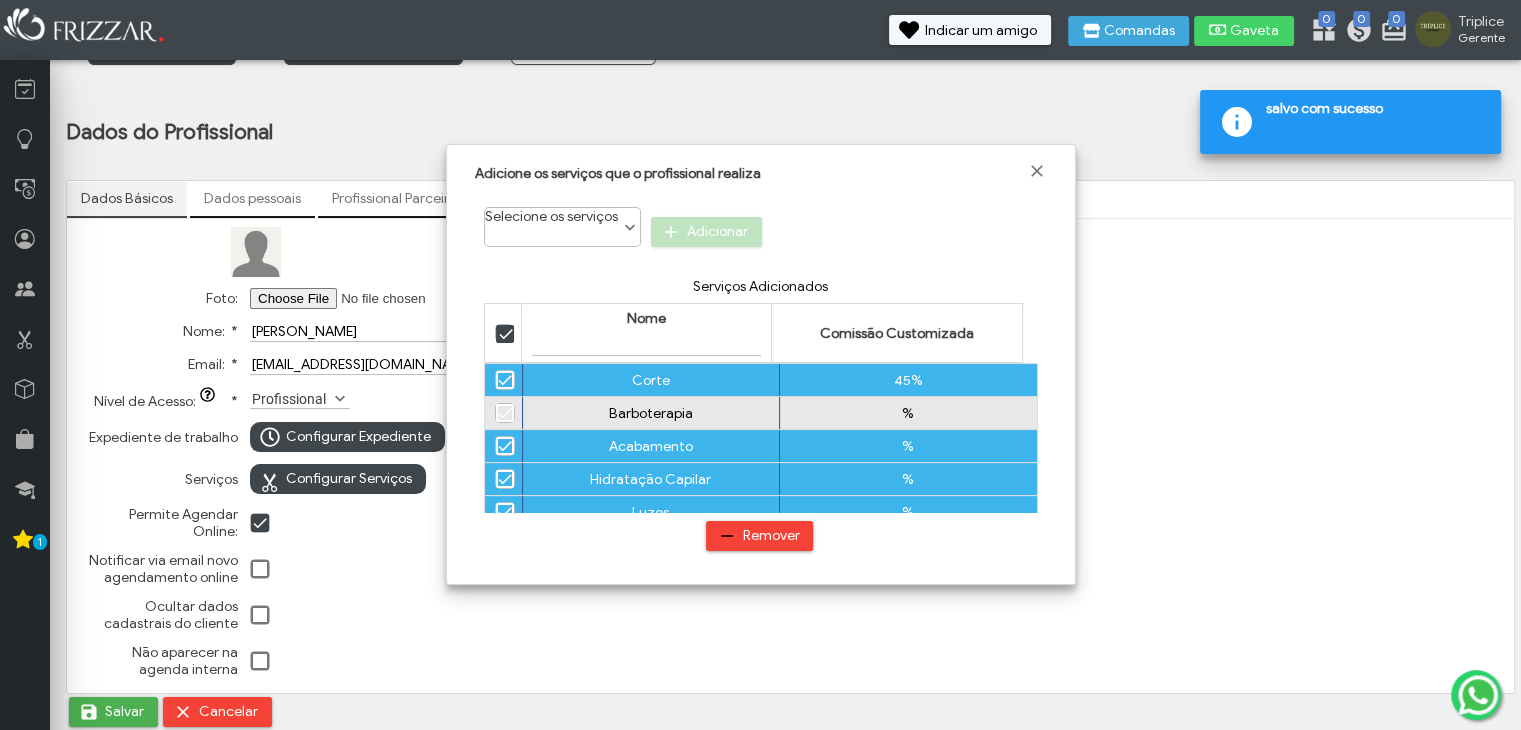 click on "%" at bounding box center [908, 413] 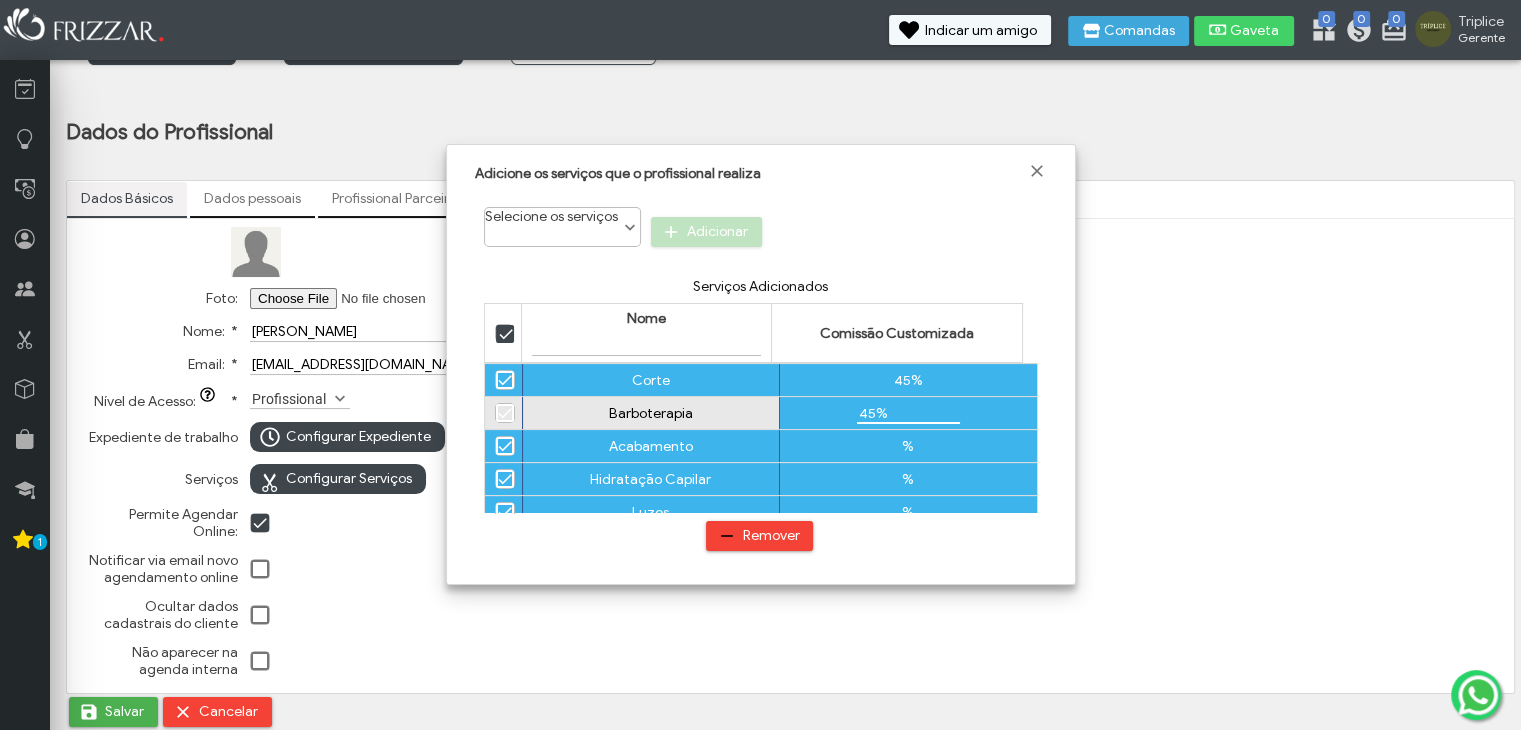 type on "45,0%" 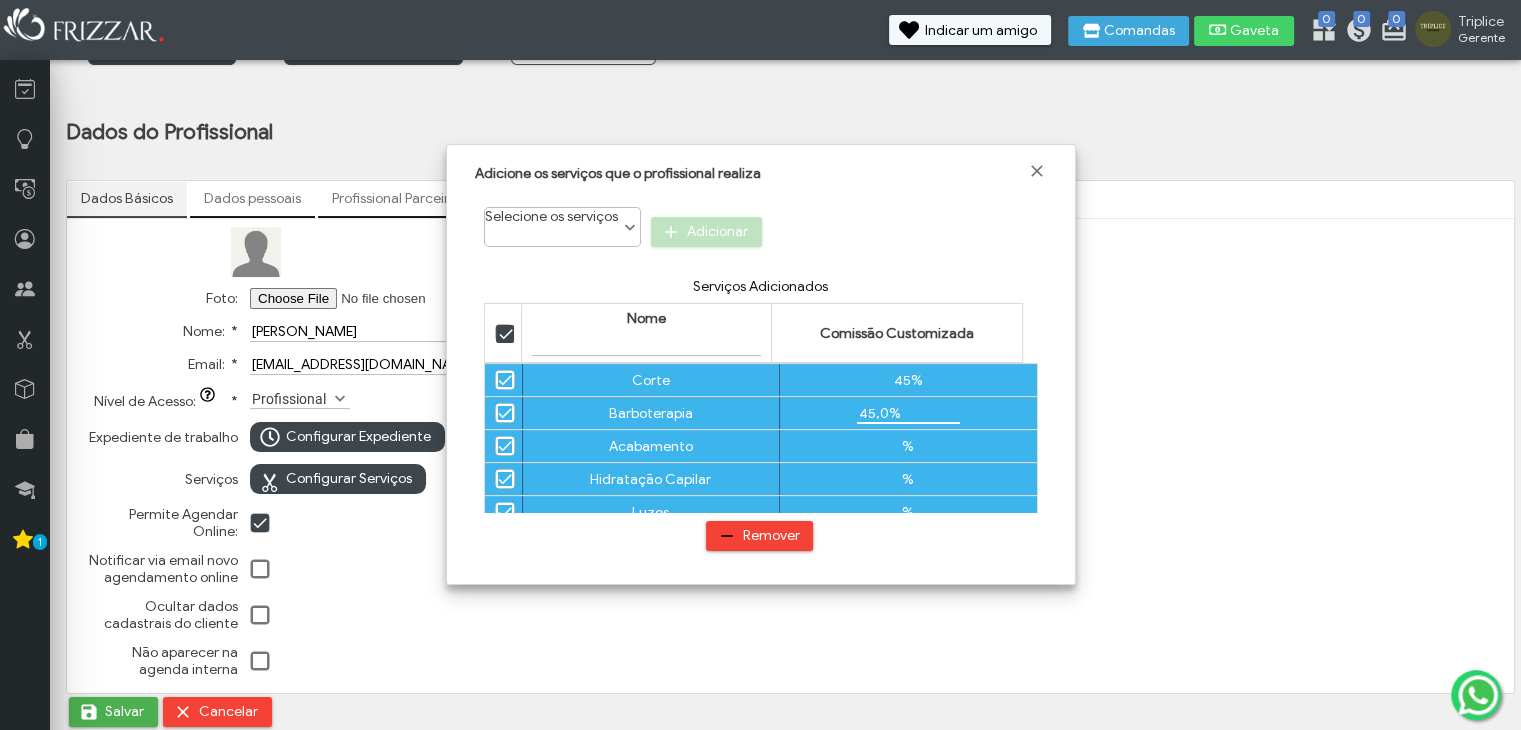type 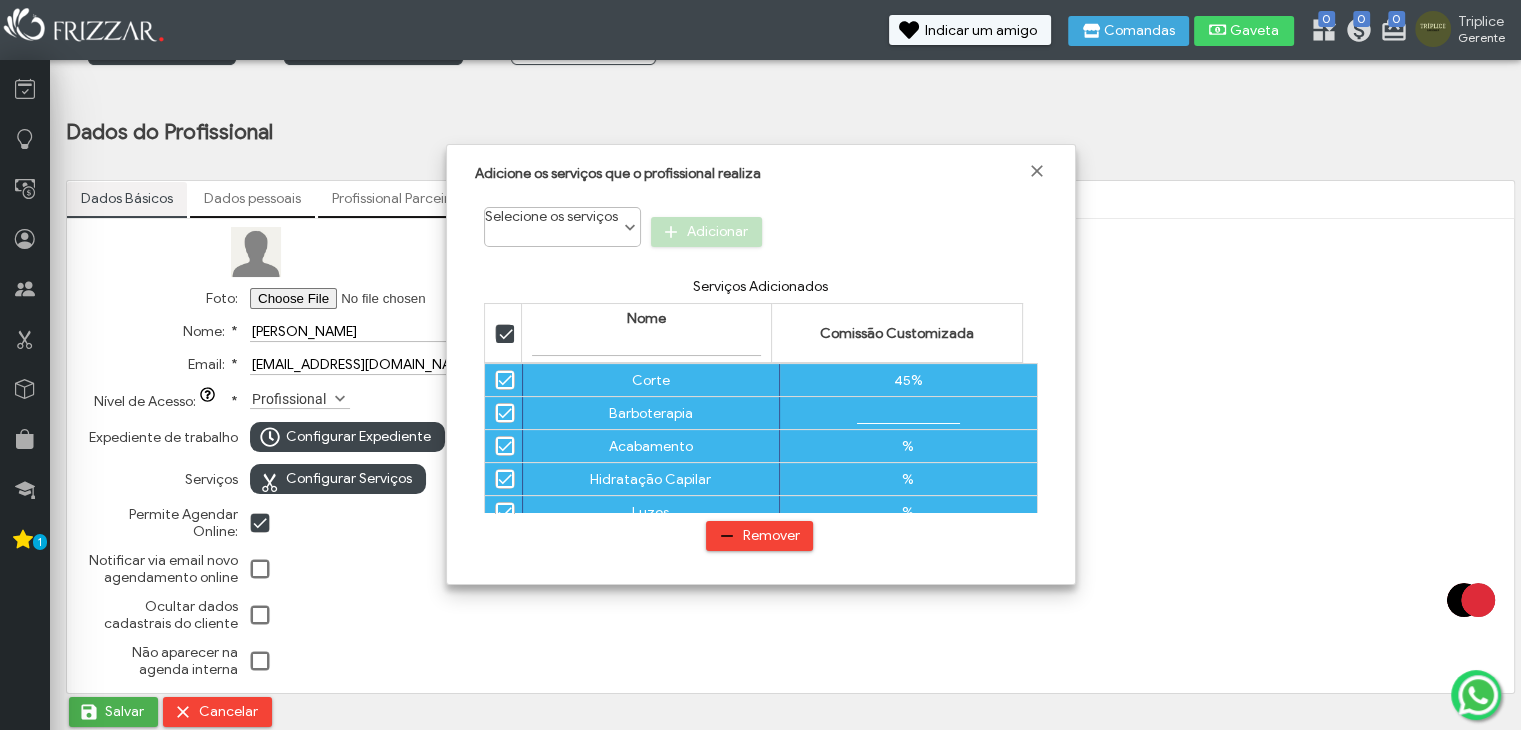 click on "%" at bounding box center [908, 446] 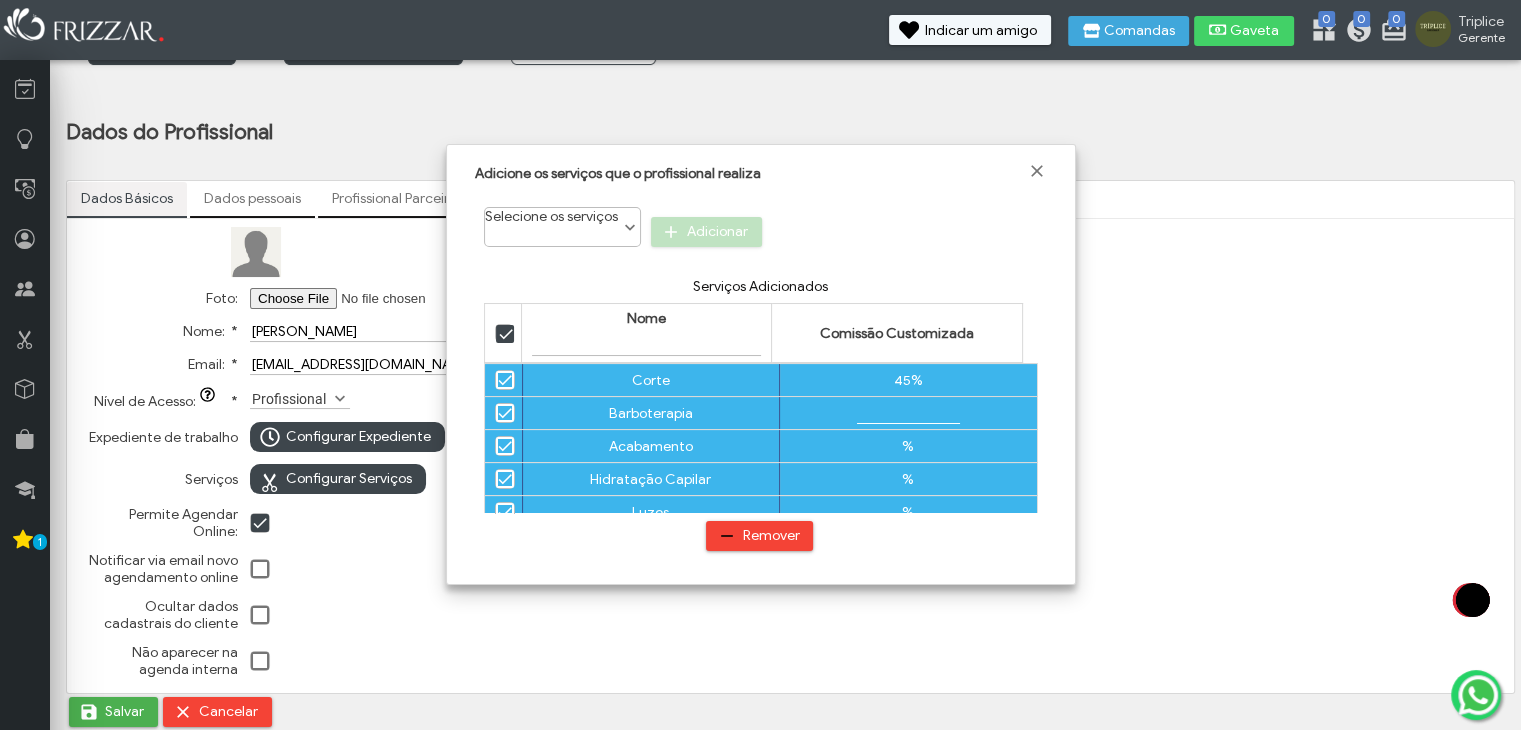 type on "%" 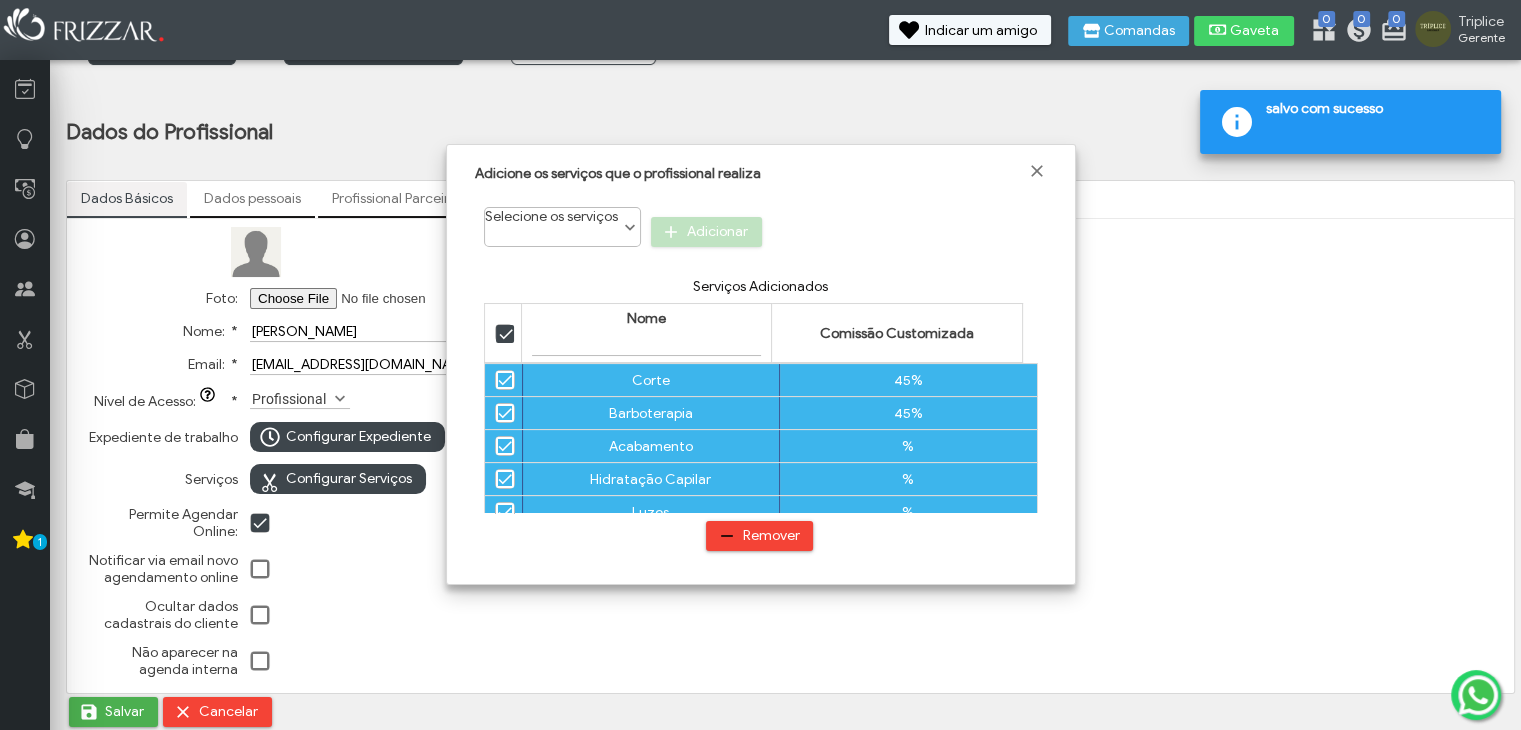 click on "%" at bounding box center [908, 446] 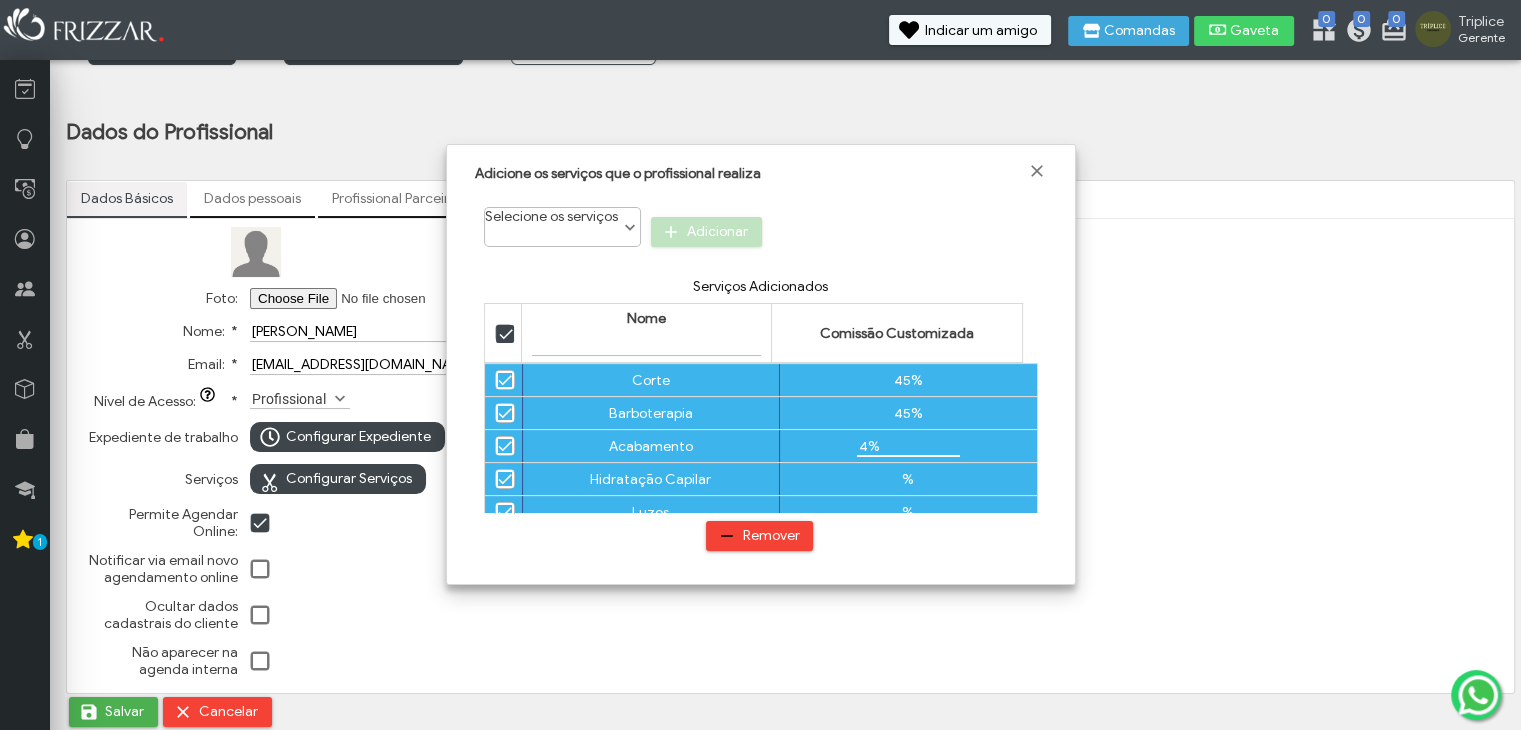 type on "45%" 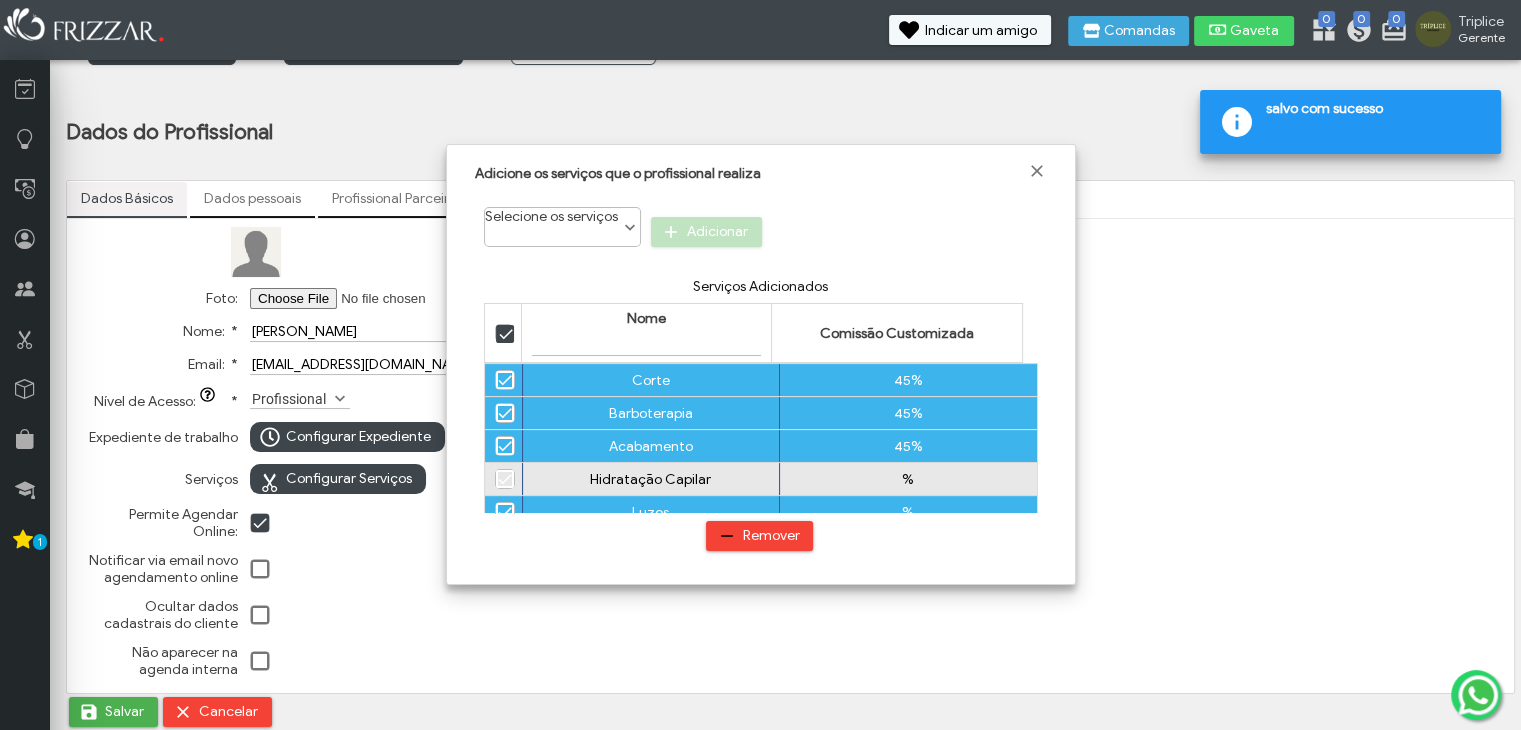 click on "%" at bounding box center [908, 479] 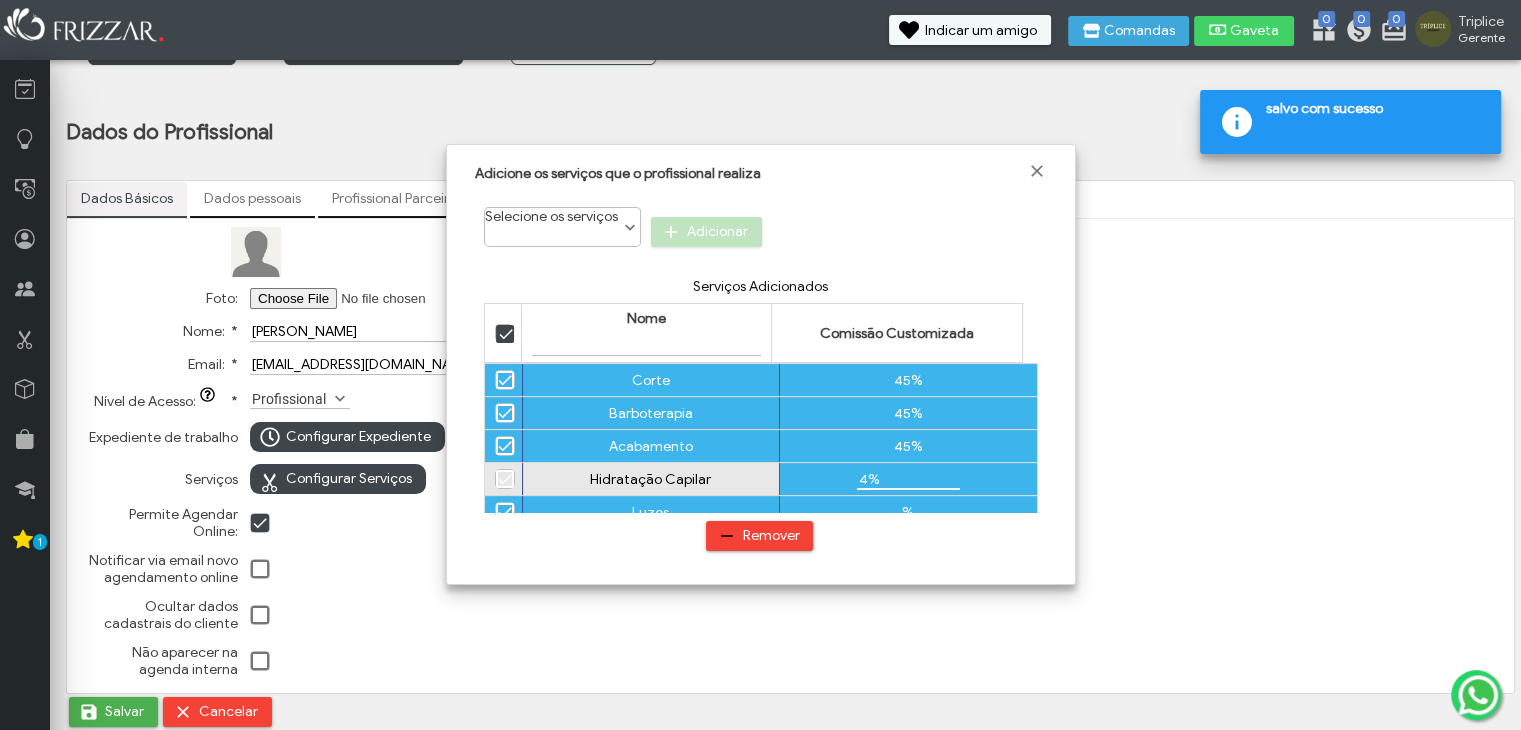 type on "45%" 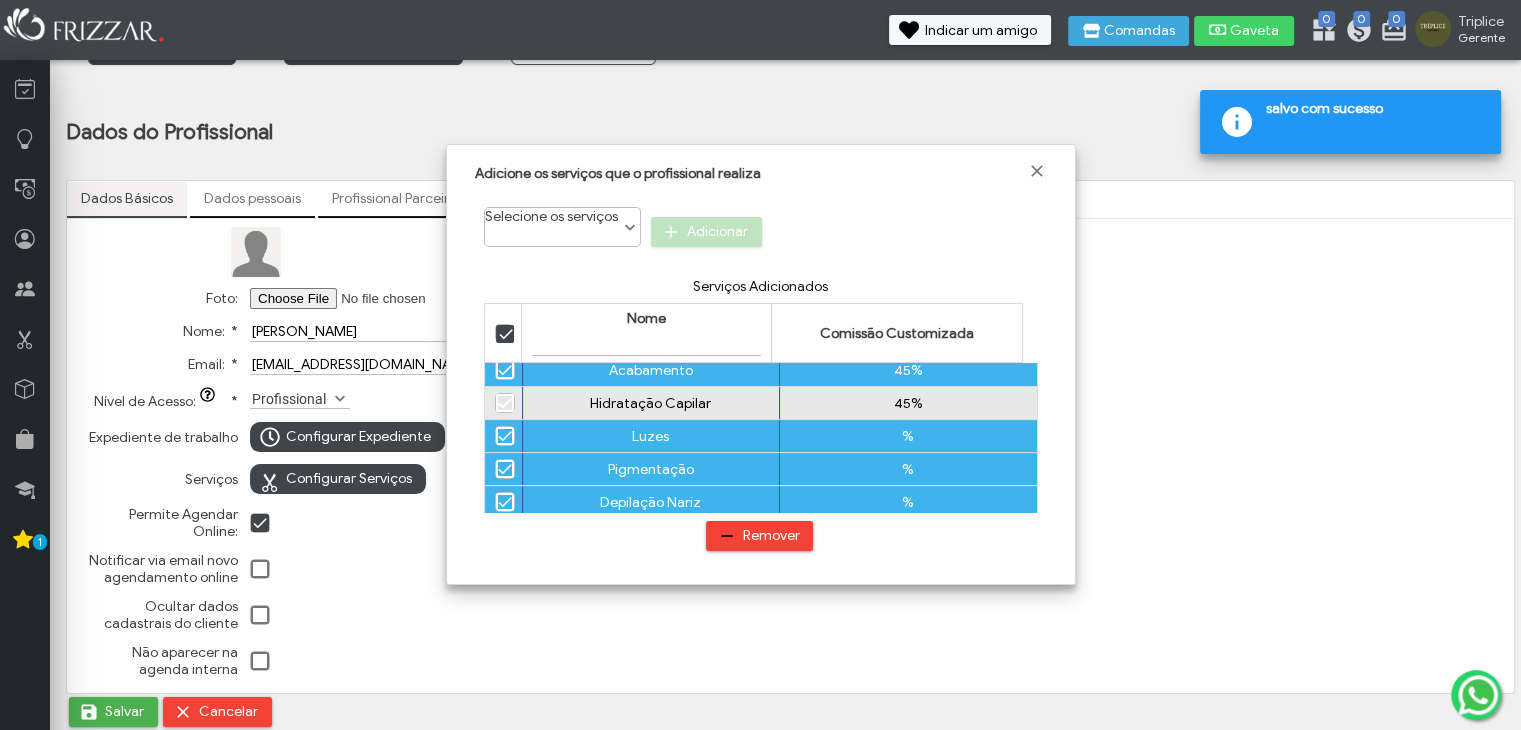 scroll, scrollTop: 76, scrollLeft: 0, axis: vertical 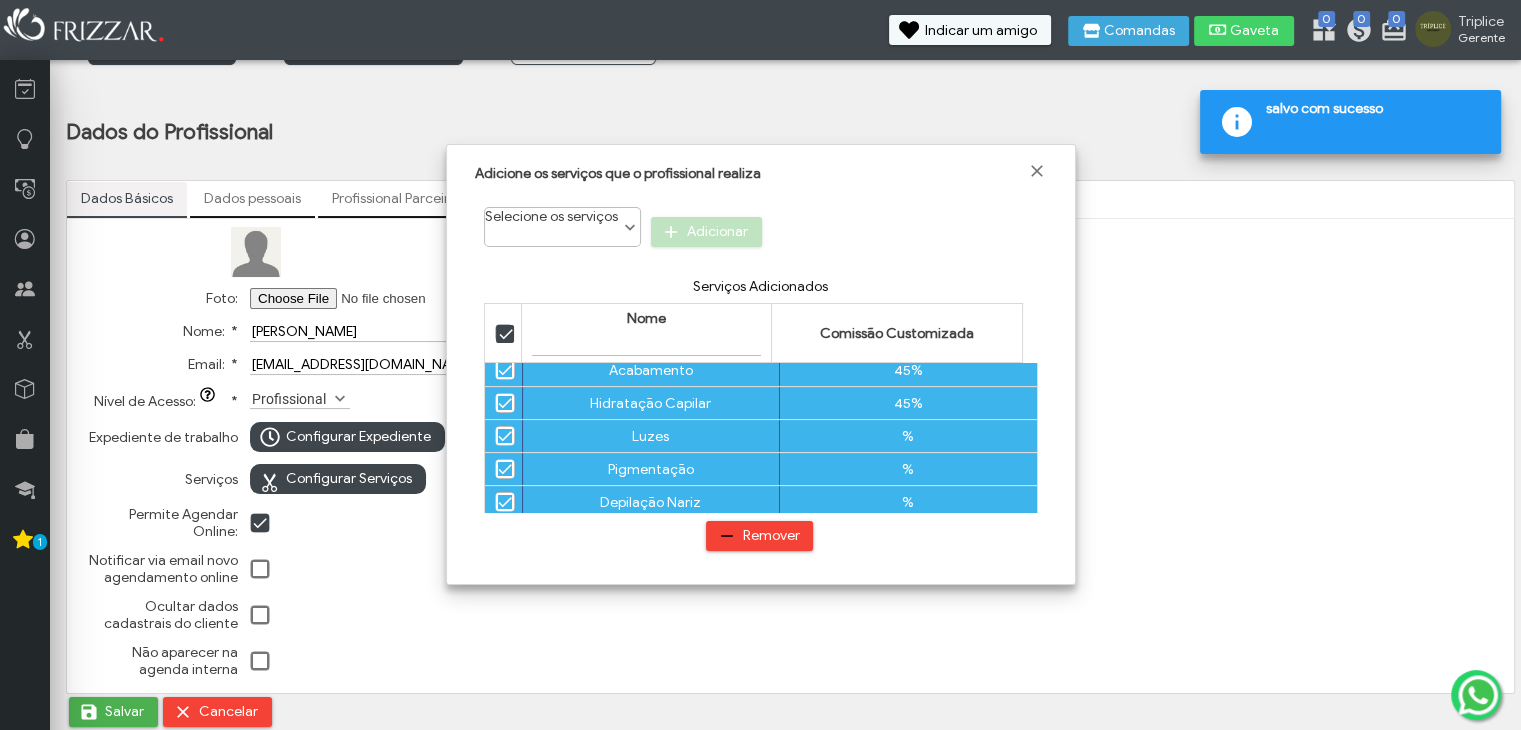 click on "%" at bounding box center (908, 436) 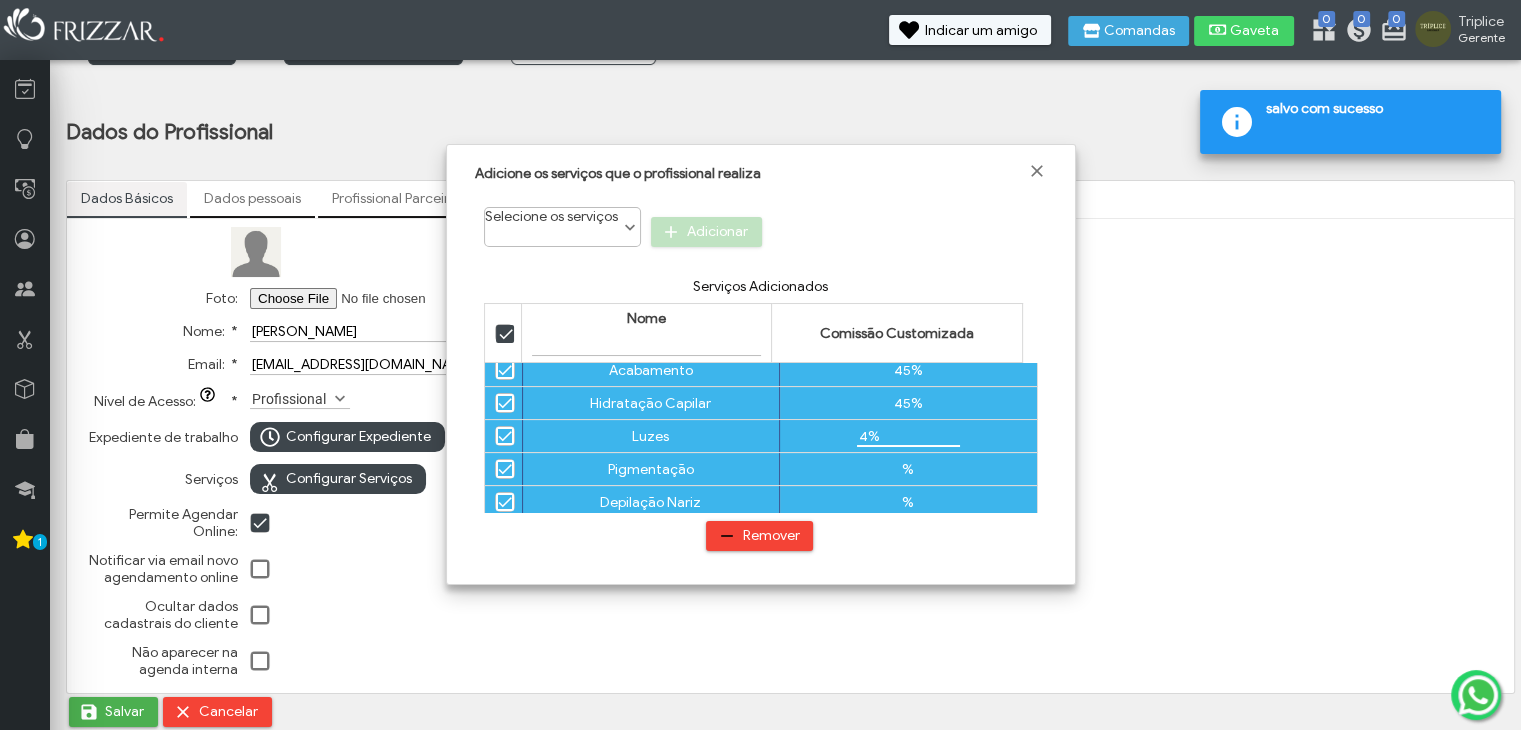 type on "45%" 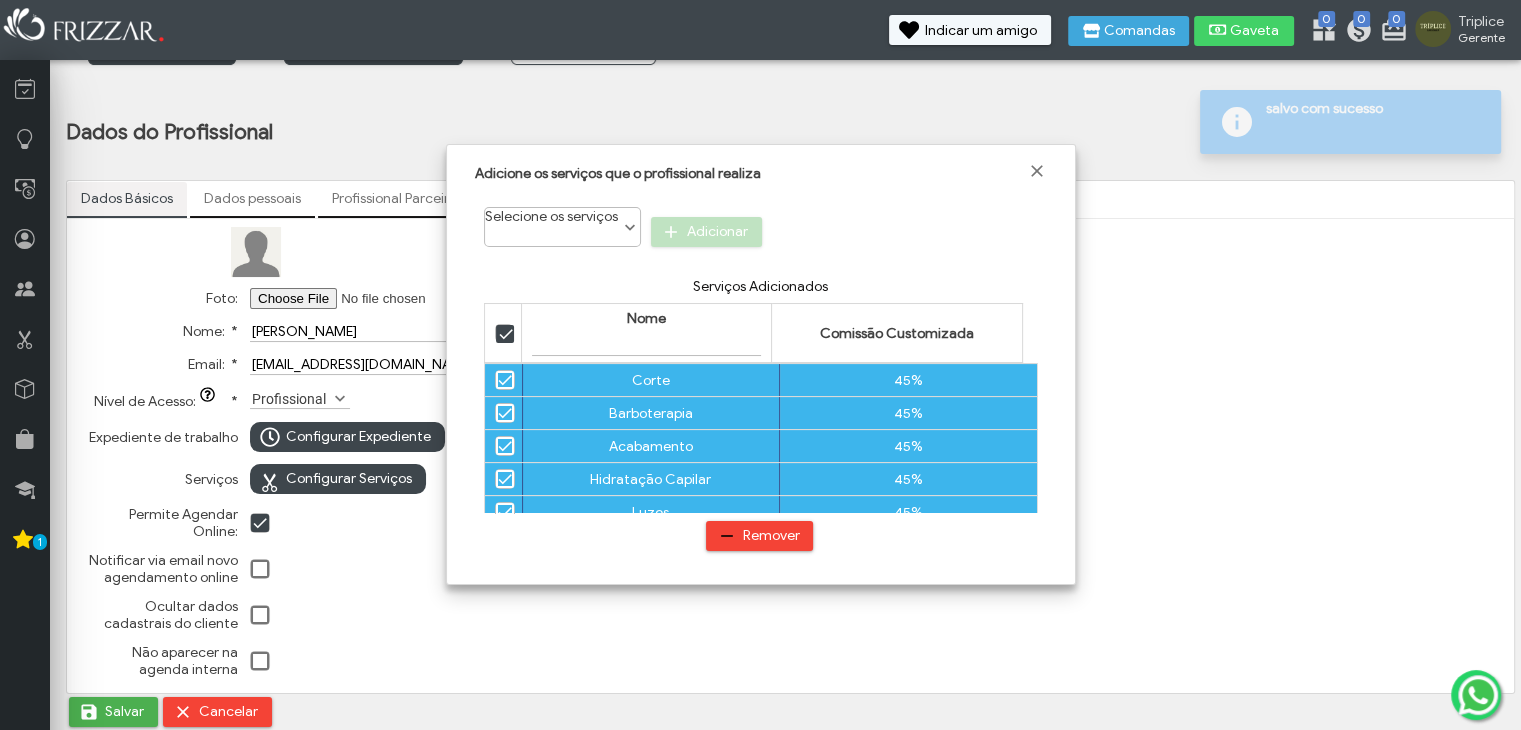 scroll, scrollTop: 76, scrollLeft: 0, axis: vertical 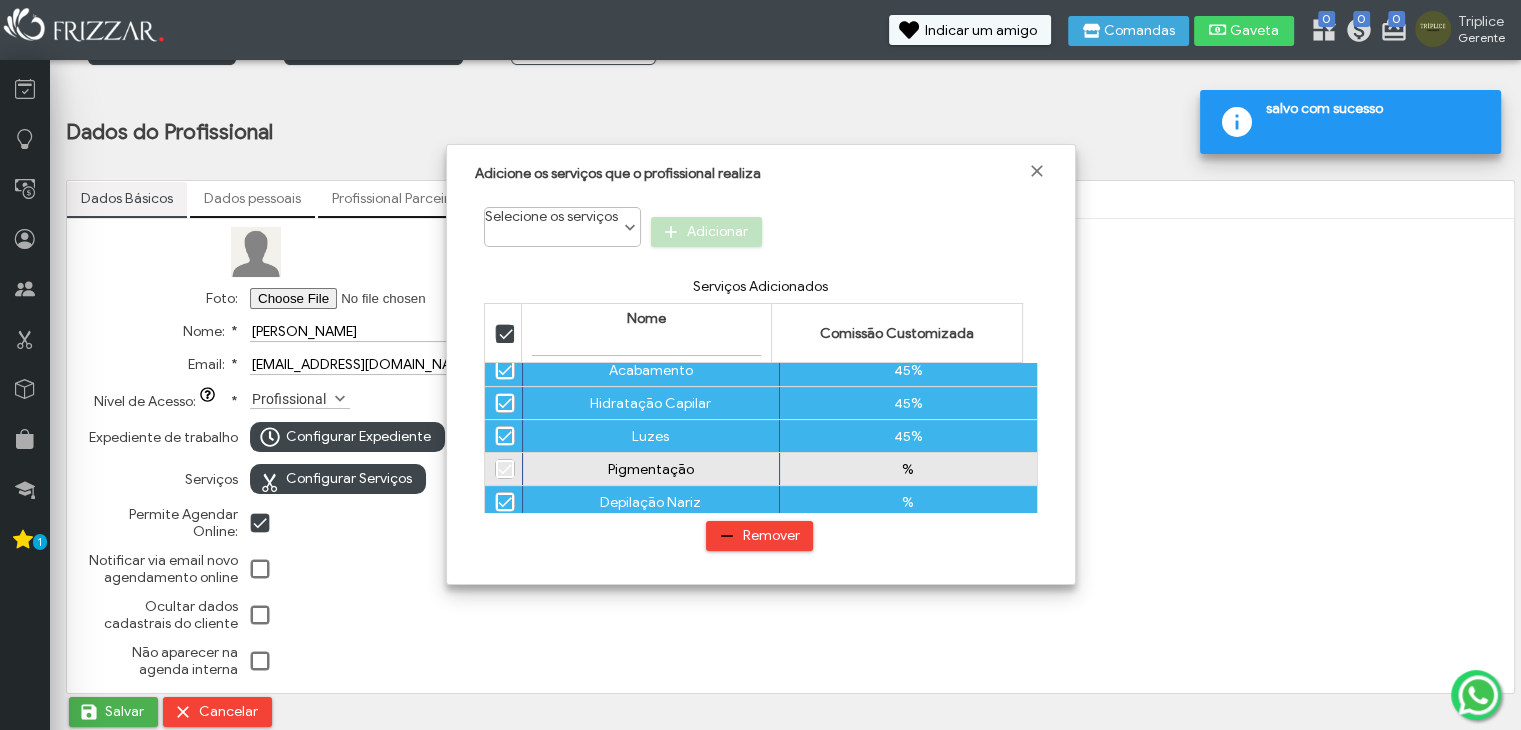 click on "%" at bounding box center [908, 469] 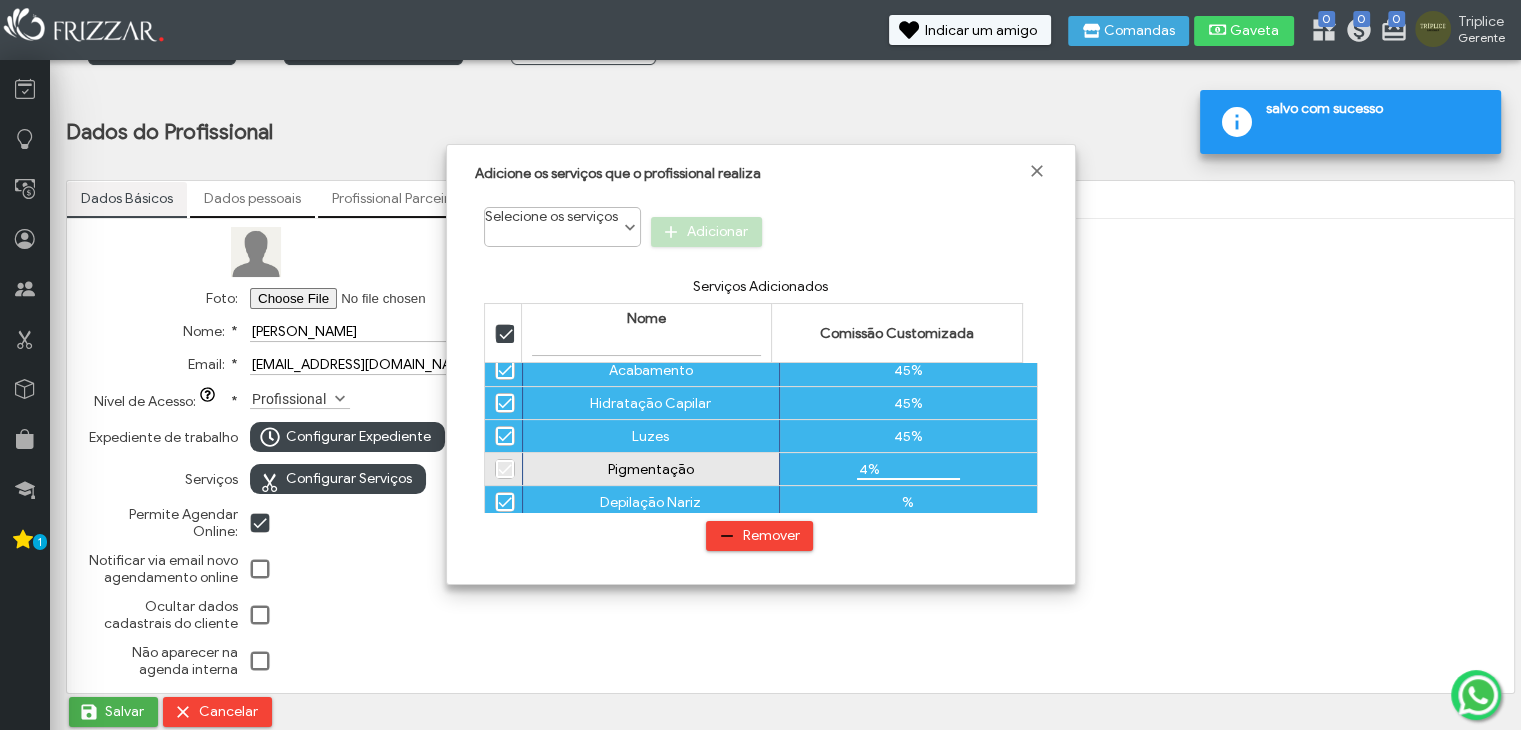 type on "45%" 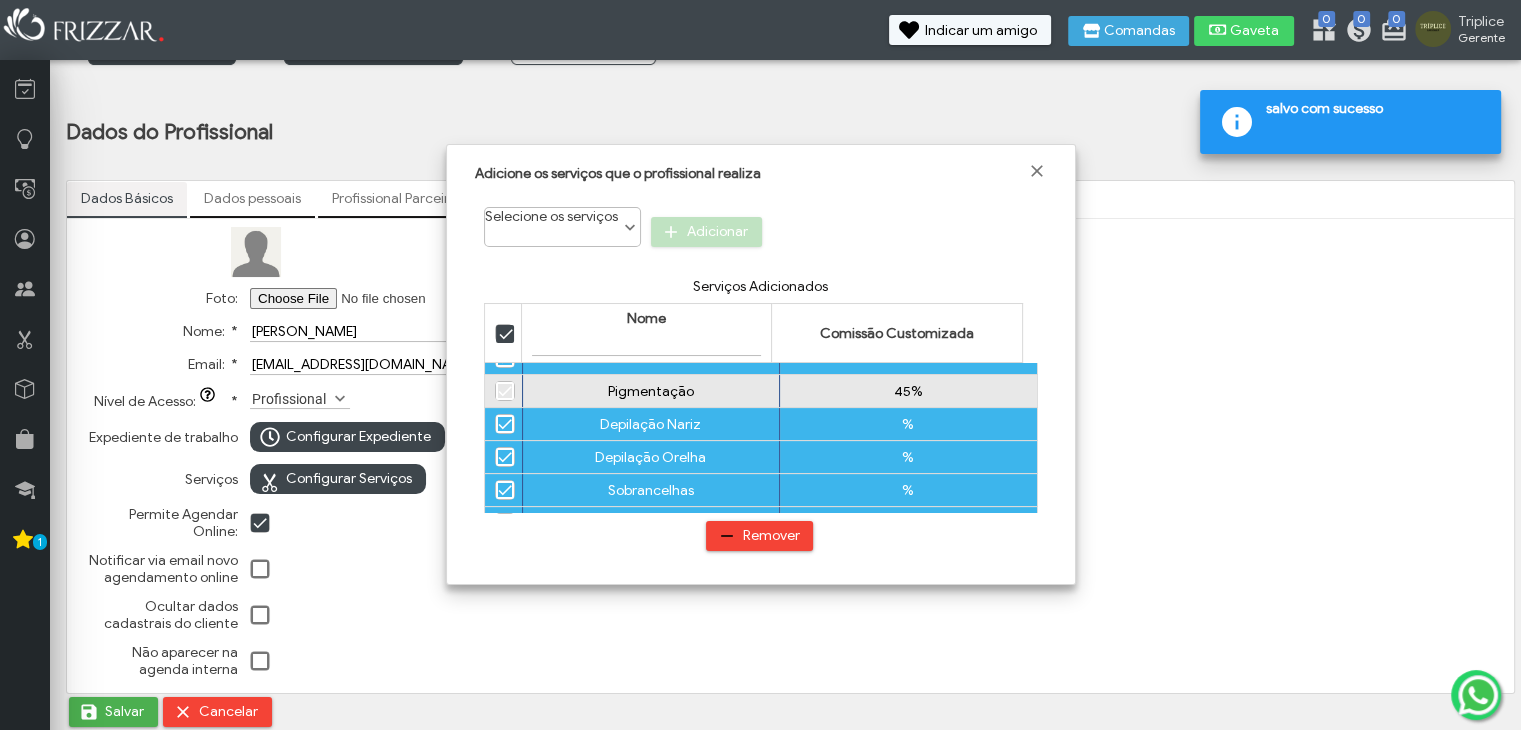 scroll, scrollTop: 158, scrollLeft: 0, axis: vertical 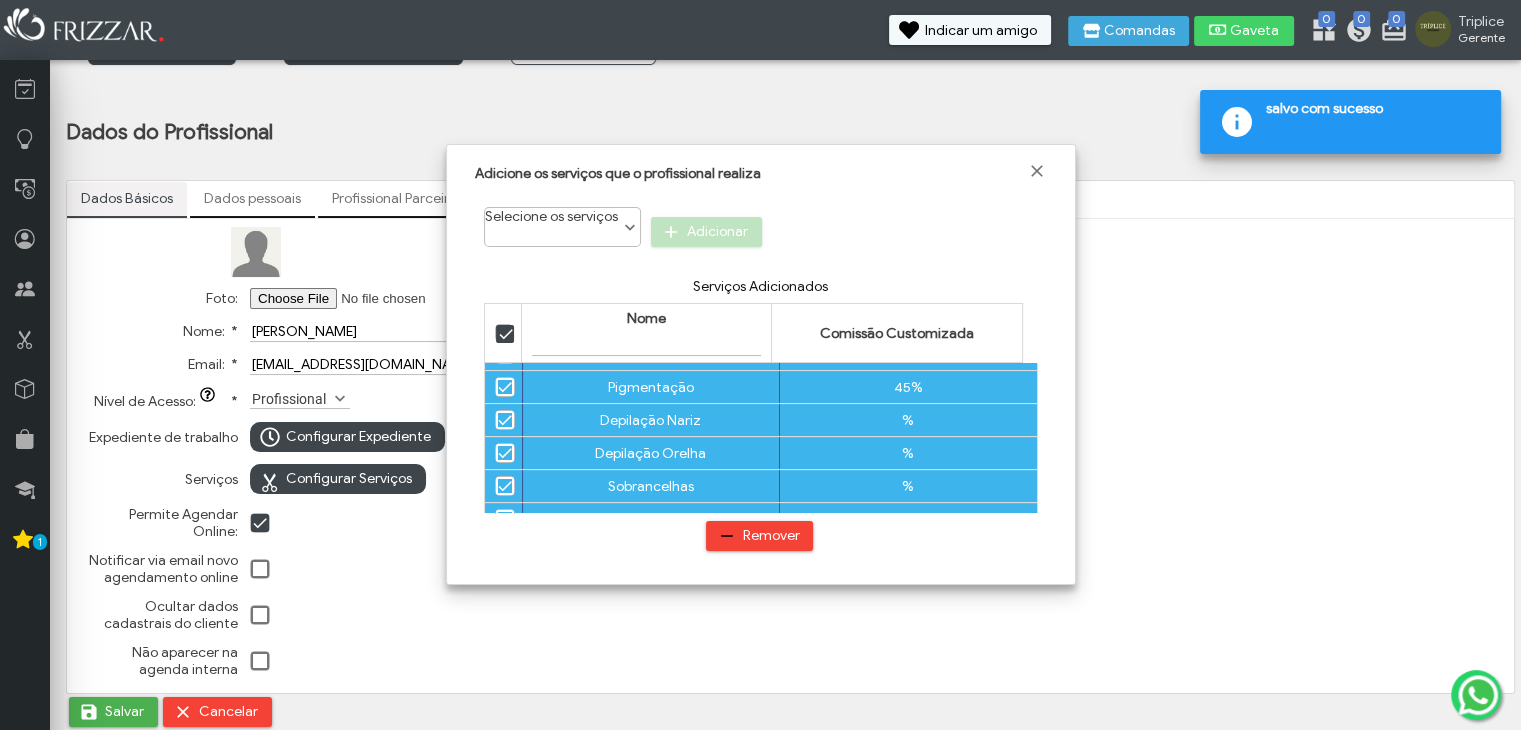 click on "%" at bounding box center [908, 420] 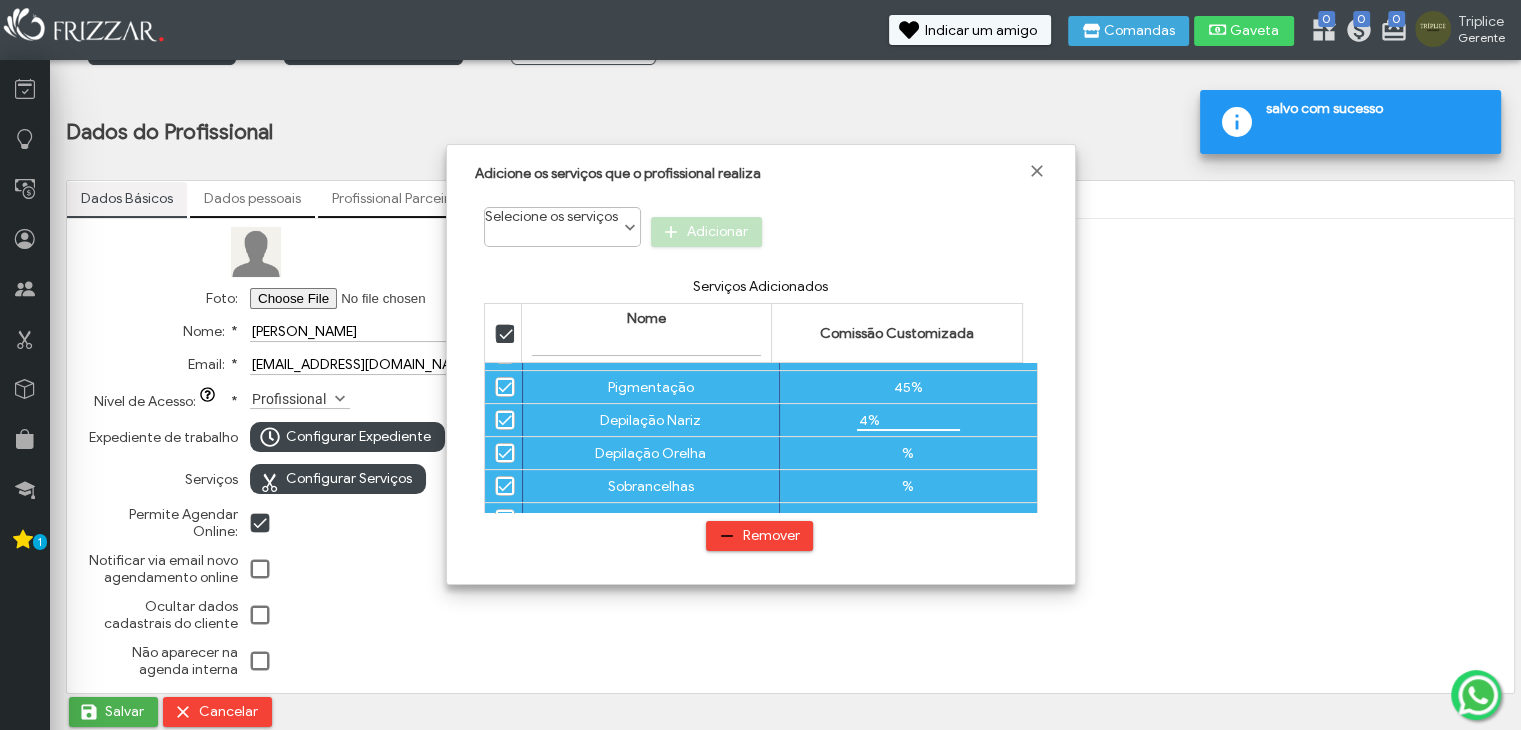 type on "45%" 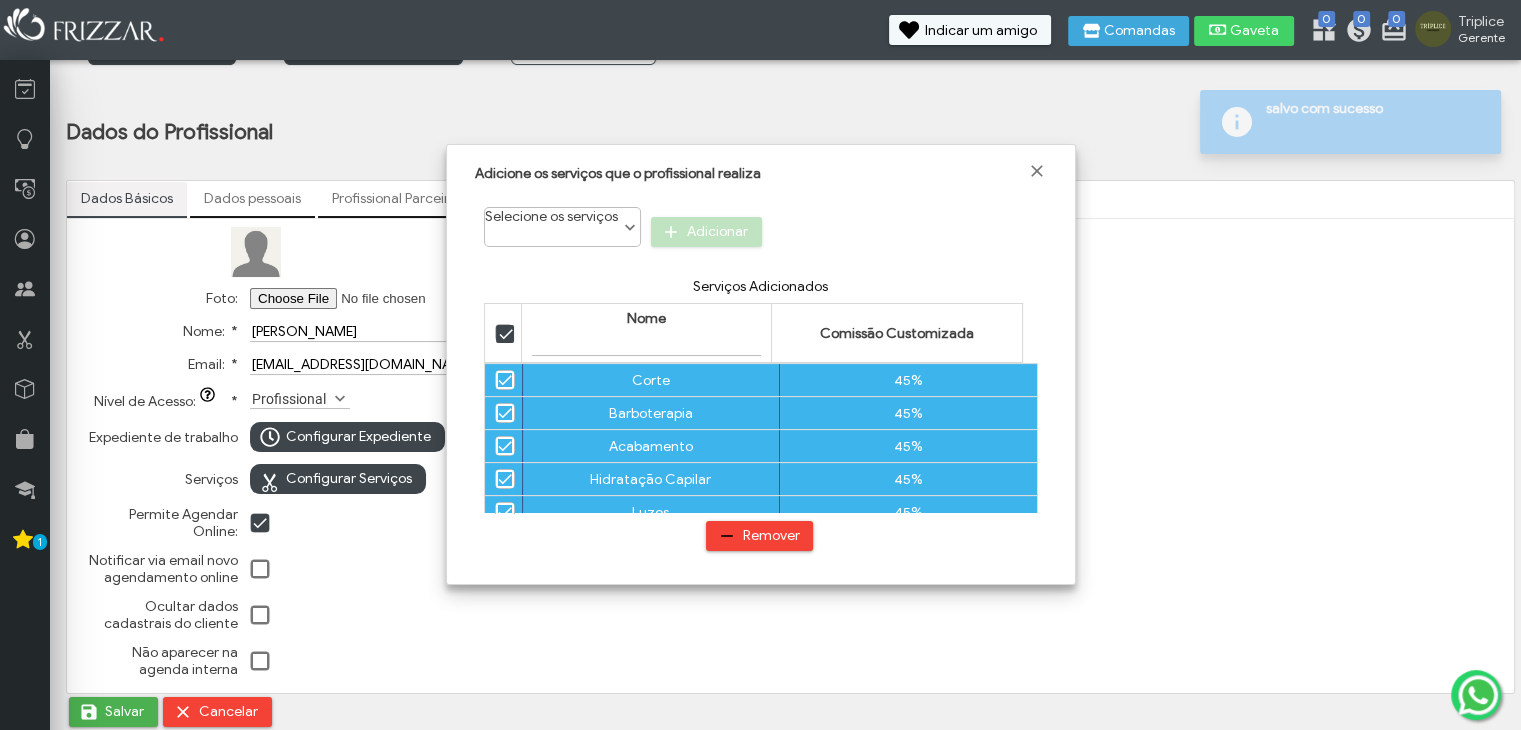 scroll, scrollTop: 158, scrollLeft: 0, axis: vertical 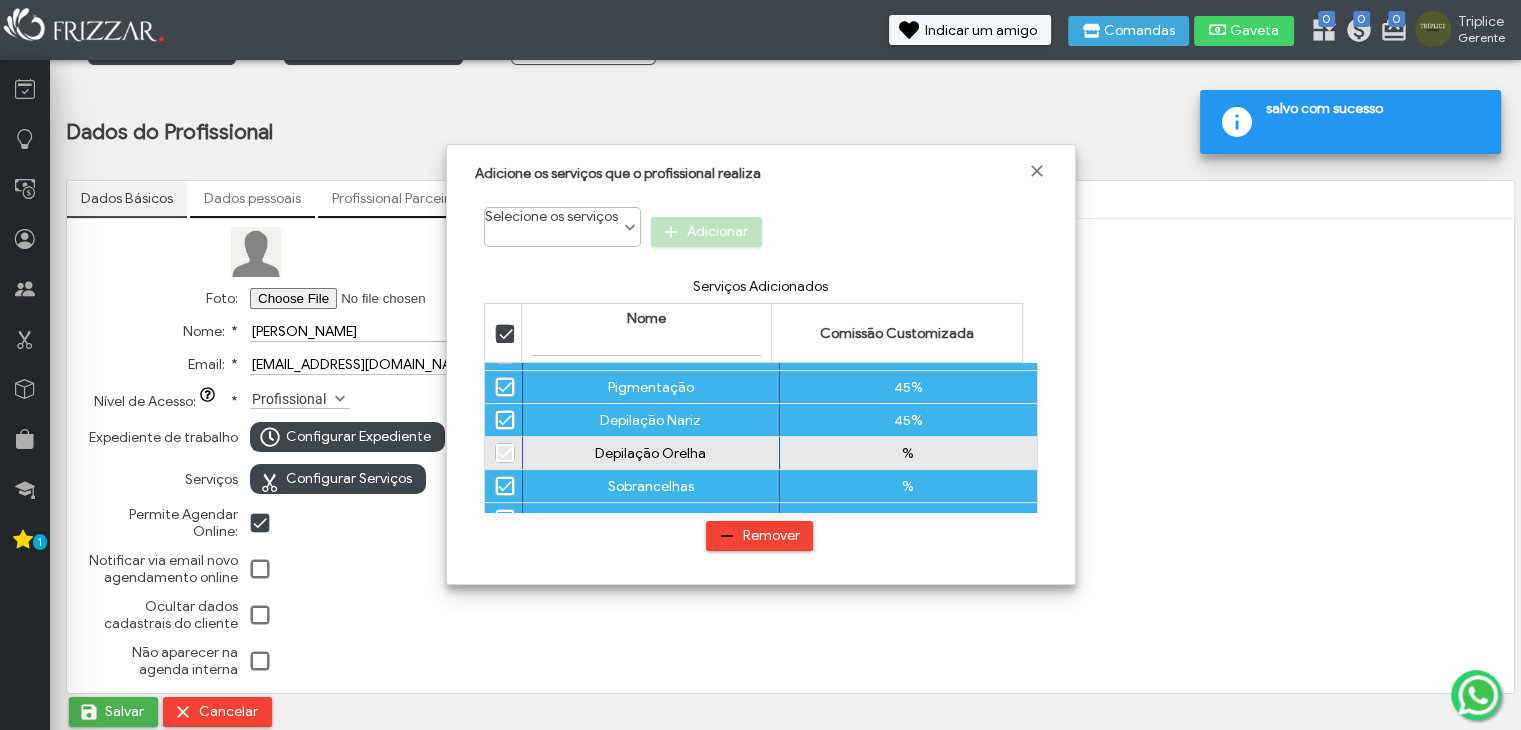 click on "%" at bounding box center (908, 453) 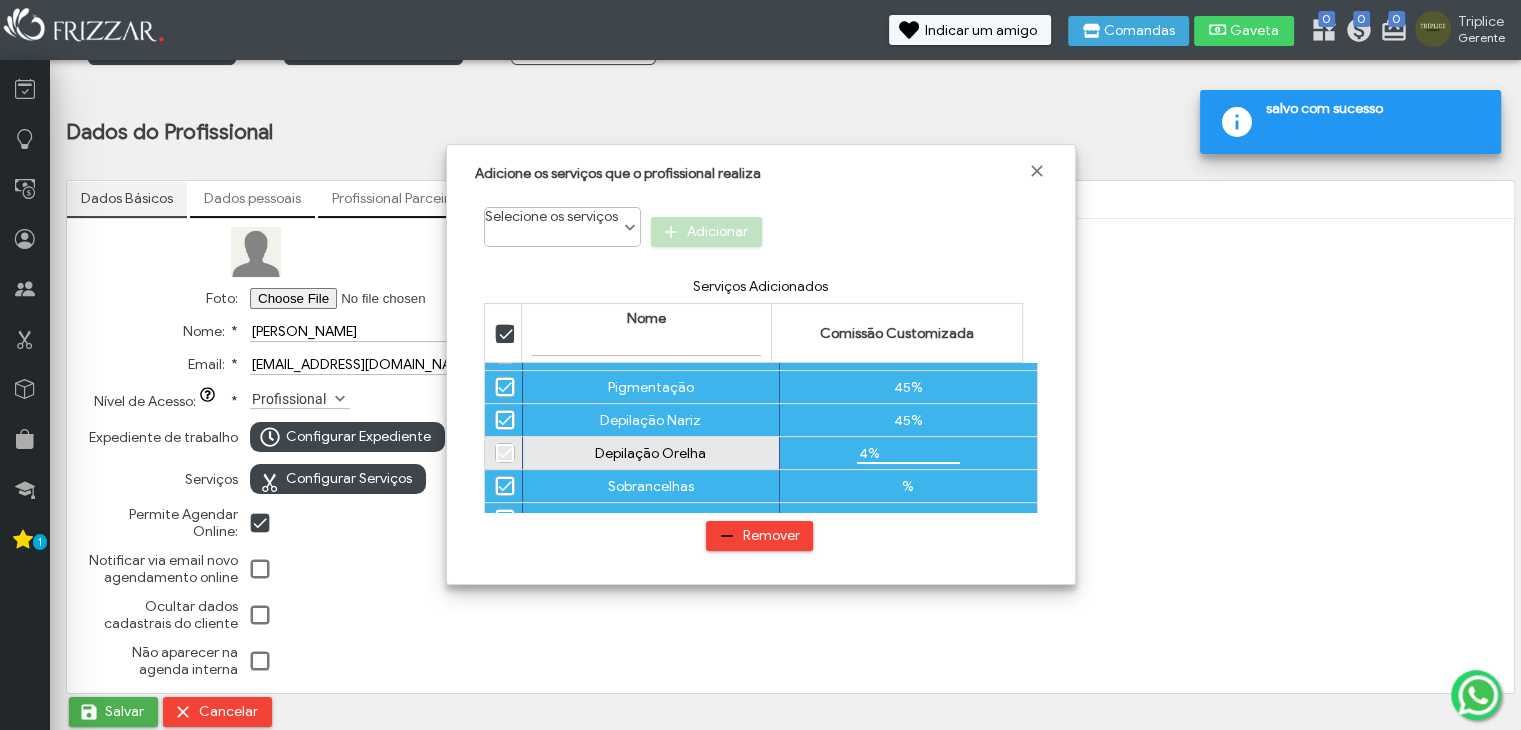 type on "45%" 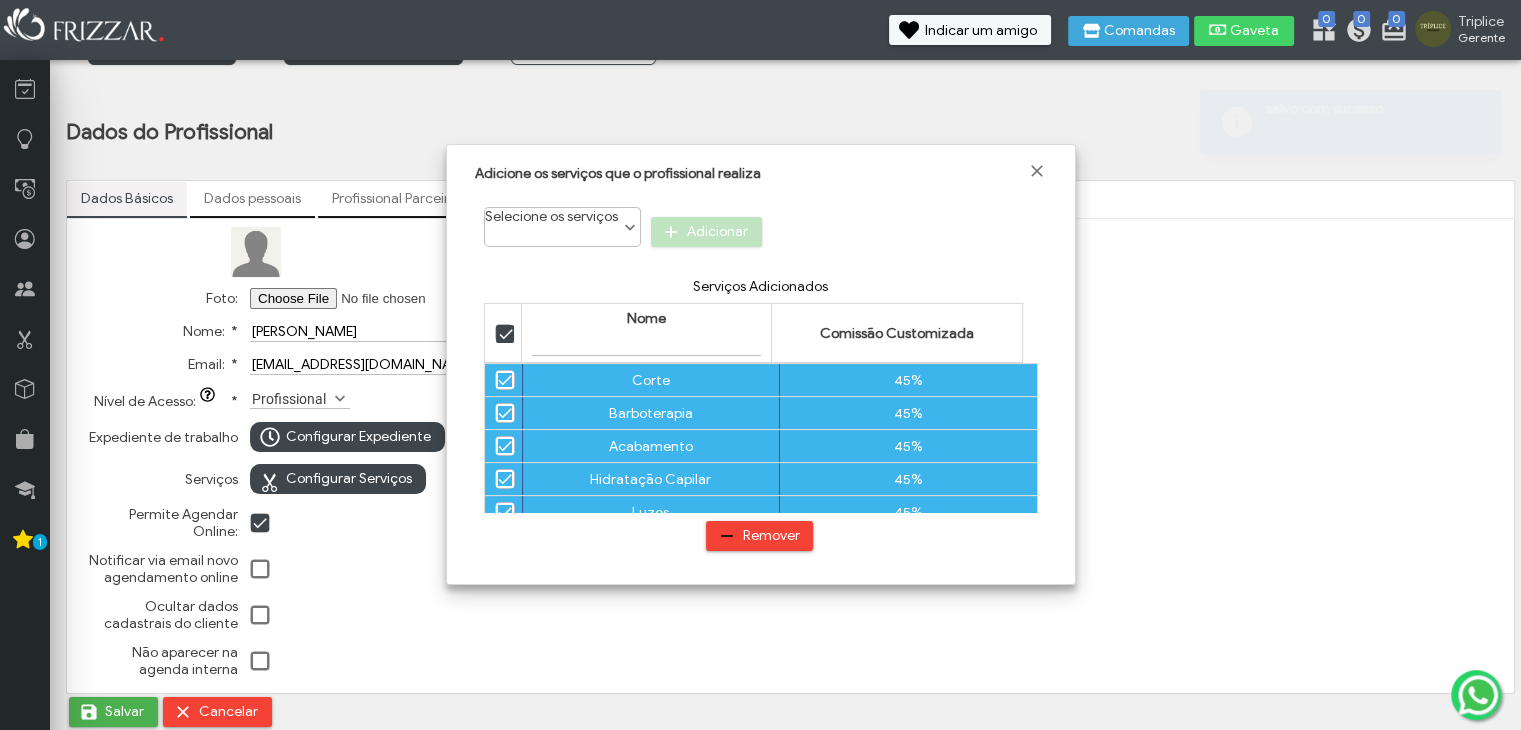 scroll, scrollTop: 158, scrollLeft: 0, axis: vertical 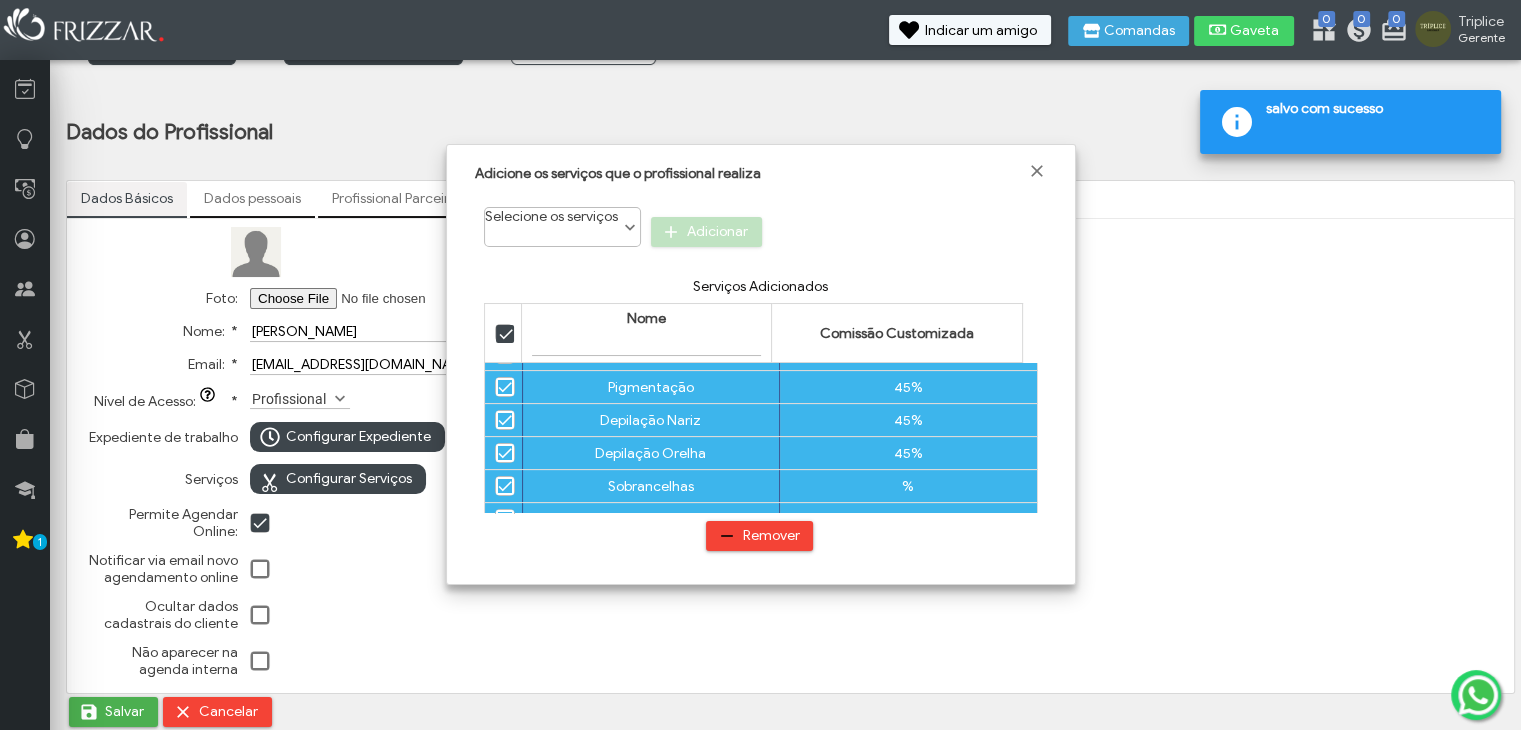 click on "%" at bounding box center (908, 486) 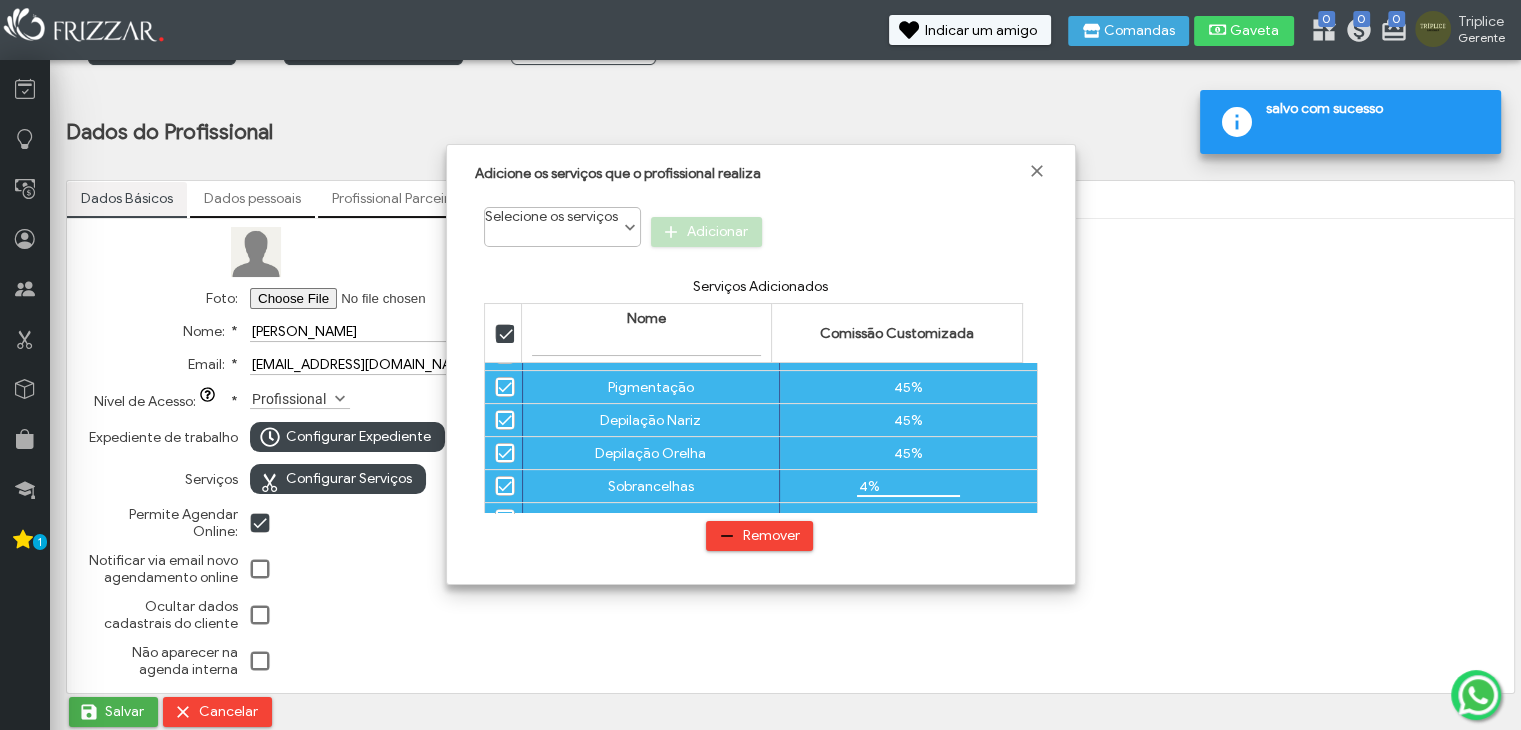 type on "45%" 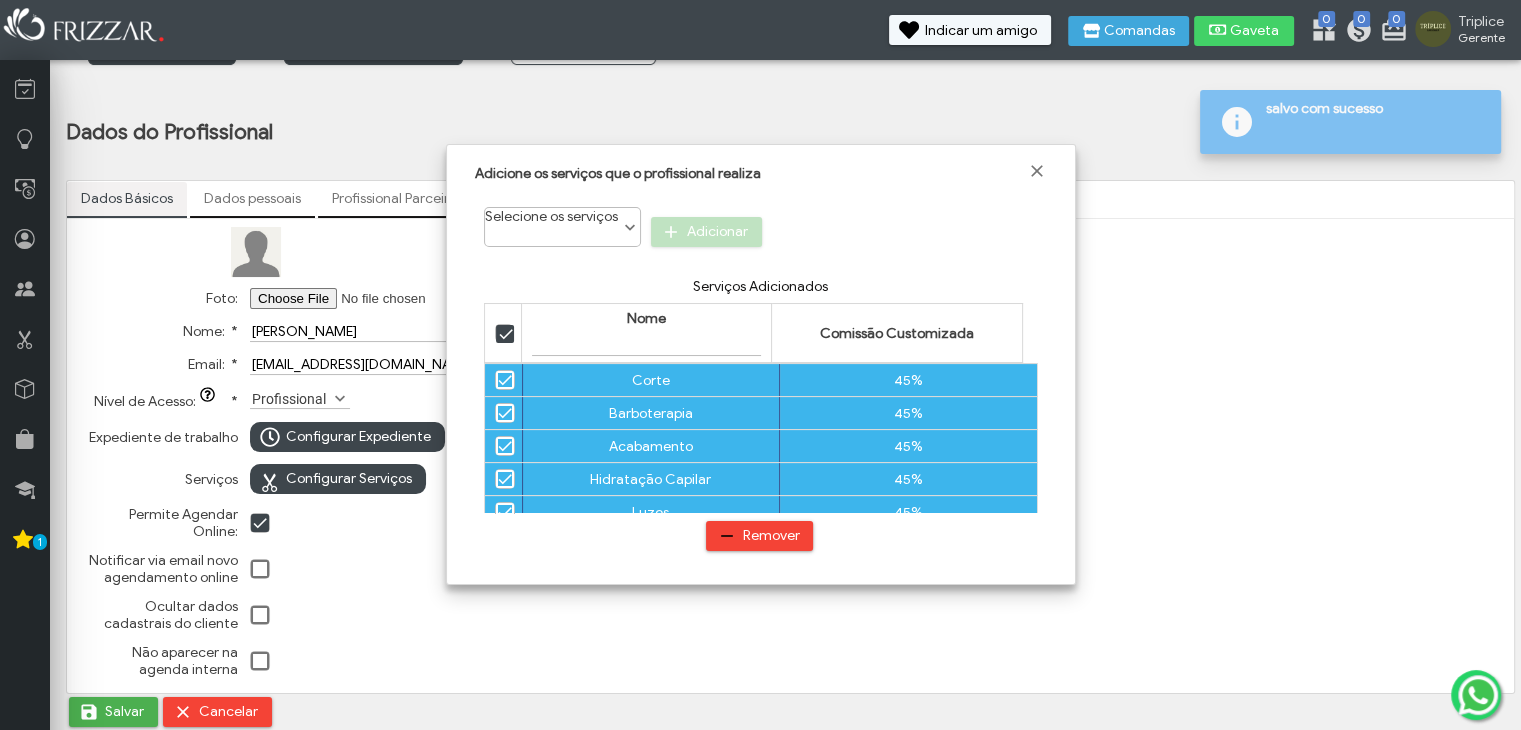 scroll, scrollTop: 198, scrollLeft: 0, axis: vertical 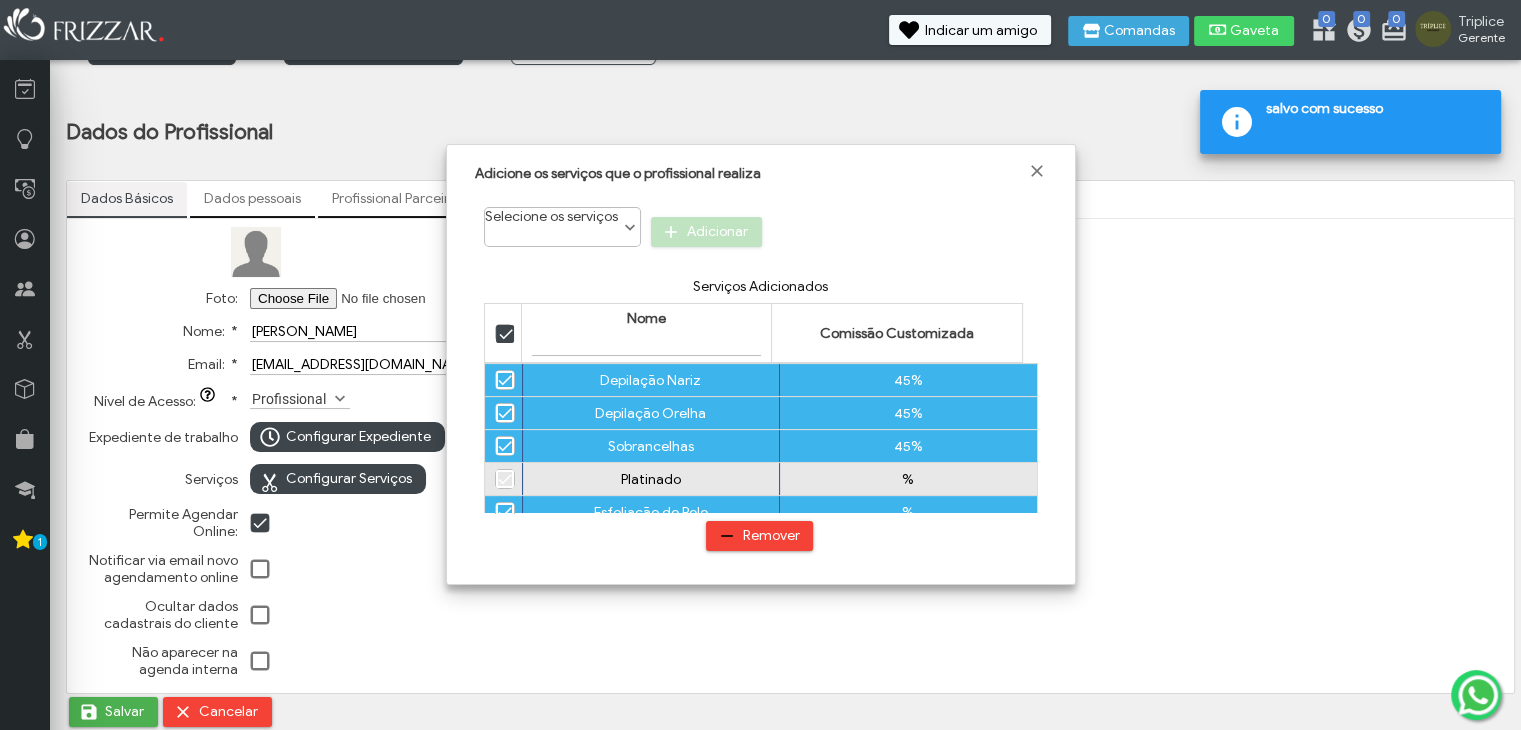 click on "%" at bounding box center [908, 479] 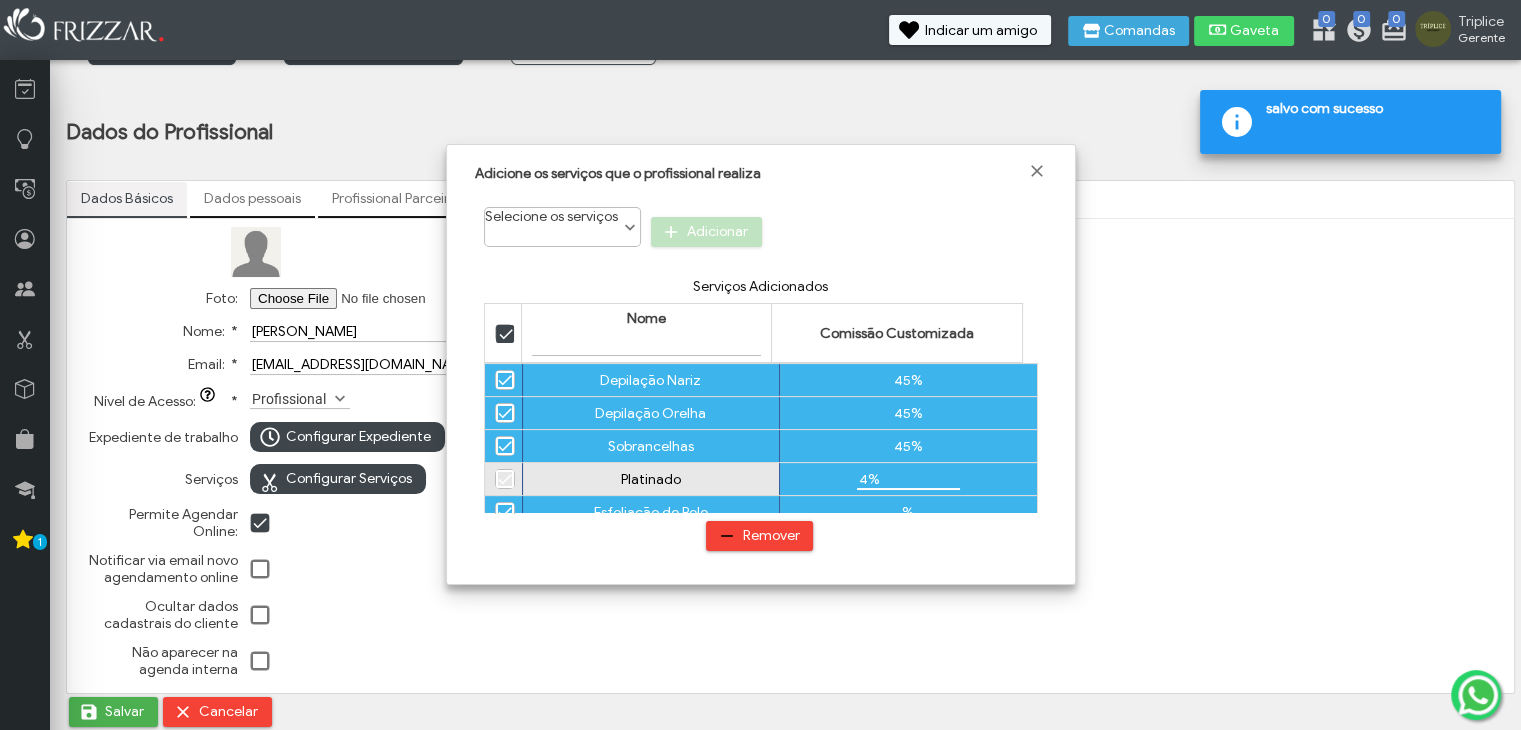 type on "45%" 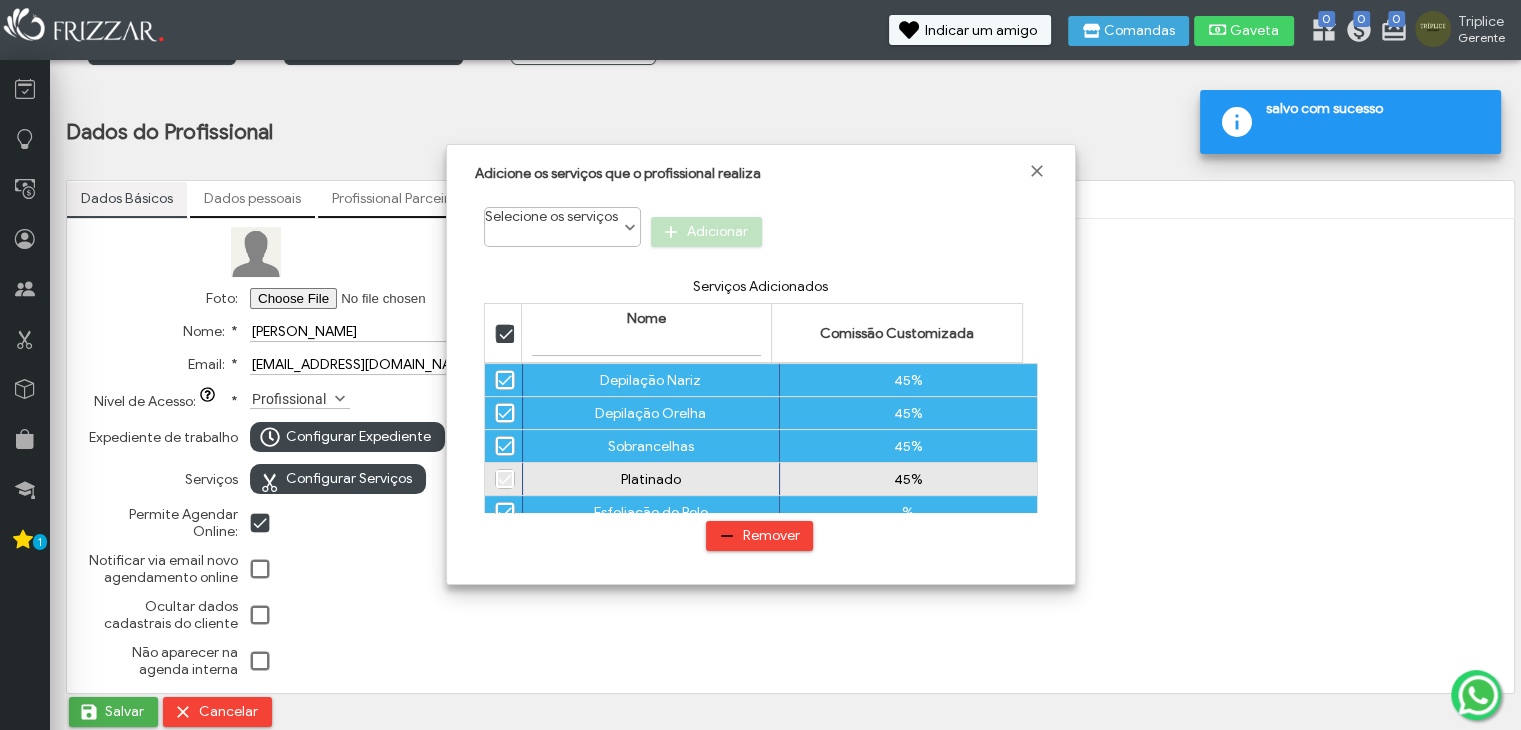 scroll, scrollTop: 226, scrollLeft: 0, axis: vertical 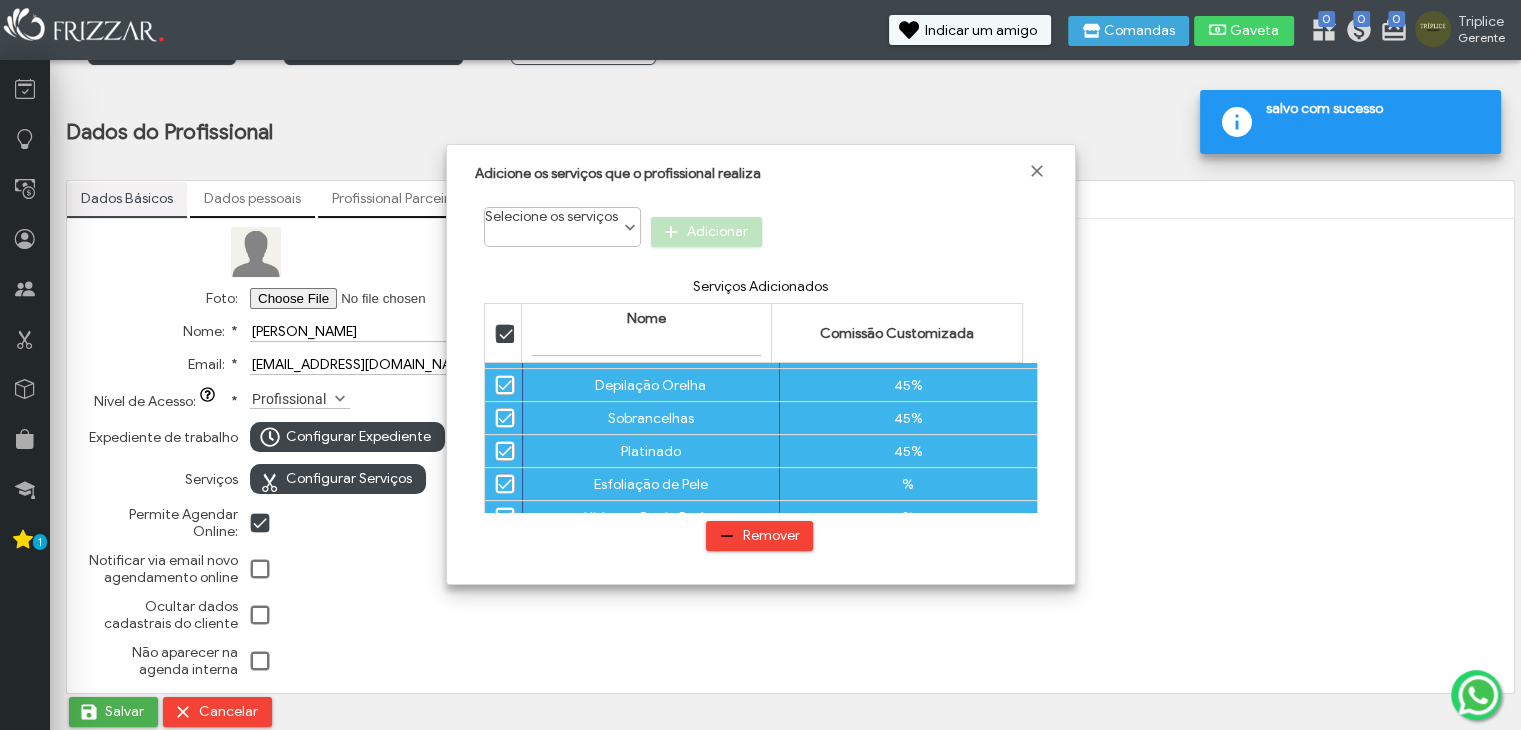 click on "%" at bounding box center (908, 484) 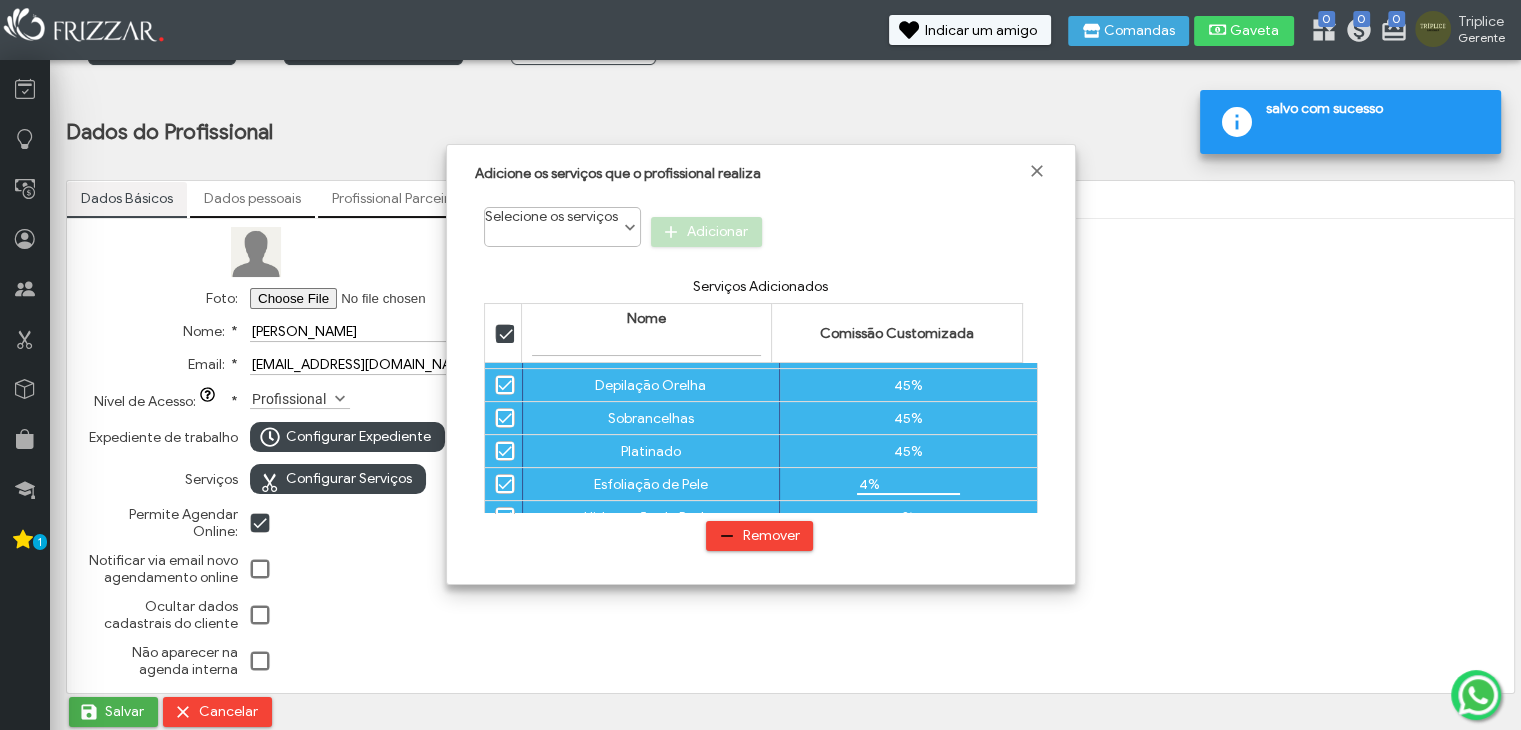 type on "45%" 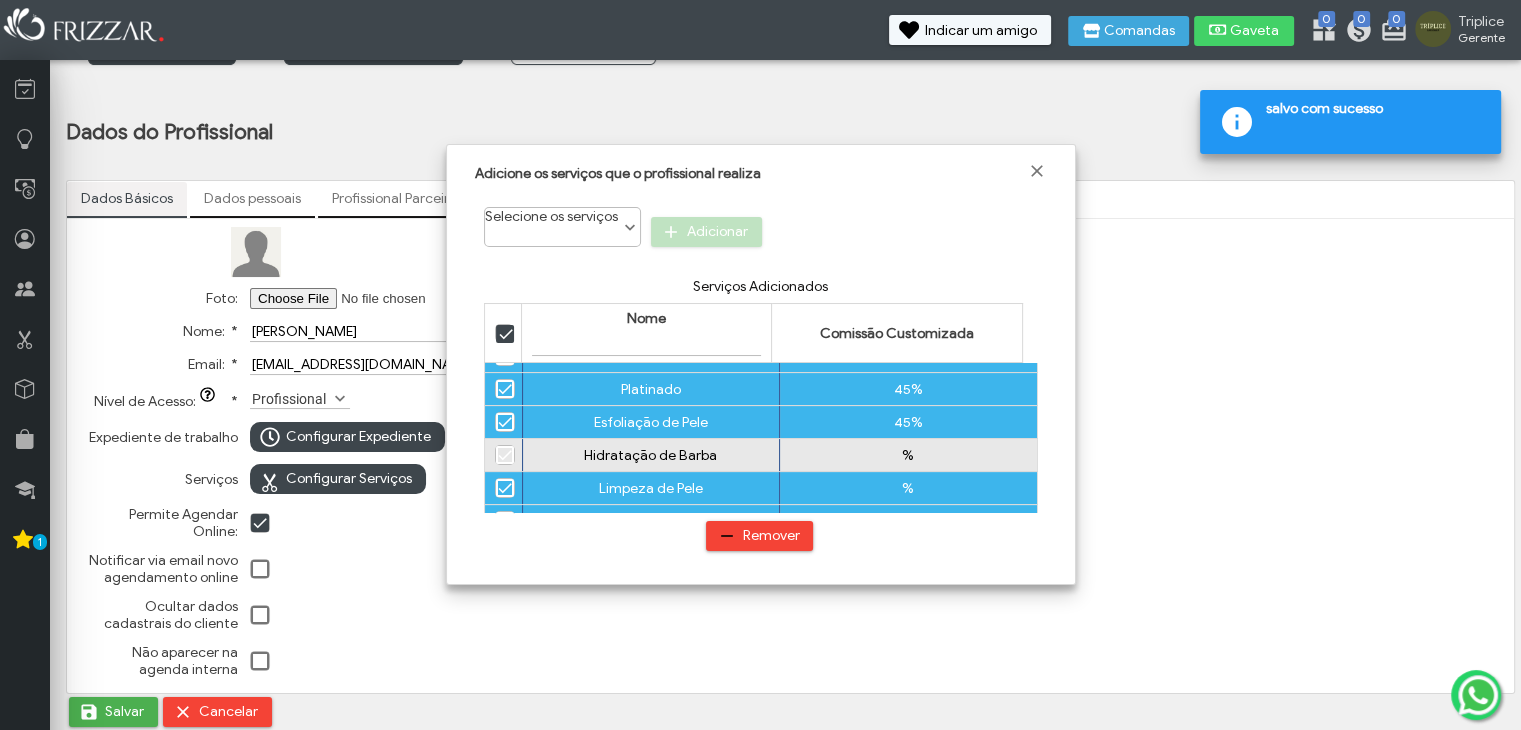 scroll, scrollTop: 289, scrollLeft: 0, axis: vertical 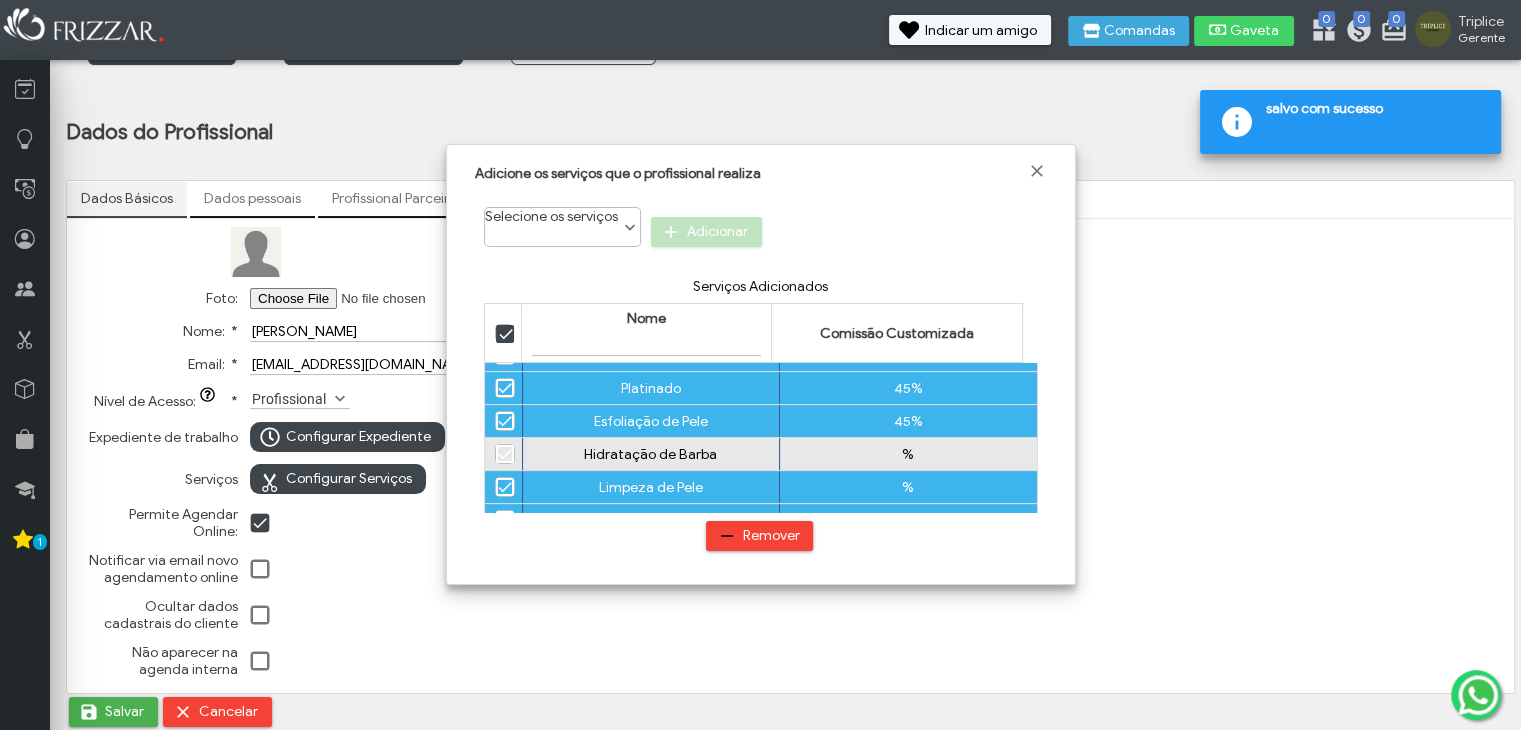 click on "%" at bounding box center (908, 454) 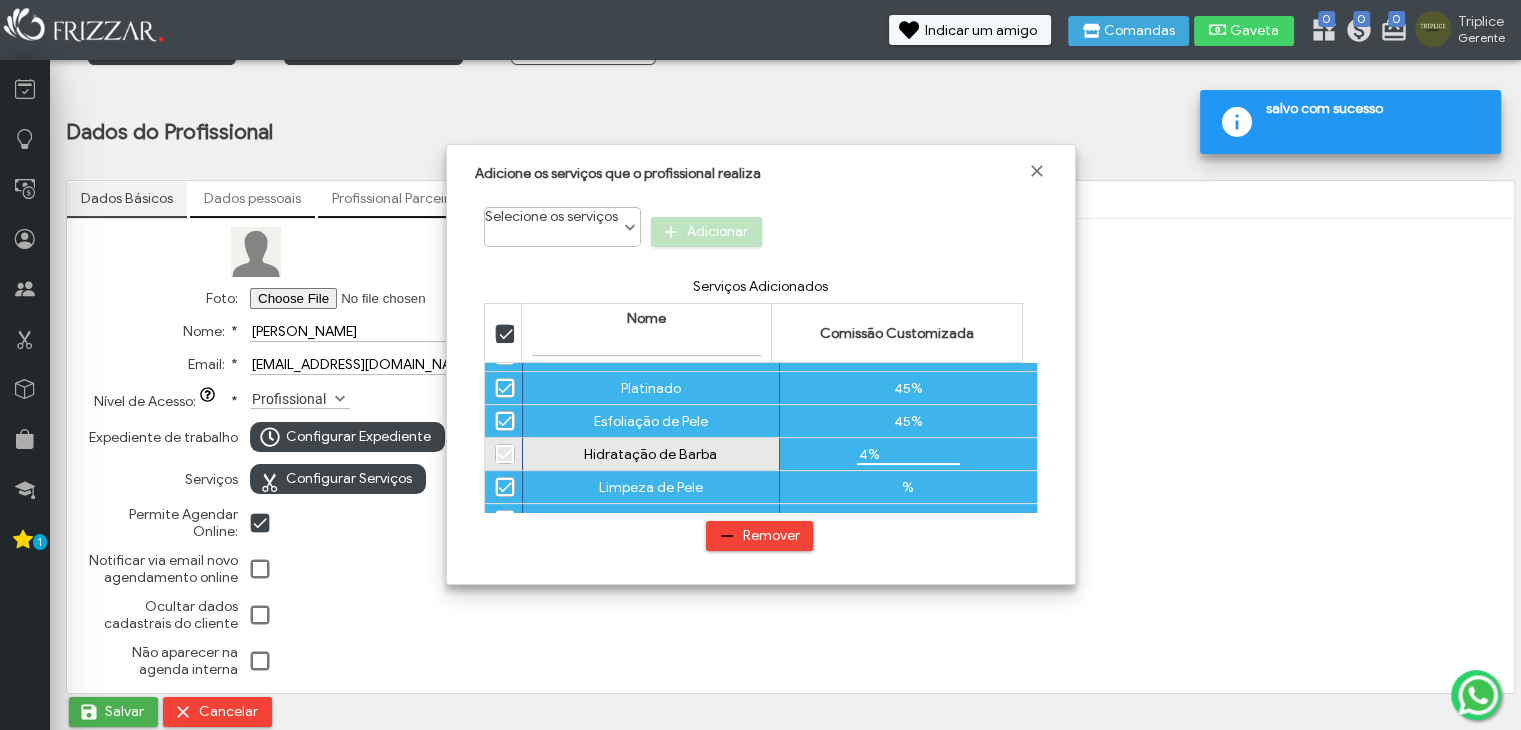 type on "45%" 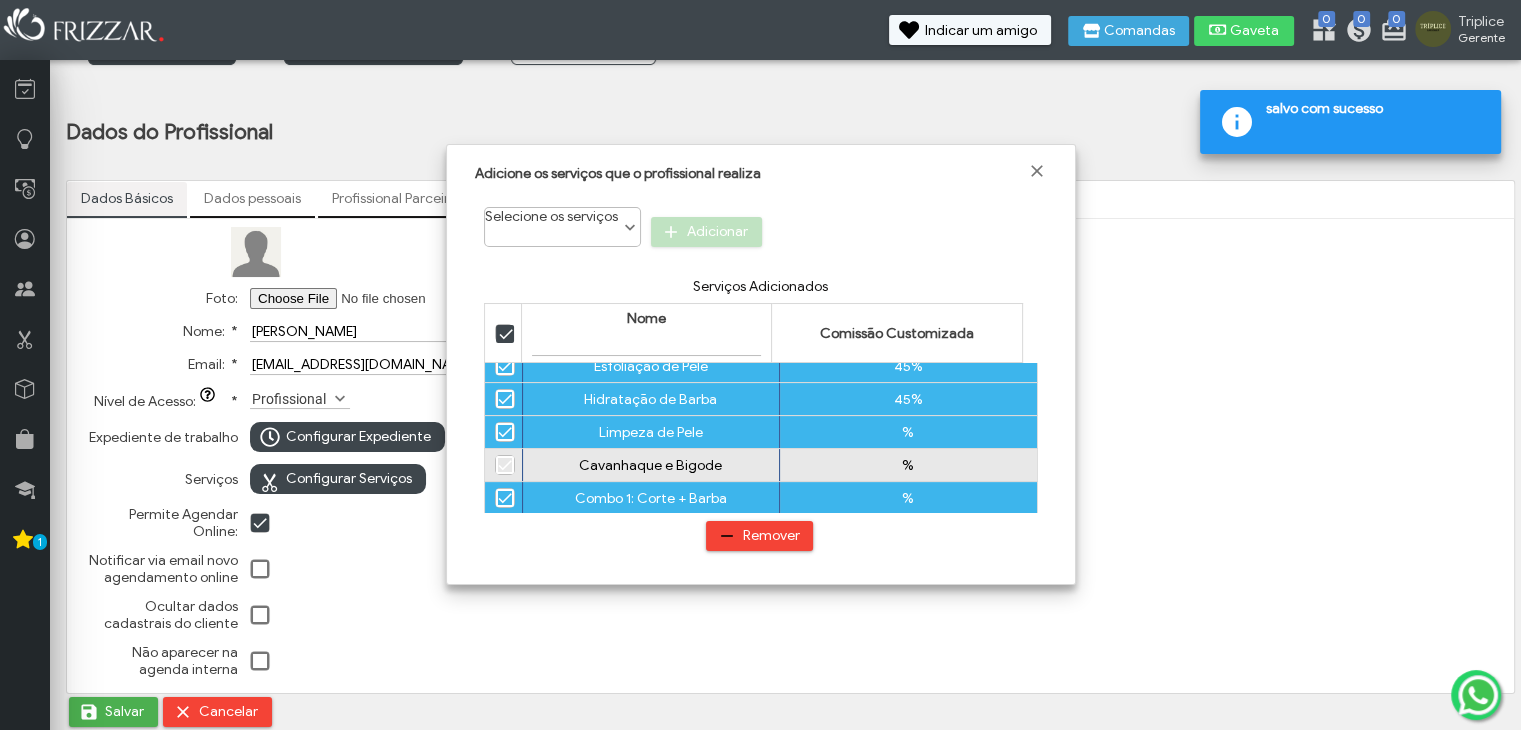 scroll, scrollTop: 344, scrollLeft: 0, axis: vertical 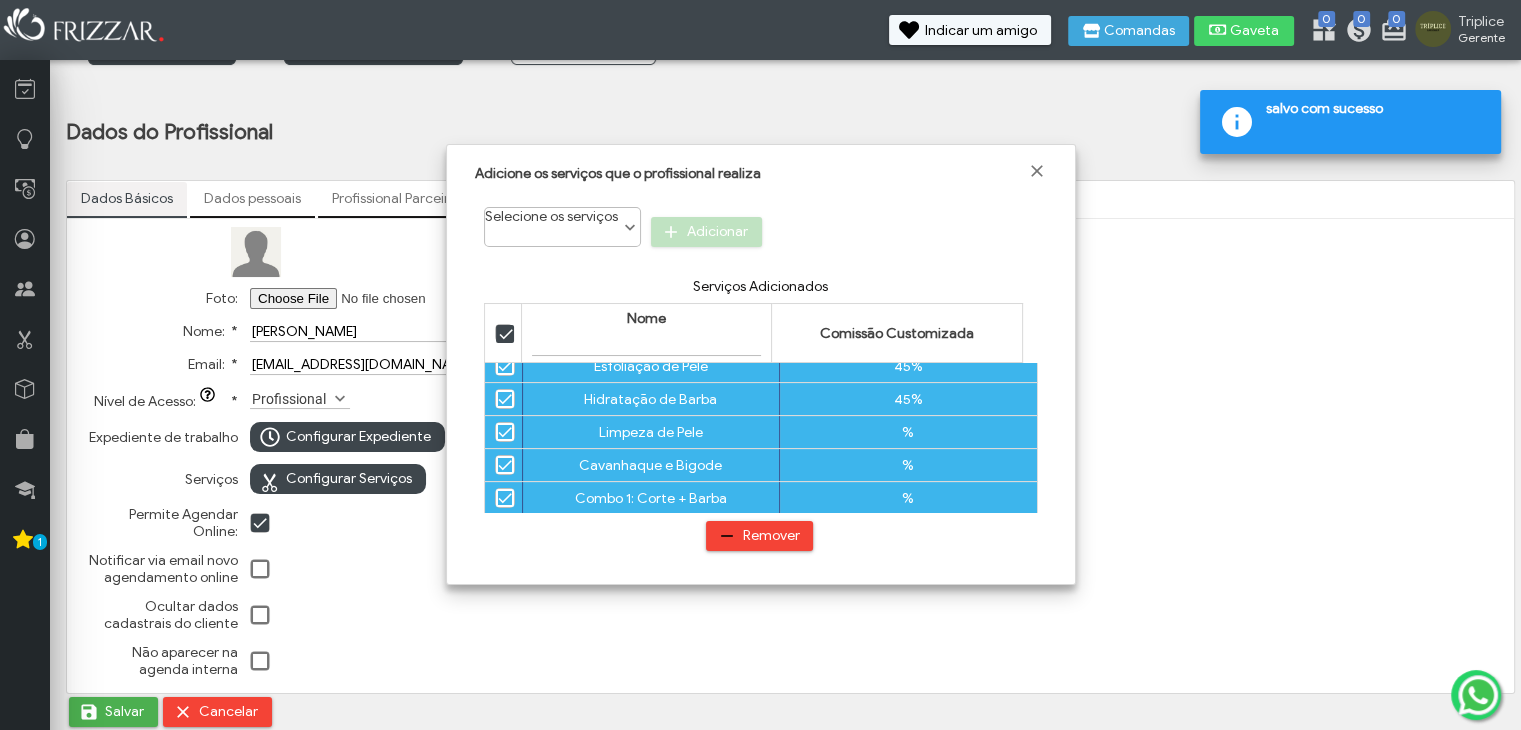 click on "%" at bounding box center (908, 432) 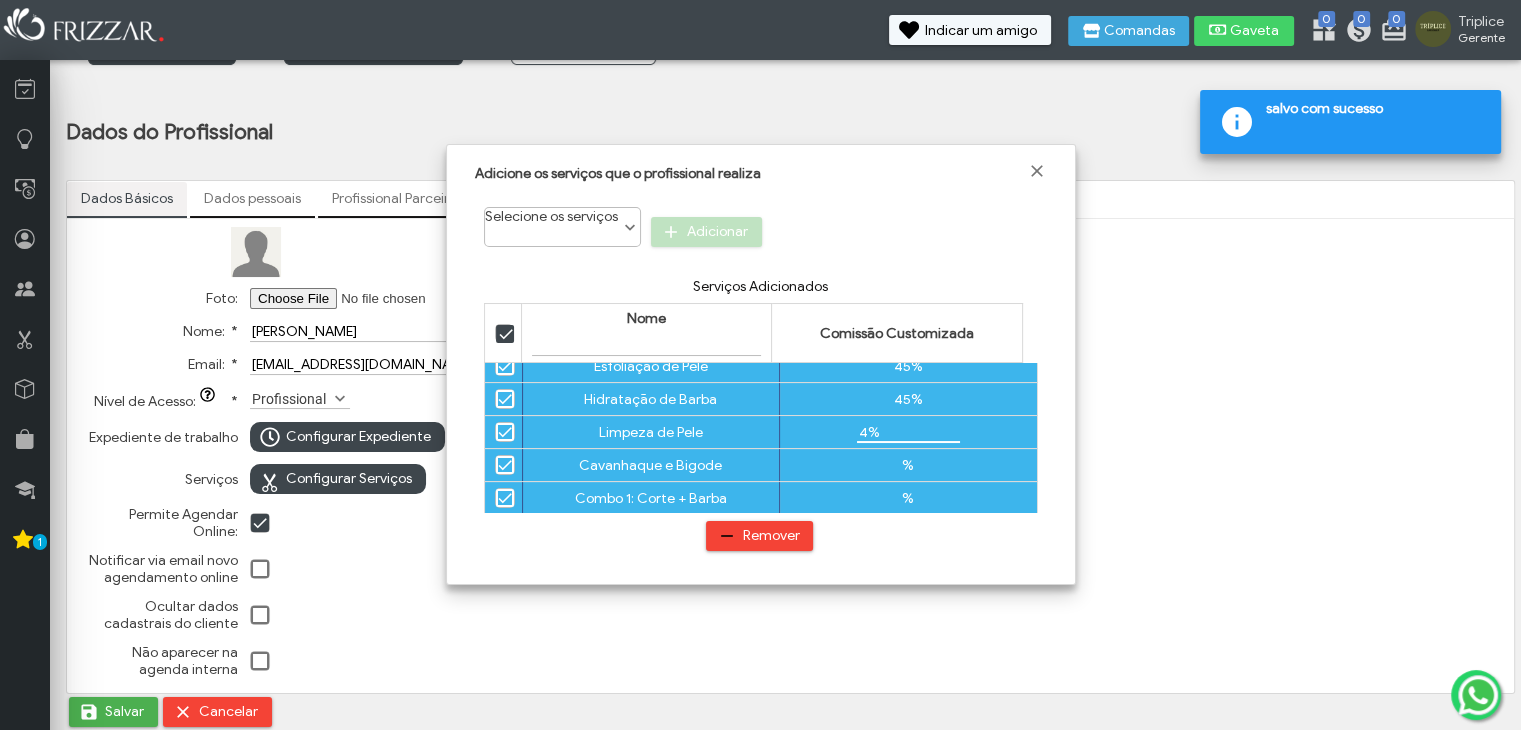type on "45%" 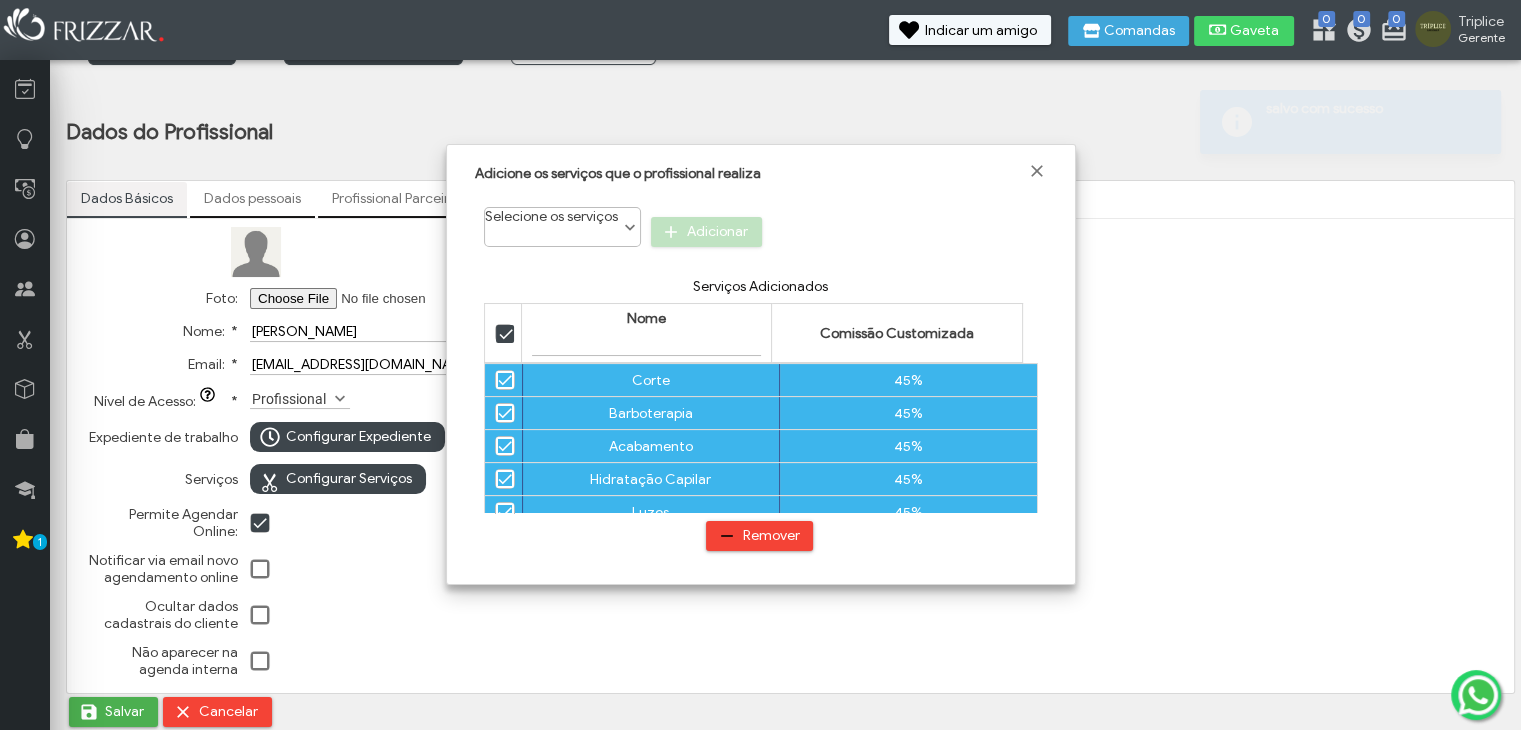 scroll, scrollTop: 344, scrollLeft: 0, axis: vertical 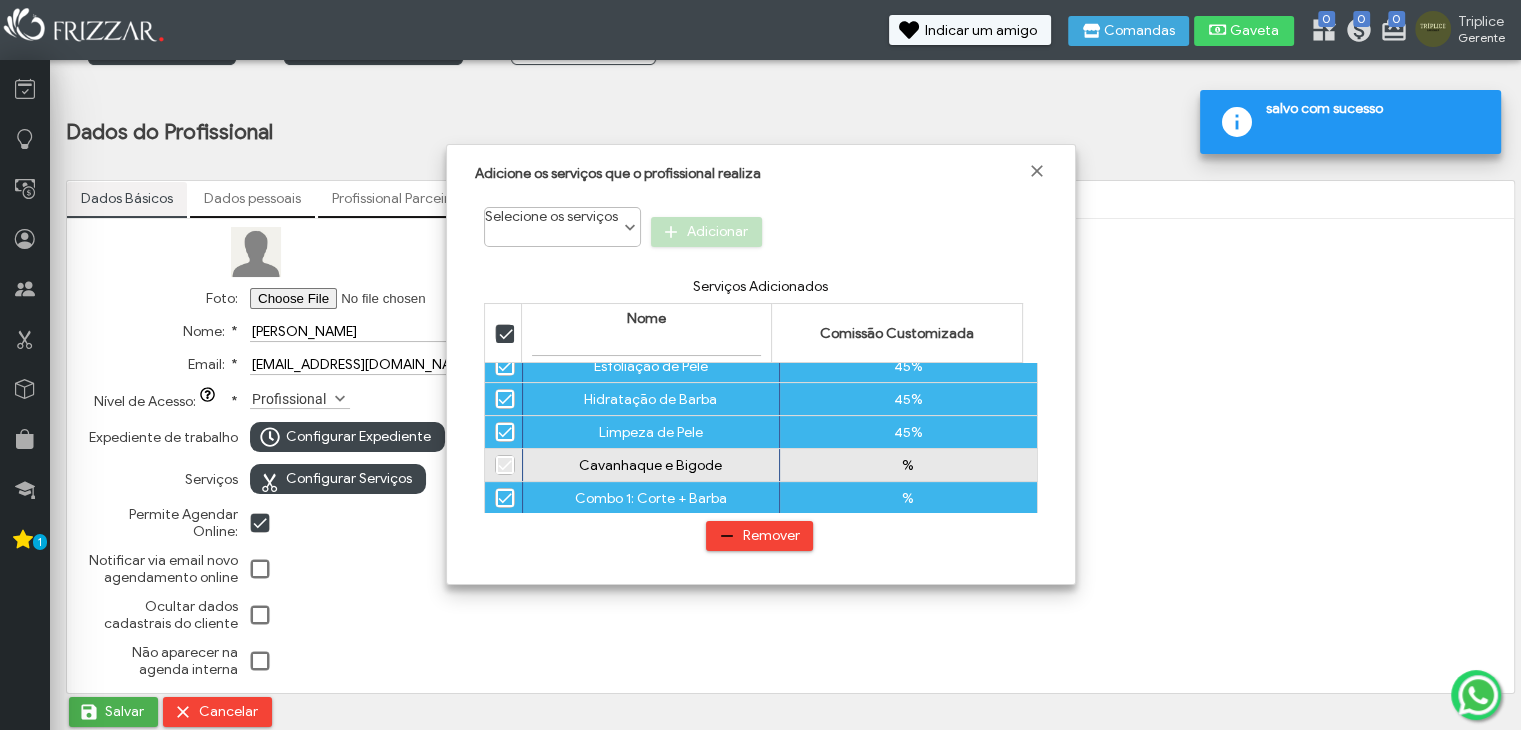 click on "%" at bounding box center [908, 465] 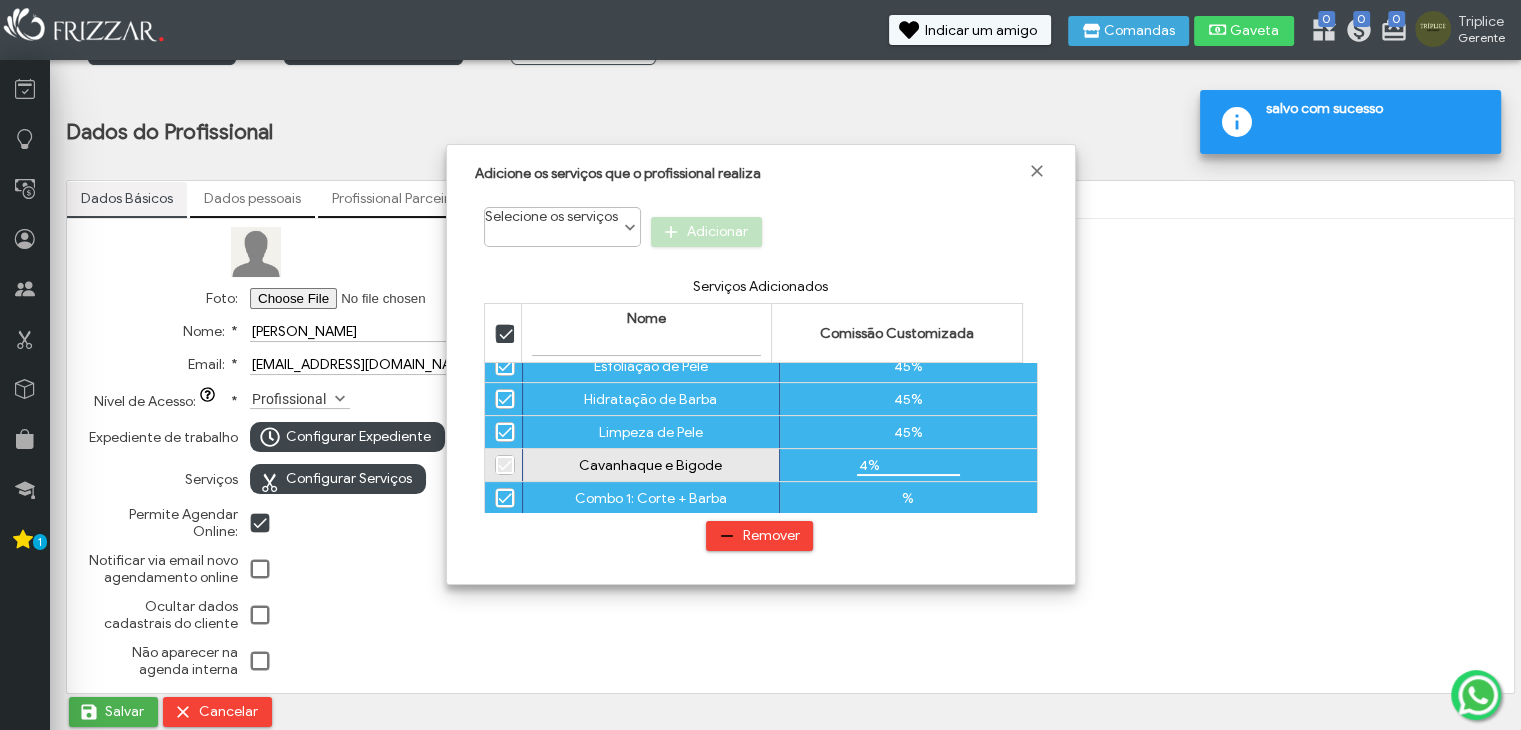 type on "45%" 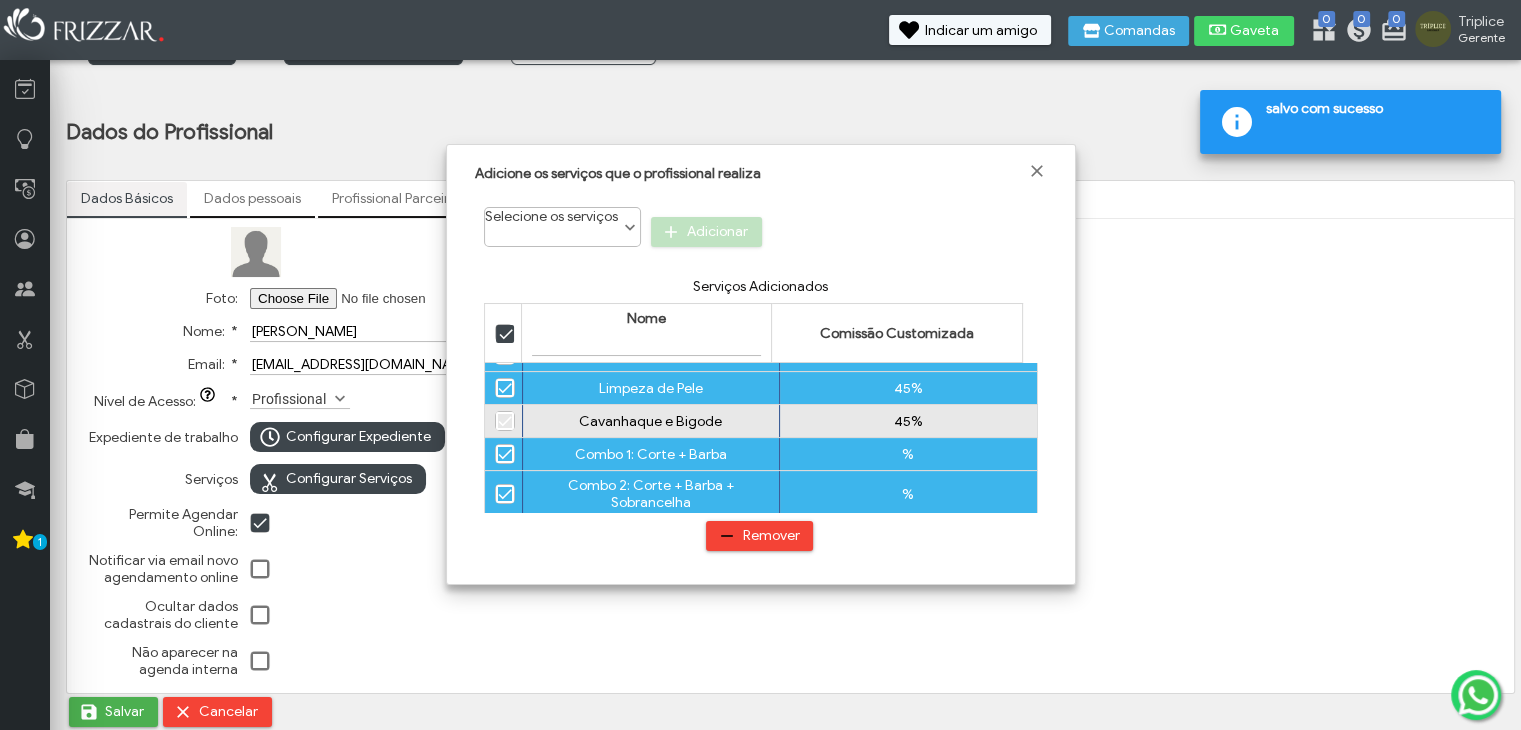 scroll, scrollTop: 387, scrollLeft: 0, axis: vertical 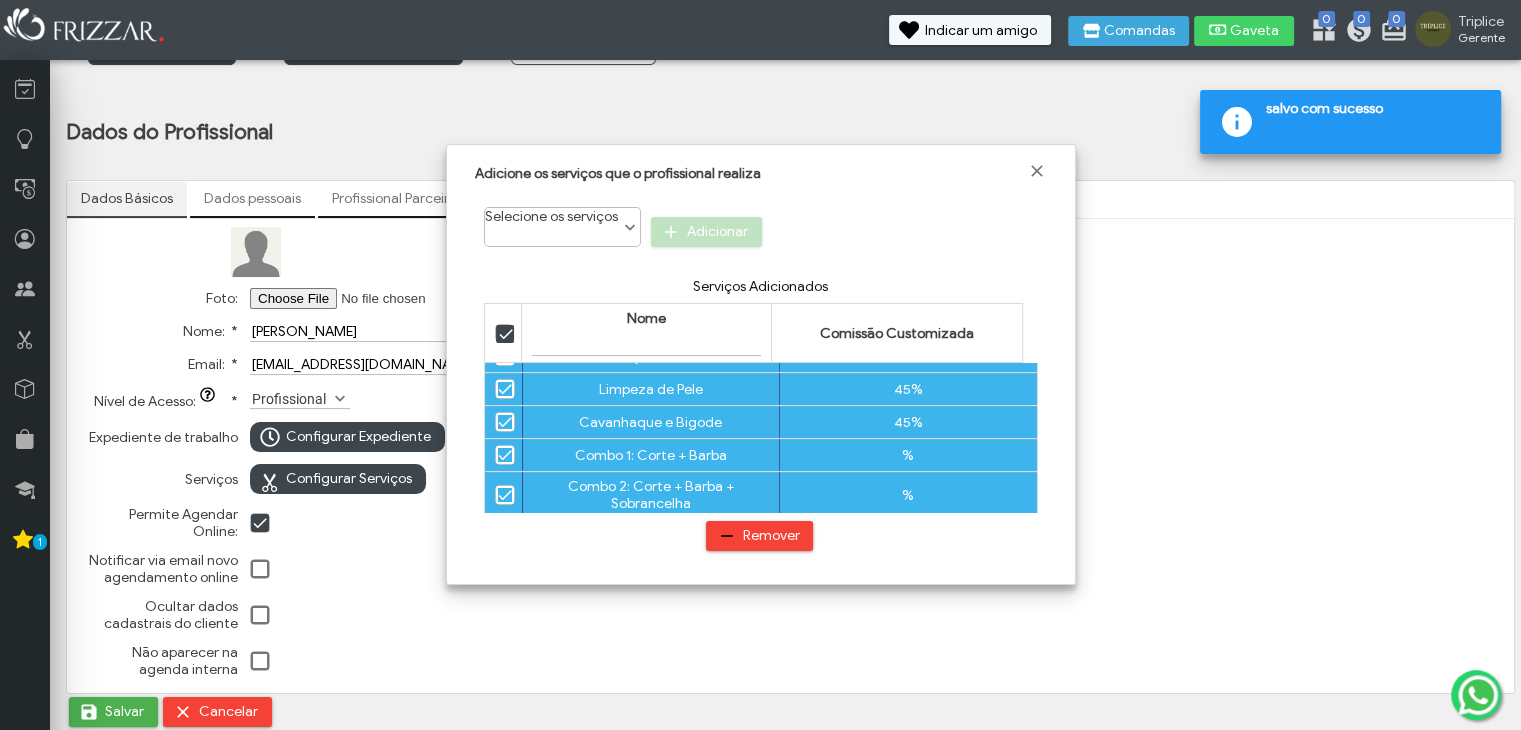 click on "%" at bounding box center [908, 455] 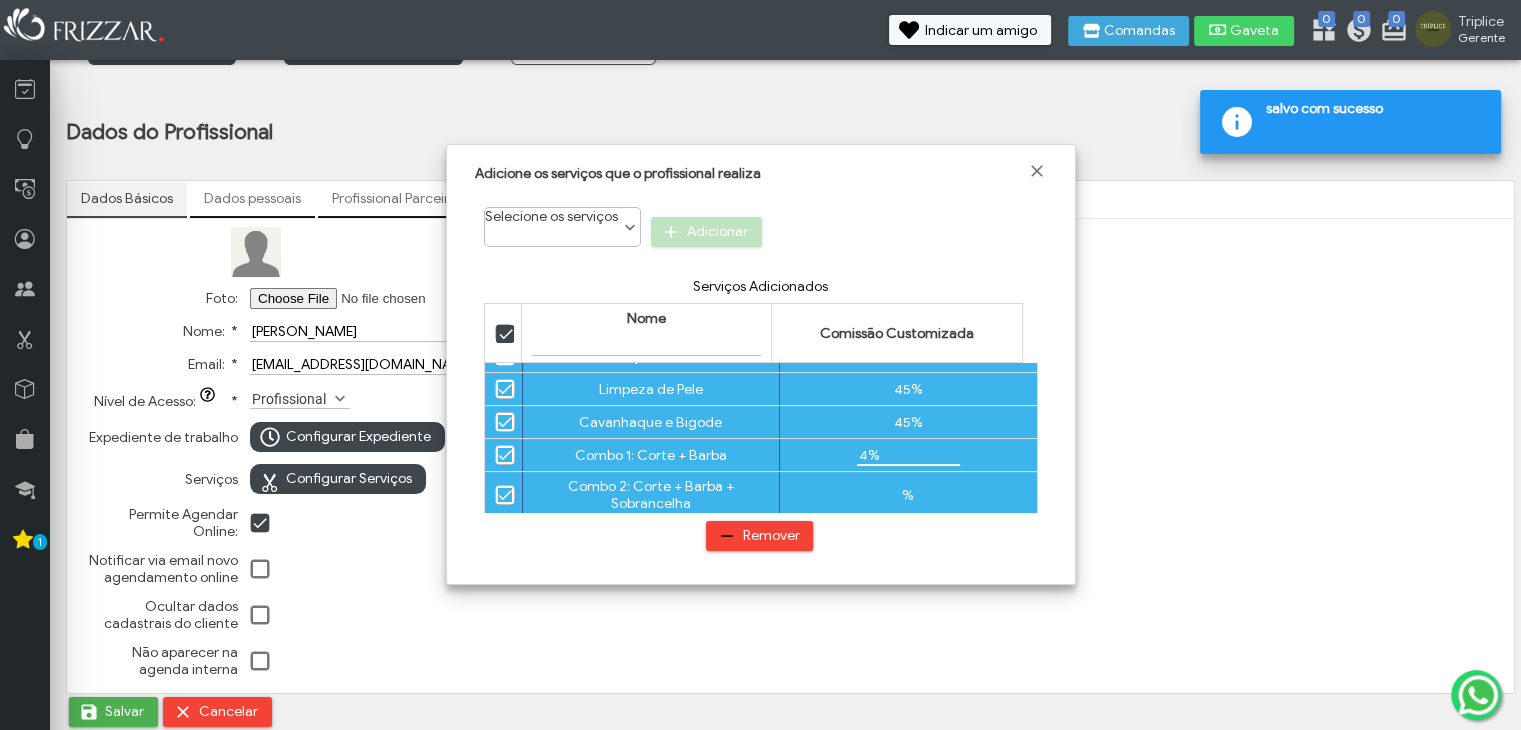 type on "45%" 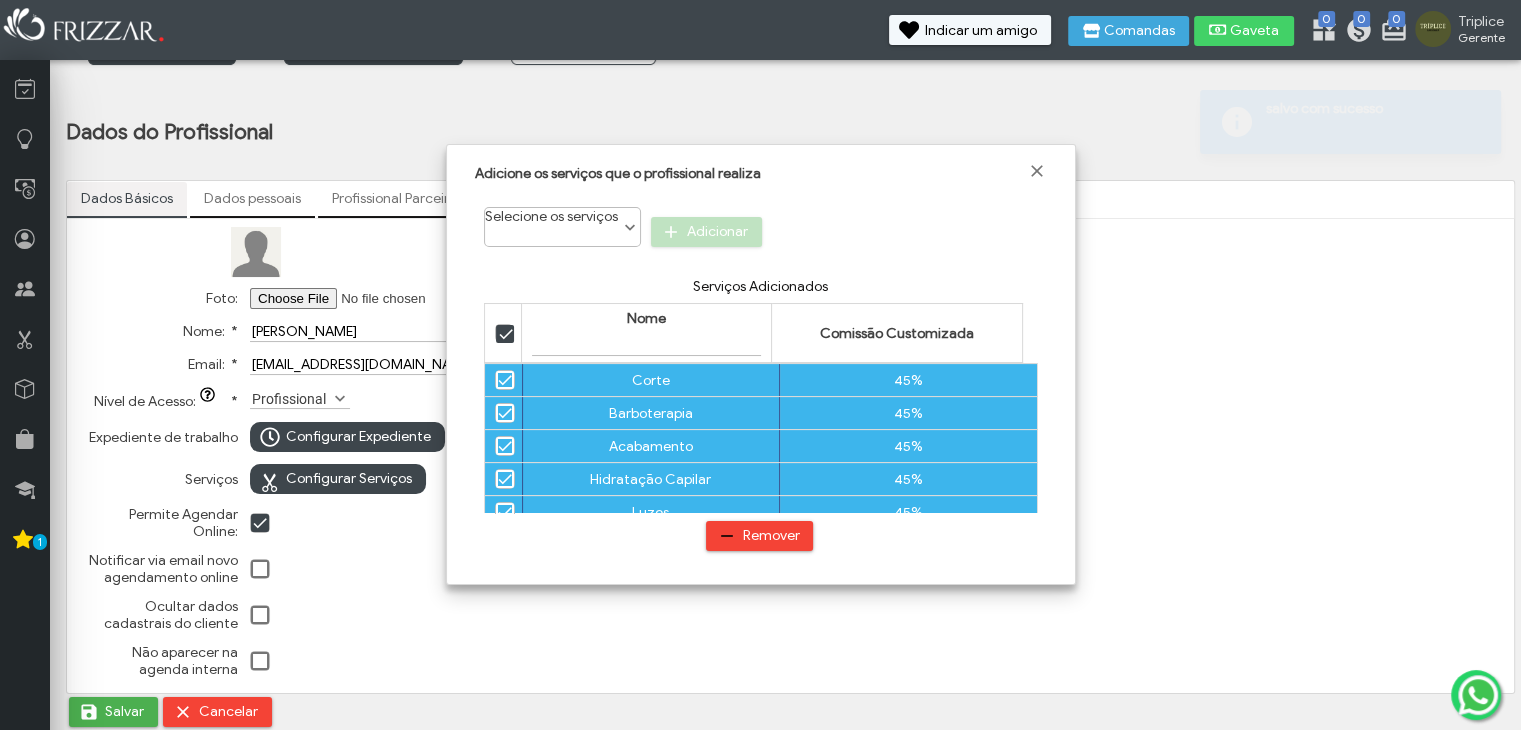 scroll, scrollTop: 387, scrollLeft: 0, axis: vertical 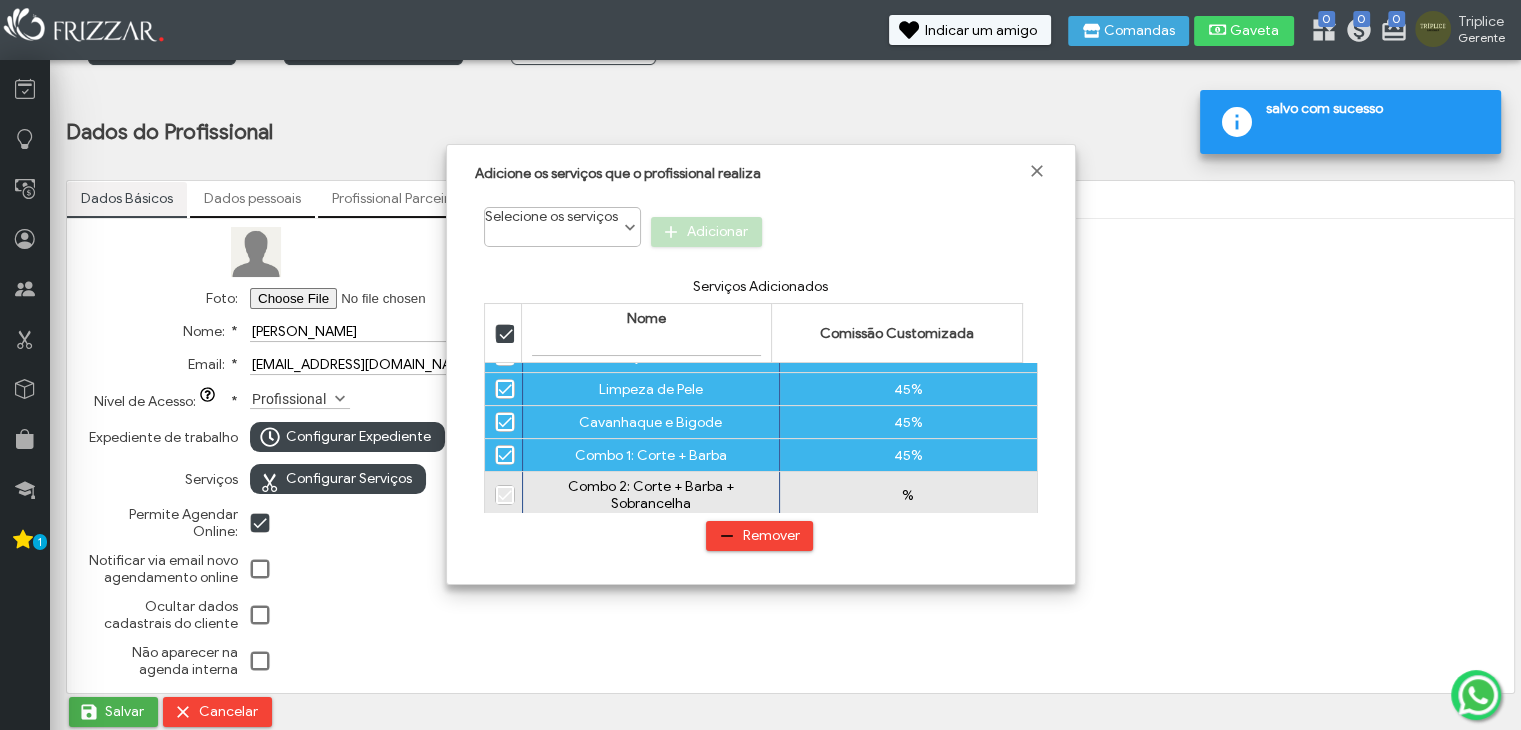 click on "%" at bounding box center [908, 495] 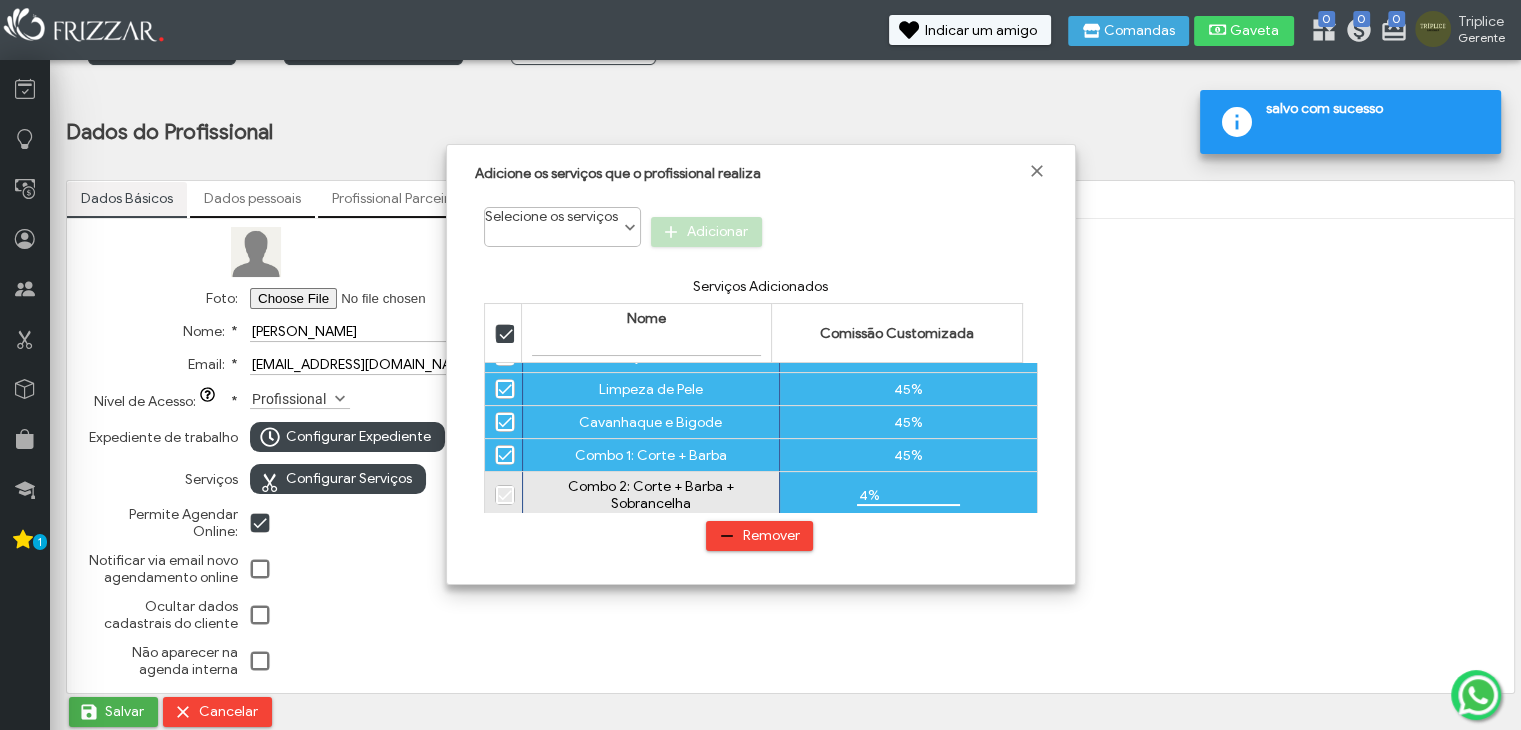 type on "45%" 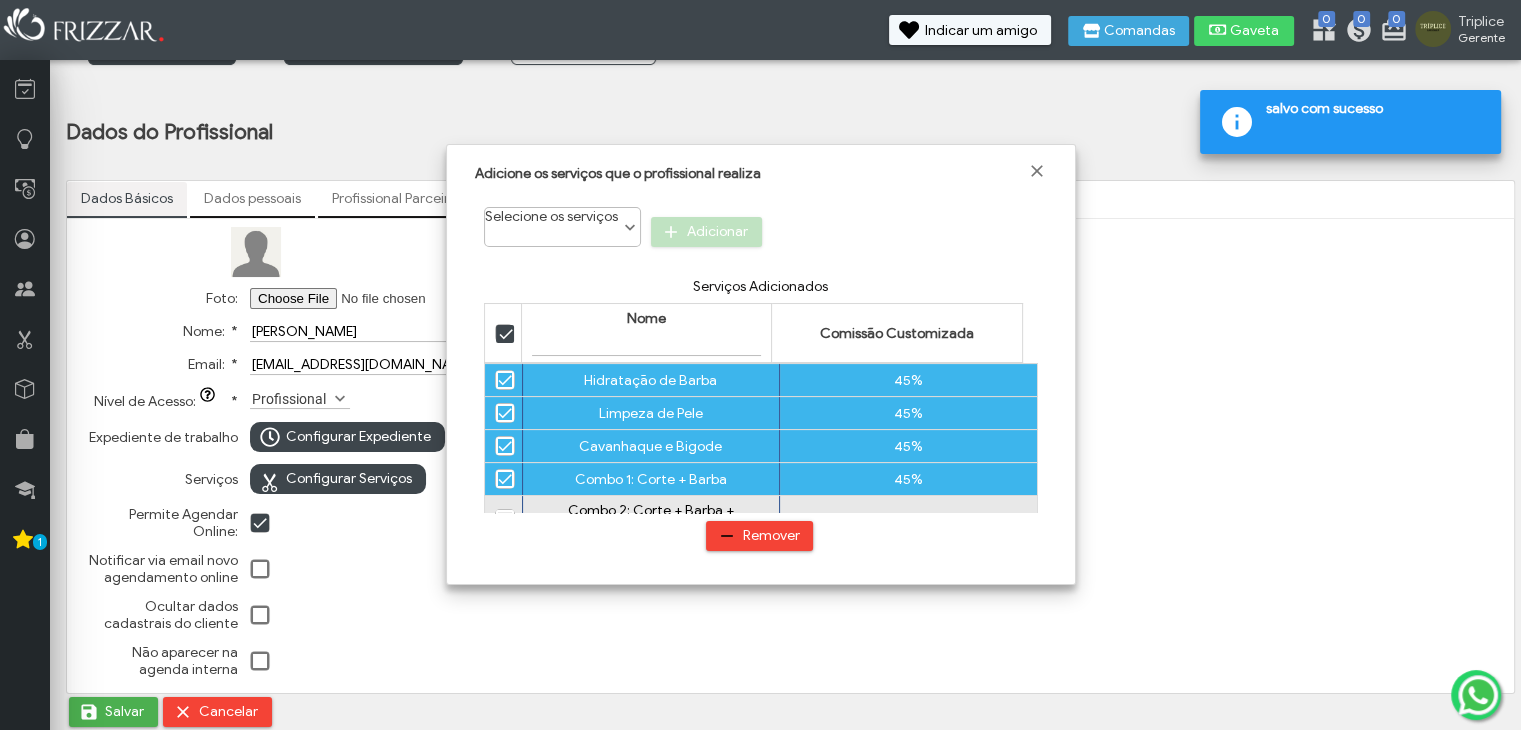 scroll, scrollTop: 388, scrollLeft: 0, axis: vertical 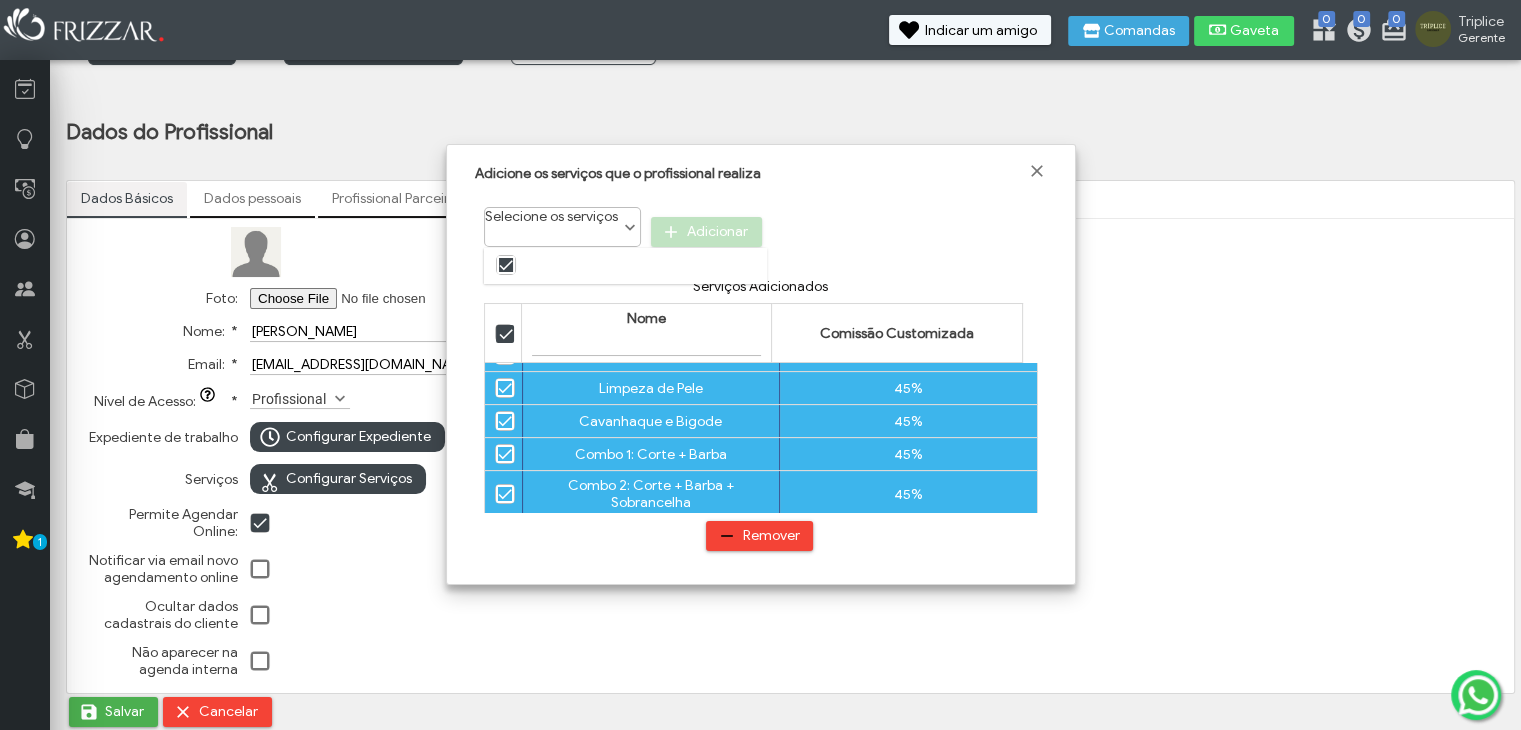click on "Selecione os serviços" at bounding box center [562, 220] 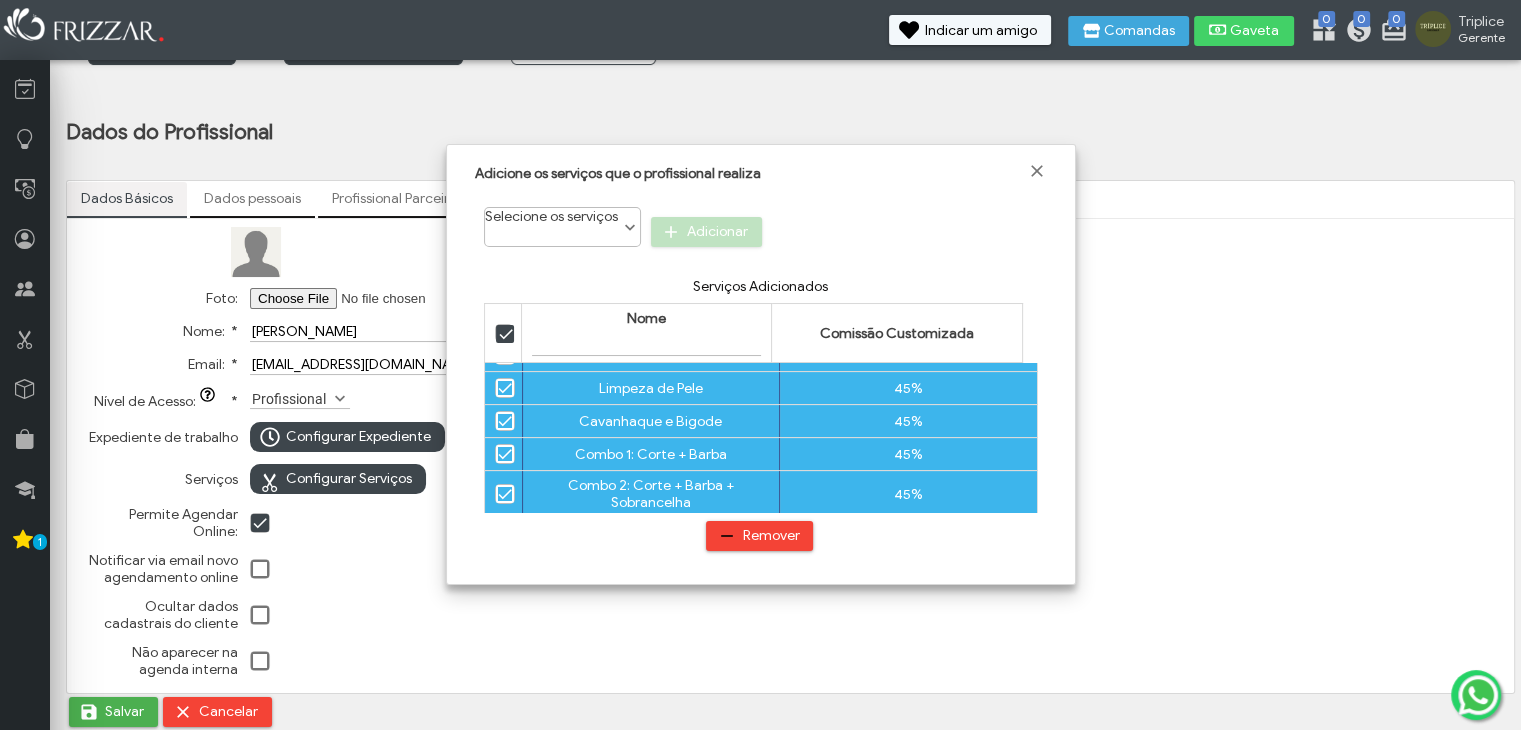 click on "Selecione os serviços" at bounding box center (562, 220) 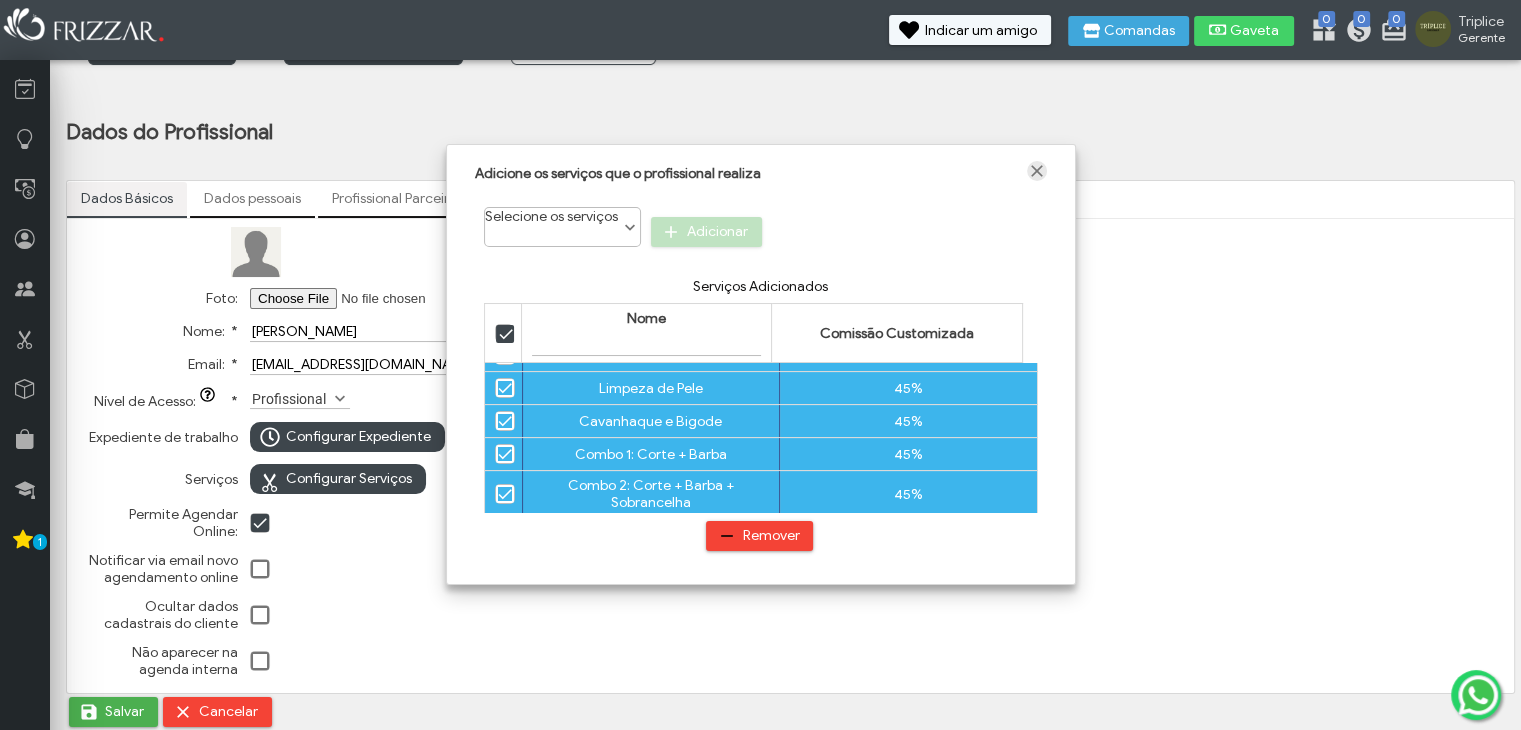 click at bounding box center (1037, 171) 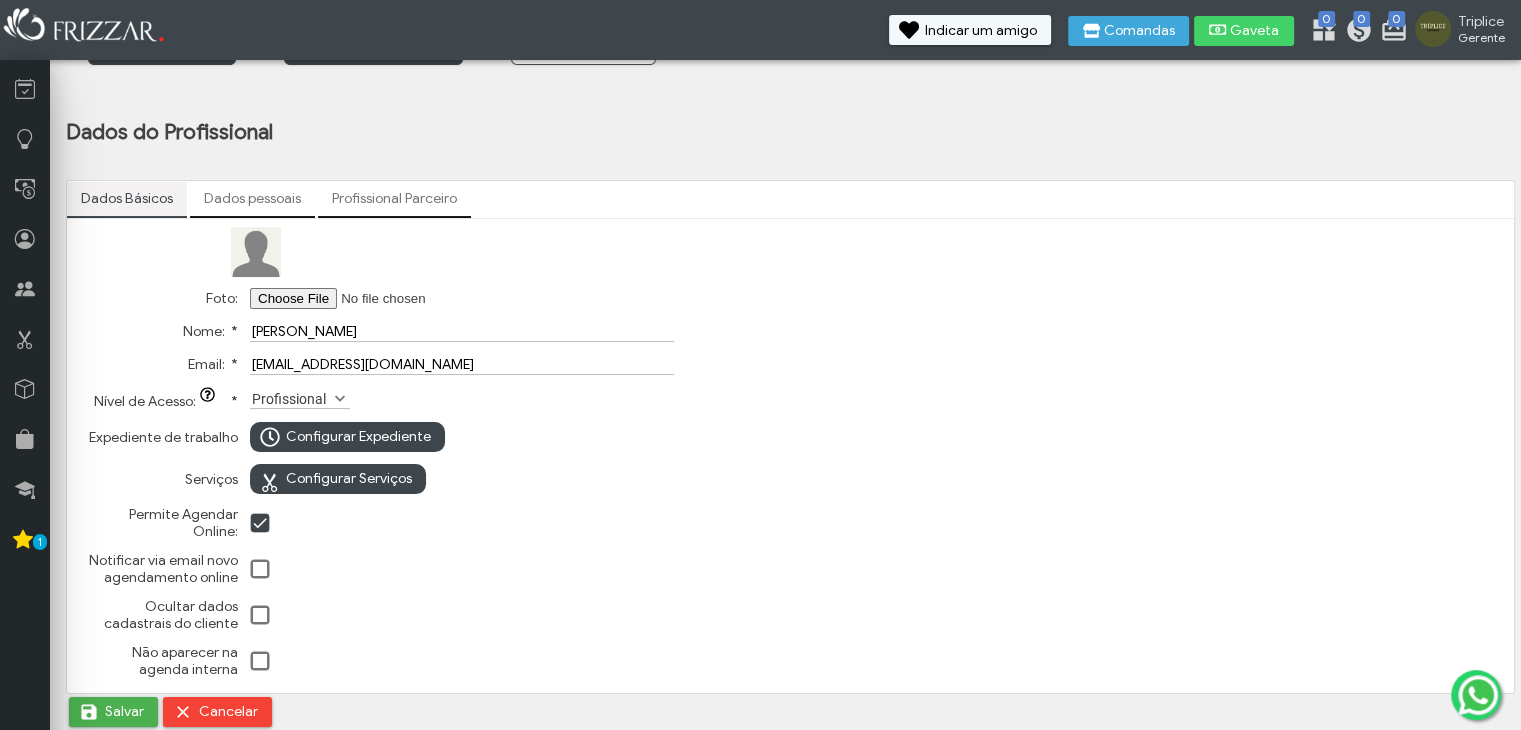 click at bounding box center [256, 252] 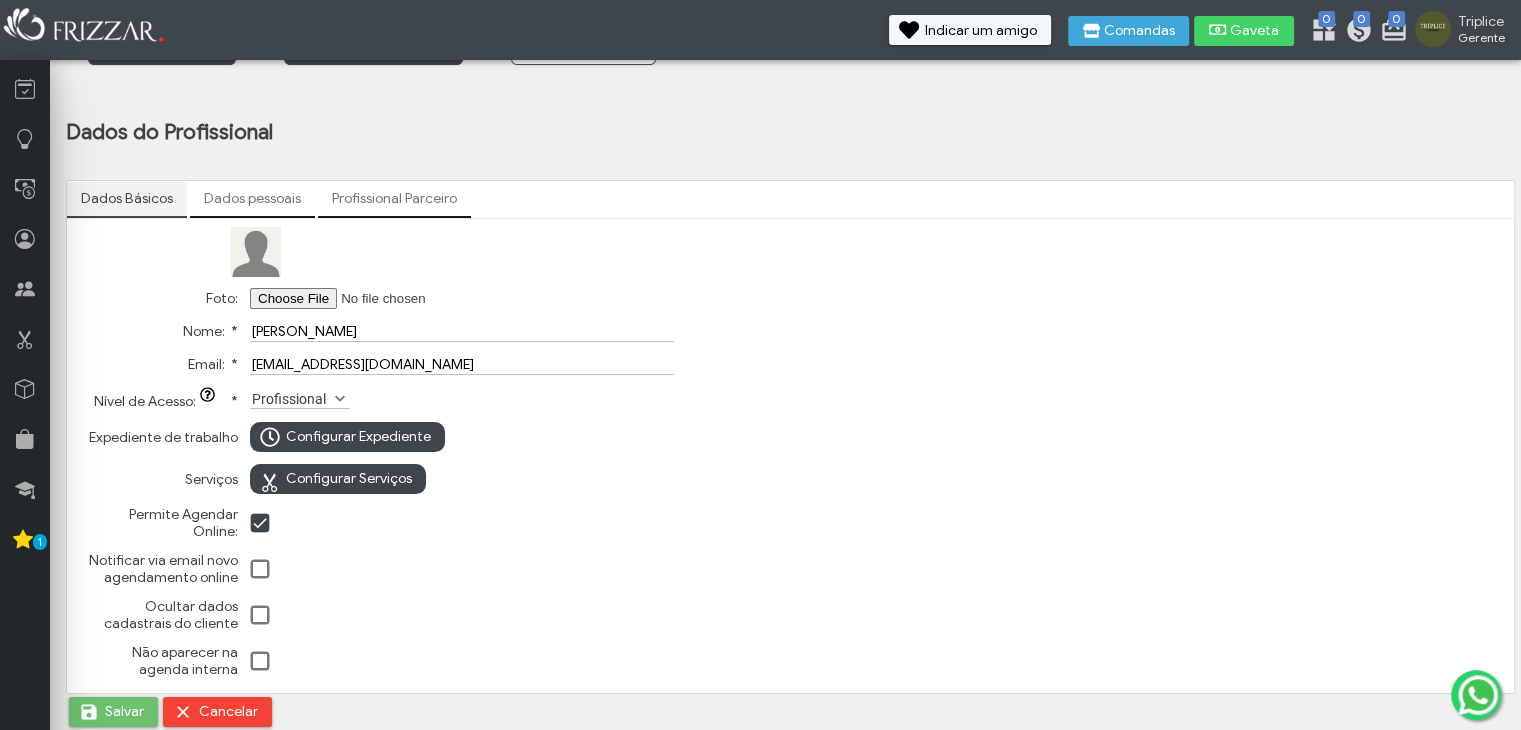 click on "Salvar" at bounding box center [124, 712] 